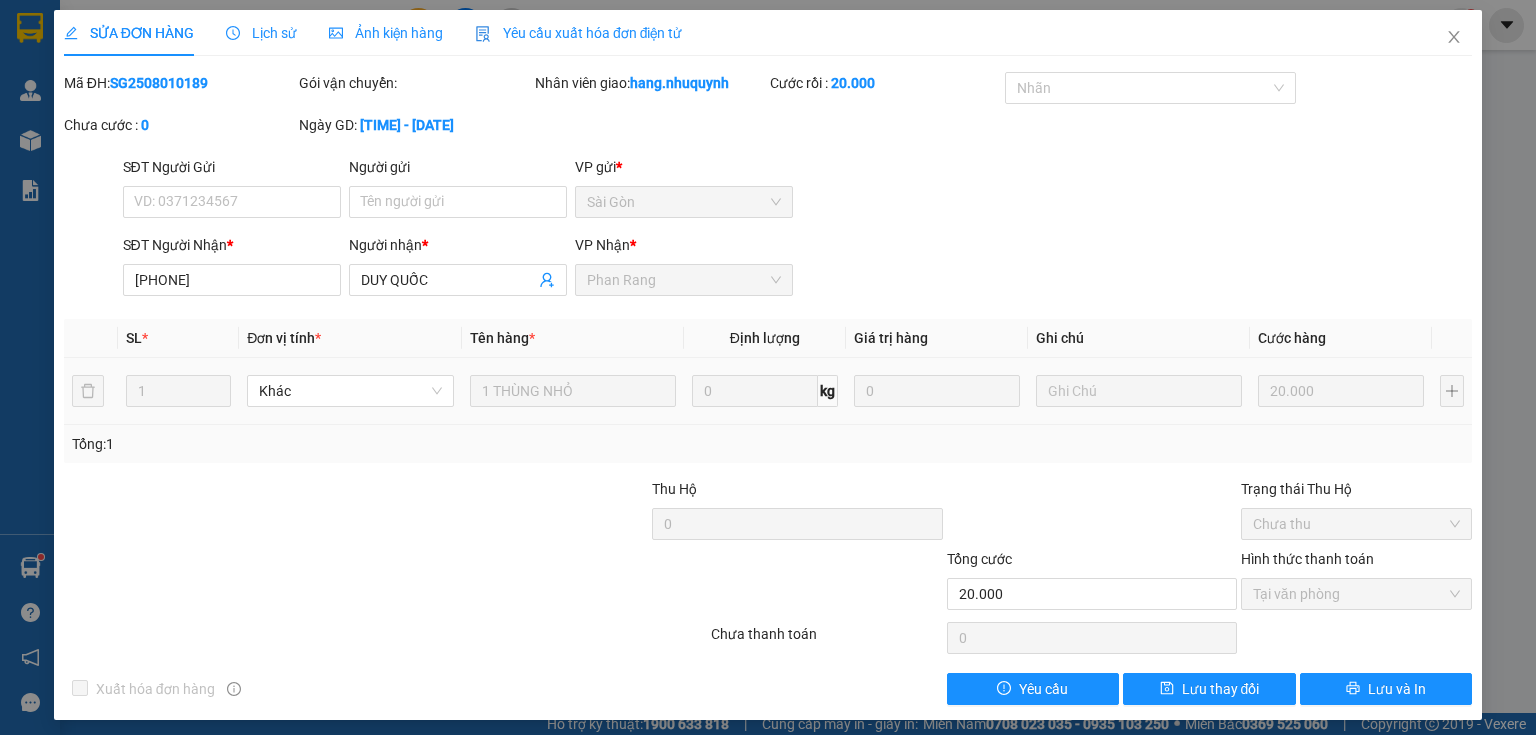 scroll, scrollTop: 0, scrollLeft: 0, axis: both 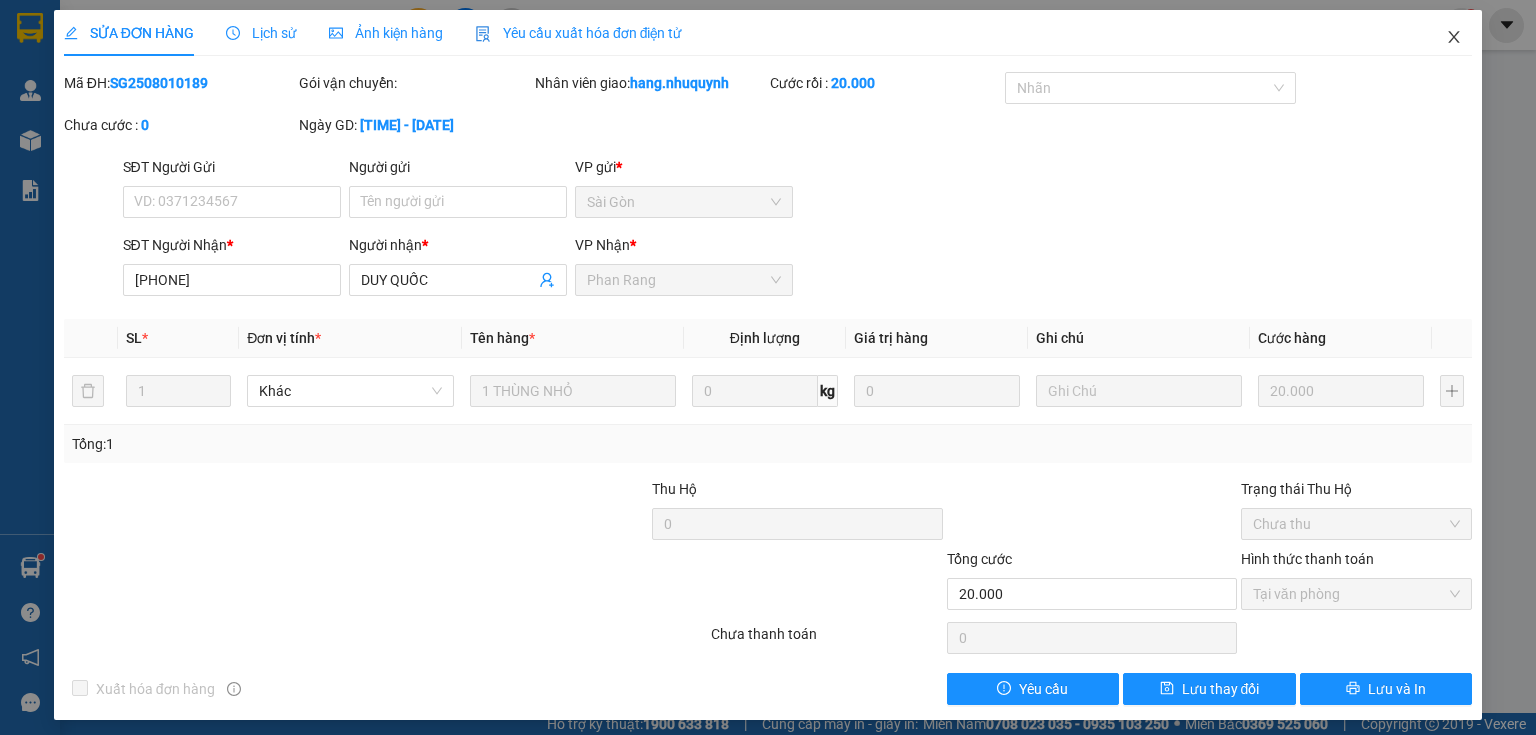 click 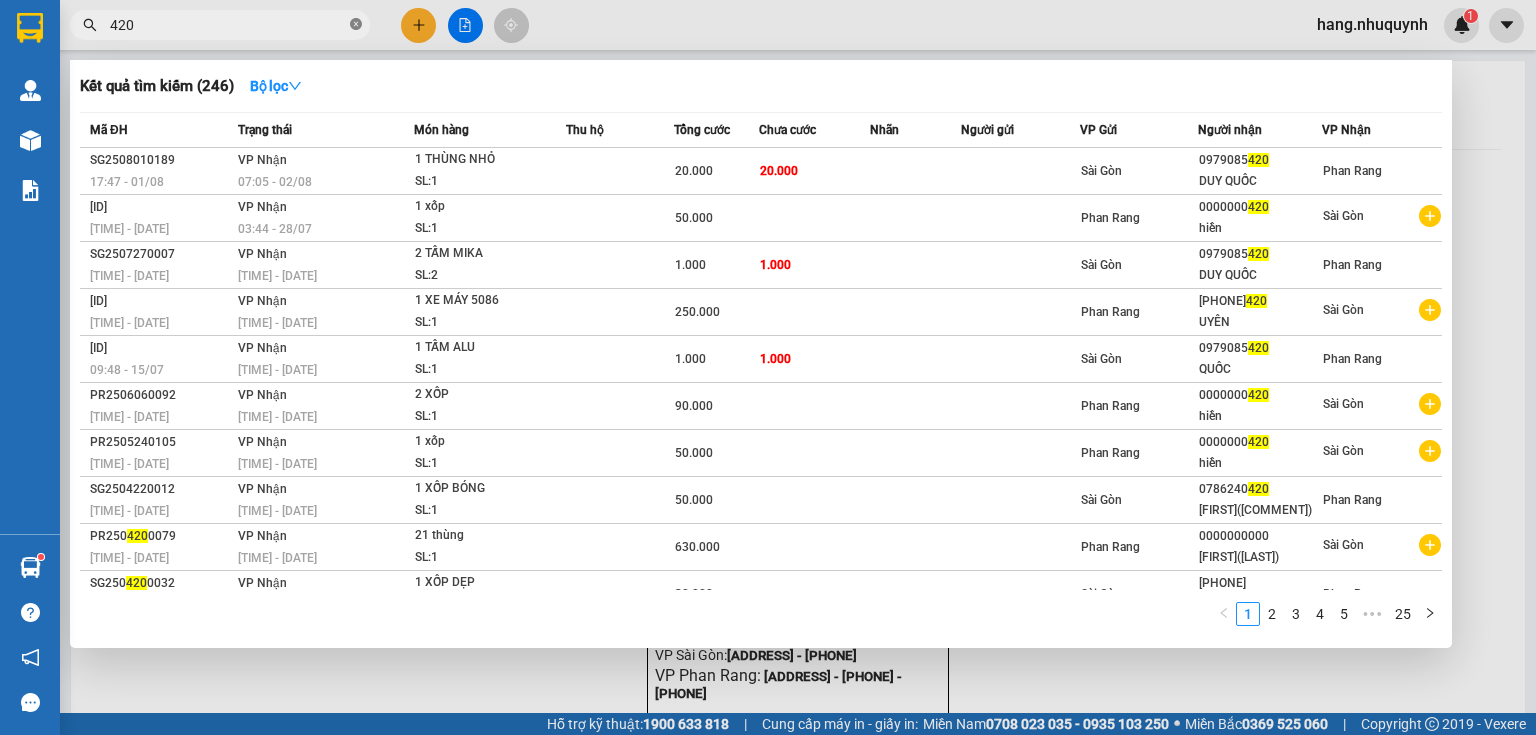 click 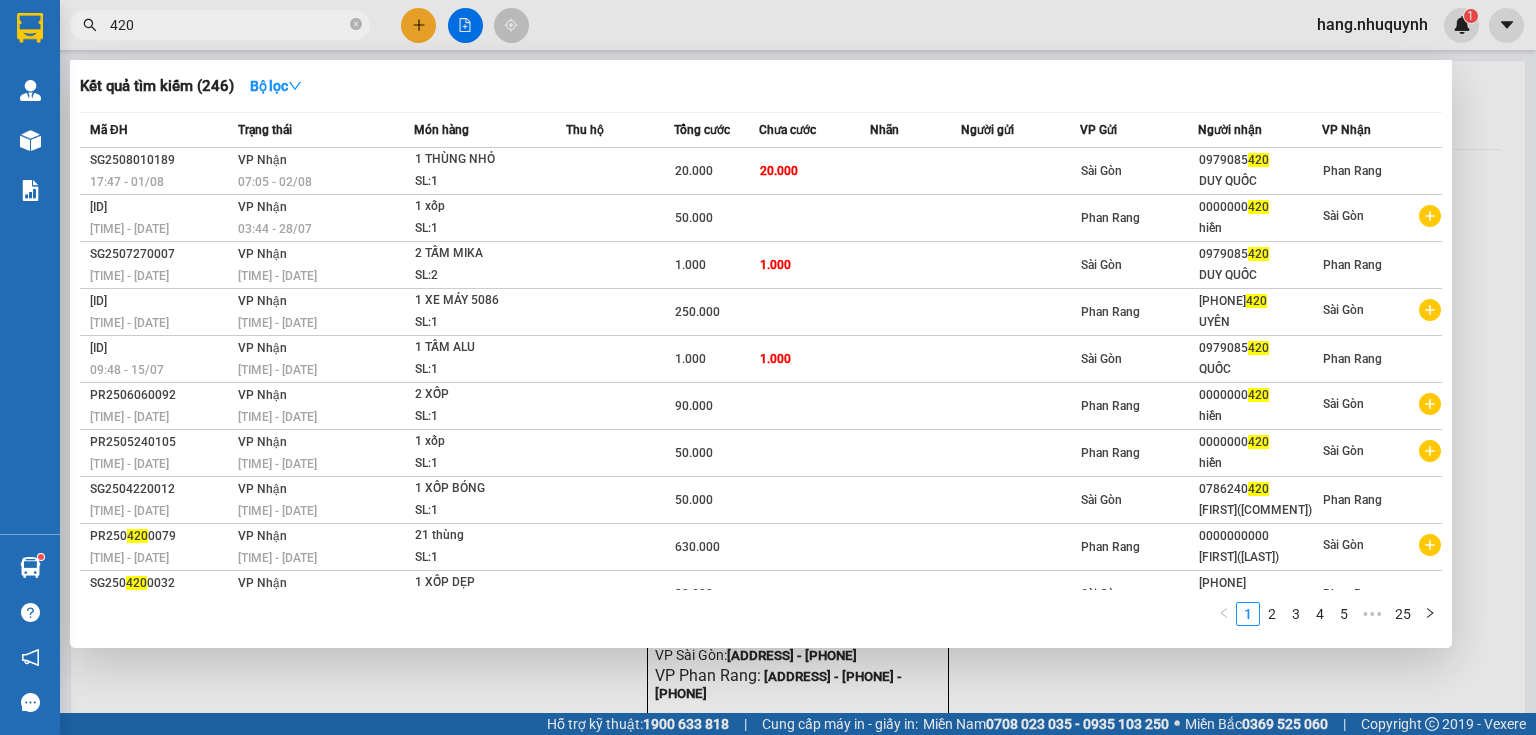 type 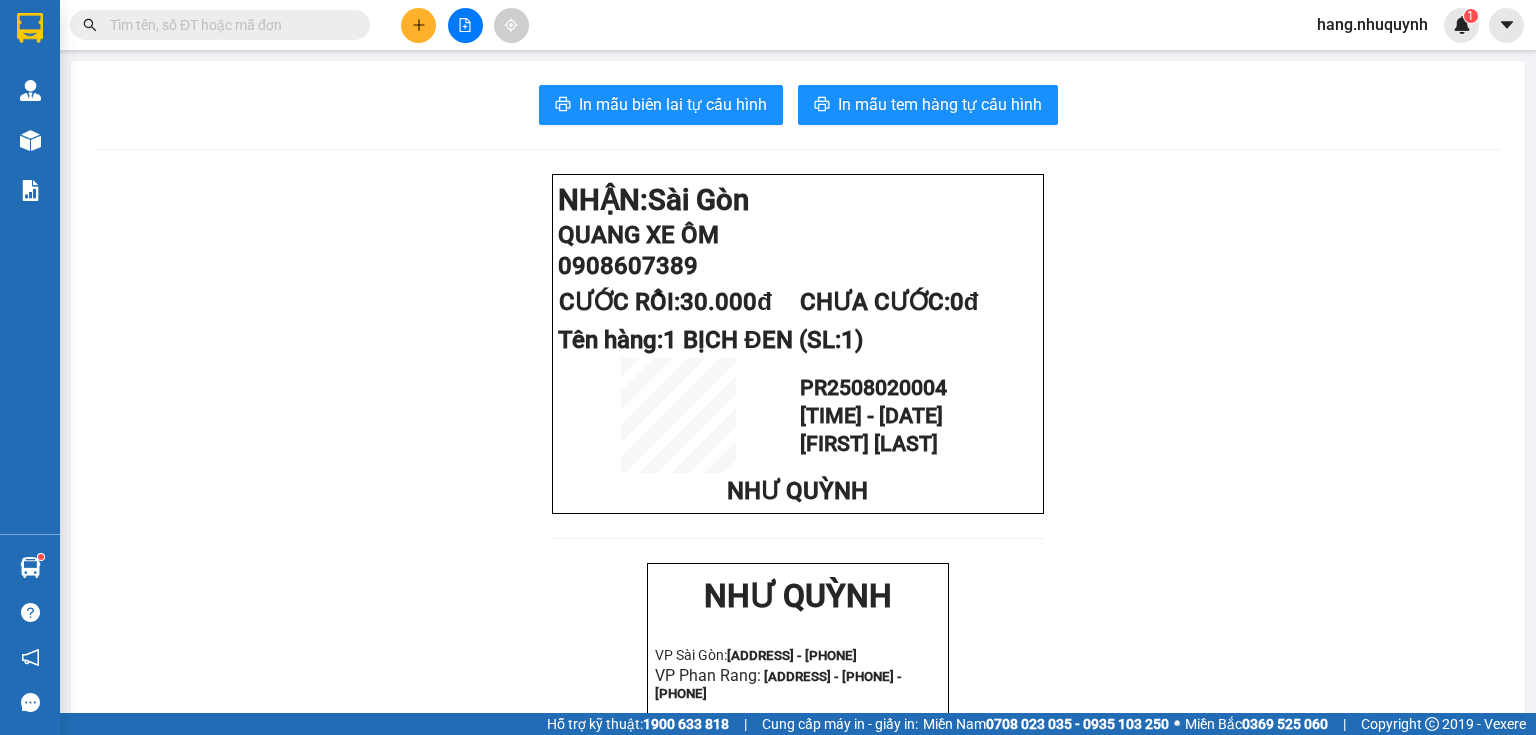 click on "hang.nhuquynh" at bounding box center (1372, 24) 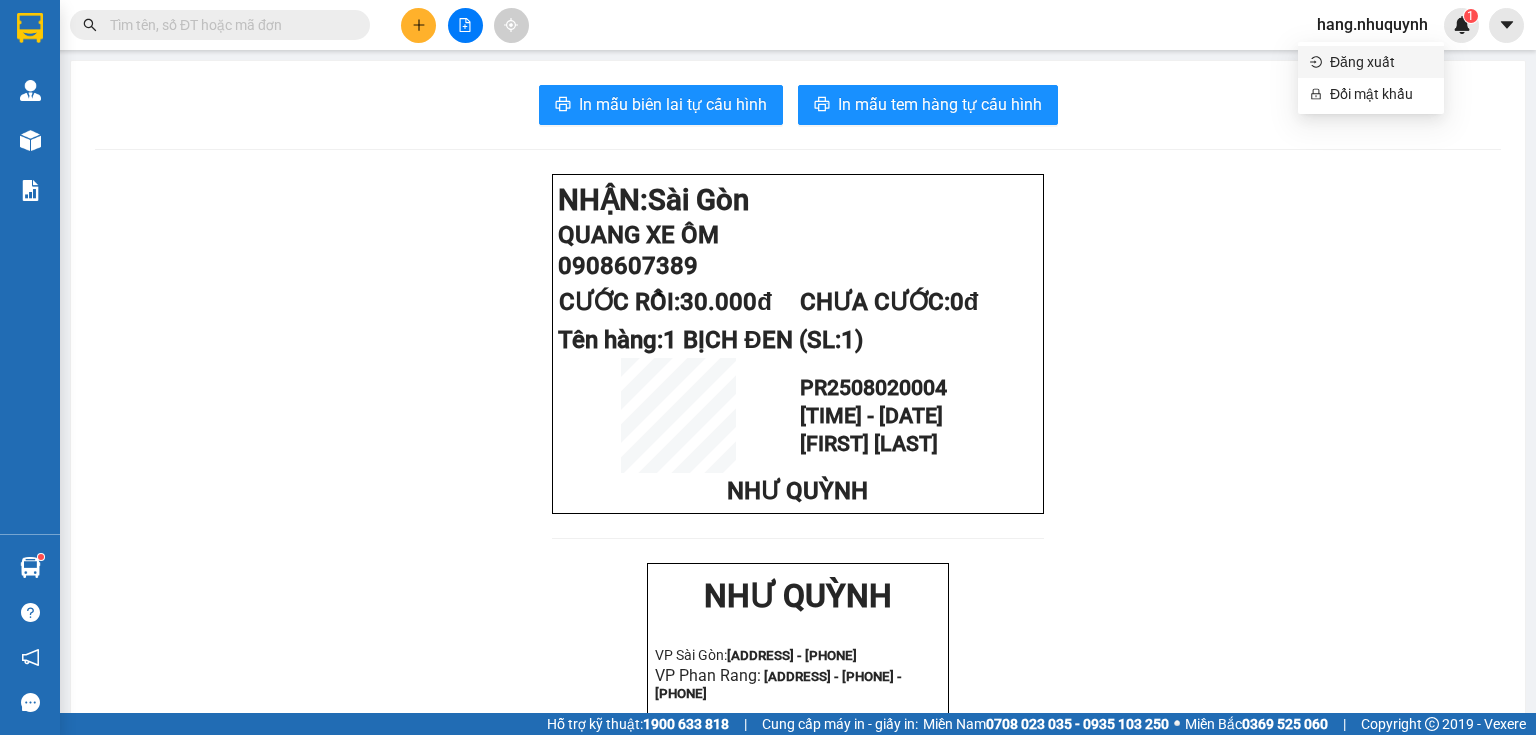 click on "Đăng xuất" at bounding box center [1381, 62] 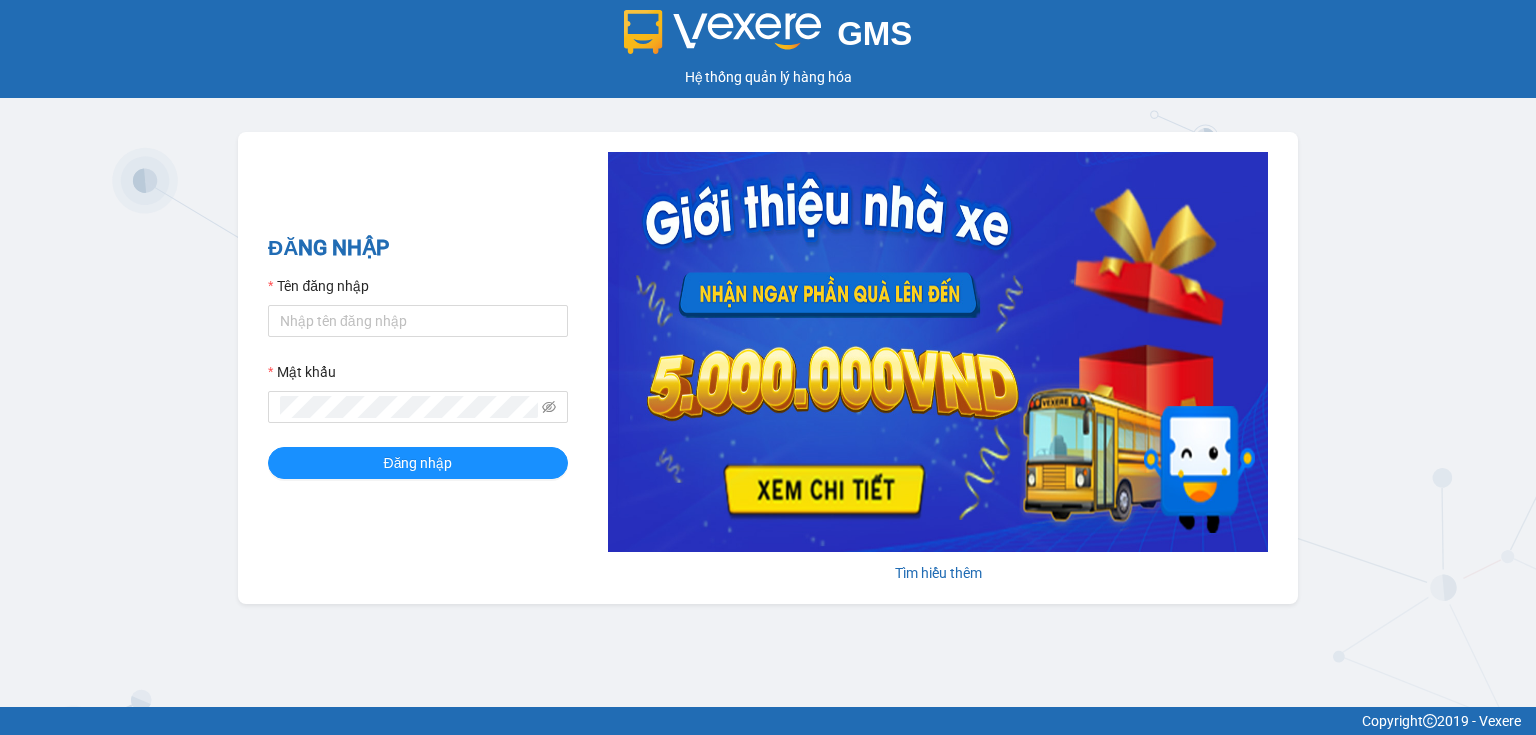 scroll, scrollTop: 0, scrollLeft: 0, axis: both 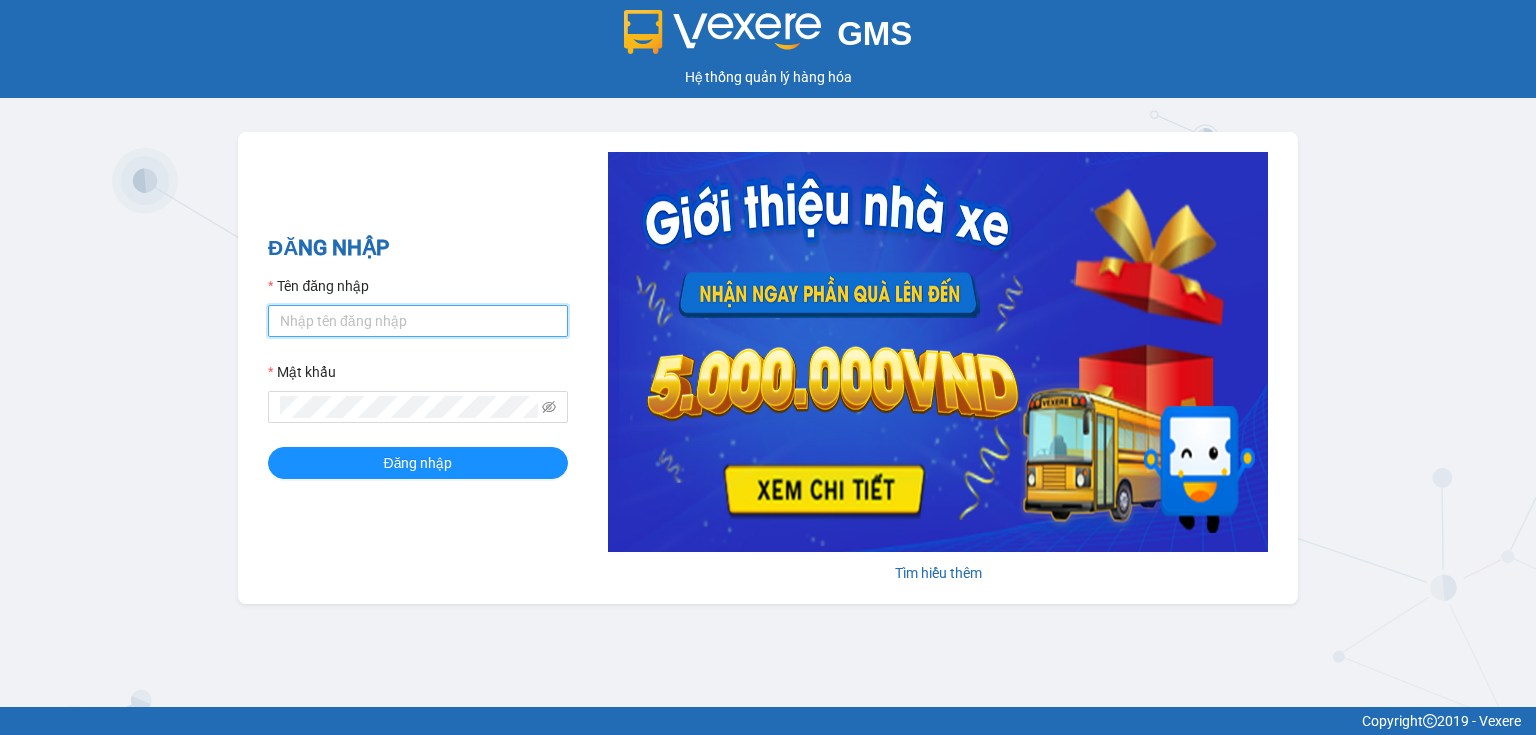 click on "Tên đăng nhập" at bounding box center (418, 321) 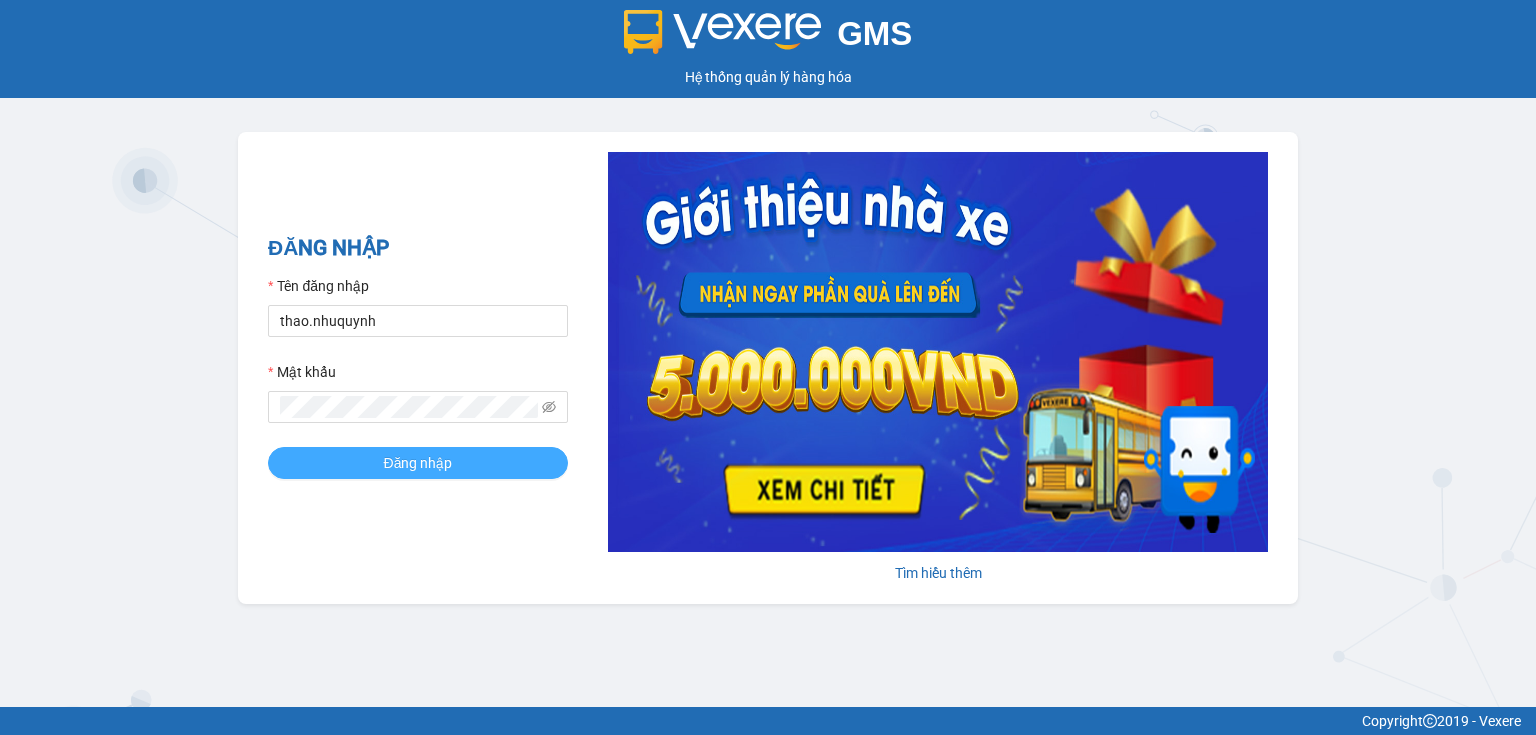 click on "Đăng nhập" at bounding box center [418, 463] 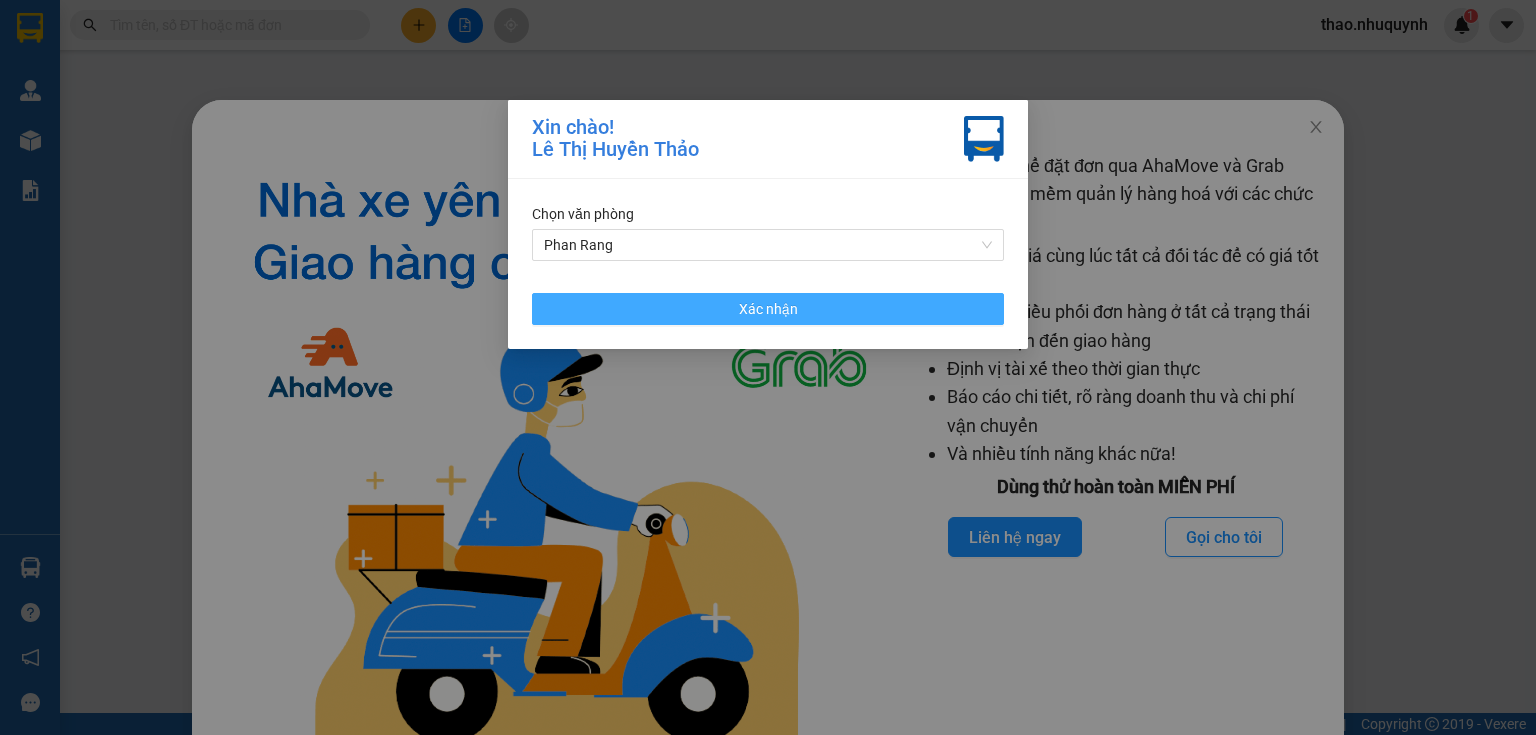 click on "Xác nhận" at bounding box center [768, 309] 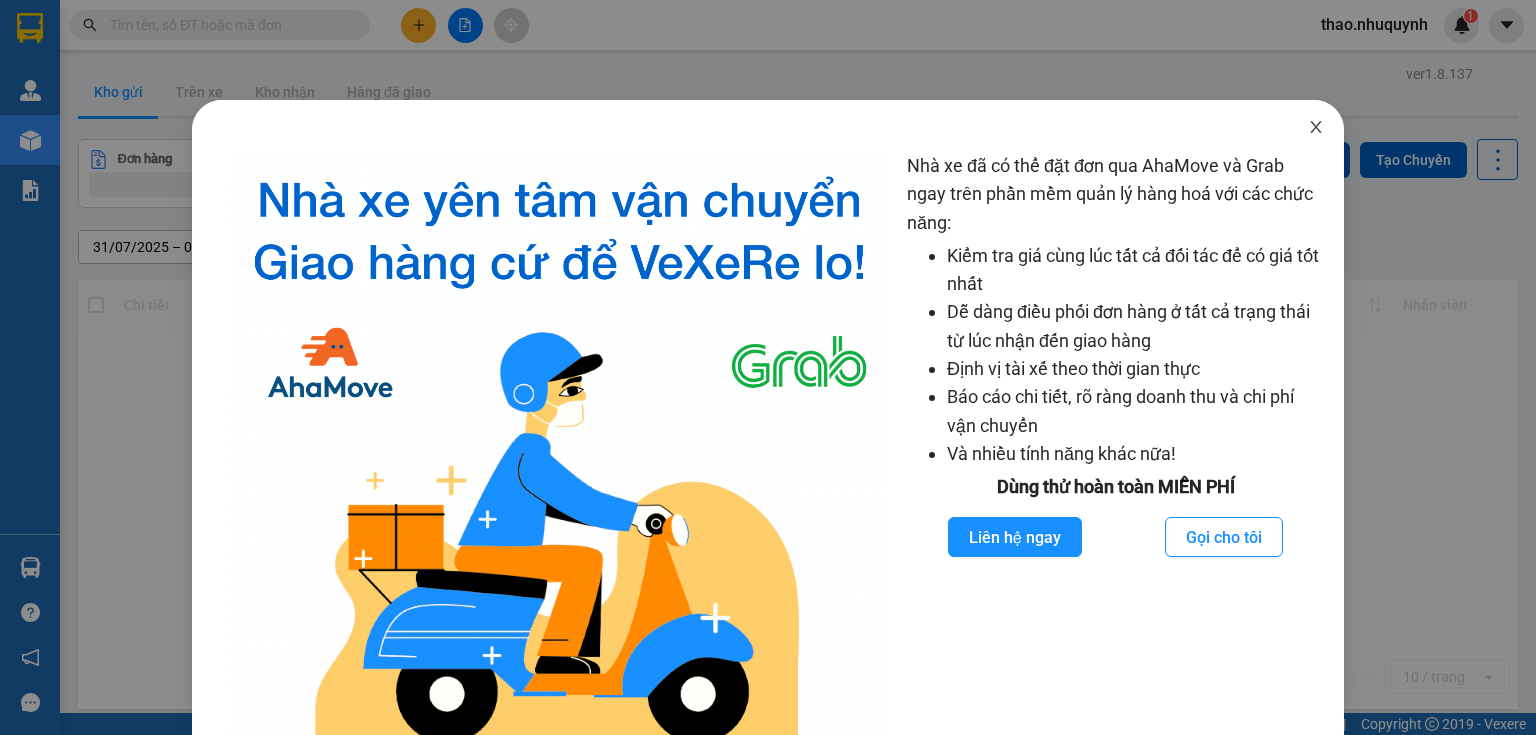 click 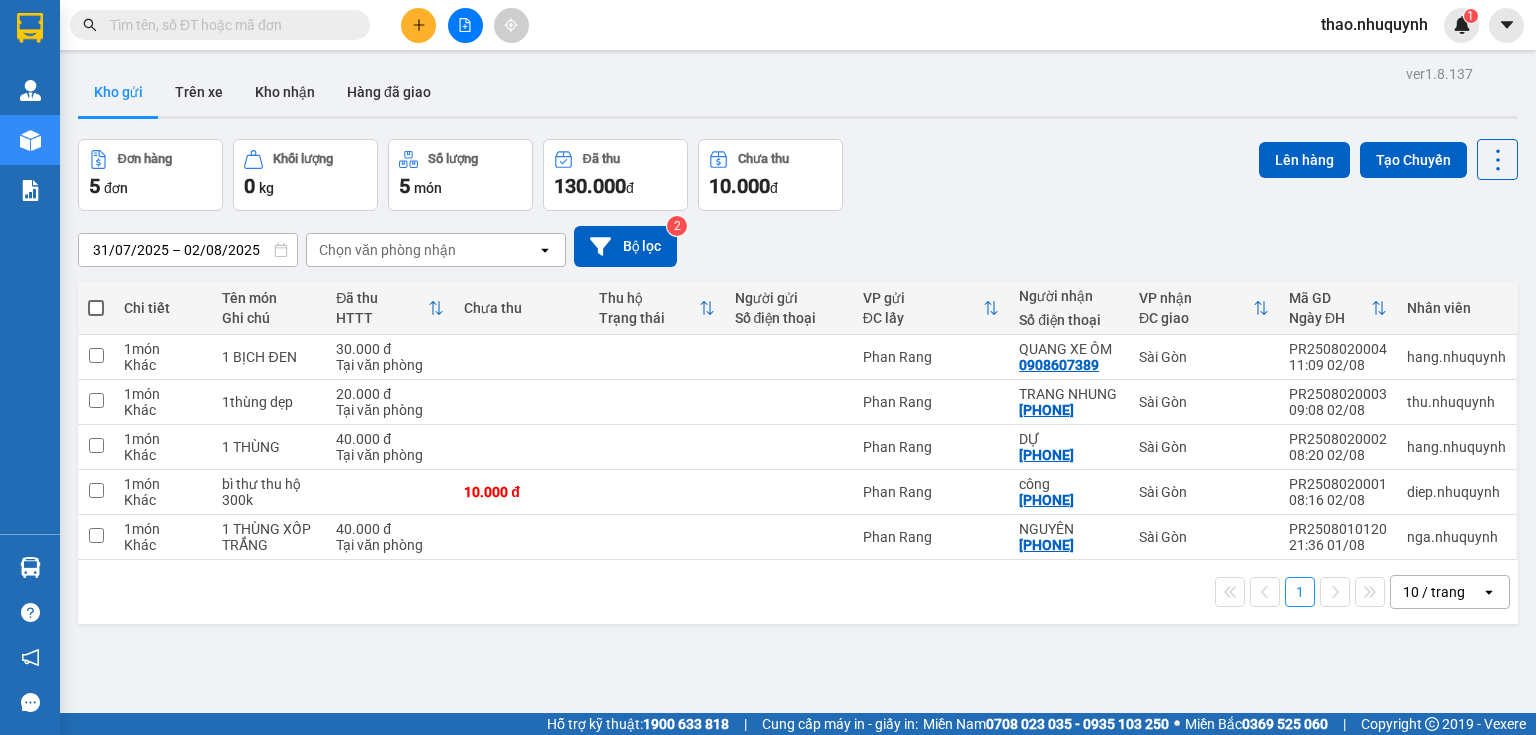 click at bounding box center (228, 25) 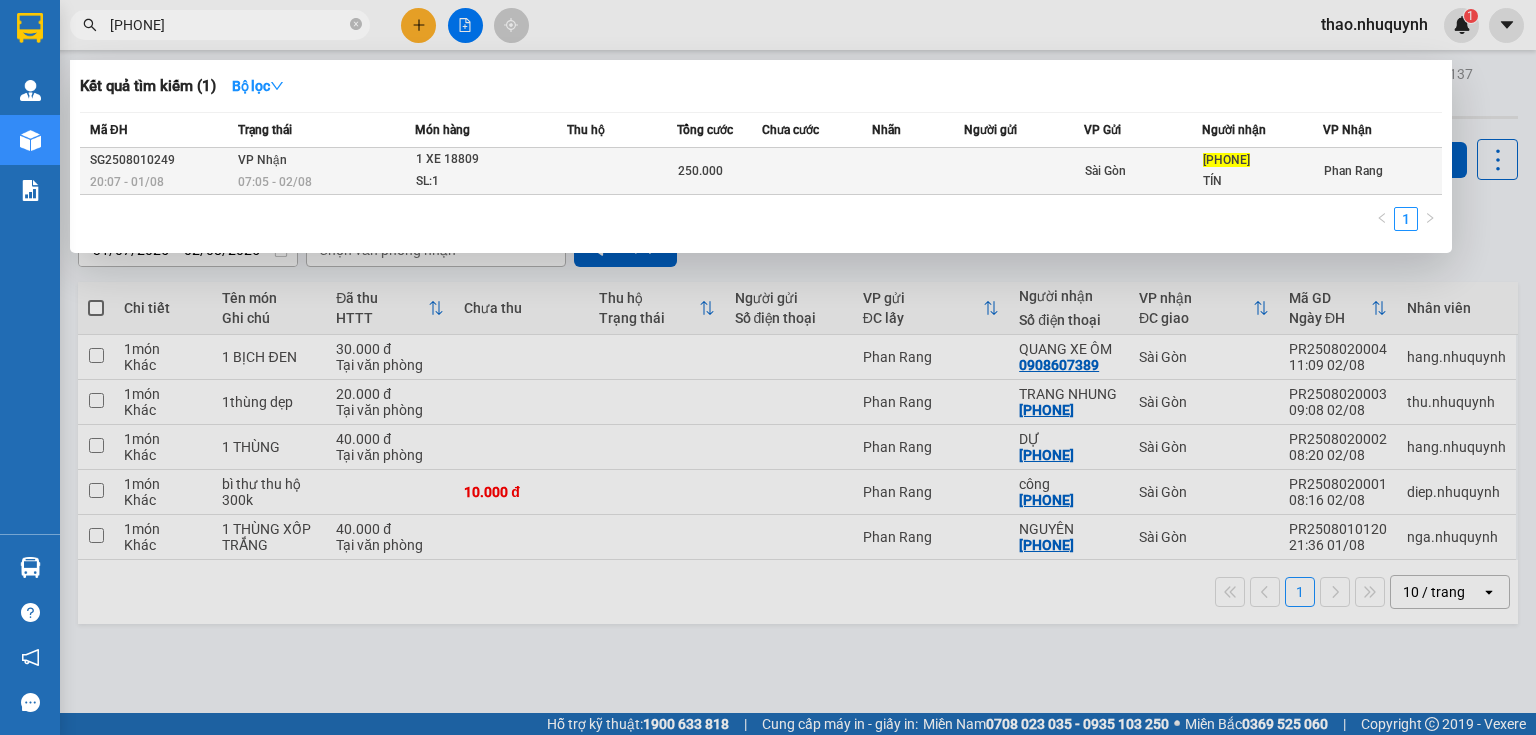 type on "[PHONE]" 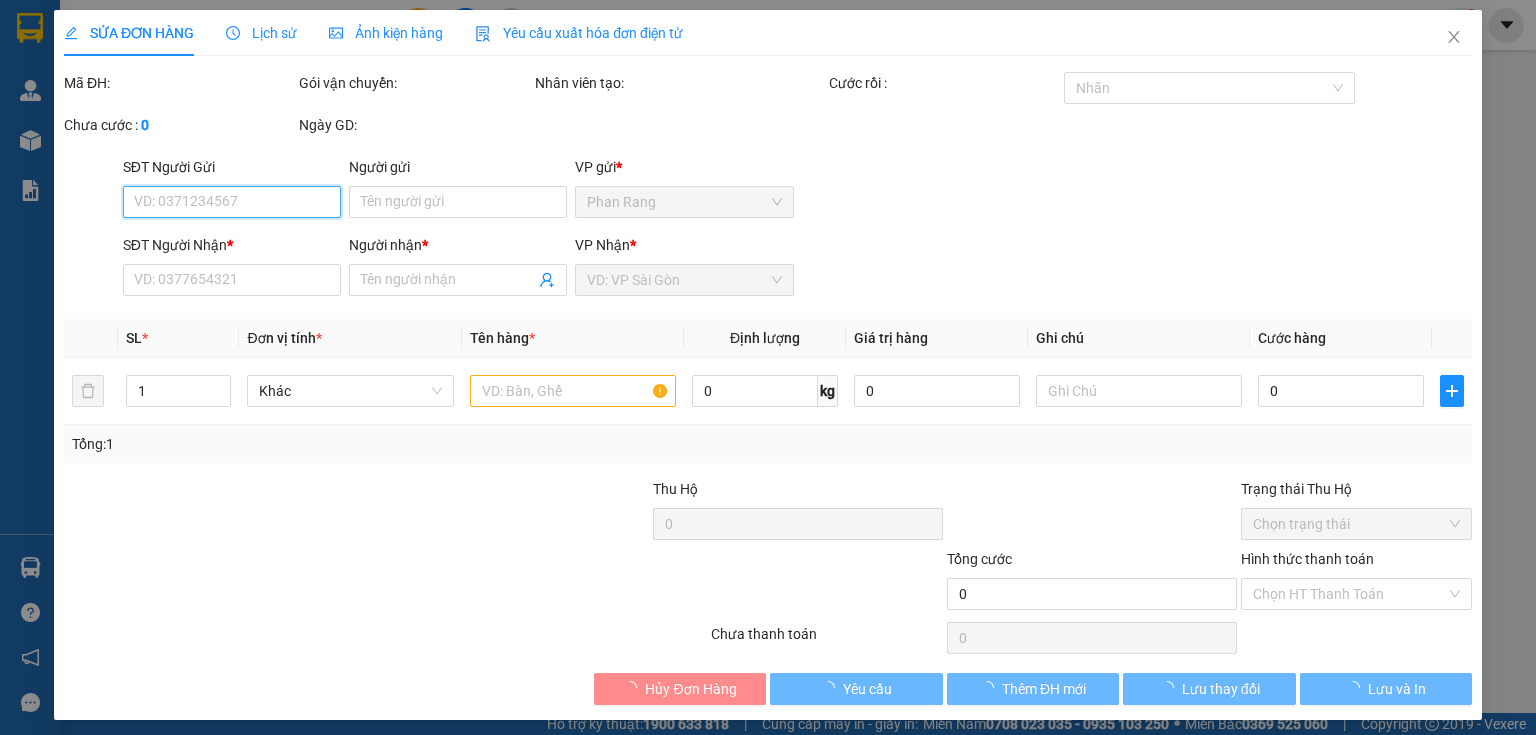 type on "[PHONE]" 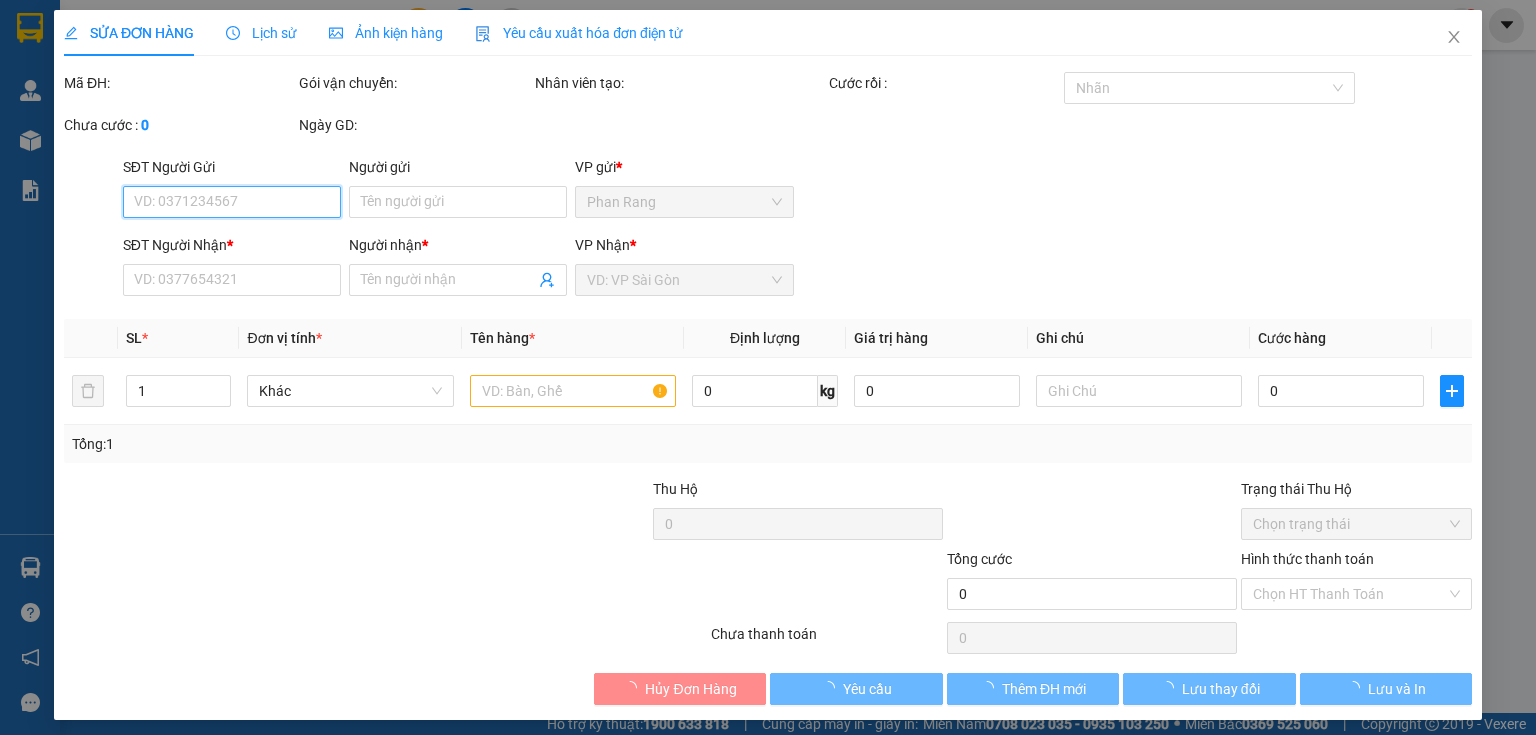 type on "TÍN" 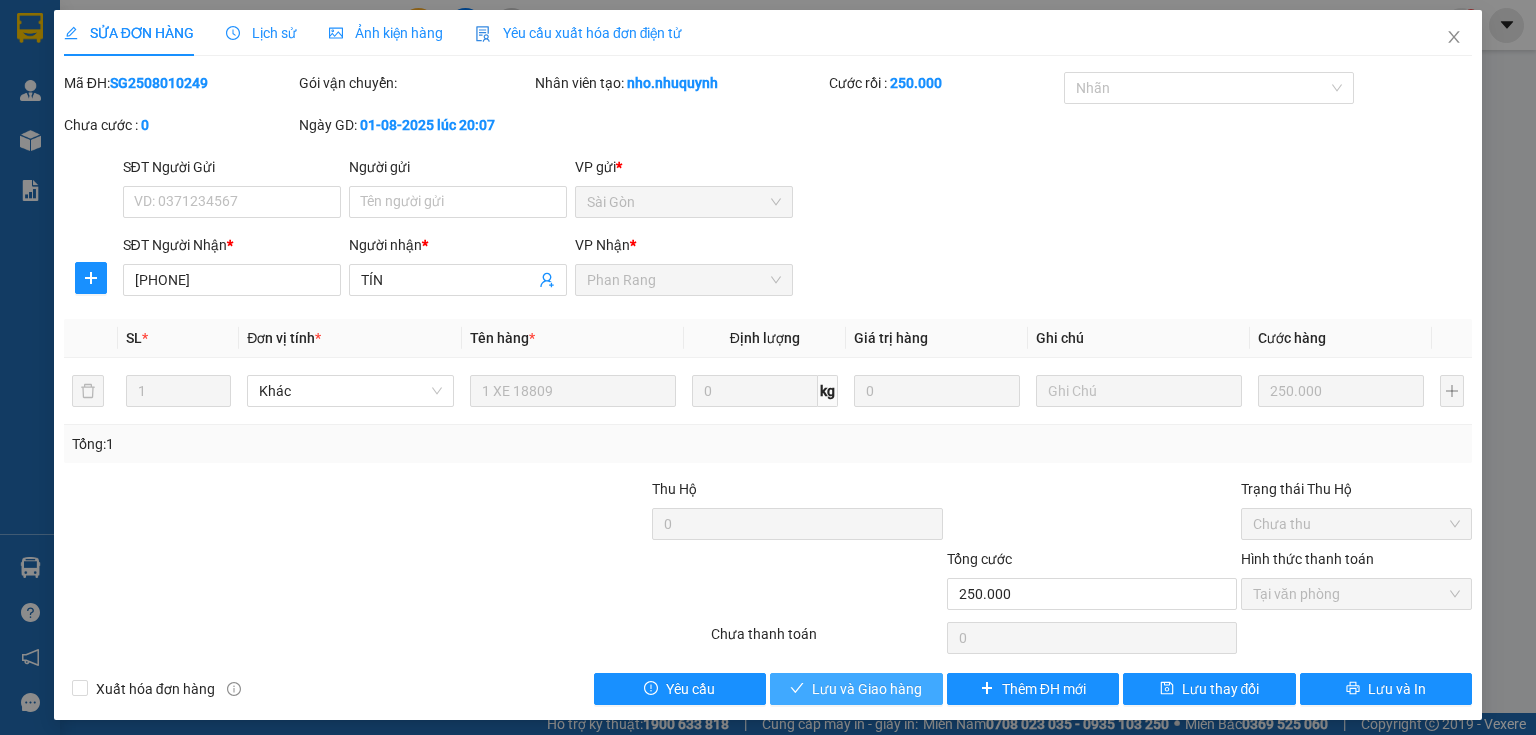 click on "Lưu và Giao hàng" at bounding box center (867, 689) 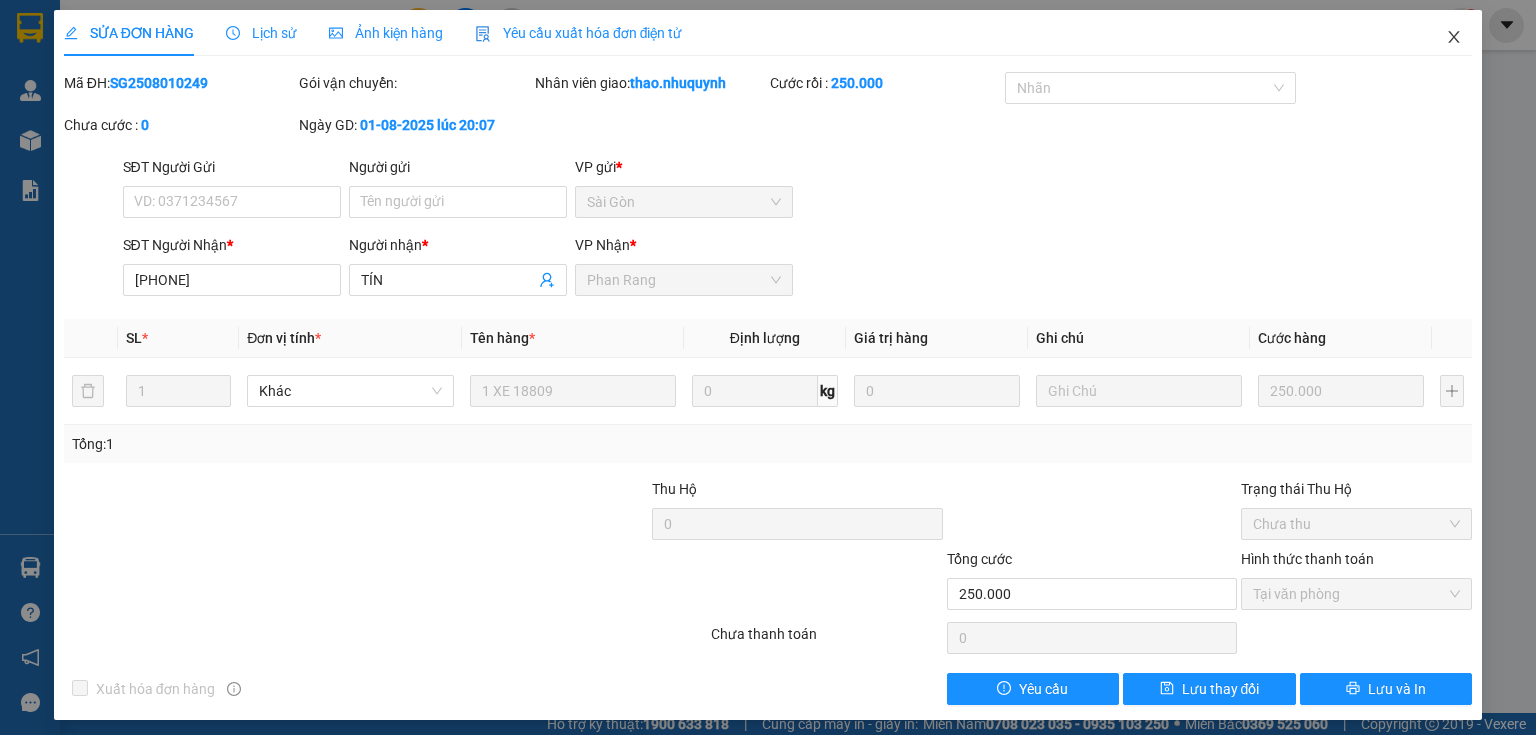 click 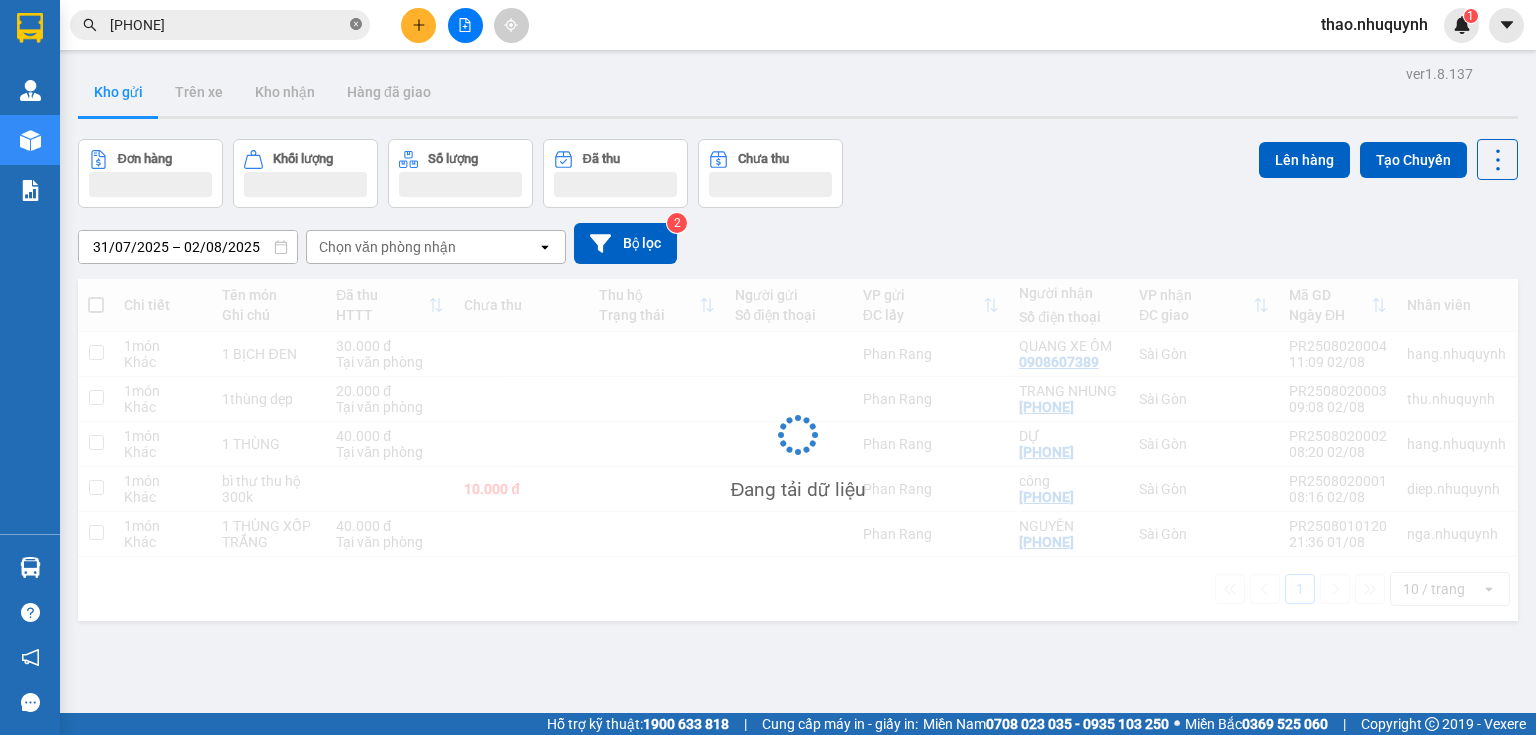 click 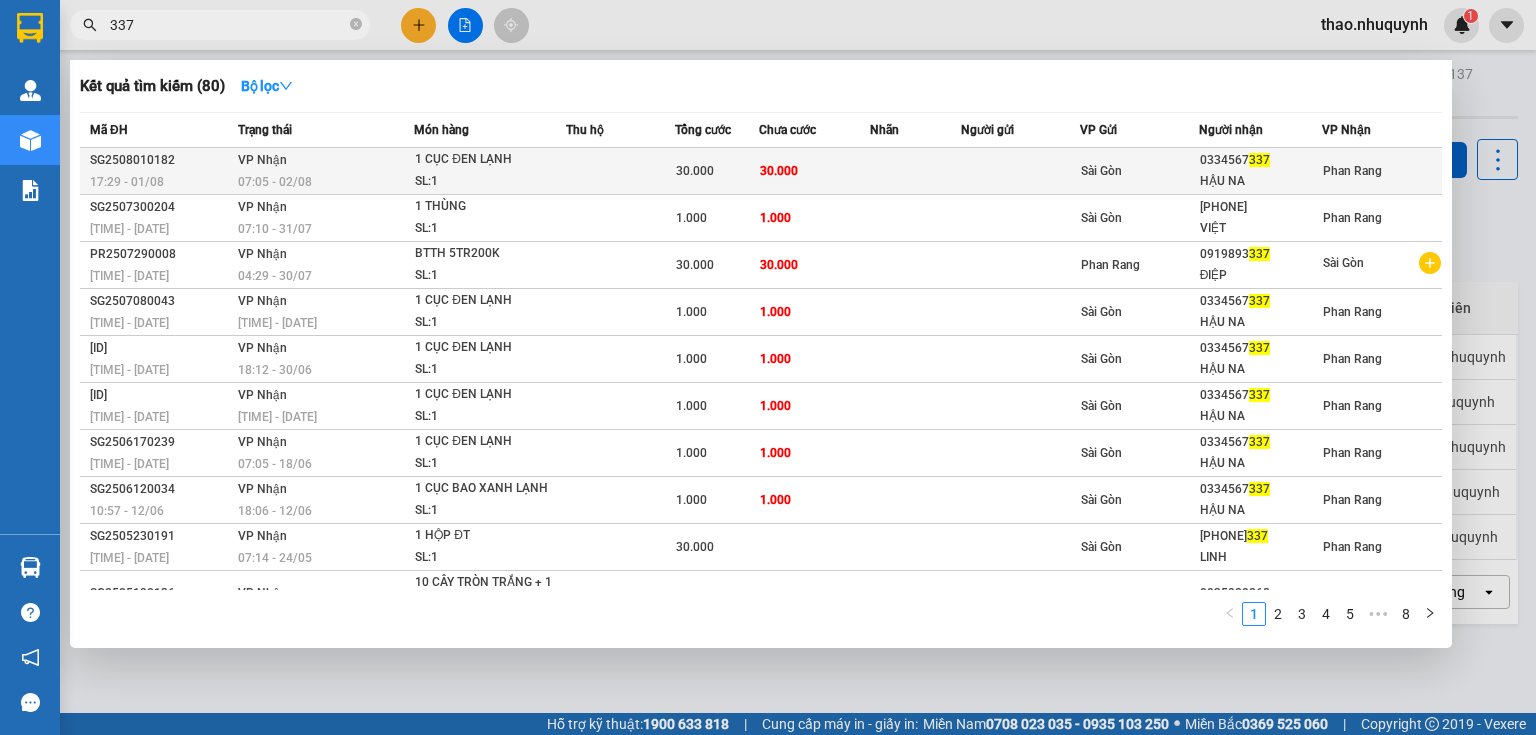 type on "337" 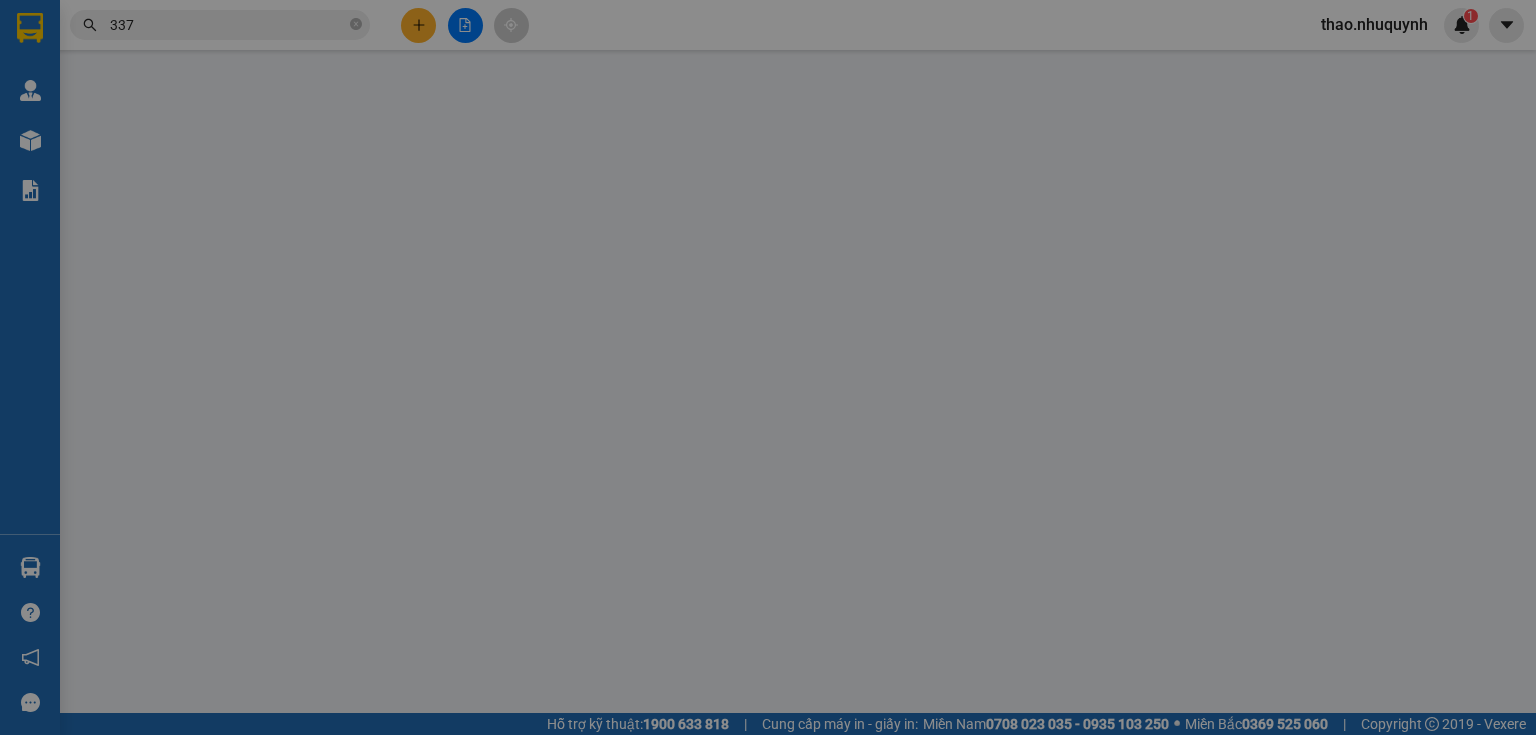 type on "0334567337" 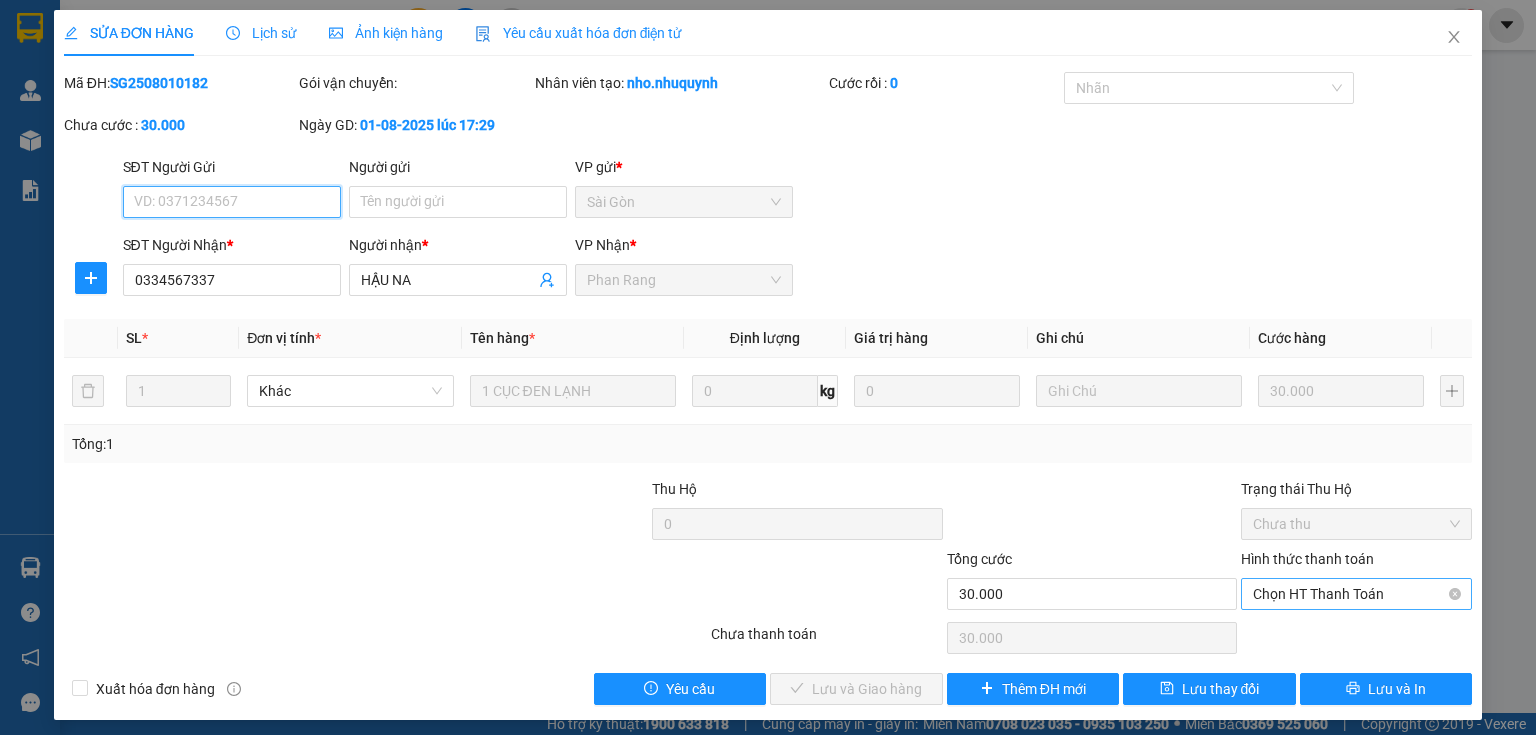 click on "Chọn HT Thanh Toán" at bounding box center [1356, 594] 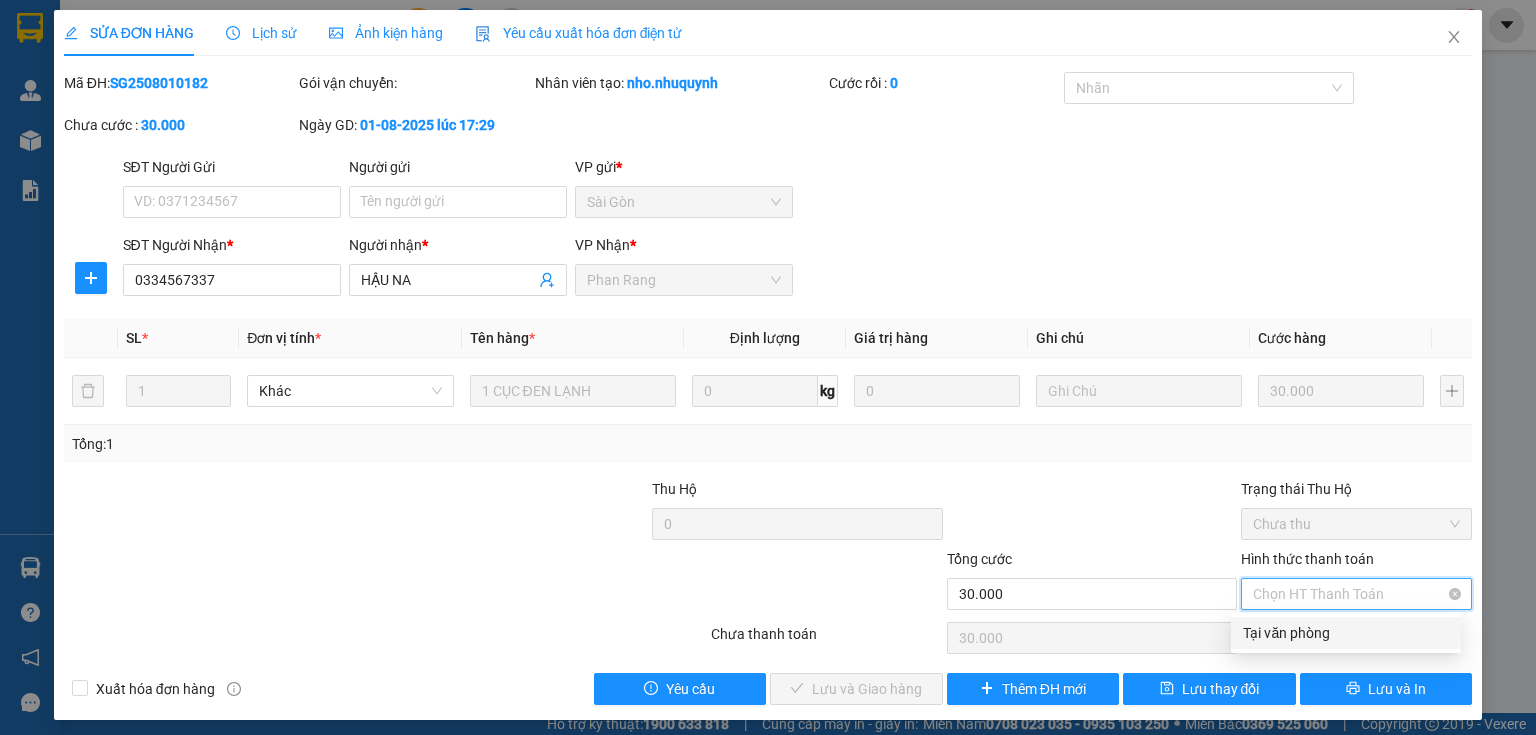 click on "Tại văn phòng" at bounding box center (1346, 633) 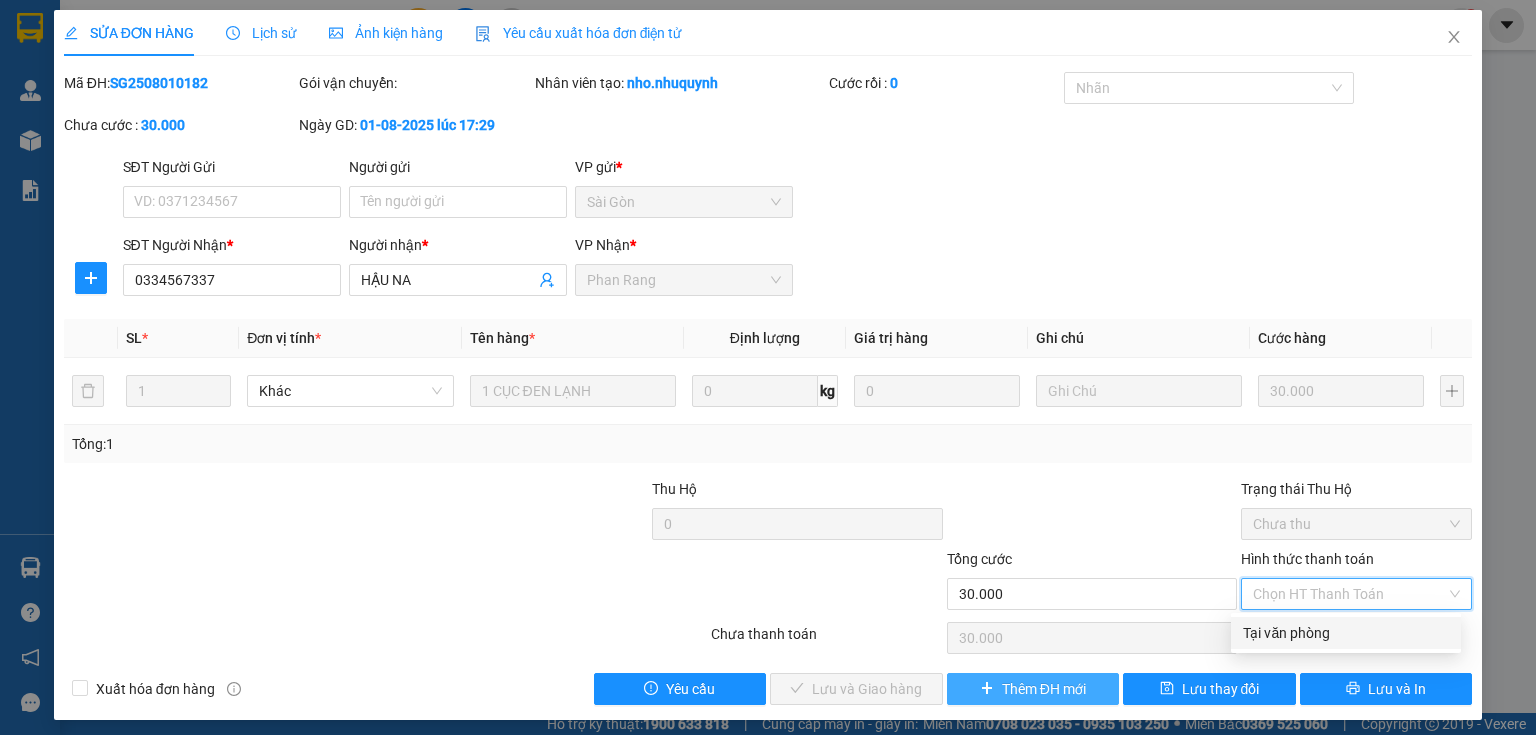 type on "0" 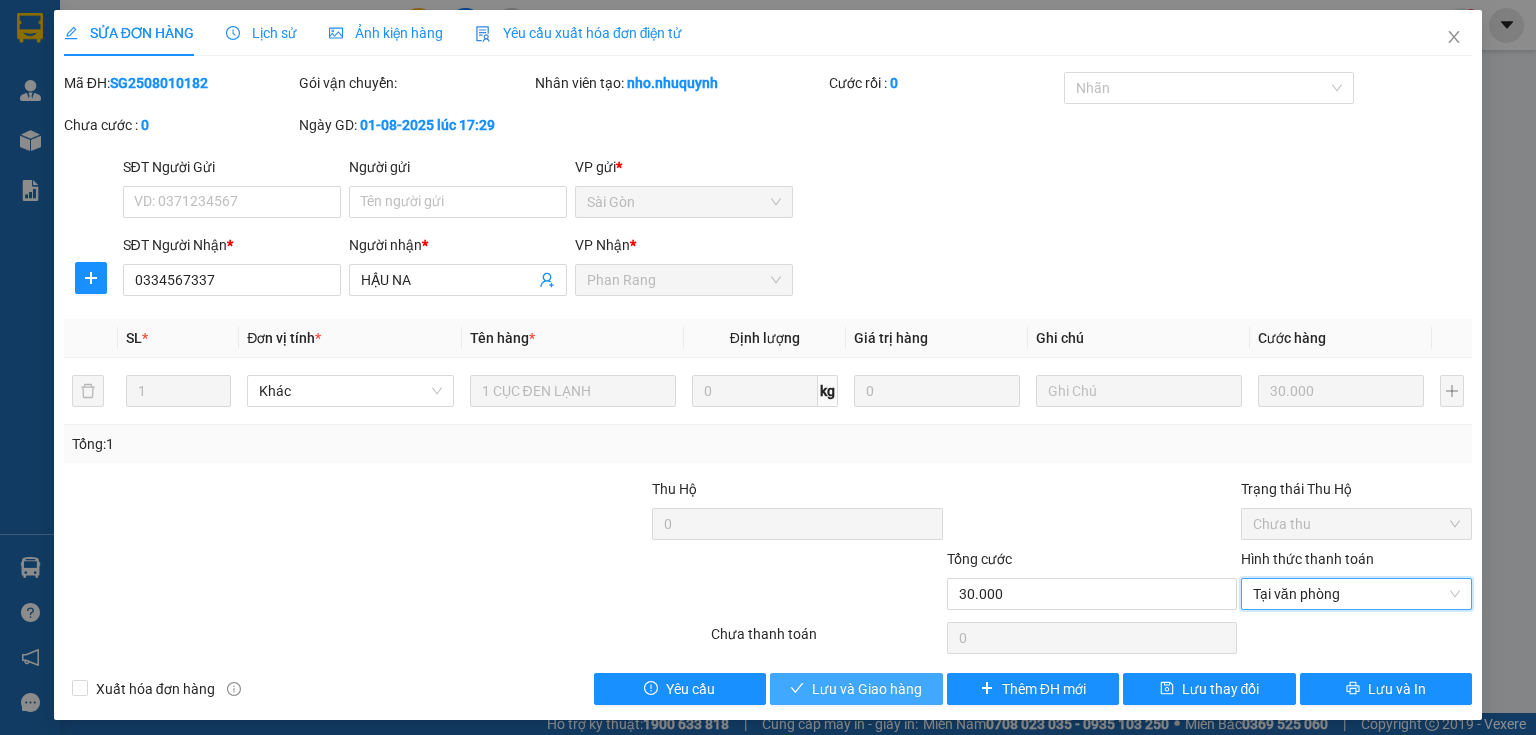 click on "Lưu và Giao hàng" at bounding box center [867, 689] 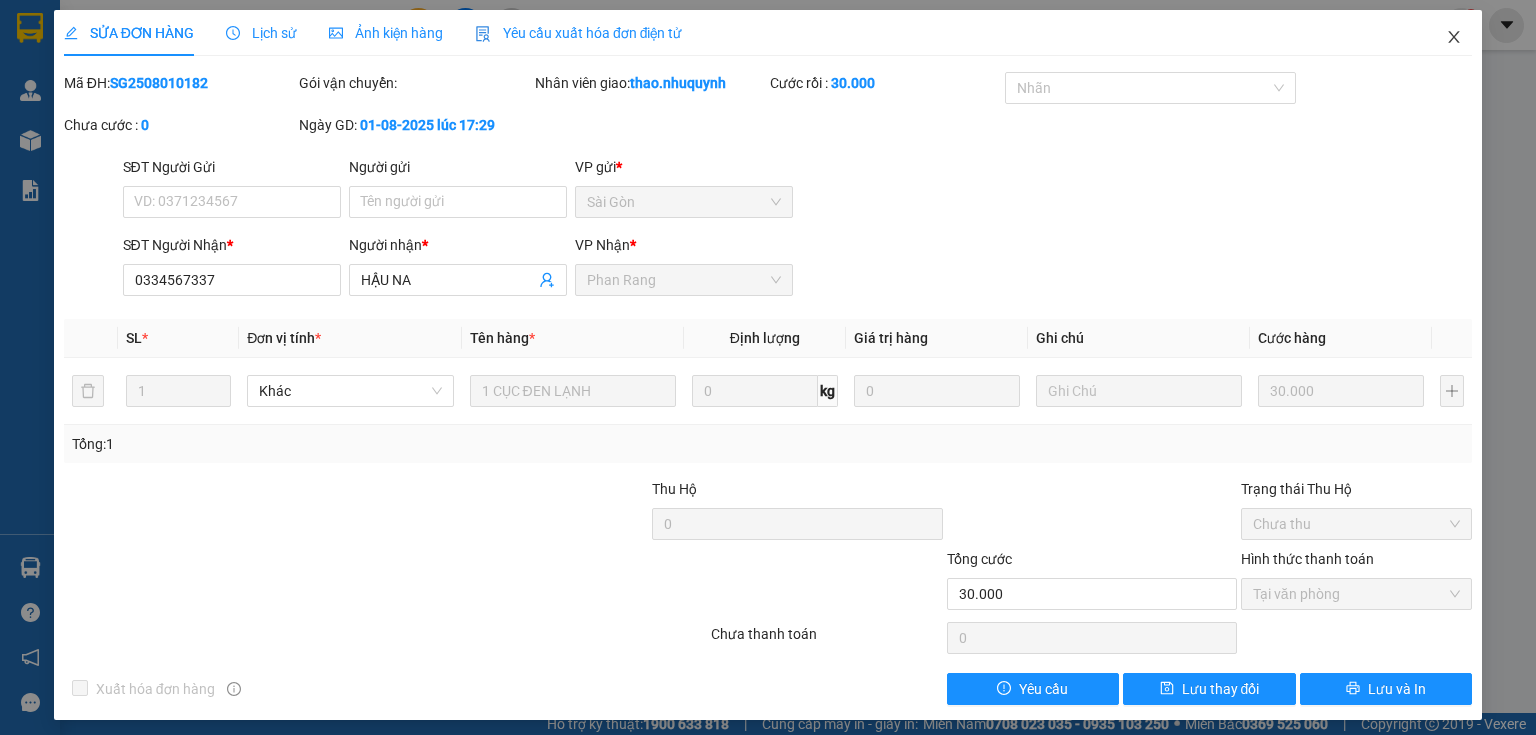 click 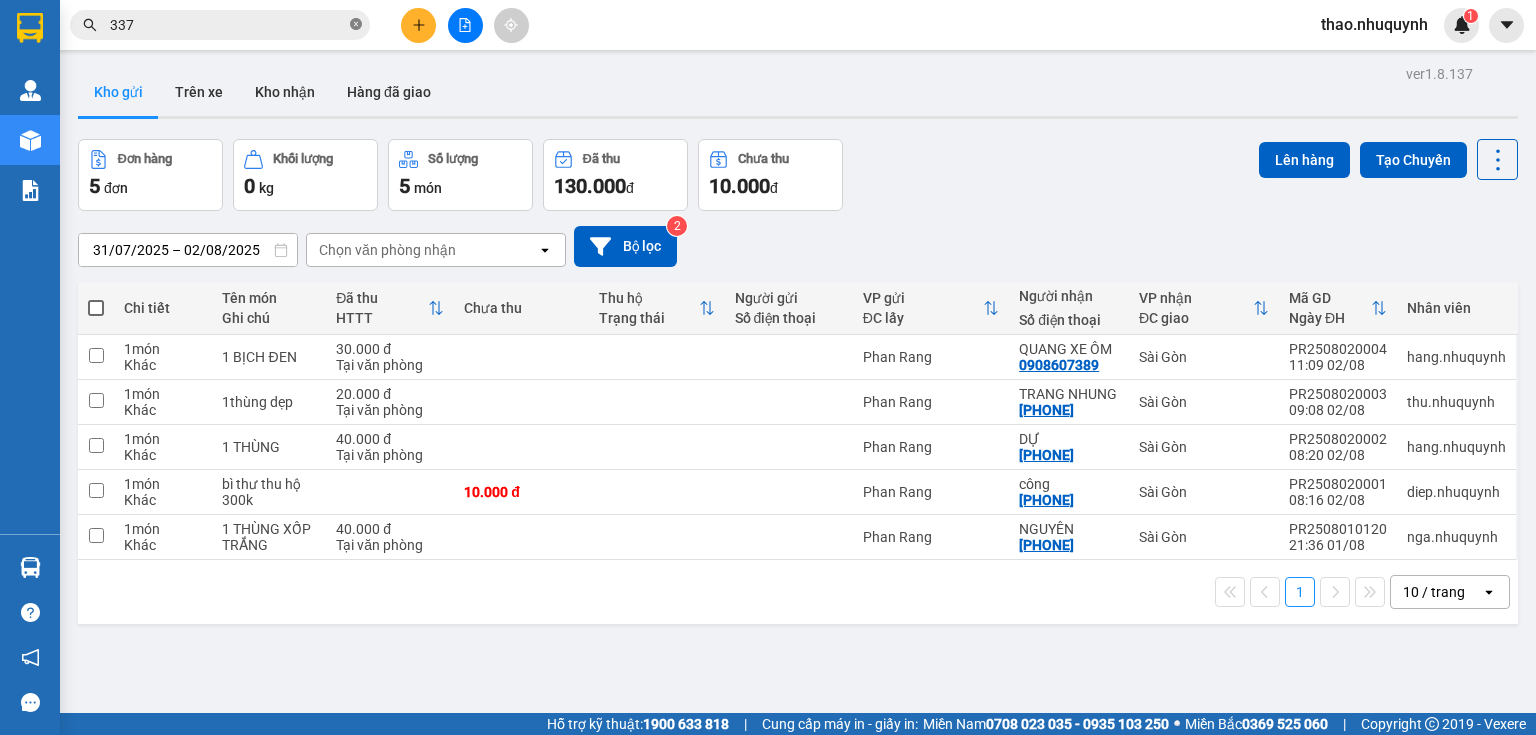 click 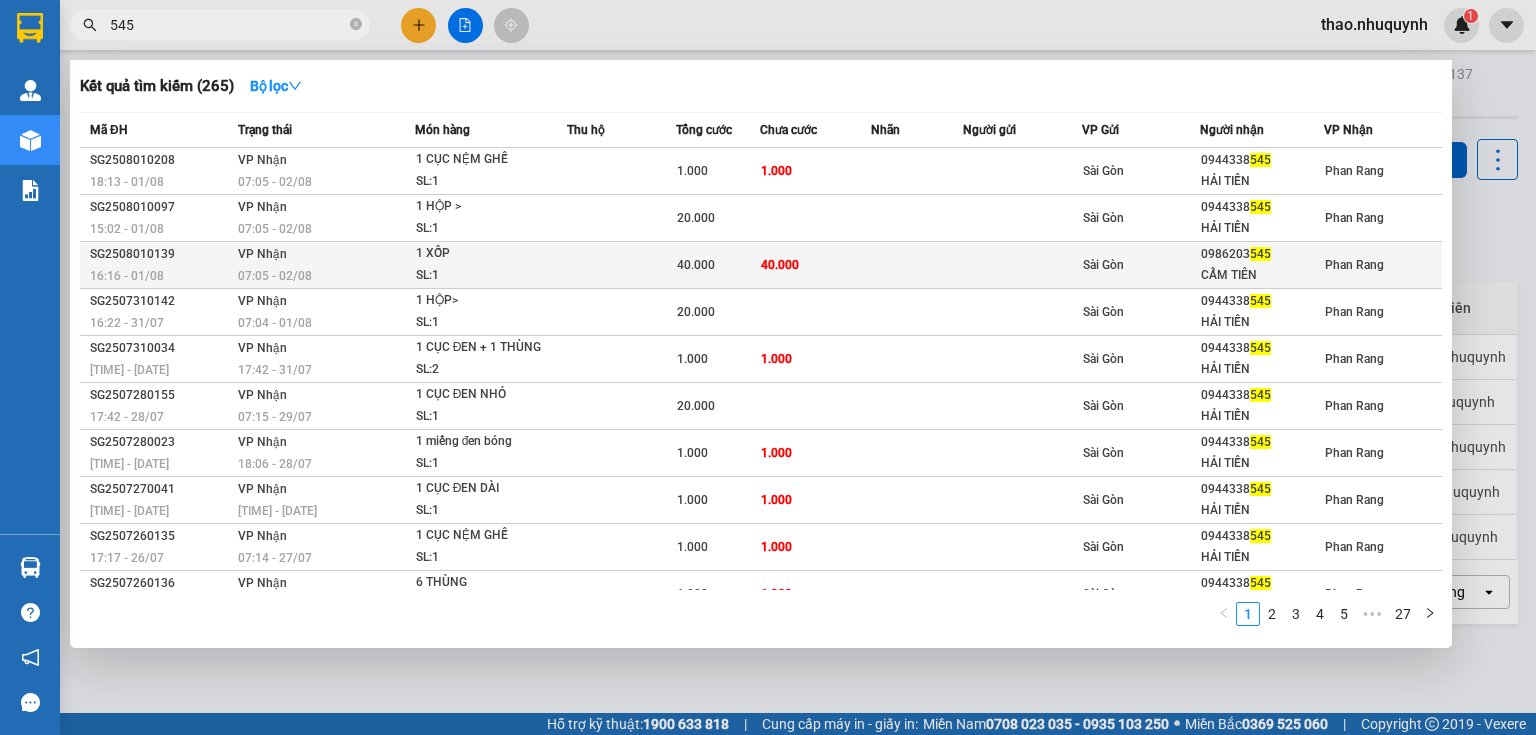 type on "545" 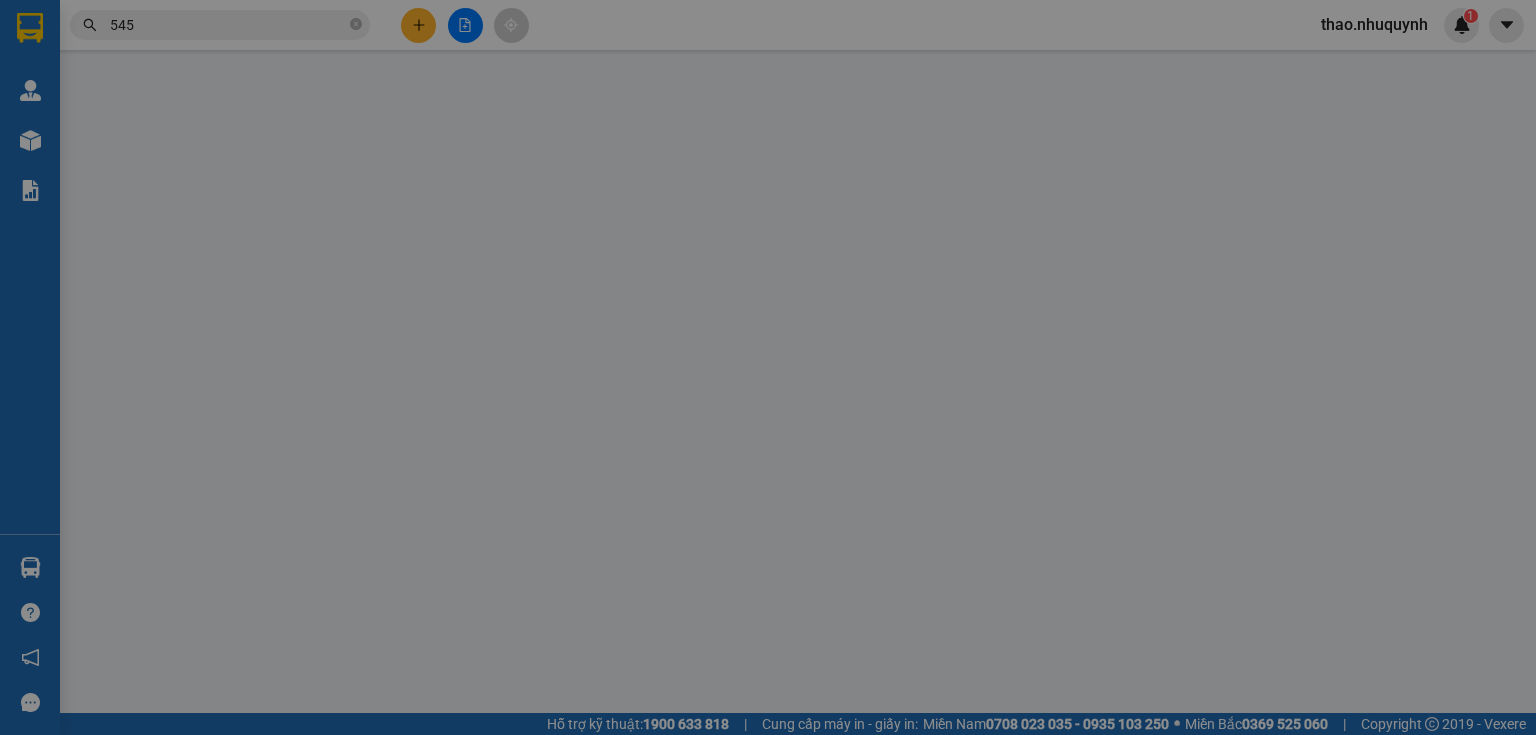 type on "[PHONE]" 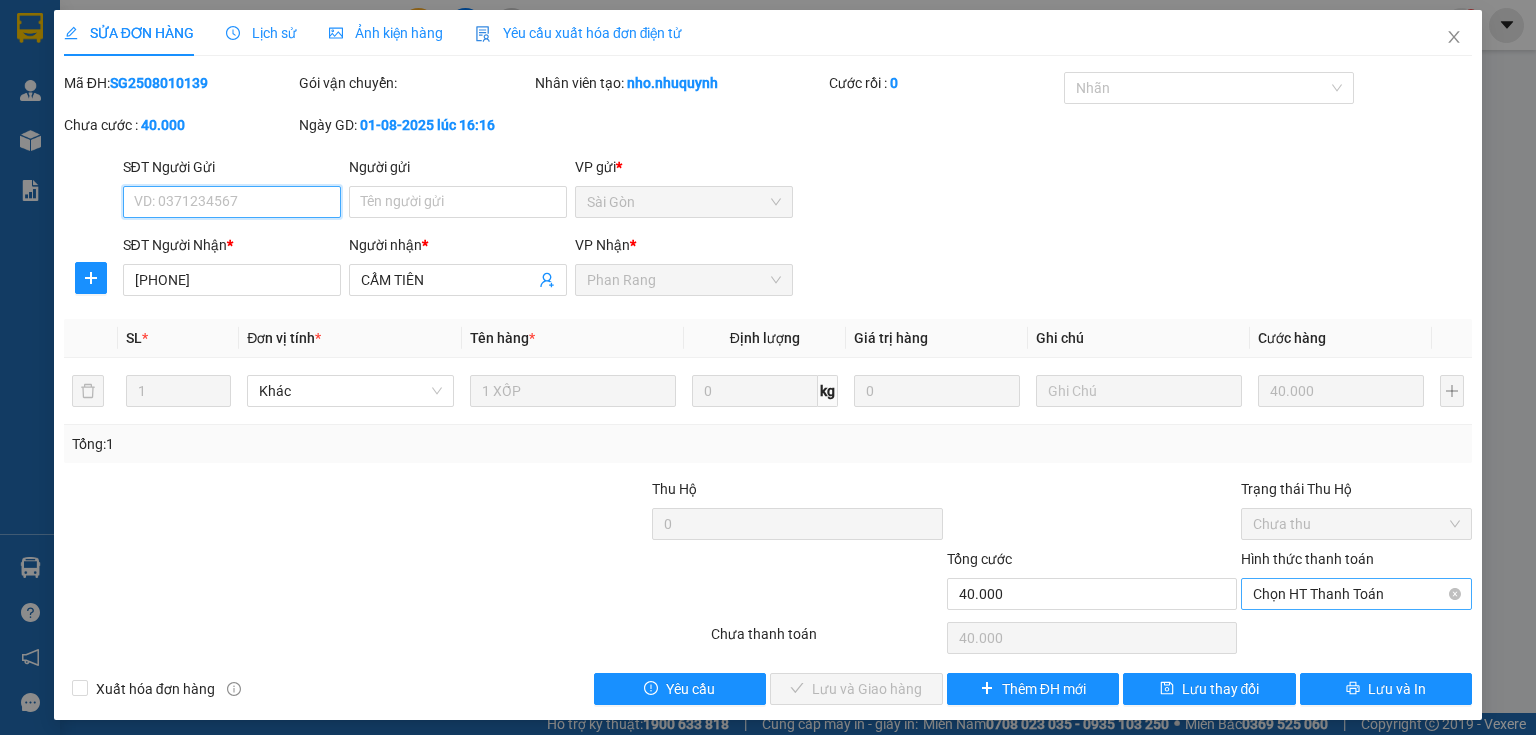 click on "Chọn HT Thanh Toán" at bounding box center (1356, 594) 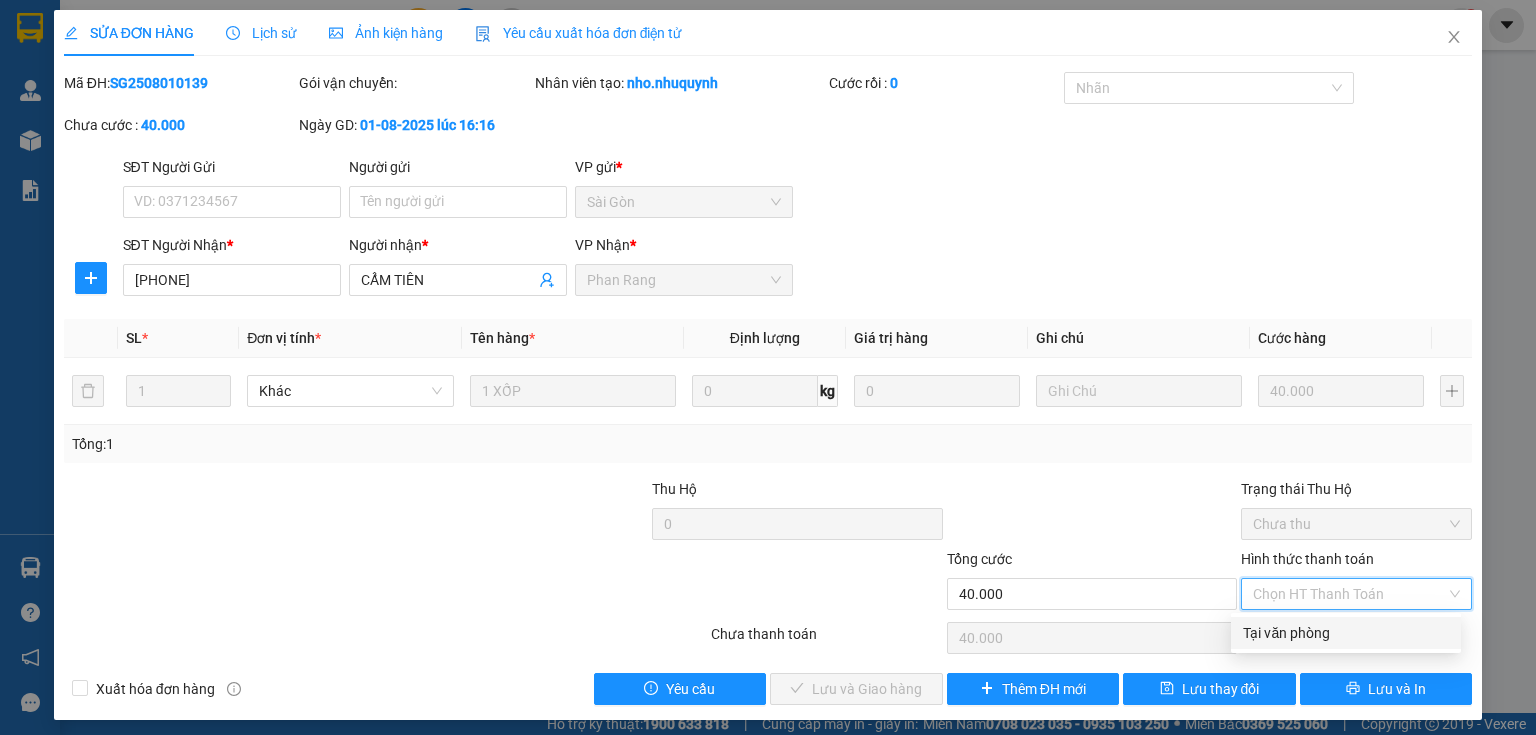 click on "Tại văn phòng" at bounding box center [1346, 633] 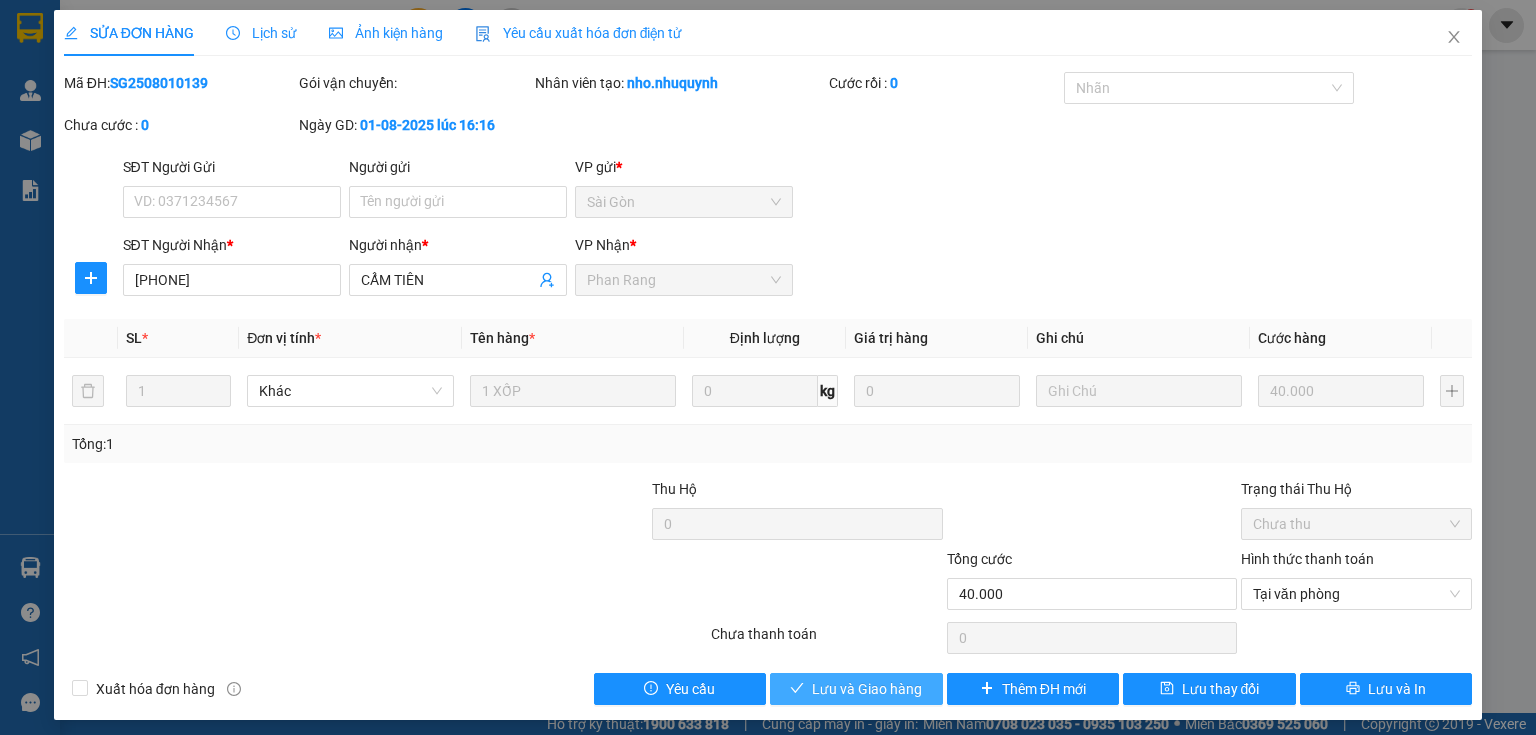 click on "Lưu và Giao hàng" at bounding box center [856, 689] 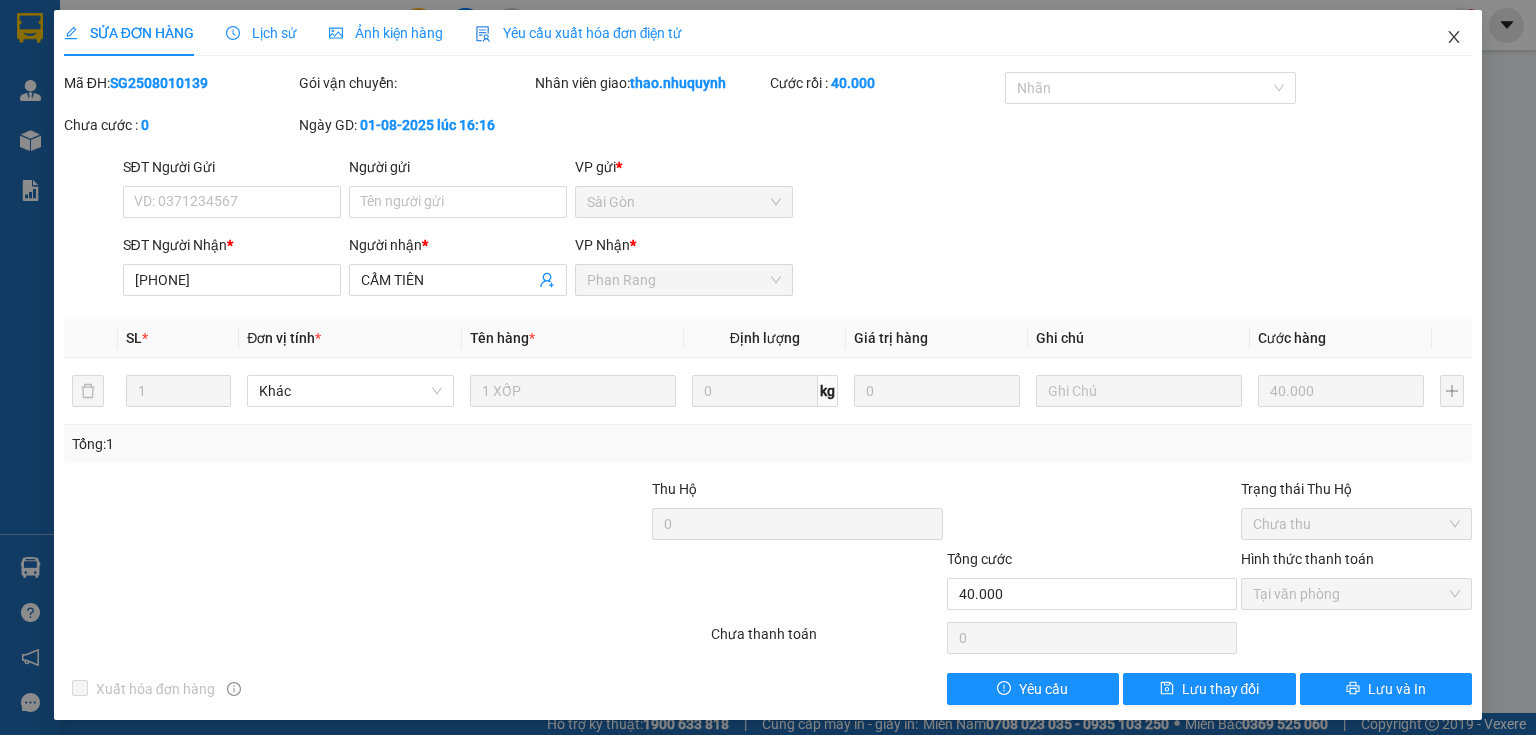 click 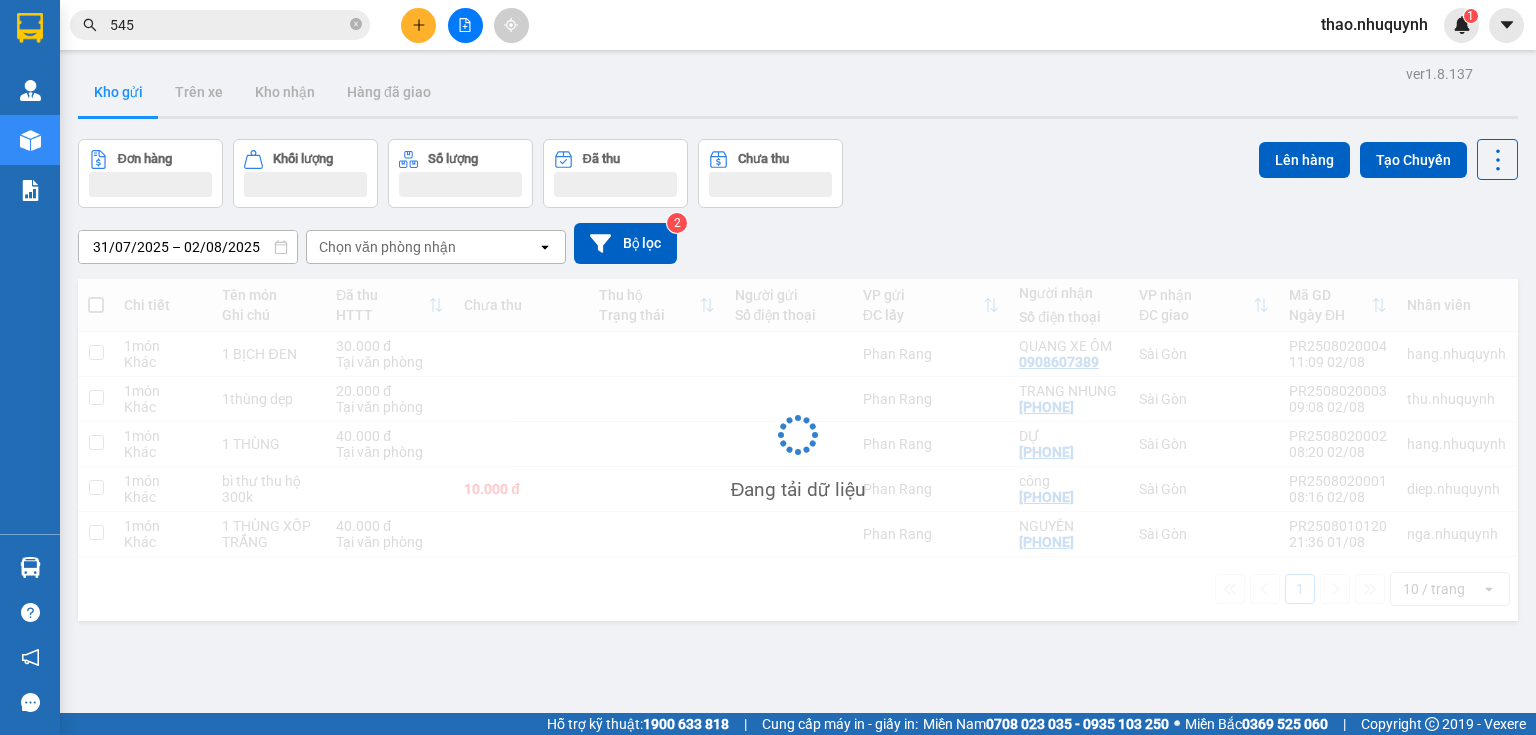 click at bounding box center (418, 25) 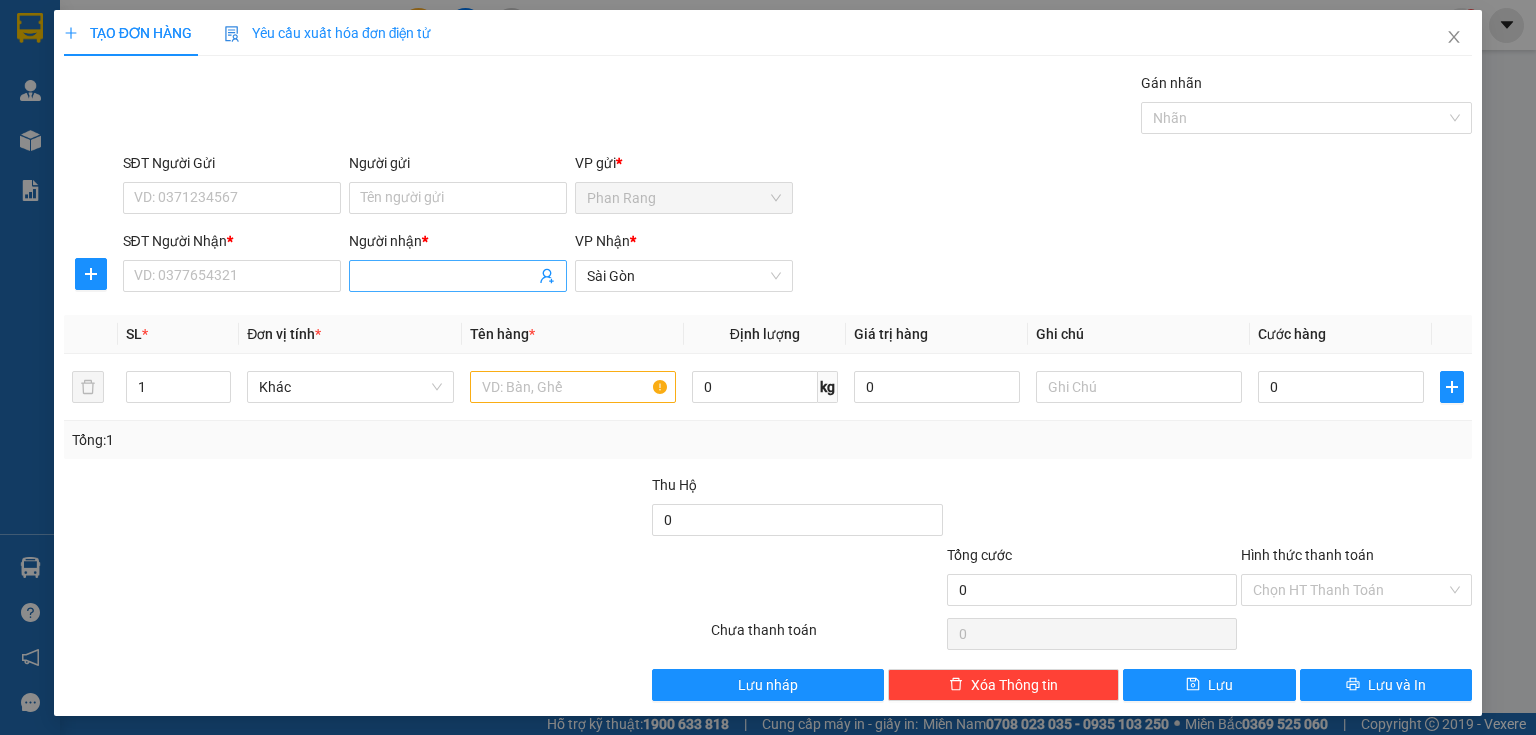 click on "Người nhận  *" at bounding box center (448, 276) 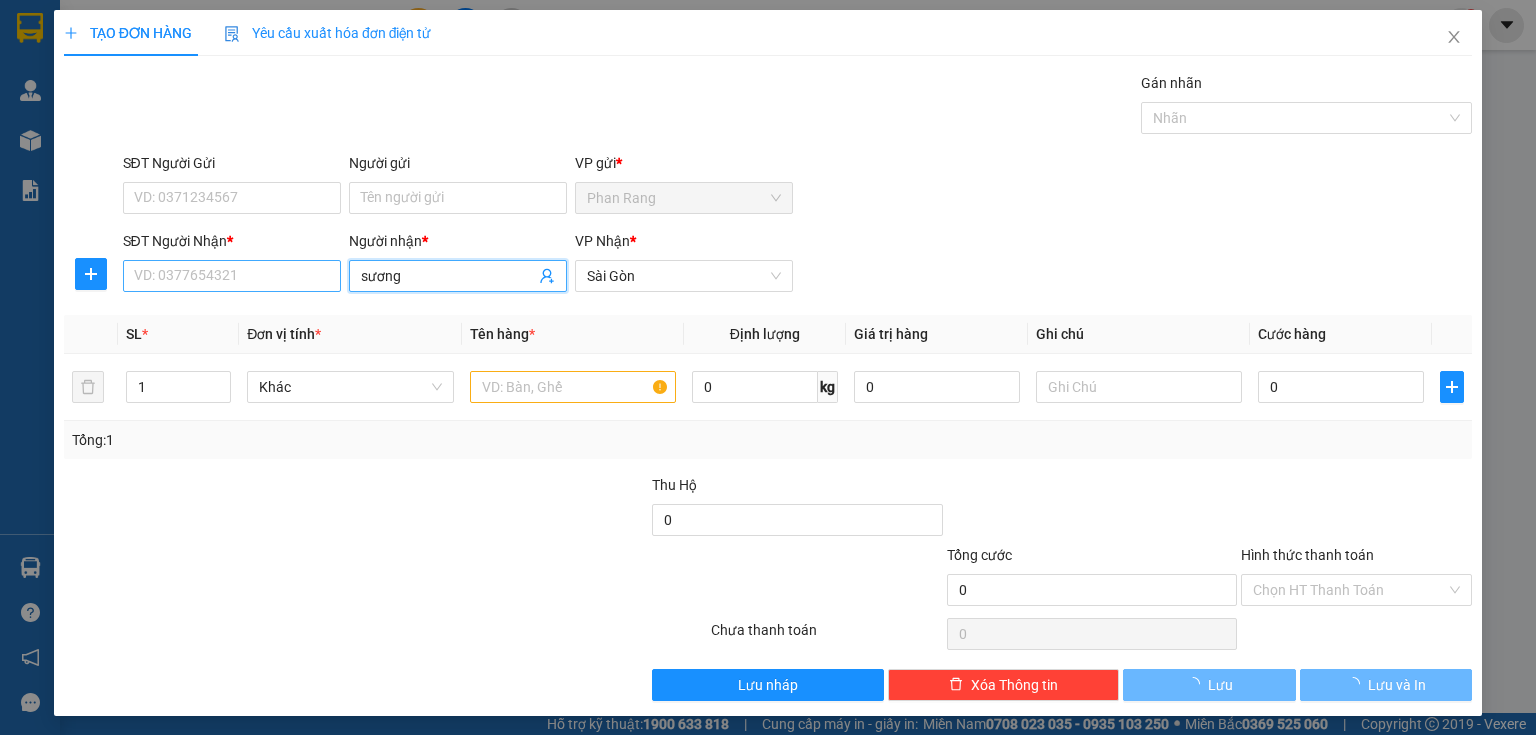 type on "sương" 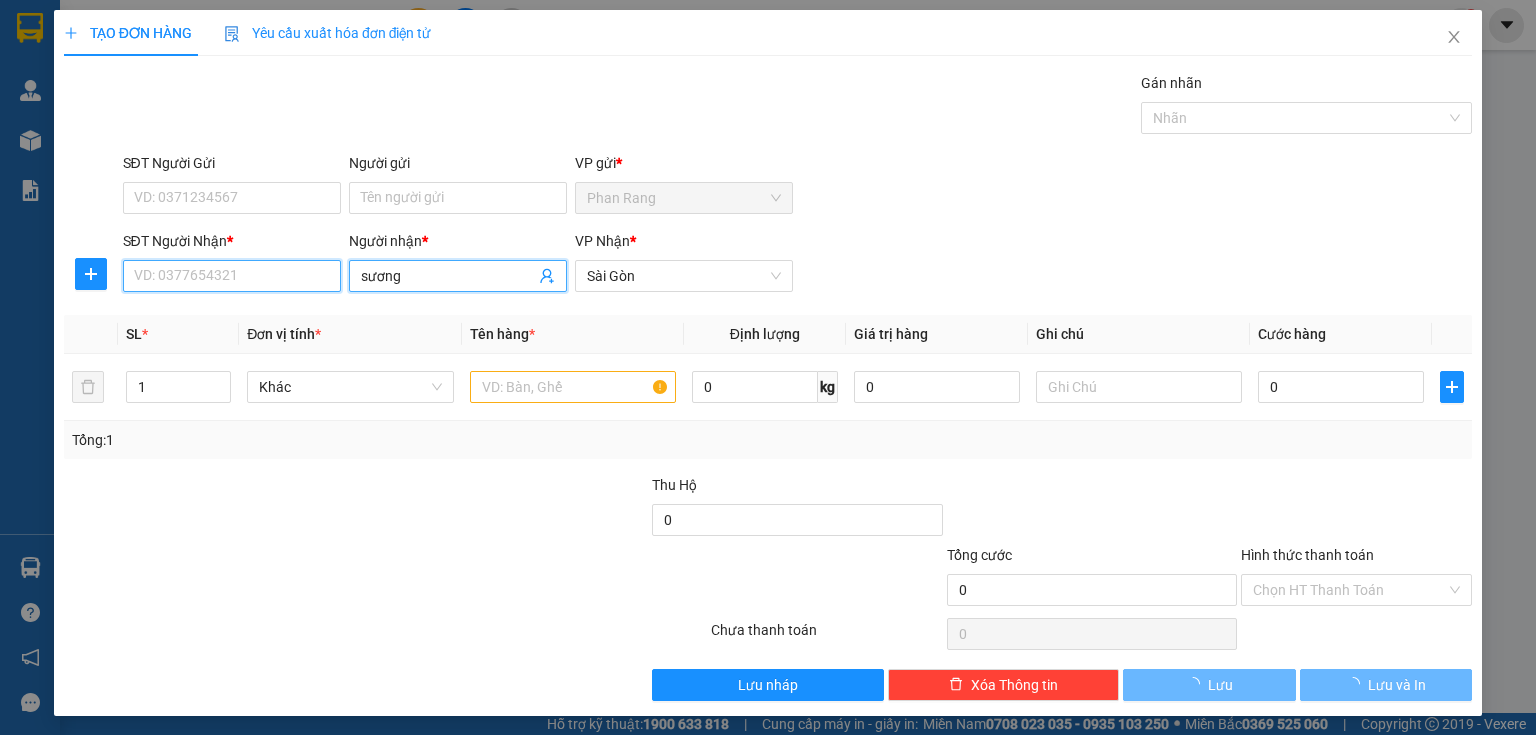 click on "SĐT Người Nhận  *" at bounding box center (232, 276) 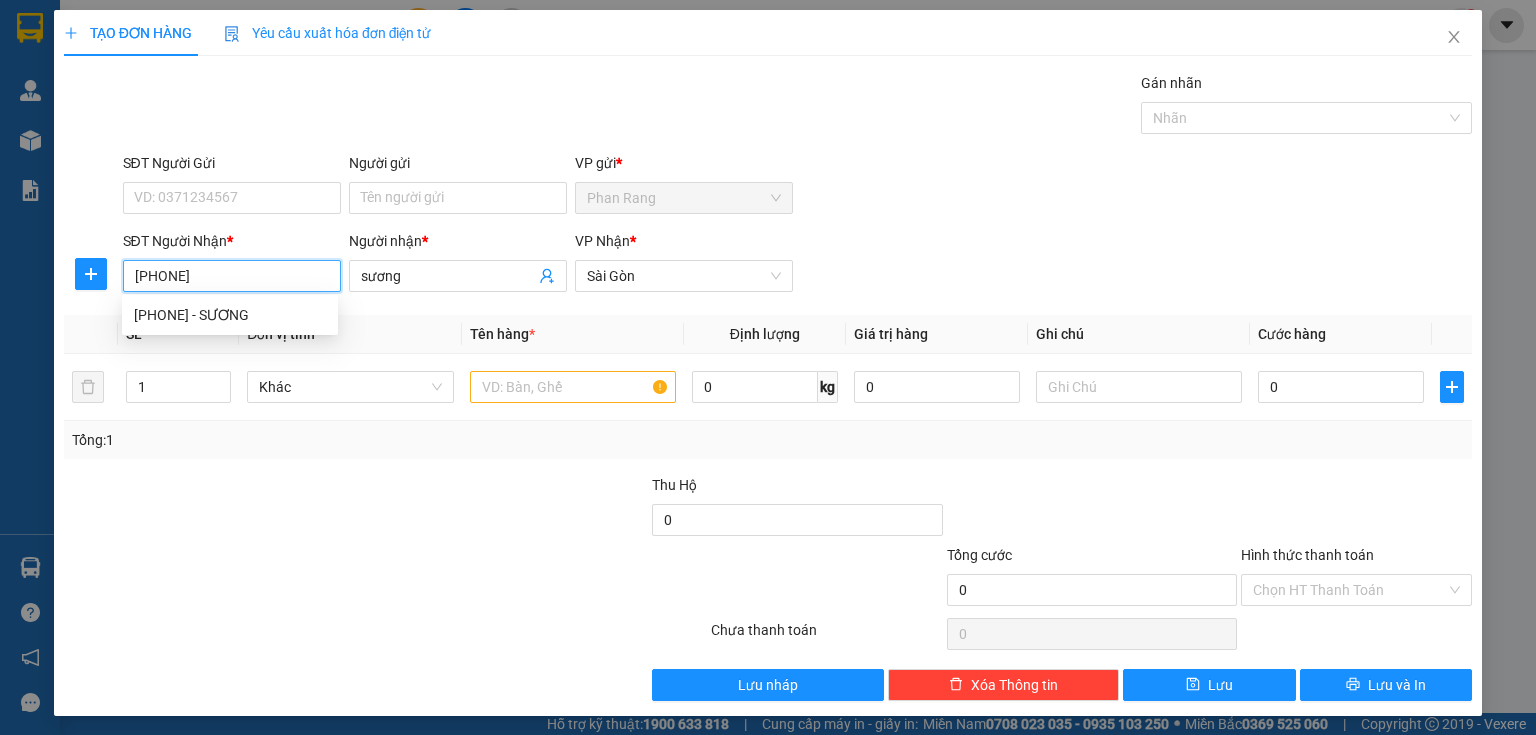 type on "[PHONE]" 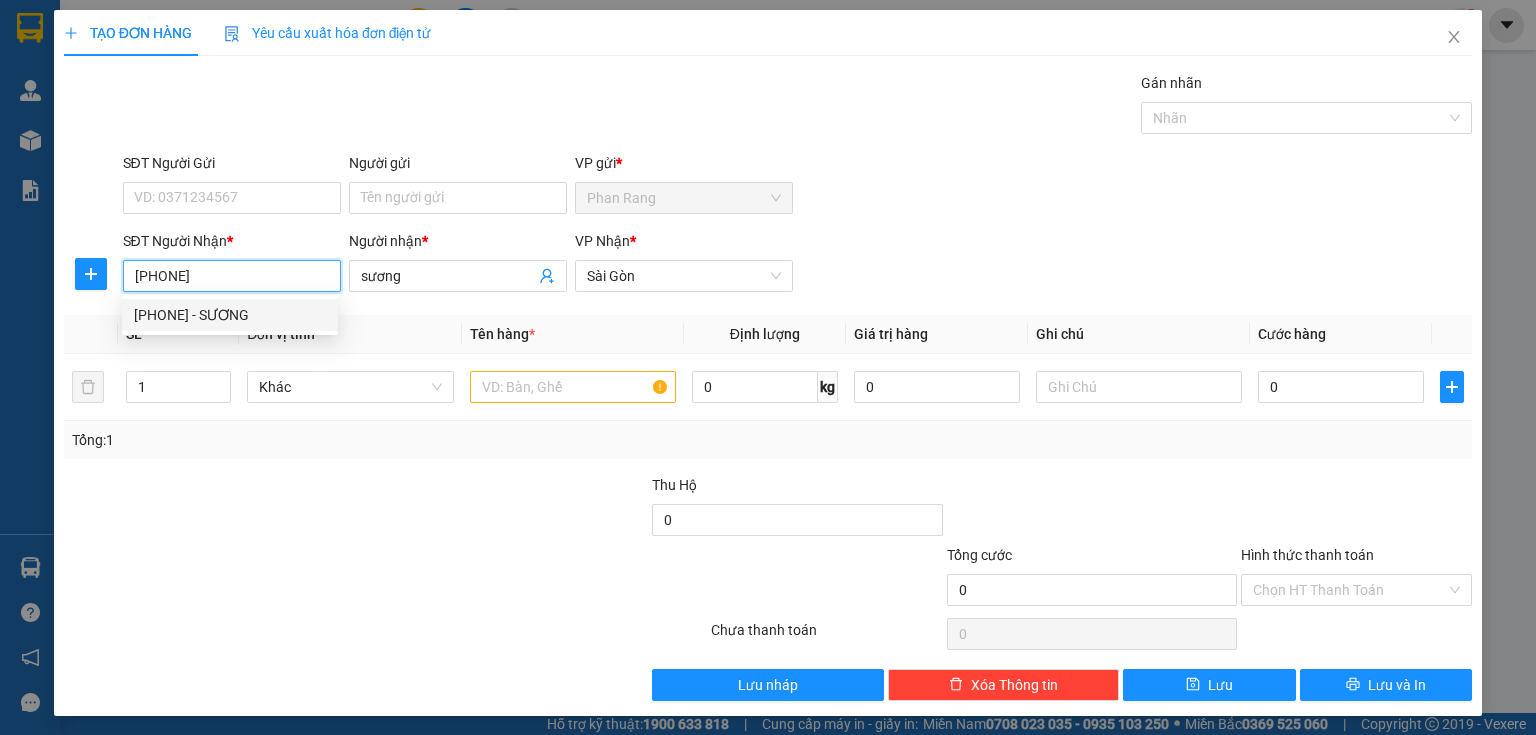 click on "[PHONE] - SƯƠNG" at bounding box center (230, 315) 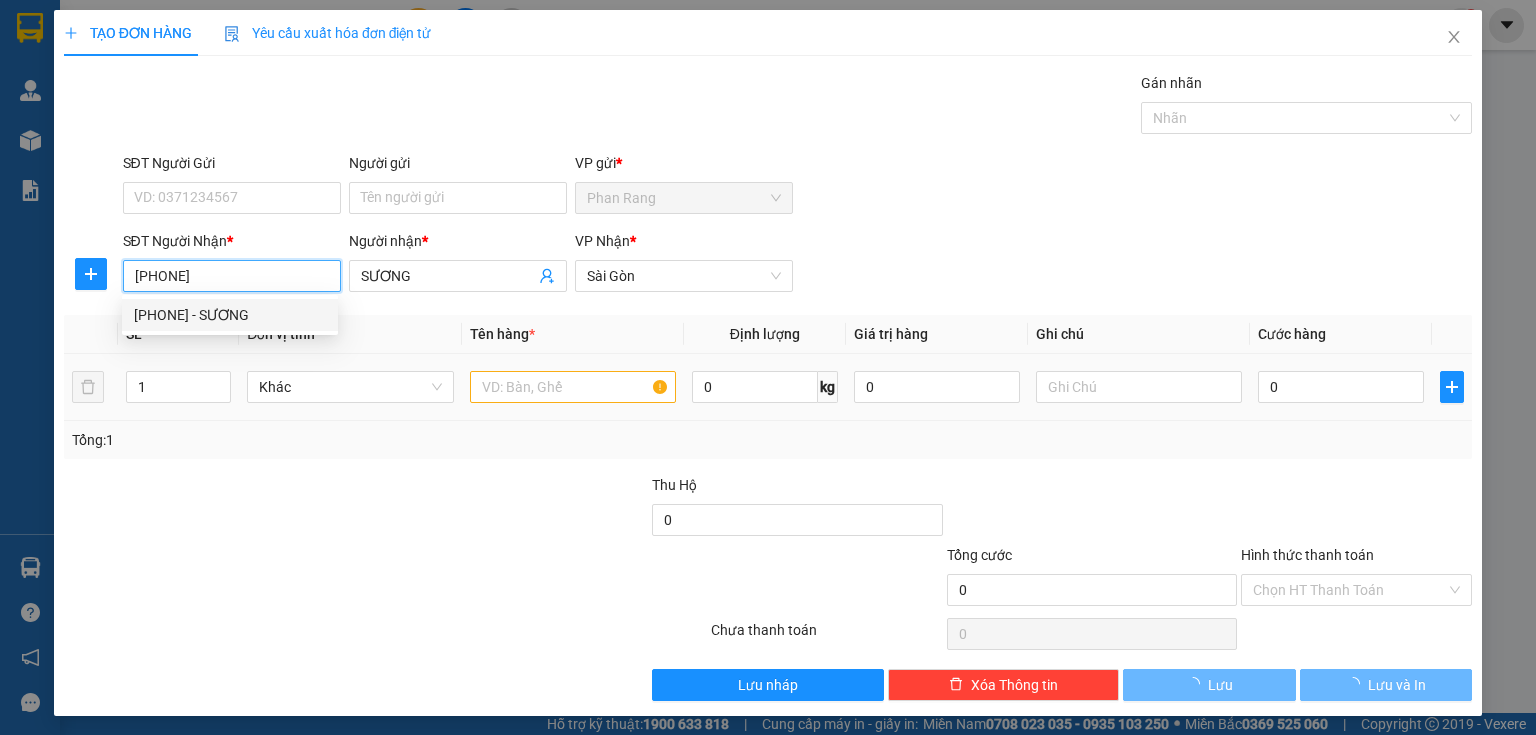 type on "40.000" 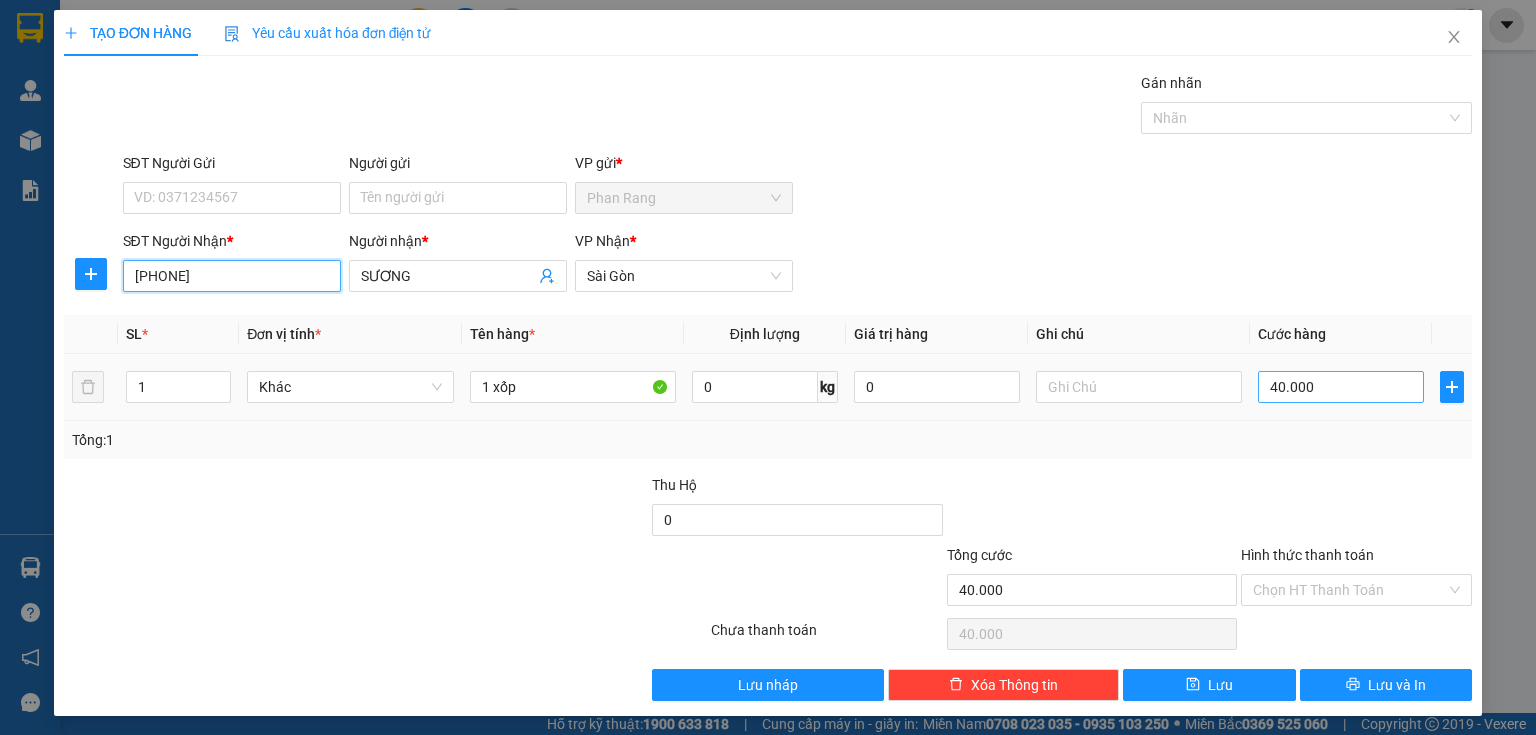 type on "[PHONE]" 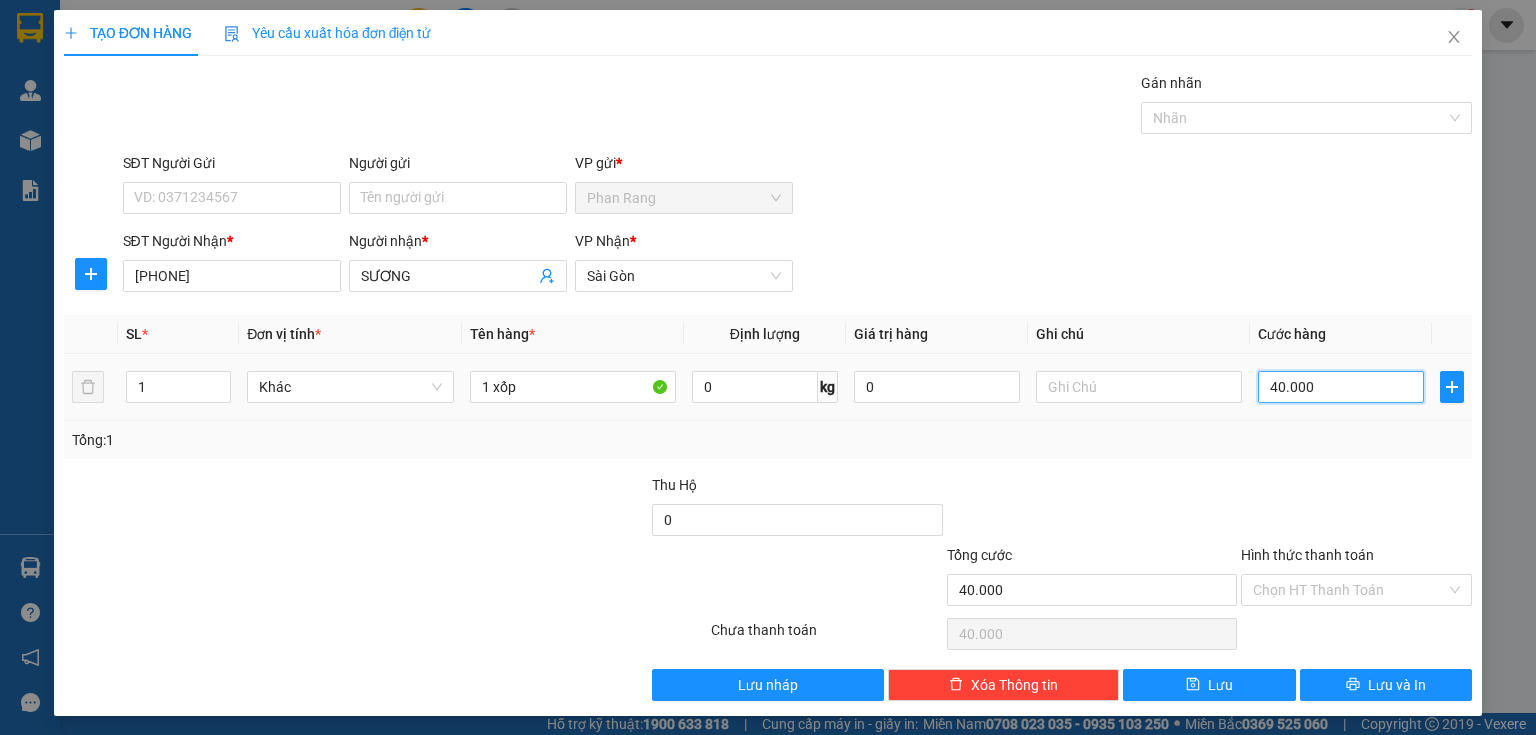 click on "40.000" at bounding box center [1341, 387] 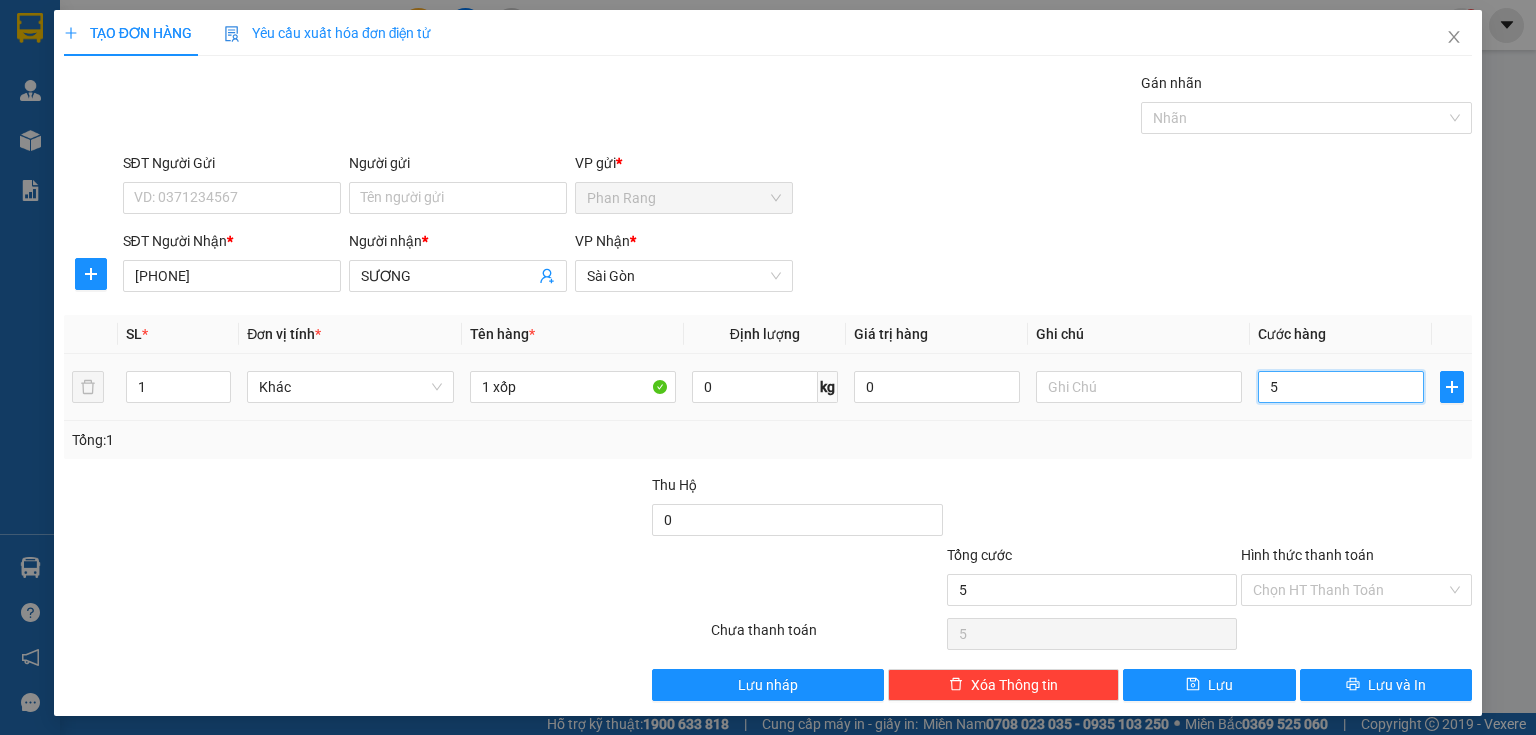 type on "50" 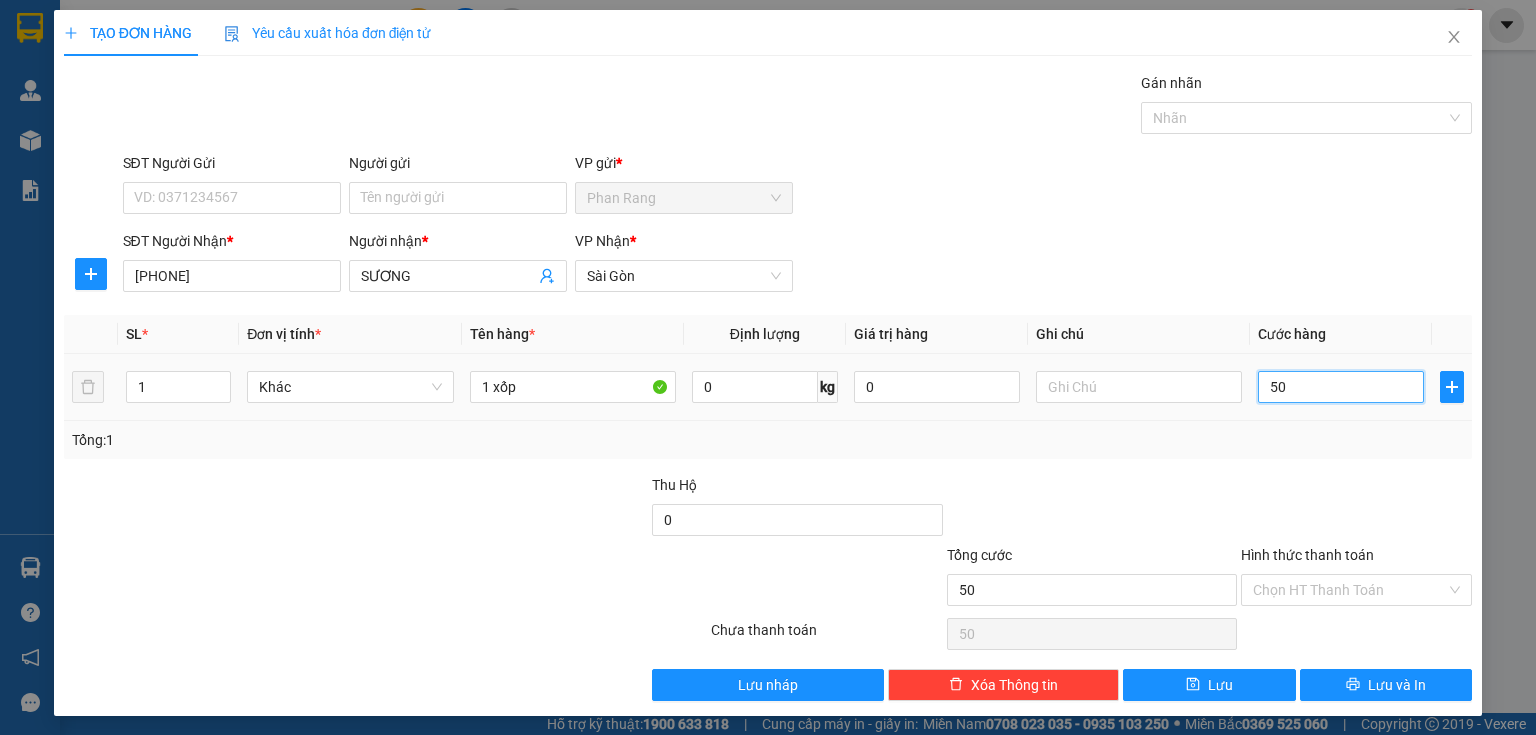 type on "500" 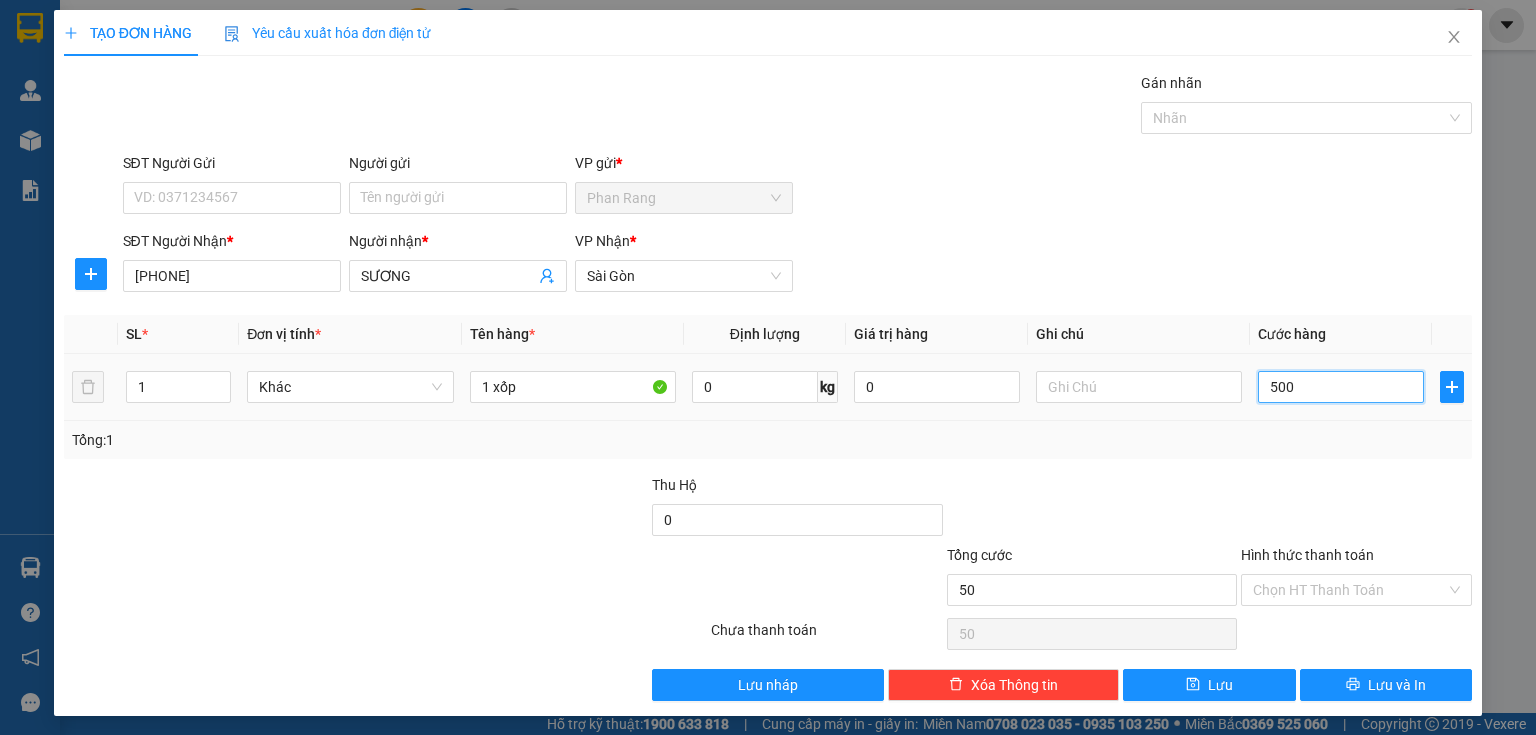 type on "500" 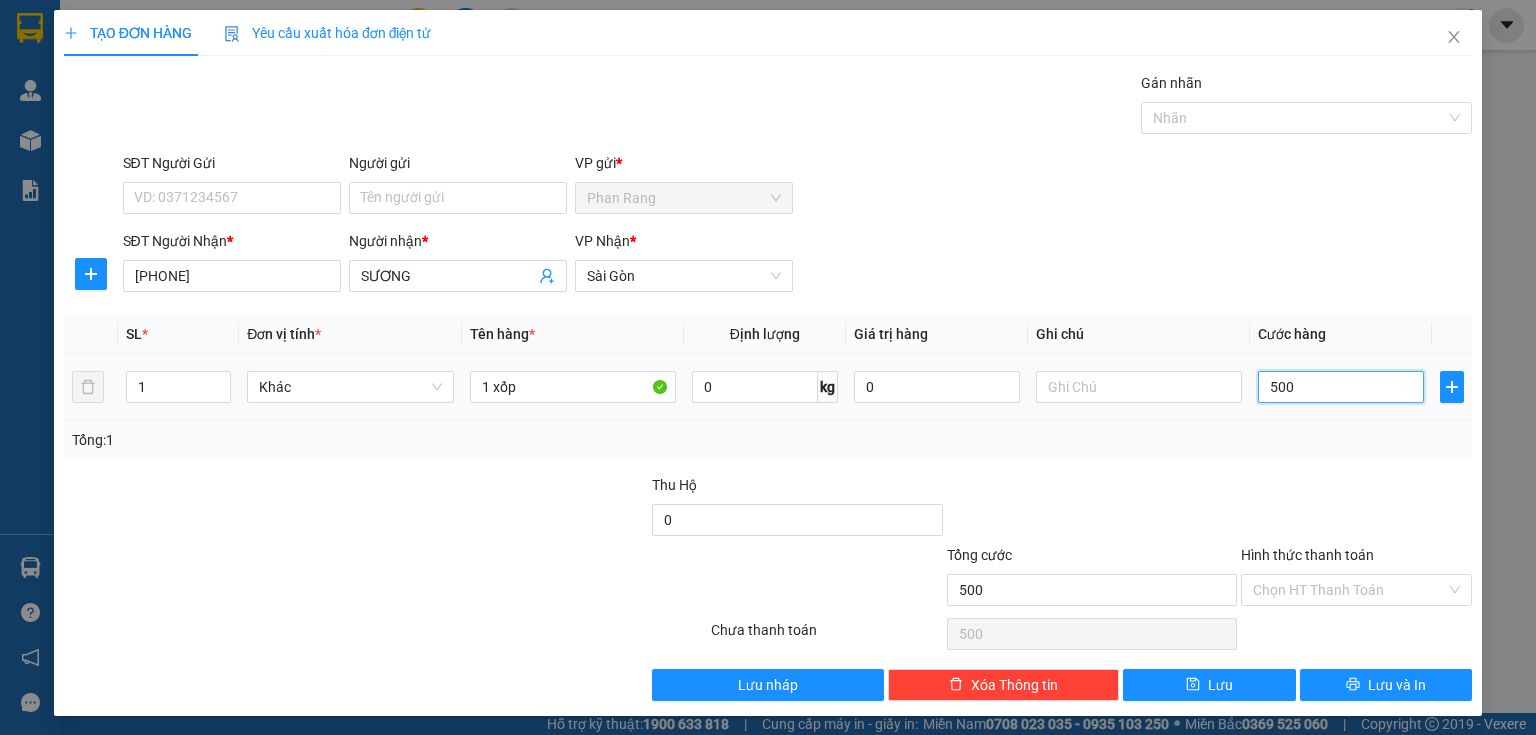 type on "5.000" 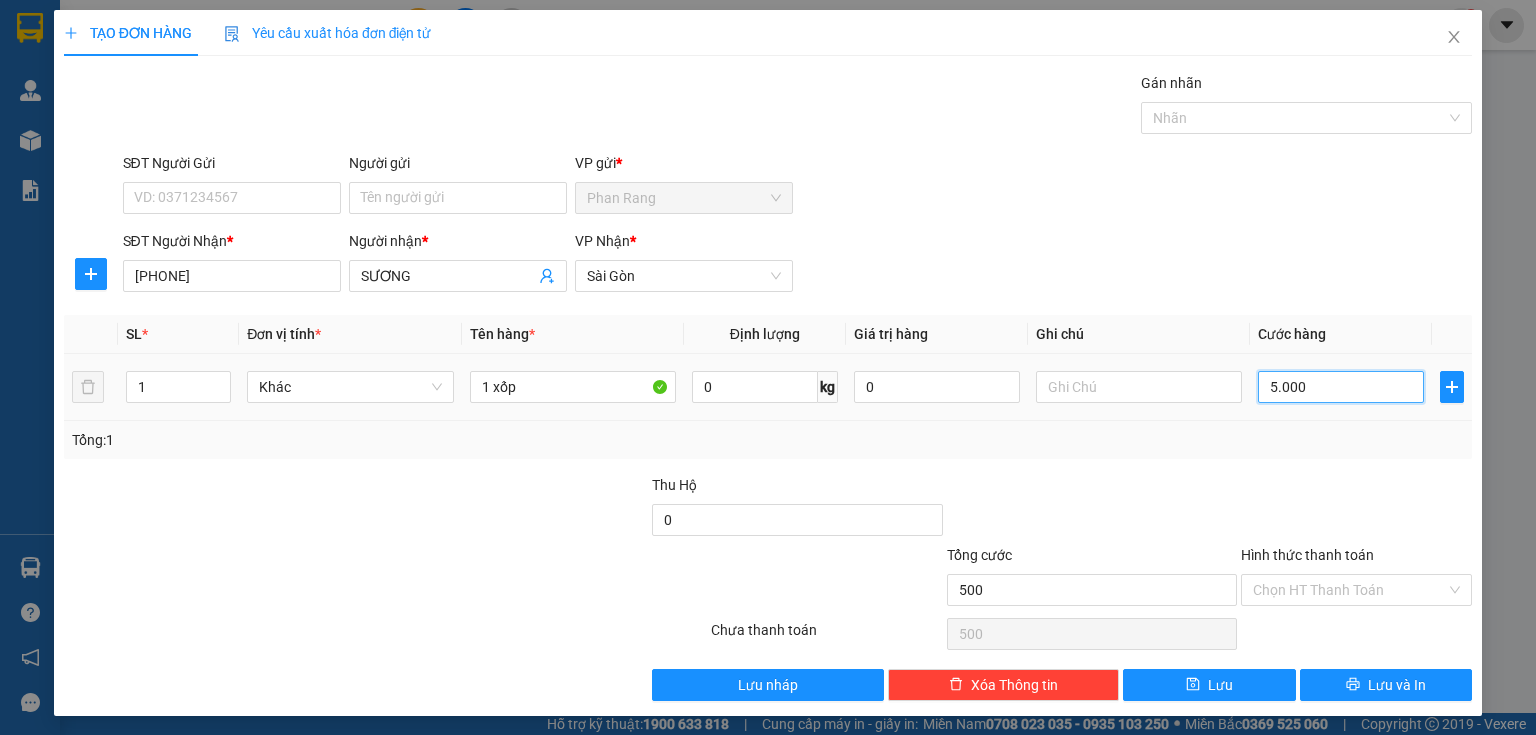 type on "5.000" 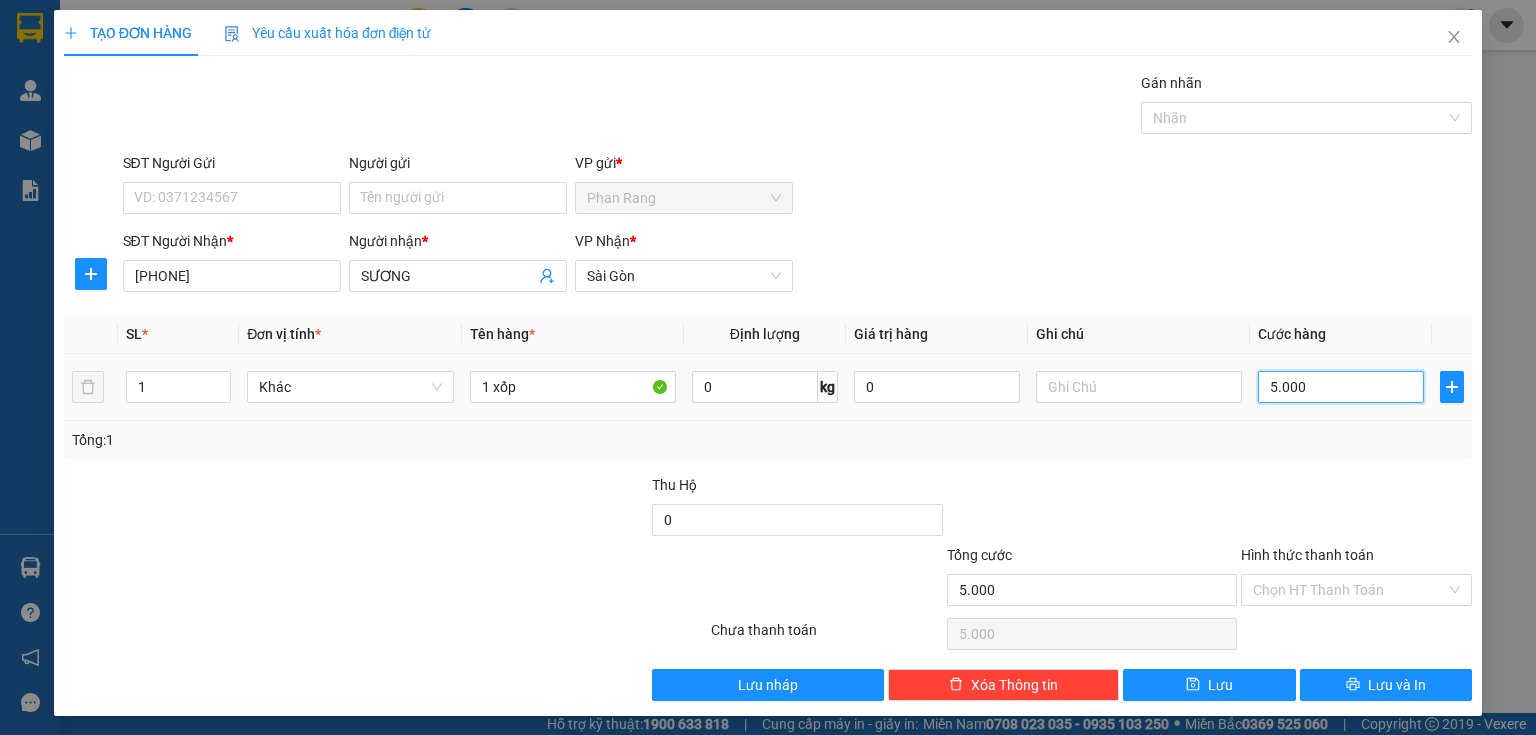 type on "50.000" 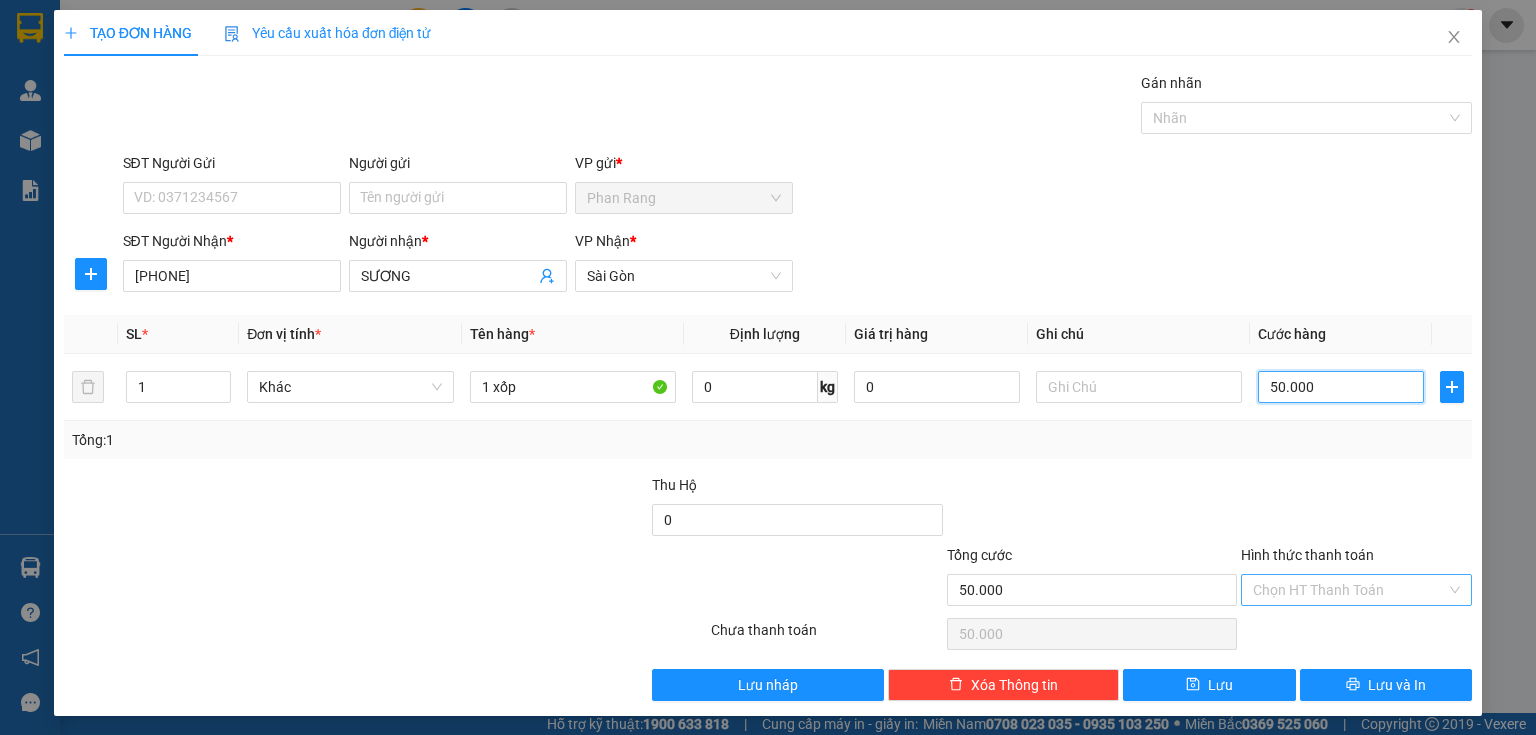 type on "50.000" 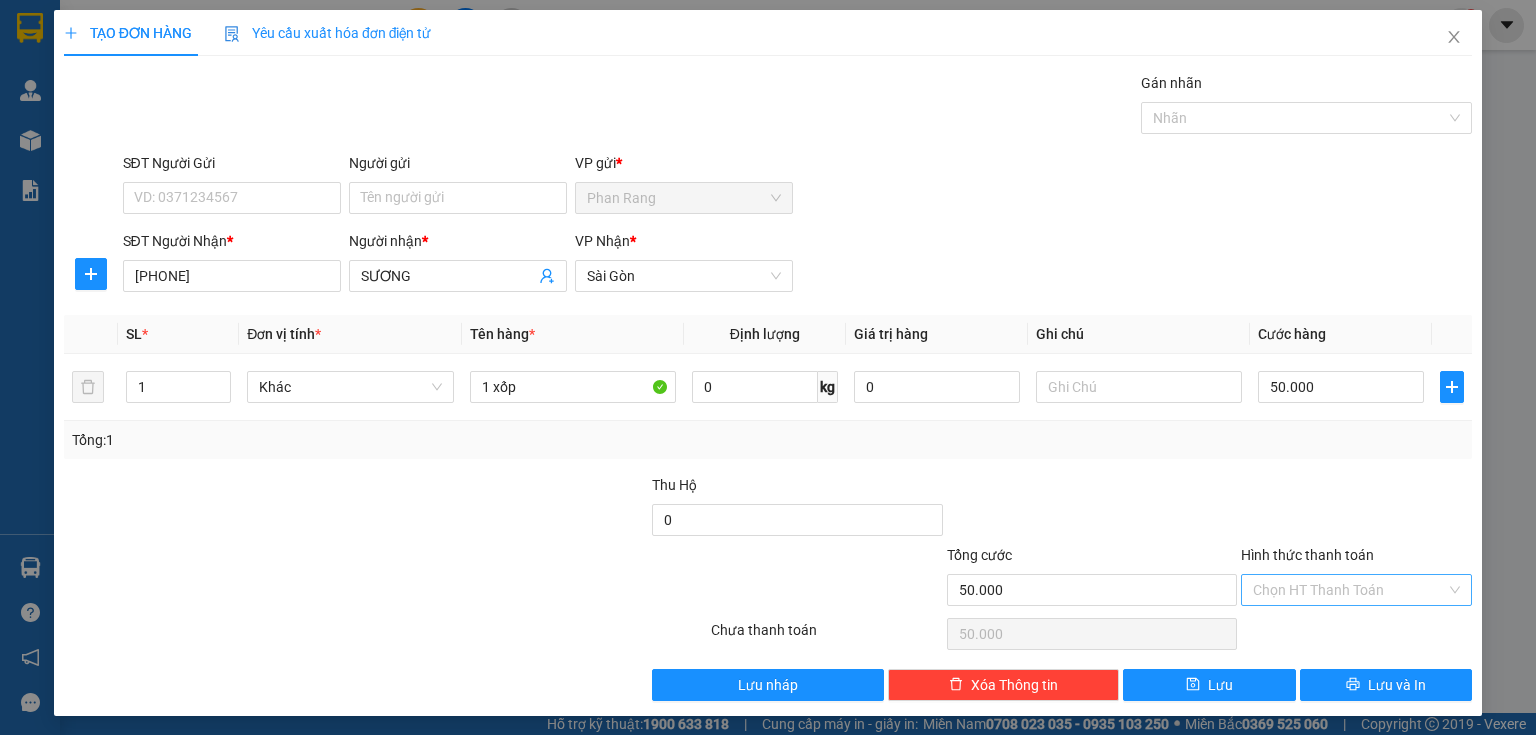 click on "Hình thức thanh toán" at bounding box center (1349, 590) 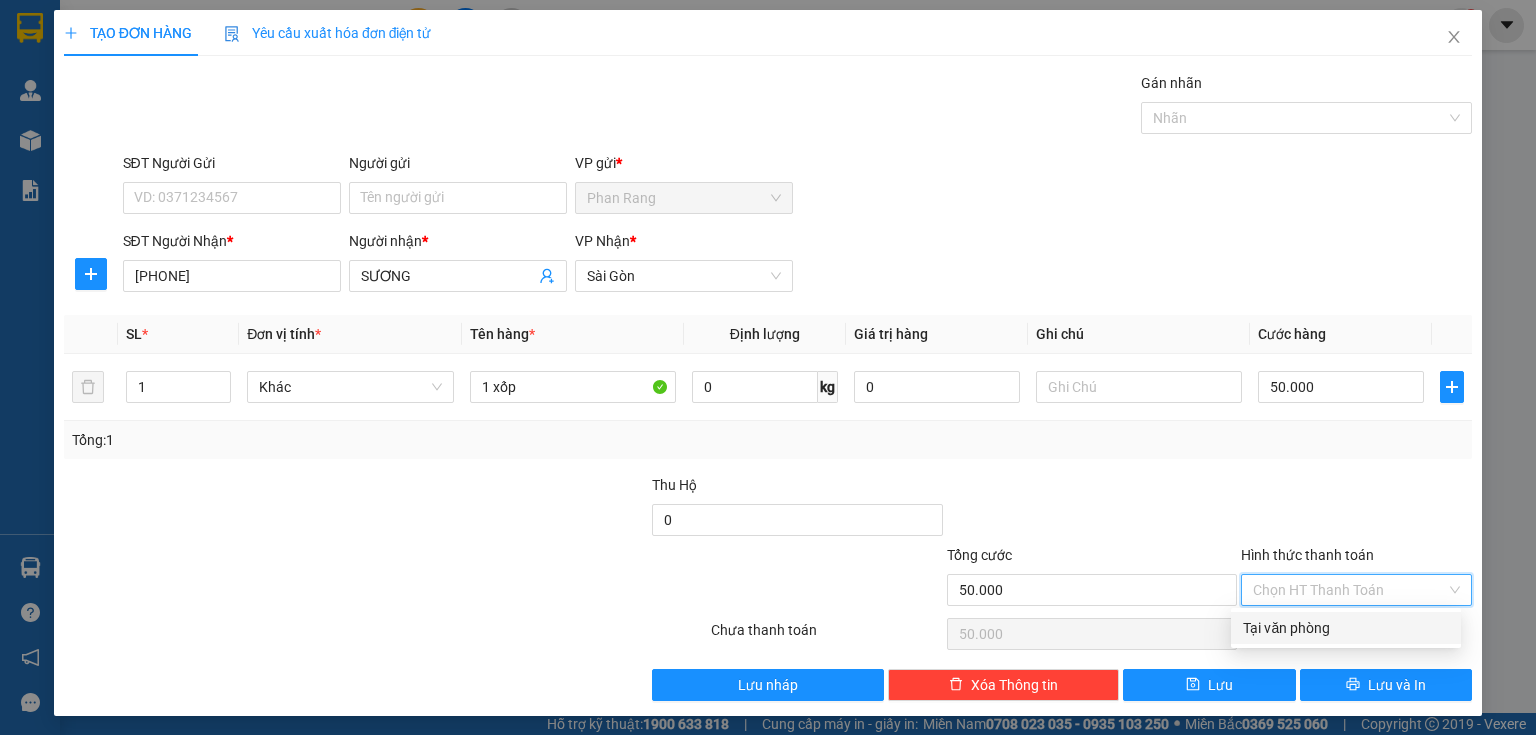 click on "Tại văn phòng" at bounding box center [1346, 628] 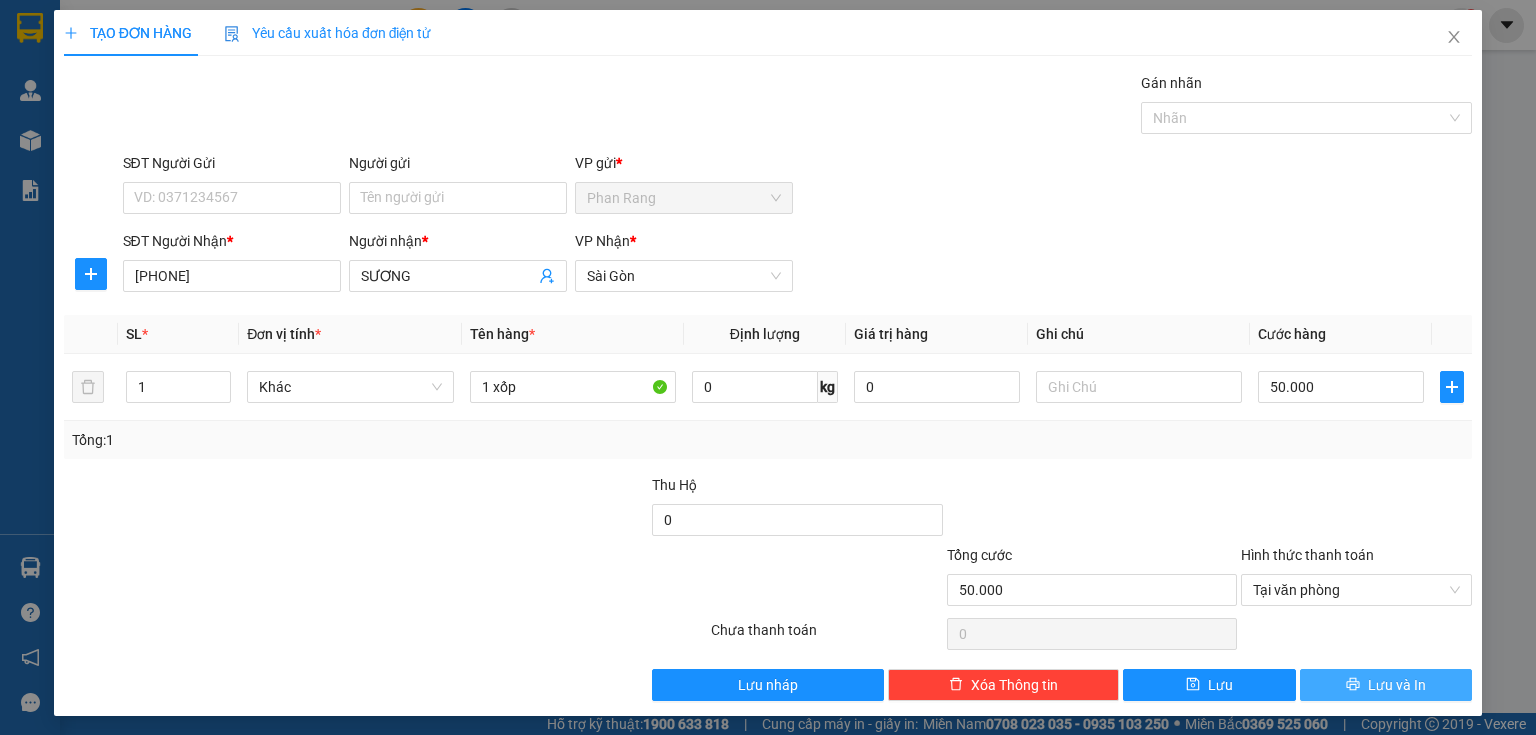 click on "Lưu và In" at bounding box center [1386, 685] 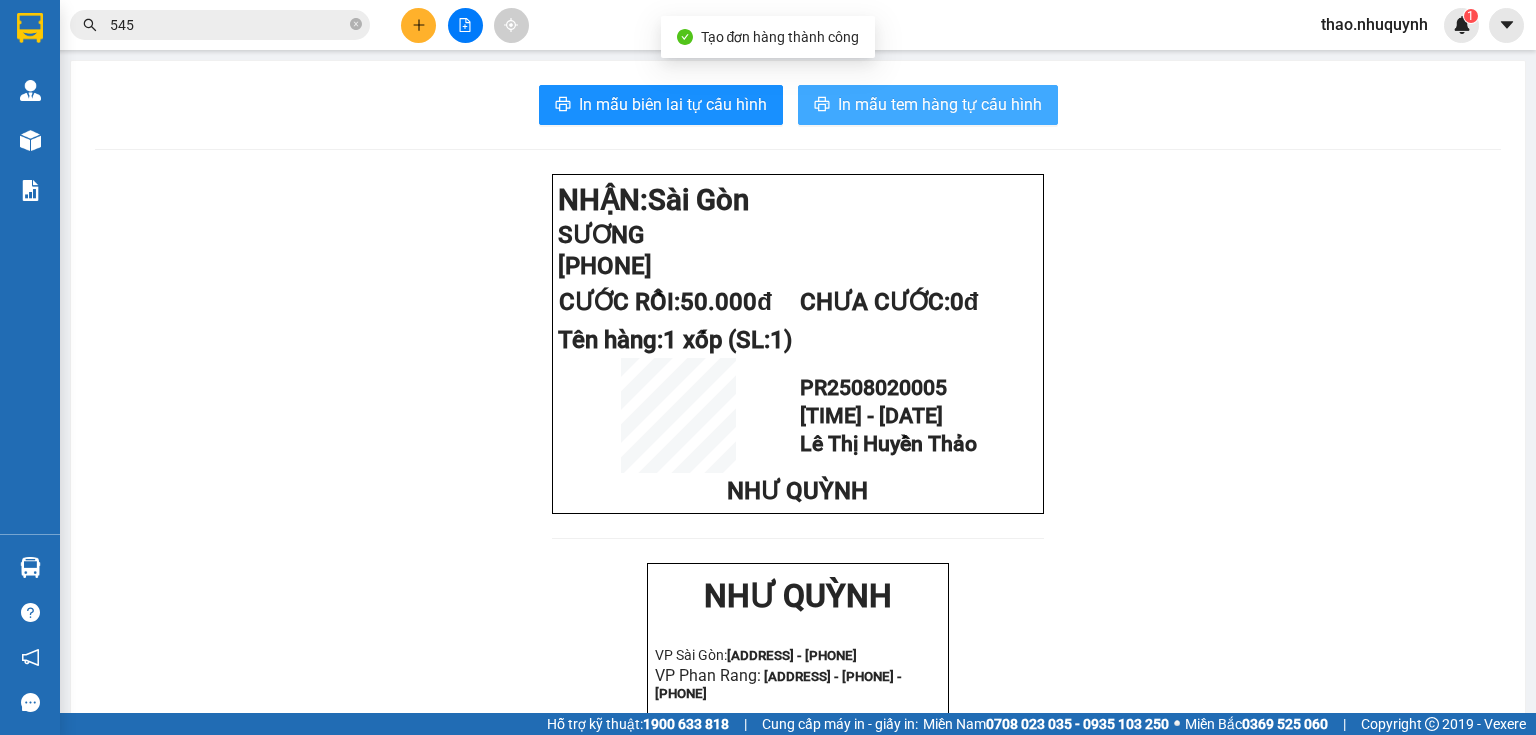 click on "In mẫu tem hàng tự cấu hình" at bounding box center [940, 104] 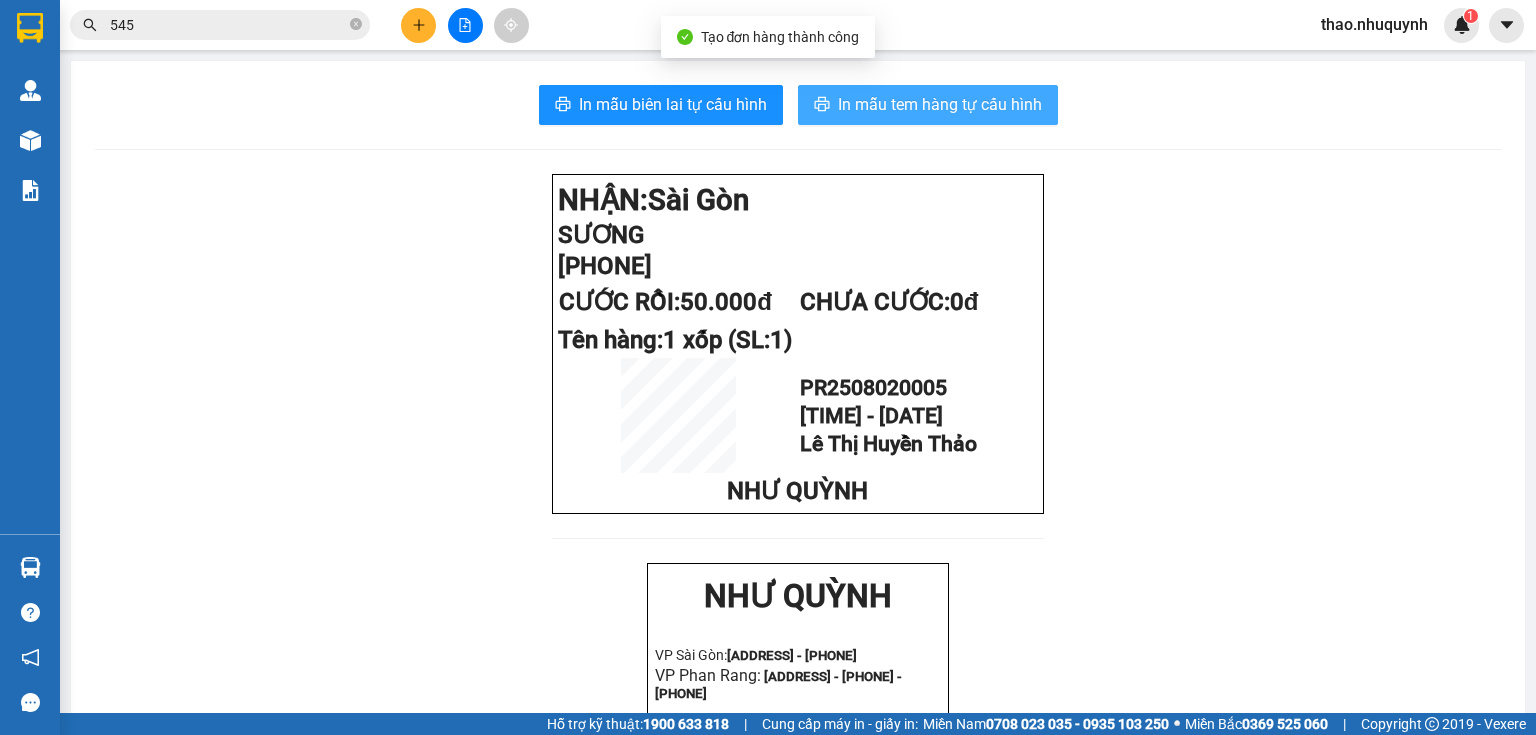 scroll, scrollTop: 0, scrollLeft: 0, axis: both 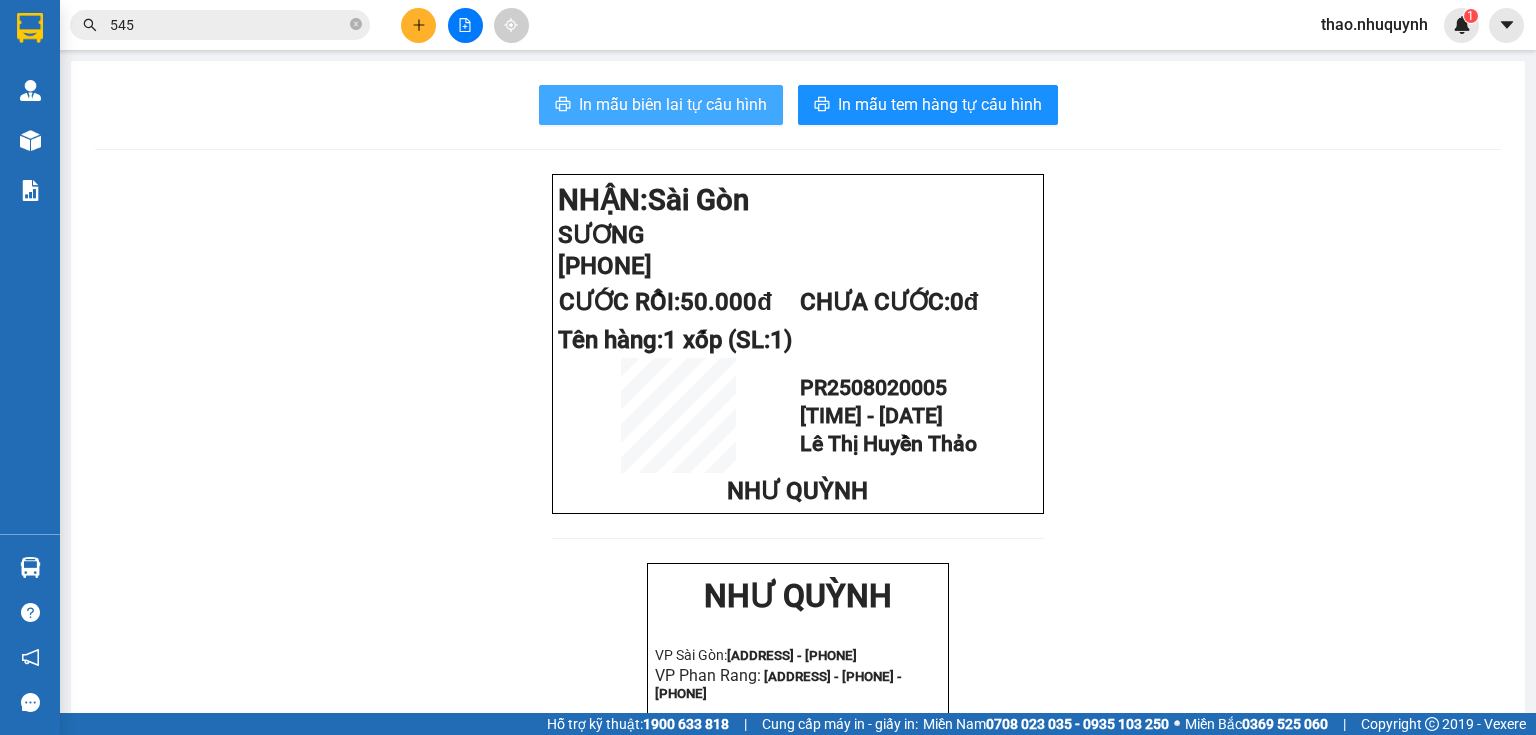 click on "In mẫu biên lai tự cấu hình" at bounding box center [673, 104] 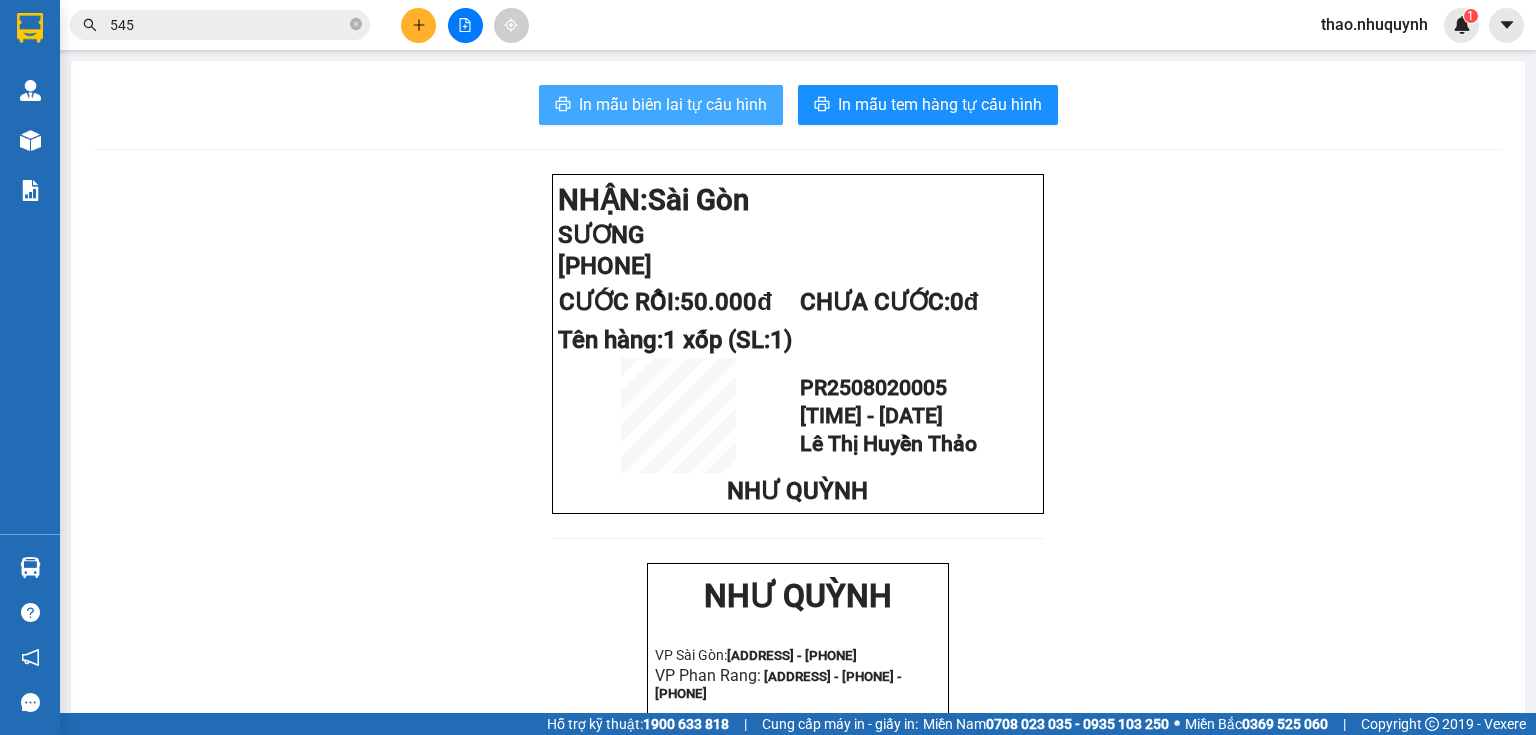 scroll, scrollTop: 0, scrollLeft: 0, axis: both 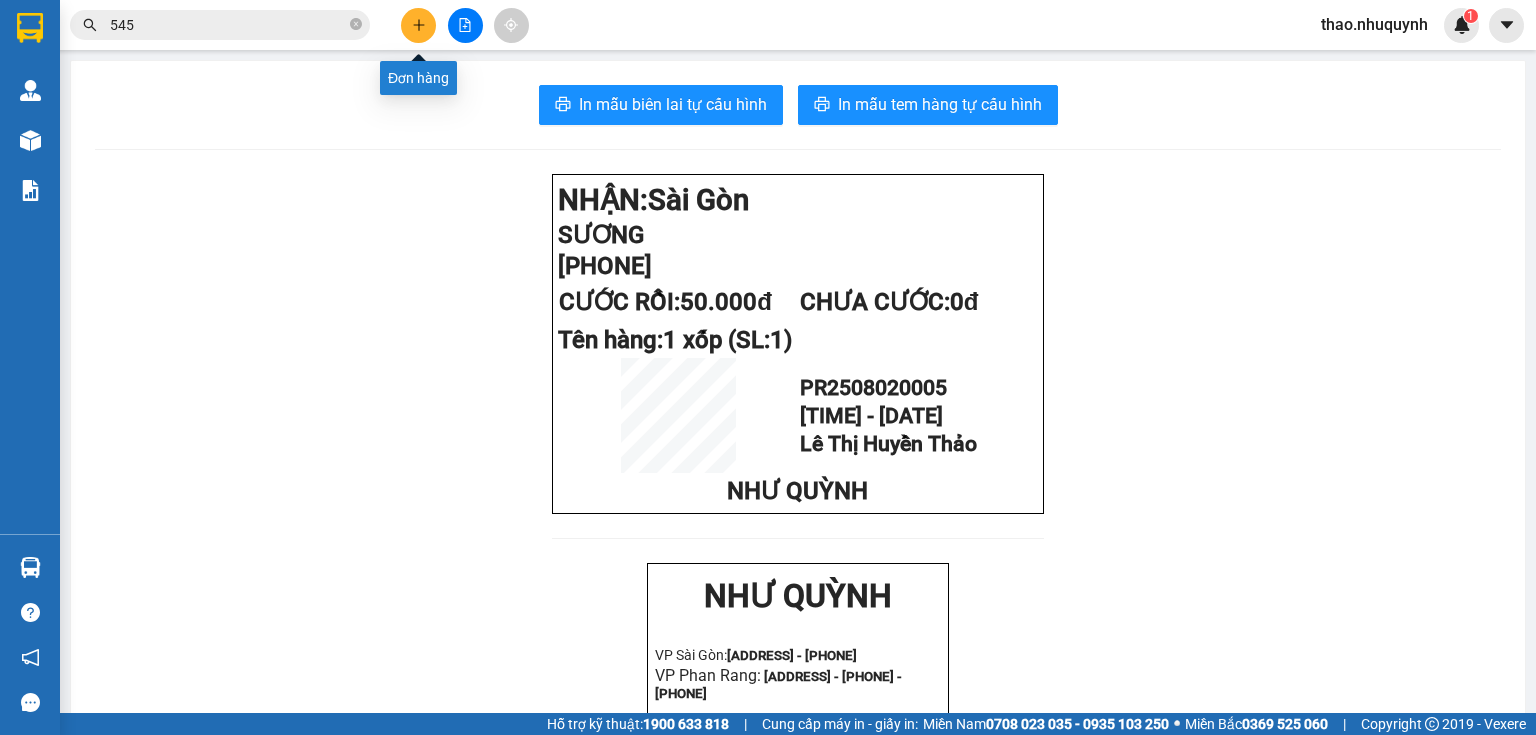 click at bounding box center (418, 25) 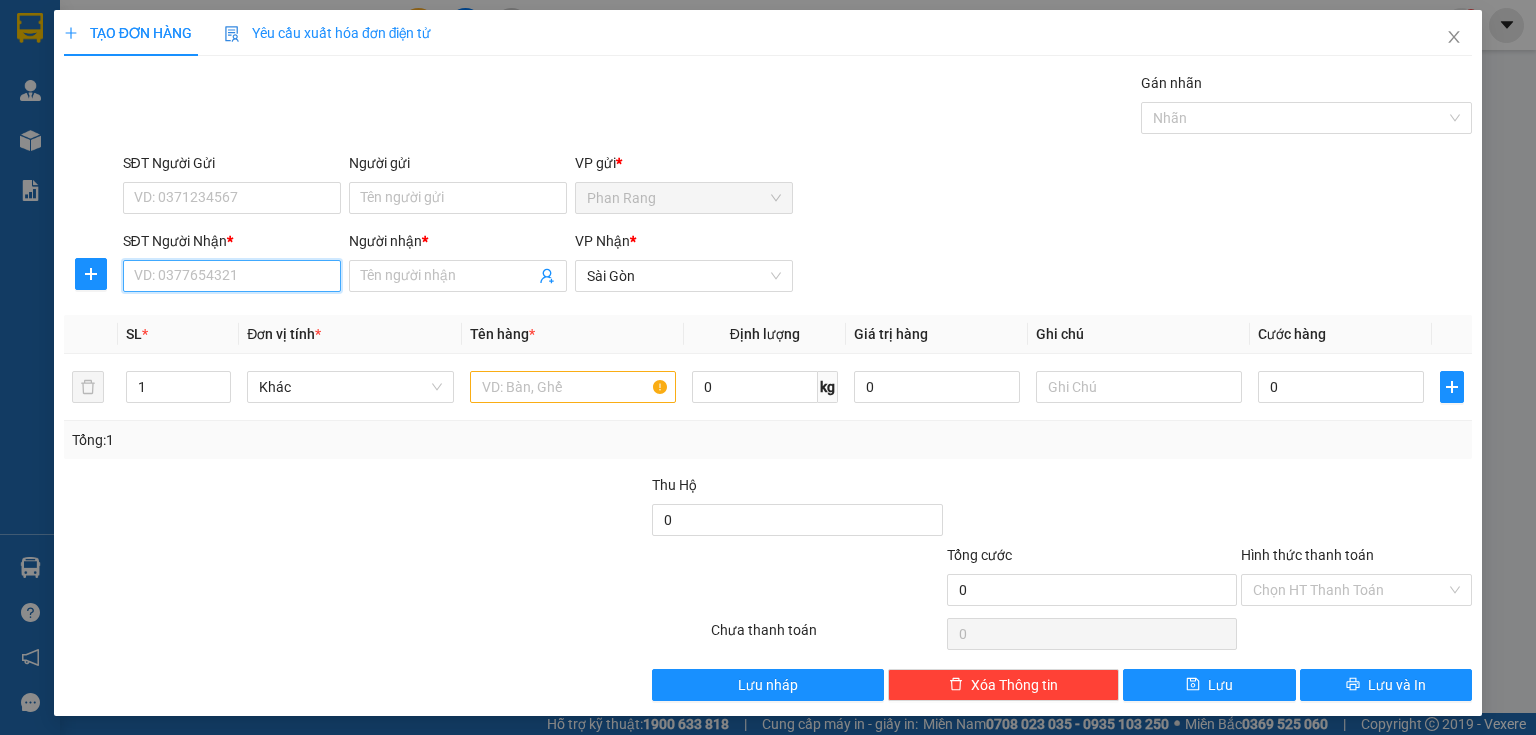 click on "SĐT Người Nhận  *" at bounding box center [232, 276] 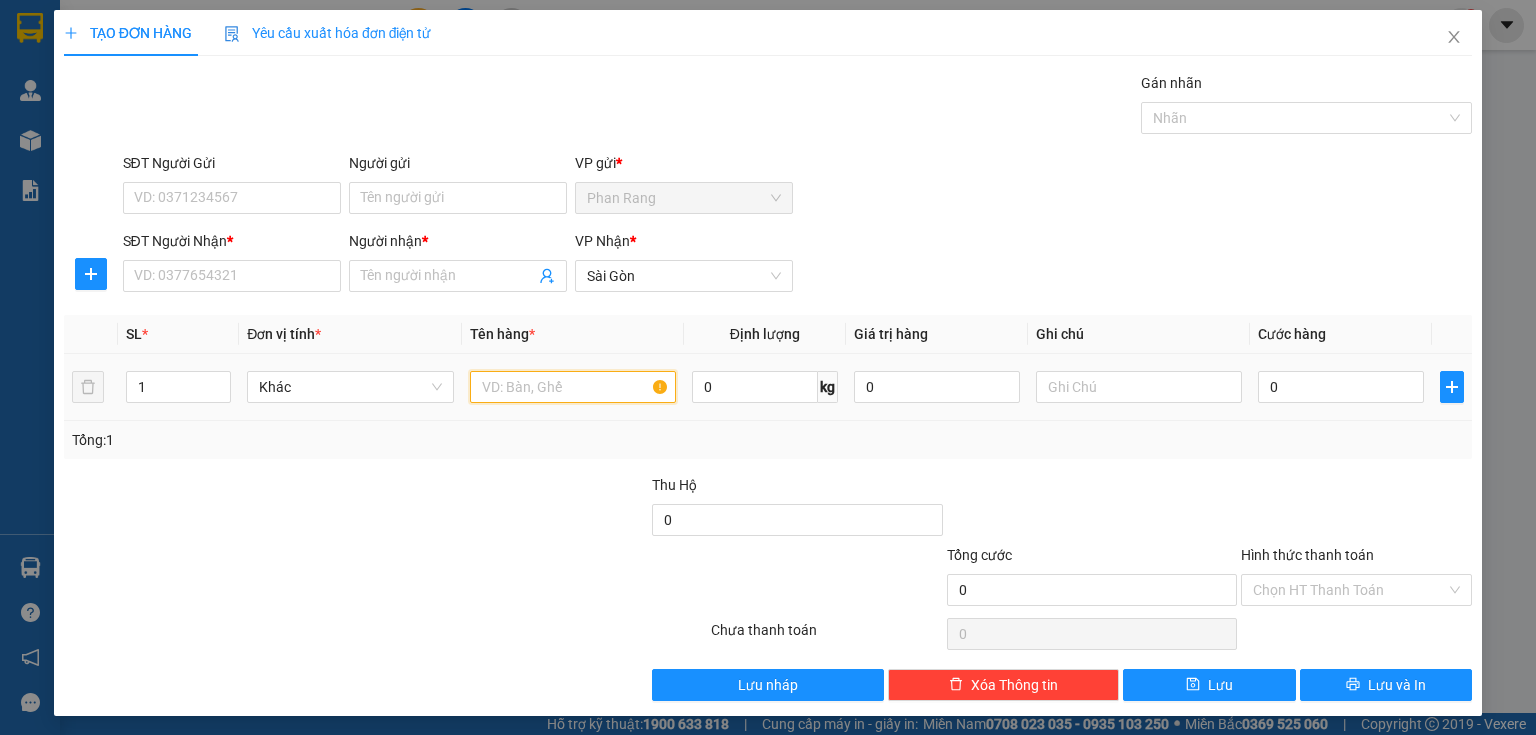 click at bounding box center (573, 387) 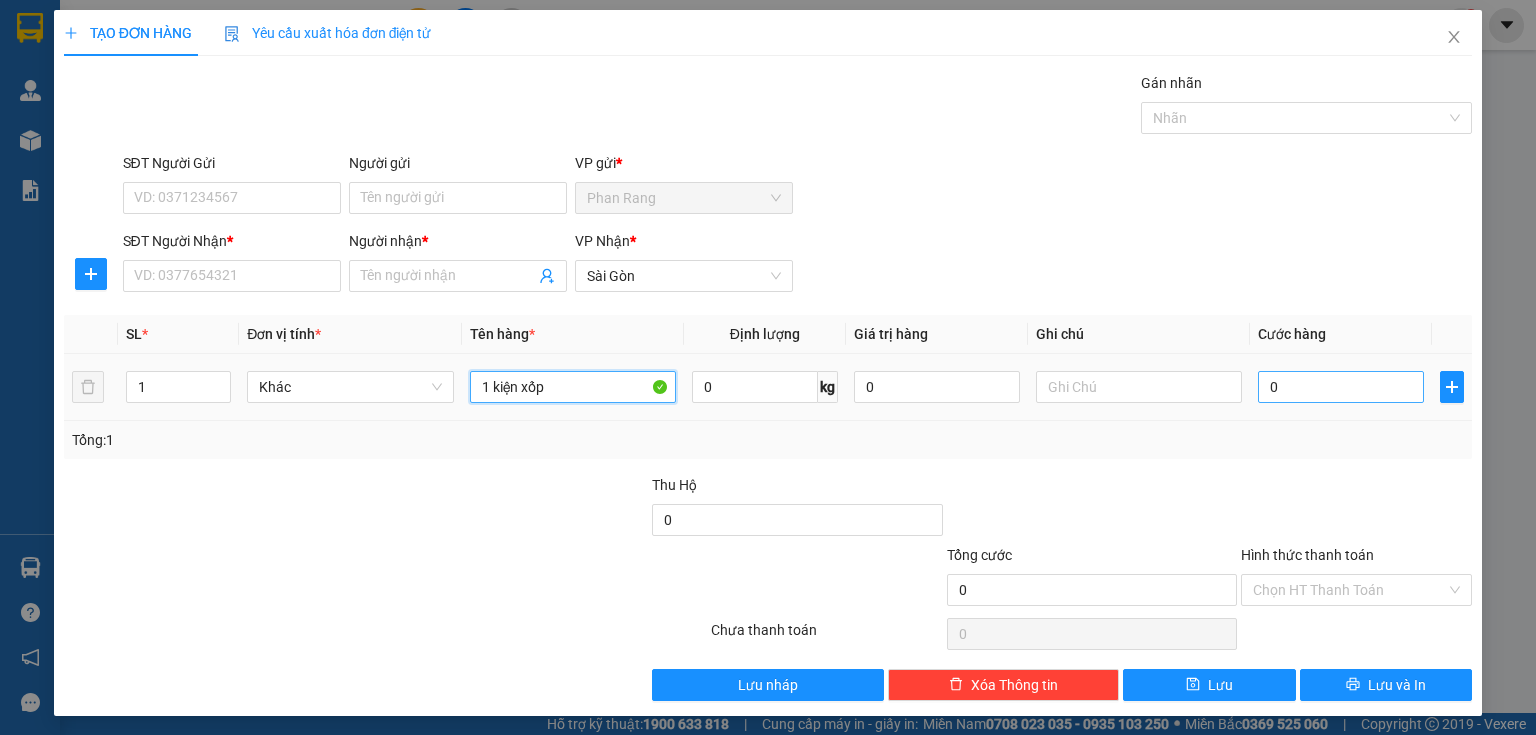 type on "1 kiện xốp" 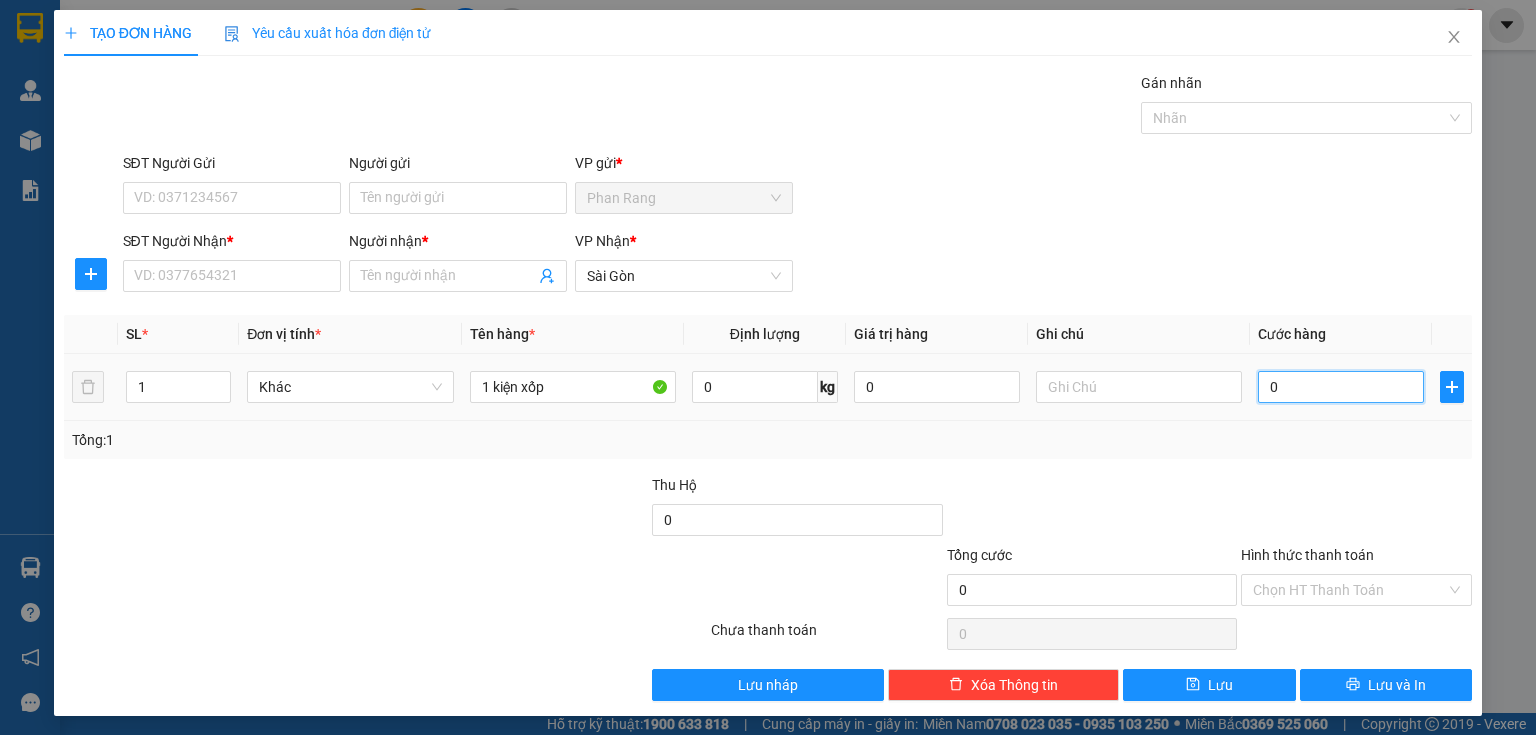 click on "0" at bounding box center [1341, 387] 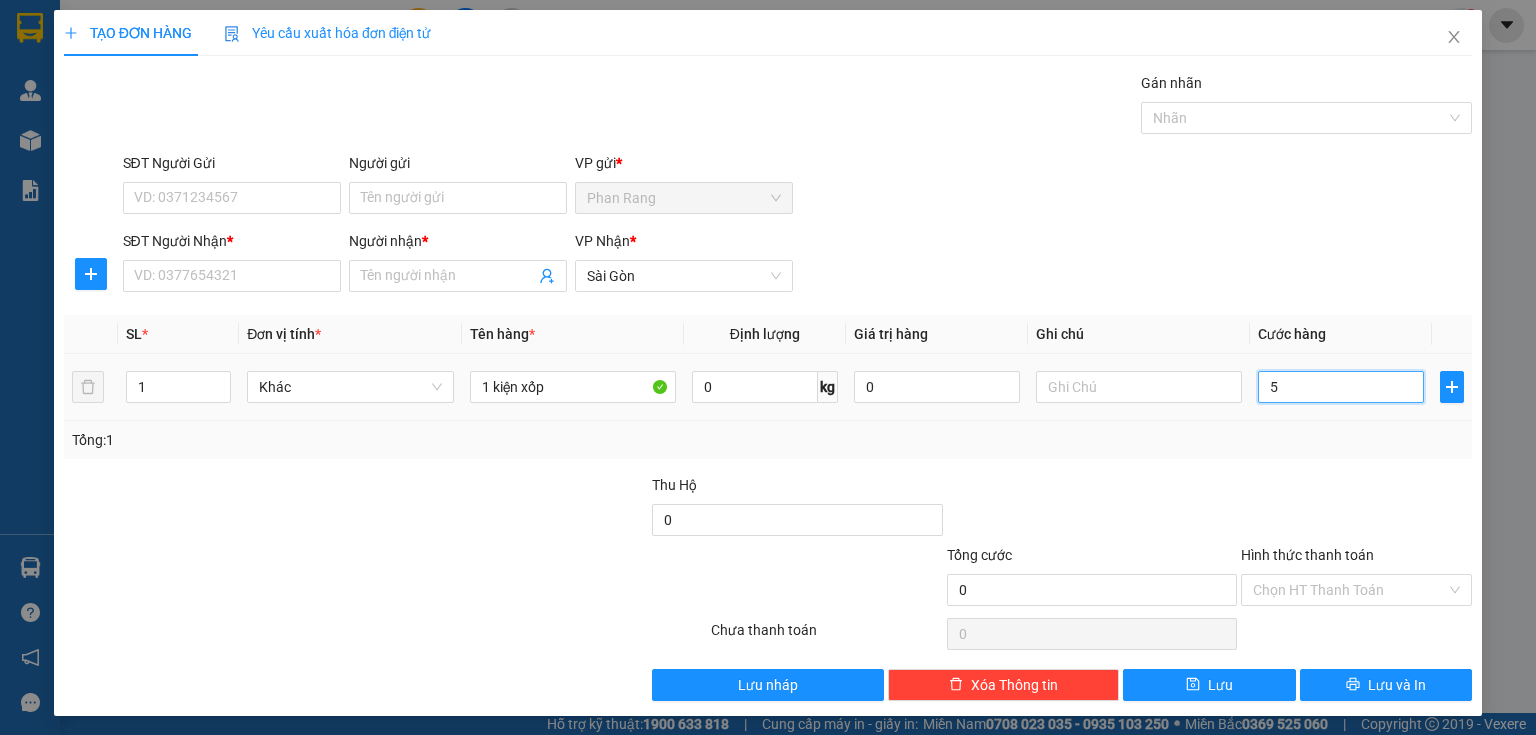 type on "5" 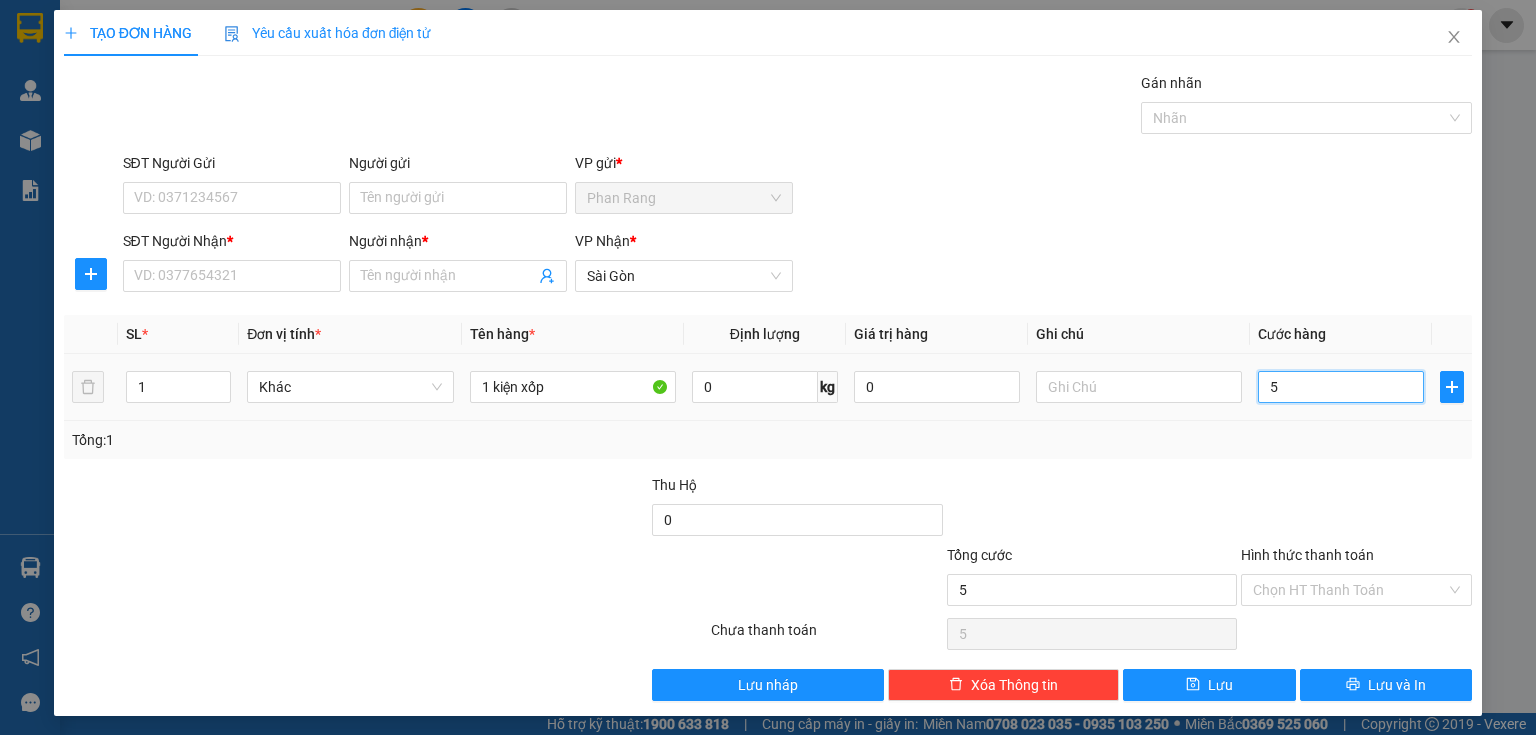 type on "50" 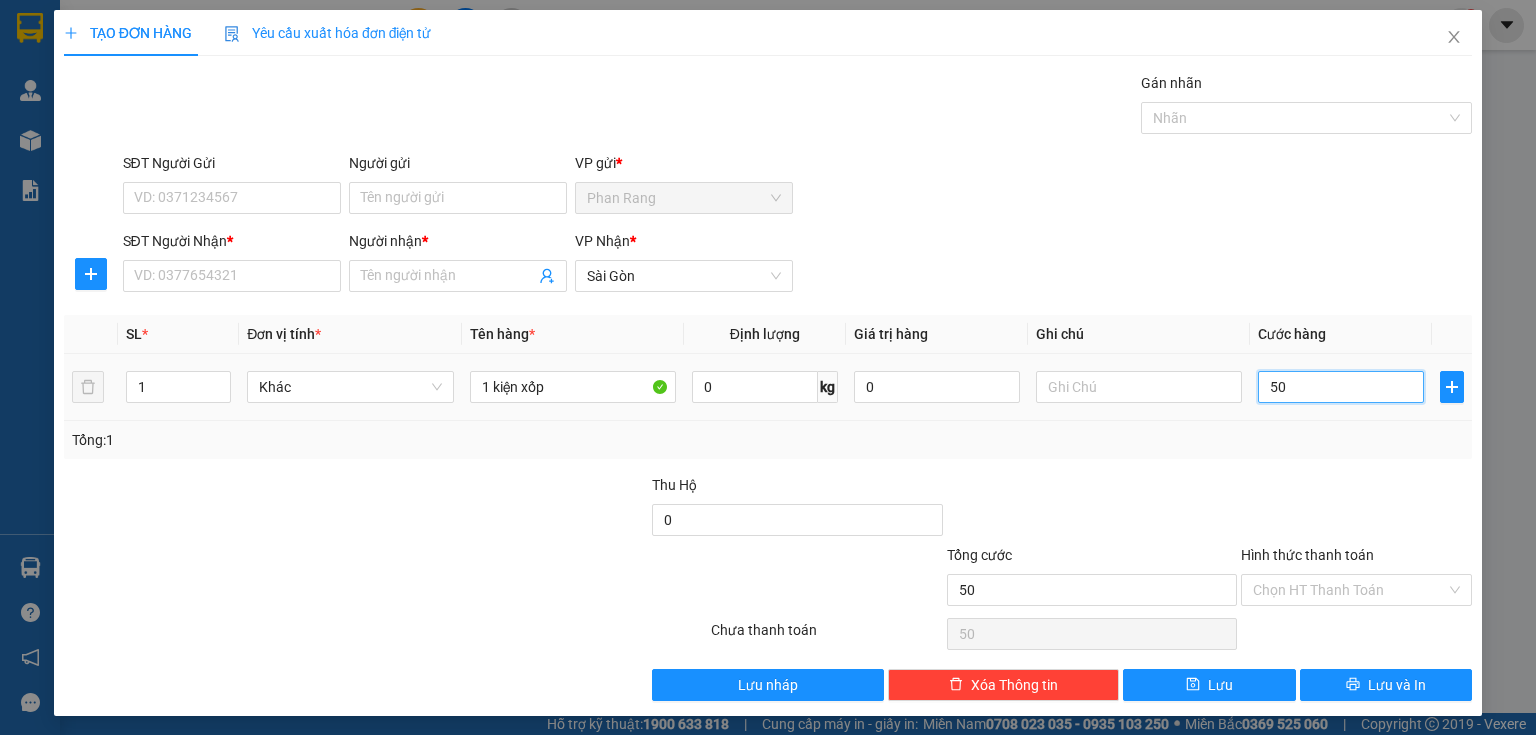 type on "500" 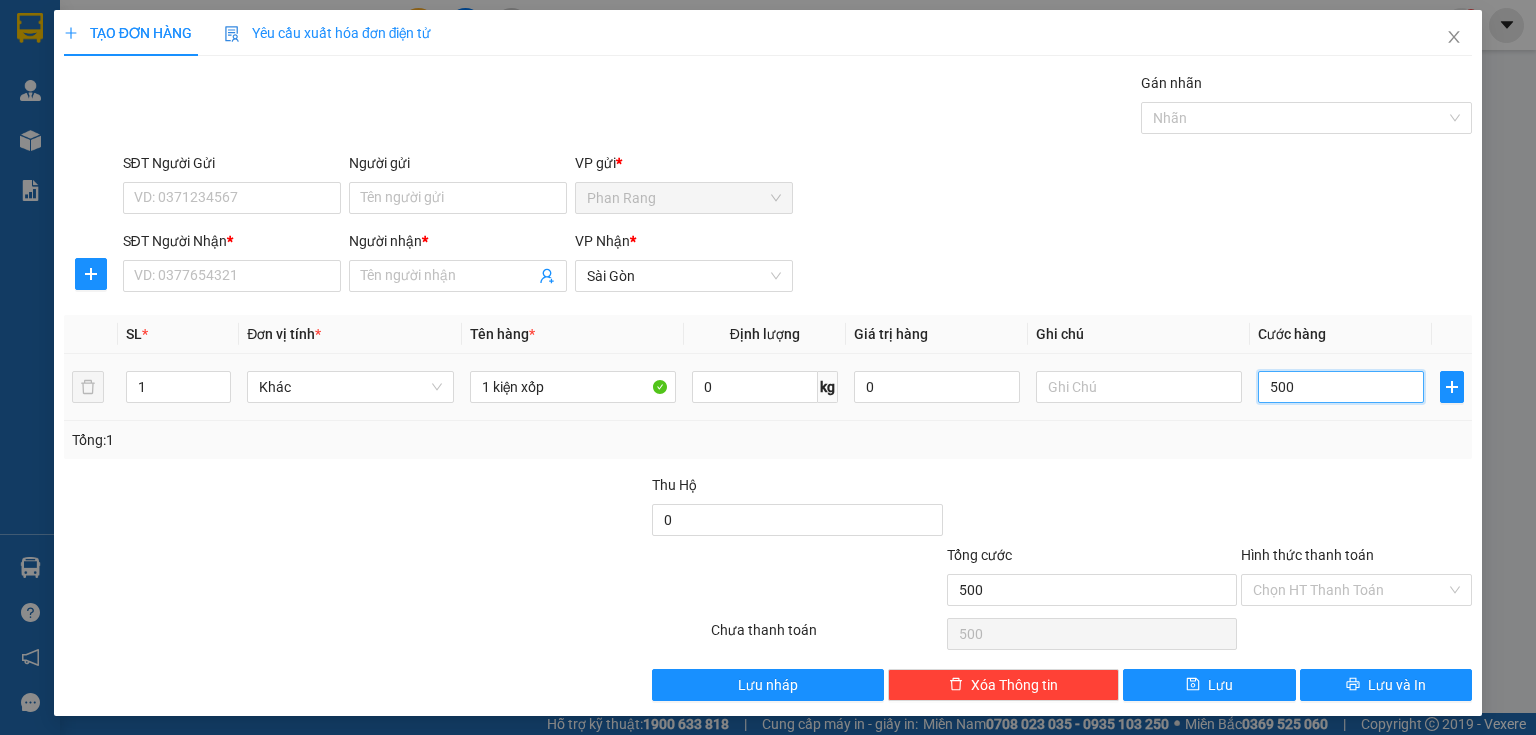 type on "5.000" 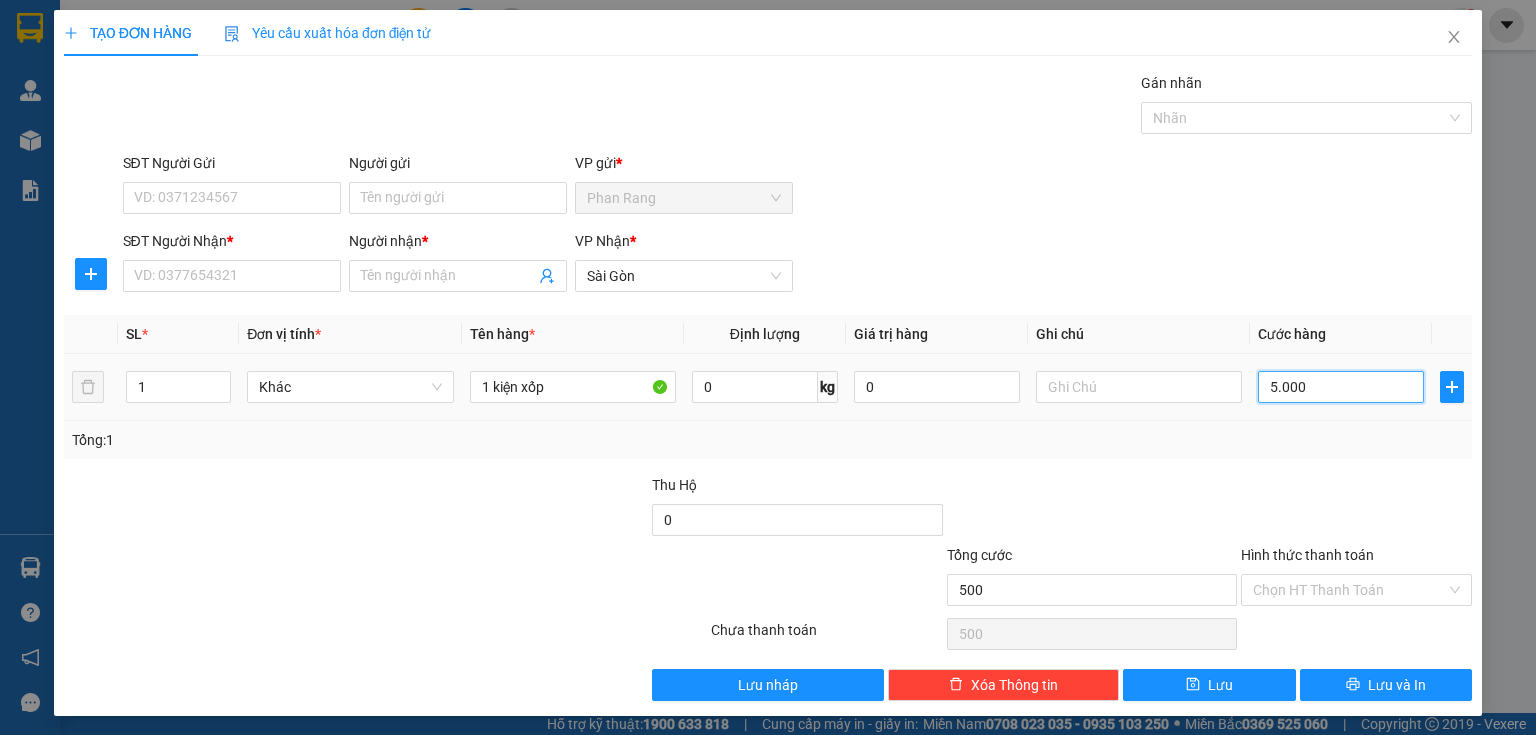type on "5.000" 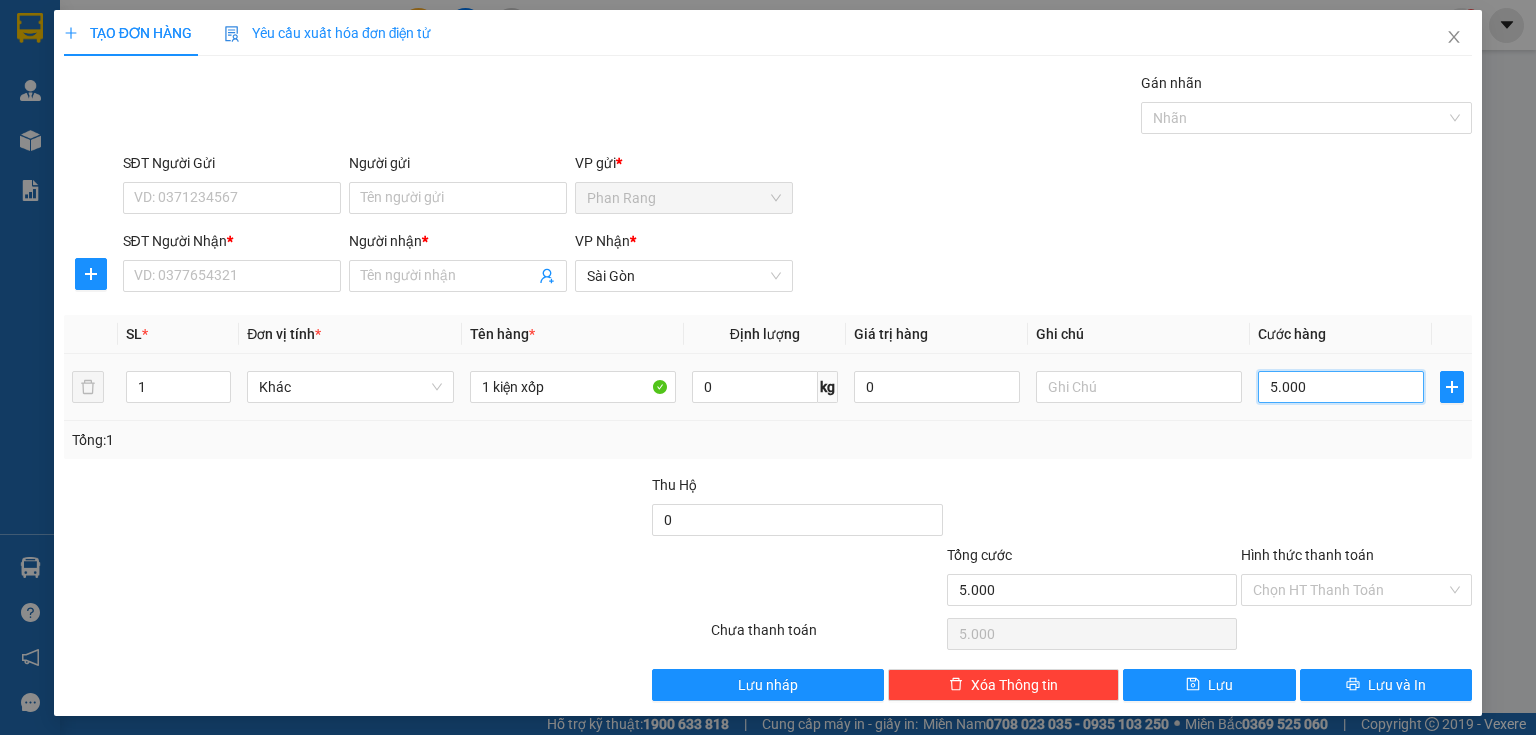 type on "50.000" 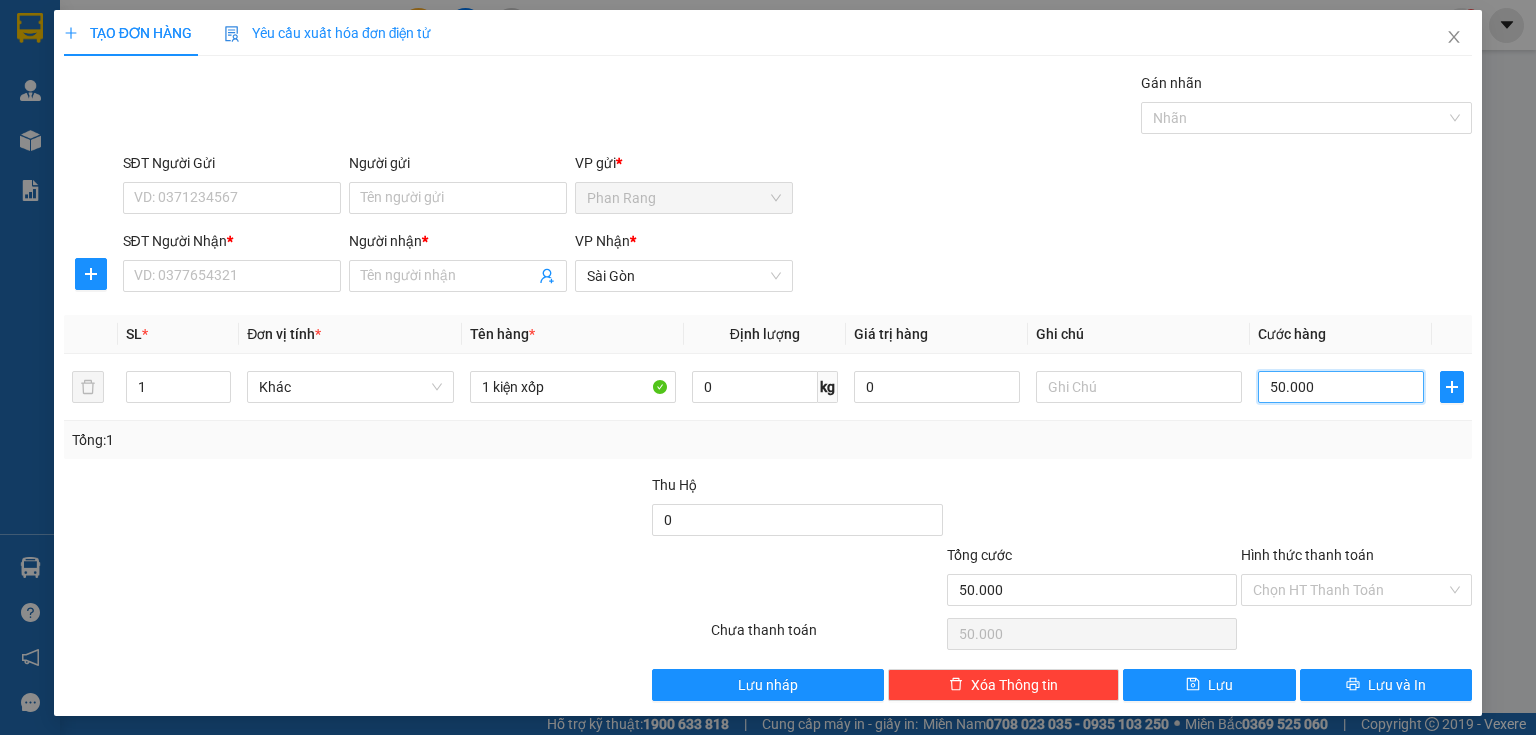 type on "50.000" 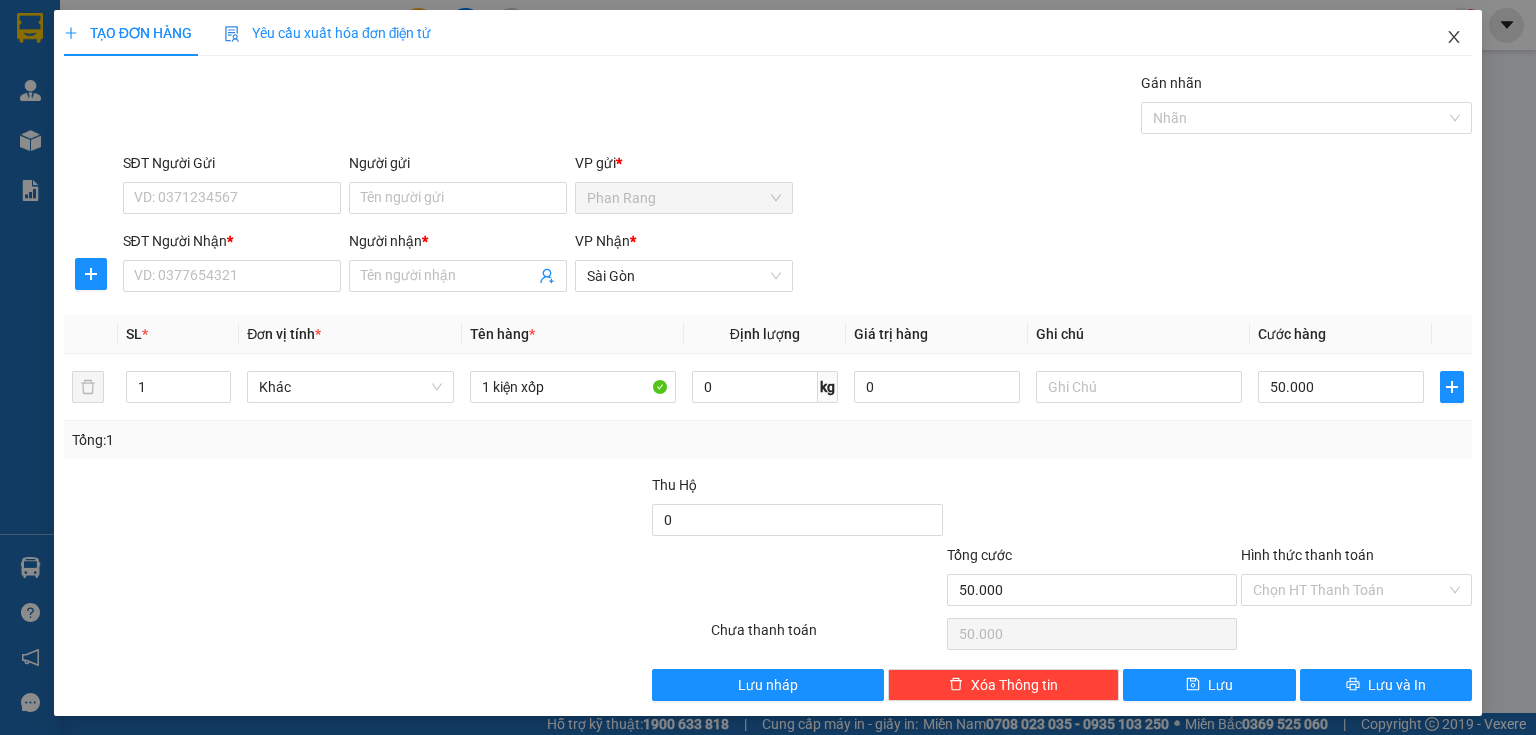 click 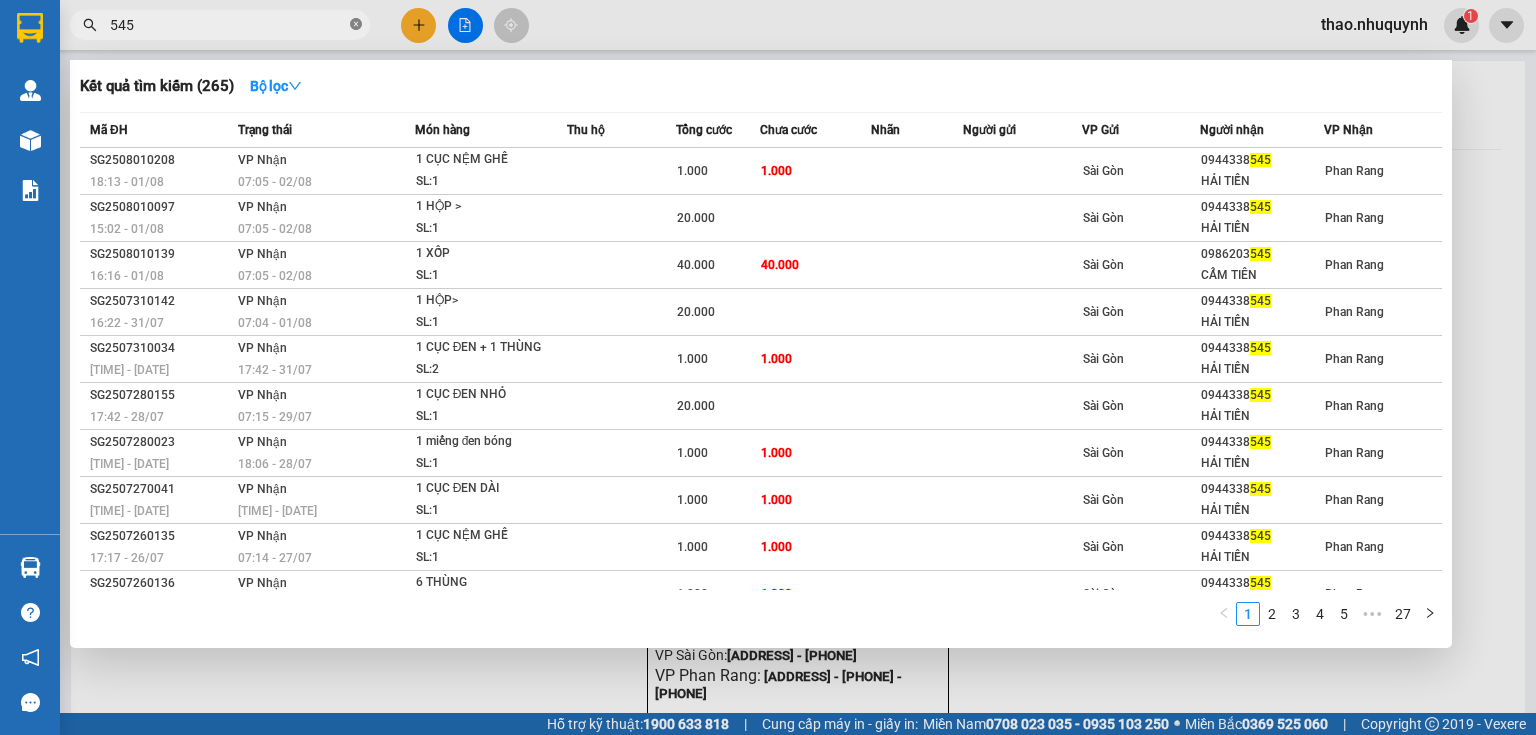 click 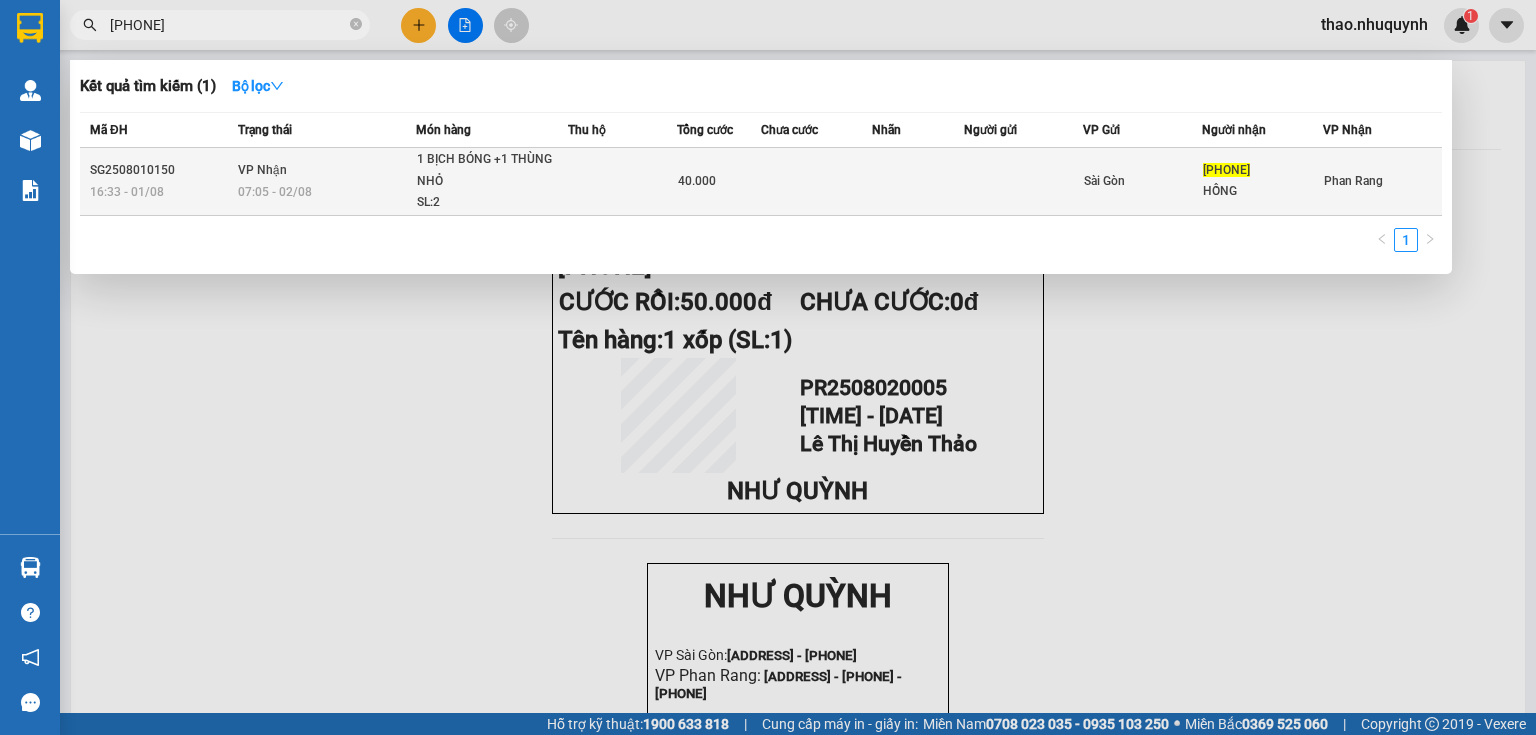 type on "[PHONE]" 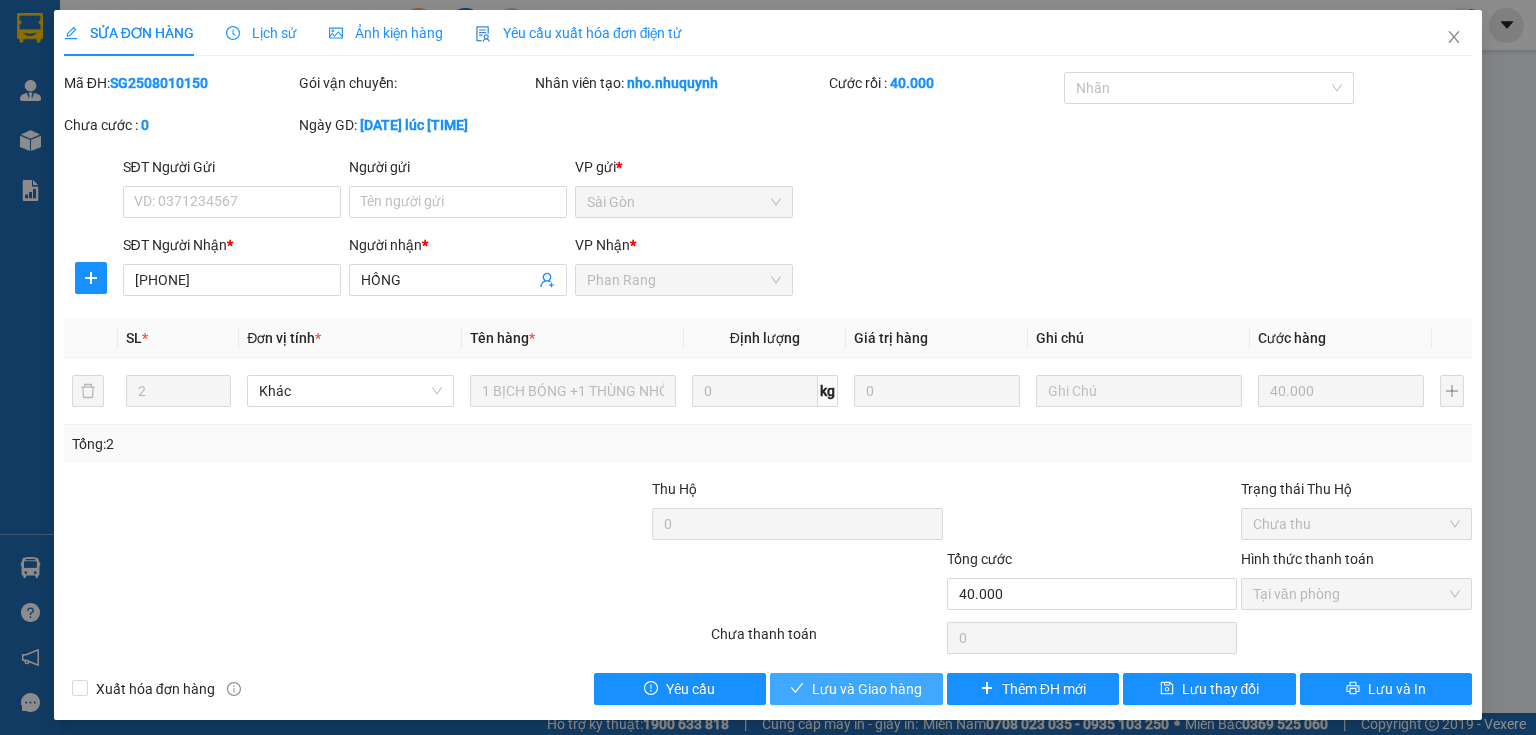 click on "Lưu và Giao hàng" at bounding box center [867, 689] 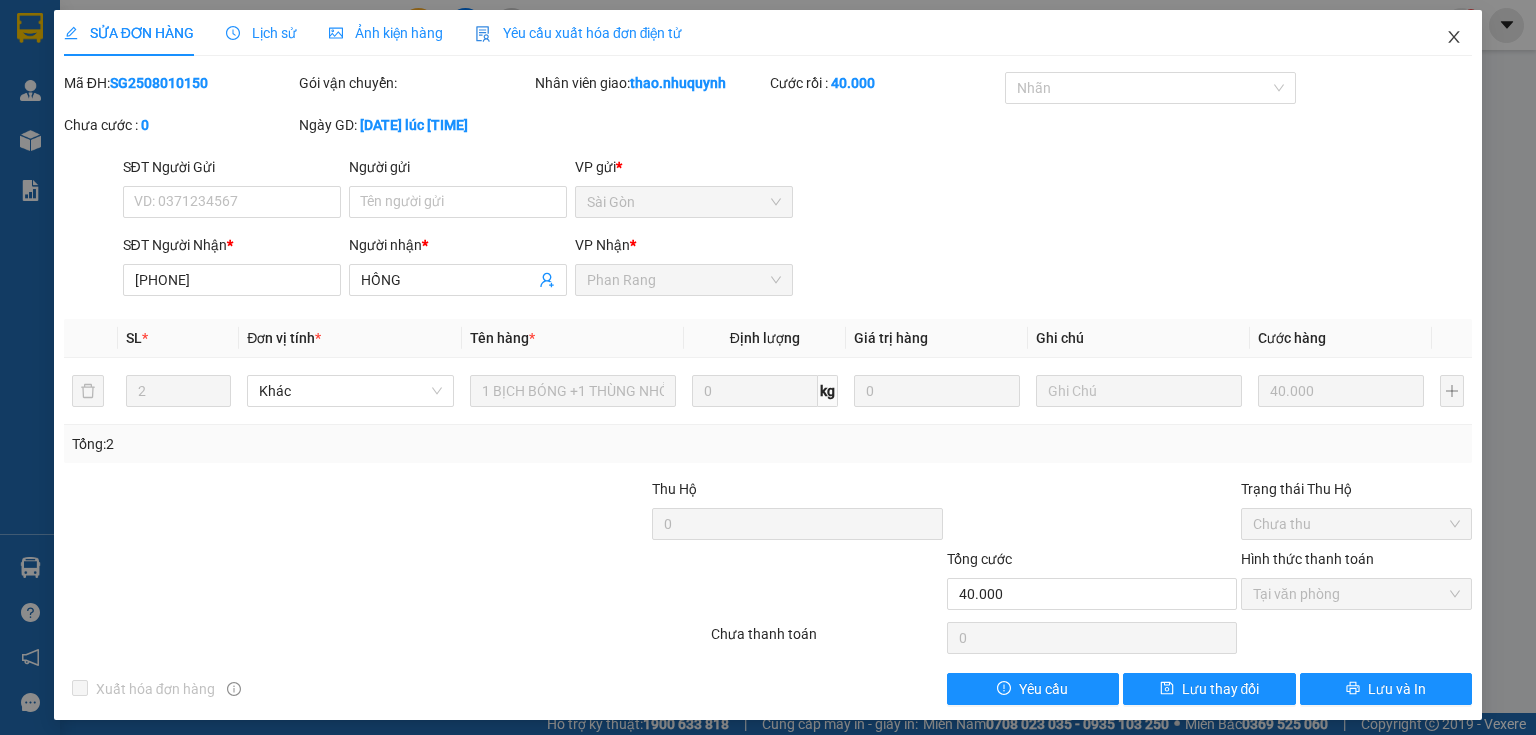 click 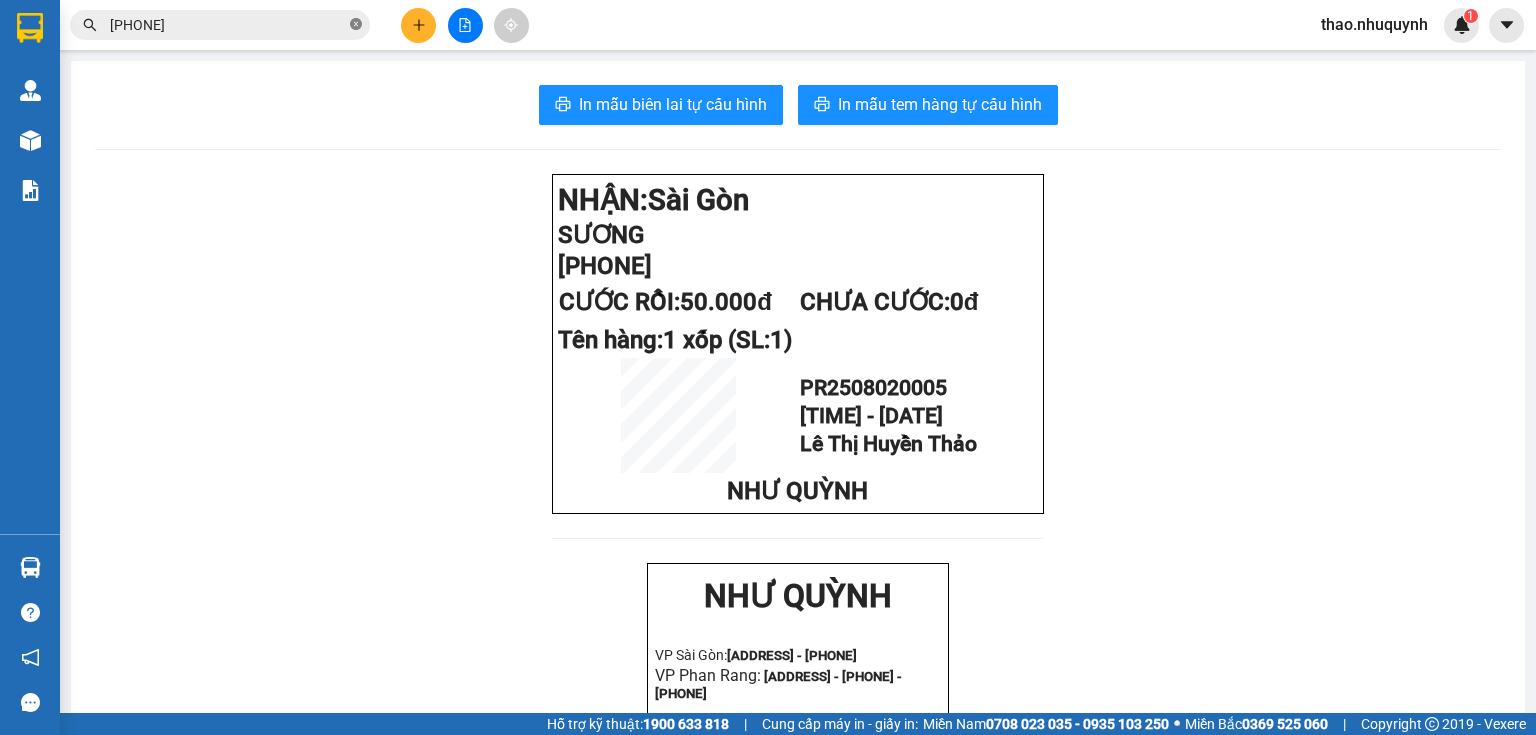 click 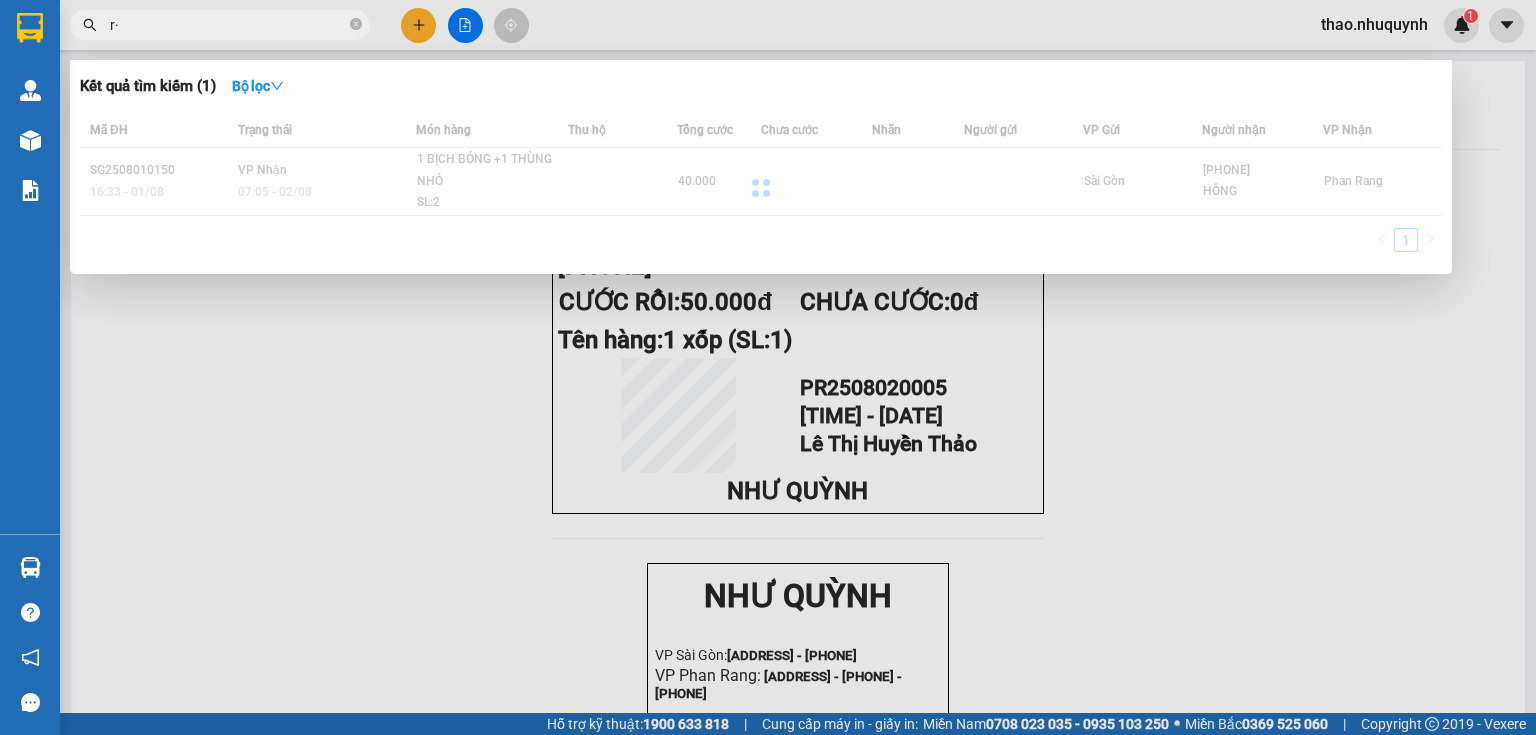 type on "r" 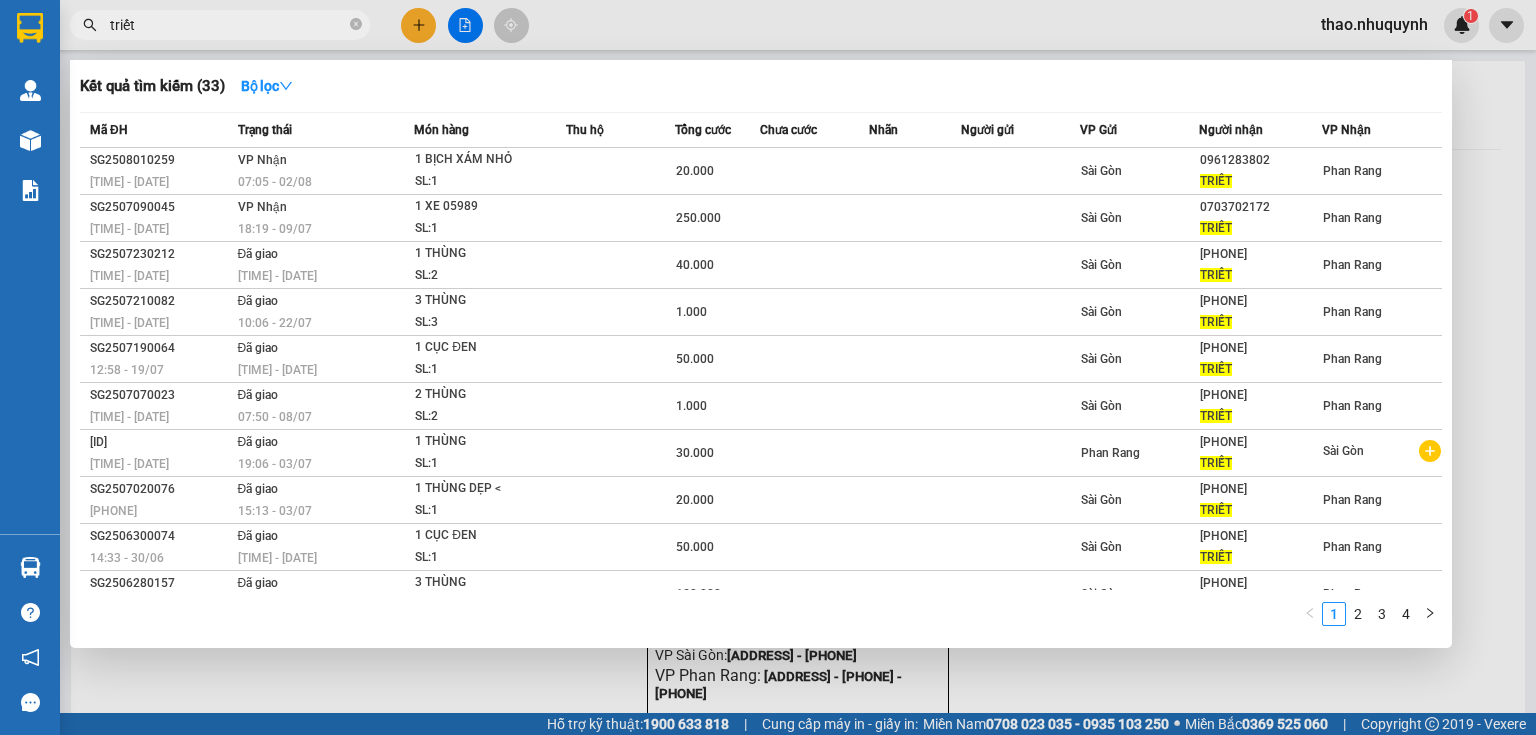 type on "triết" 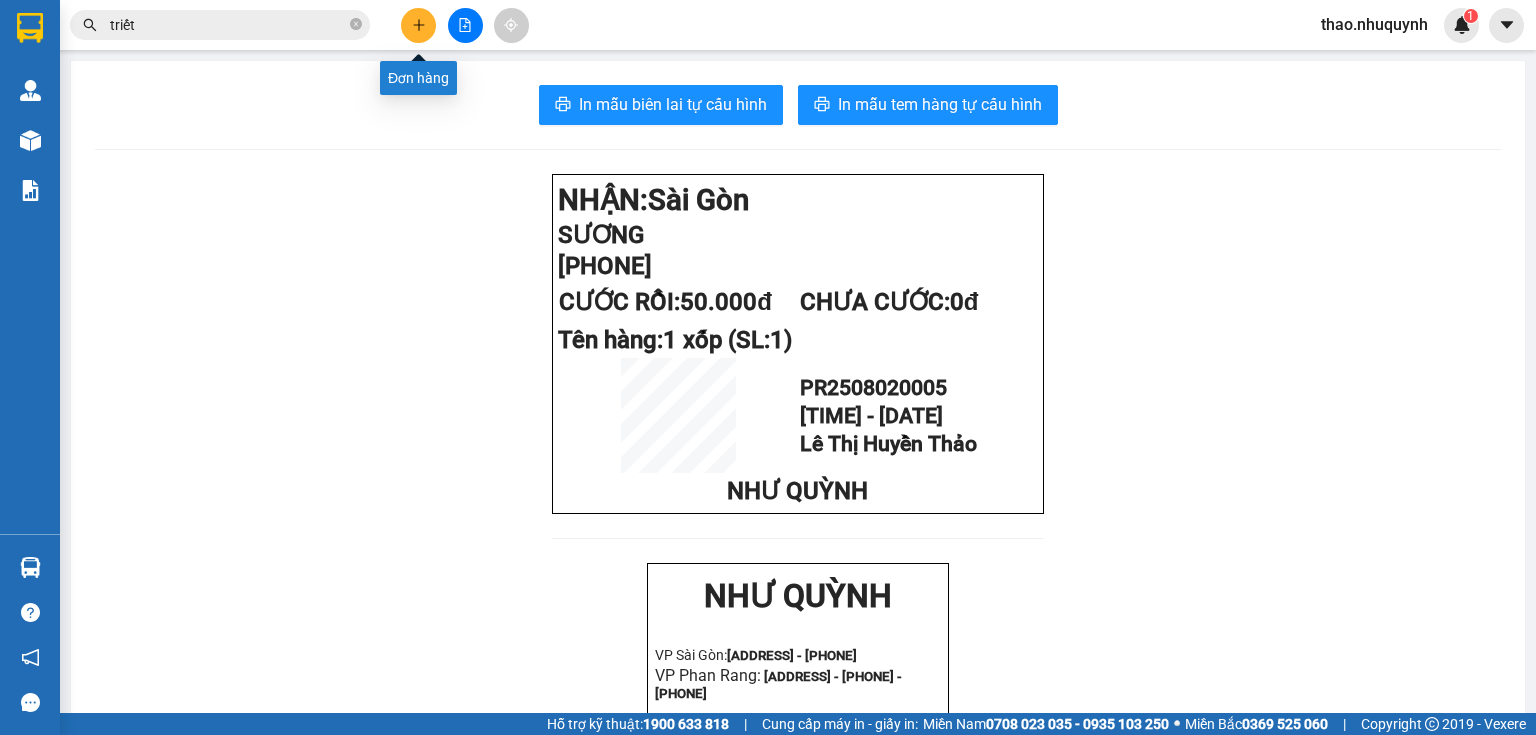 click at bounding box center (418, 25) 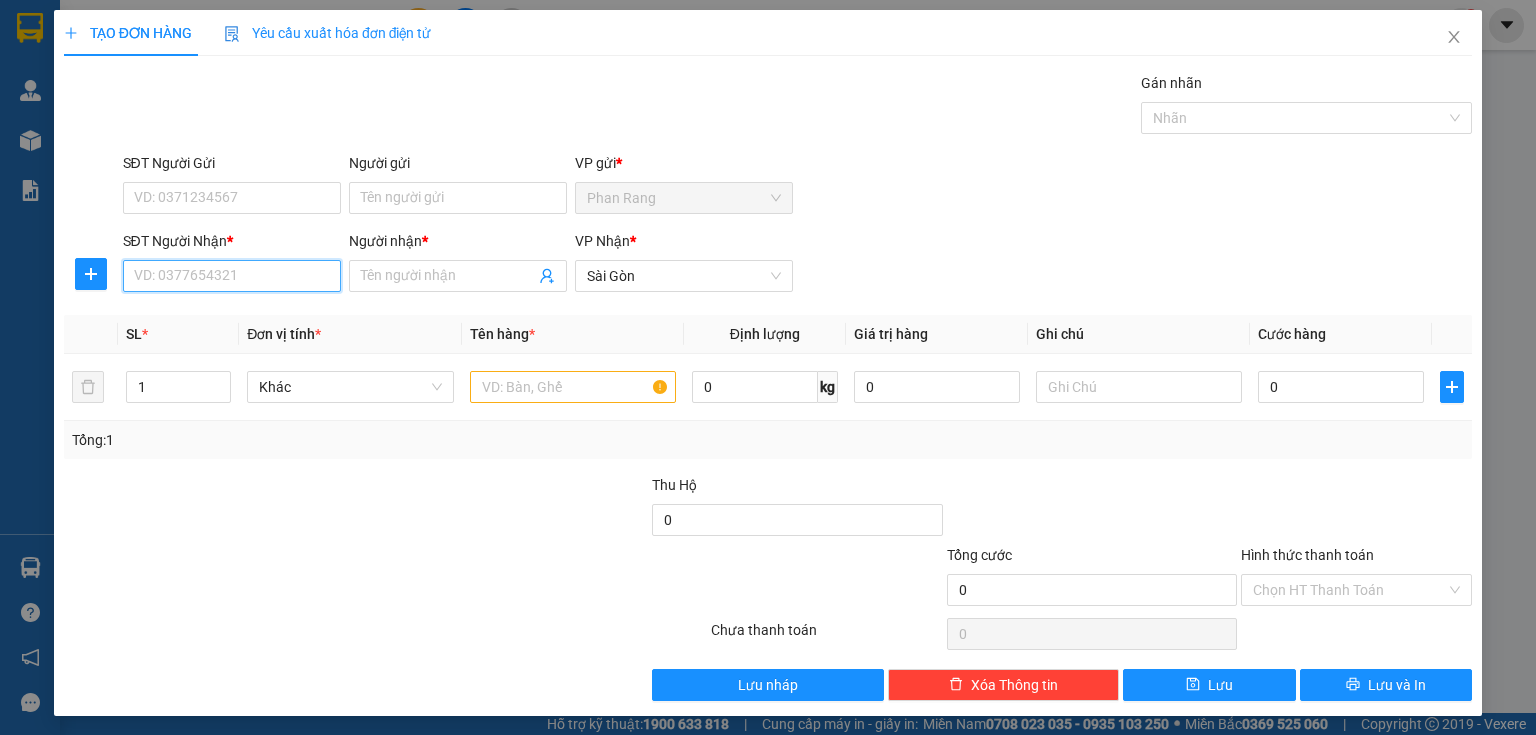 click on "SĐT Người Nhận  *" at bounding box center [232, 276] 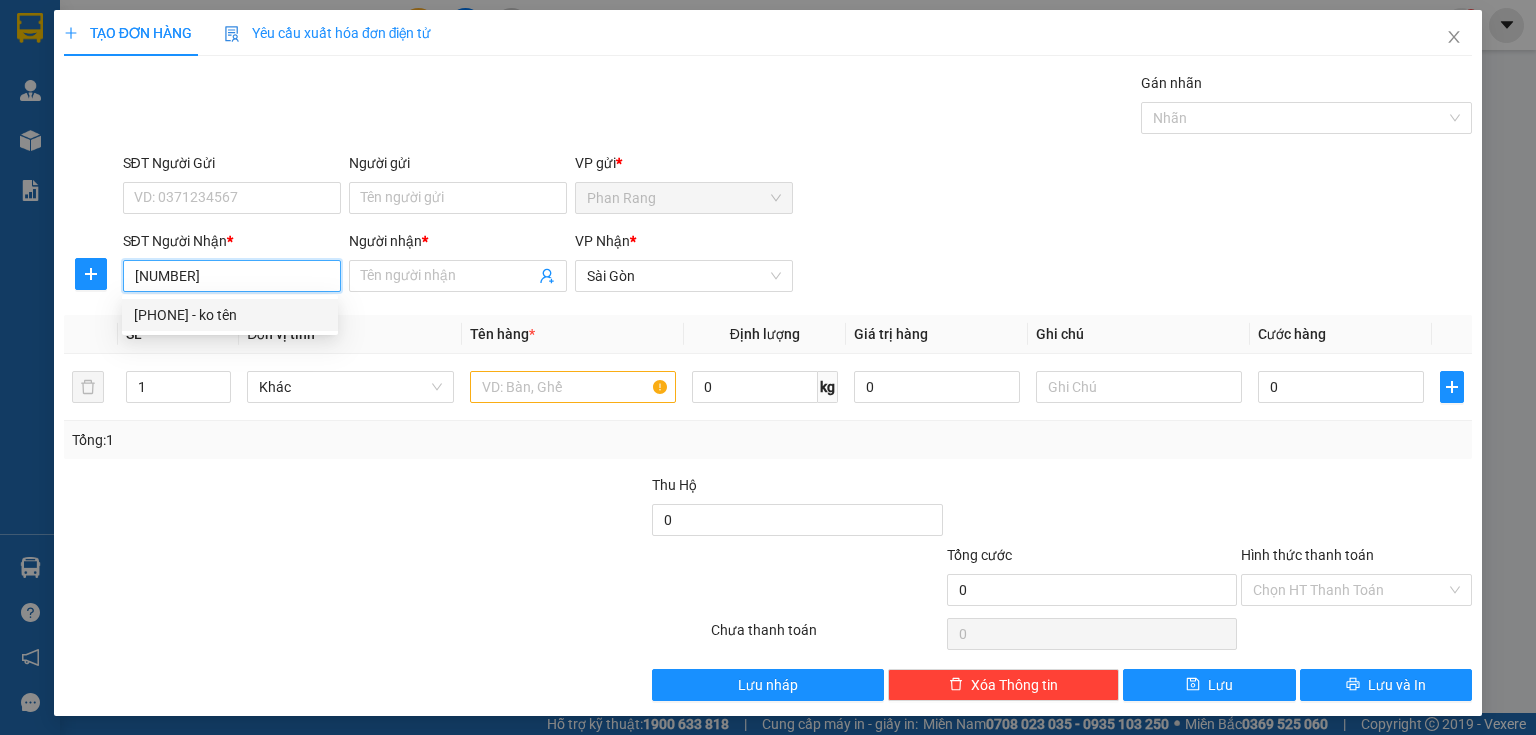 click on "[PHONE] - ko tên" at bounding box center (230, 315) 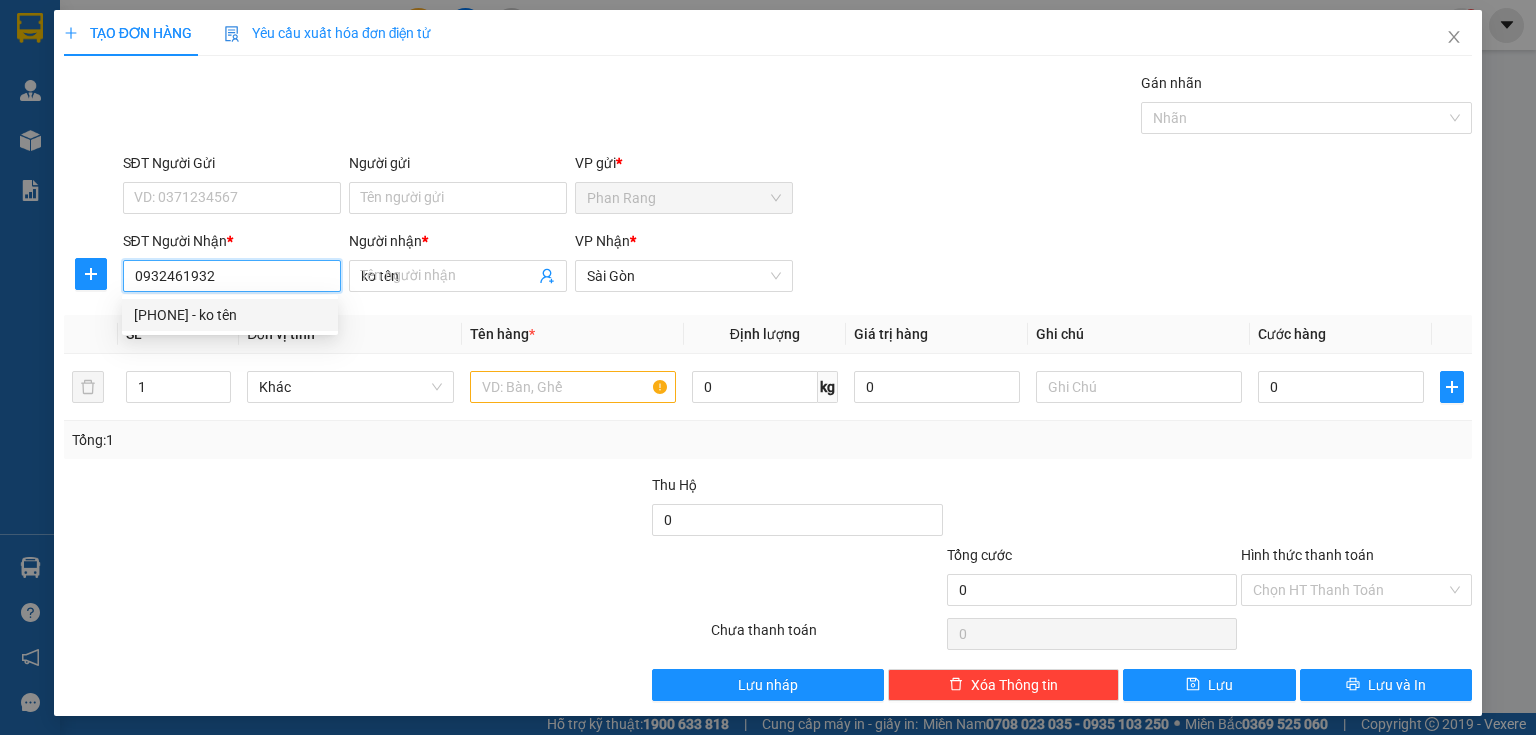 type on "120.000" 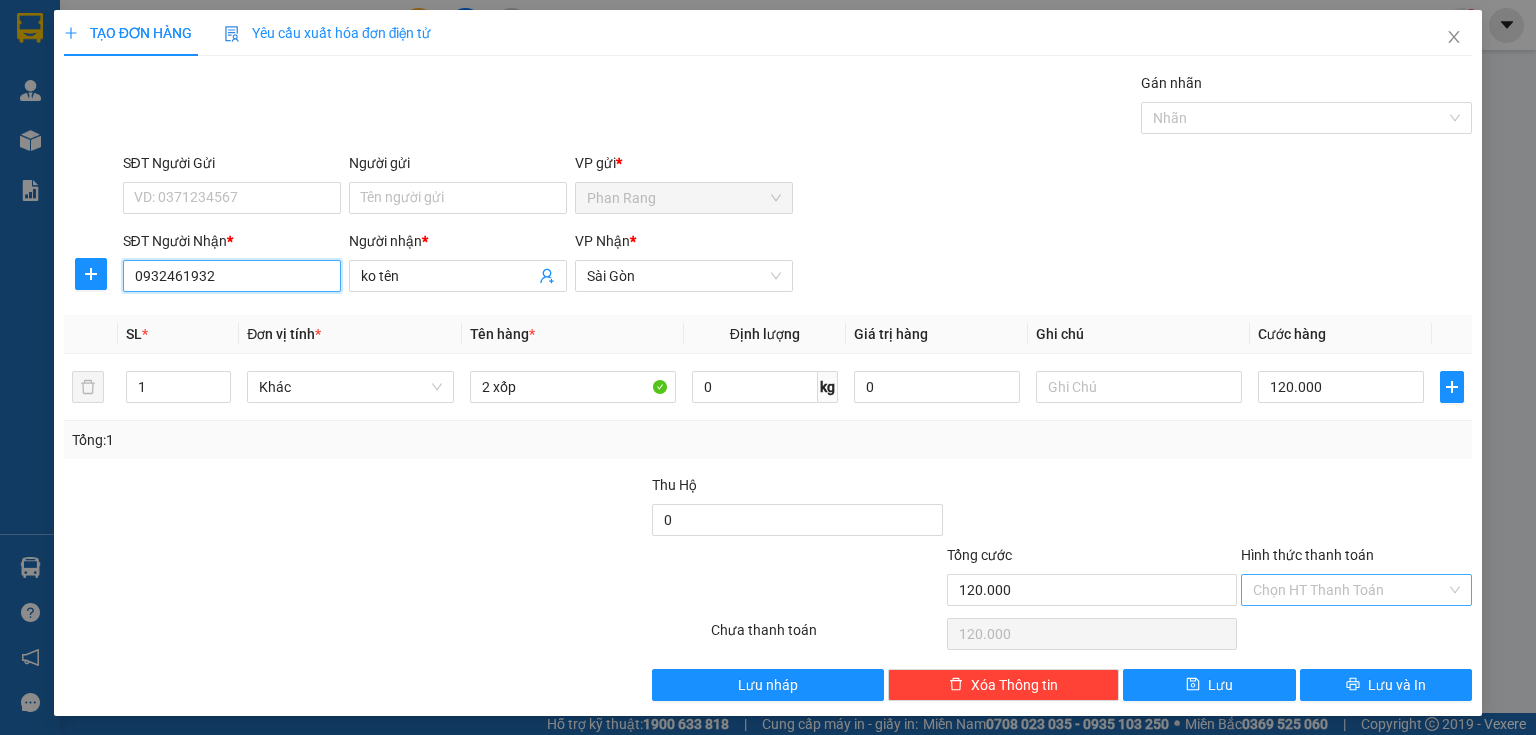 type on "0932461932" 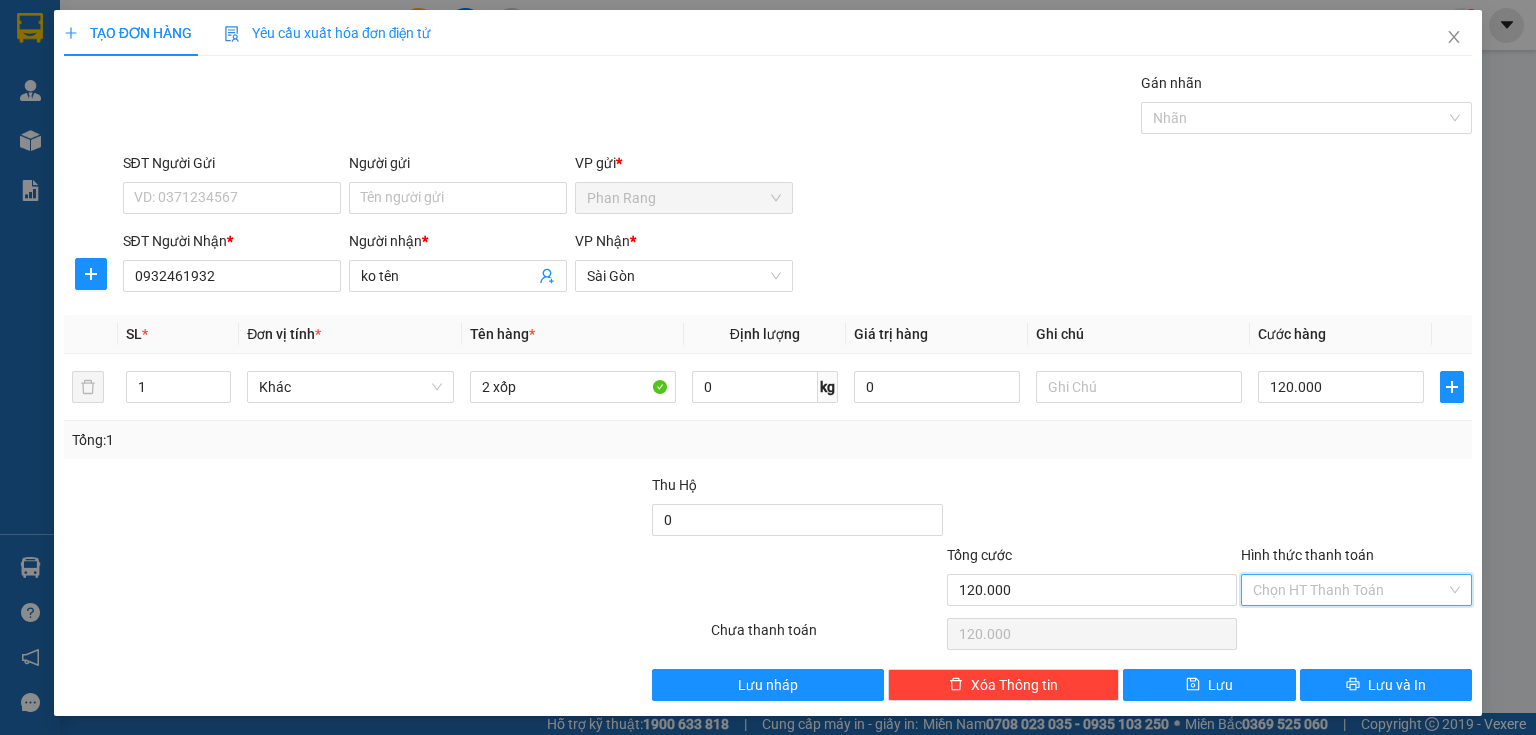 click on "Hình thức thanh toán" at bounding box center (1349, 590) 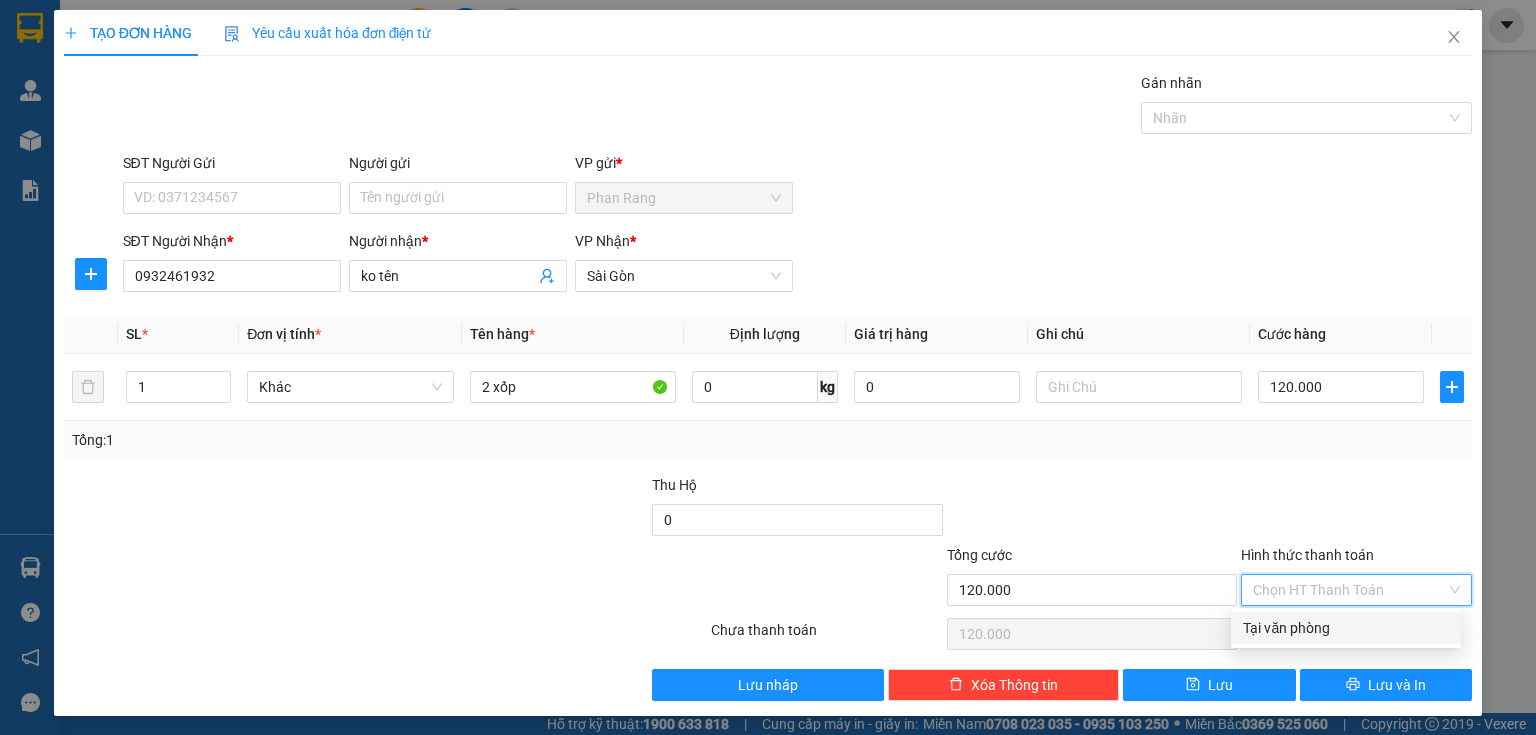 click on "Tại văn phòng" at bounding box center [1346, 628] 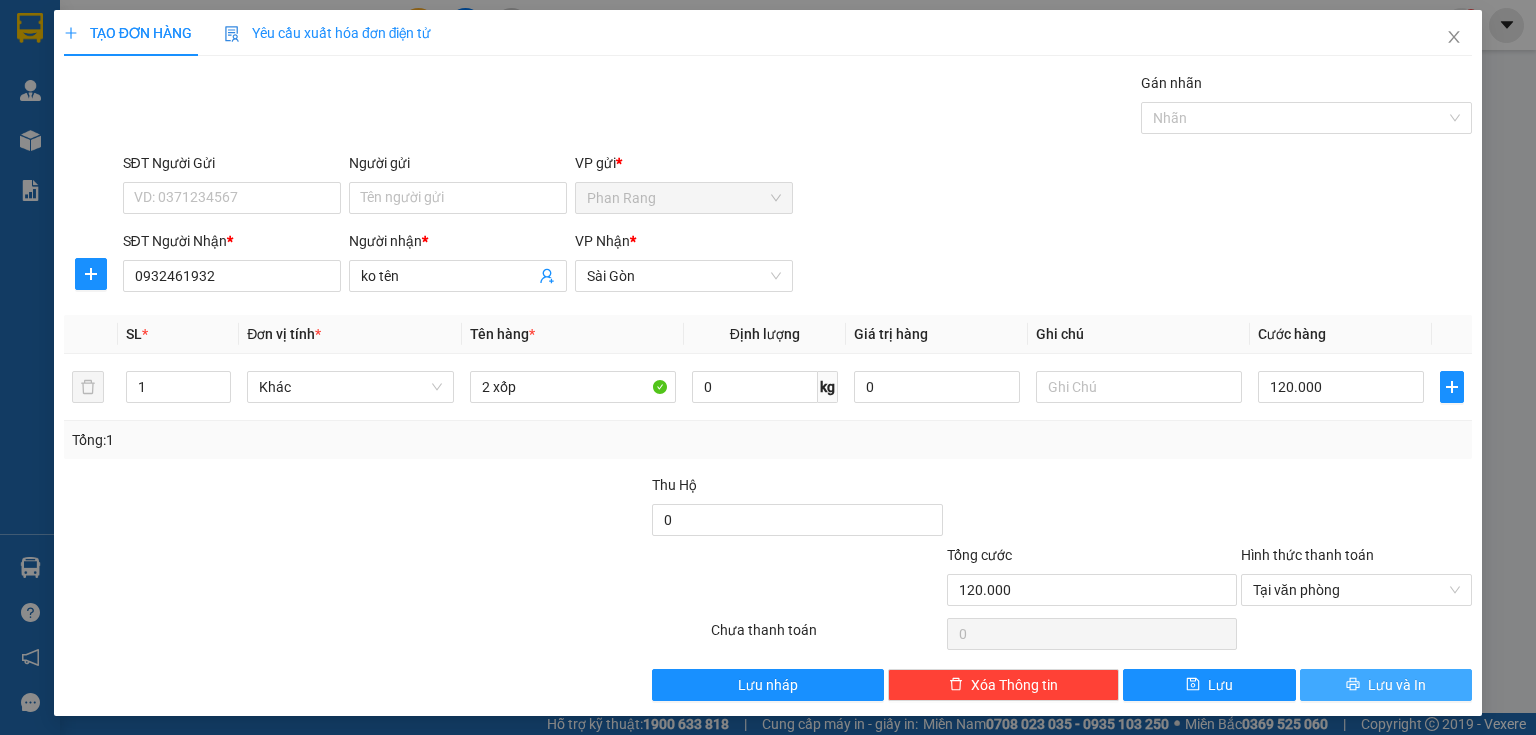 click on "Lưu và In" at bounding box center [1386, 685] 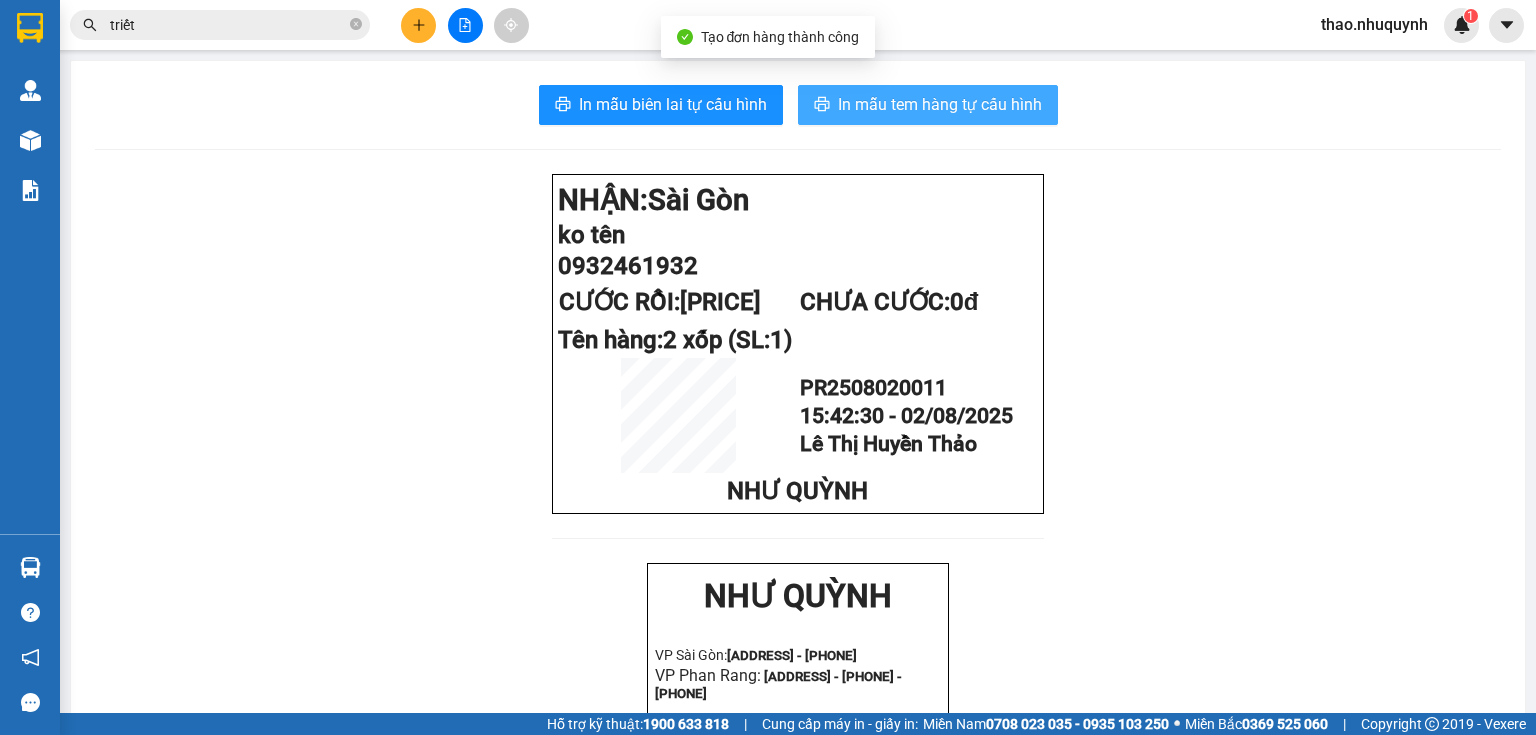 click on "In mẫu tem hàng tự cấu hình" at bounding box center [940, 104] 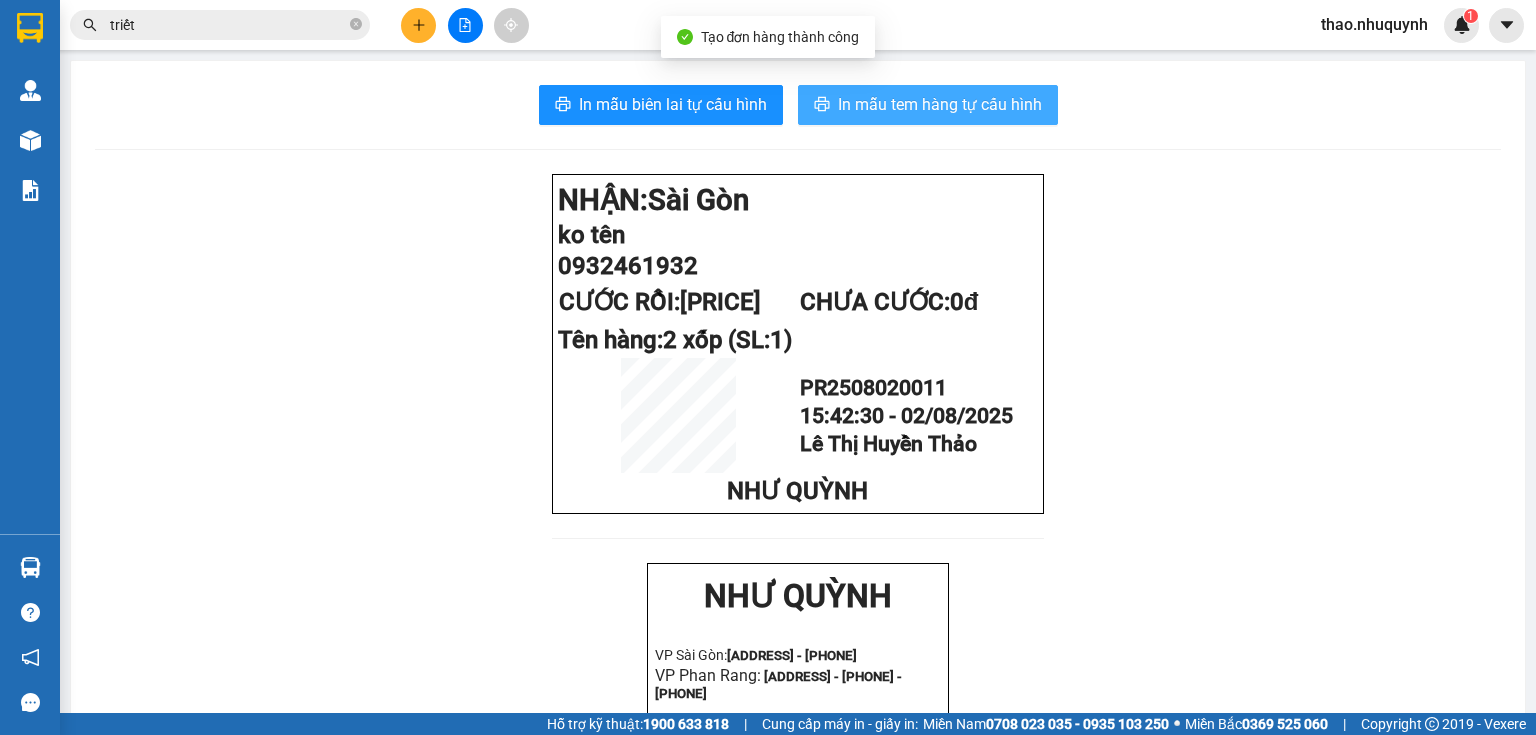 scroll, scrollTop: 0, scrollLeft: 0, axis: both 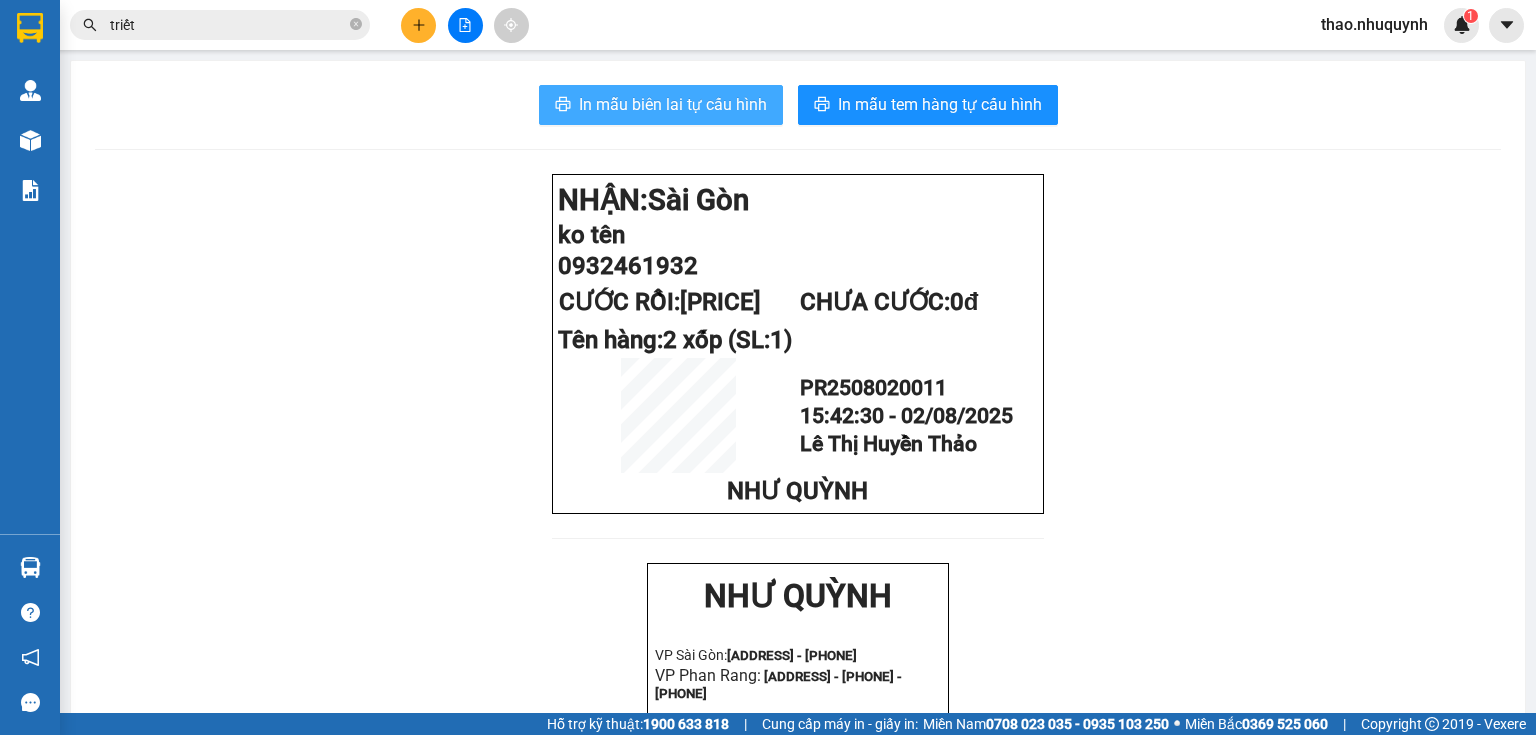 click on "In mẫu biên lai tự cấu hình" at bounding box center [673, 104] 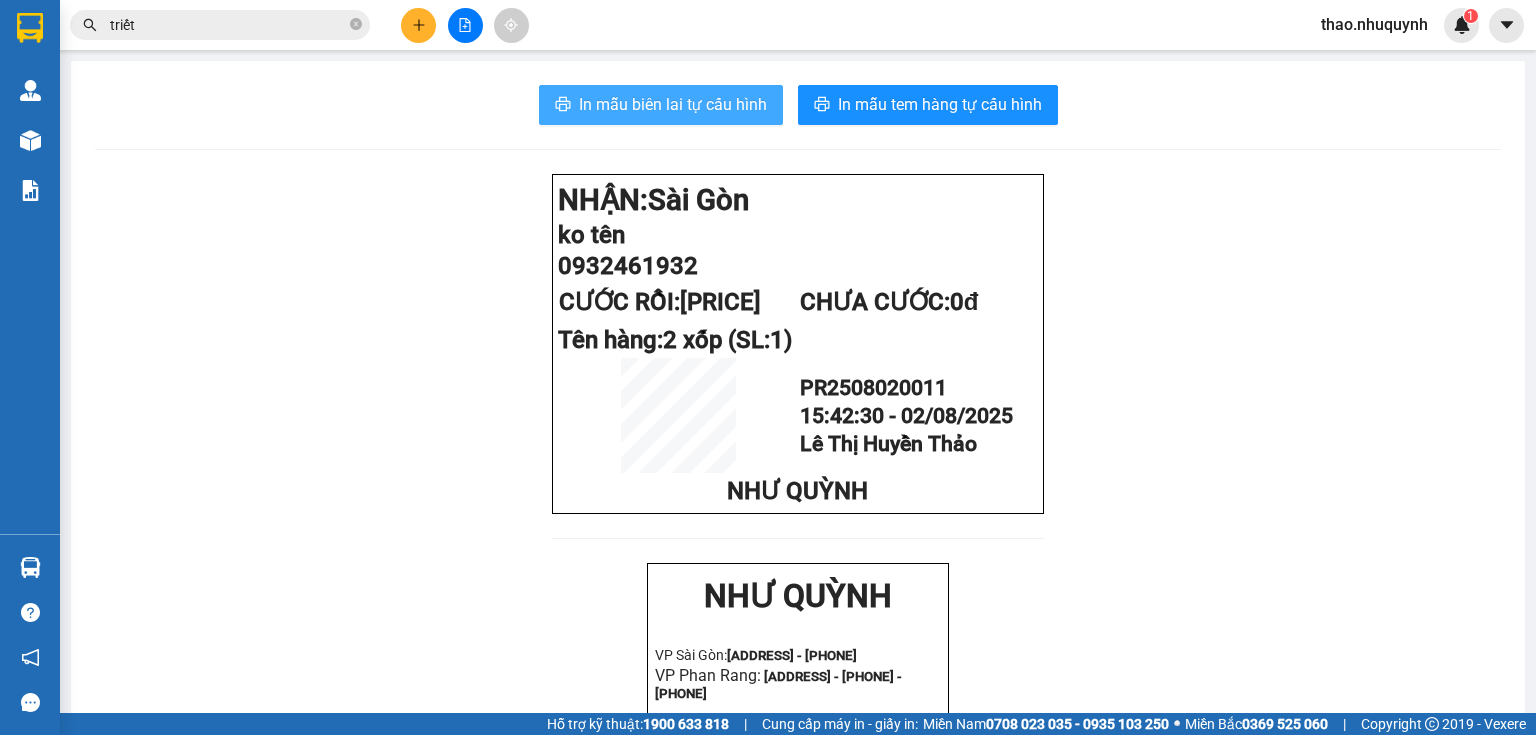 scroll, scrollTop: 0, scrollLeft: 0, axis: both 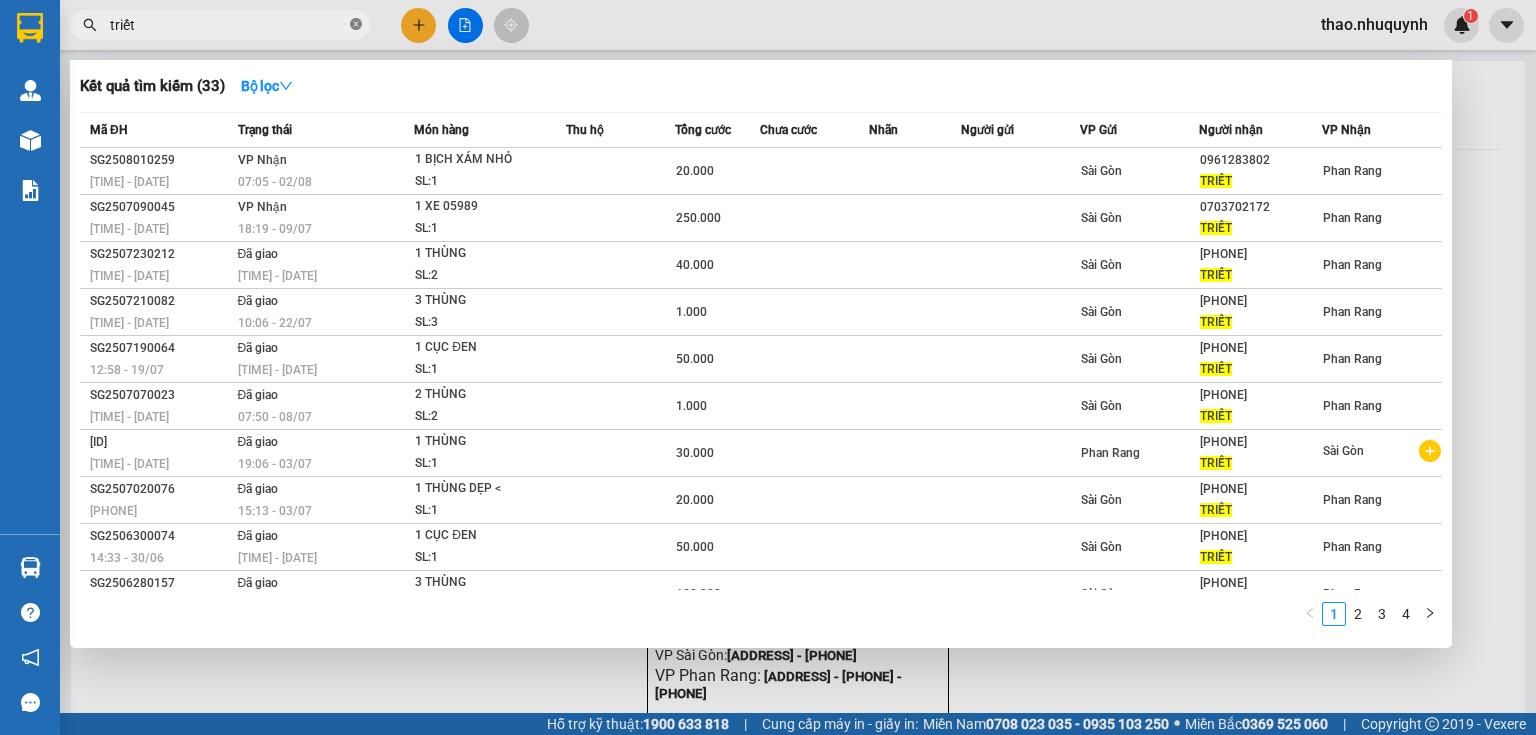 click 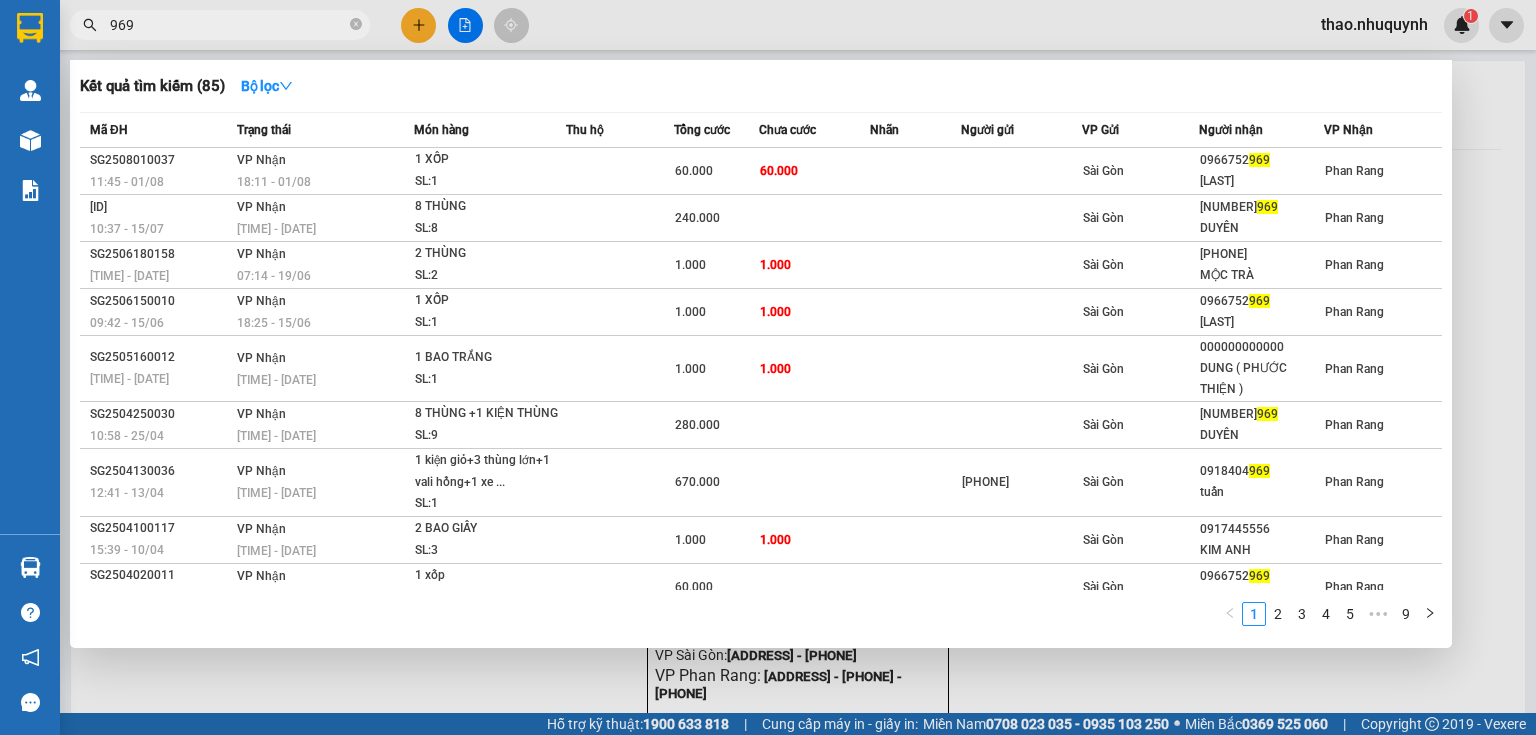 type on "969" 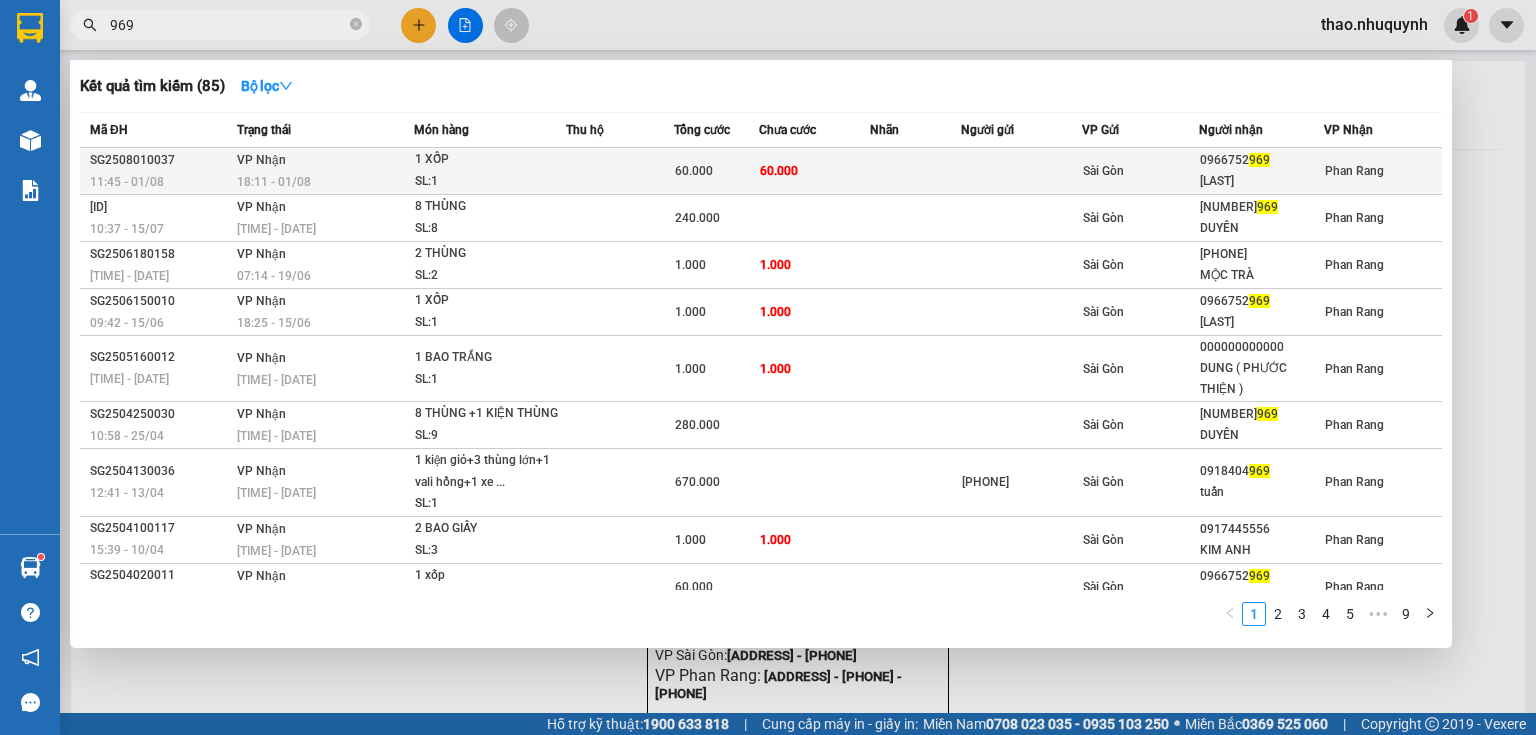 click on "1 XỐP" at bounding box center [490, 160] 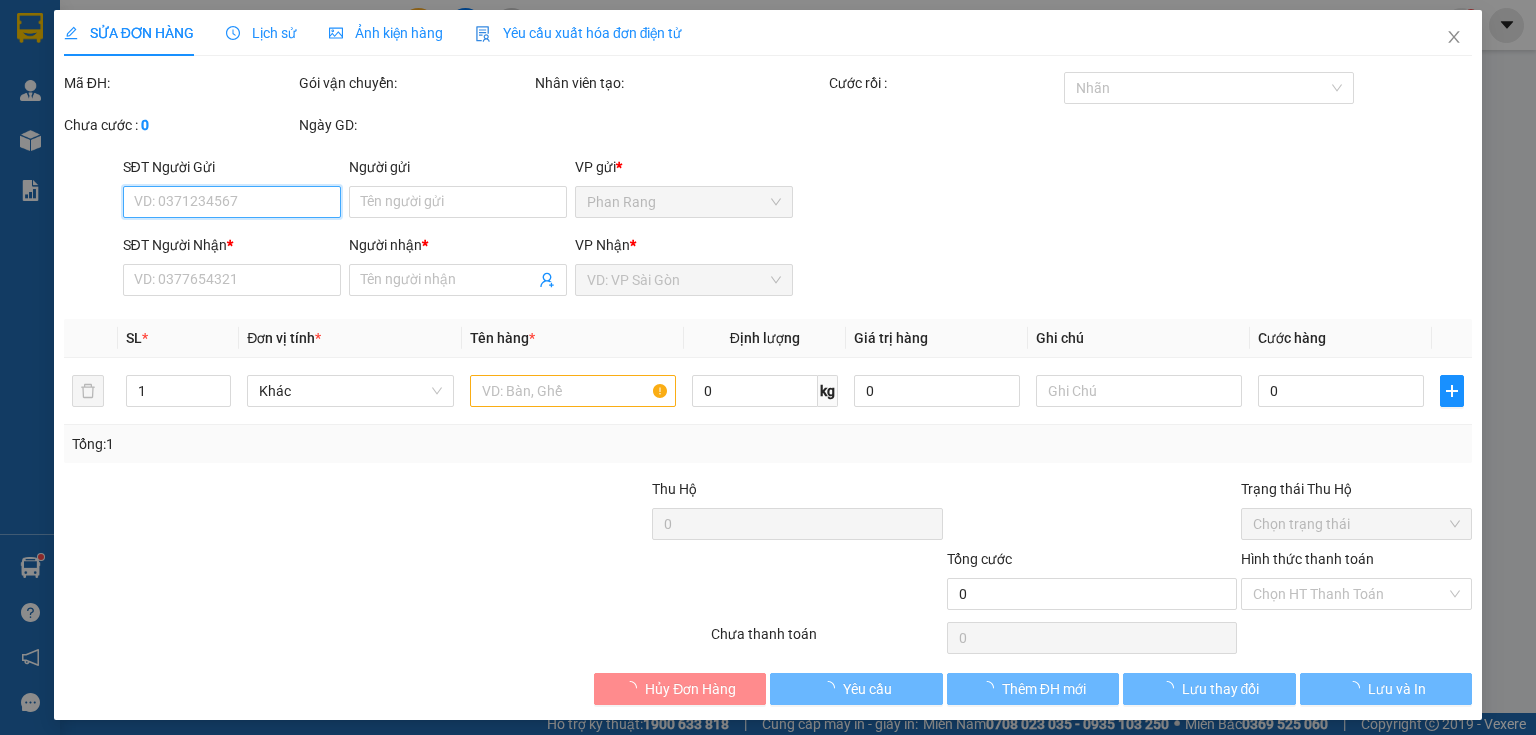 type on "0966752969" 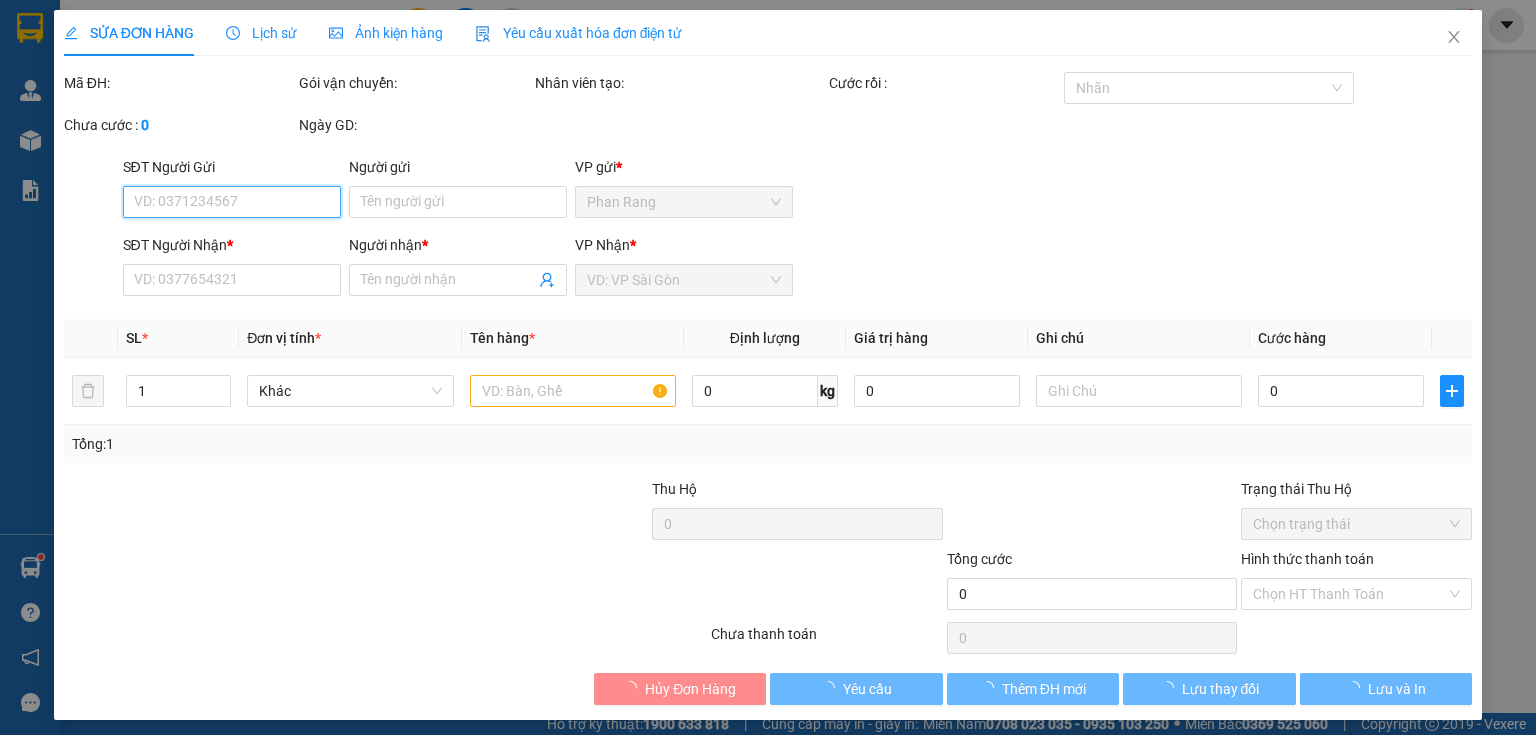 type on "[LAST]" 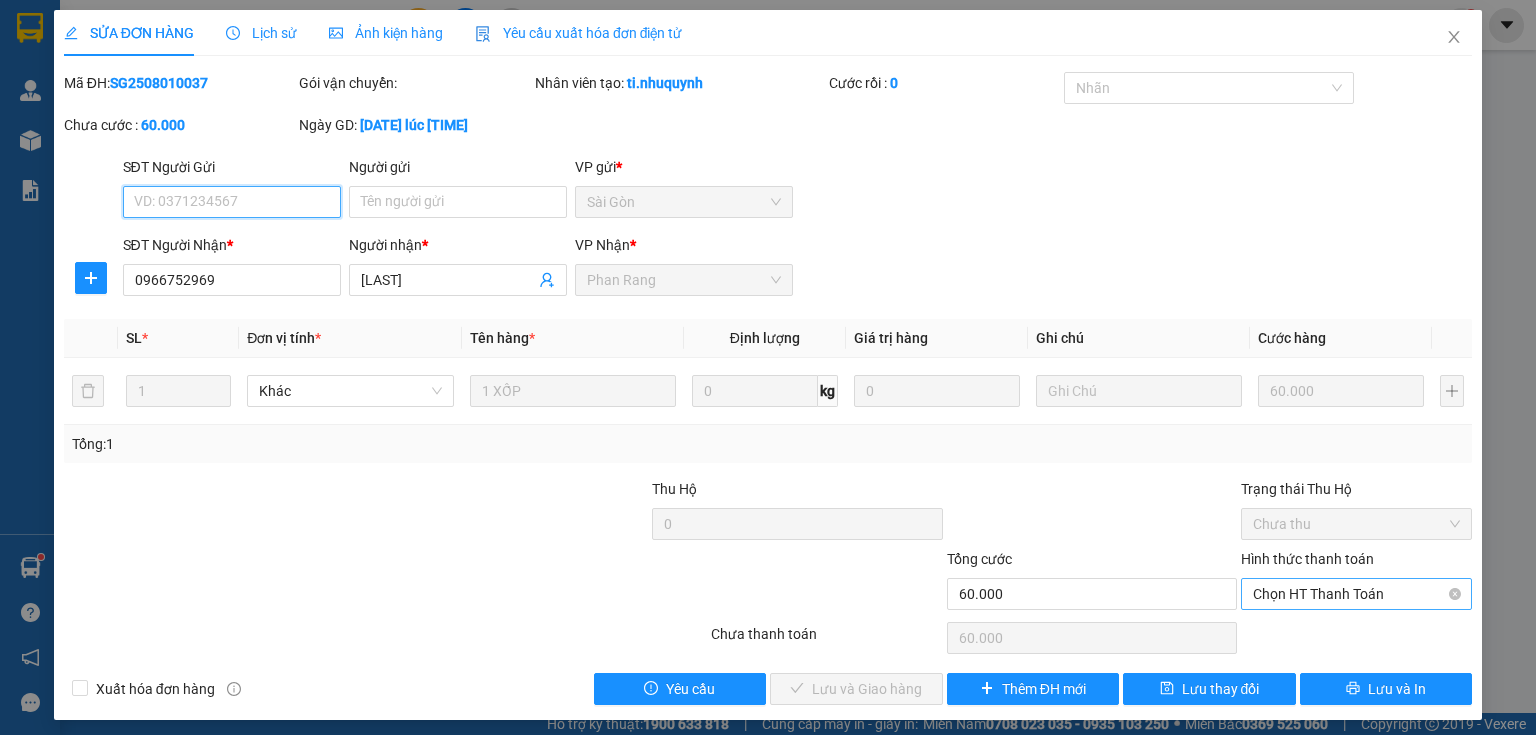 click on "Chọn HT Thanh Toán" at bounding box center (1356, 594) 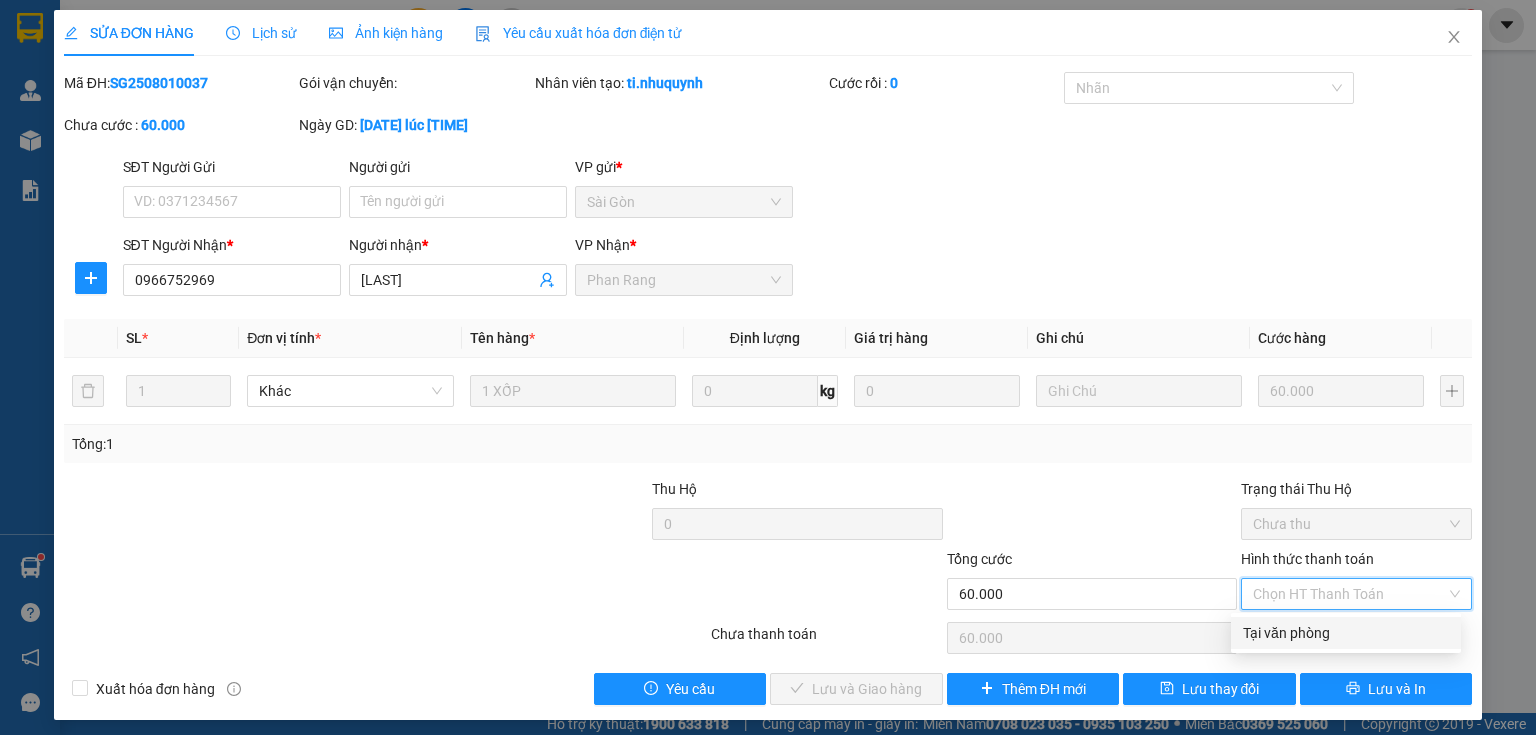 click on "Tại văn phòng" at bounding box center (1346, 633) 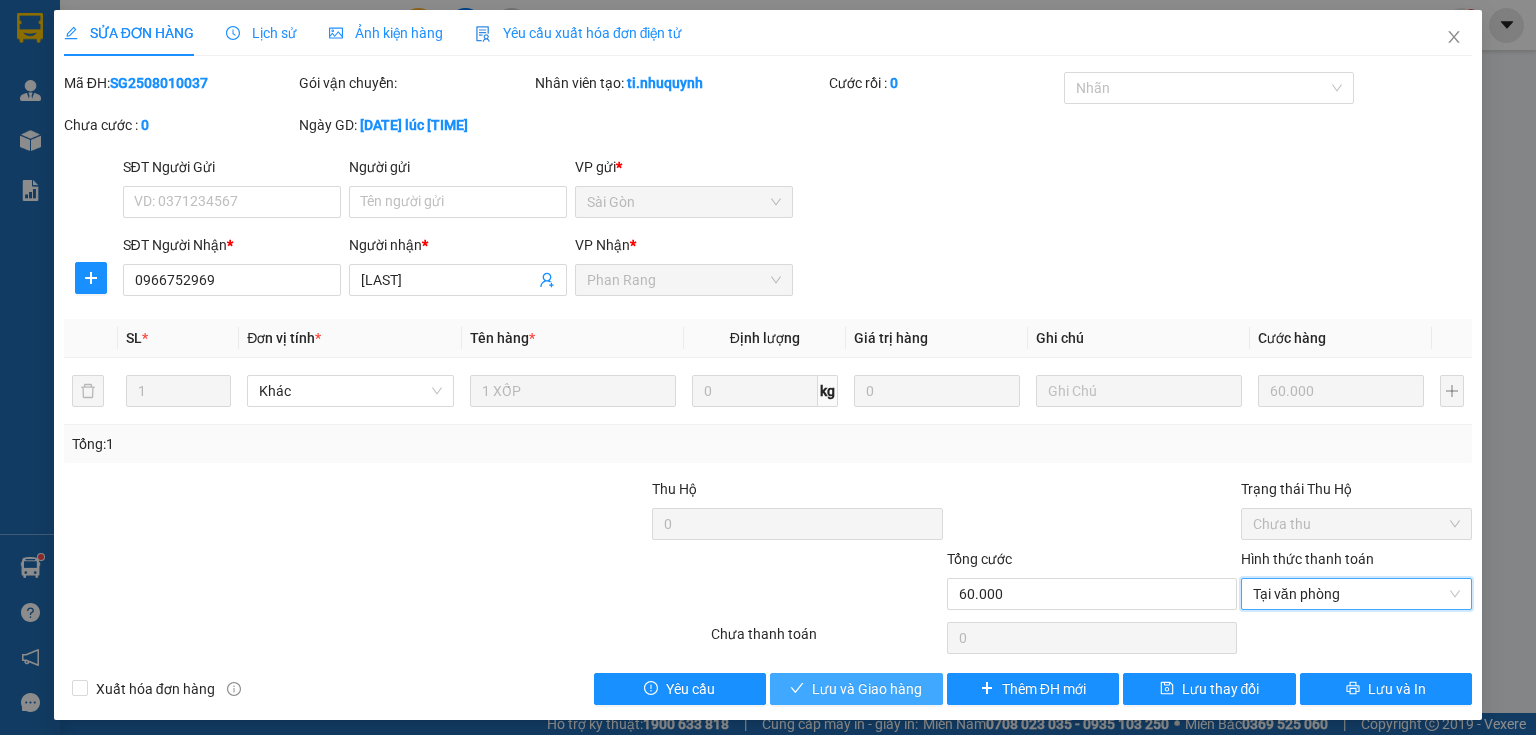 click on "Lưu và Giao hàng" at bounding box center (867, 689) 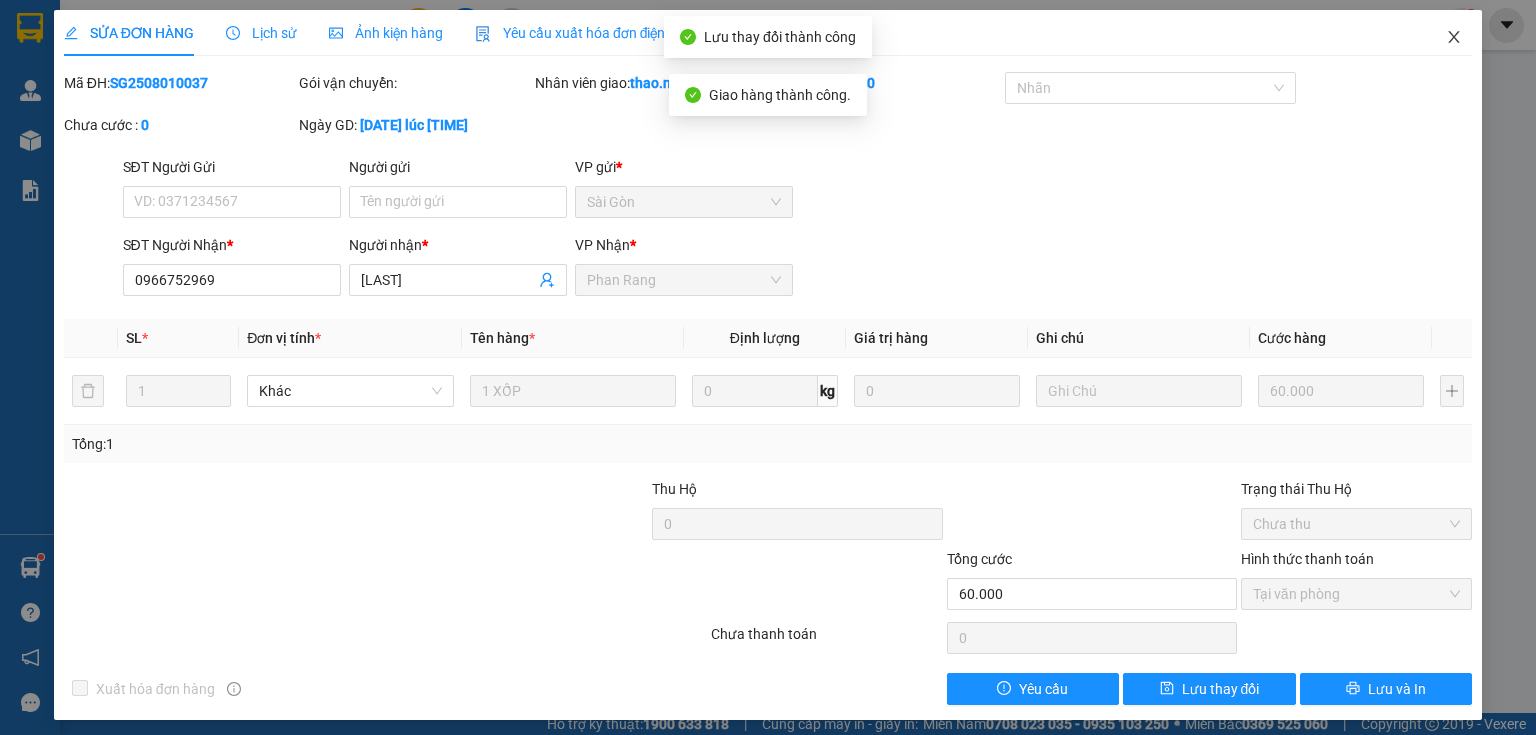click 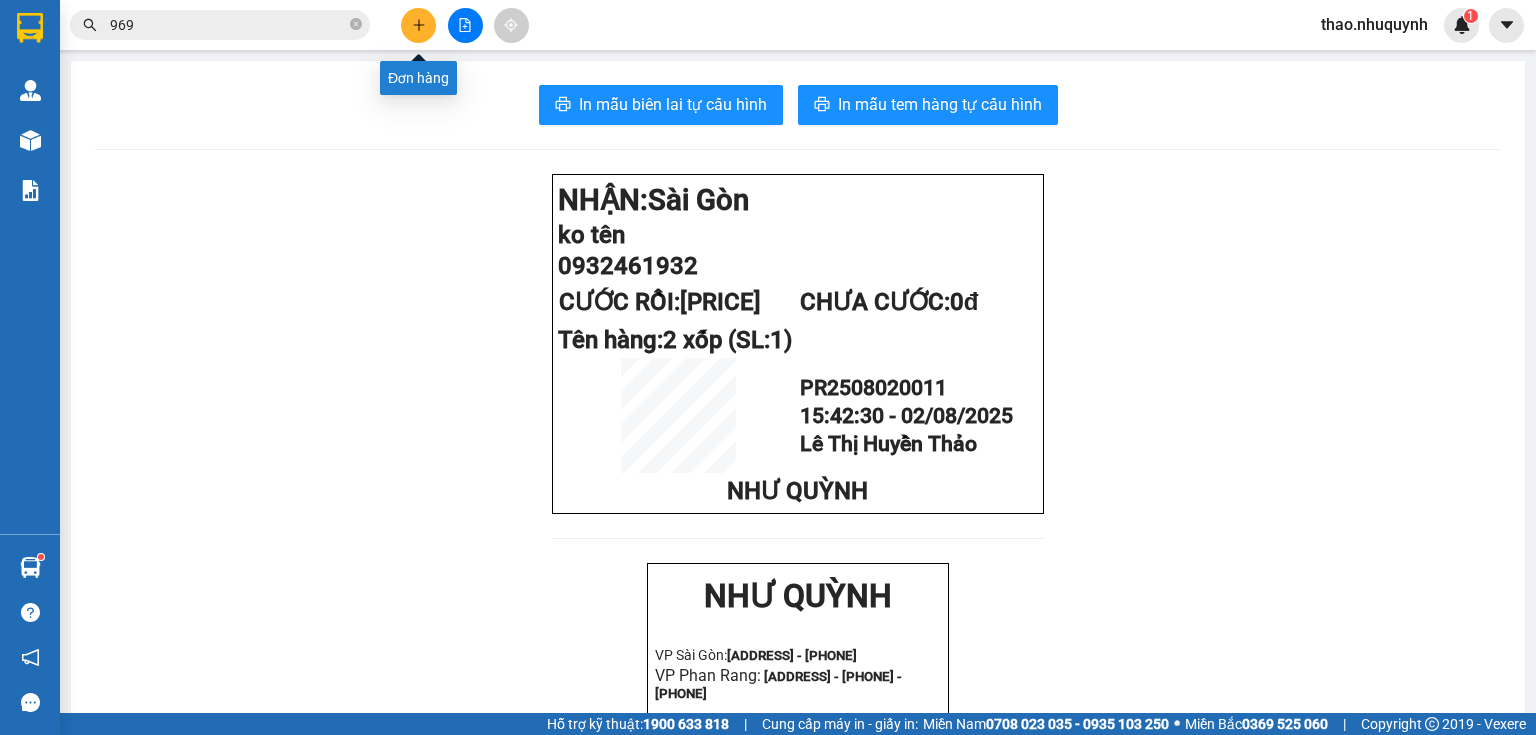 click 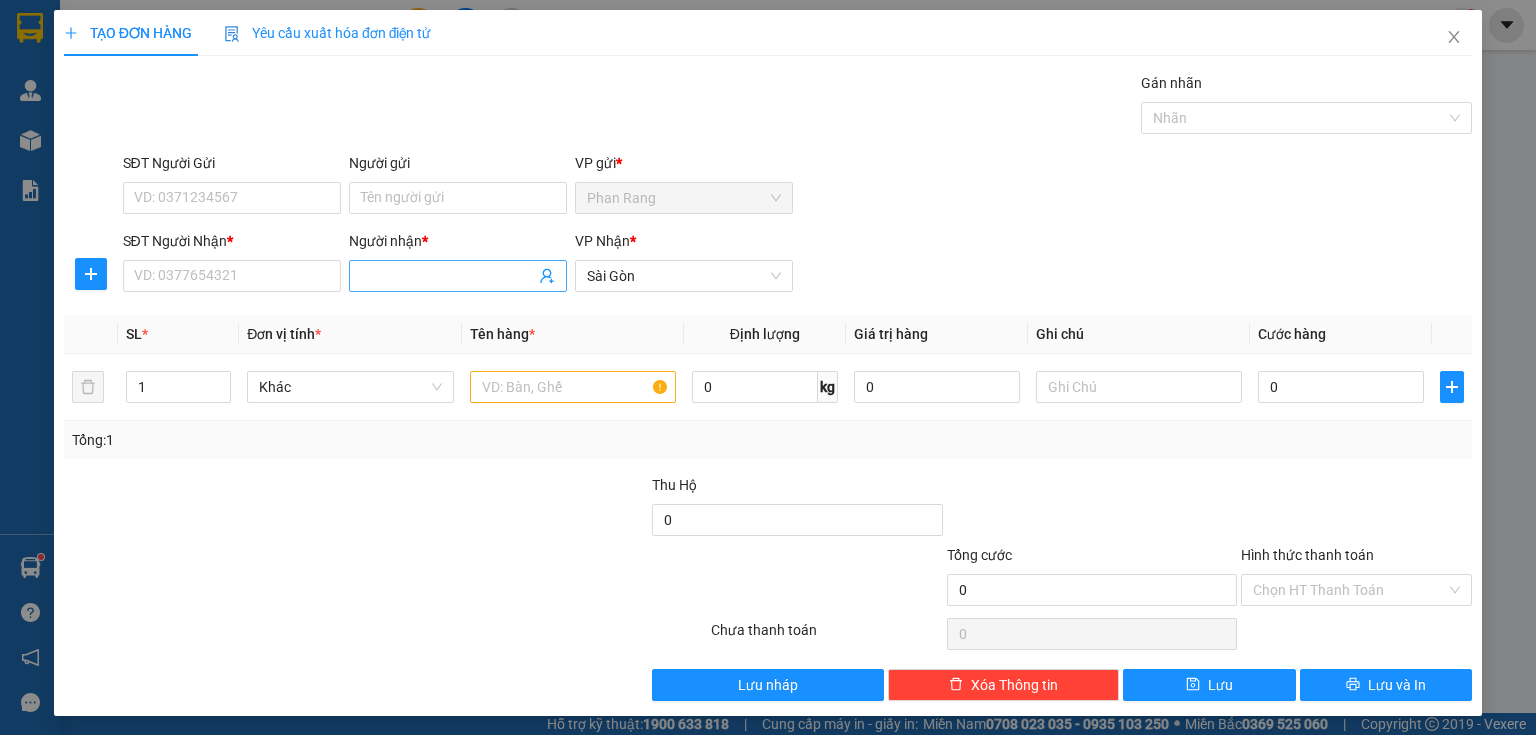 click on "Người nhận  *" at bounding box center (448, 276) 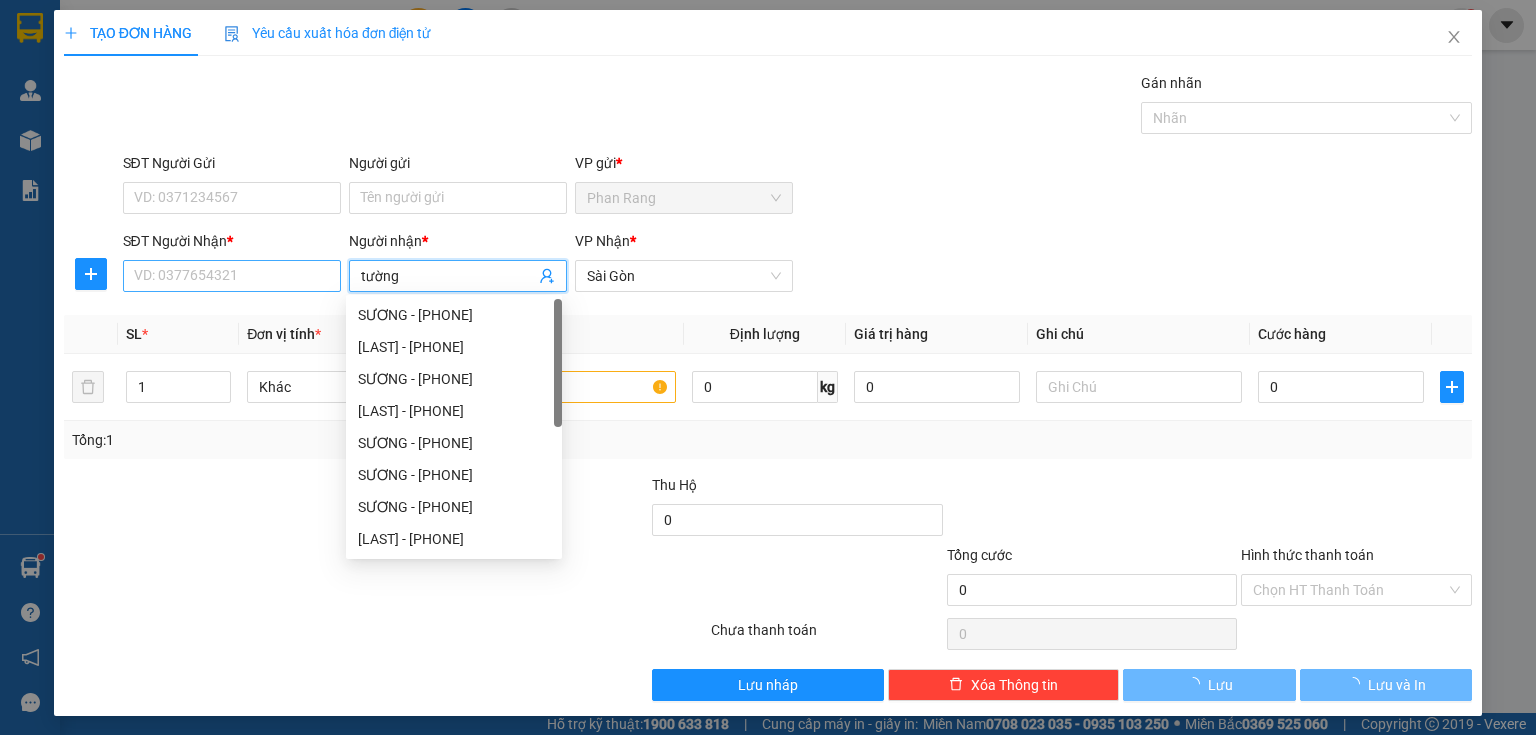 type on "tường" 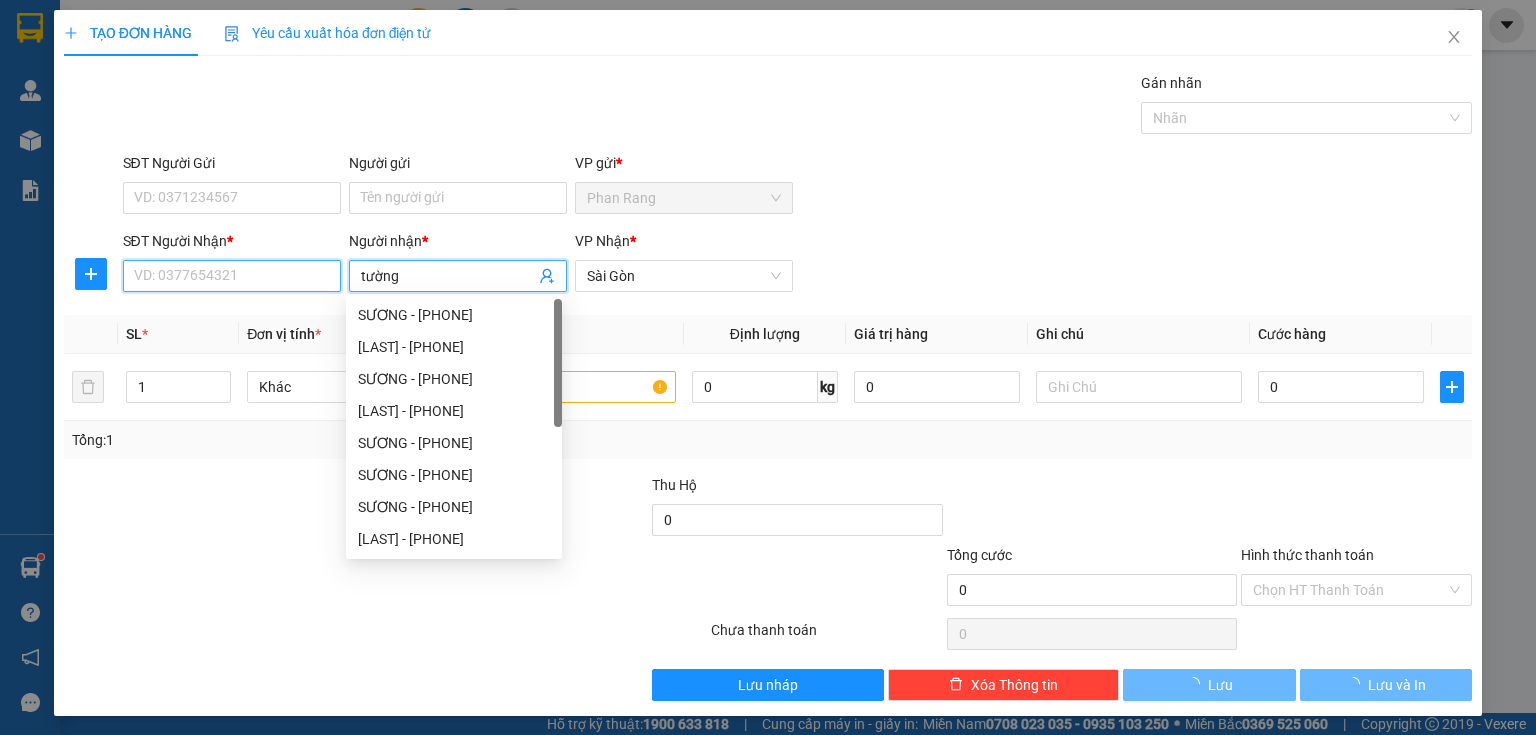 click on "SĐT Người Nhận  *" at bounding box center (232, 276) 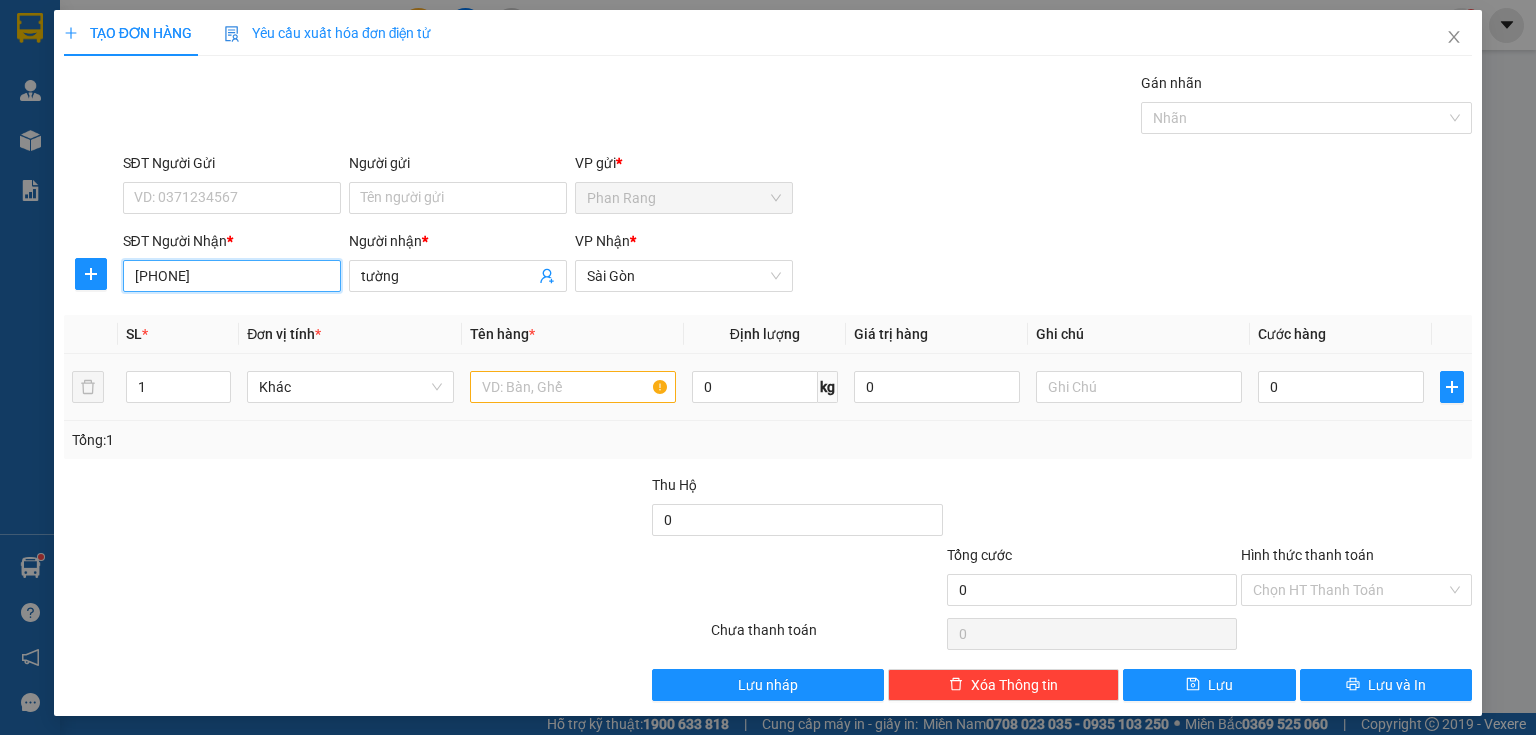 type on "[PHONE]" 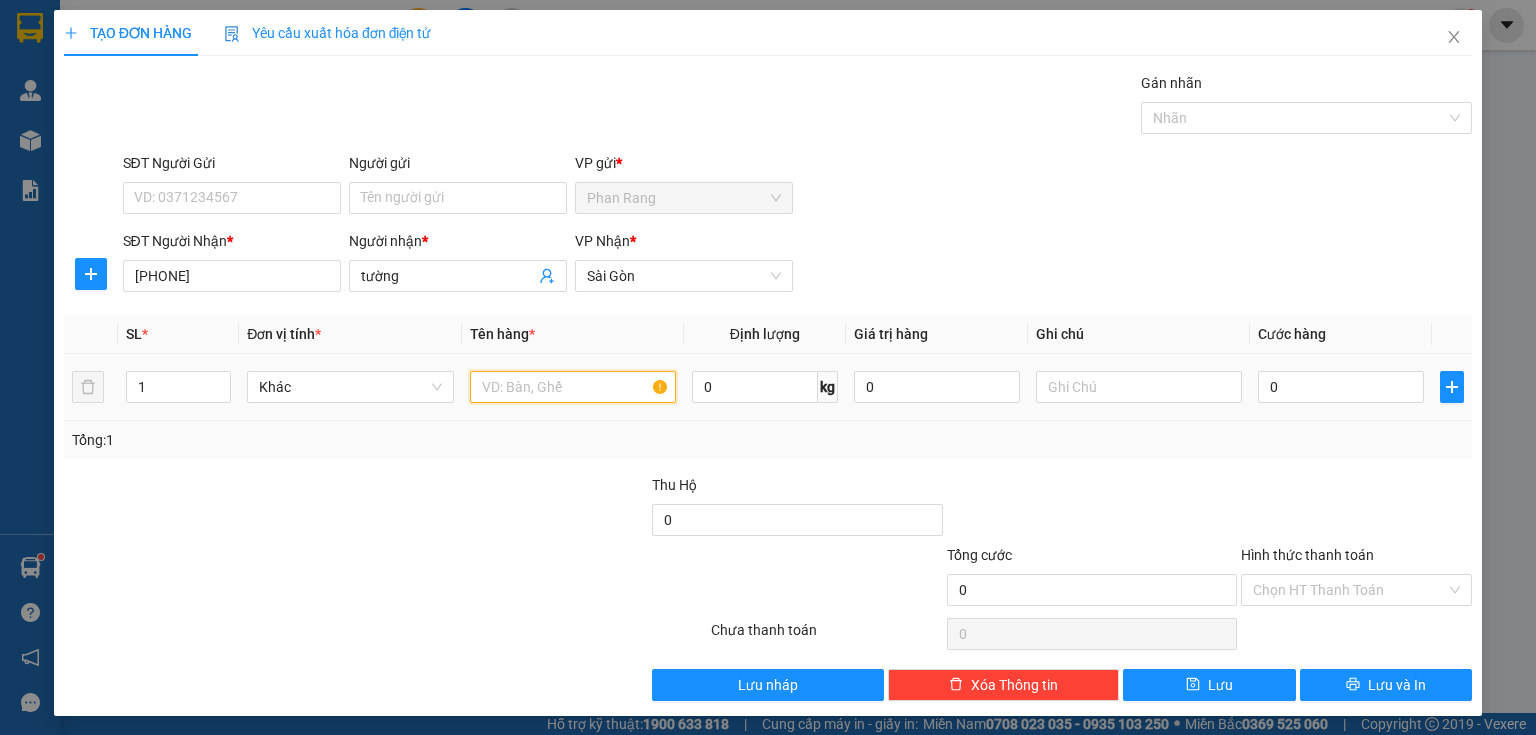 click at bounding box center [573, 387] 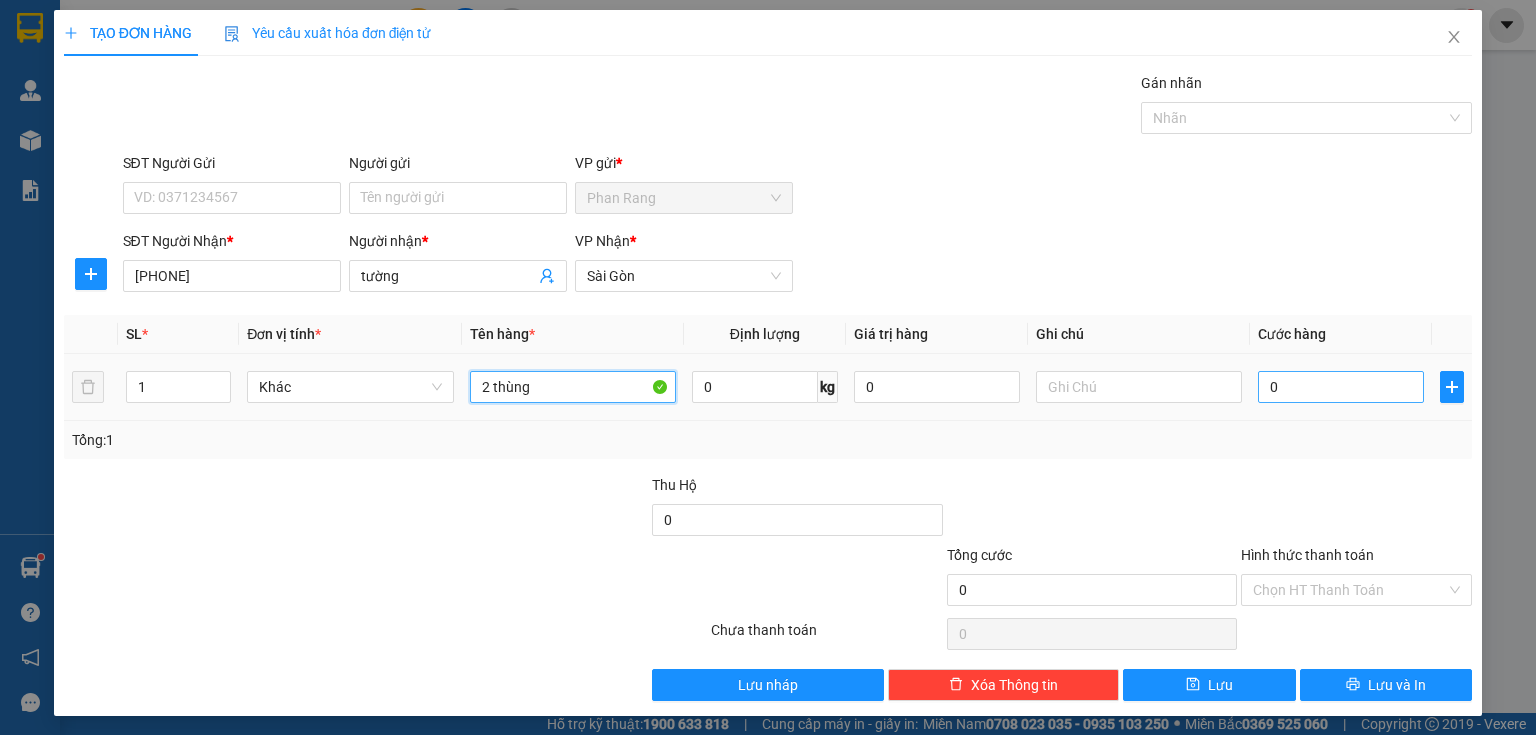 type on "2 thùng" 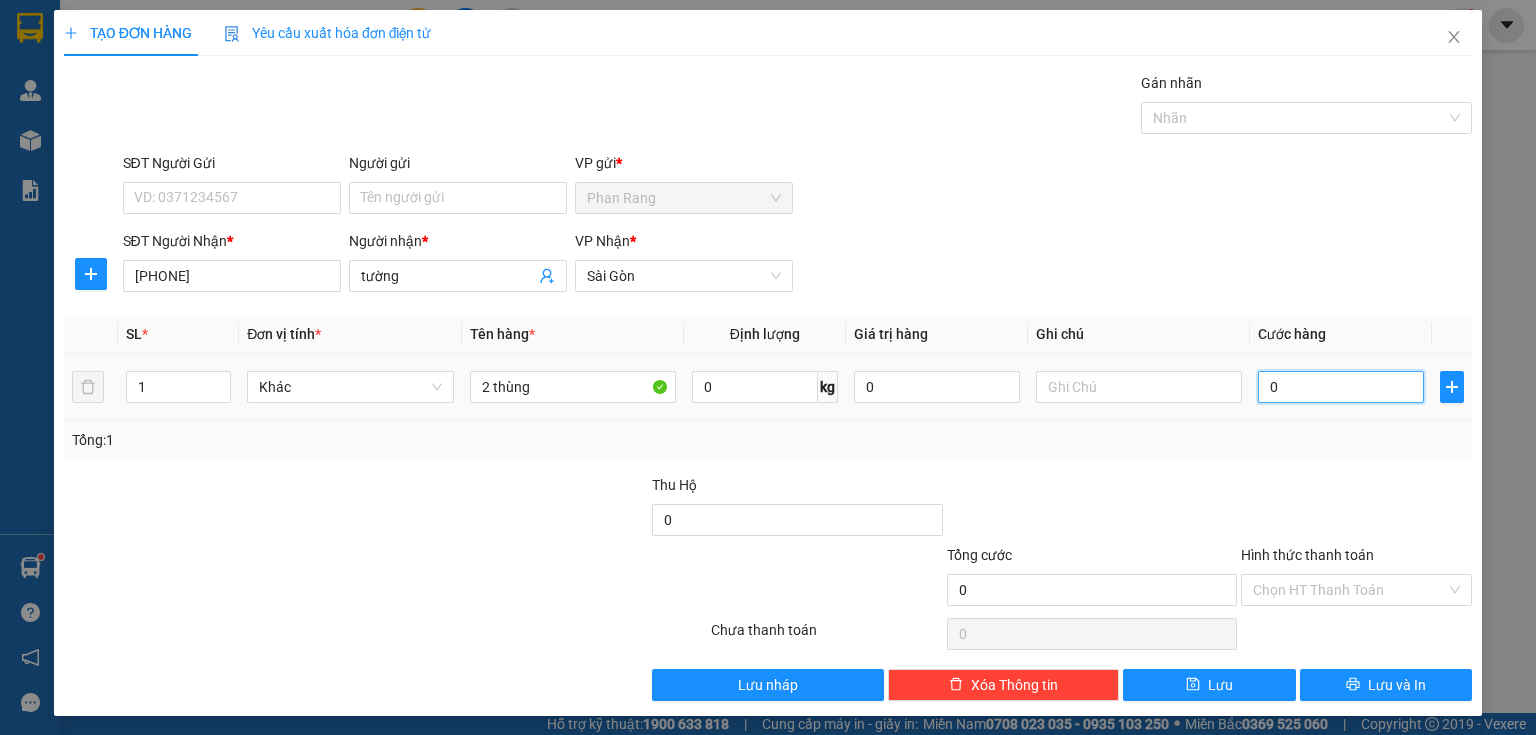 click on "0" at bounding box center (1341, 387) 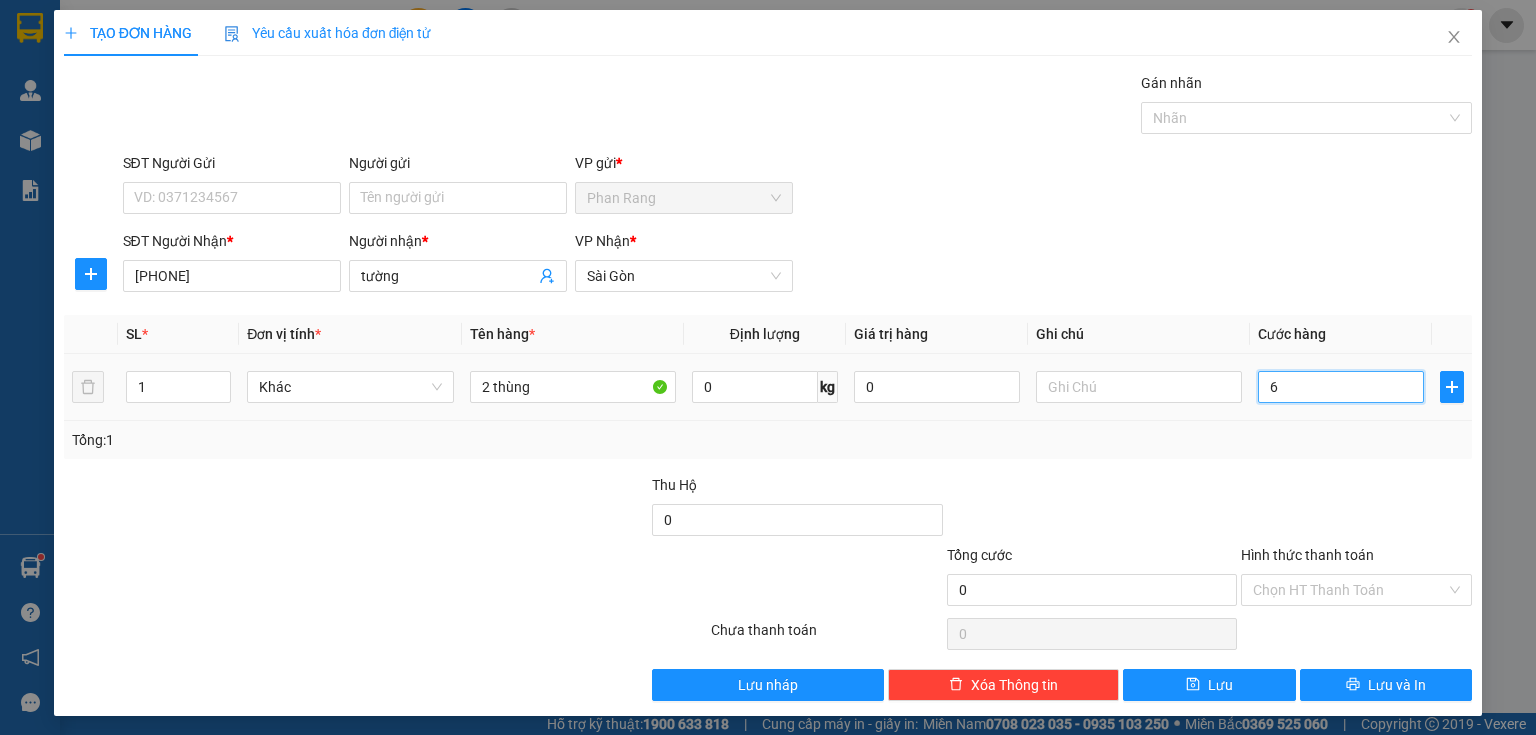 type on "6" 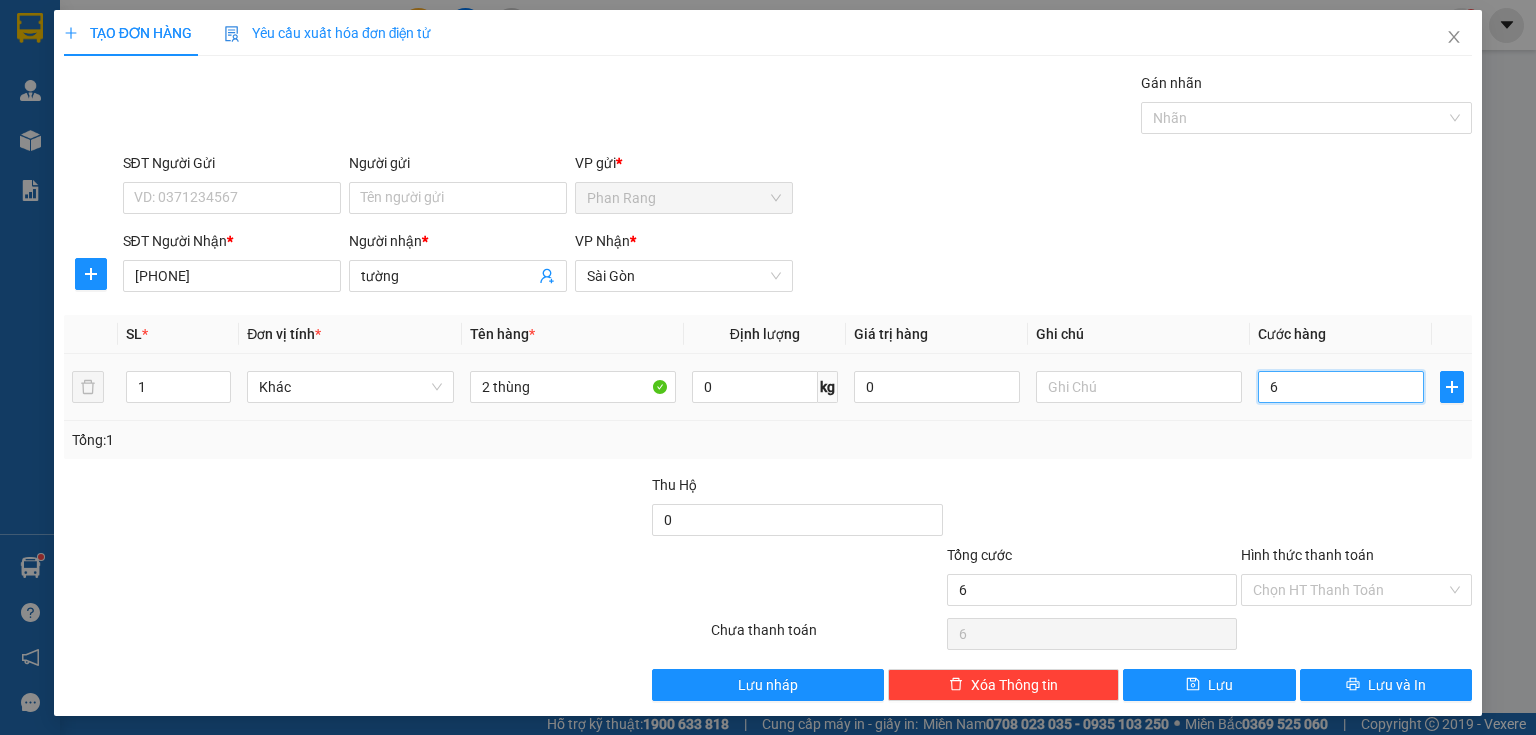 type on "60" 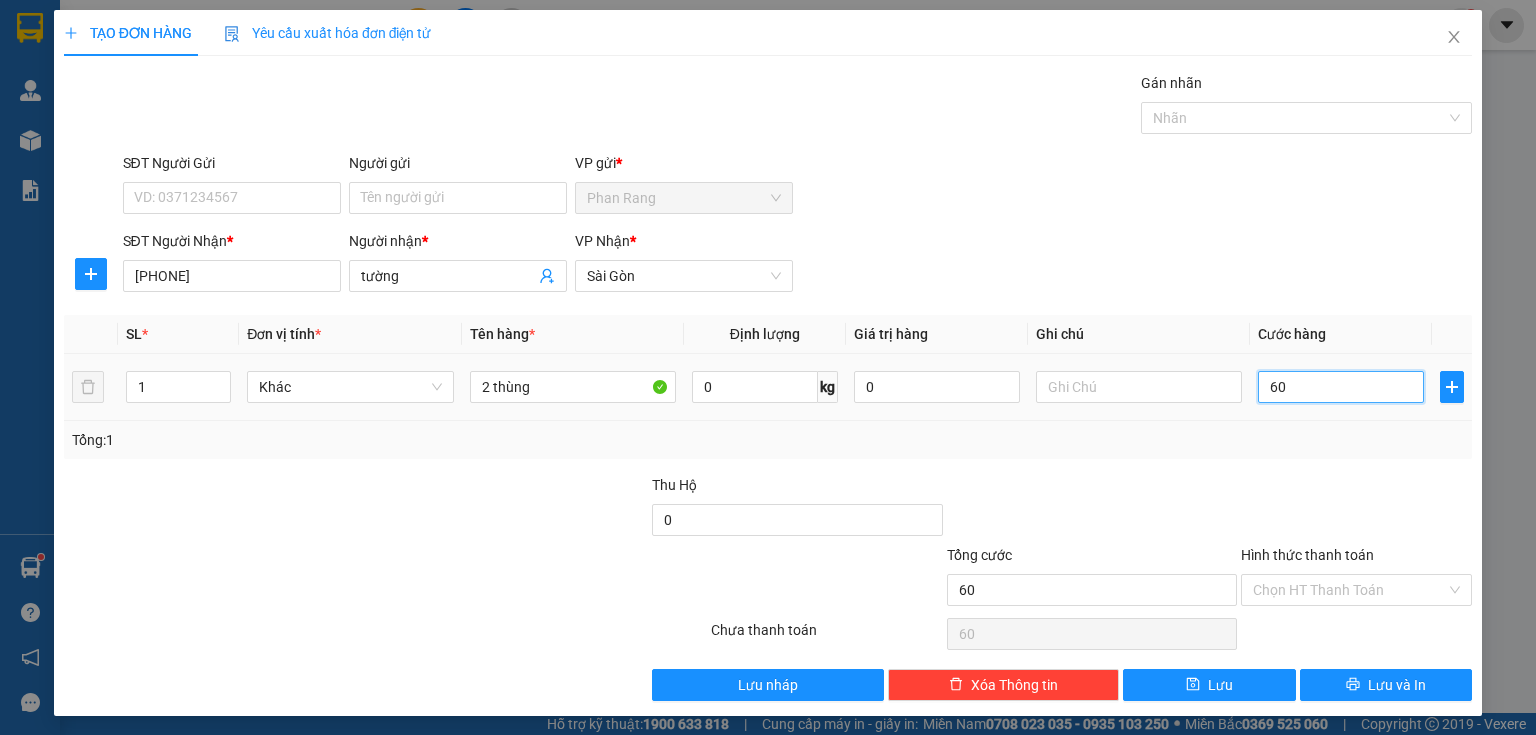 type on "600" 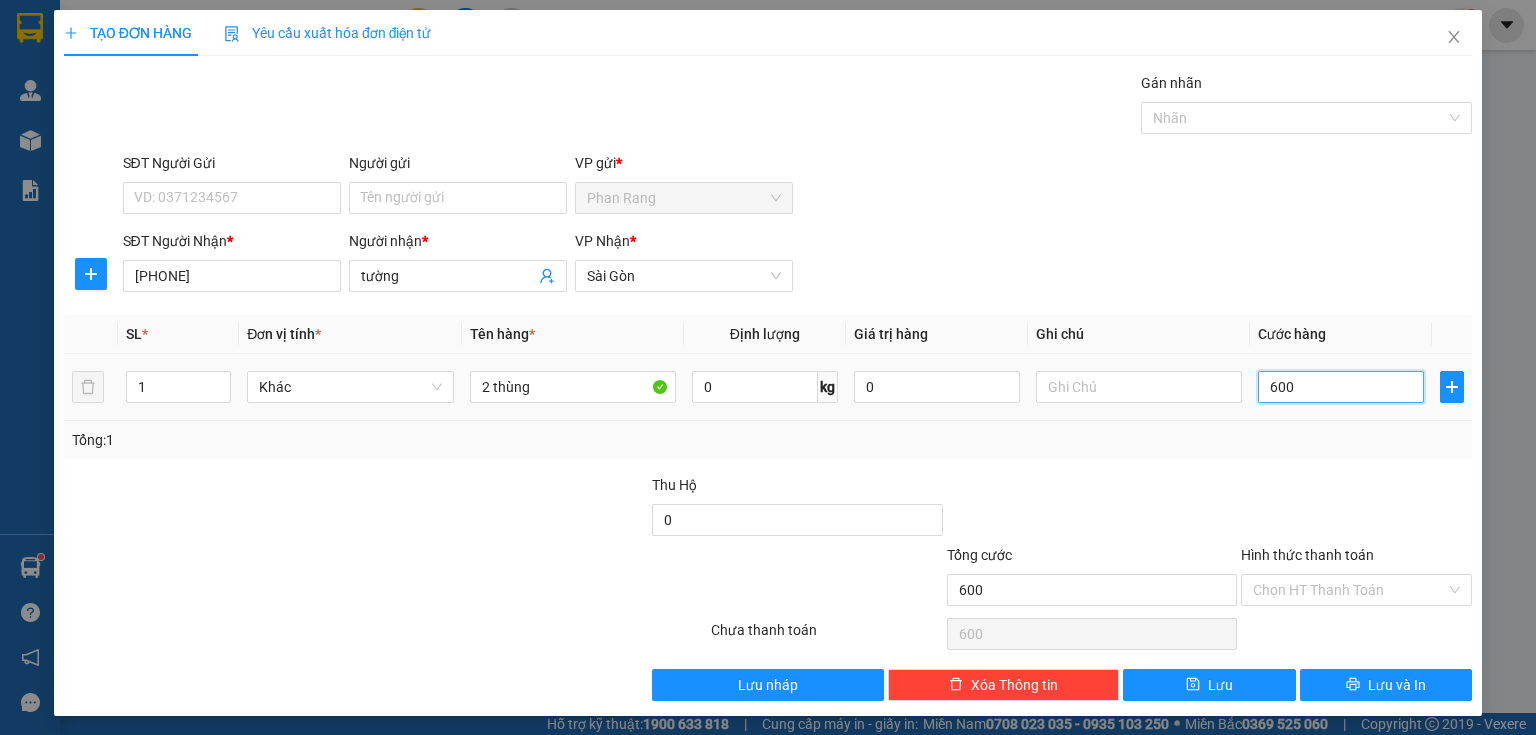 type on "6.000" 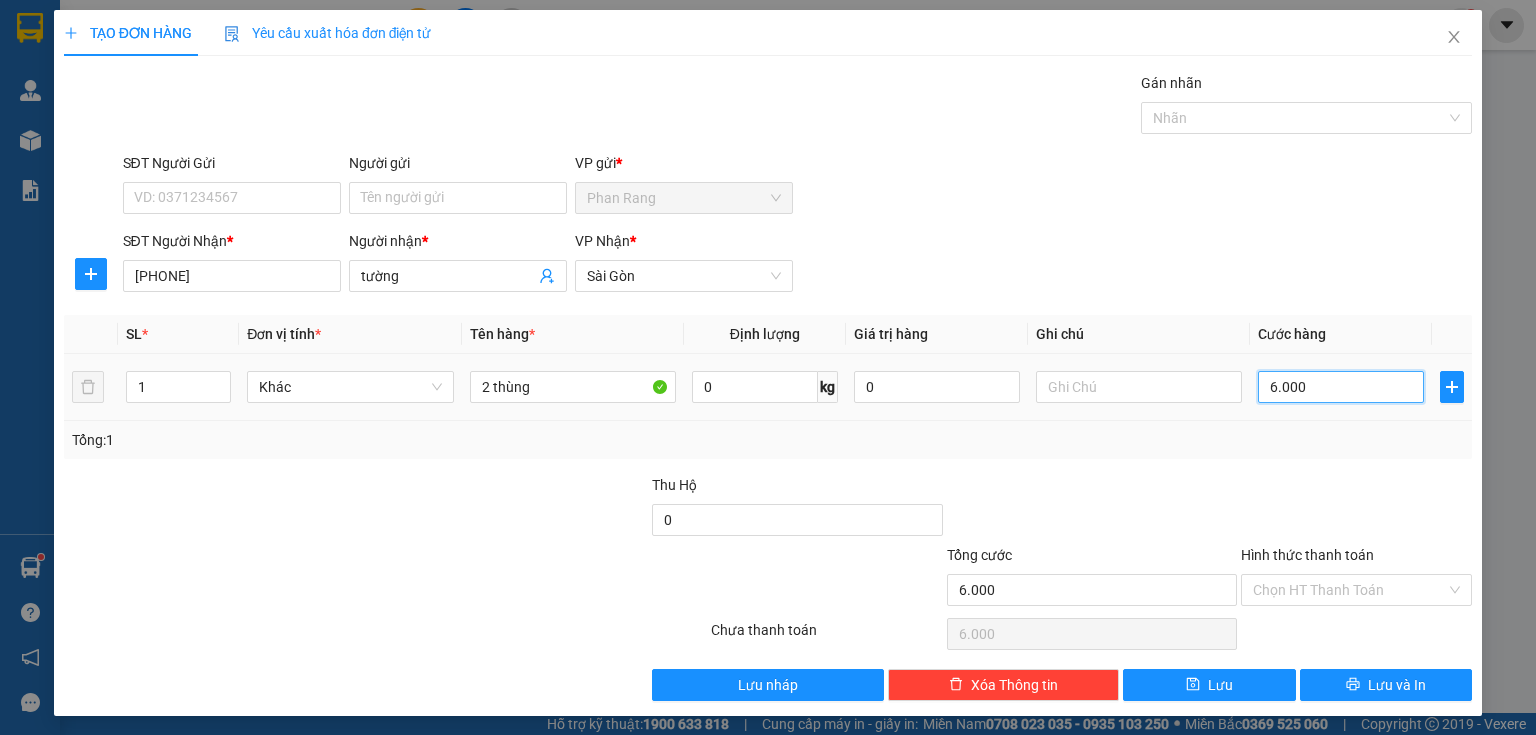 type on "60.000" 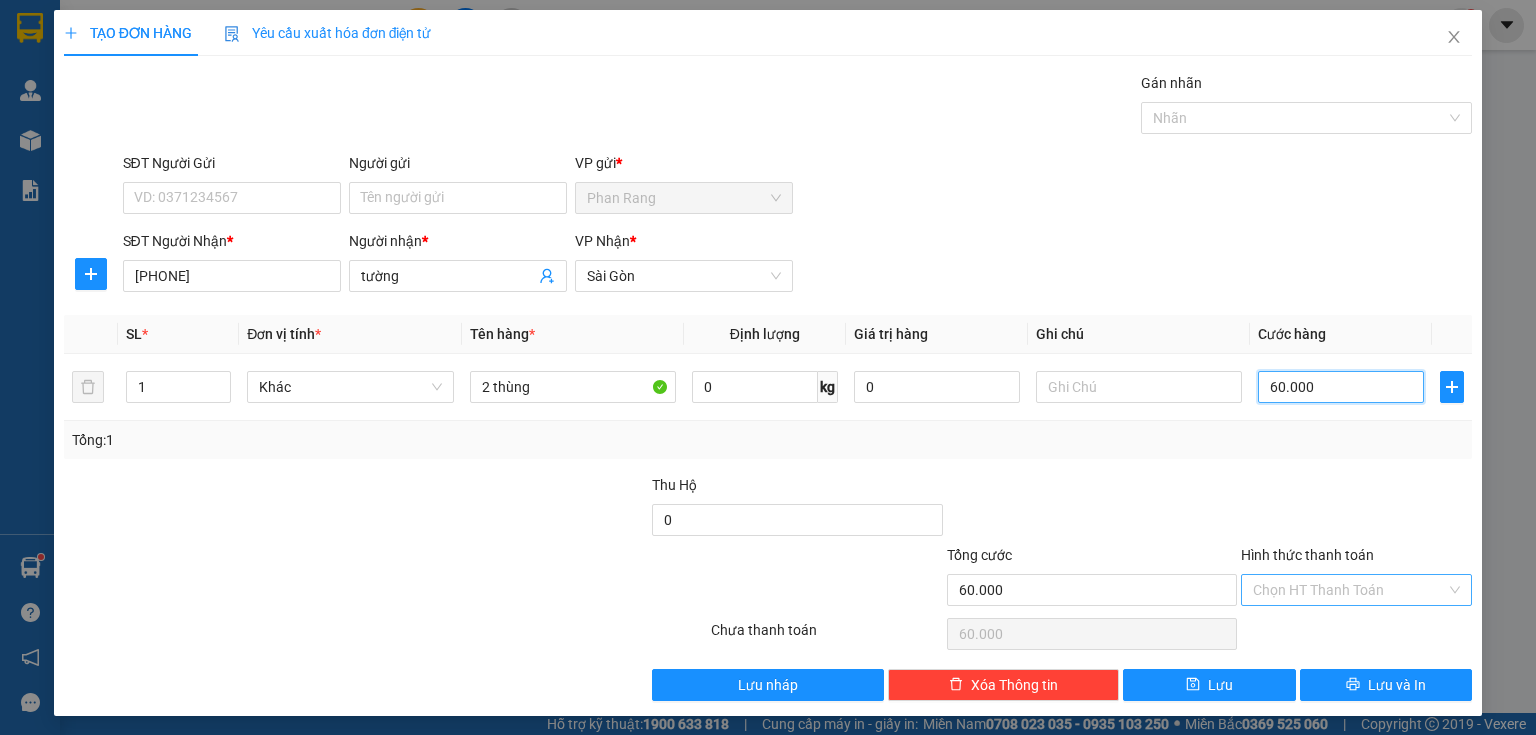 type on "60.000" 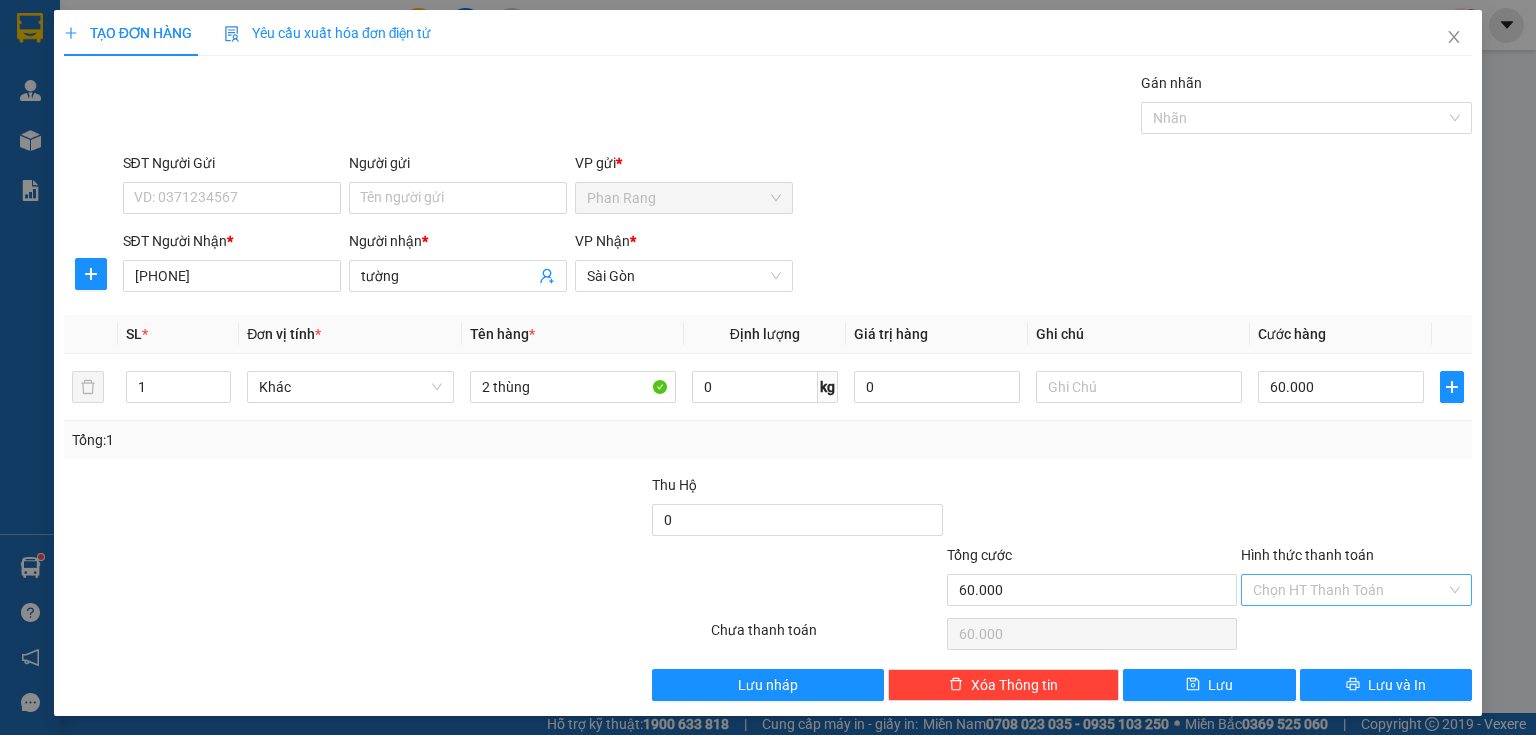 click on "Hình thức thanh toán" at bounding box center [1349, 590] 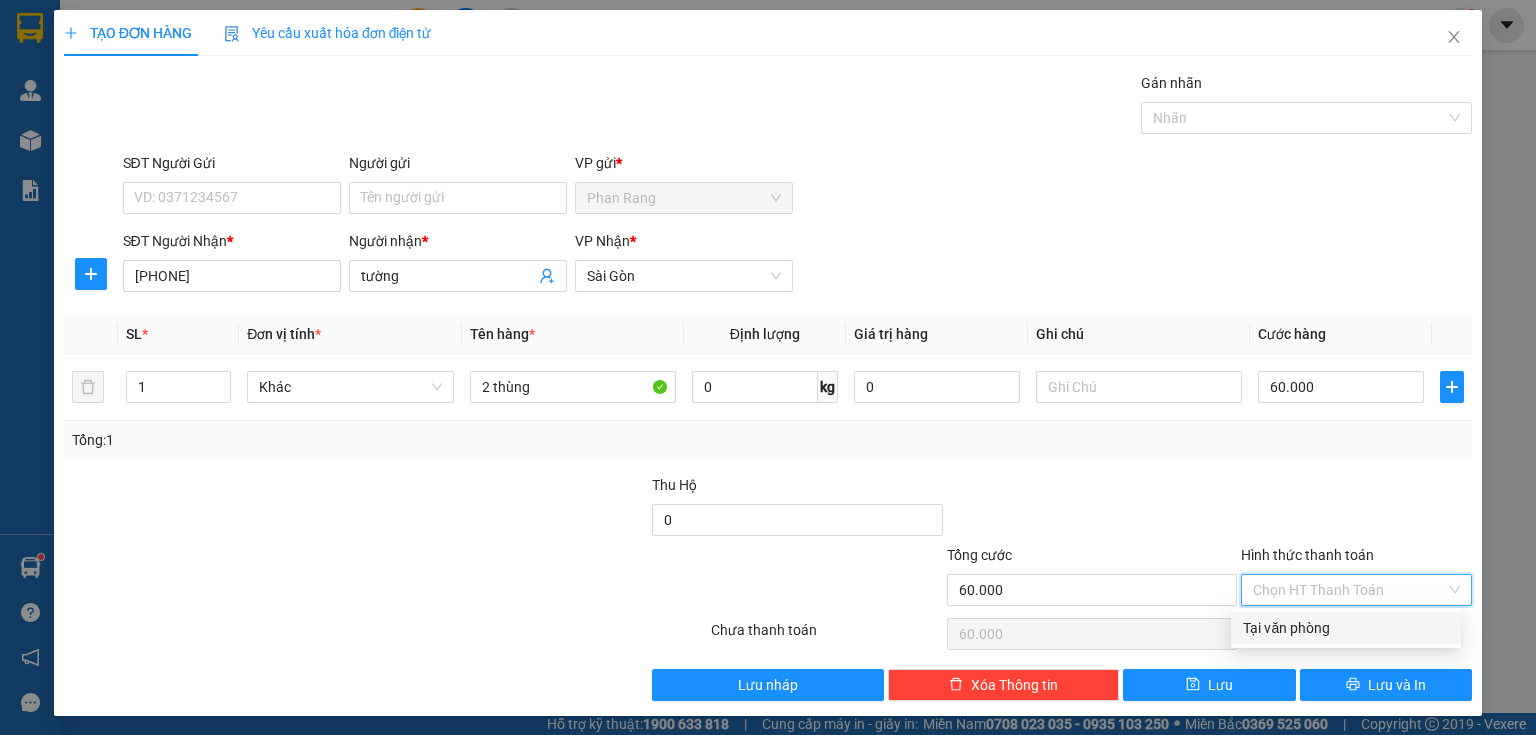 drag, startPoint x: 1272, startPoint y: 626, endPoint x: 1331, endPoint y: 688, distance: 85.58621 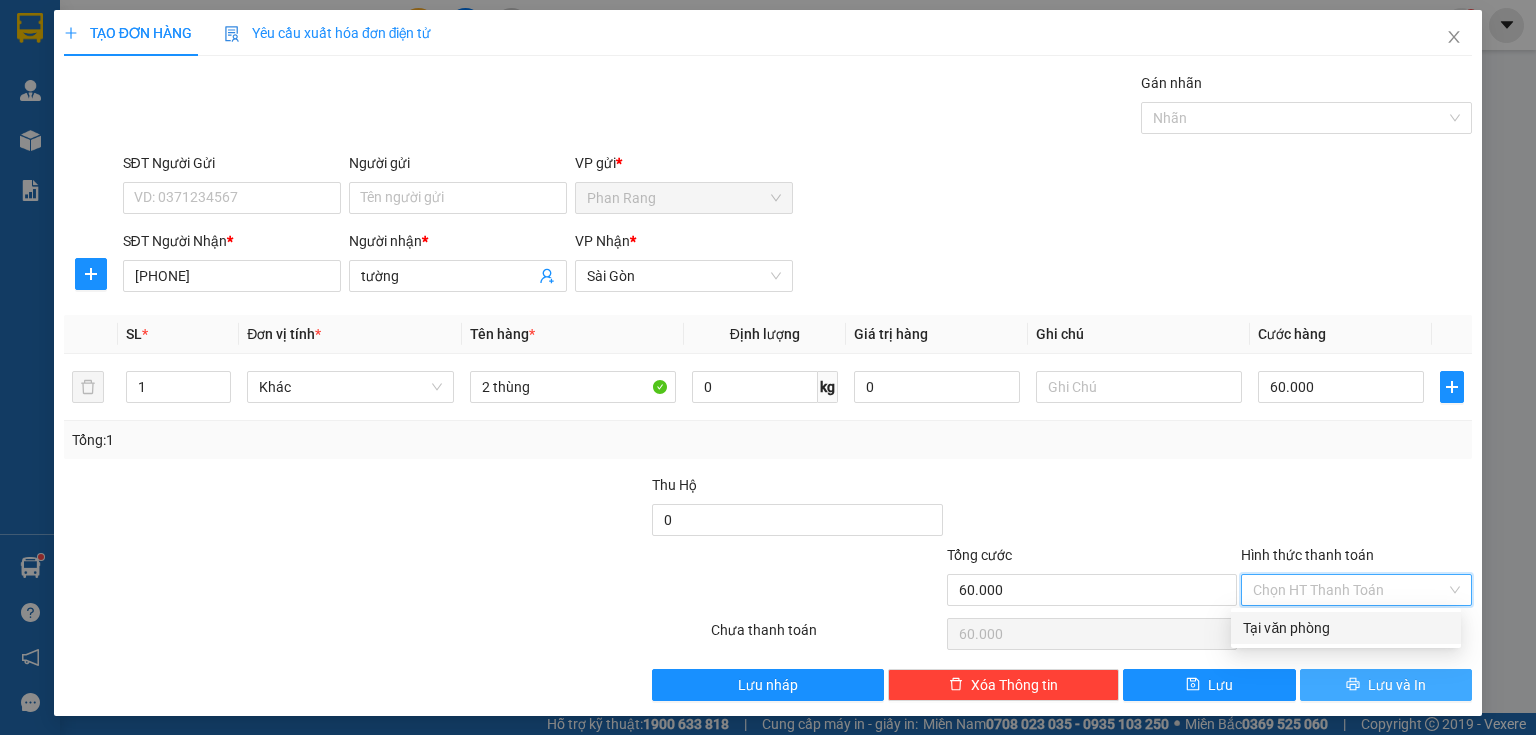 click on "Tại văn phòng" at bounding box center [1346, 628] 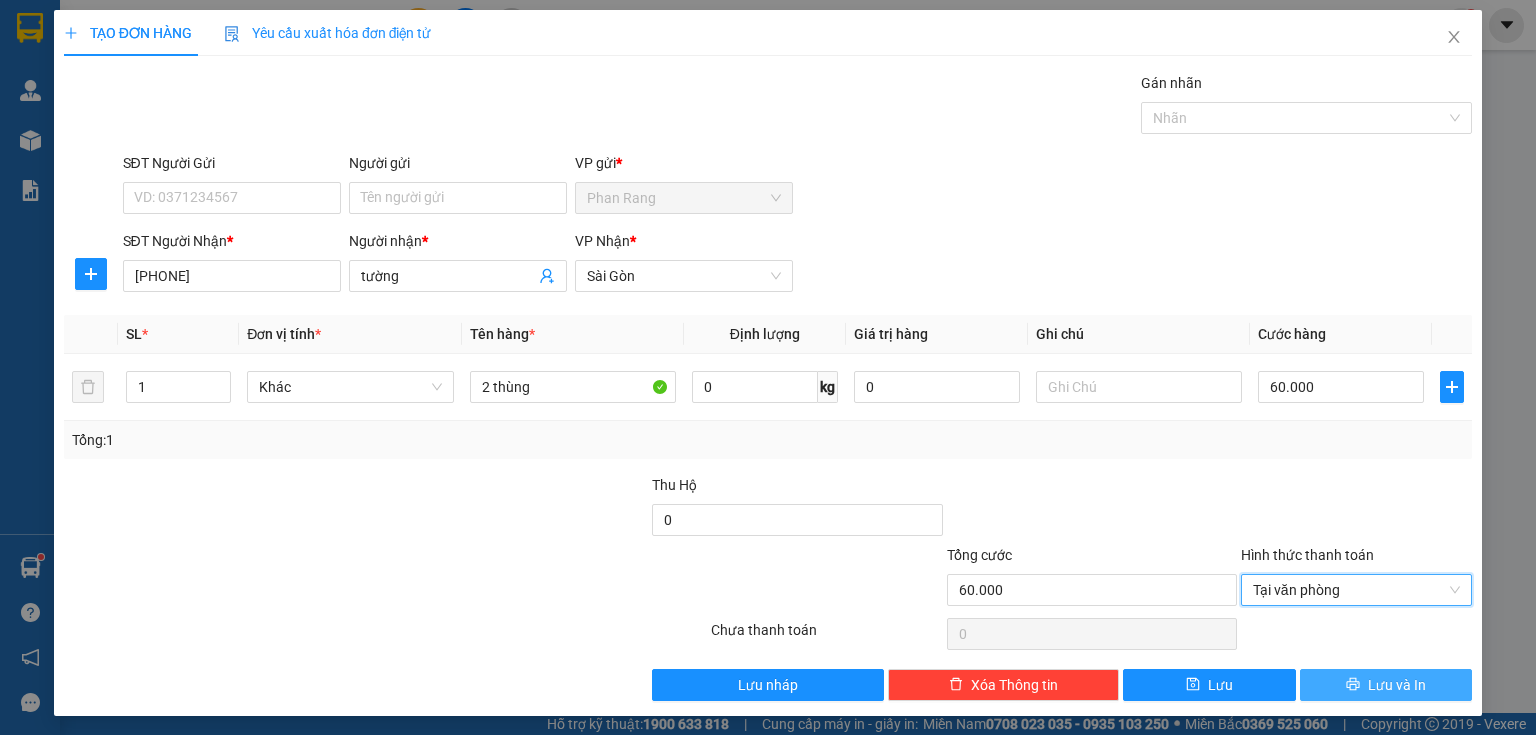 click at bounding box center [1353, 685] 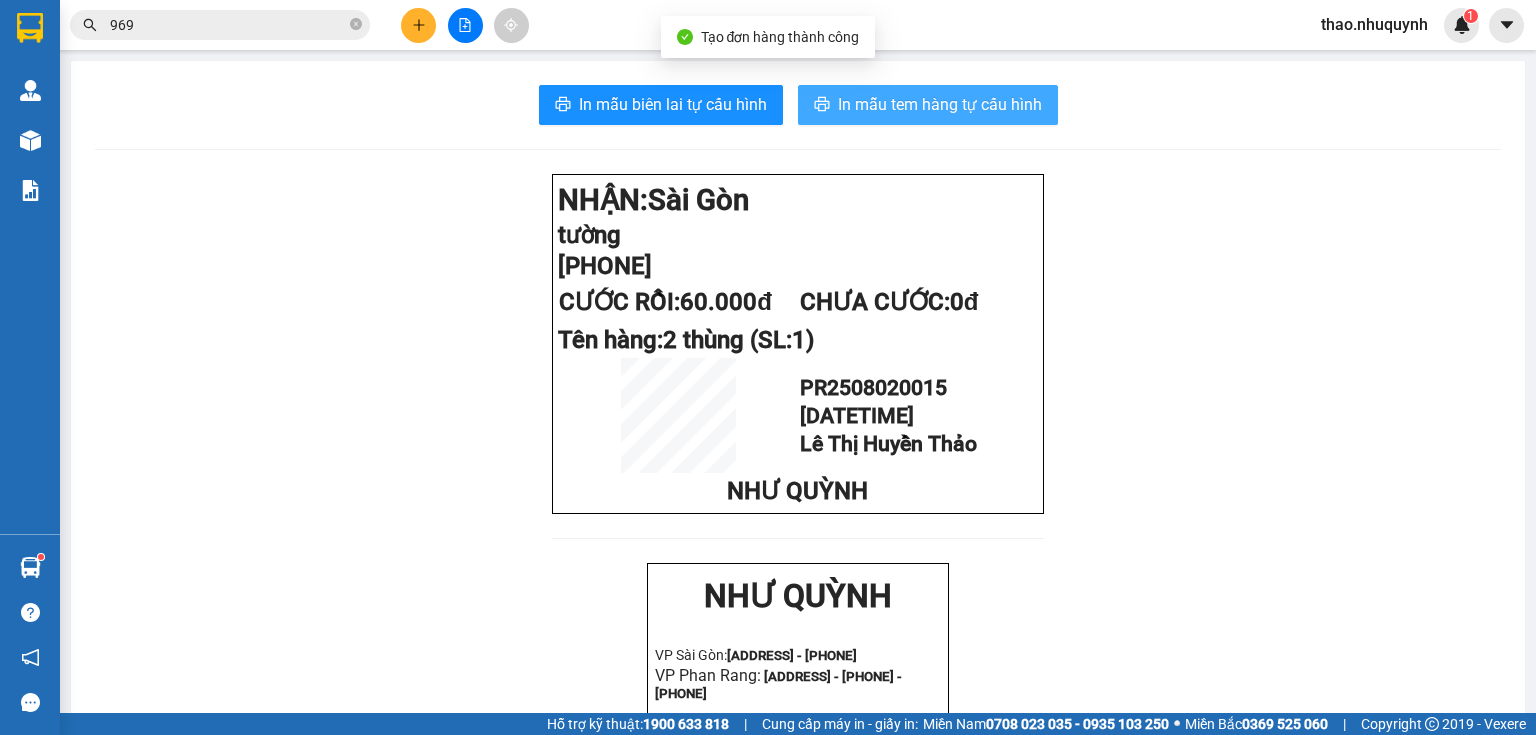 click on "In mẫu tem hàng tự cấu hình" at bounding box center (940, 104) 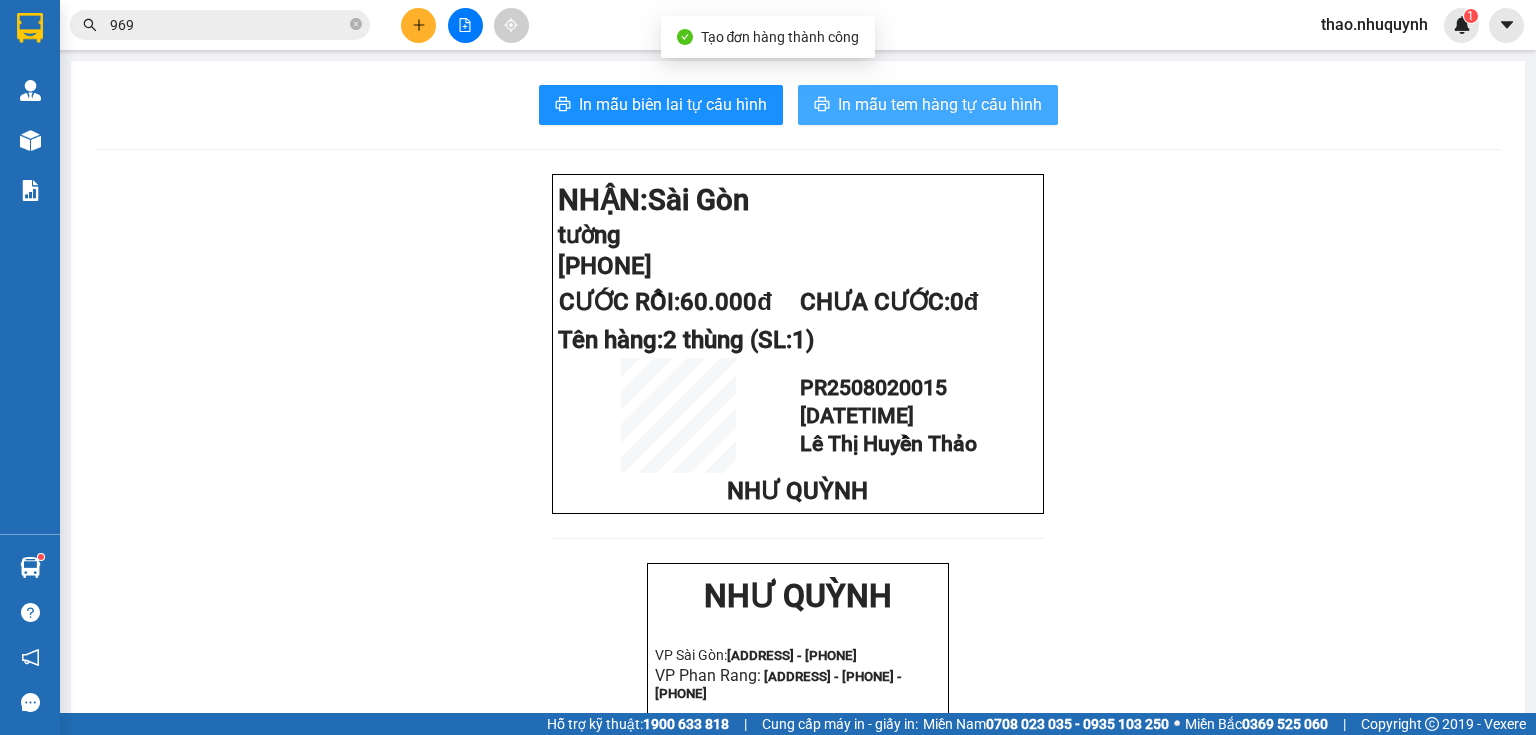 scroll, scrollTop: 0, scrollLeft: 0, axis: both 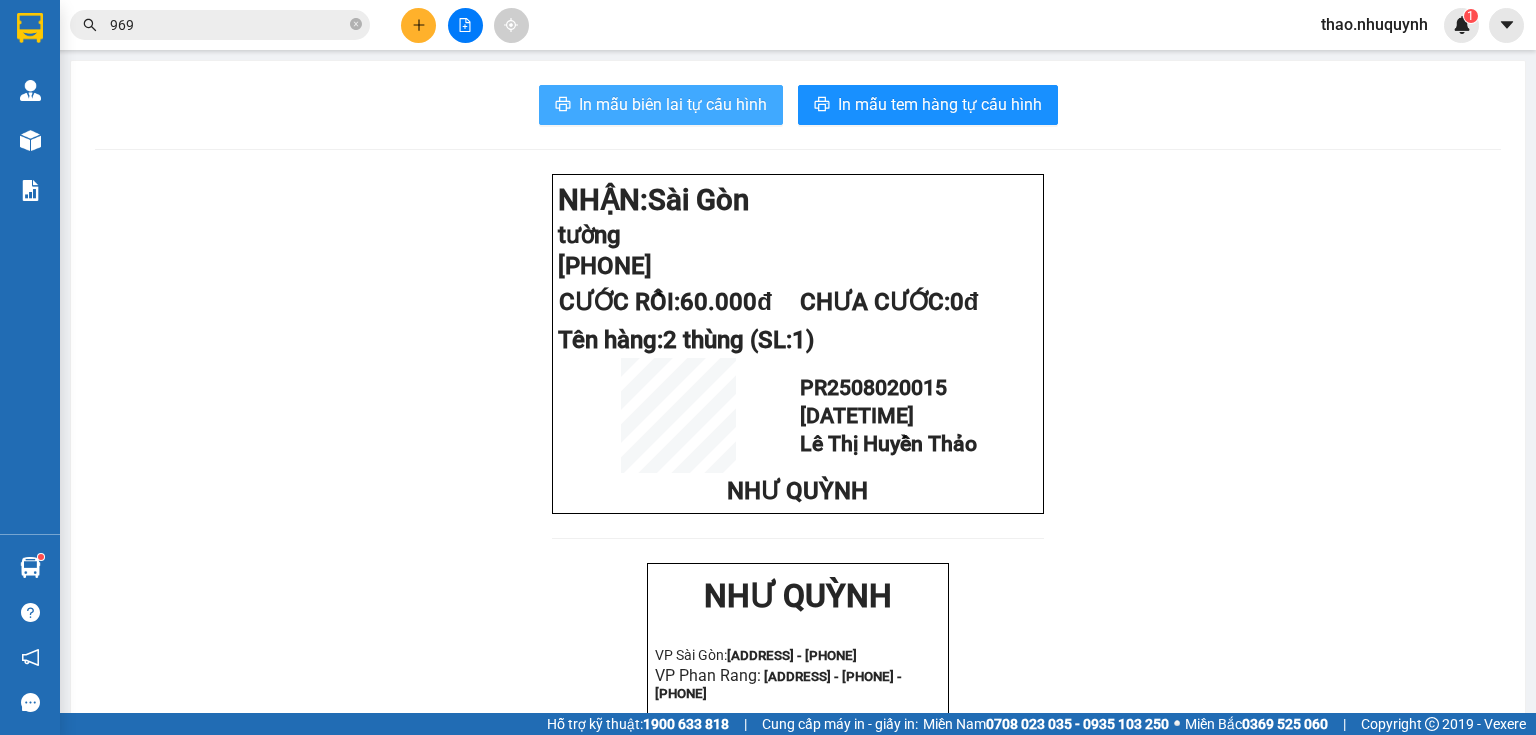 click on "In mẫu biên lai tự cấu hình" at bounding box center (673, 104) 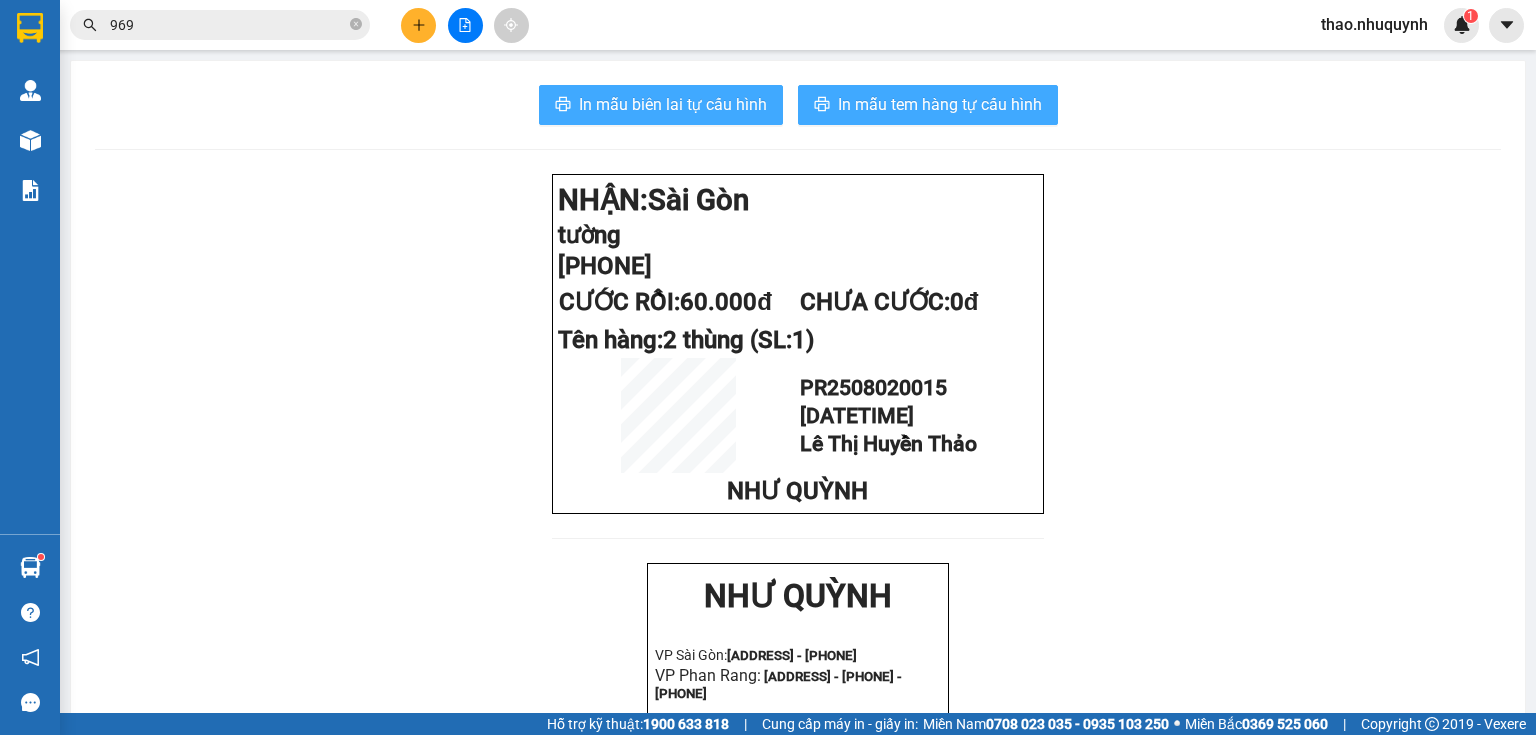 scroll, scrollTop: 0, scrollLeft: 0, axis: both 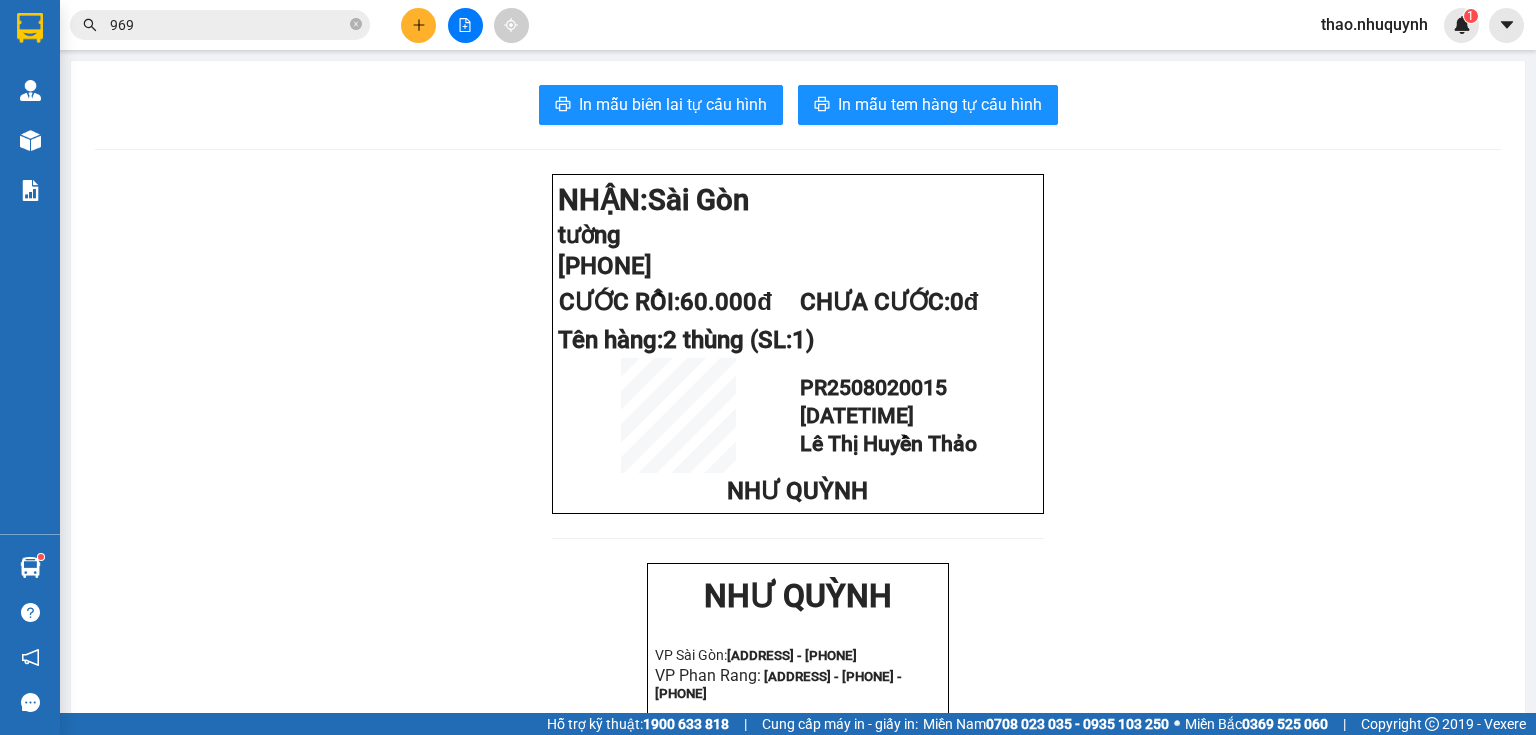 drag, startPoint x: 356, startPoint y: 24, endPoint x: 376, endPoint y: 0, distance: 31.241 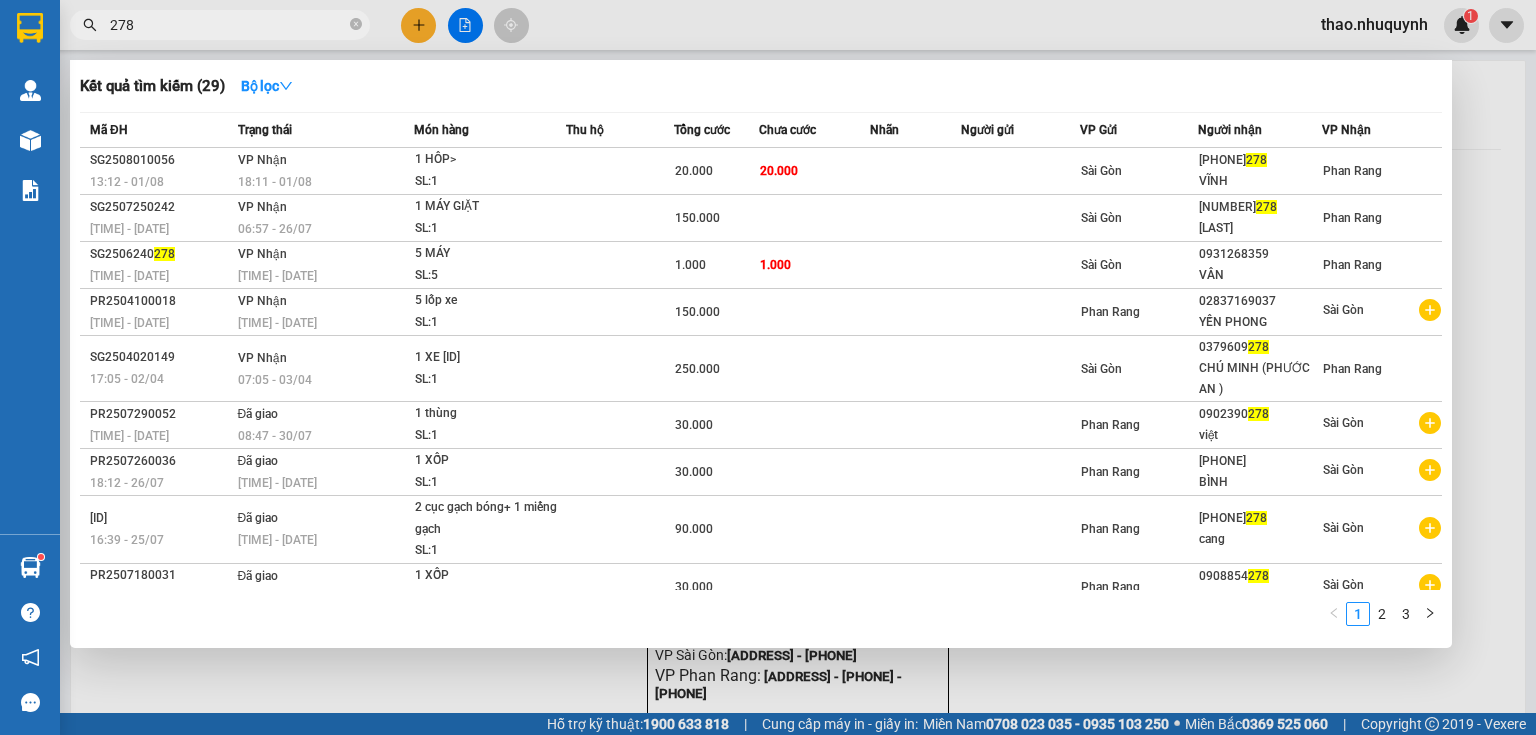 type on "278" 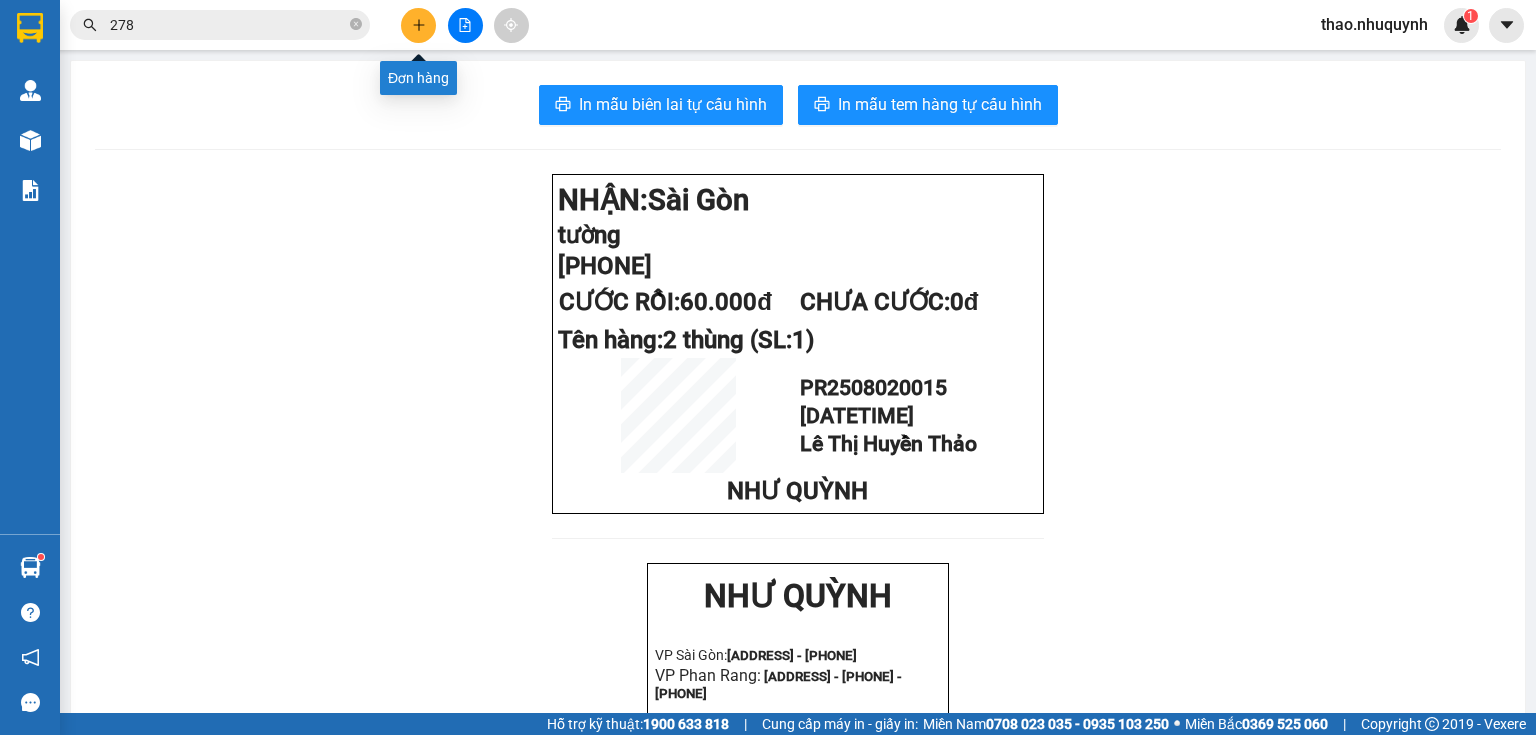 click 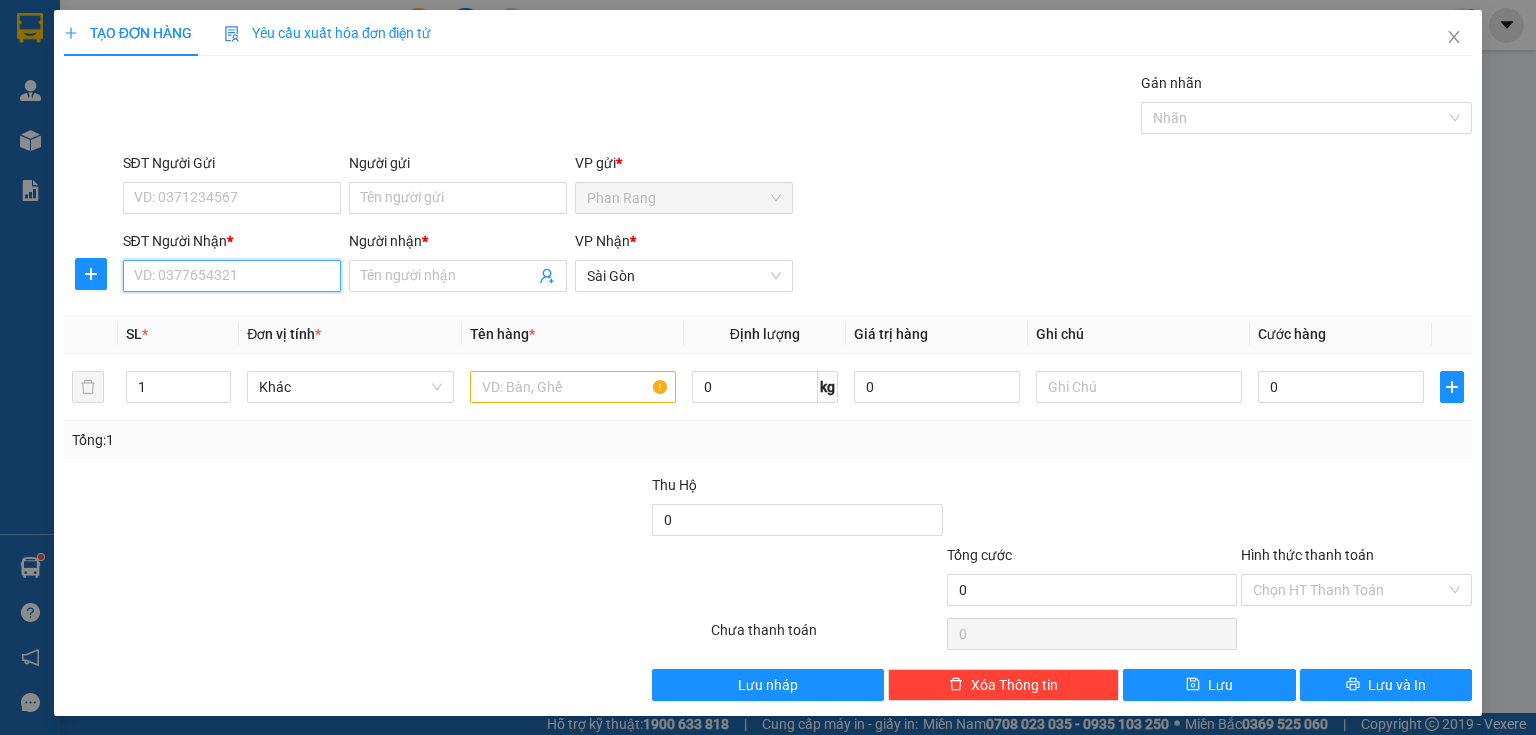 click on "SĐT Người Nhận  *" at bounding box center [232, 276] 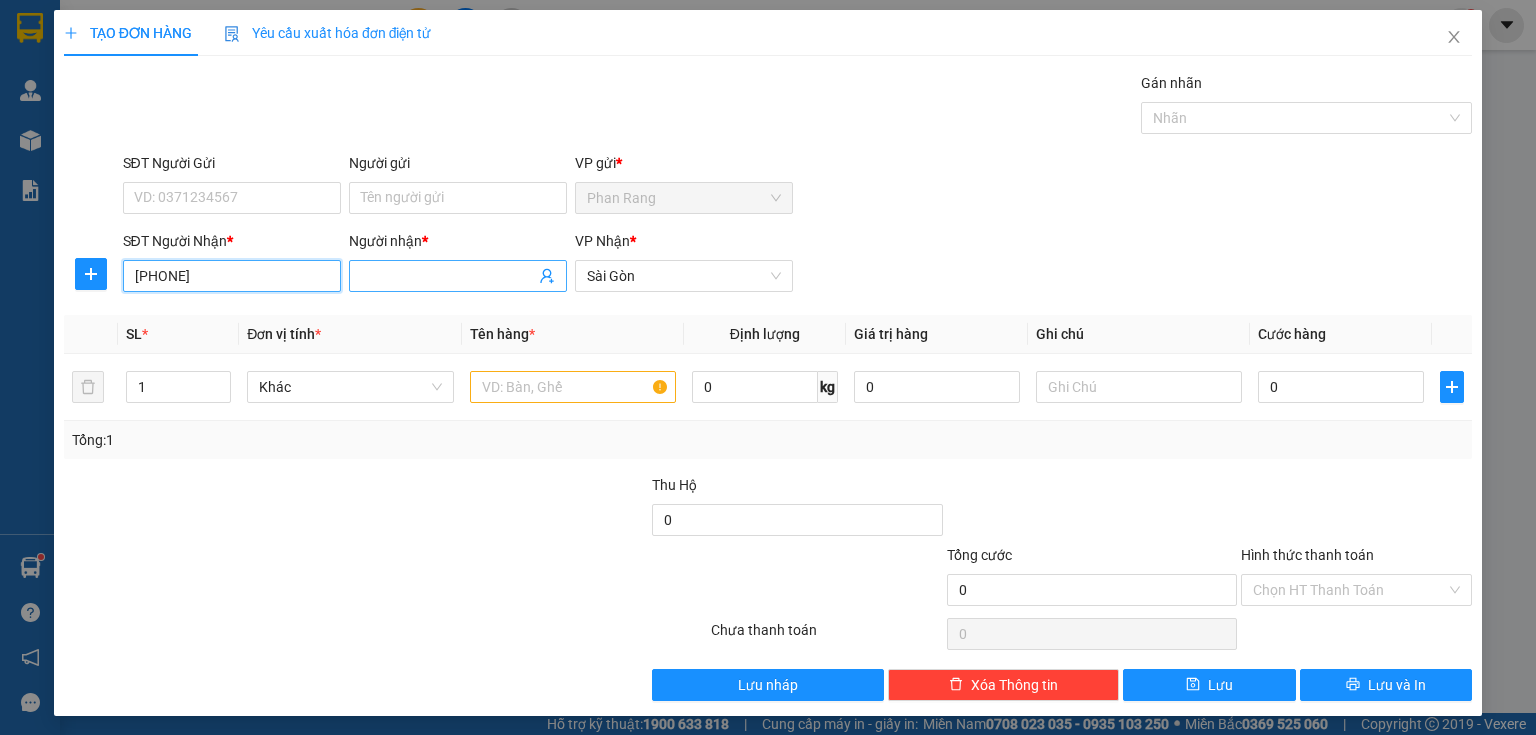 type on "[PHONE]" 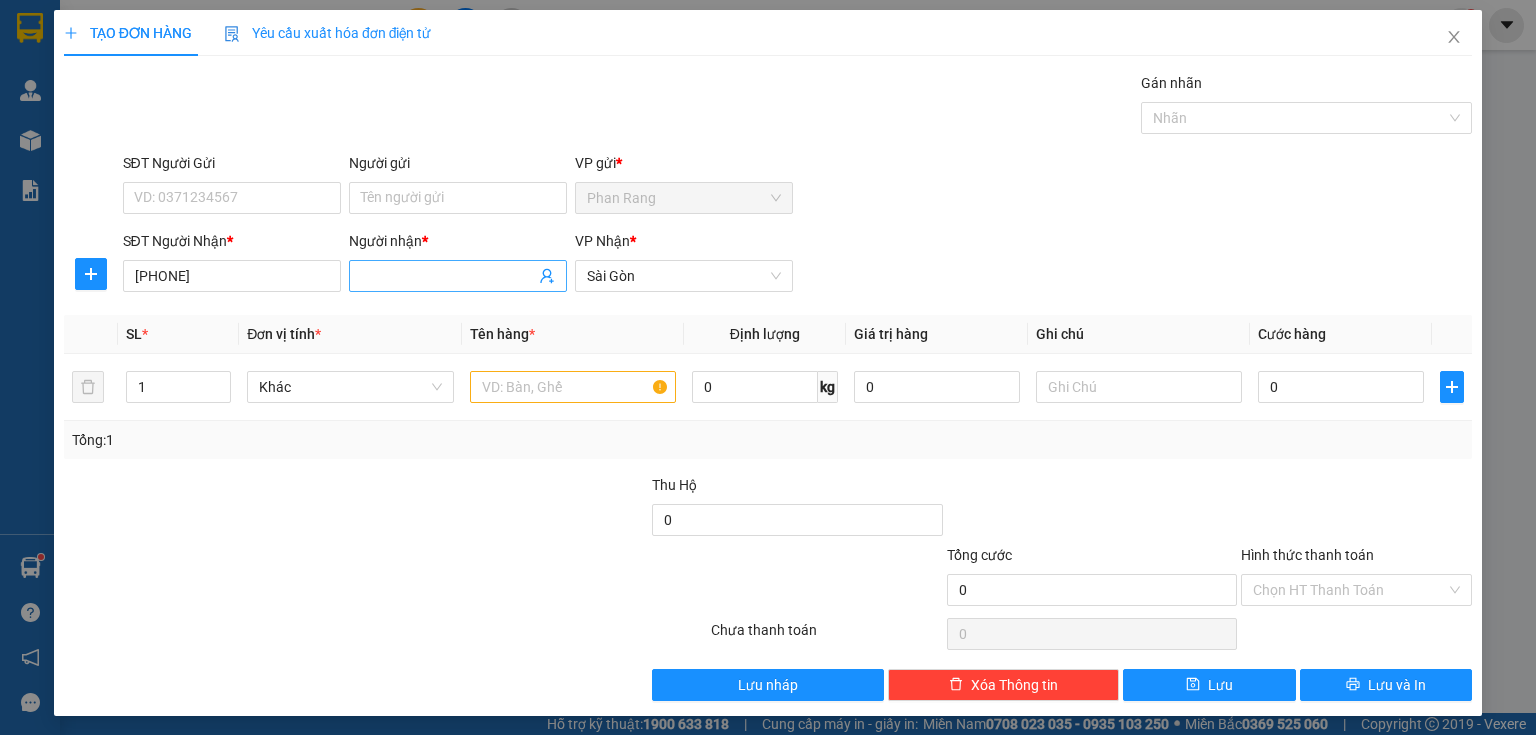 click on "Người nhận  *" at bounding box center [448, 276] 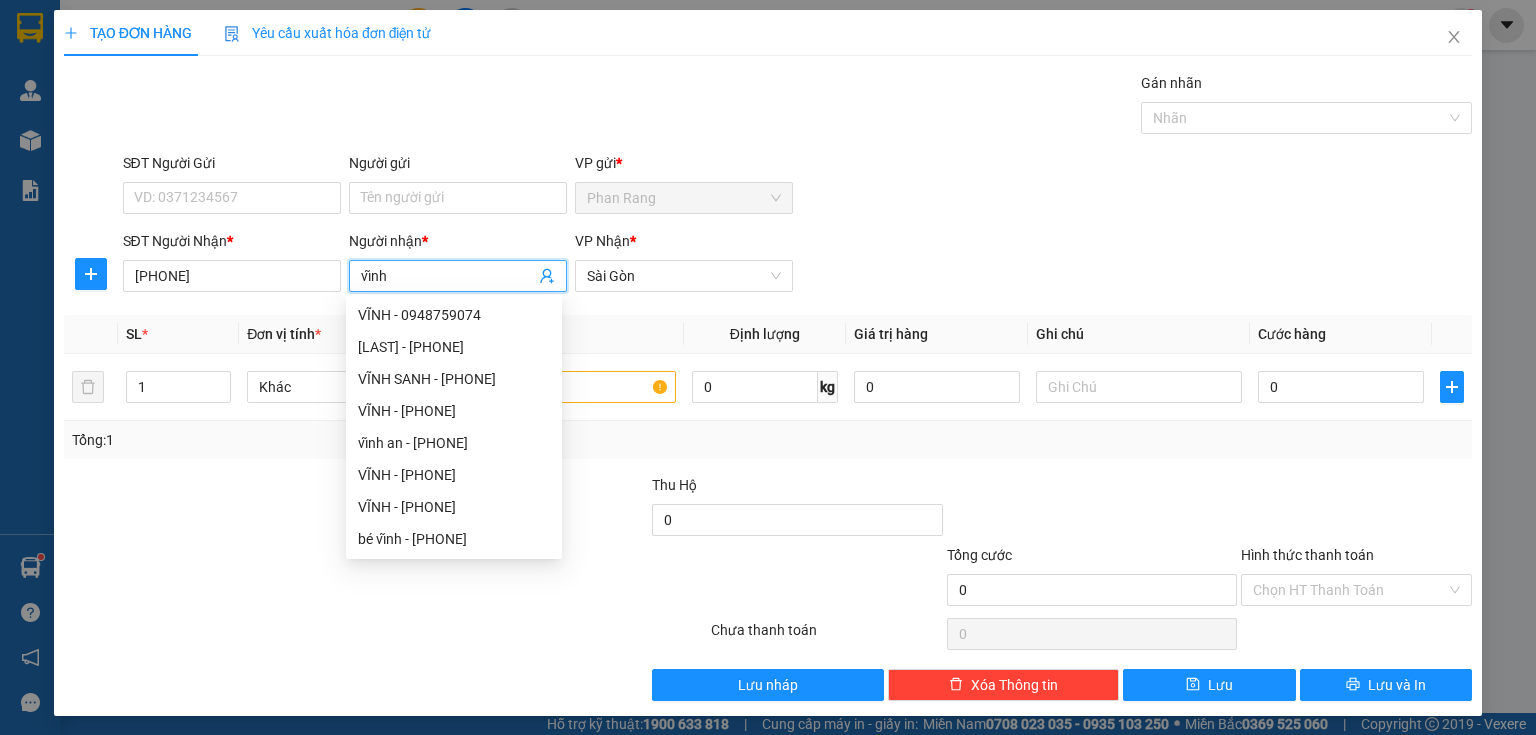 type on "vĩnh" 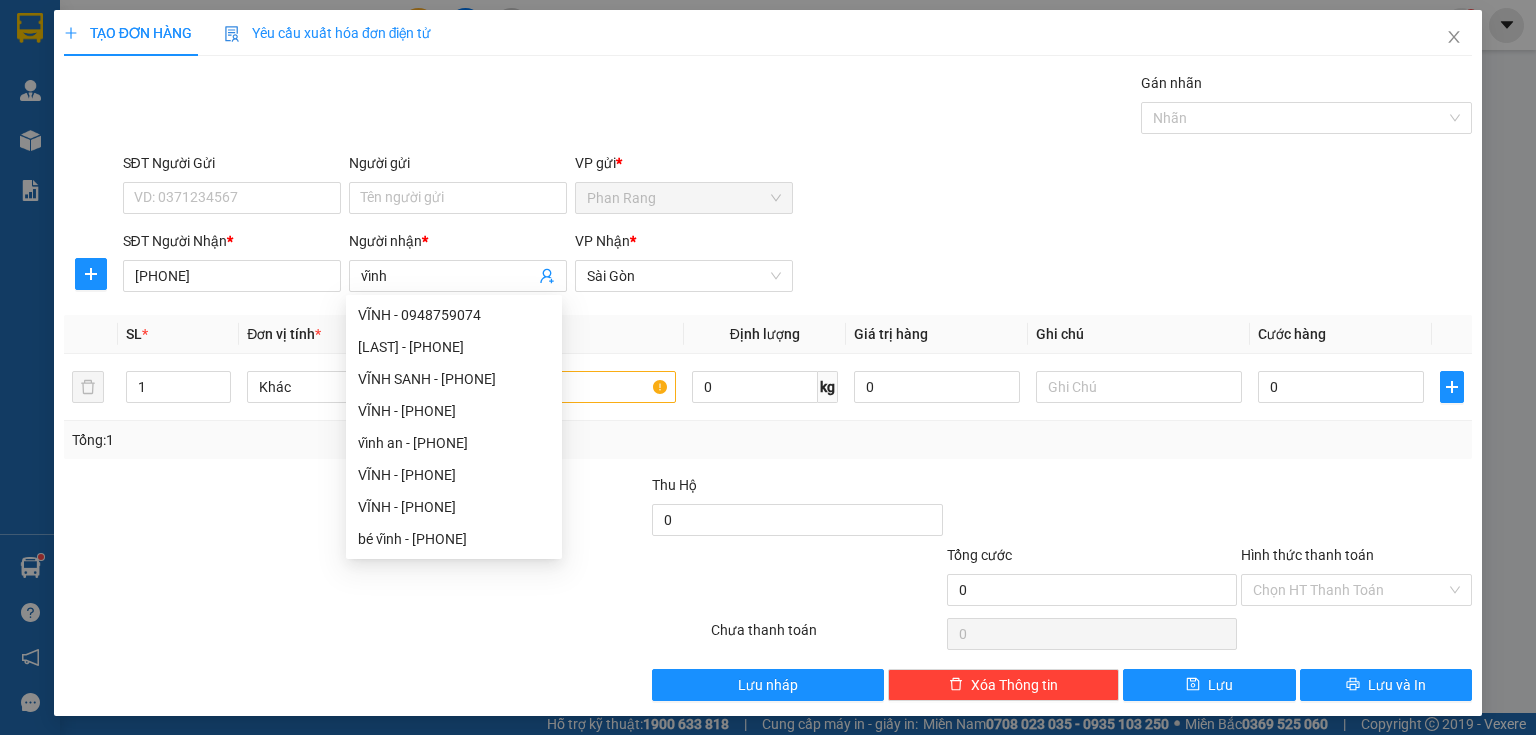click at bounding box center [268, 579] 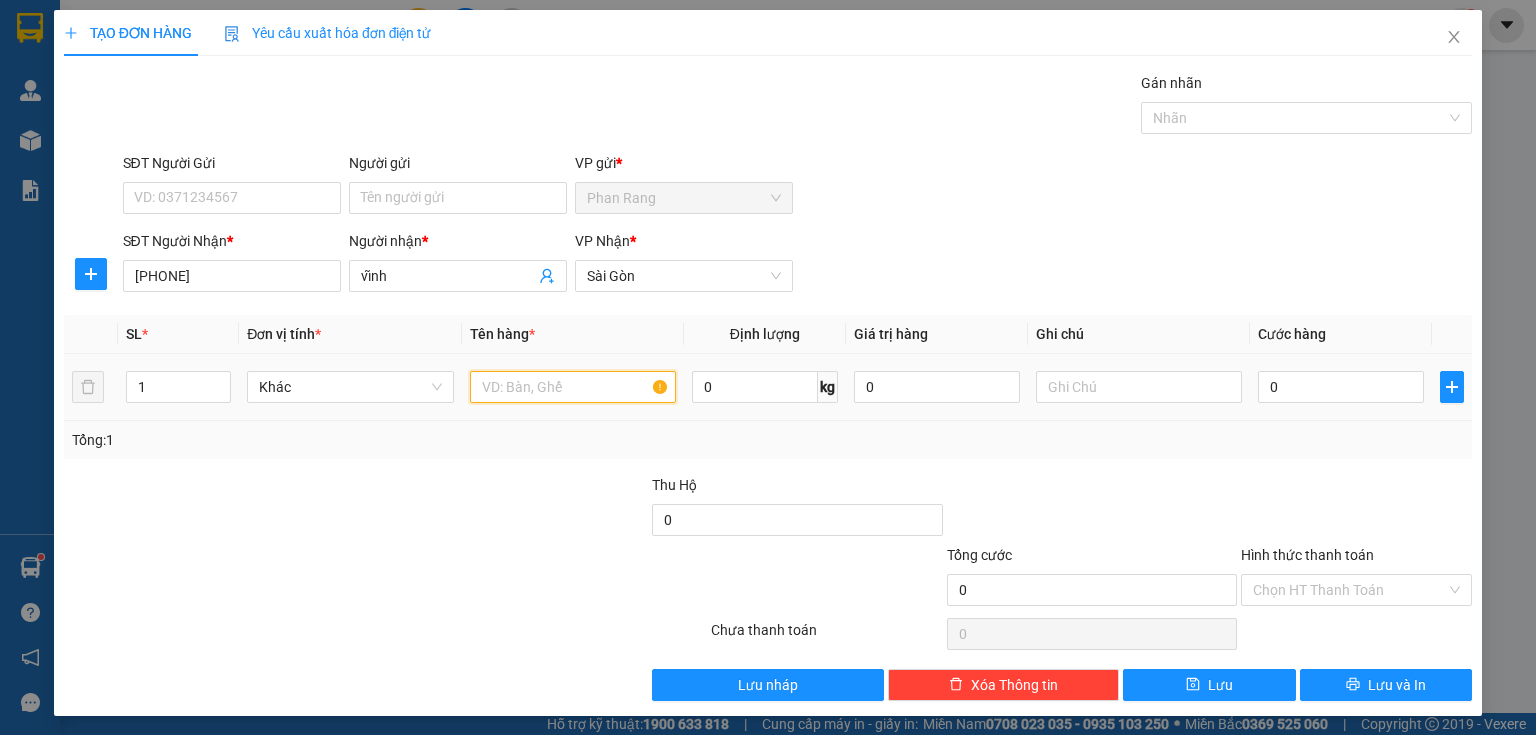 click at bounding box center (573, 387) 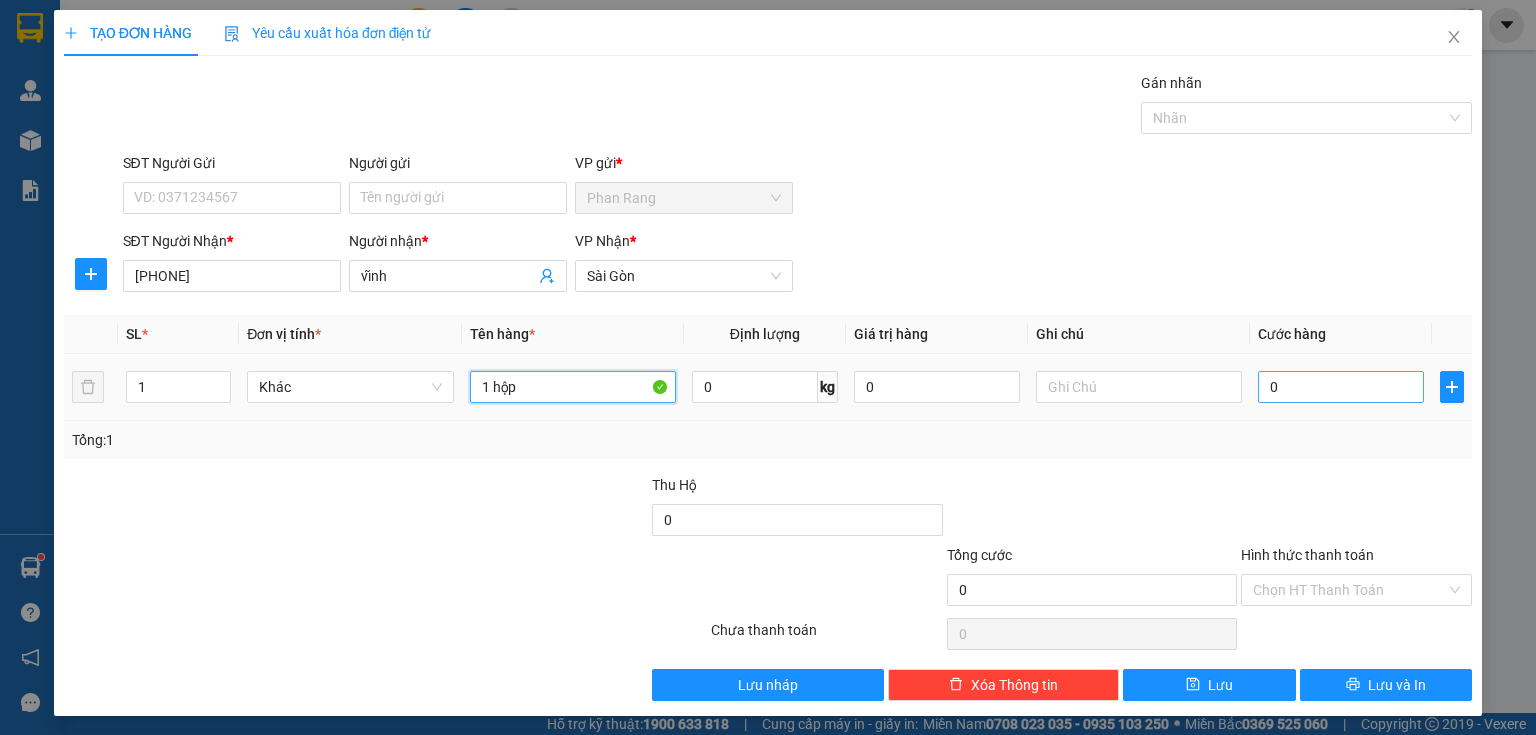 type on "1 hộp" 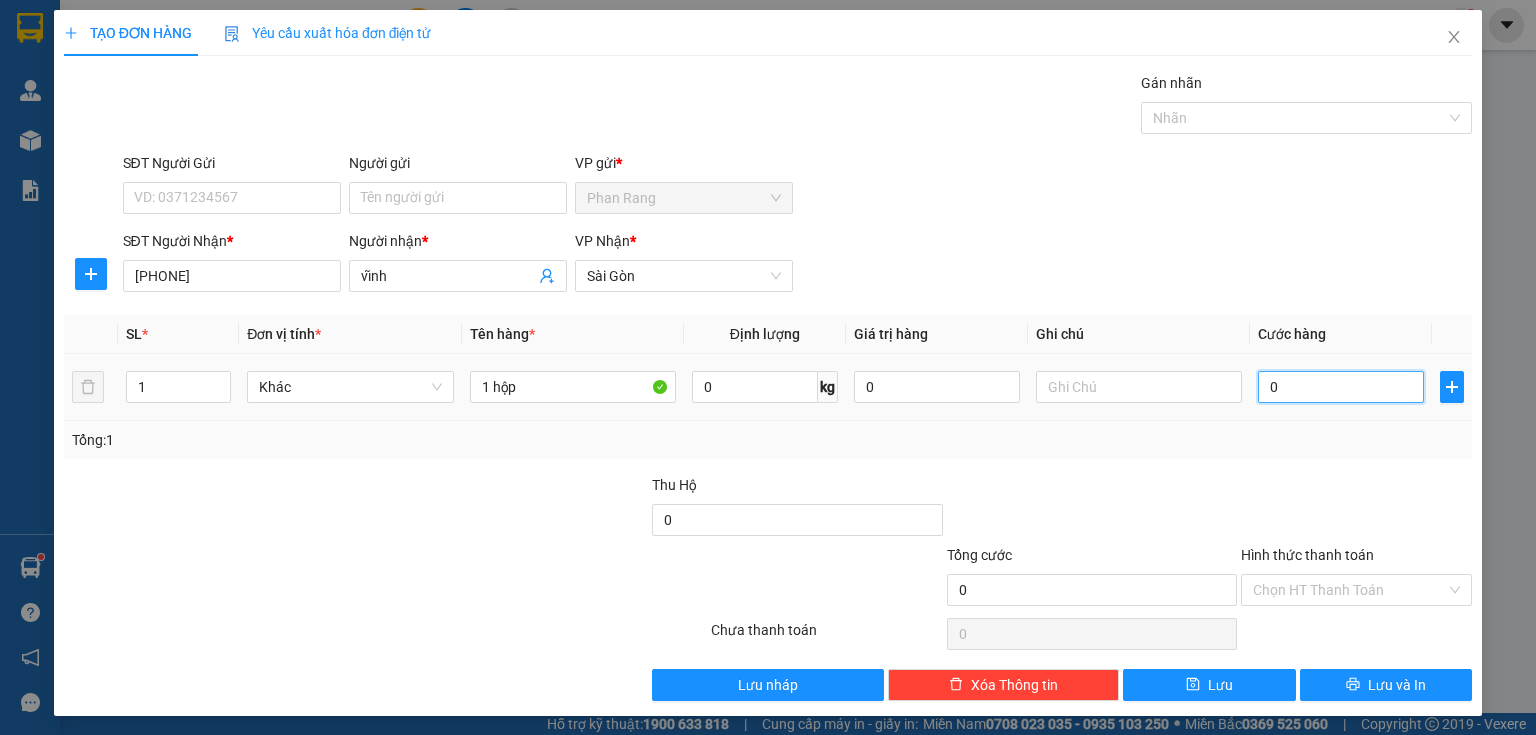 click on "0" at bounding box center [1341, 387] 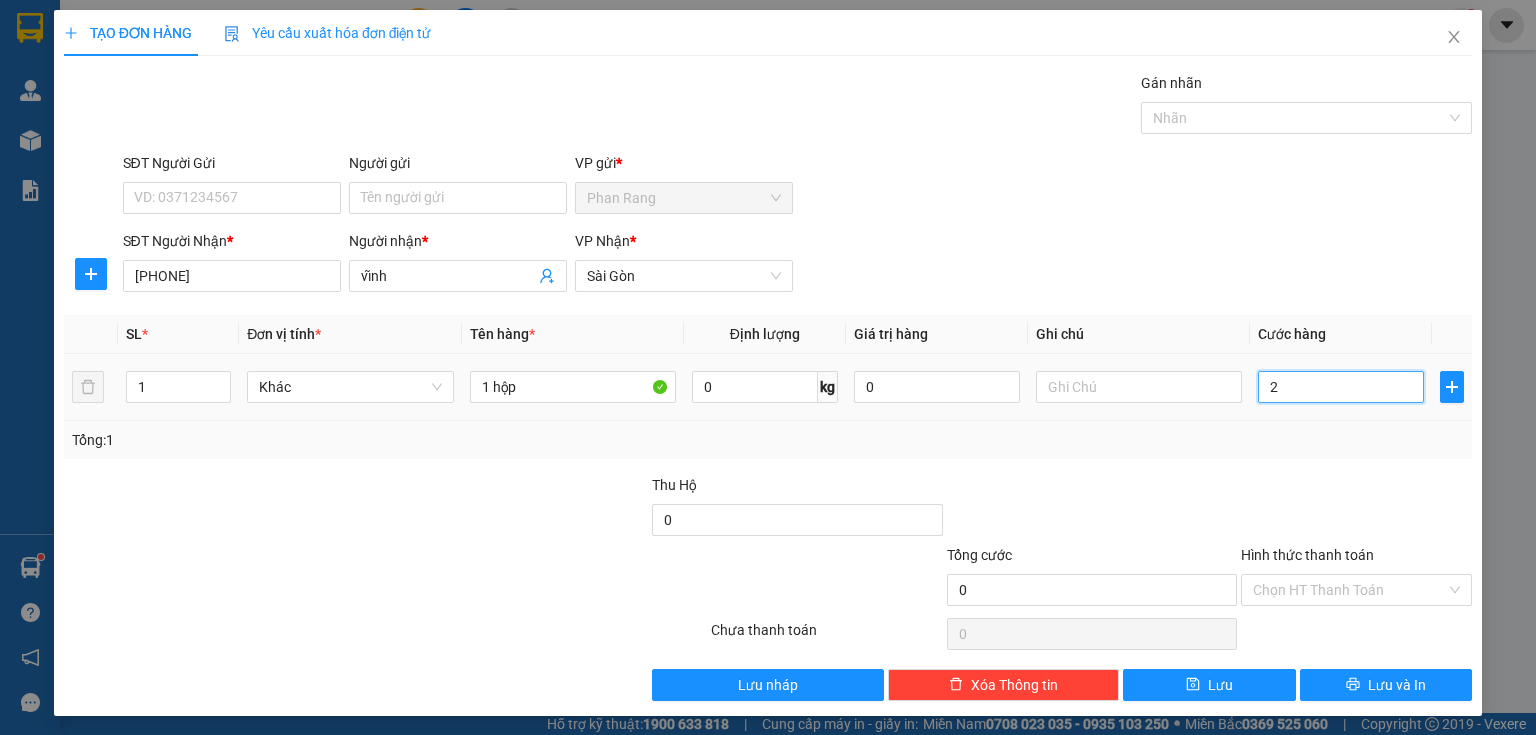 type on "2" 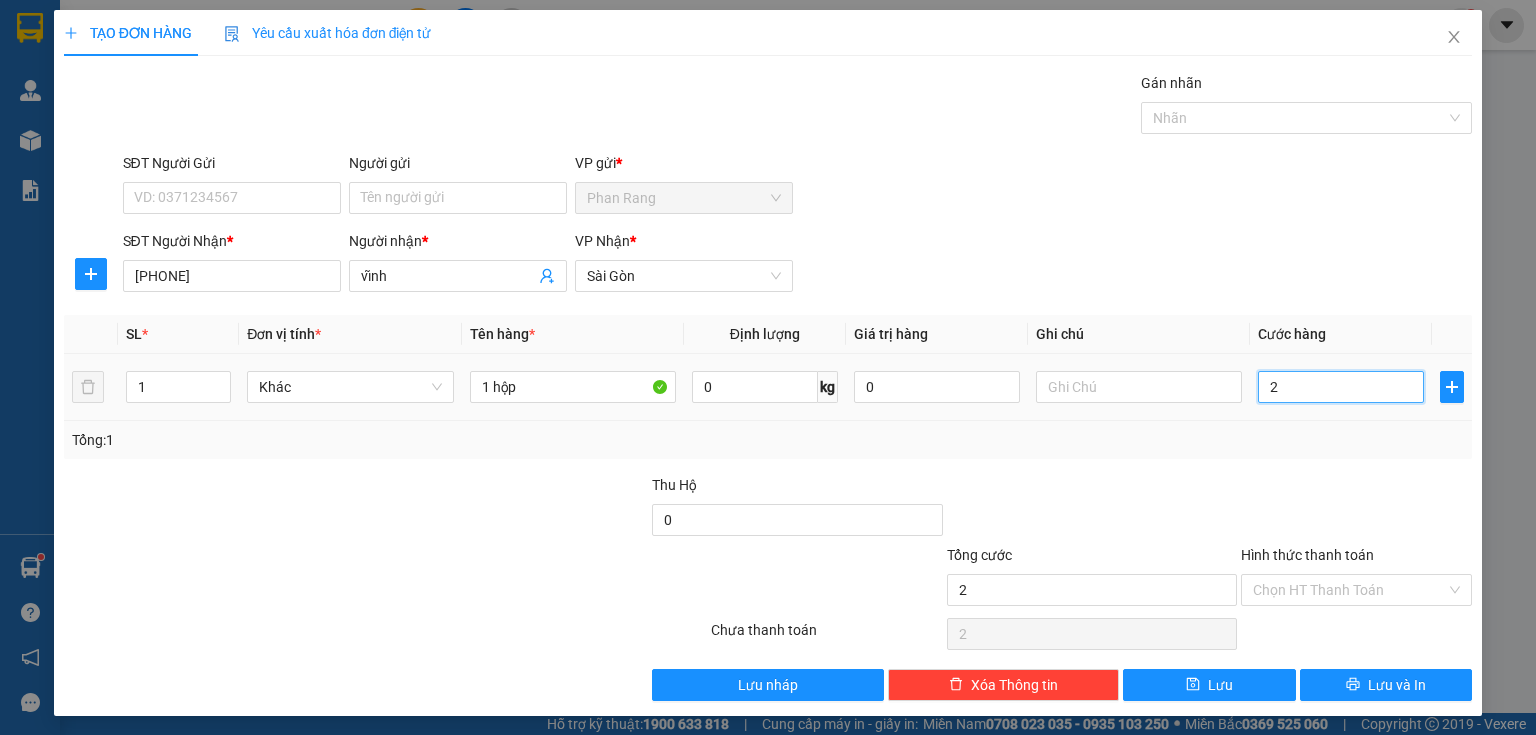 type on "20" 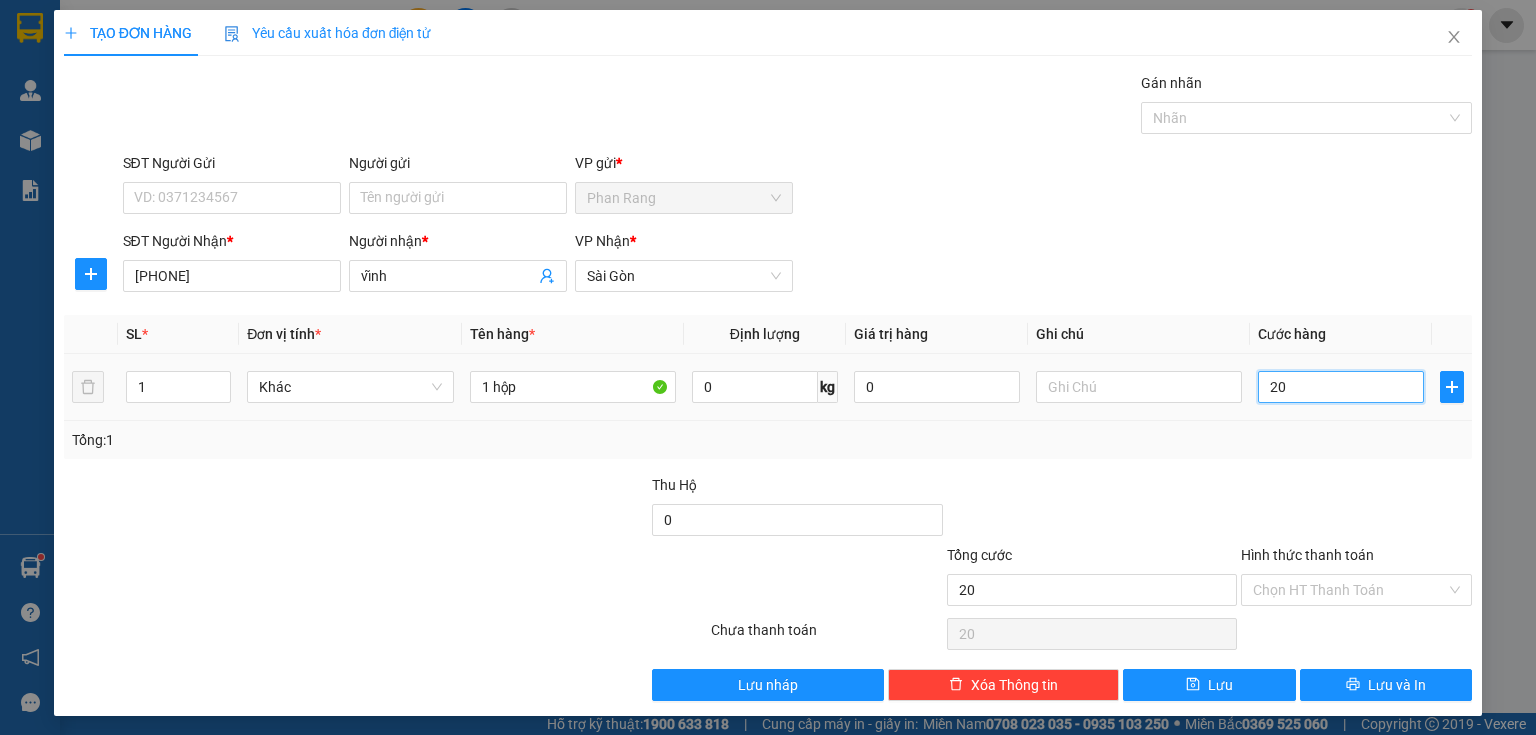 type on "200" 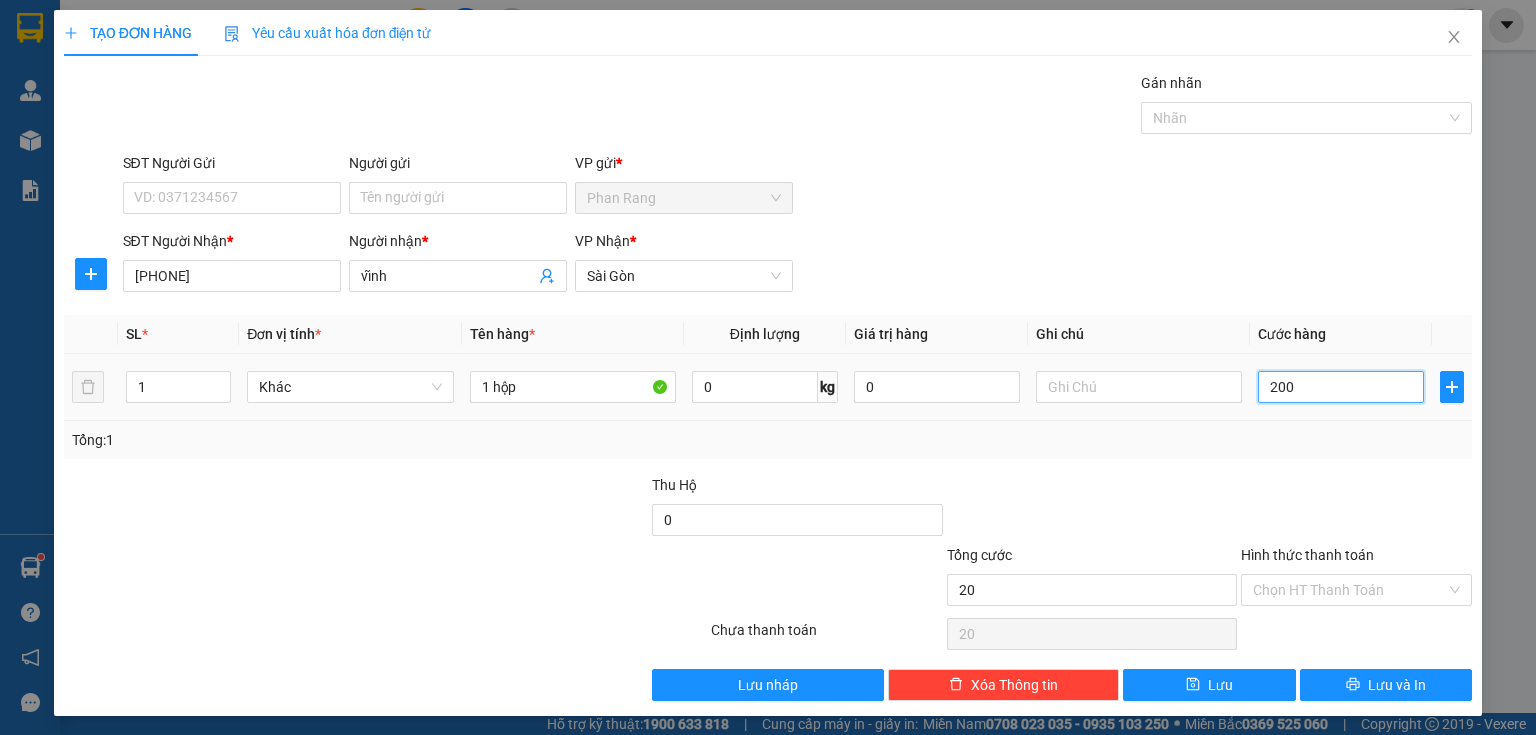 type on "200" 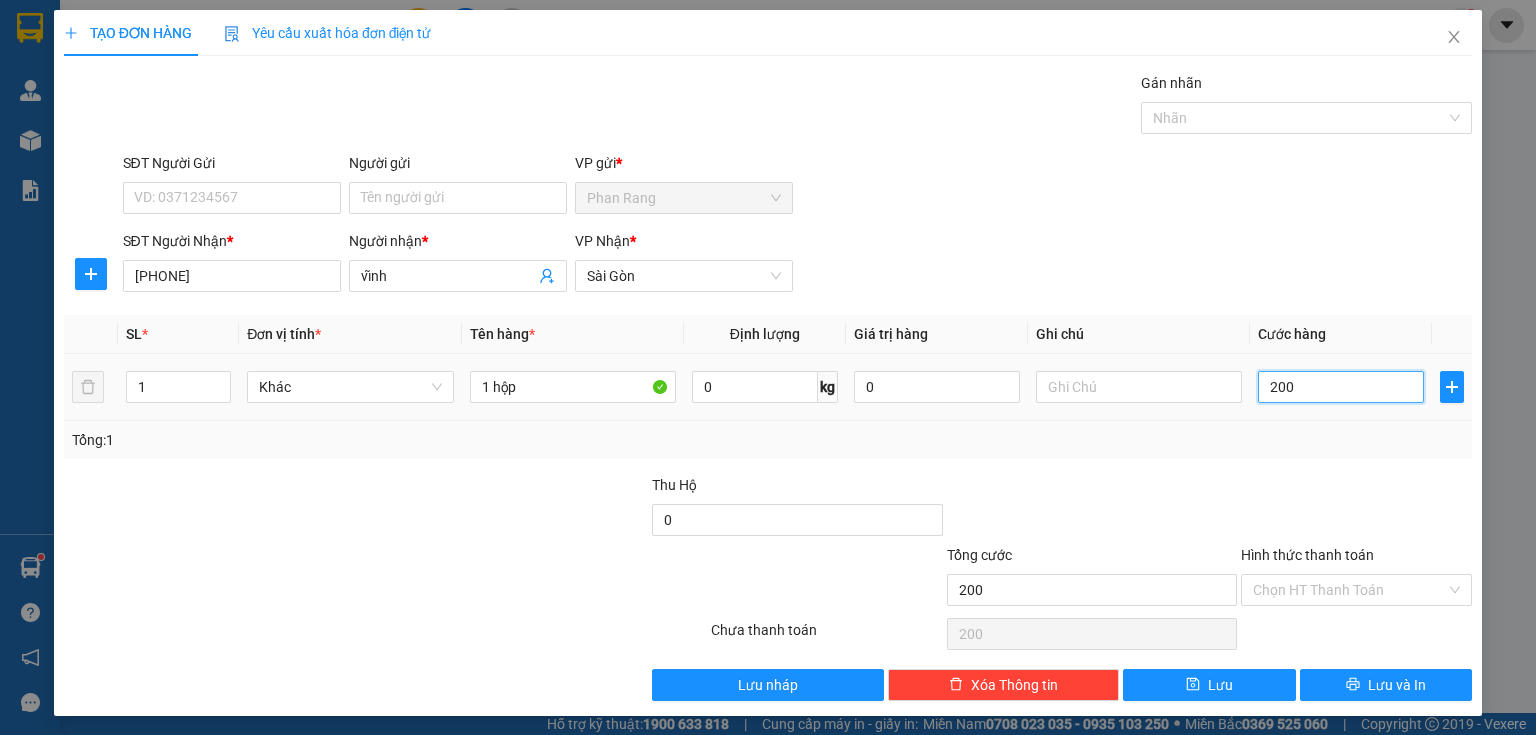 type on "2.000" 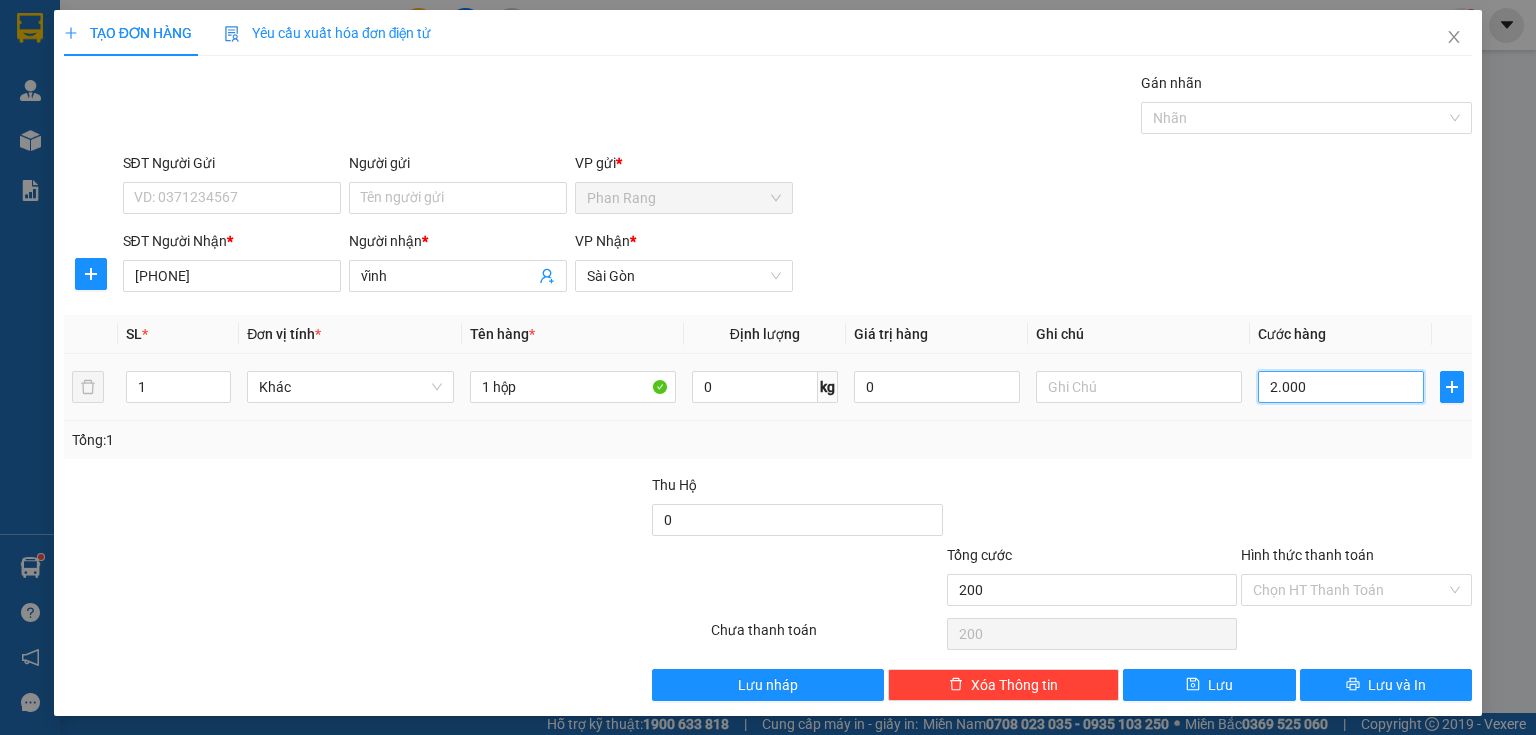type on "2.000" 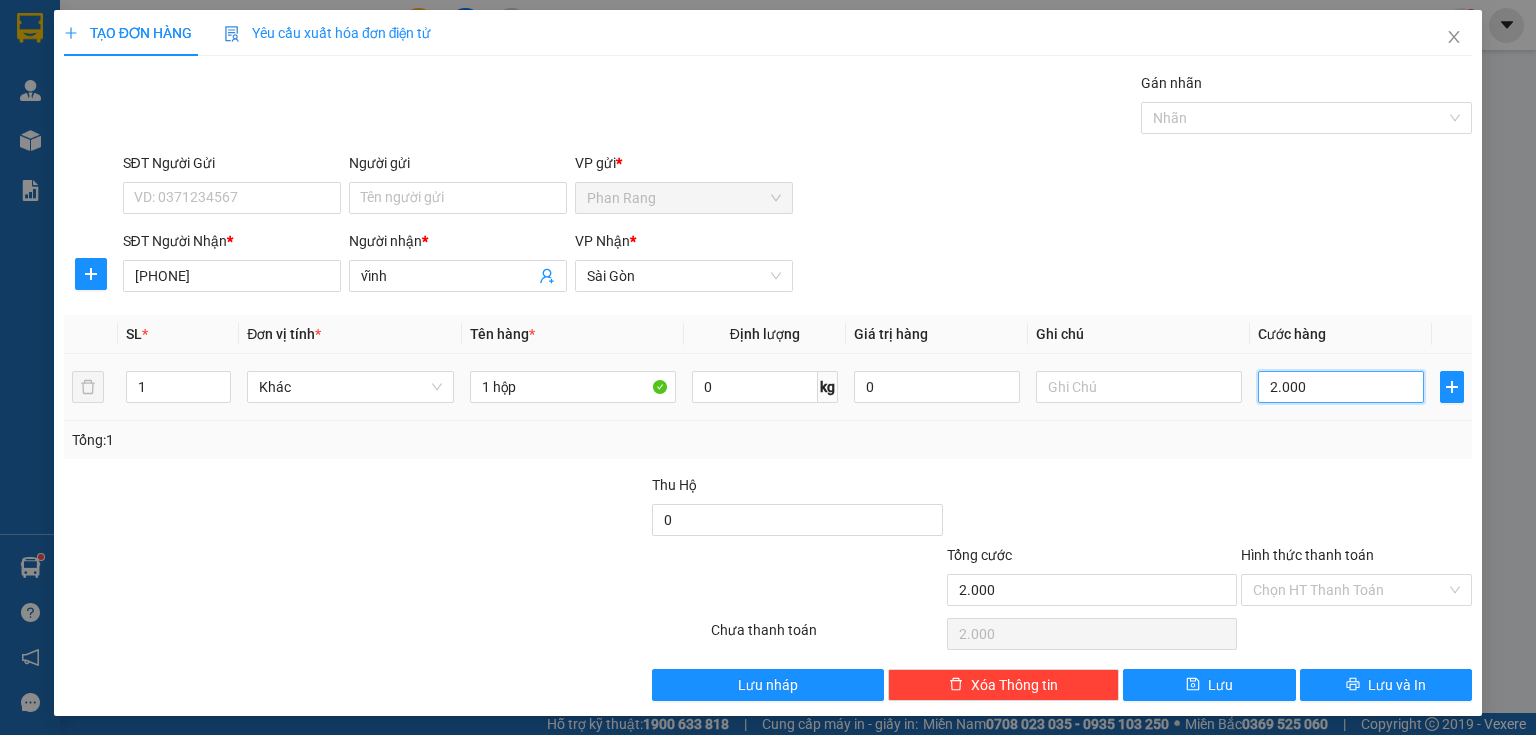 type on "20.000" 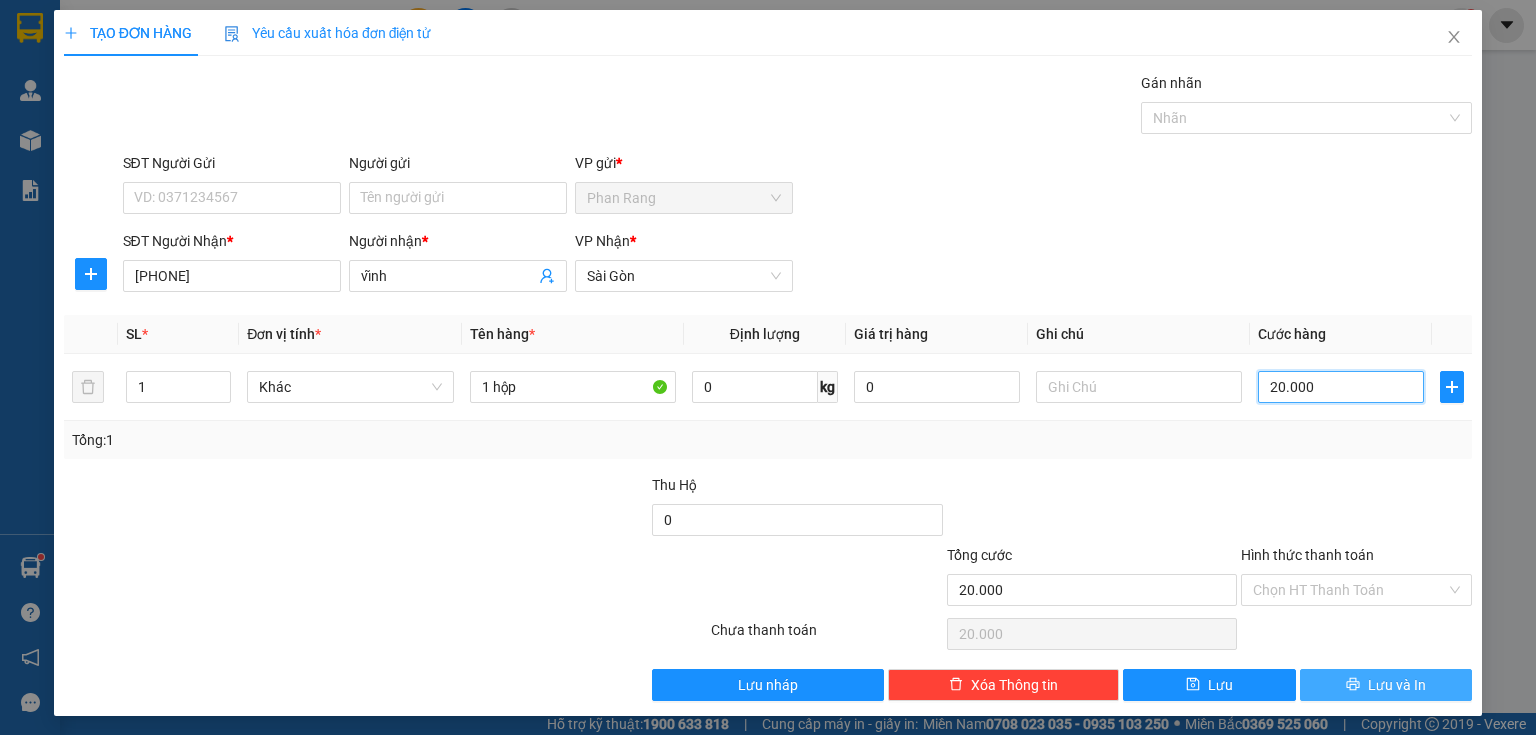 type on "20.000" 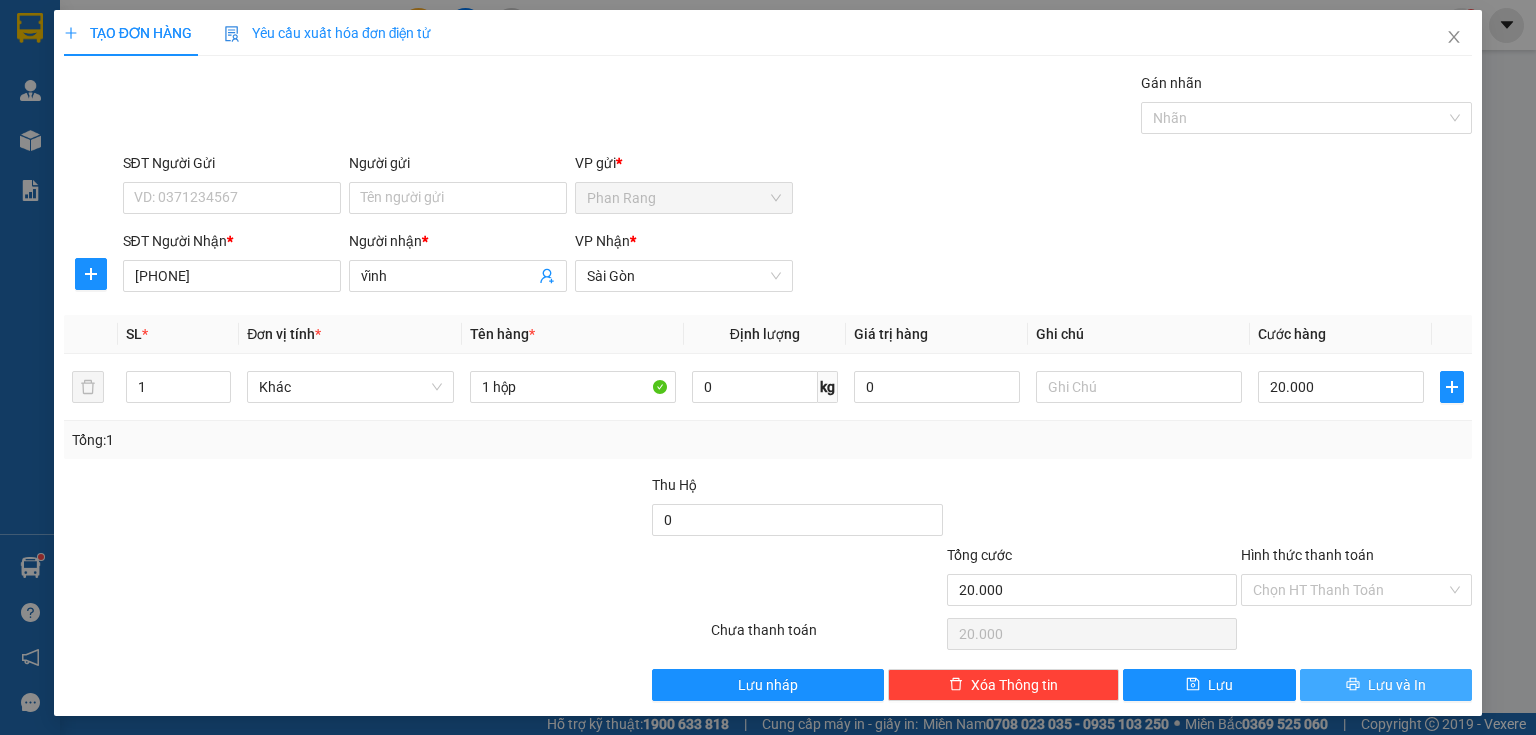 click on "Lưu và In" at bounding box center [1386, 685] 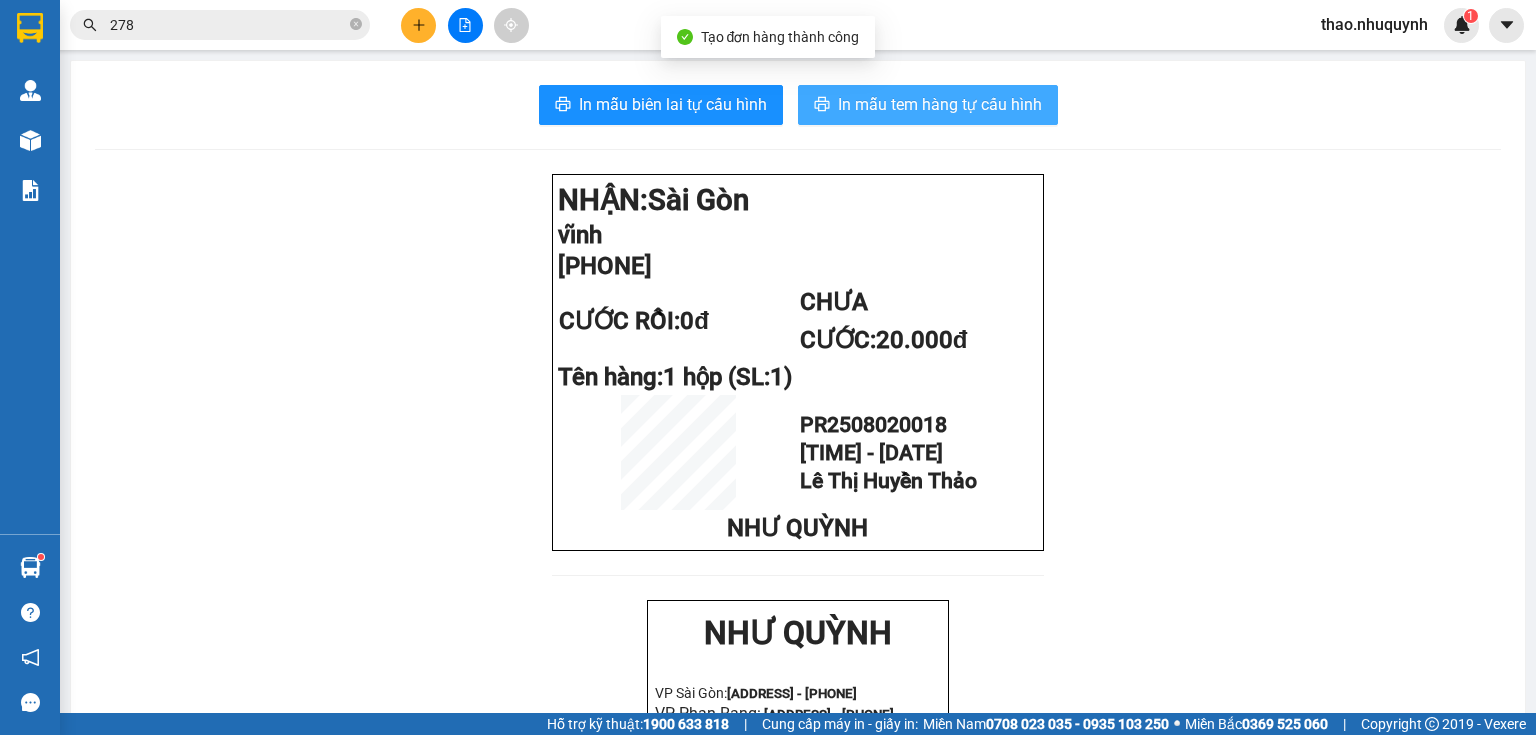 click on "In mẫu tem hàng tự cấu hình" at bounding box center [940, 104] 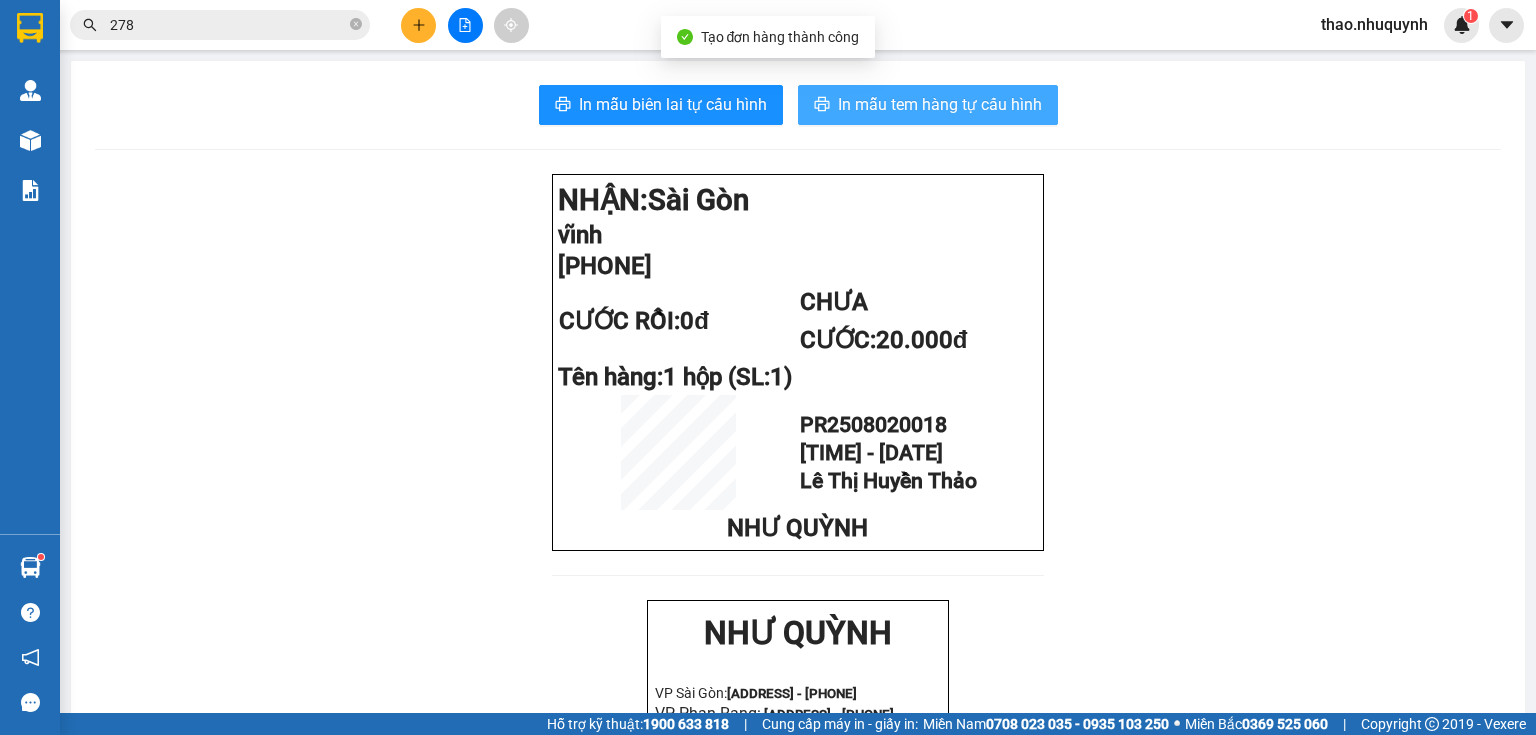 scroll, scrollTop: 0, scrollLeft: 0, axis: both 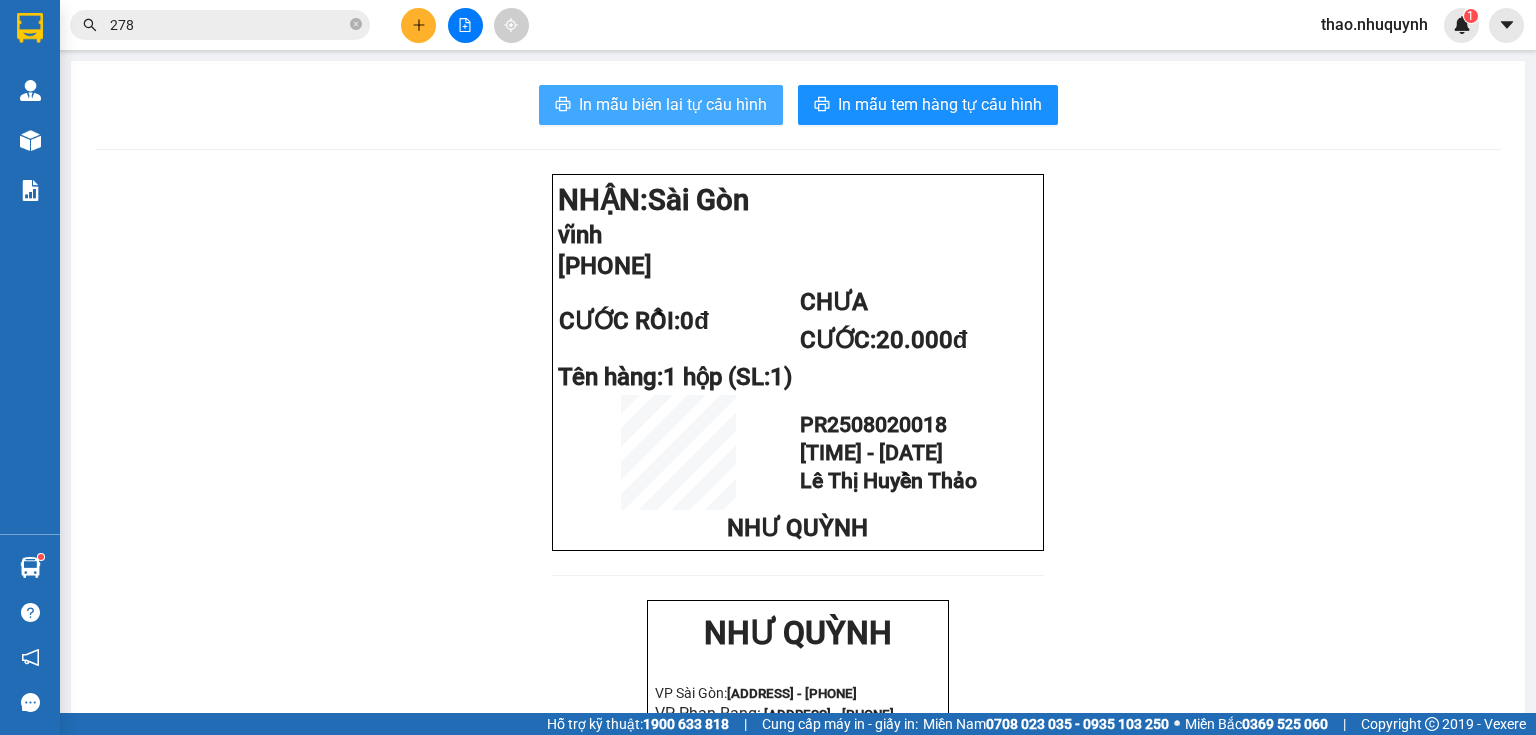 click on "In mẫu biên lai tự cấu hình" at bounding box center [673, 104] 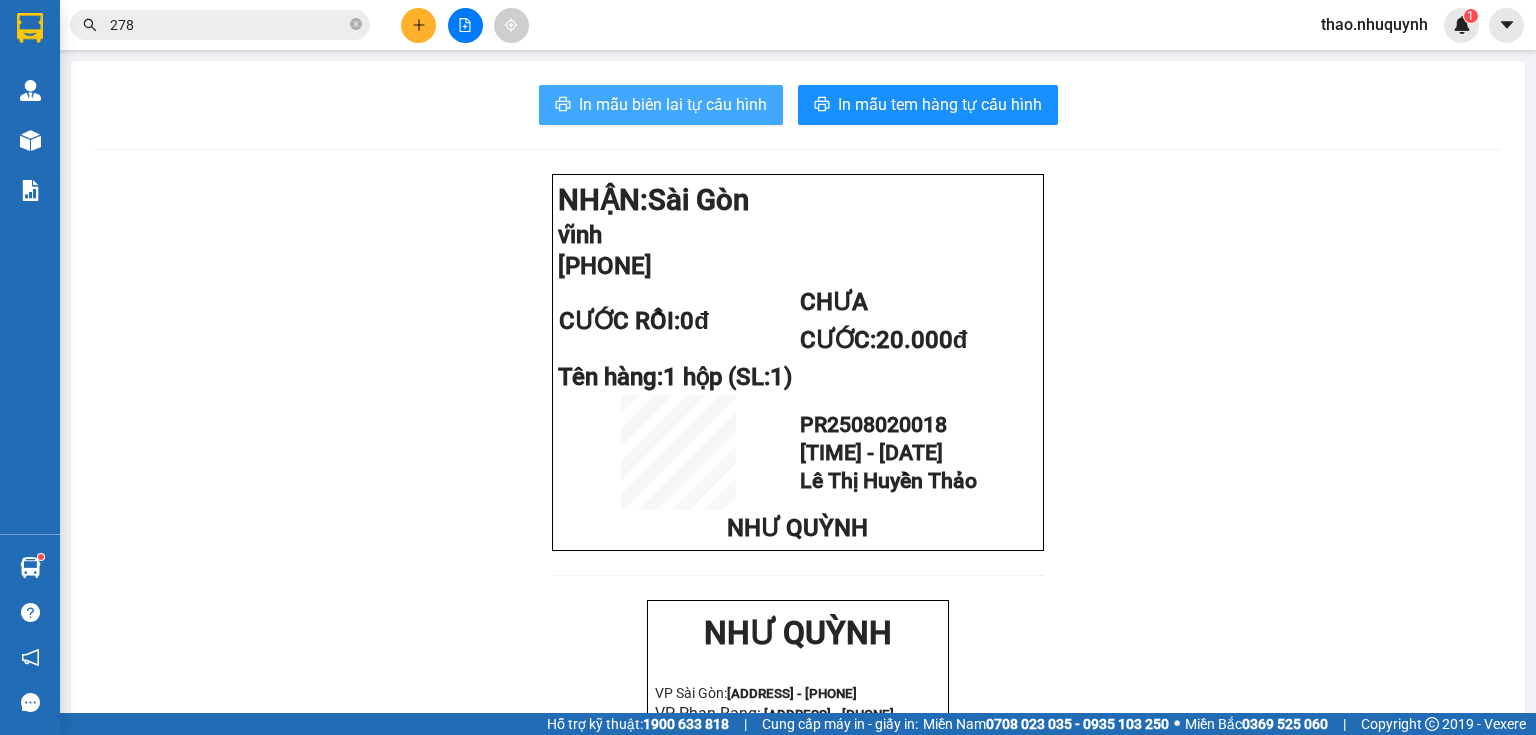 scroll, scrollTop: 0, scrollLeft: 0, axis: both 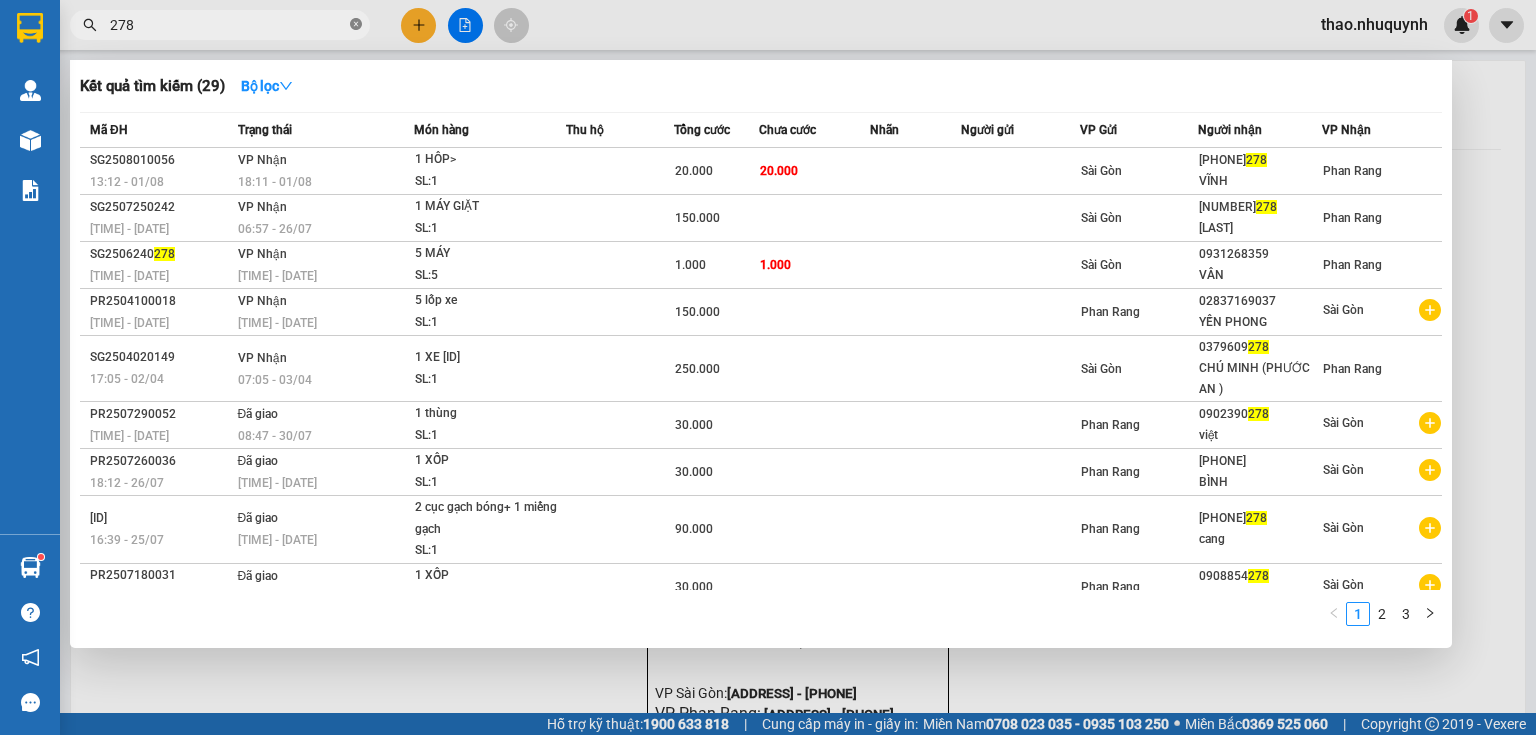 click 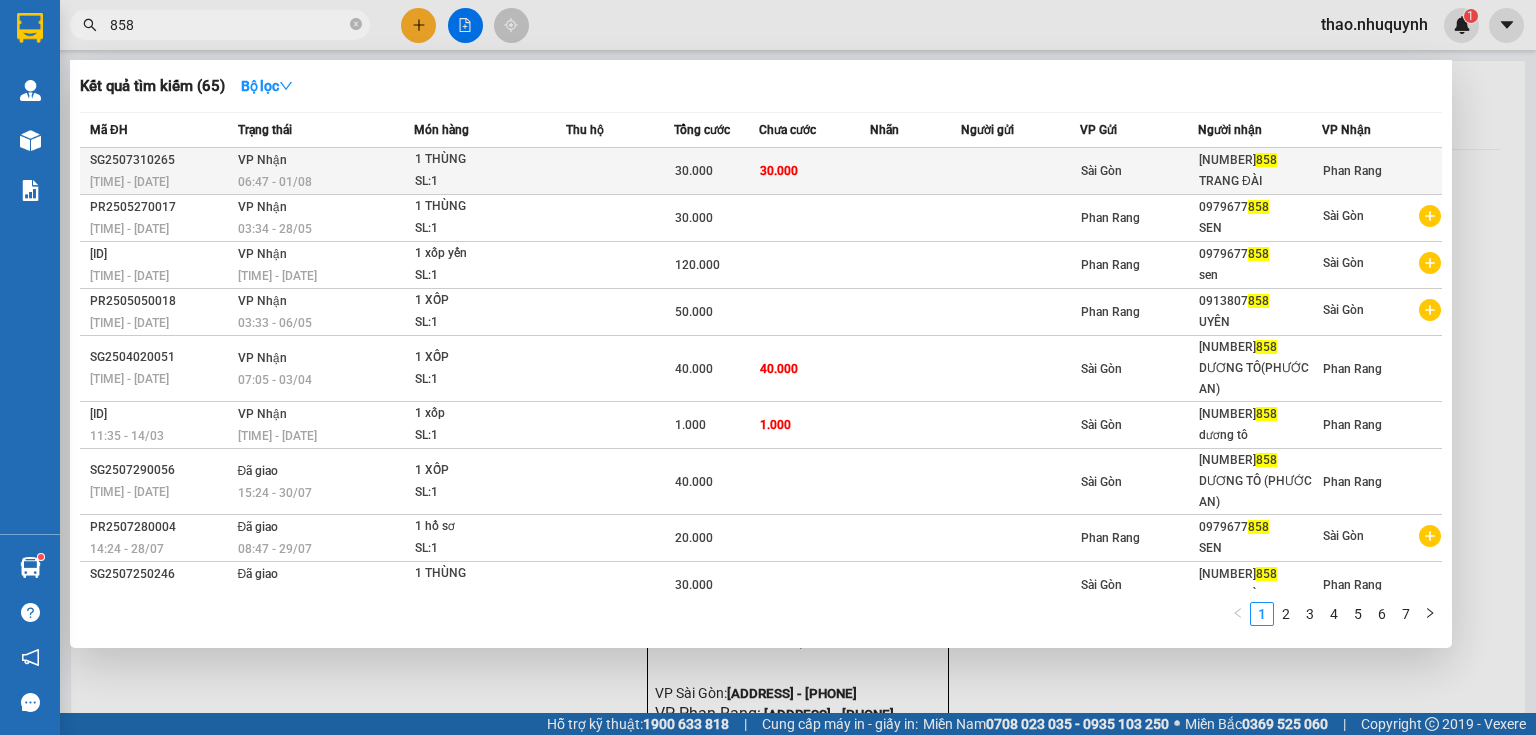 type on "858" 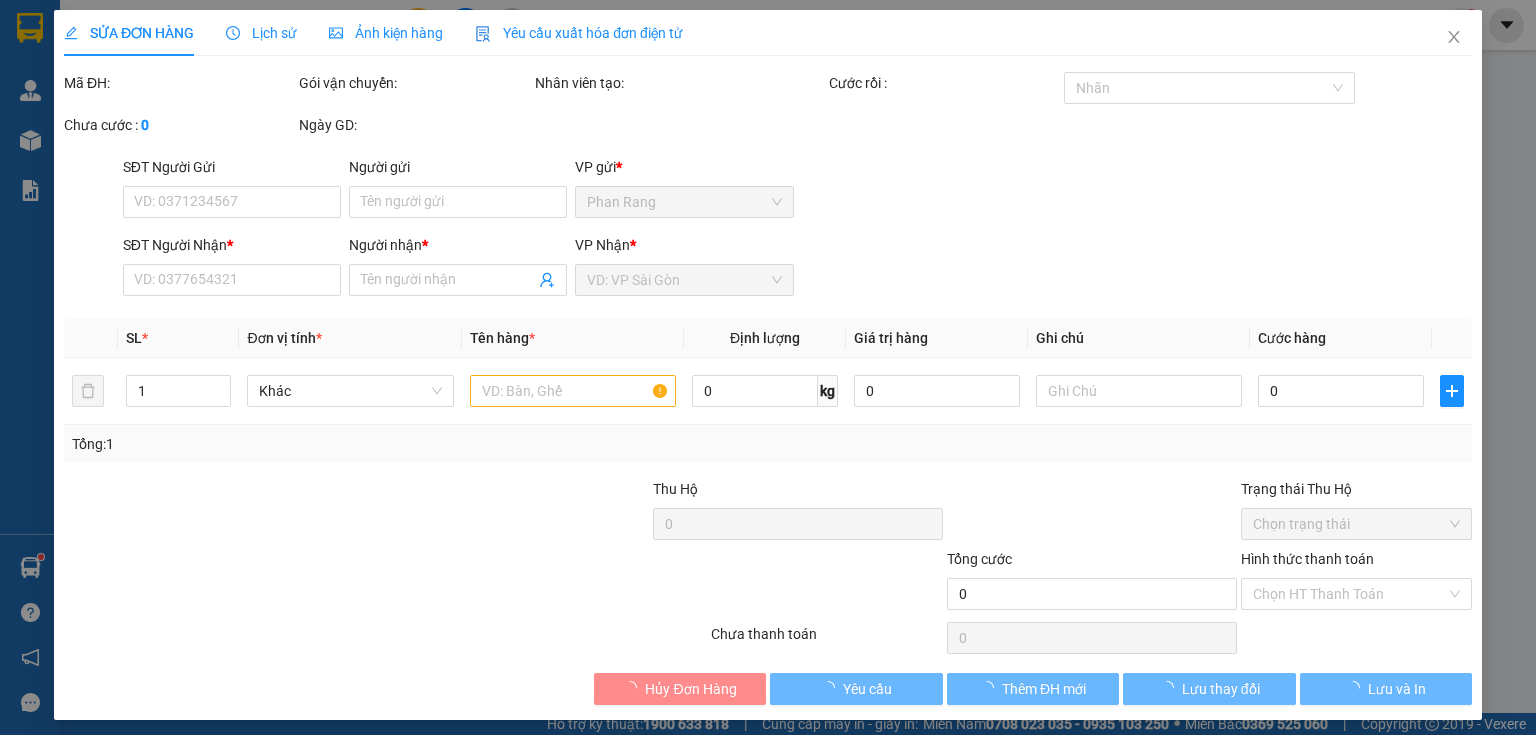 type on "[PHONE]" 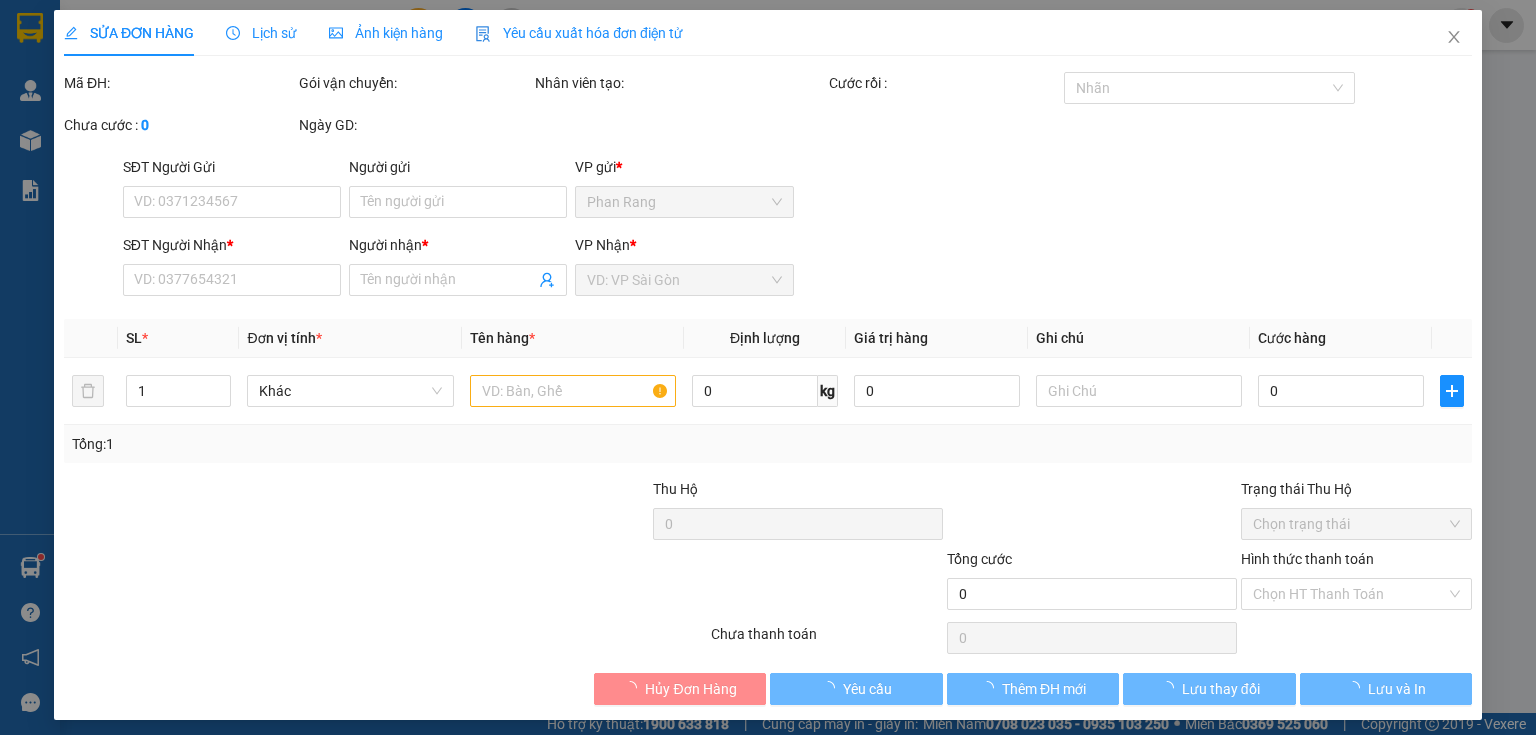 type on "TRANG ĐÀI" 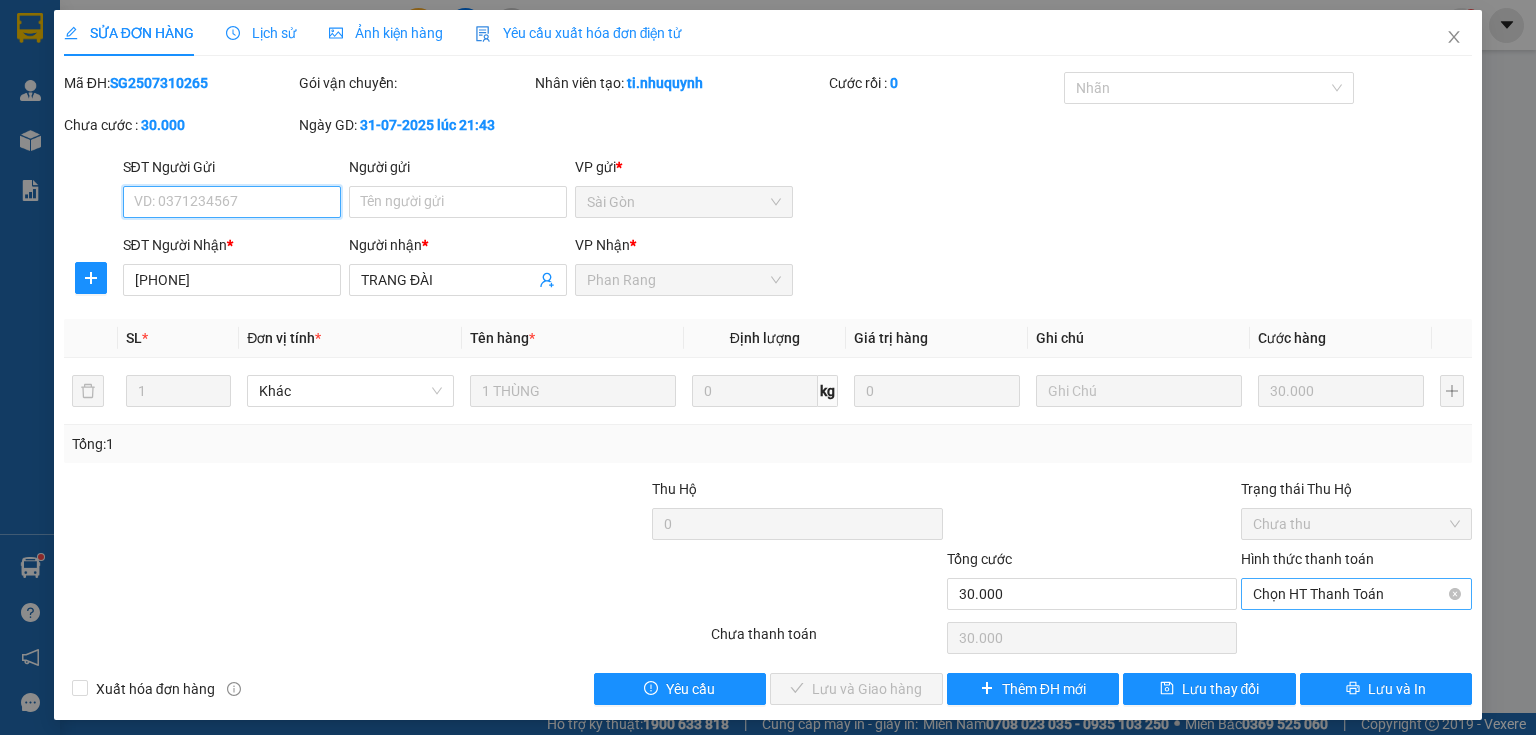click on "Chọn HT Thanh Toán" at bounding box center [1356, 594] 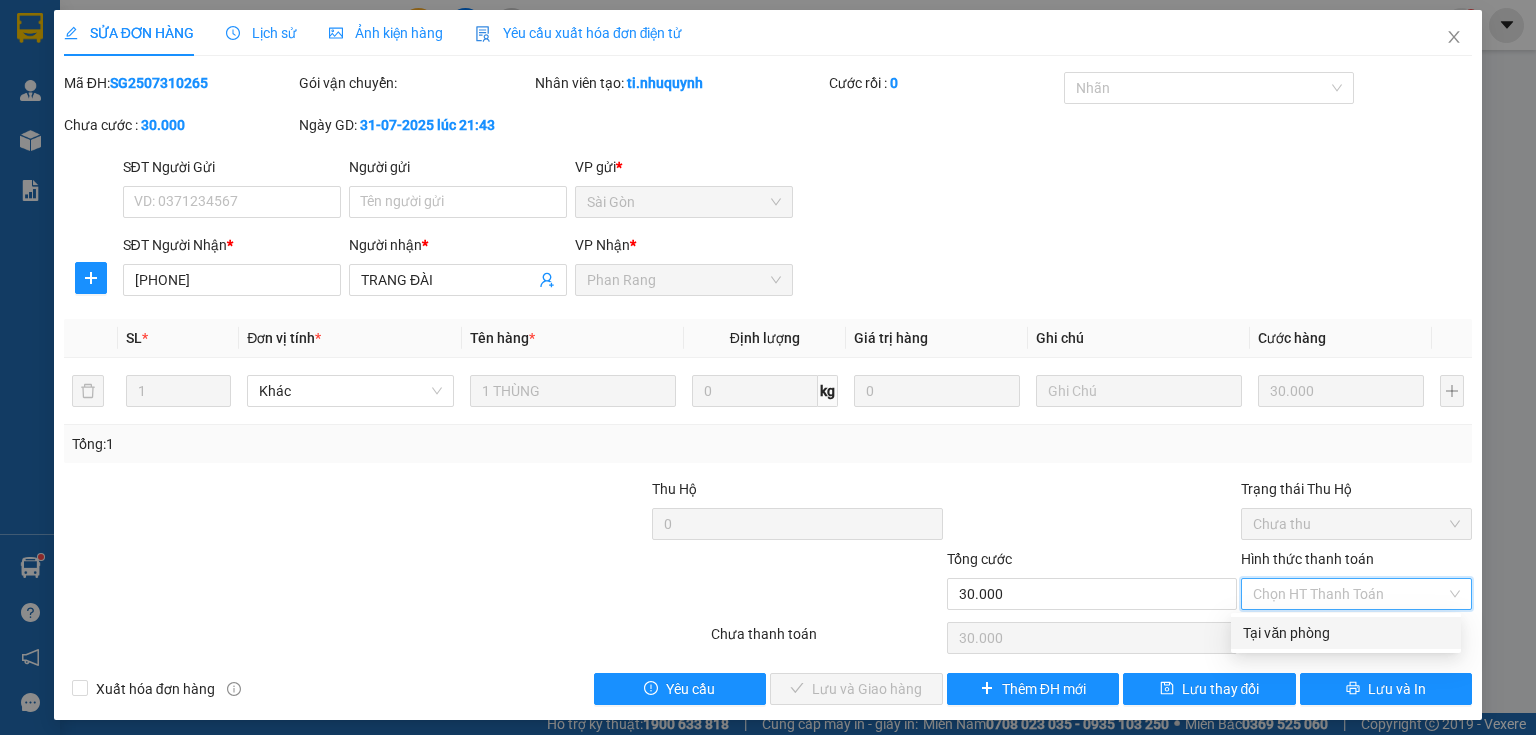 click on "Tại văn phòng" at bounding box center [1346, 633] 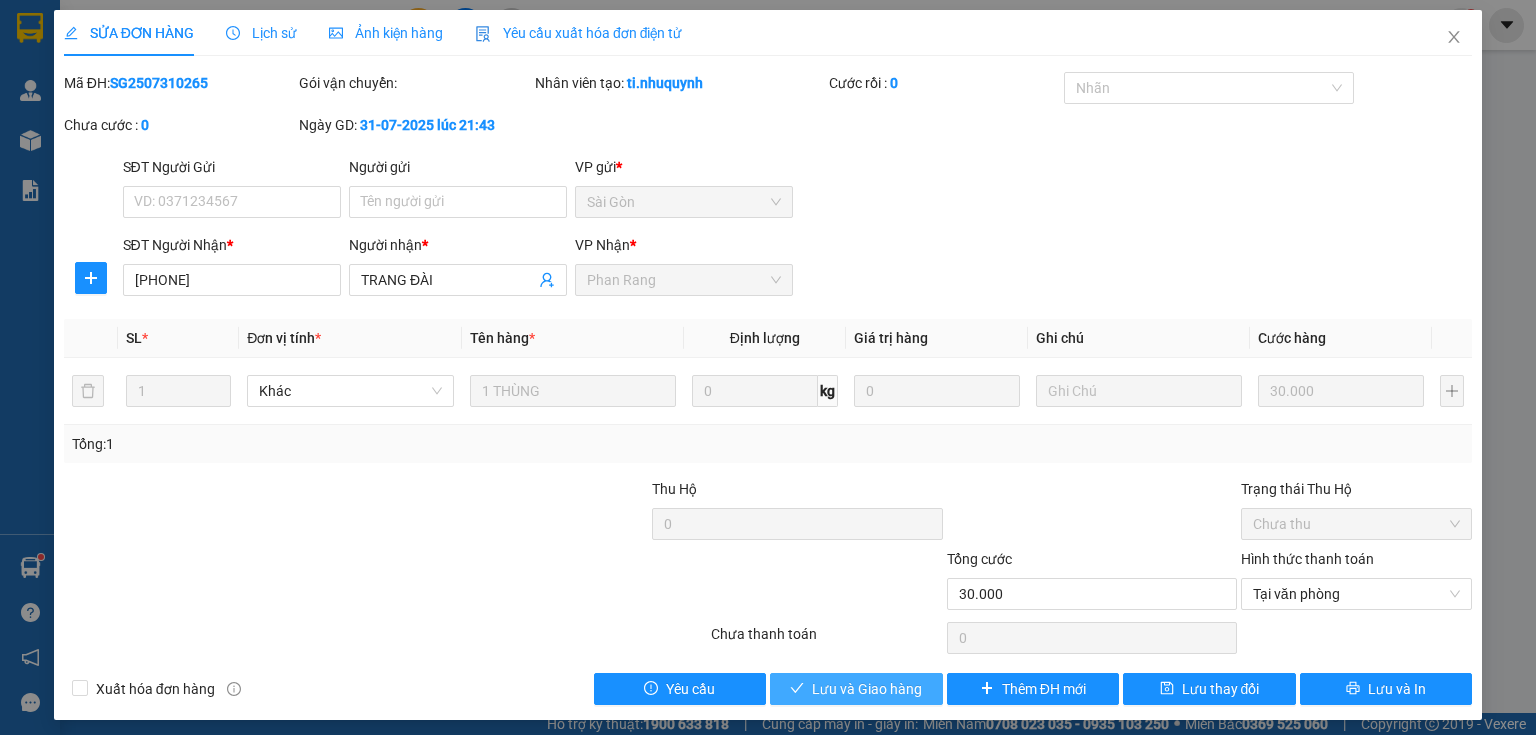 click on "Lưu và Giao hàng" at bounding box center [867, 689] 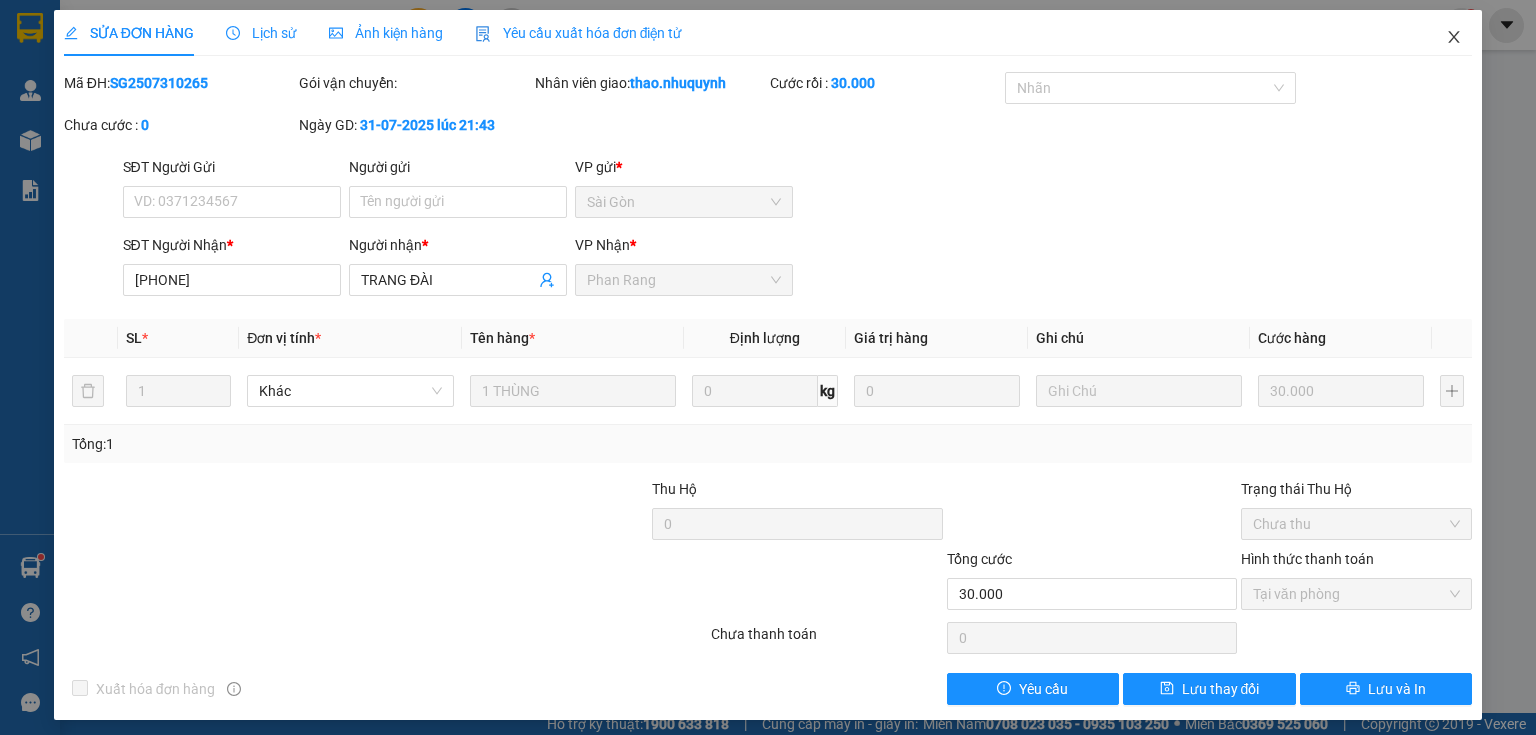click at bounding box center (1454, 38) 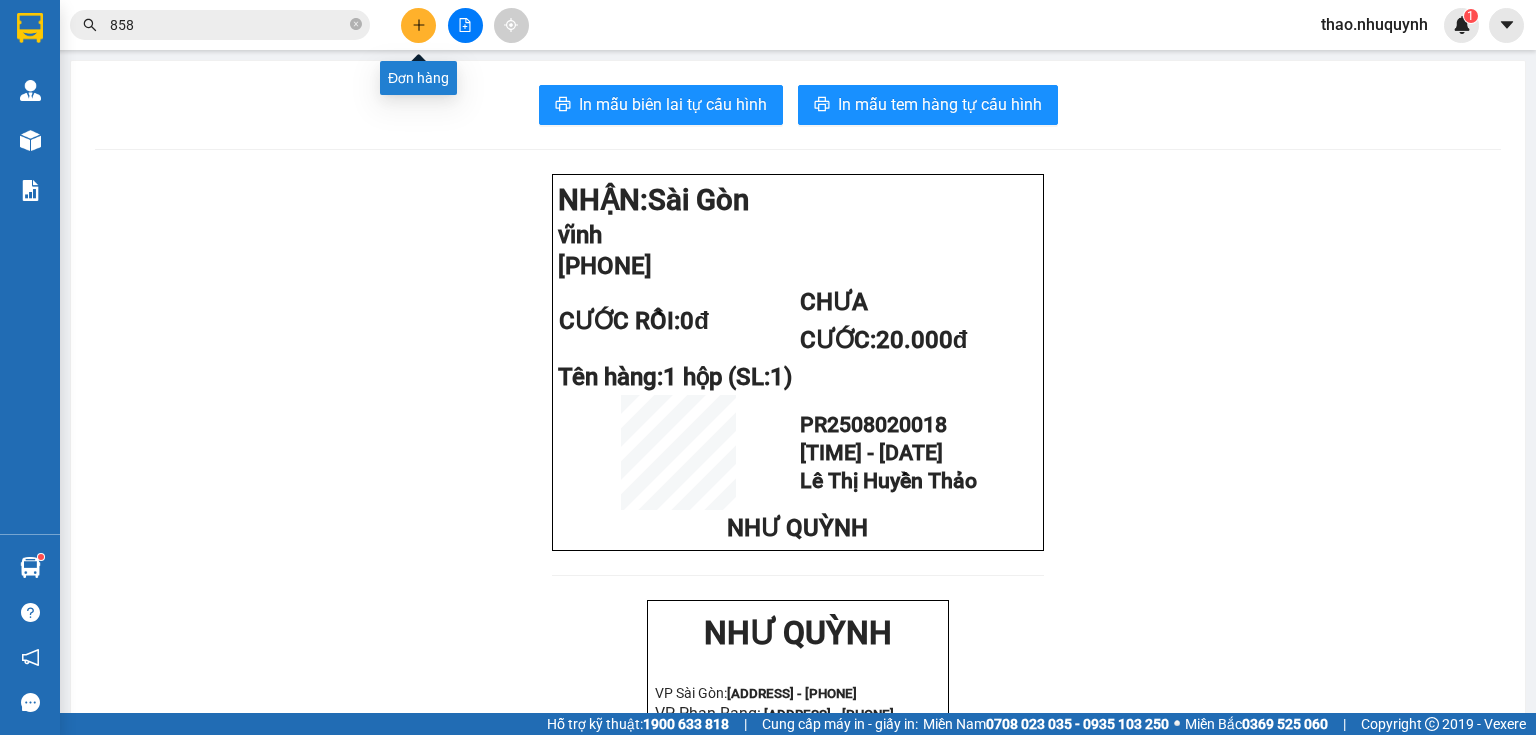 click at bounding box center (418, 25) 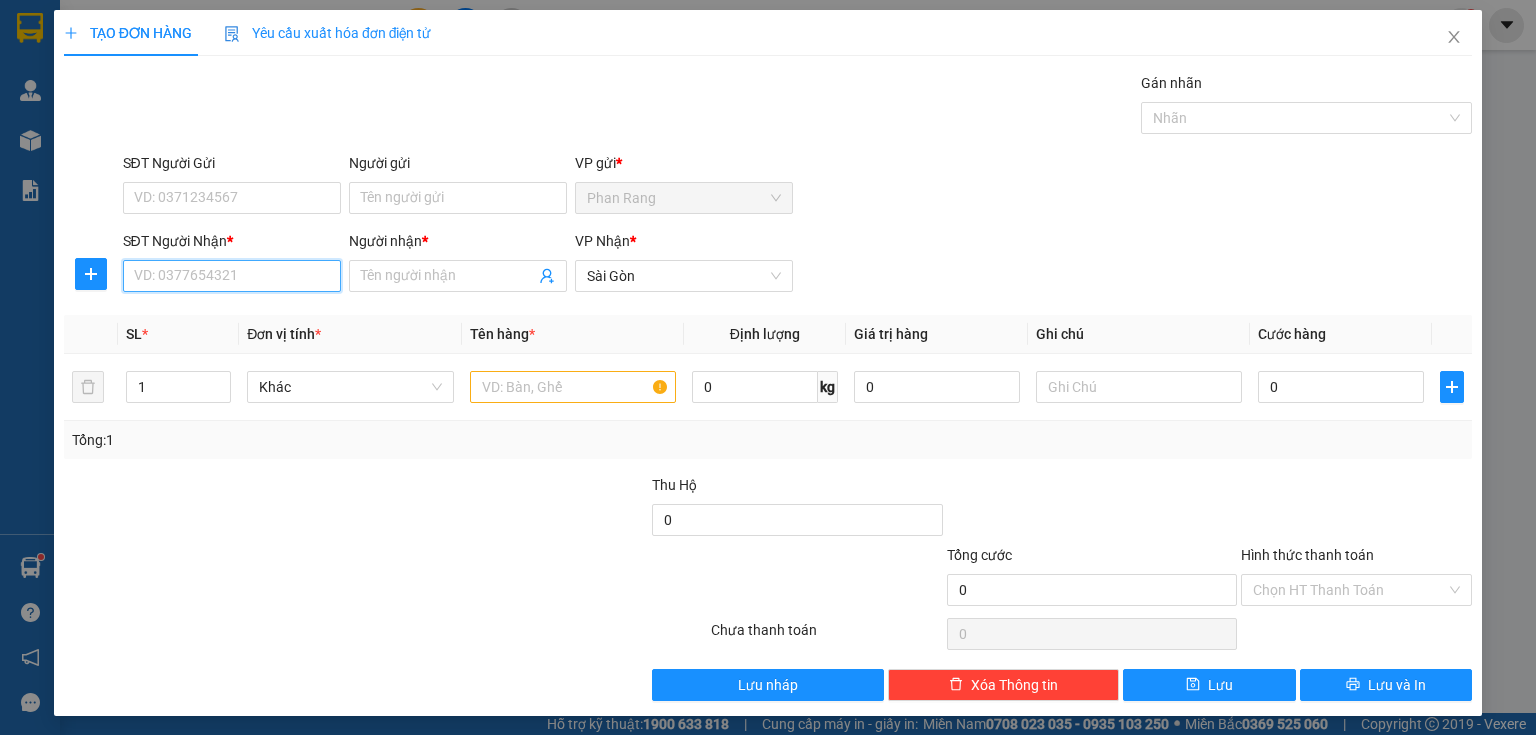 click on "SĐT Người Nhận  *" at bounding box center (232, 276) 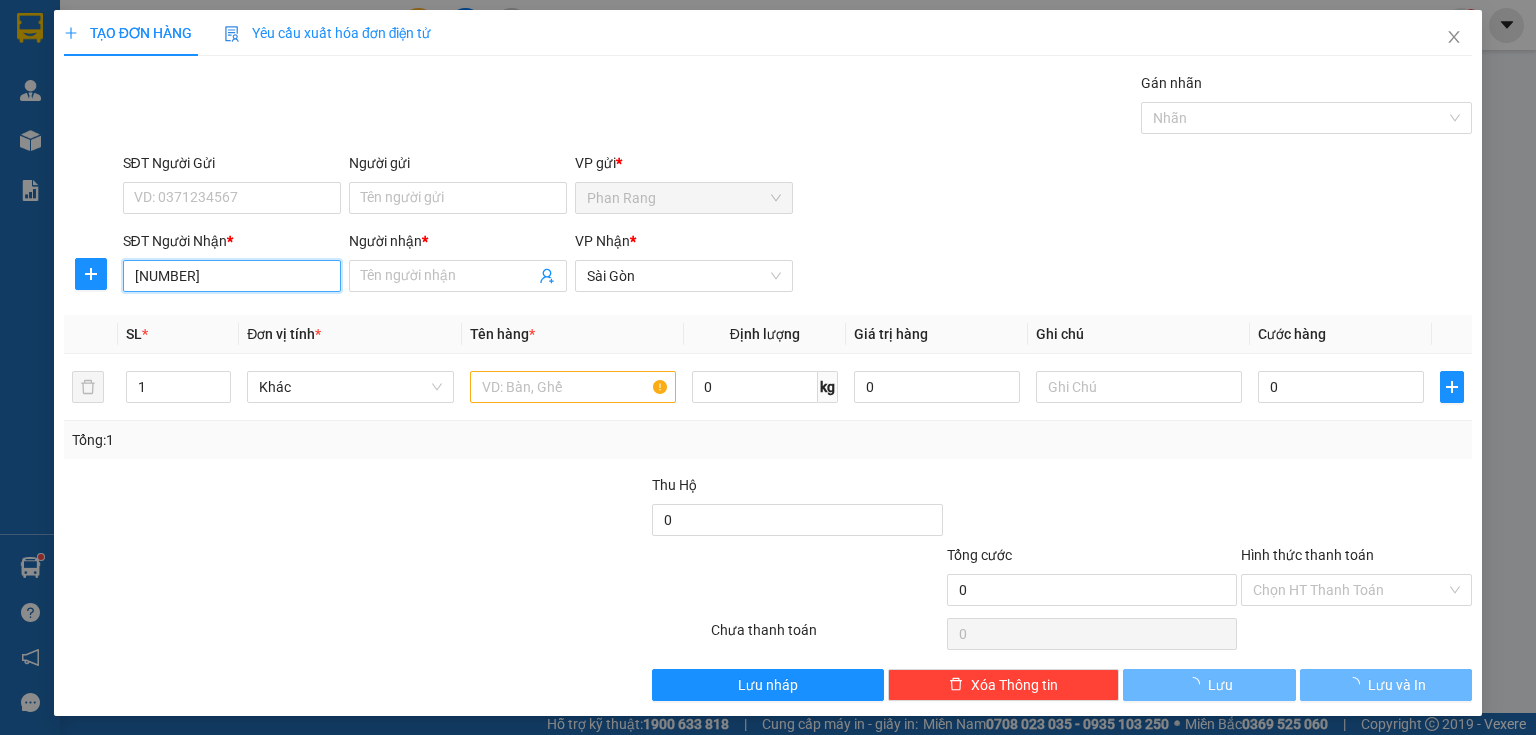 type on "[PHONE]" 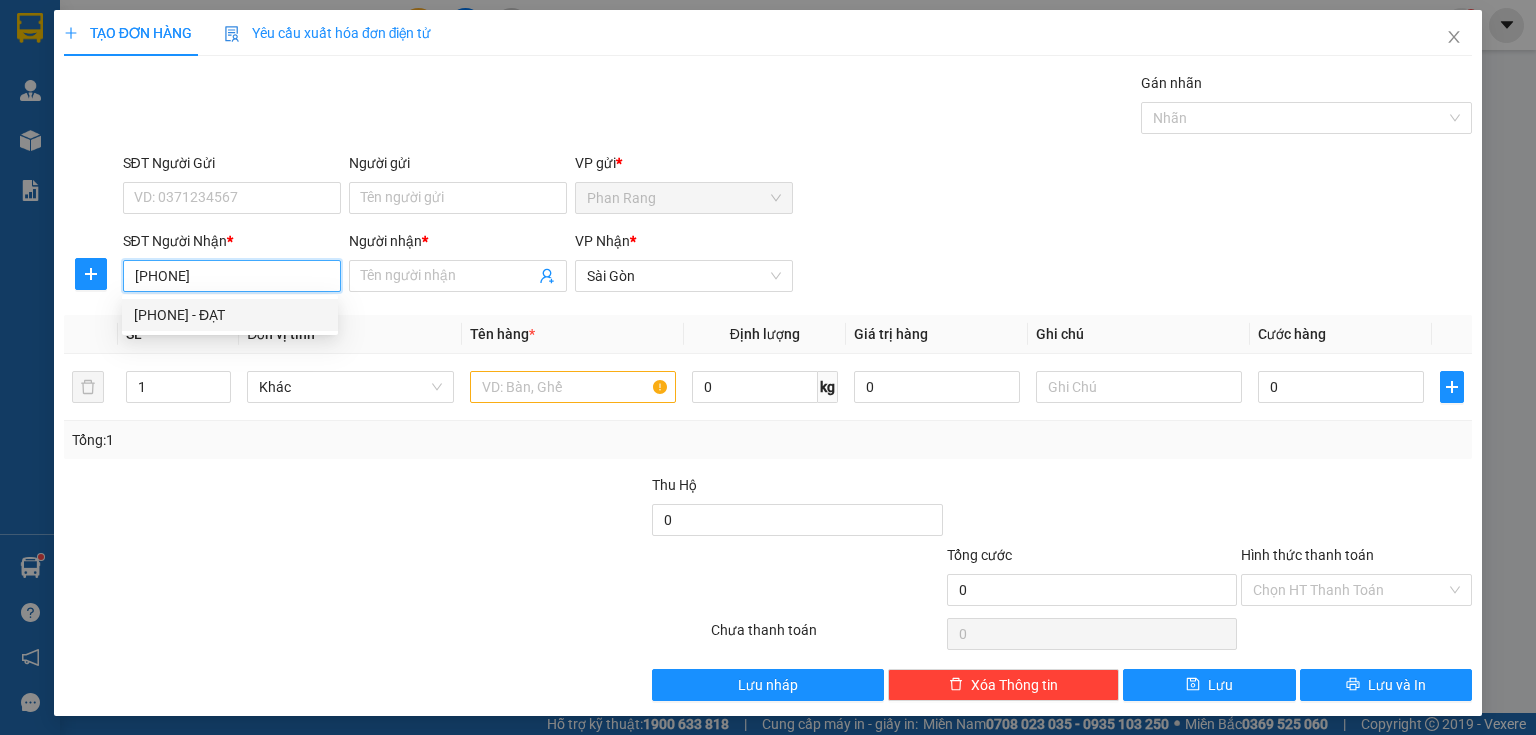 click on "[PHONE] - ĐẠT" at bounding box center (230, 315) 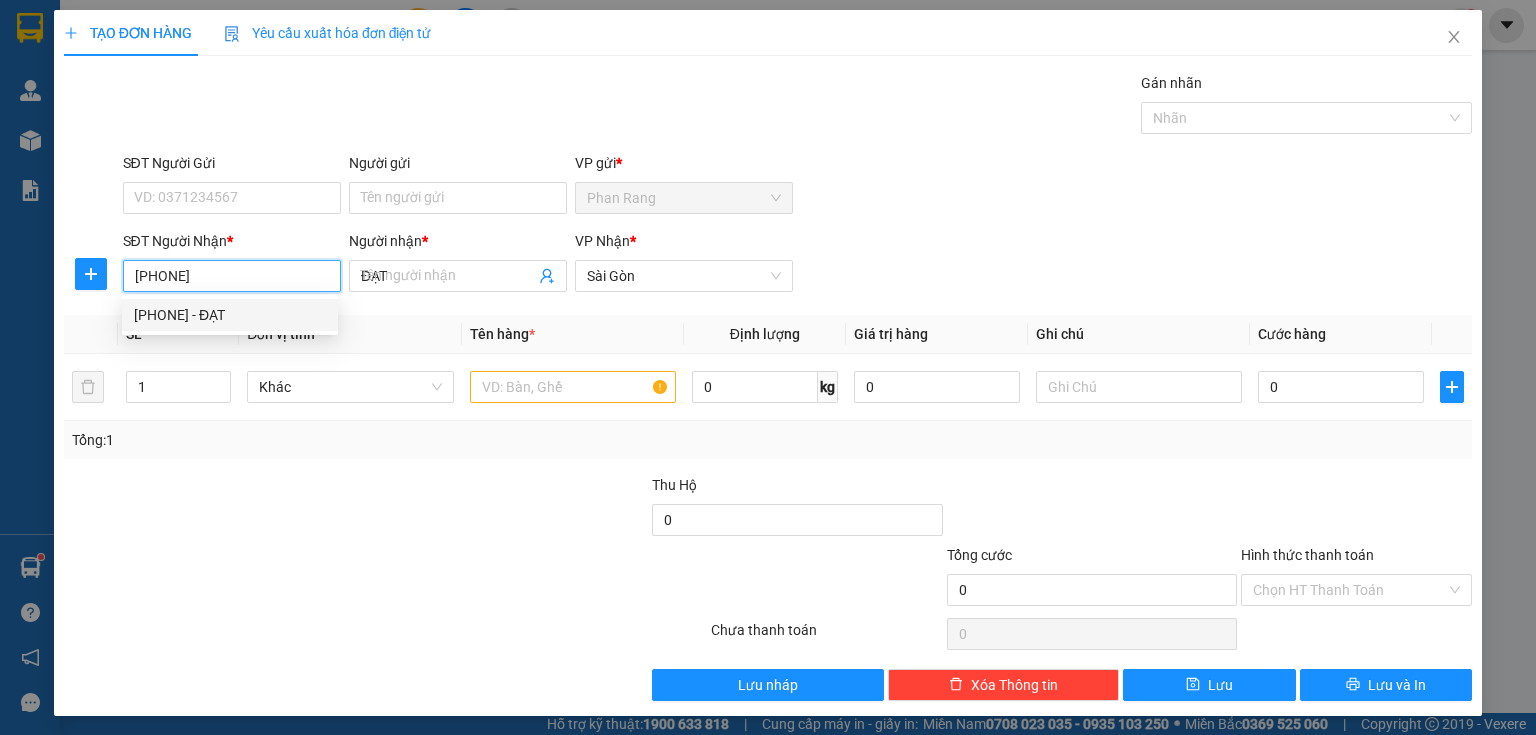 type on "40.000" 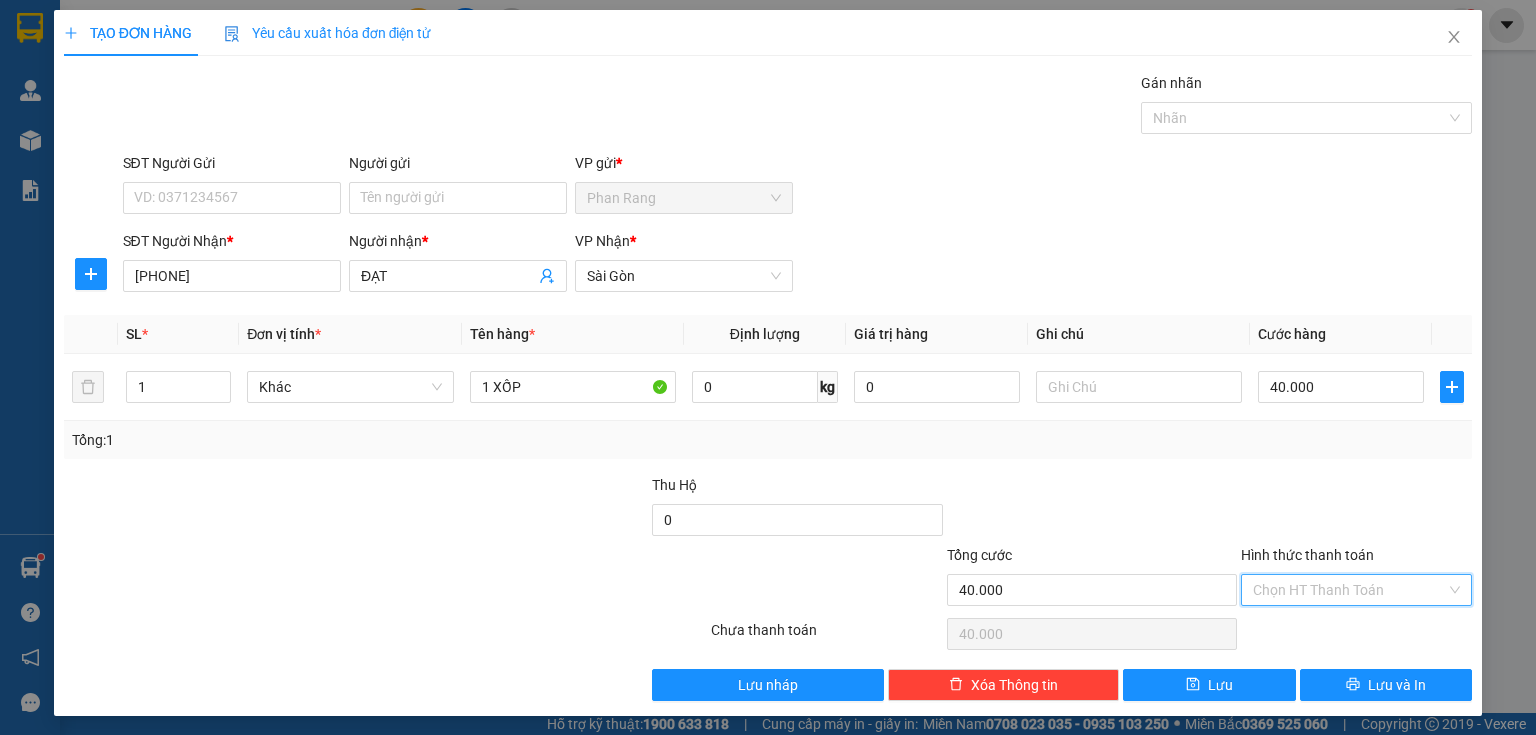 click on "Hình thức thanh toán" at bounding box center (1349, 590) 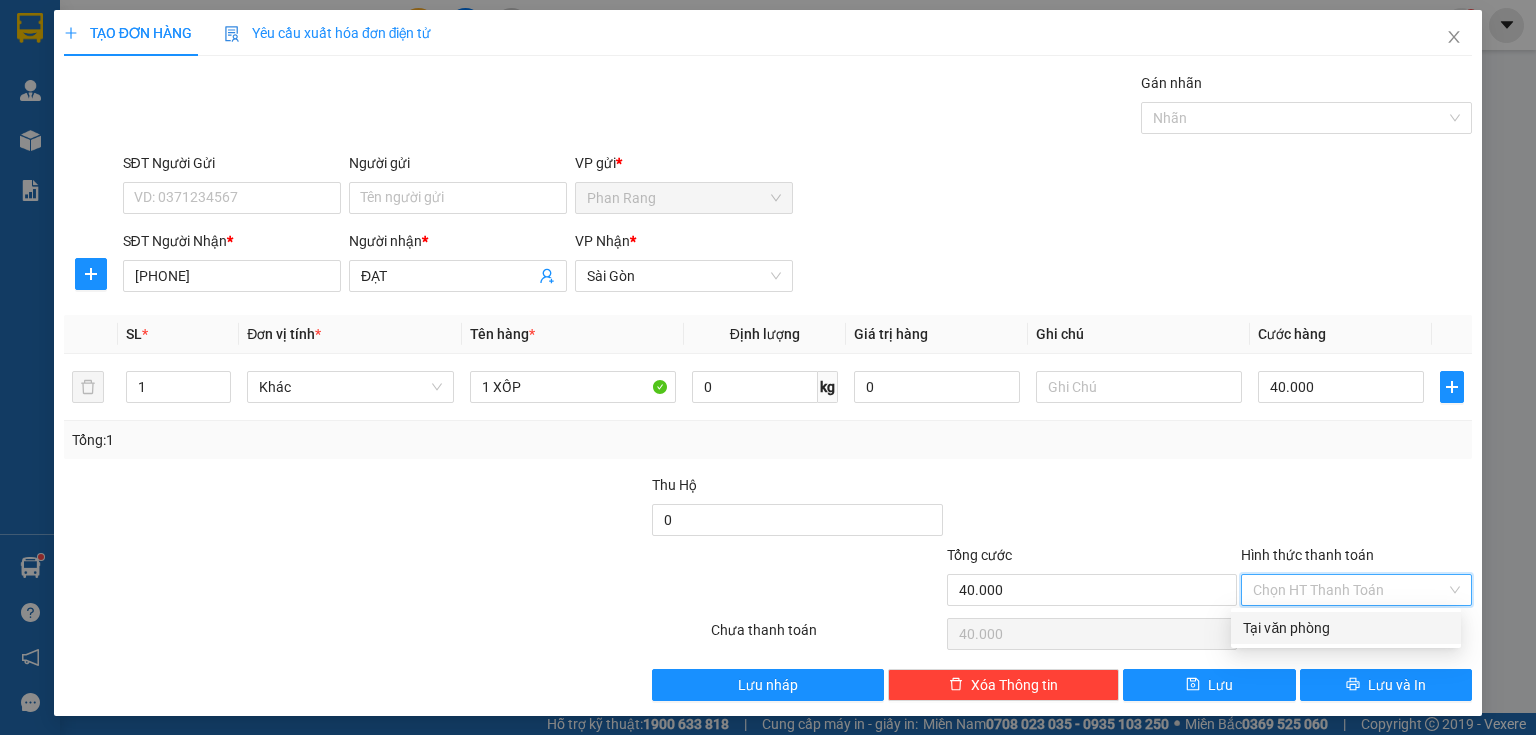 click on "Tại văn phòng" at bounding box center (1346, 628) 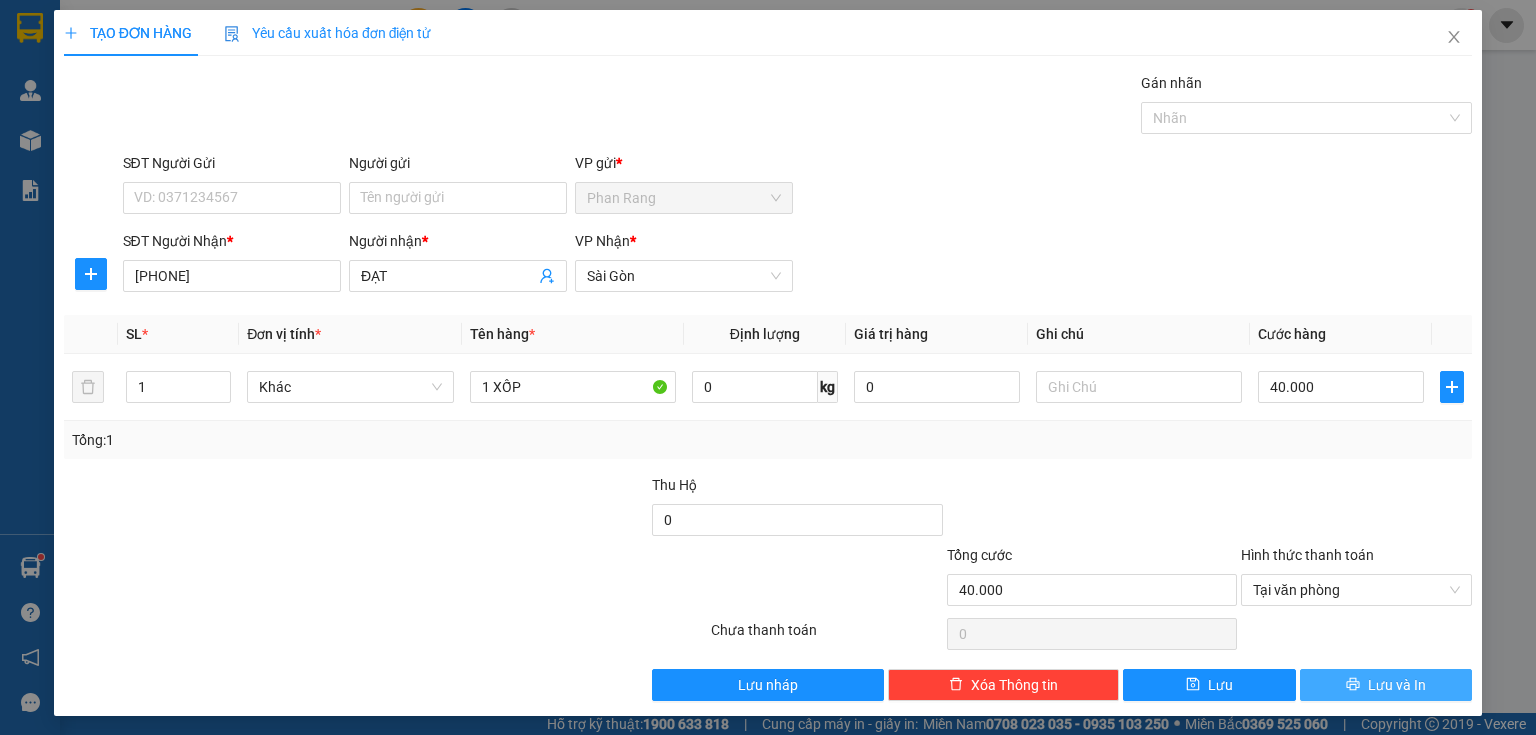click on "Lưu và In" at bounding box center [1386, 685] 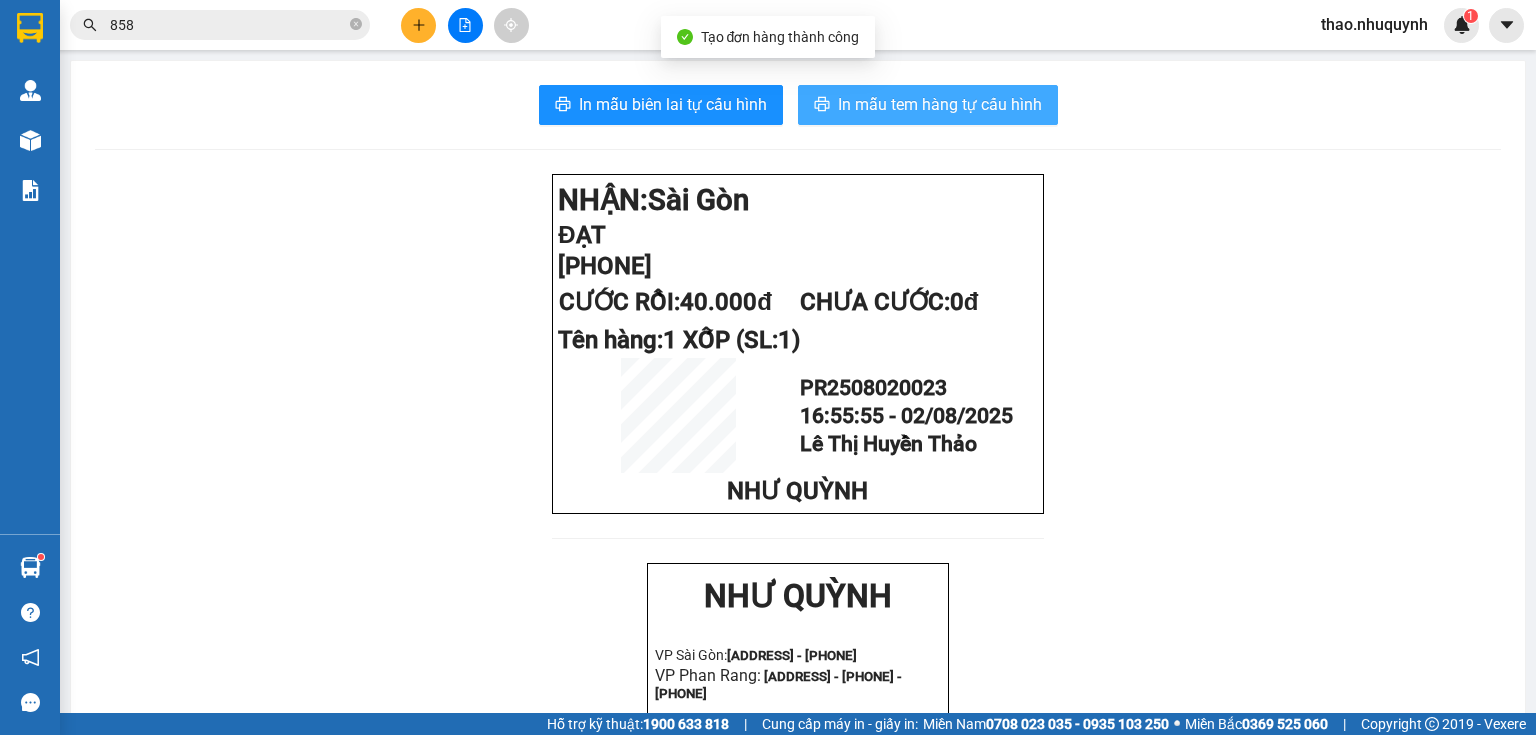 click on "In mẫu tem hàng tự cấu hình" at bounding box center (940, 104) 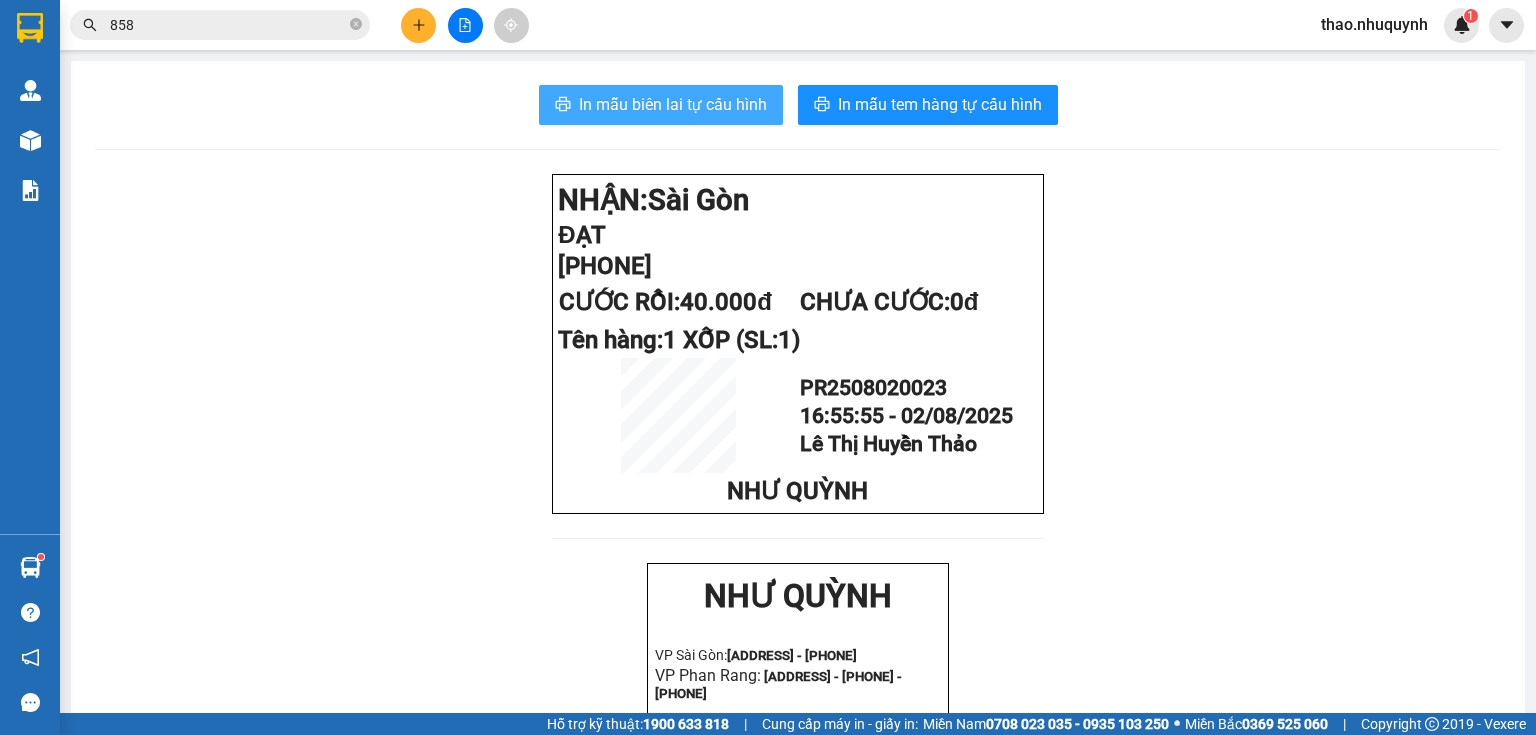 click on "In mẫu biên lai tự cấu hình" at bounding box center [673, 104] 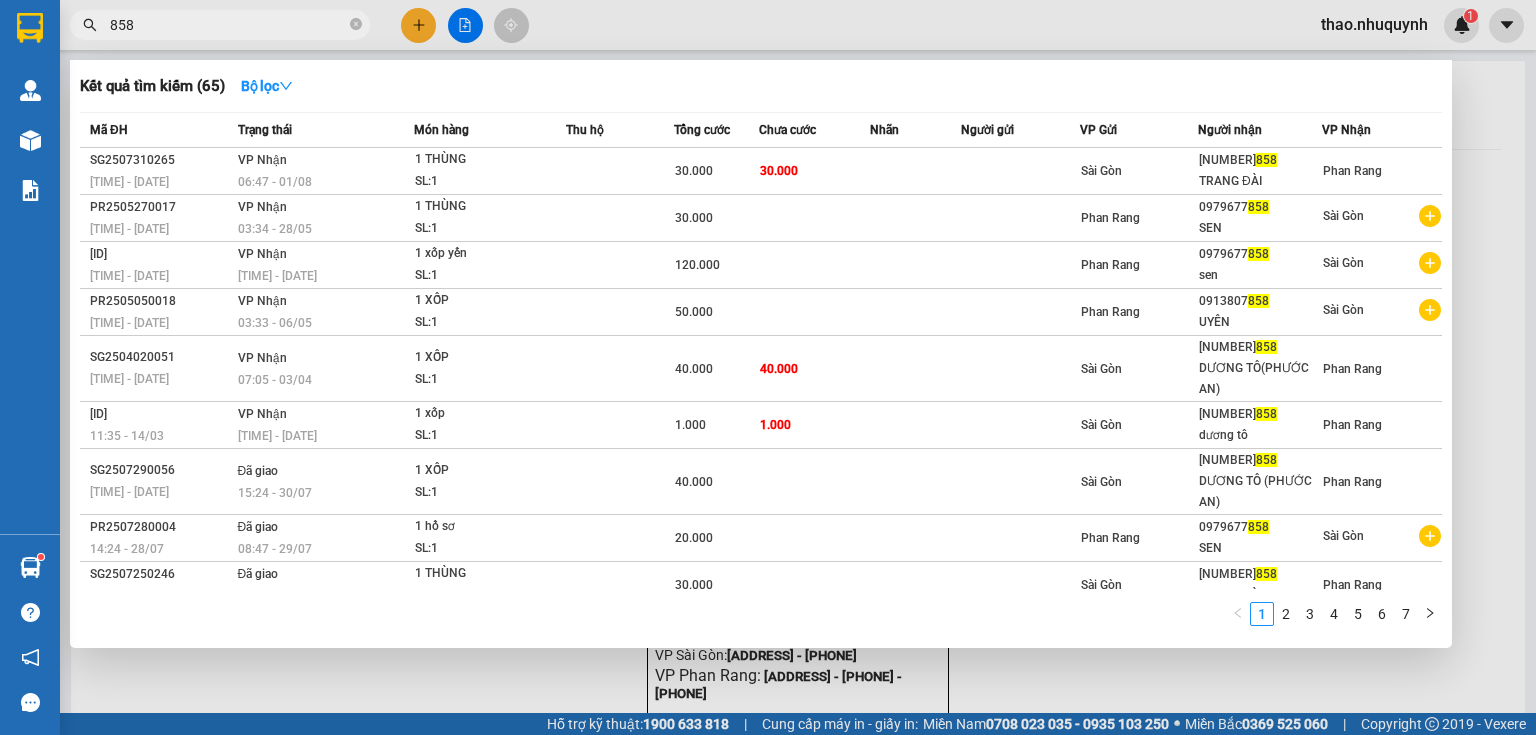 click on "858" at bounding box center [220, 25] 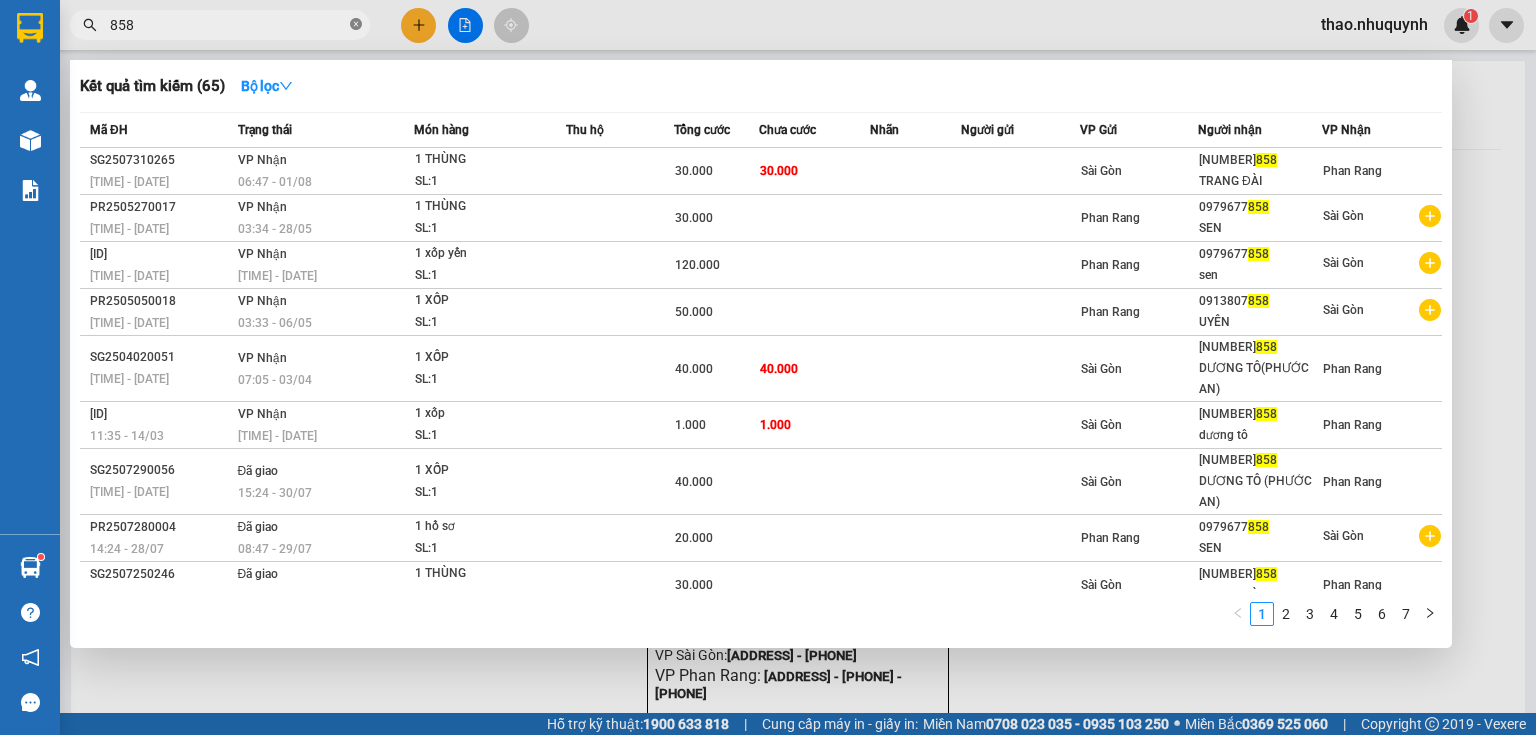 click 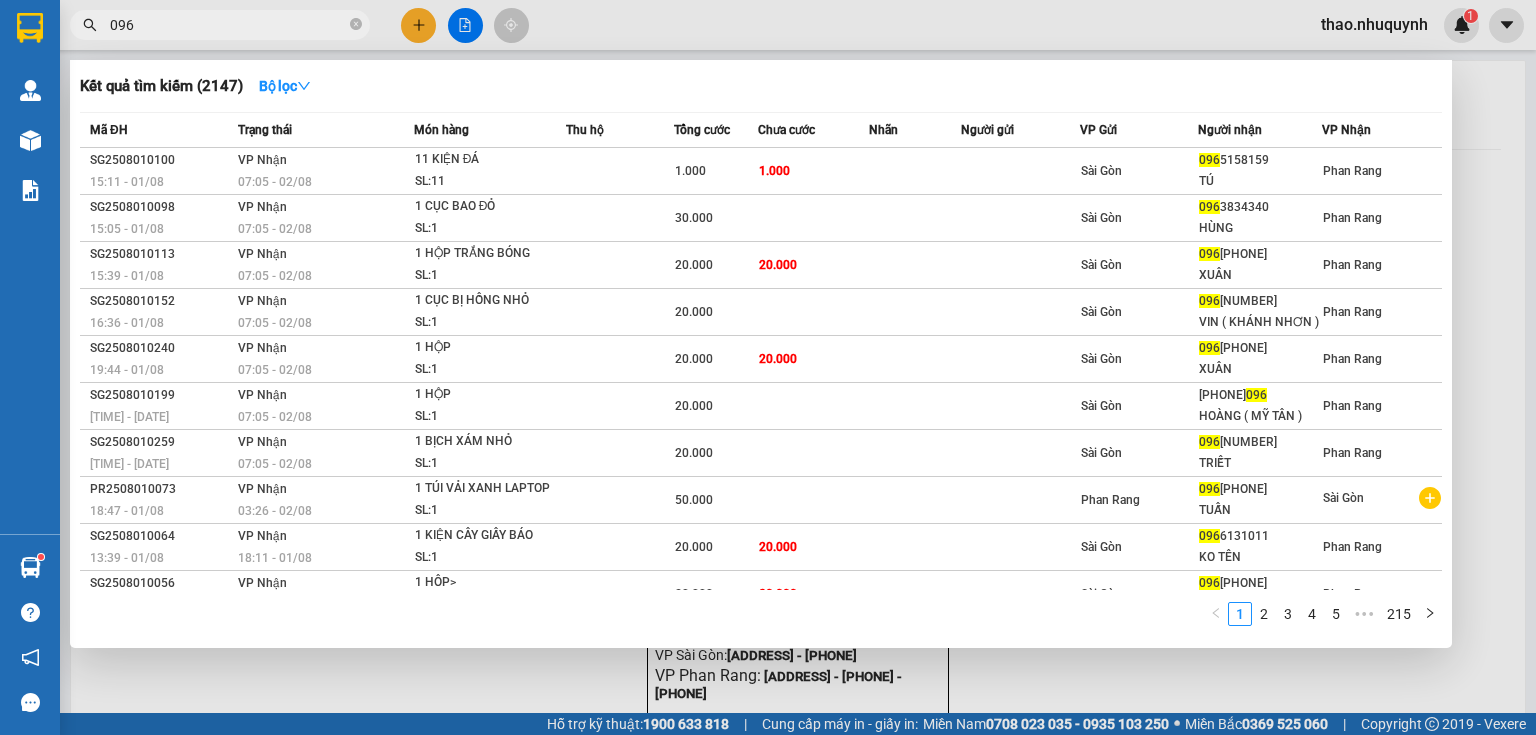 type on "096" 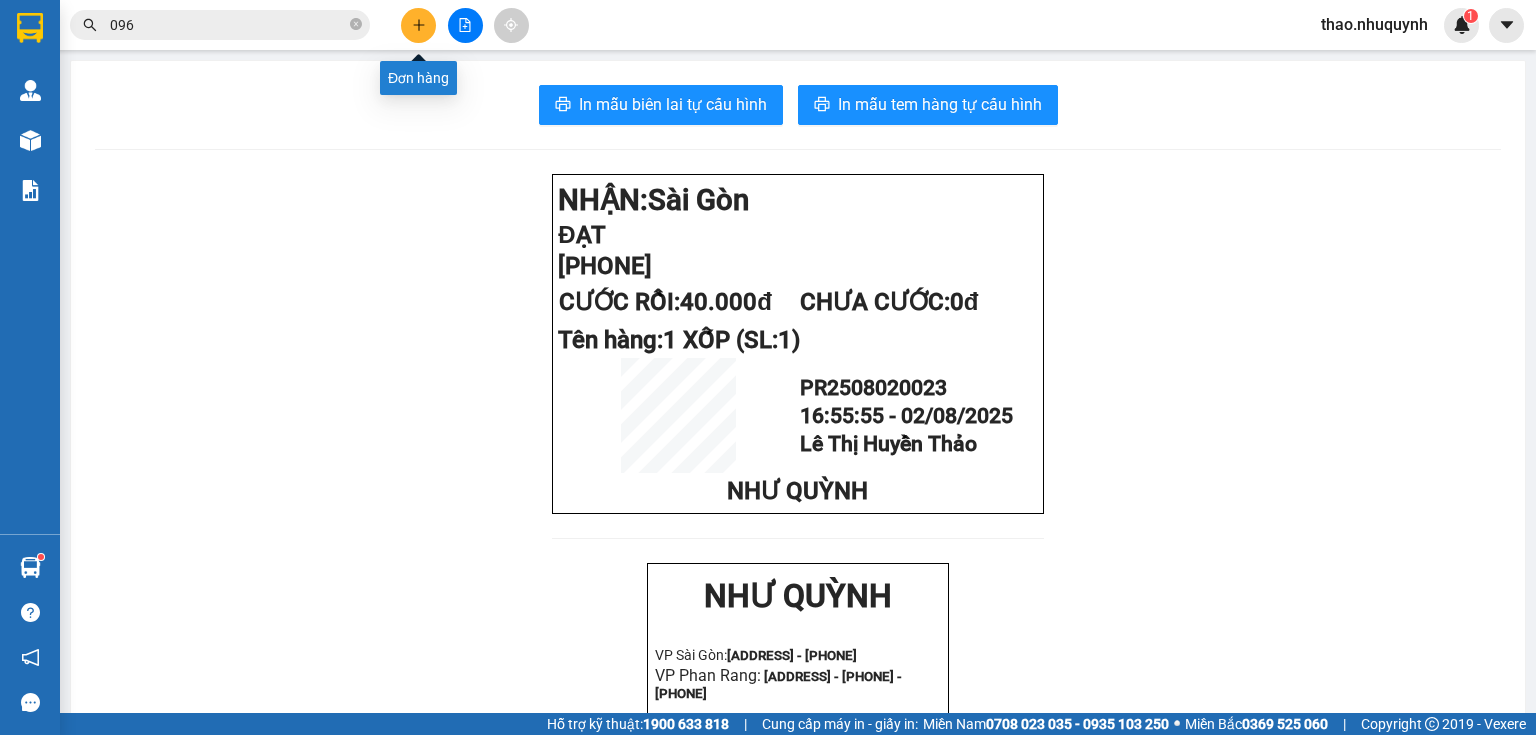 click 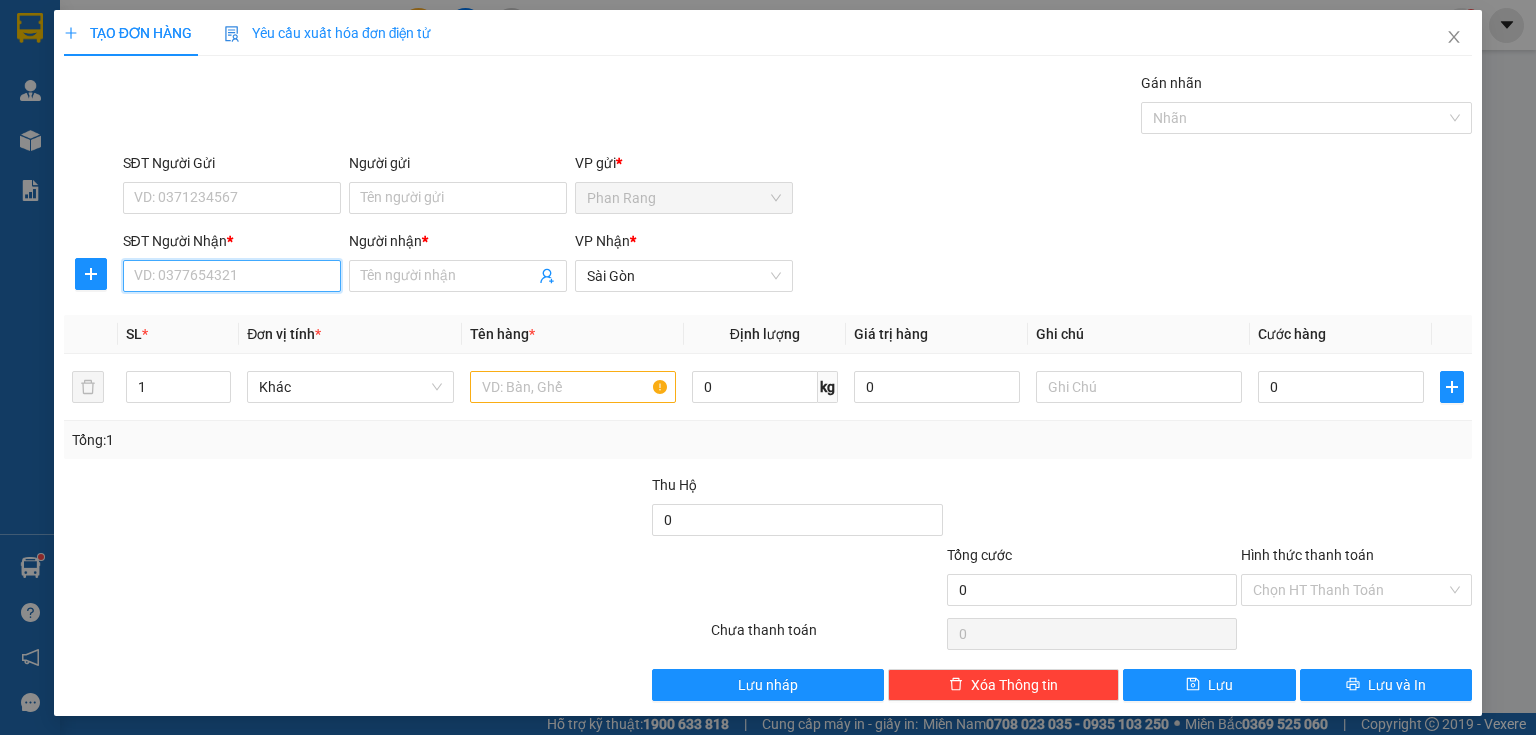 click on "SĐT Người Nhận  *" at bounding box center (232, 276) 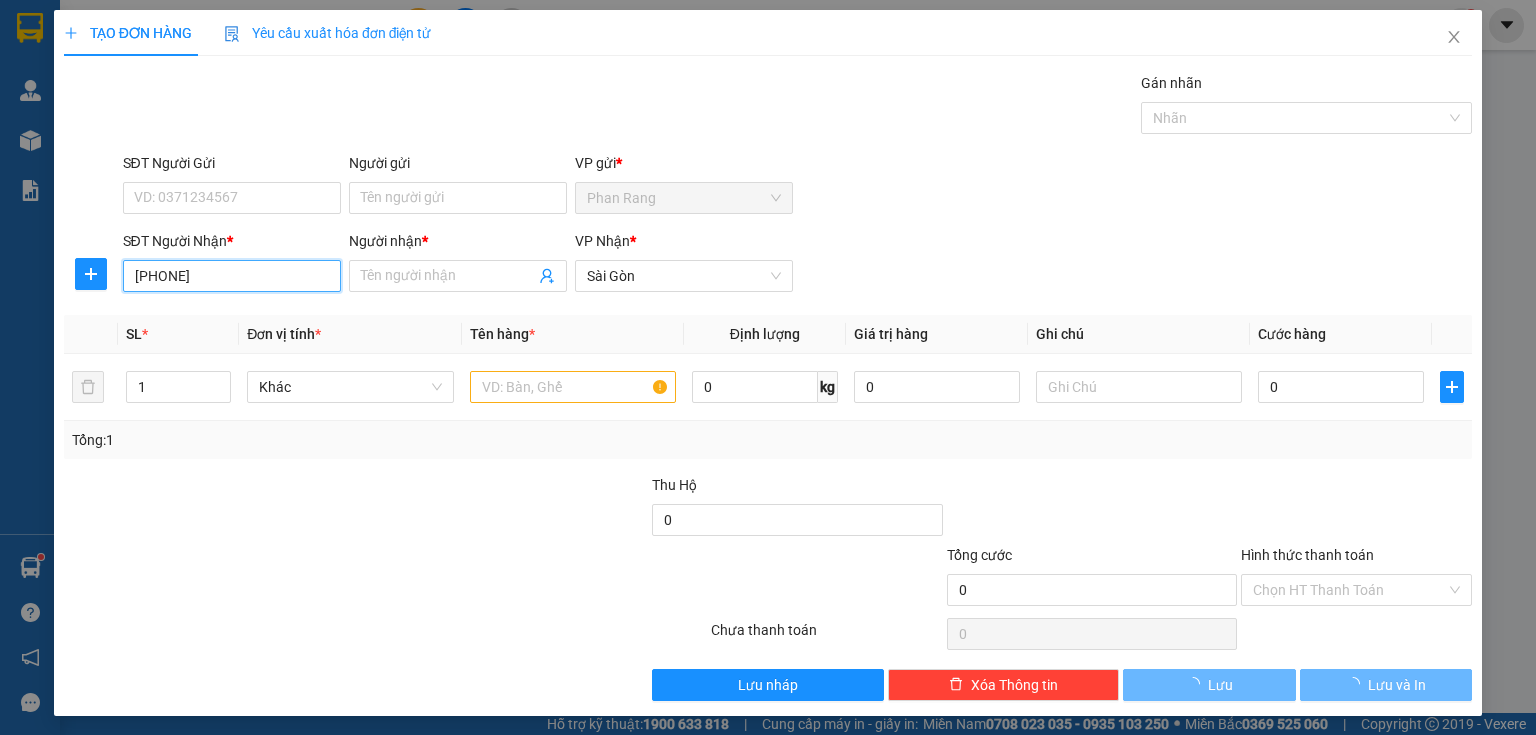 type on "0369356695" 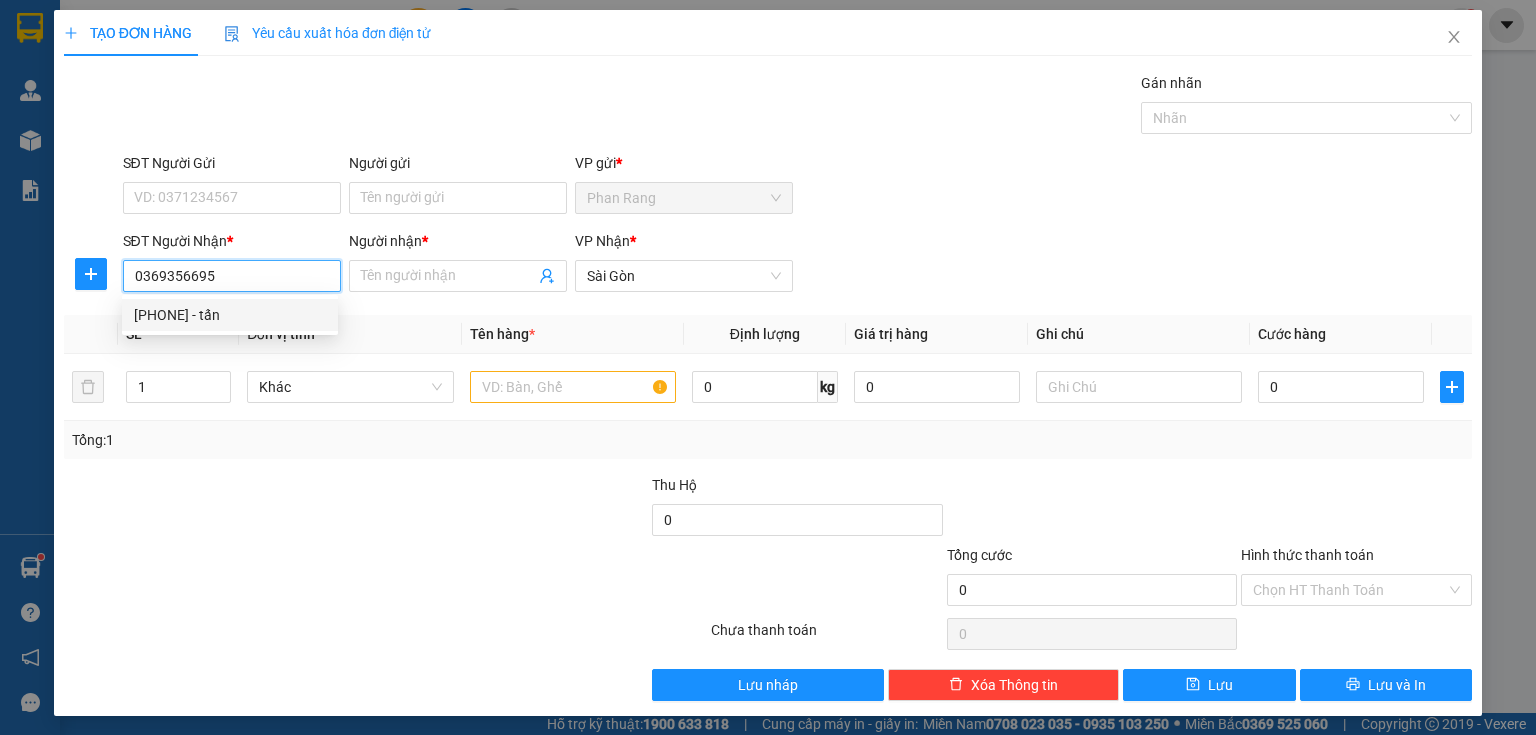 click on "[PHONE] - tấn" at bounding box center [230, 315] 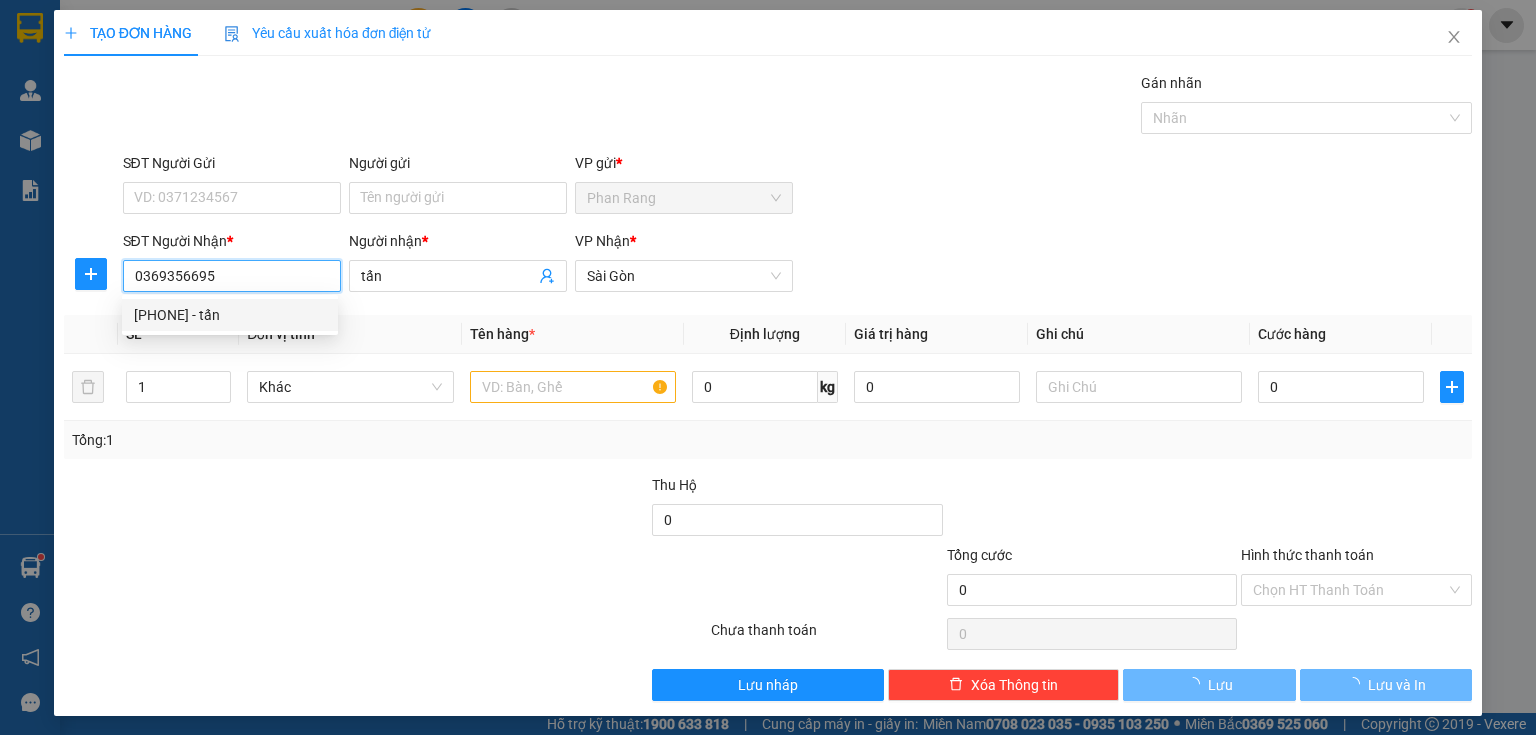 type on "20.000" 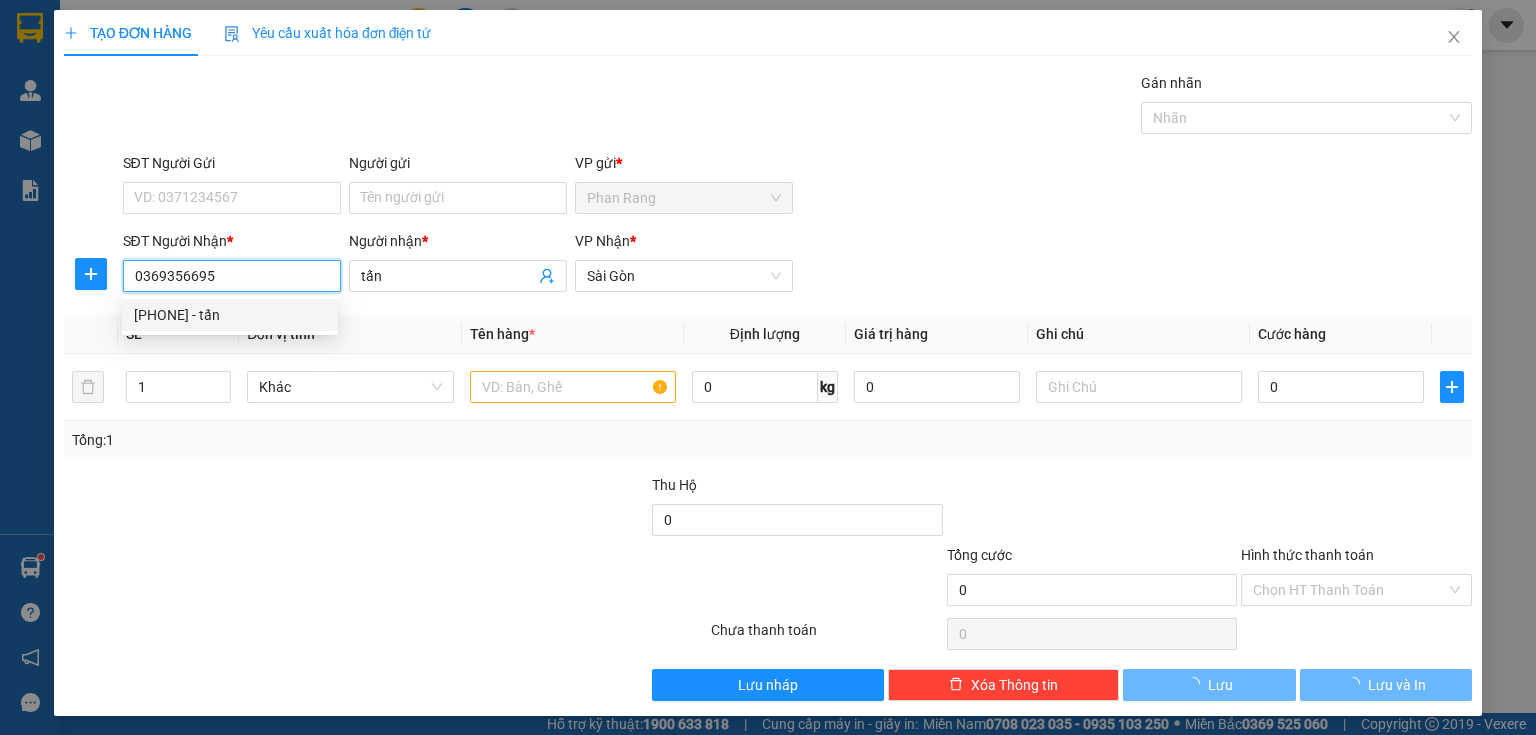 type on "20.000" 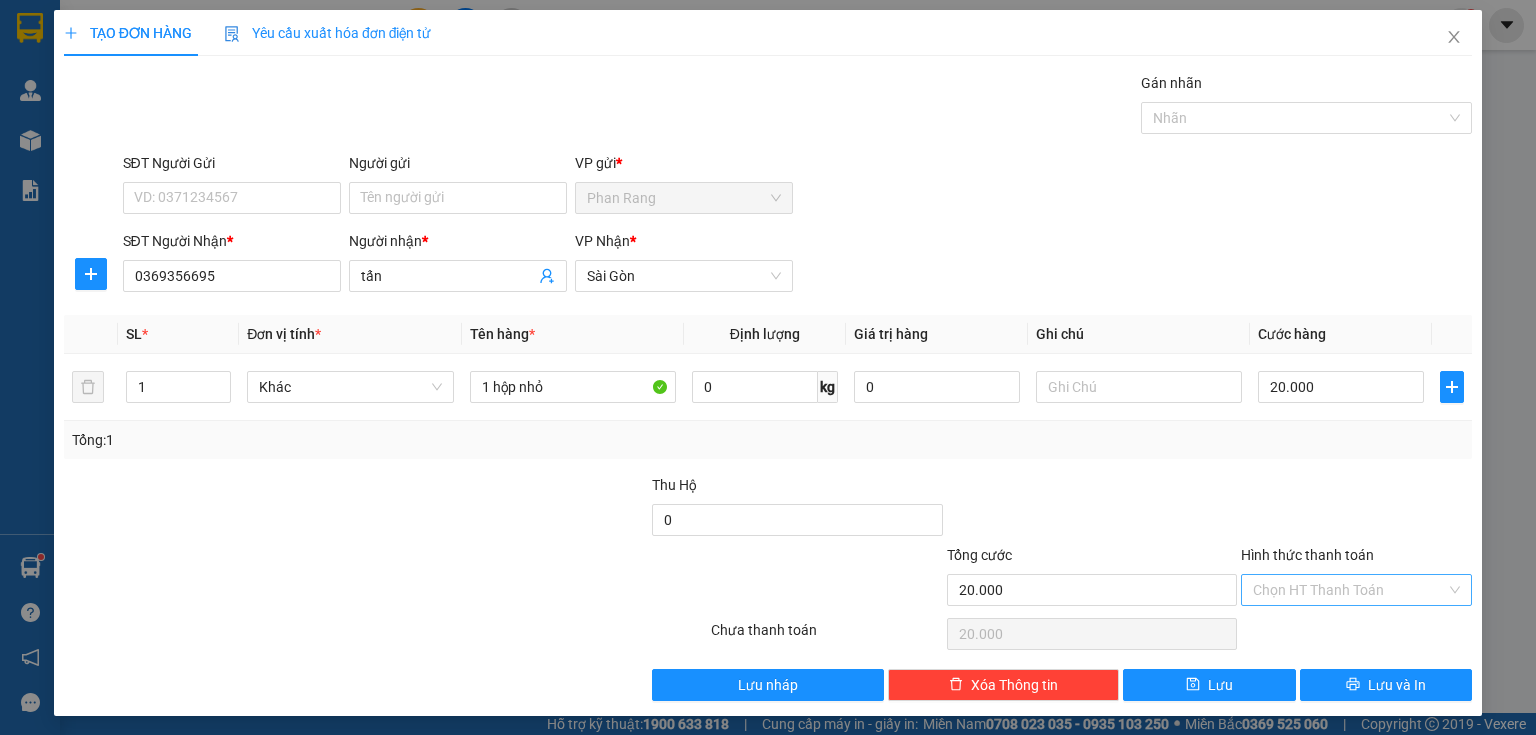 click on "Hình thức thanh toán" at bounding box center (1349, 590) 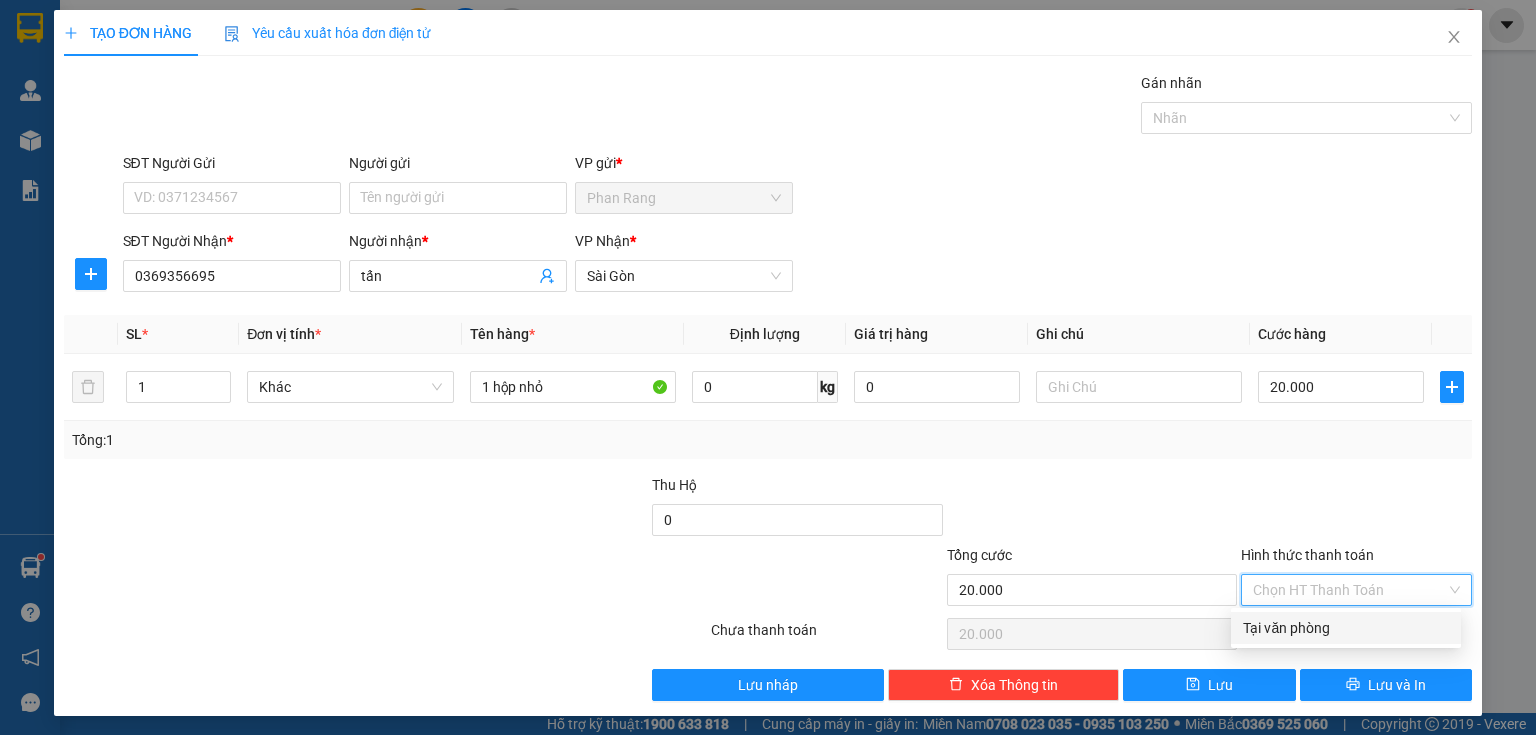 click on "Tại văn phòng" at bounding box center [1346, 628] 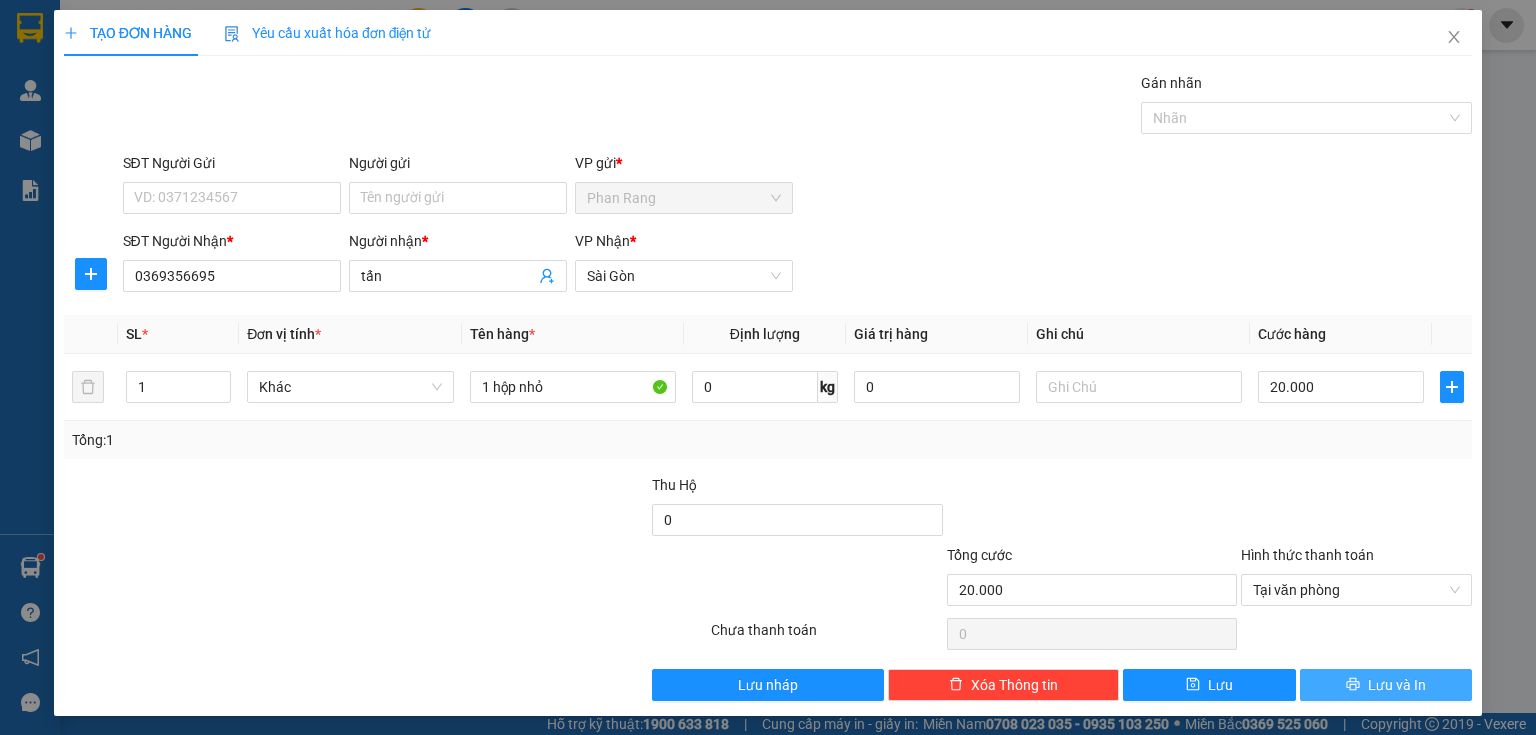 click on "Lưu và In" at bounding box center (1386, 685) 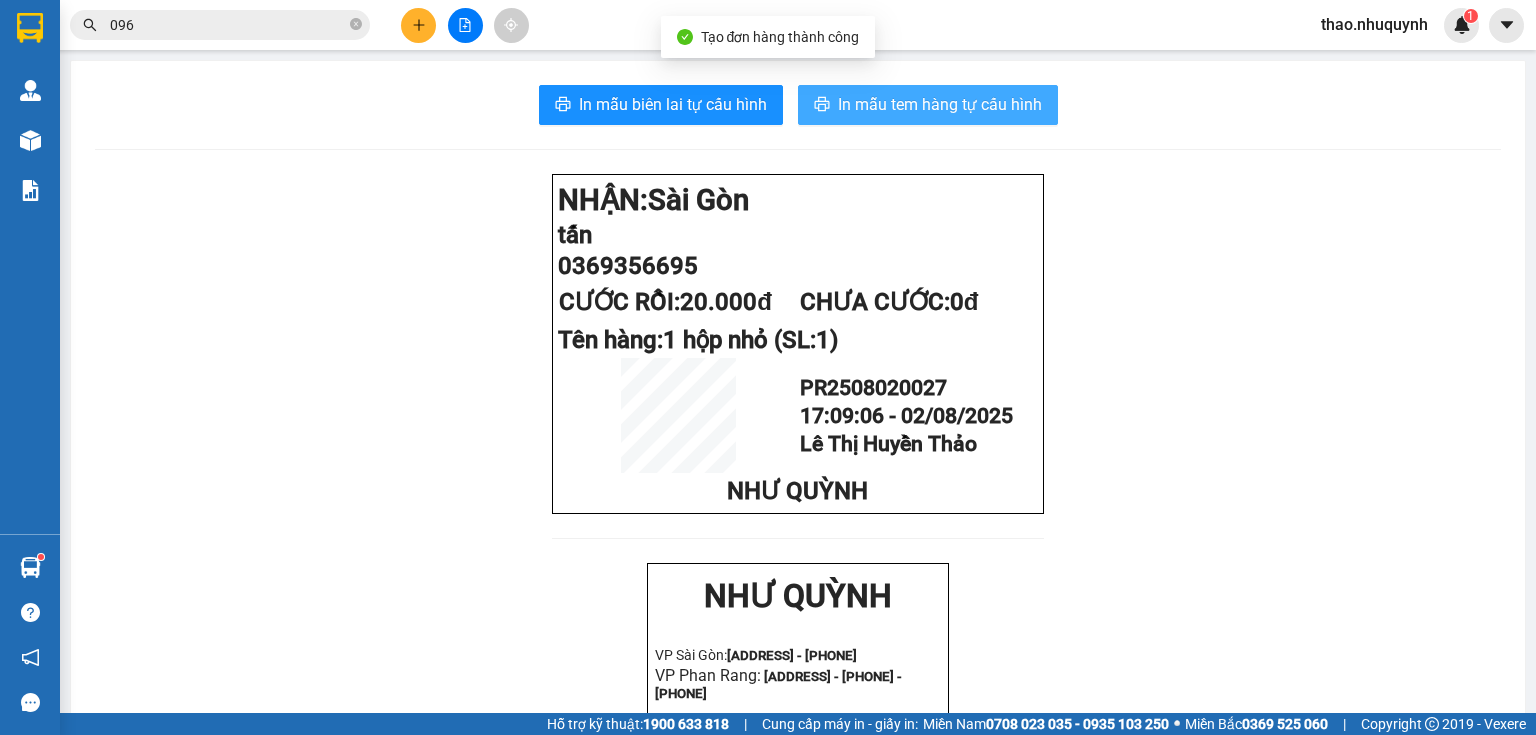 click on "In mẫu tem hàng tự cấu hình" at bounding box center [940, 104] 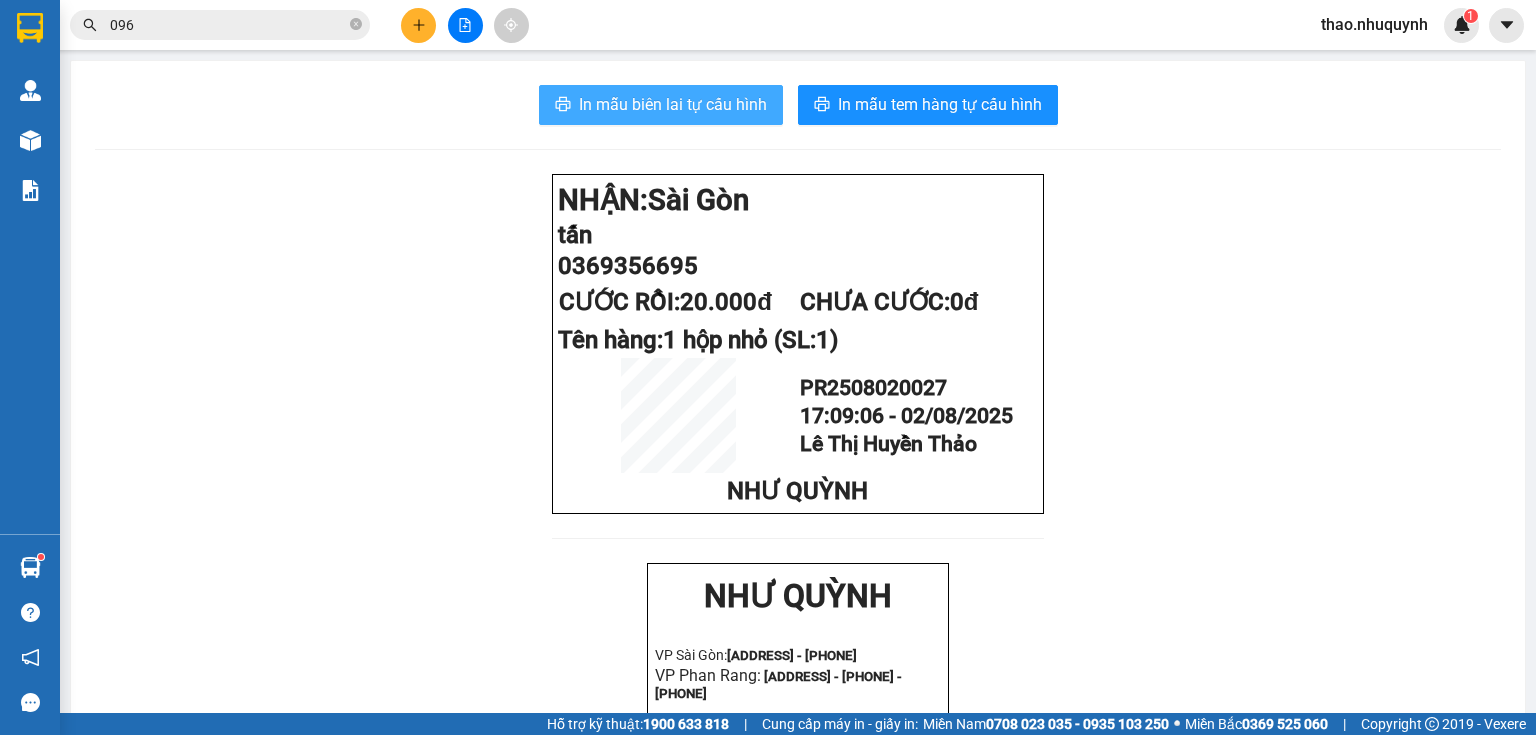 click on "In mẫu biên lai tự cấu hình" at bounding box center (673, 104) 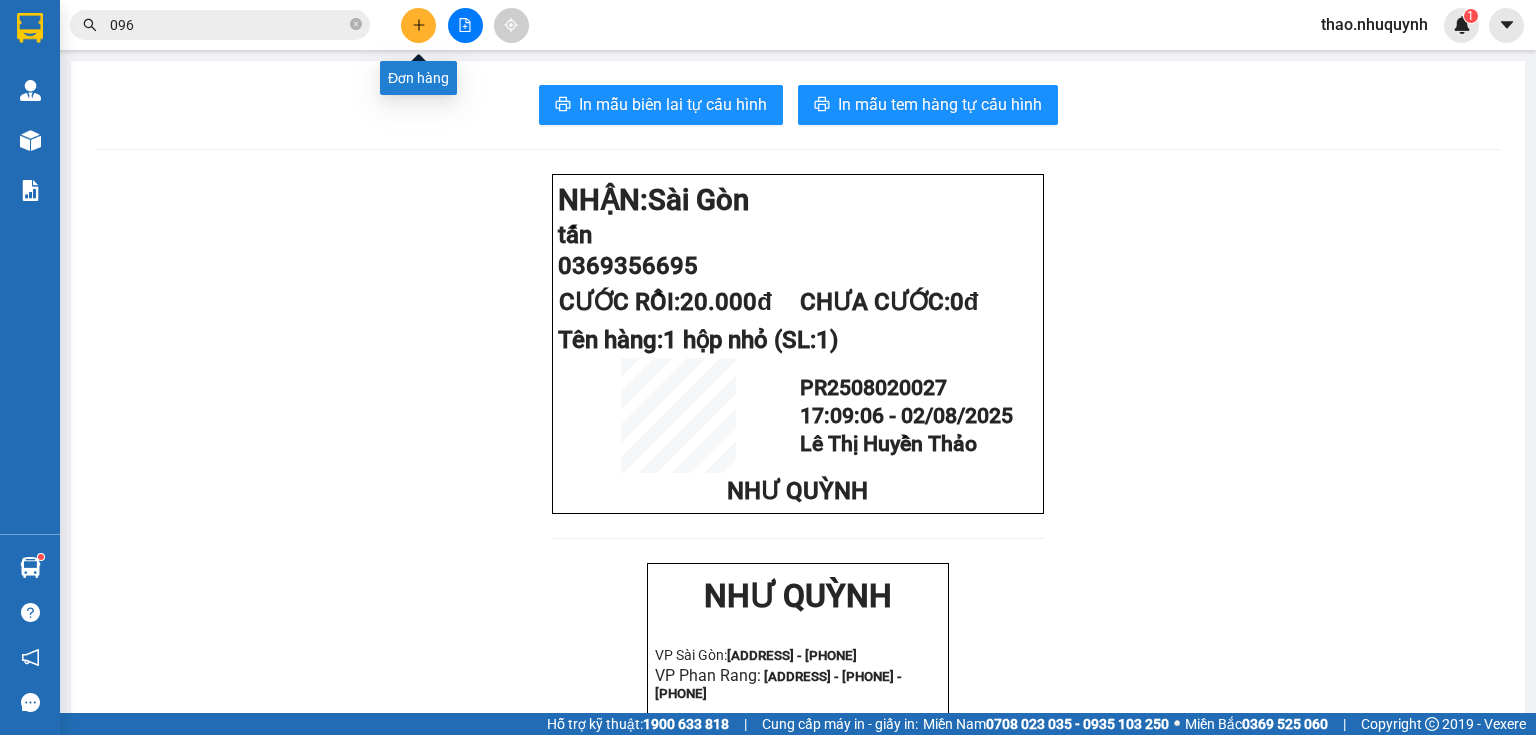 click at bounding box center [418, 25] 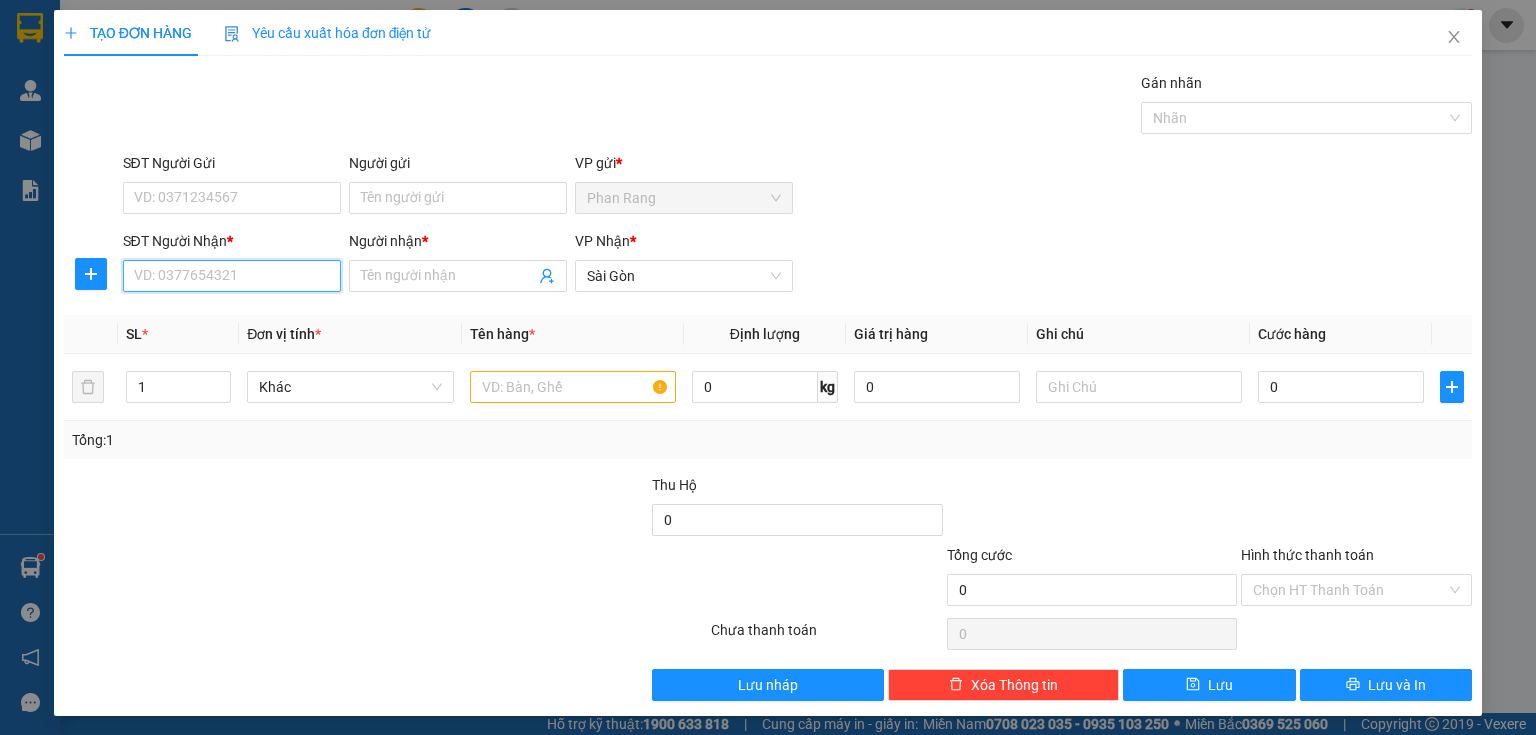click on "SĐT Người Nhận  *" at bounding box center [232, 276] 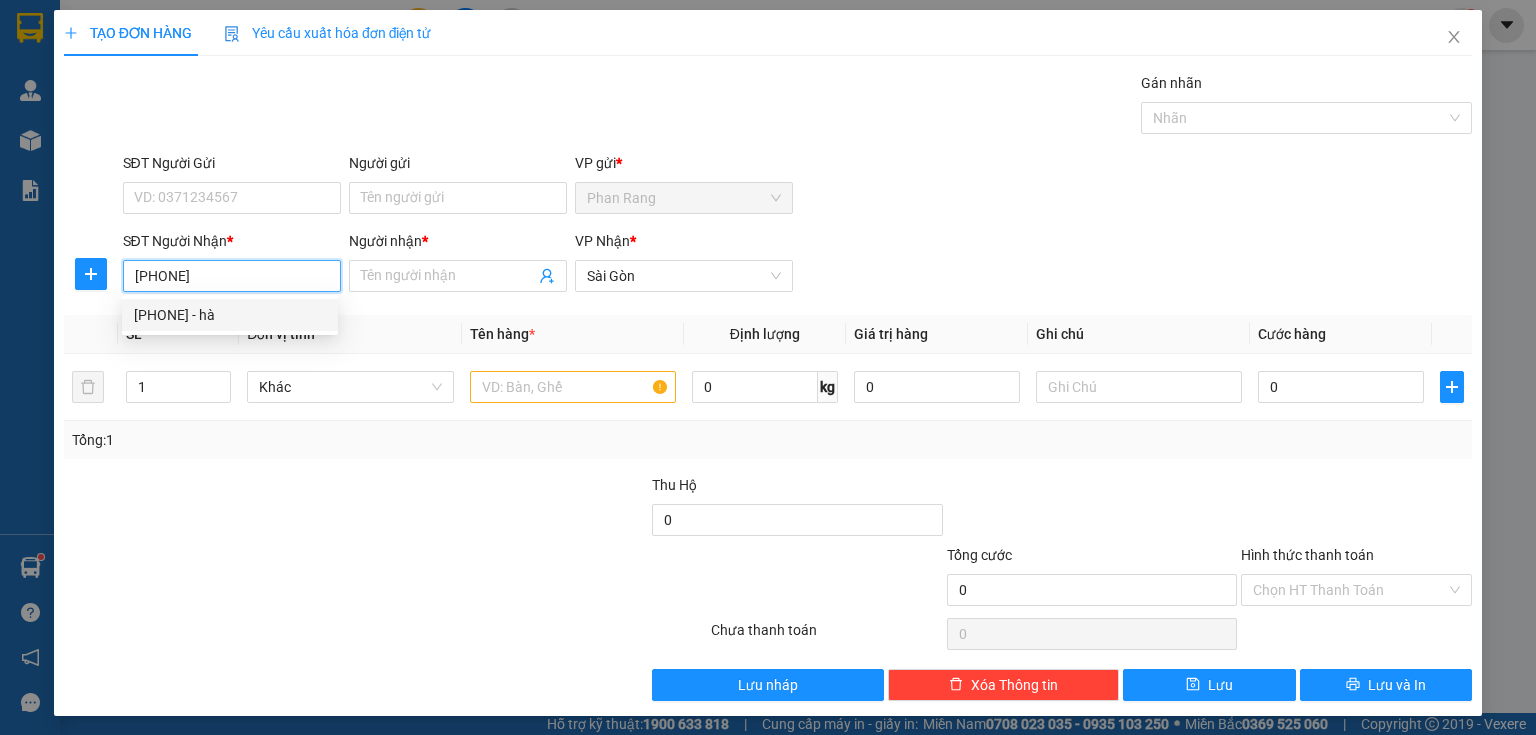 click on "[PHONE] - hà" at bounding box center (230, 315) 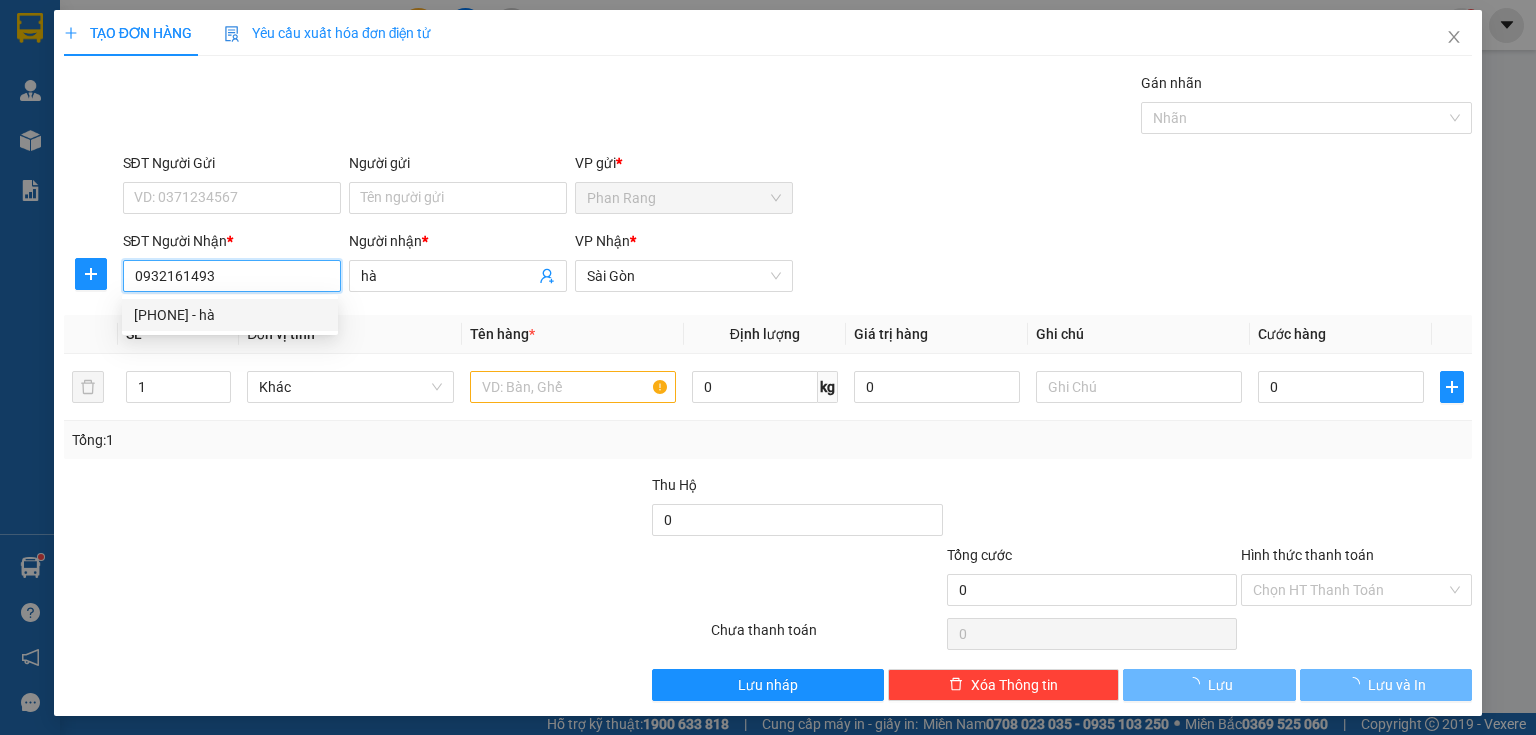 type on "70.000" 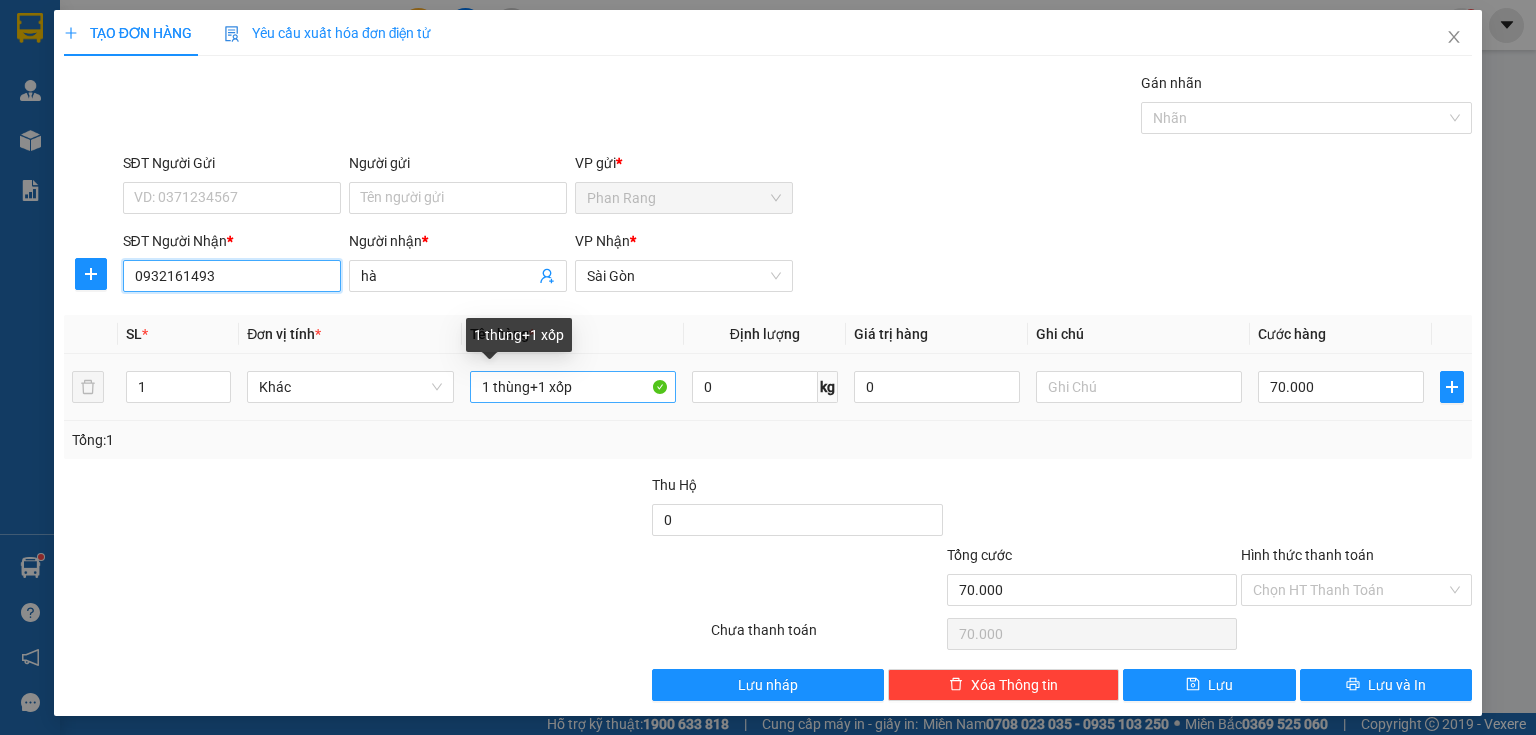 type on "0932161493" 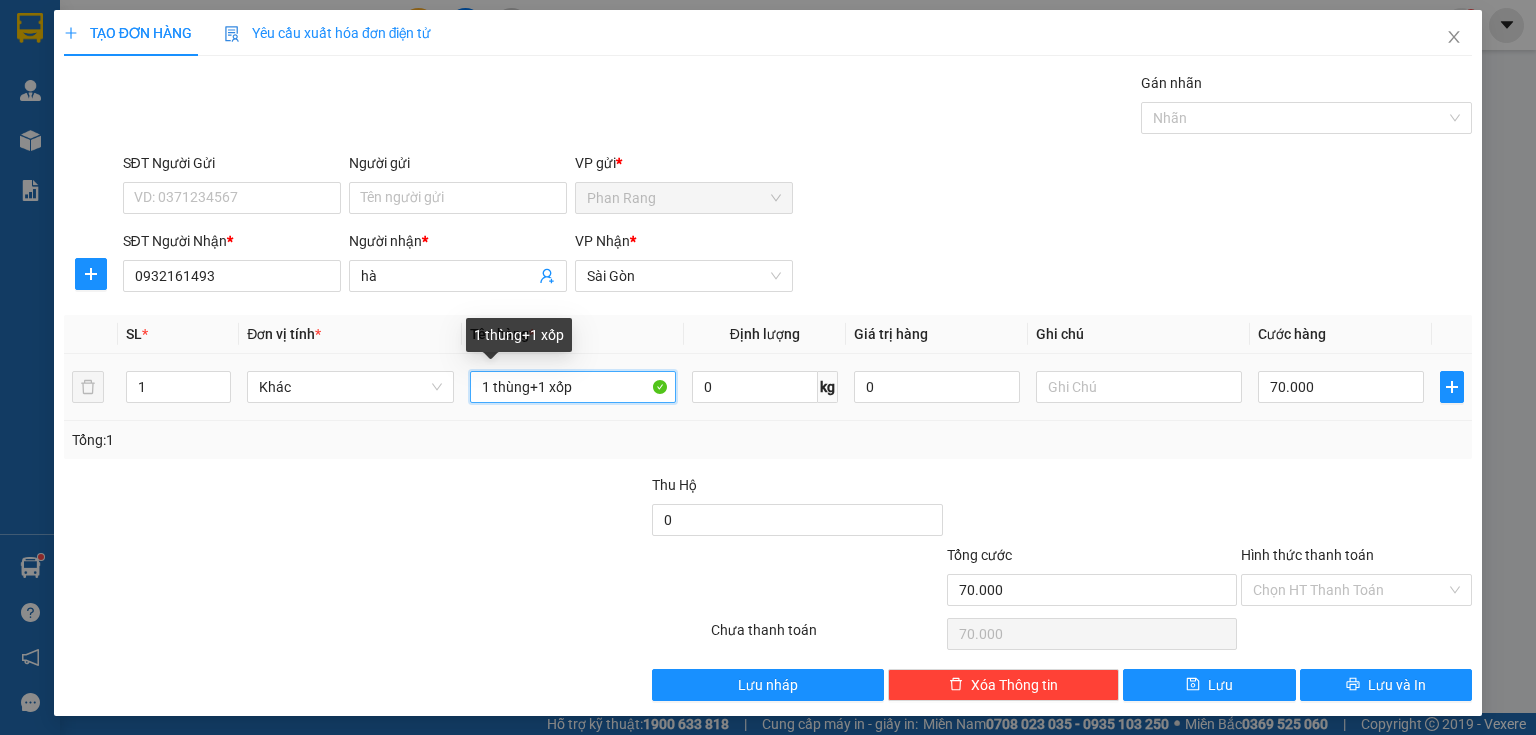 click on "1 thùng+1 xốp" at bounding box center [573, 387] 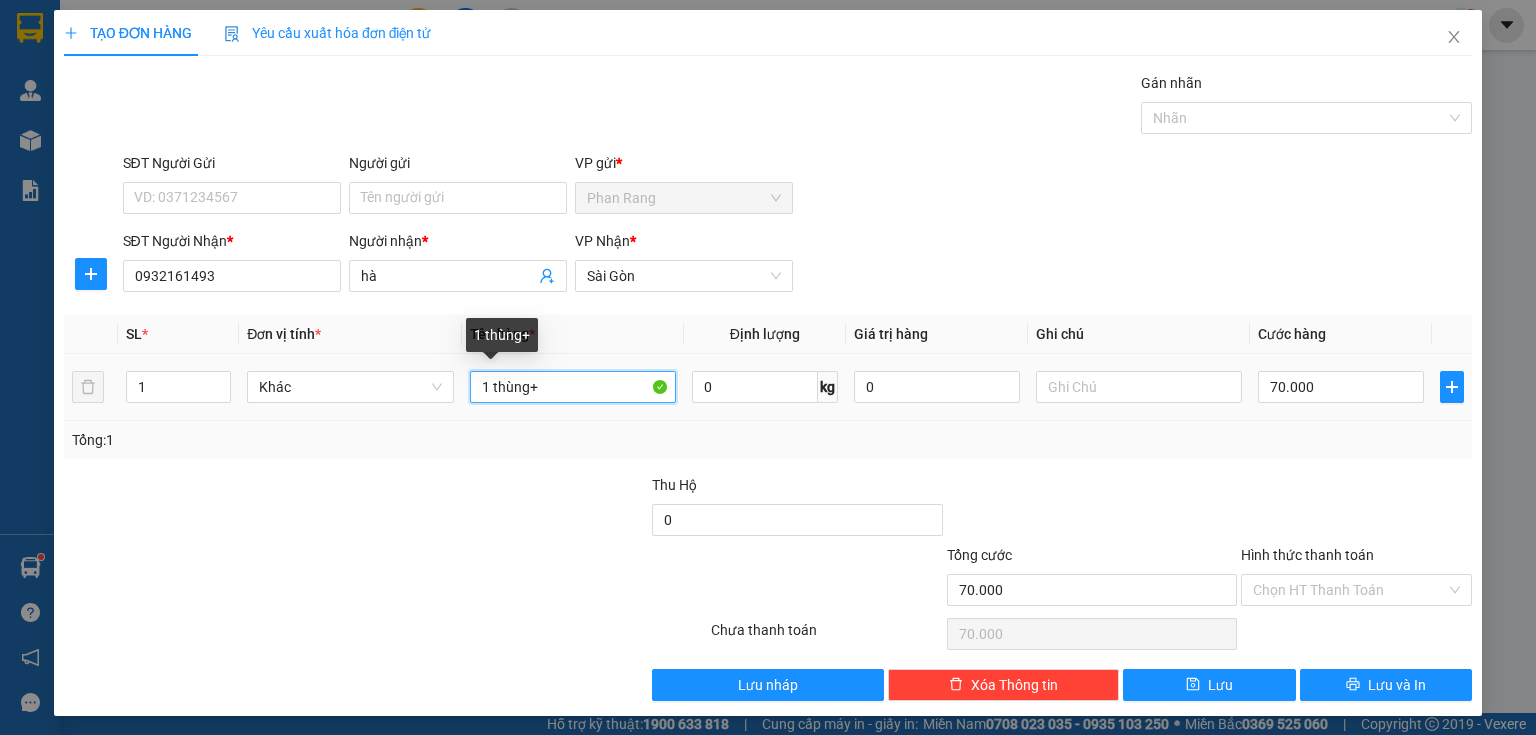 type on "1 thùng" 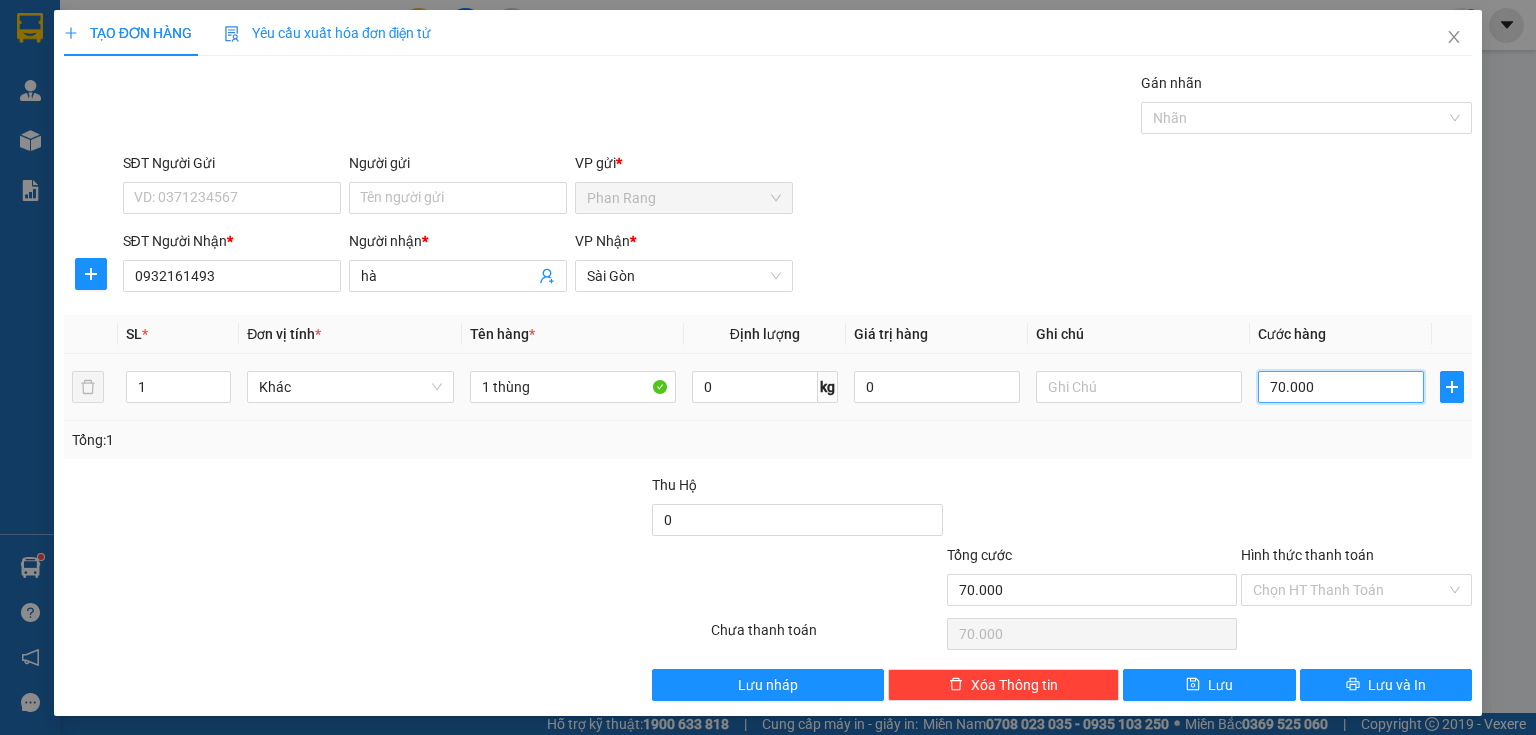 click on "70.000" at bounding box center (1341, 387) 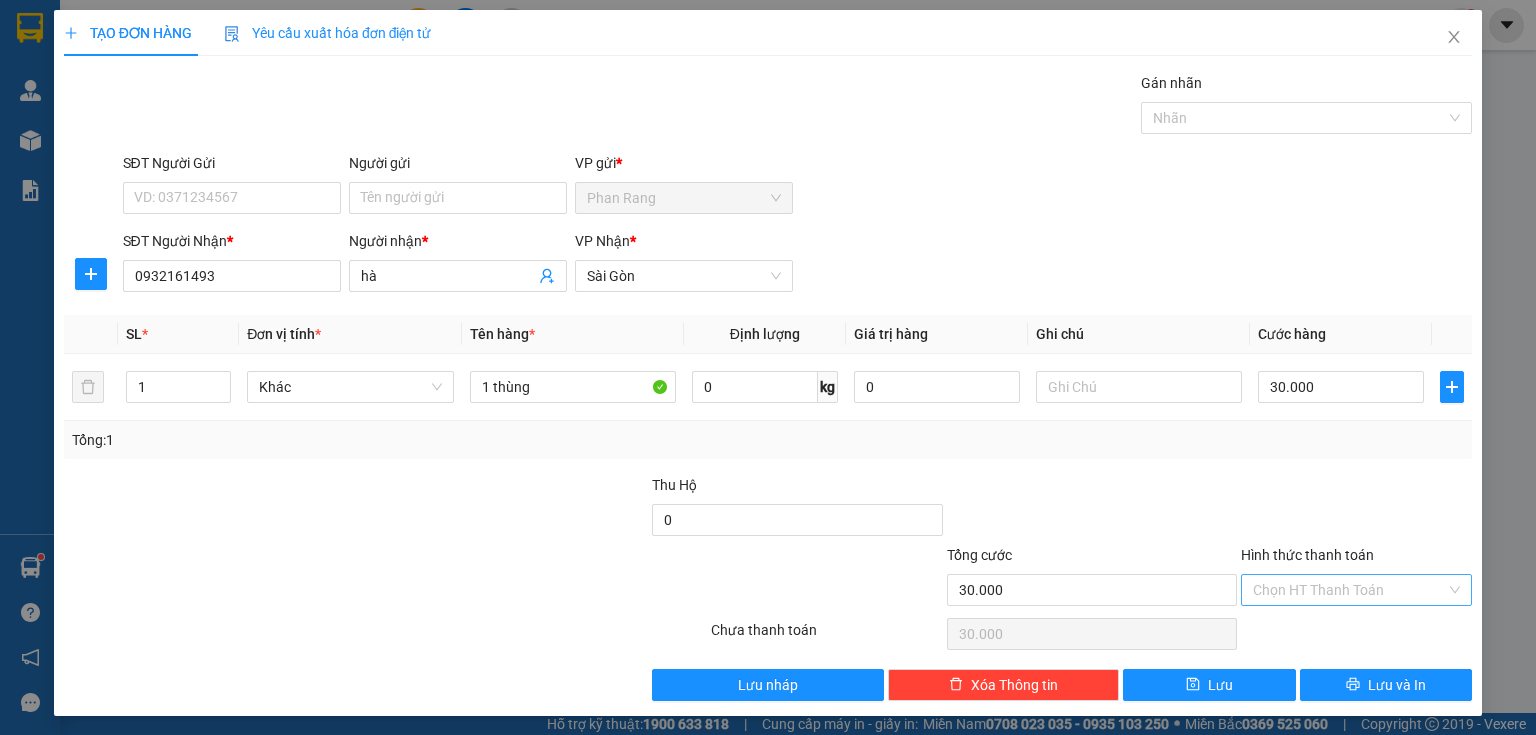 click on "Hình thức thanh toán" at bounding box center [1349, 590] 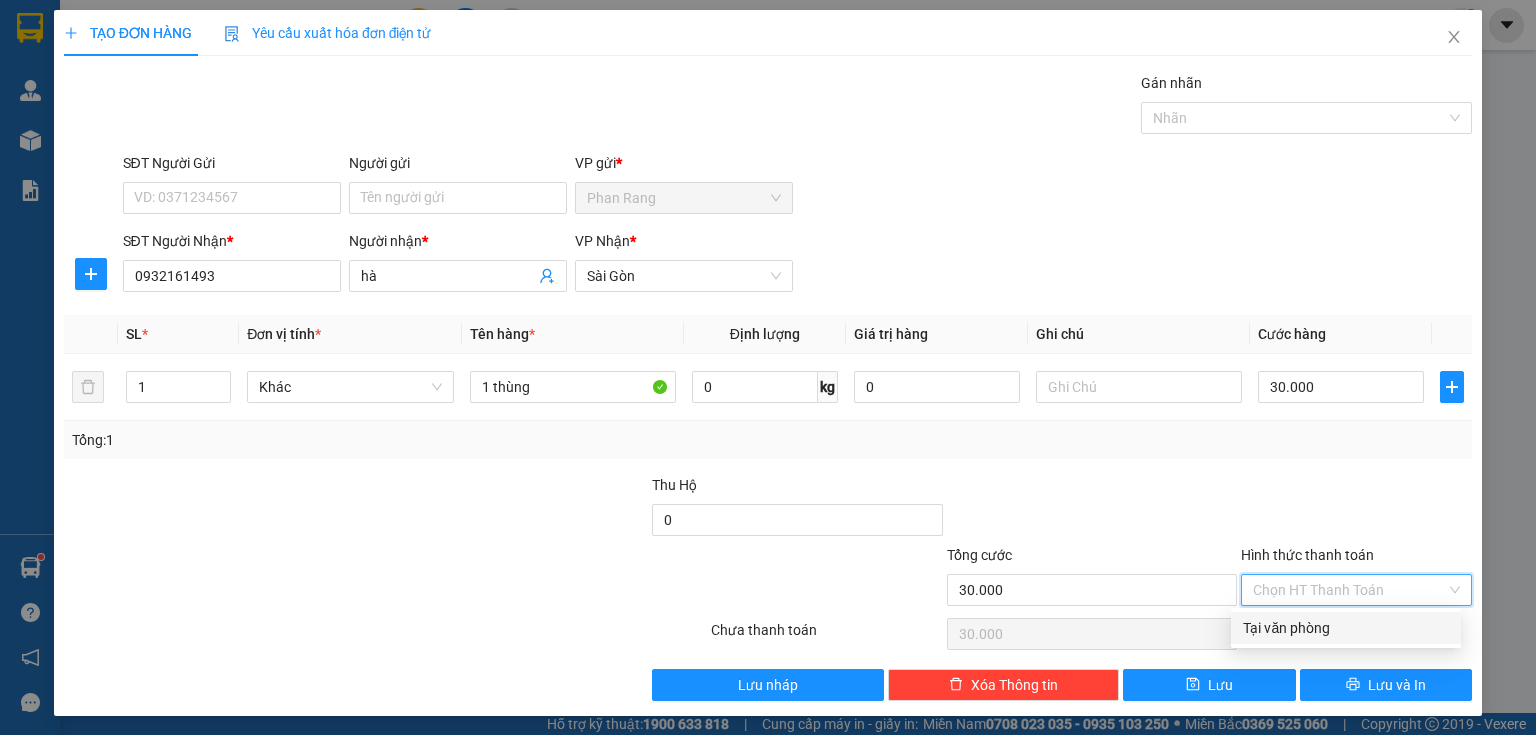 click on "Tại văn phòng" at bounding box center [1346, 628] 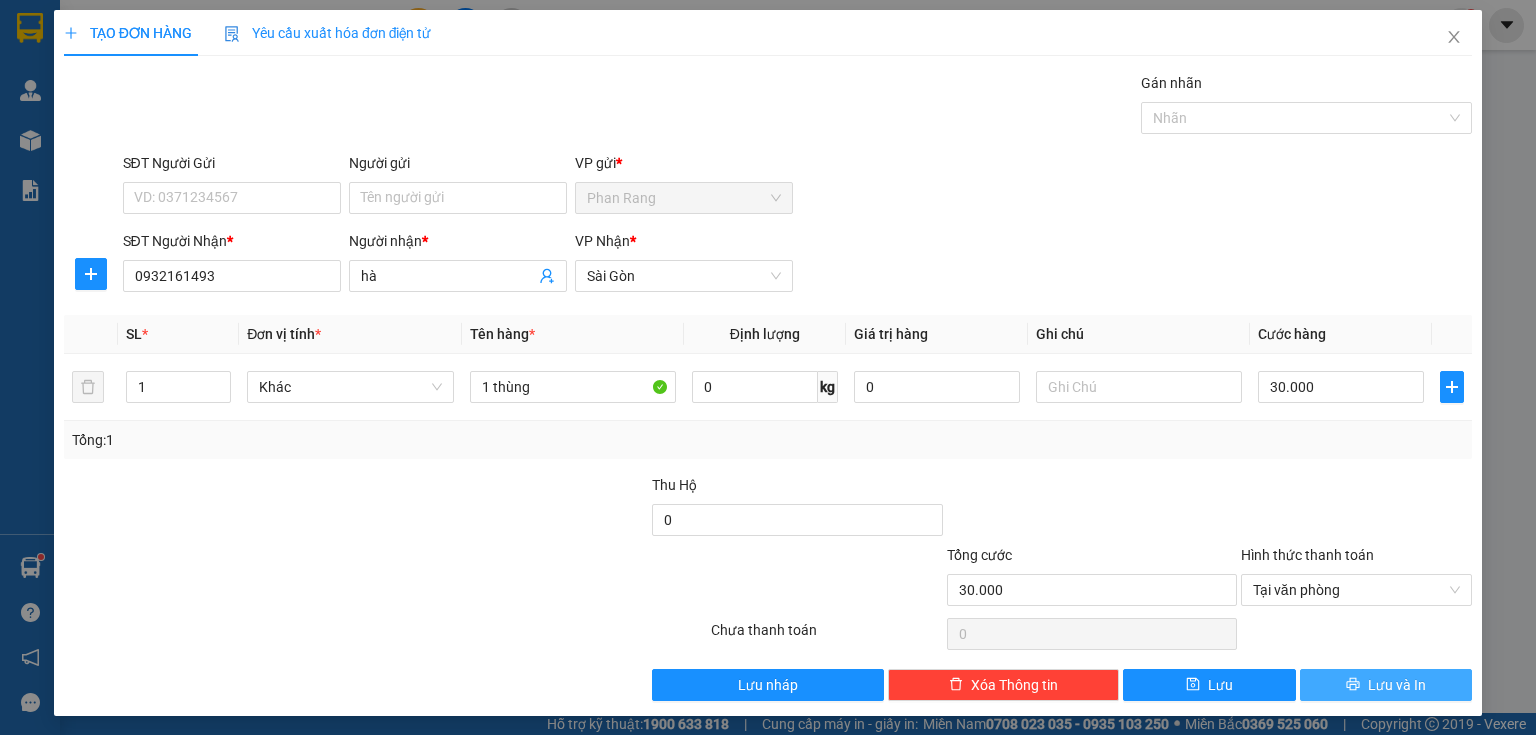click on "Lưu và In" at bounding box center (1386, 685) 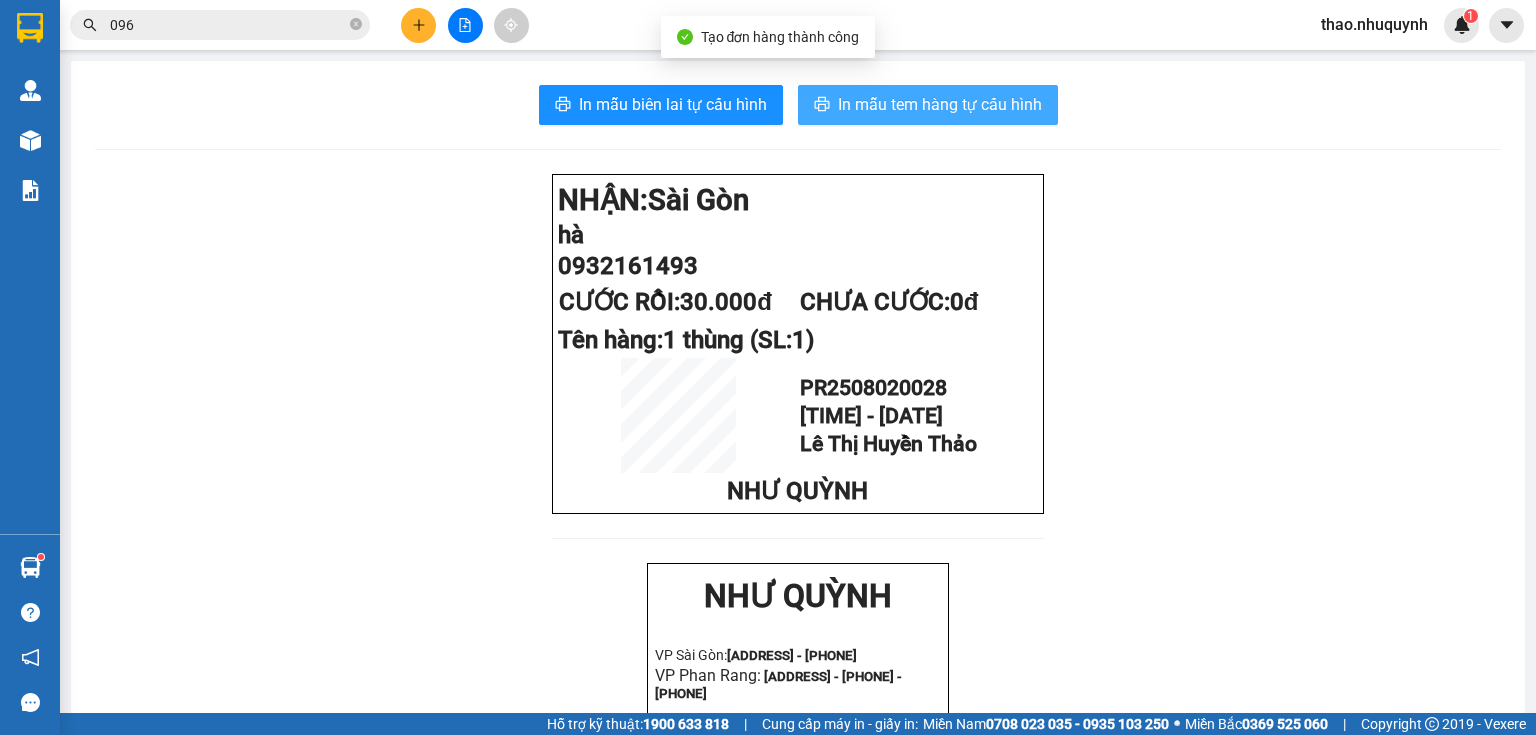 click on "In mẫu tem hàng tự cấu hình" at bounding box center (940, 104) 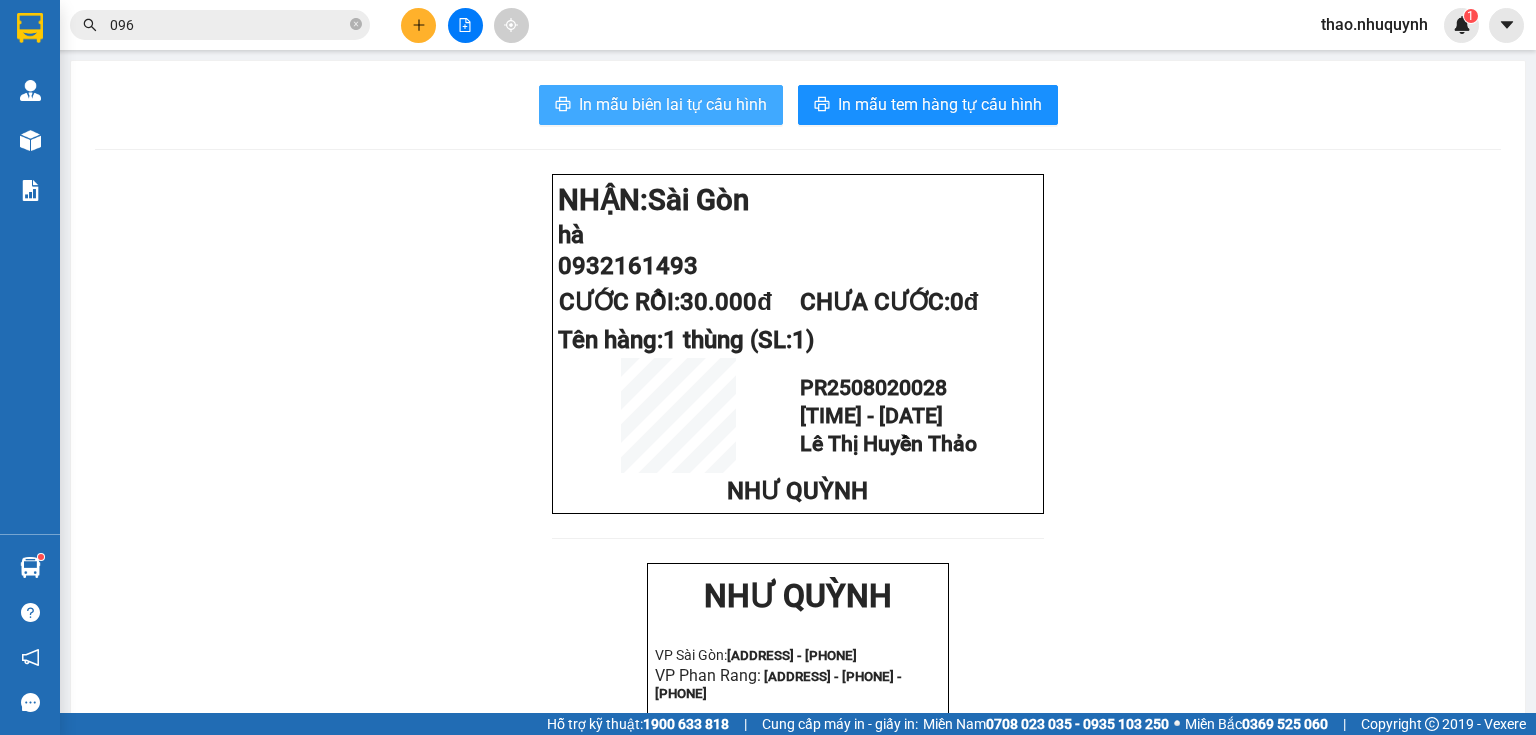 click on "In mẫu biên lai tự cấu hình" at bounding box center [673, 104] 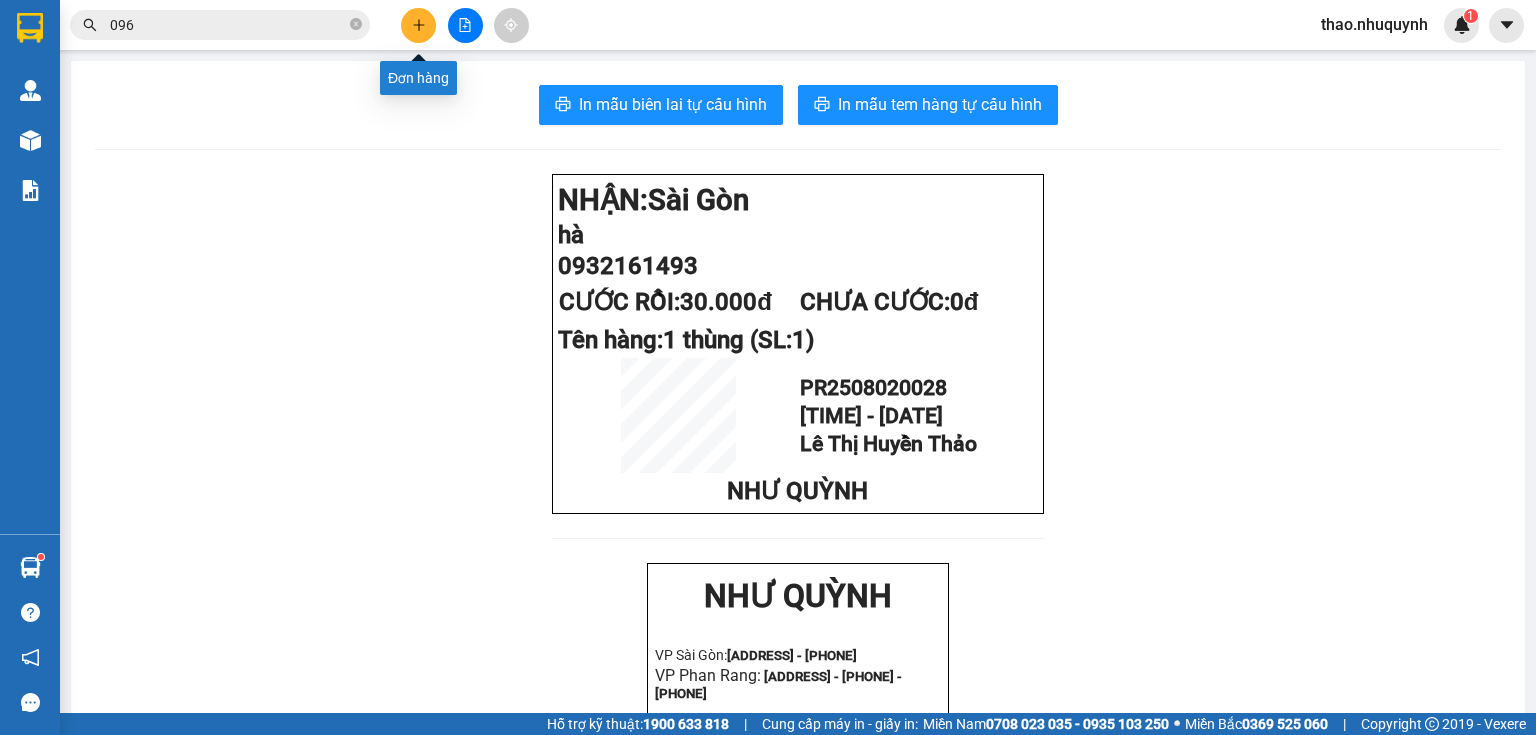 click 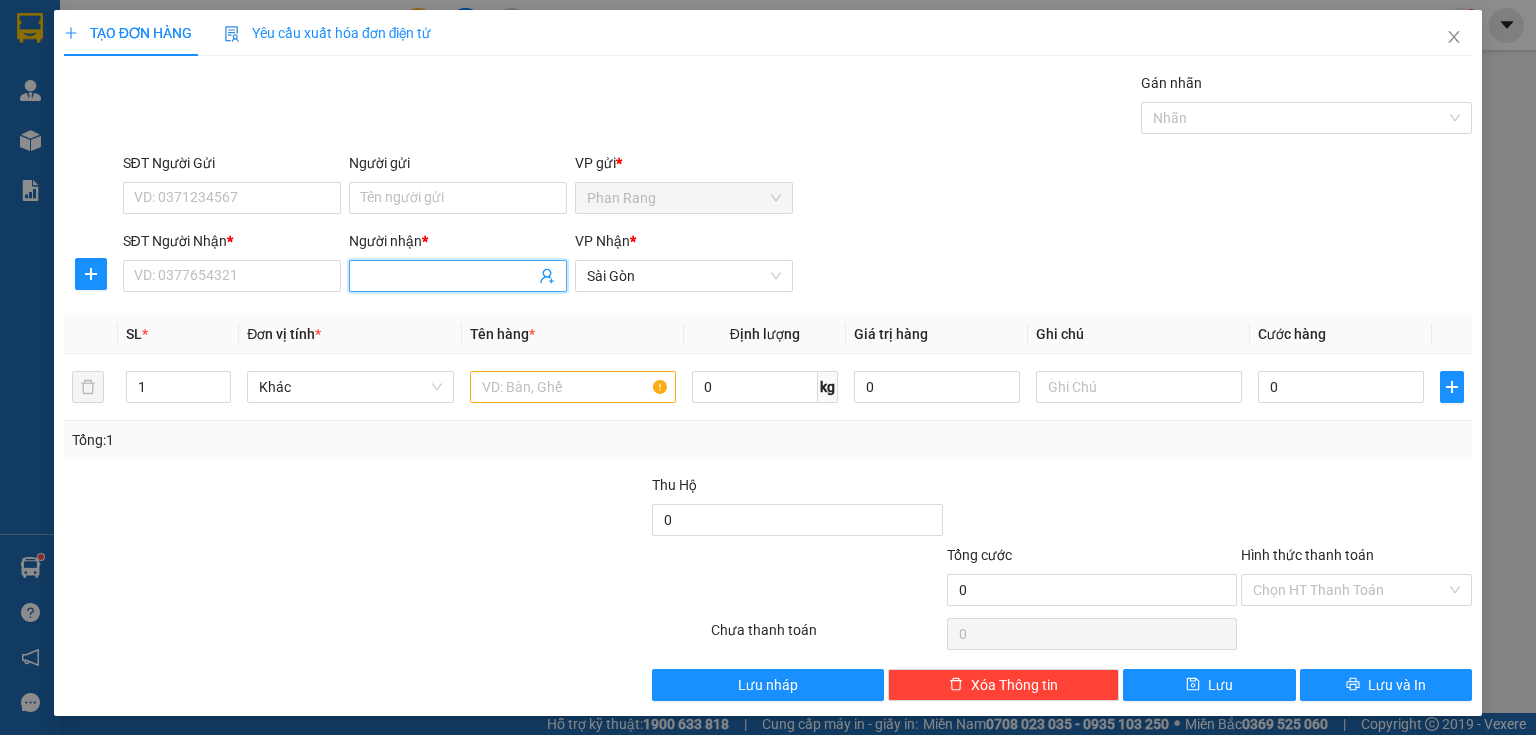 click on "Người nhận  *" at bounding box center (448, 276) 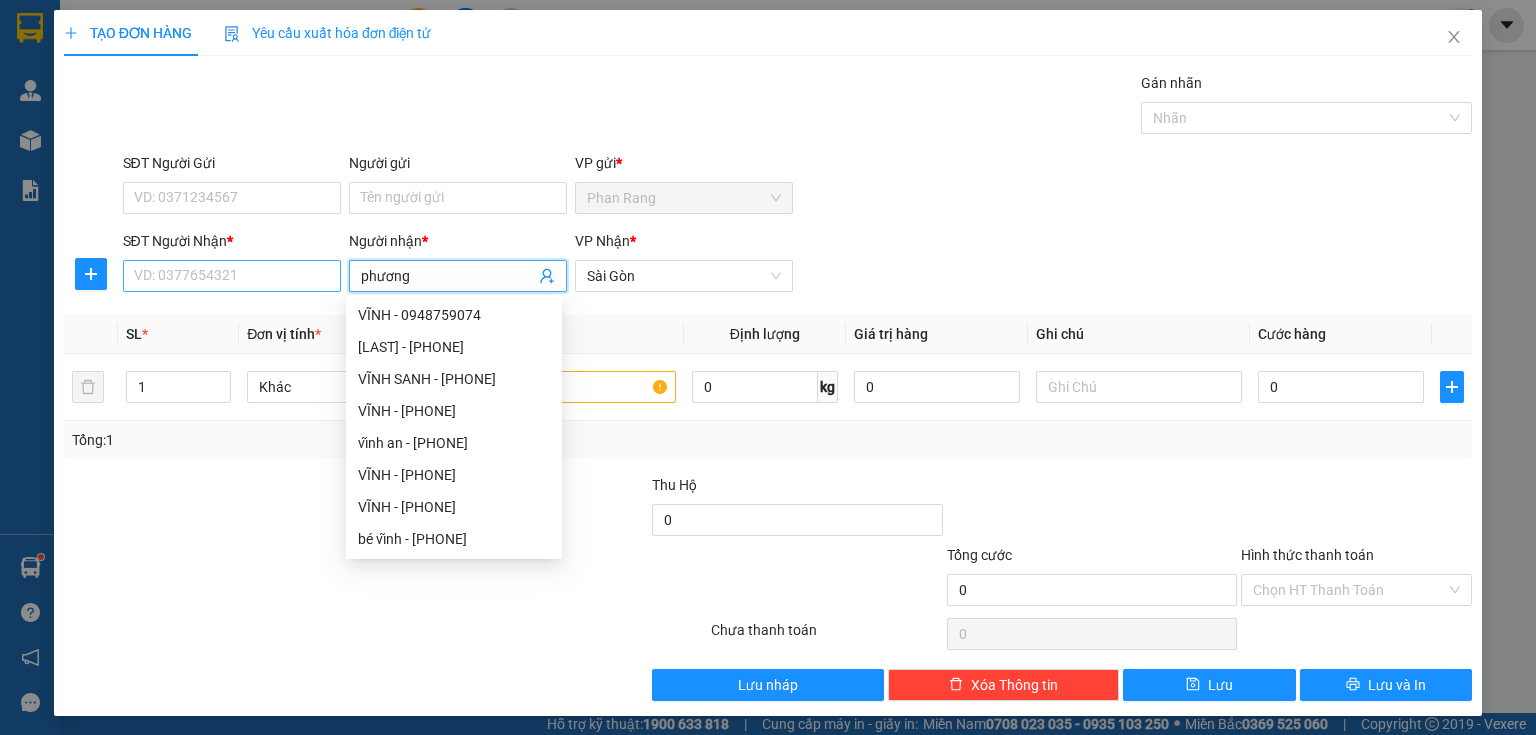 type on "phương" 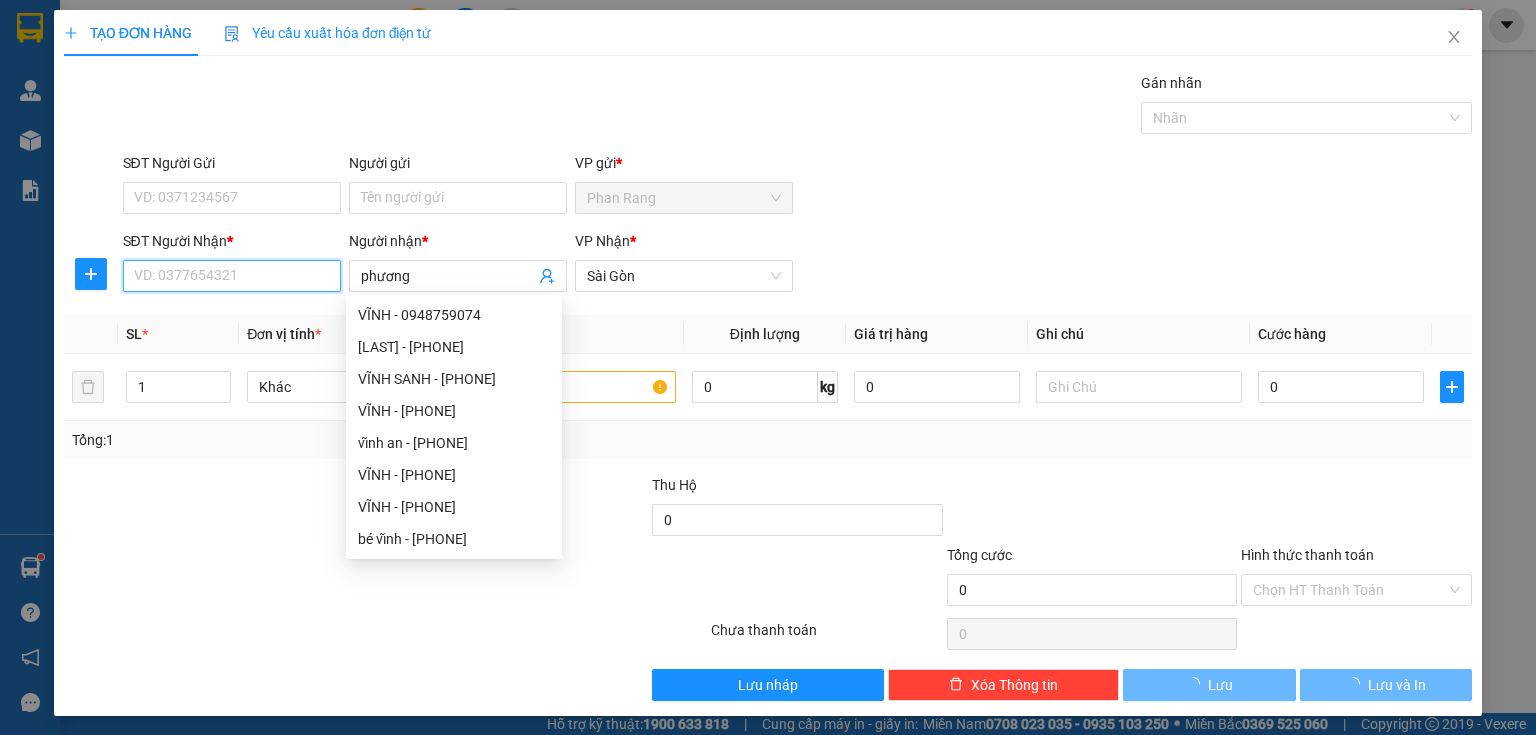 click on "SĐT Người Nhận  *" at bounding box center [232, 276] 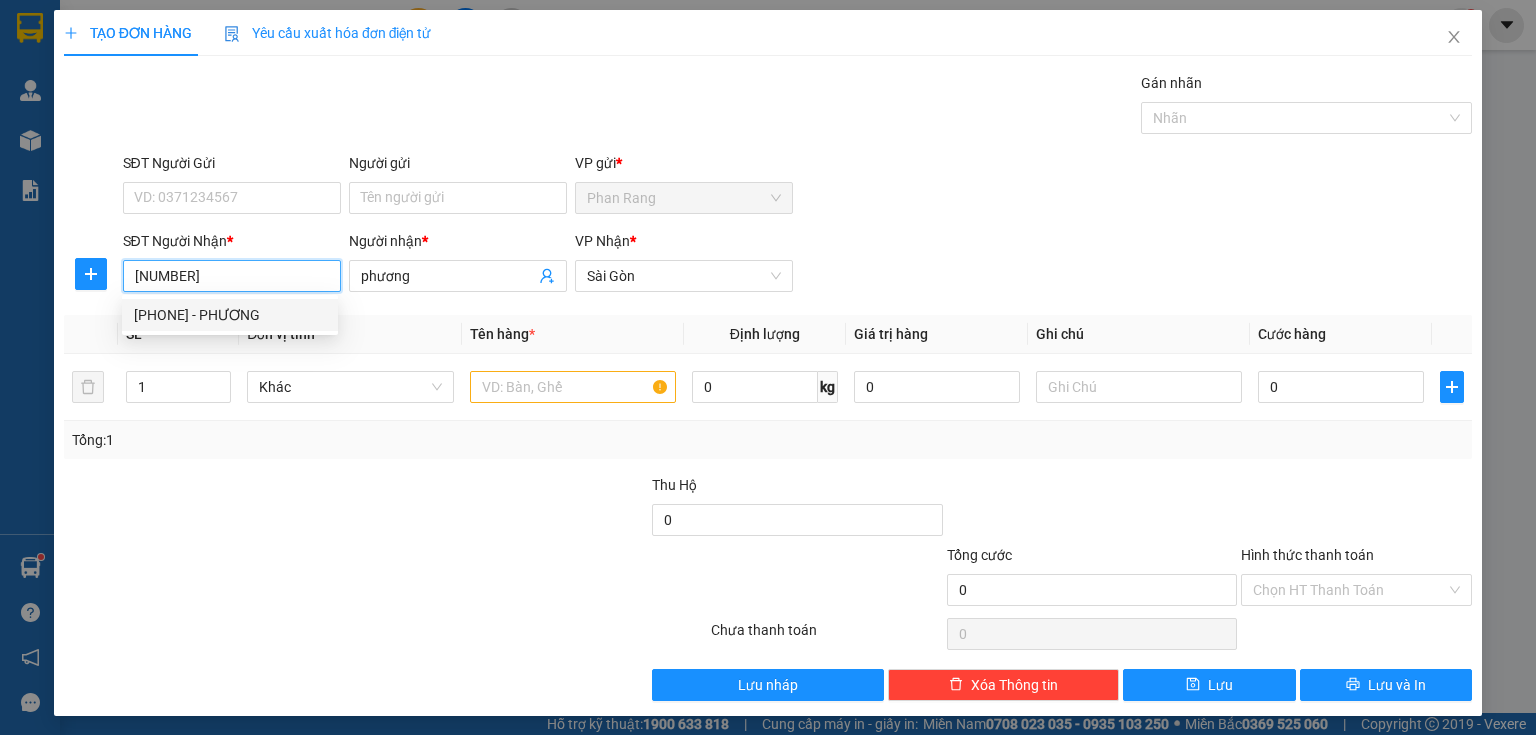 click on "[PHONE] - PHƯƠNG" at bounding box center (230, 315) 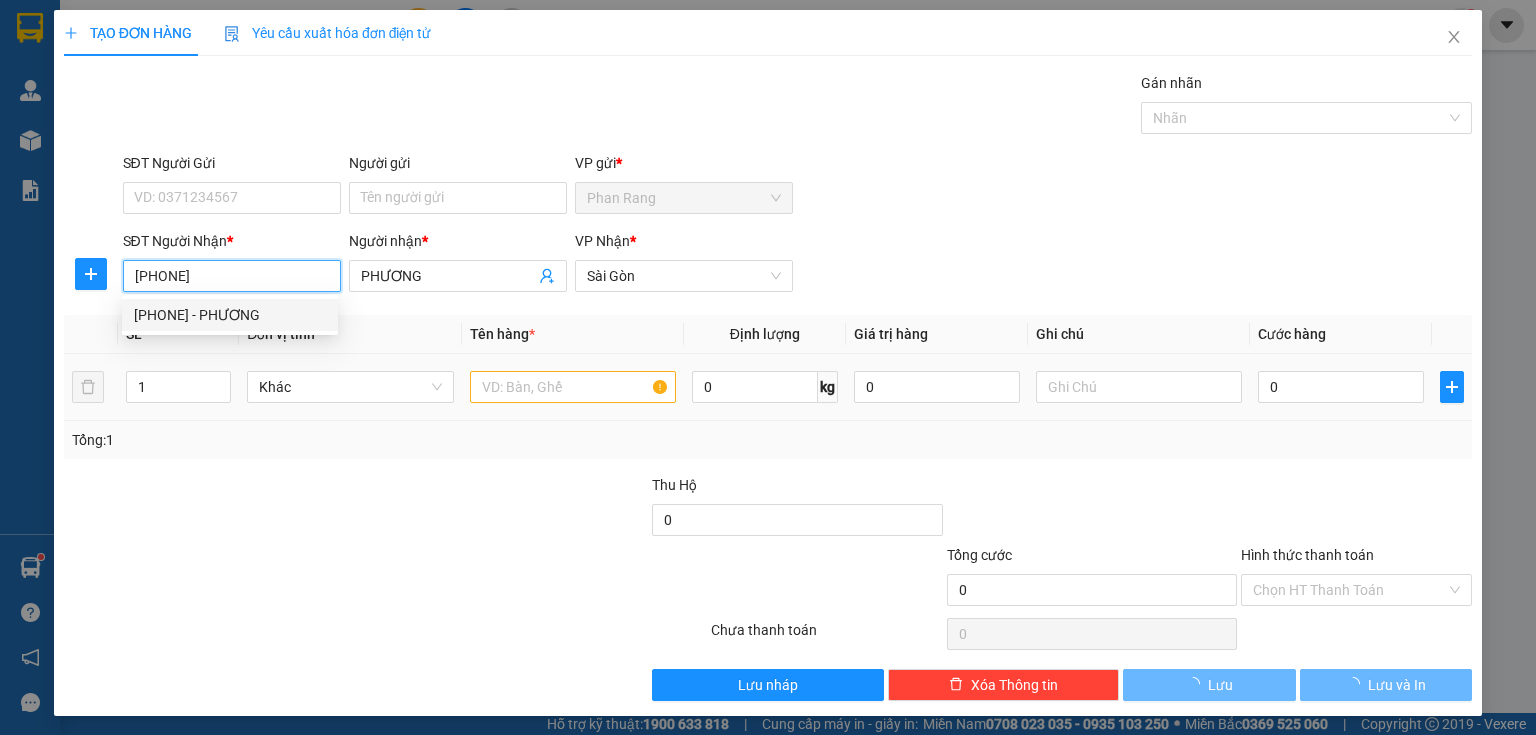 type on "30.000" 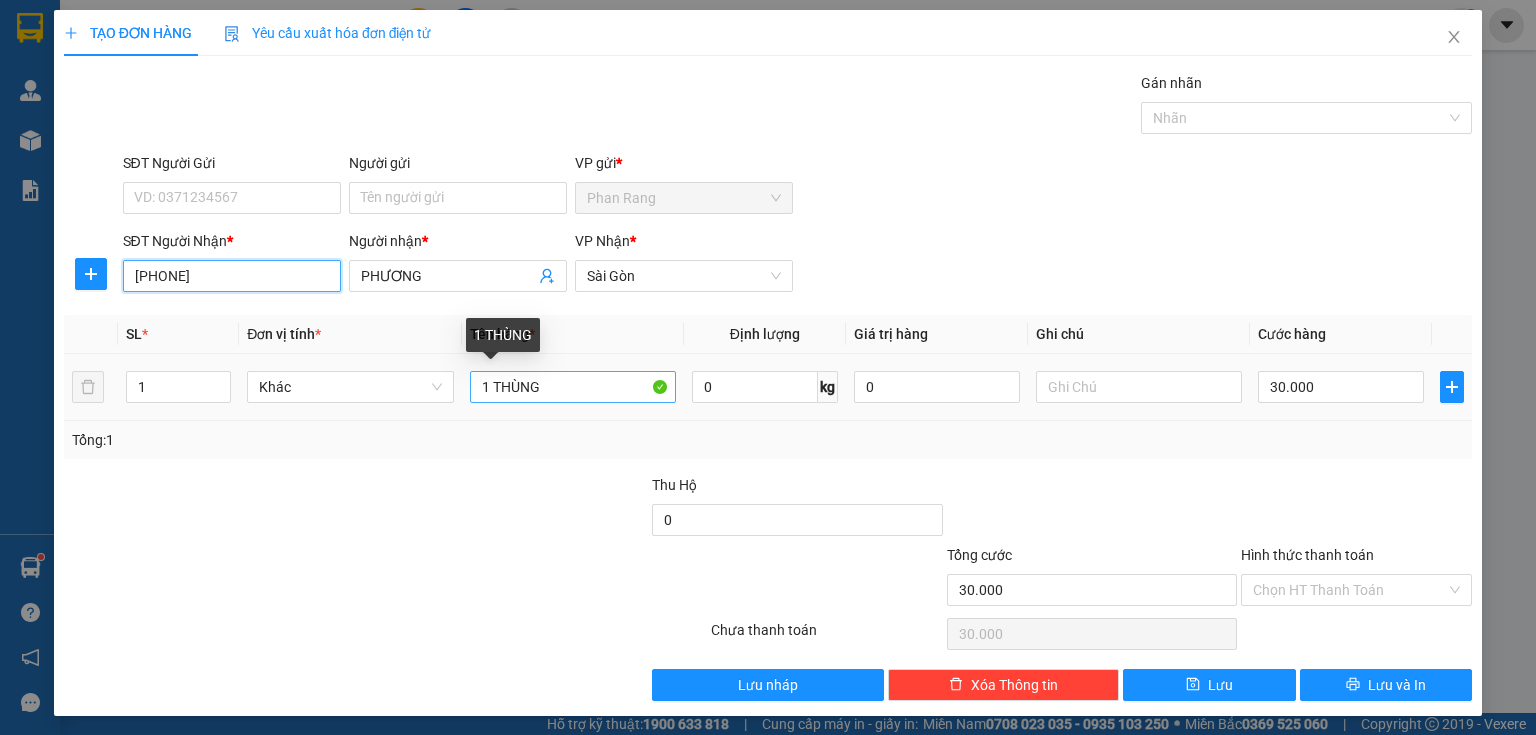 type on "[PHONE]" 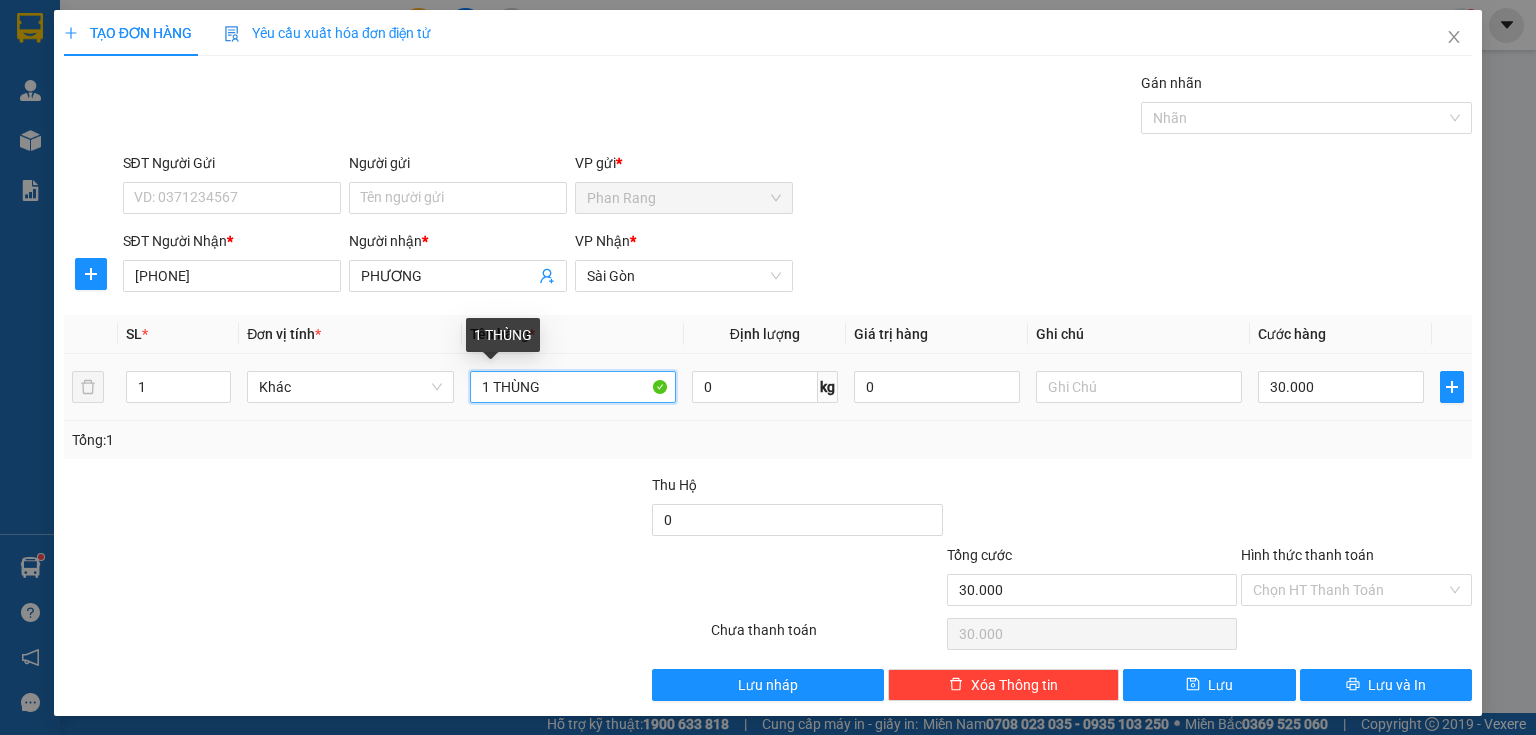 drag, startPoint x: 560, startPoint y: 393, endPoint x: 467, endPoint y: 385, distance: 93.34345 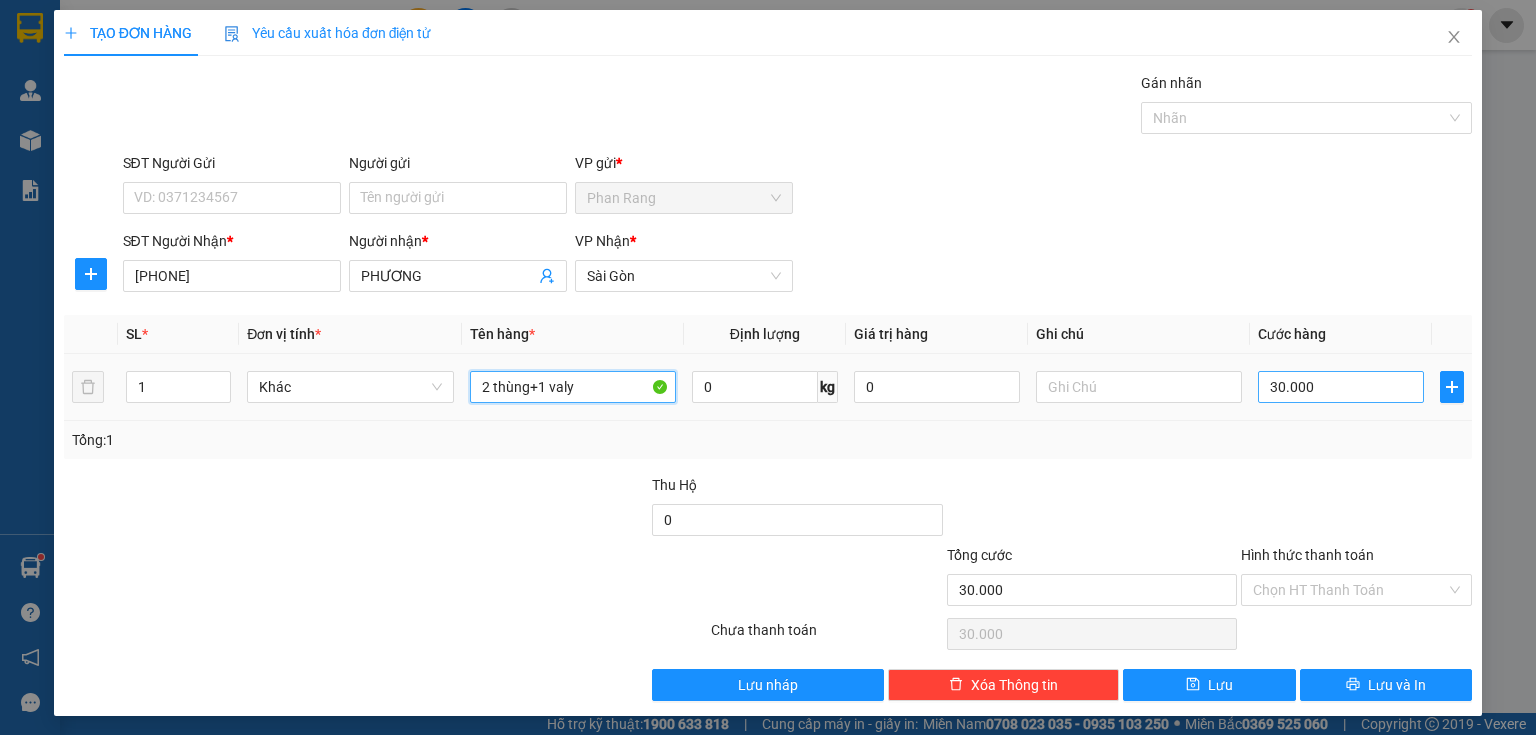 type on "2 thùng+1 valy" 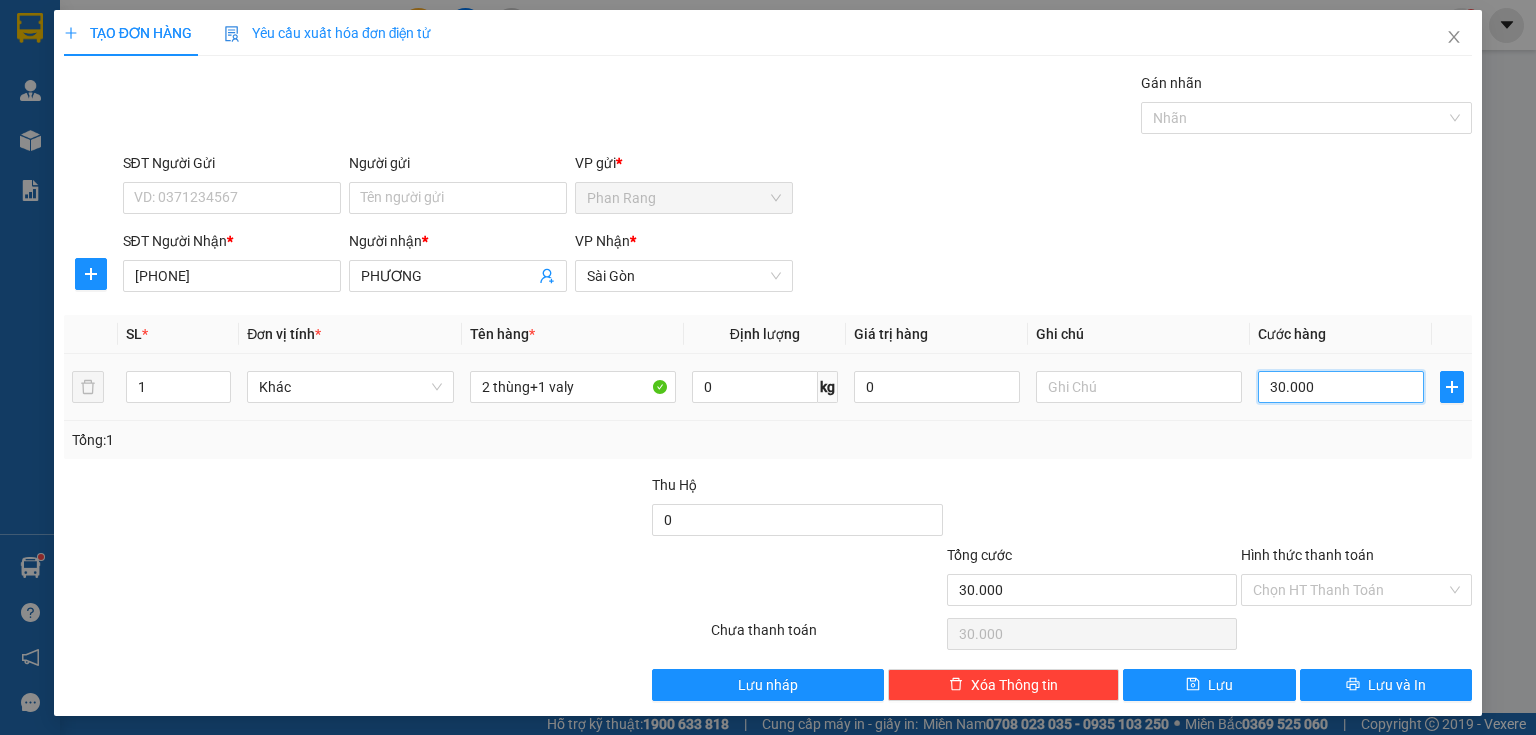 click on "30.000" at bounding box center [1341, 387] 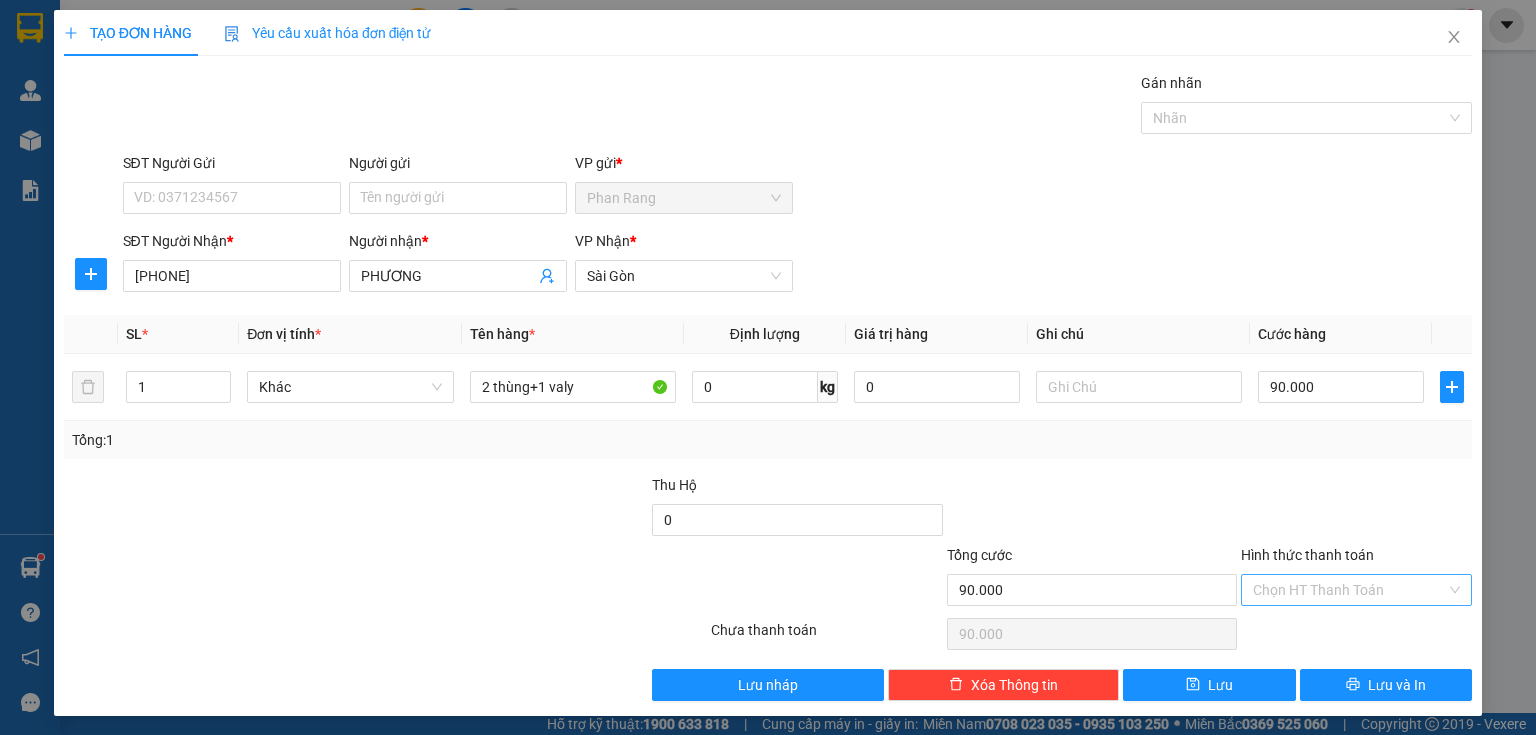 click on "Hình thức thanh toán" at bounding box center (1349, 590) 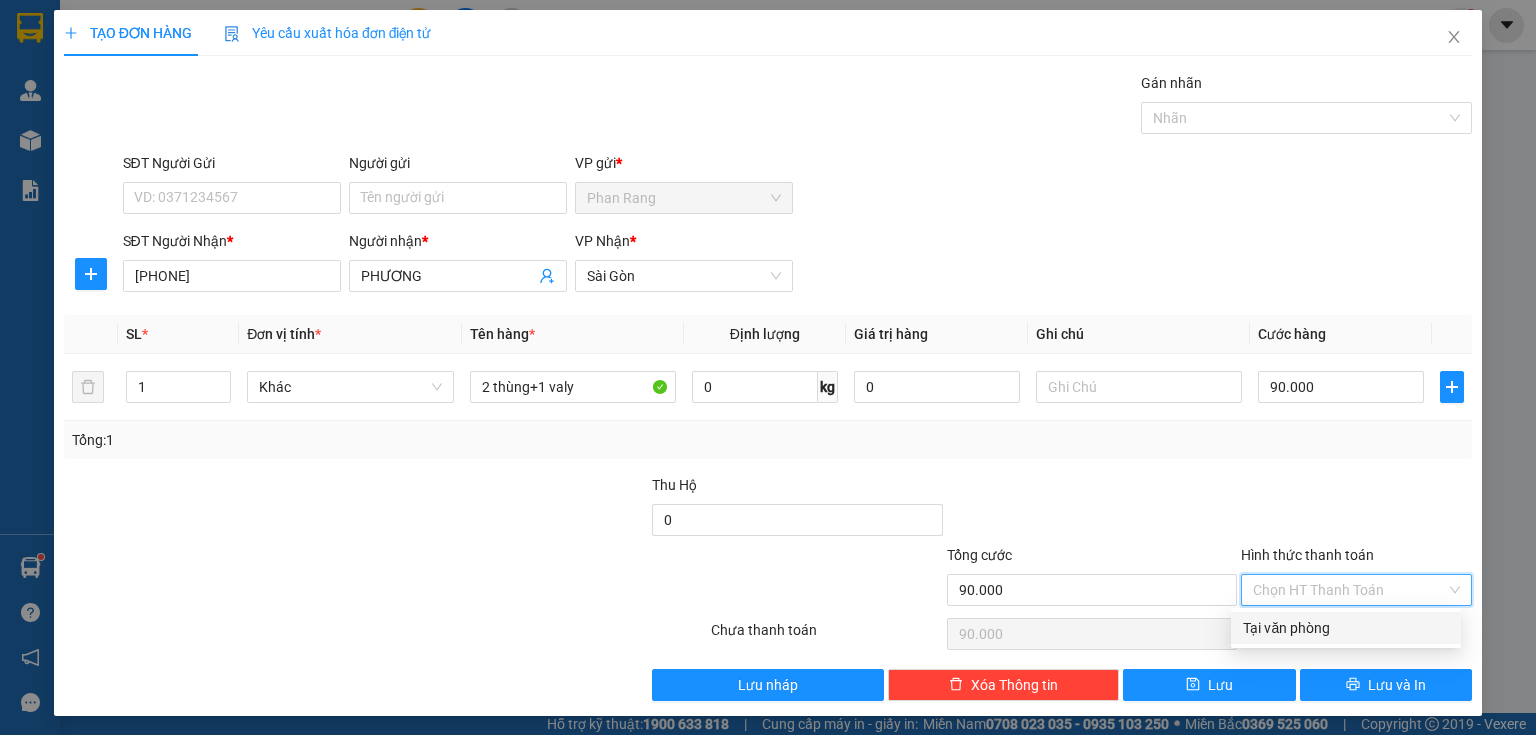 click on "Tại văn phòng" at bounding box center [1346, 628] 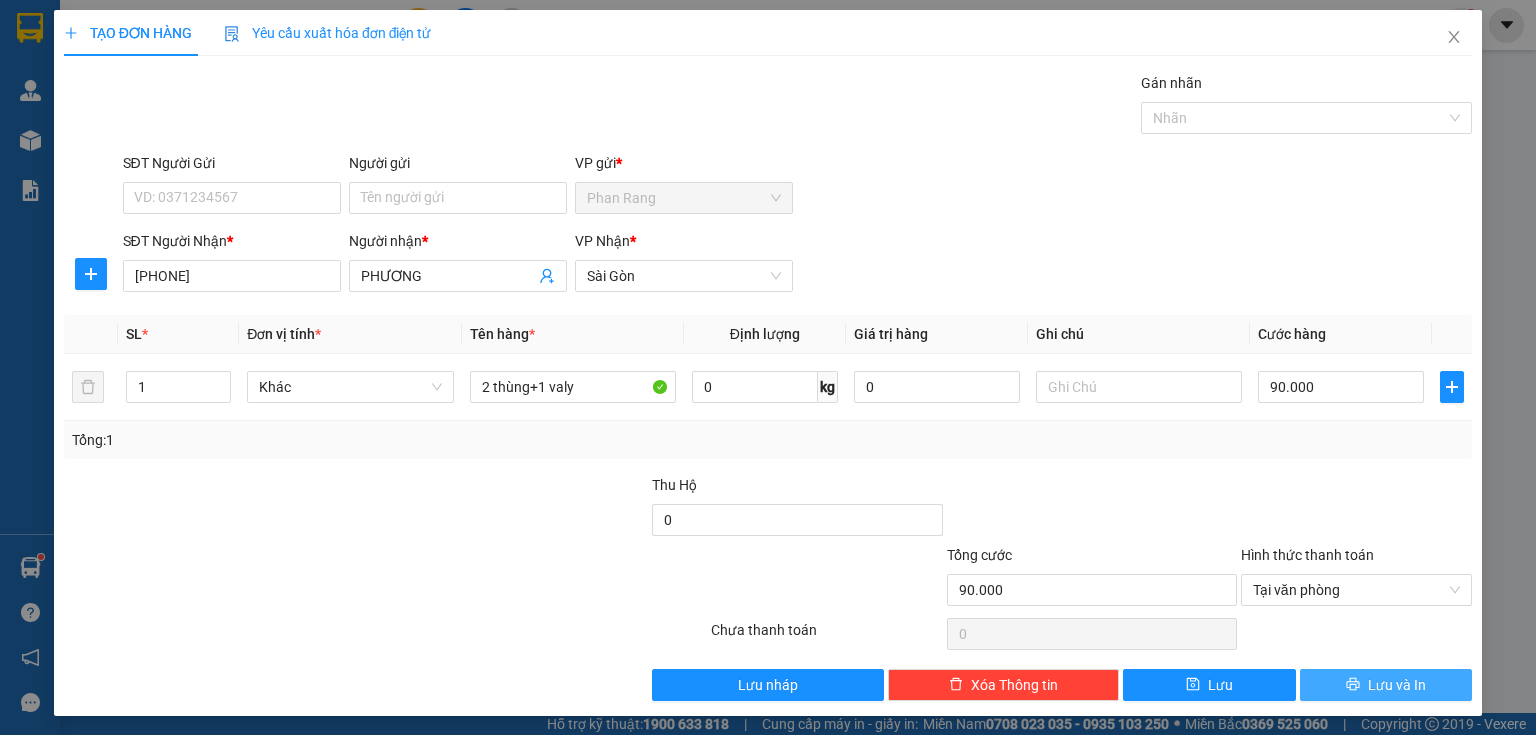 click on "Lưu và In" at bounding box center [1386, 685] 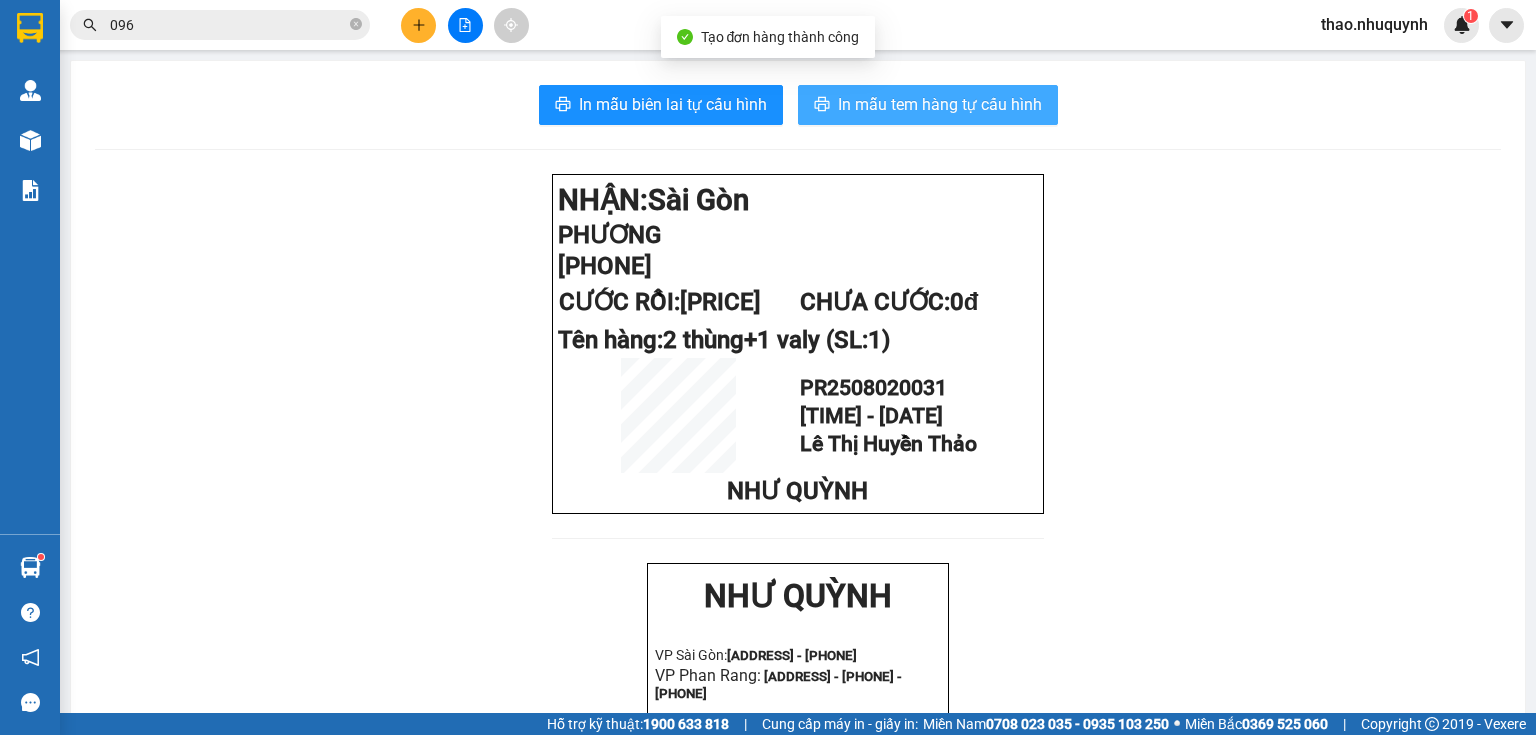 click on "In mẫu tem hàng tự cấu hình" at bounding box center [928, 105] 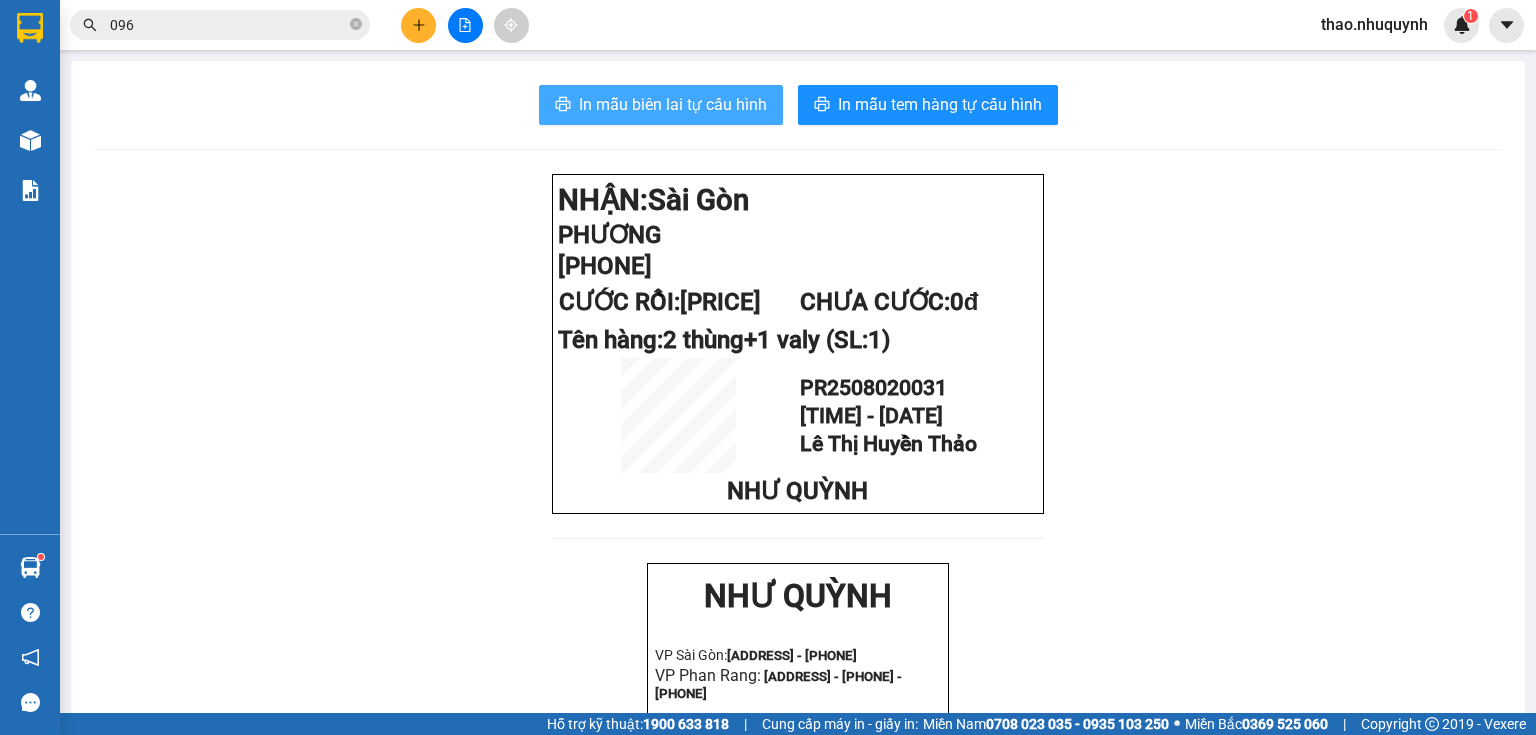 click on "In mẫu biên lai tự cấu hình" at bounding box center [673, 104] 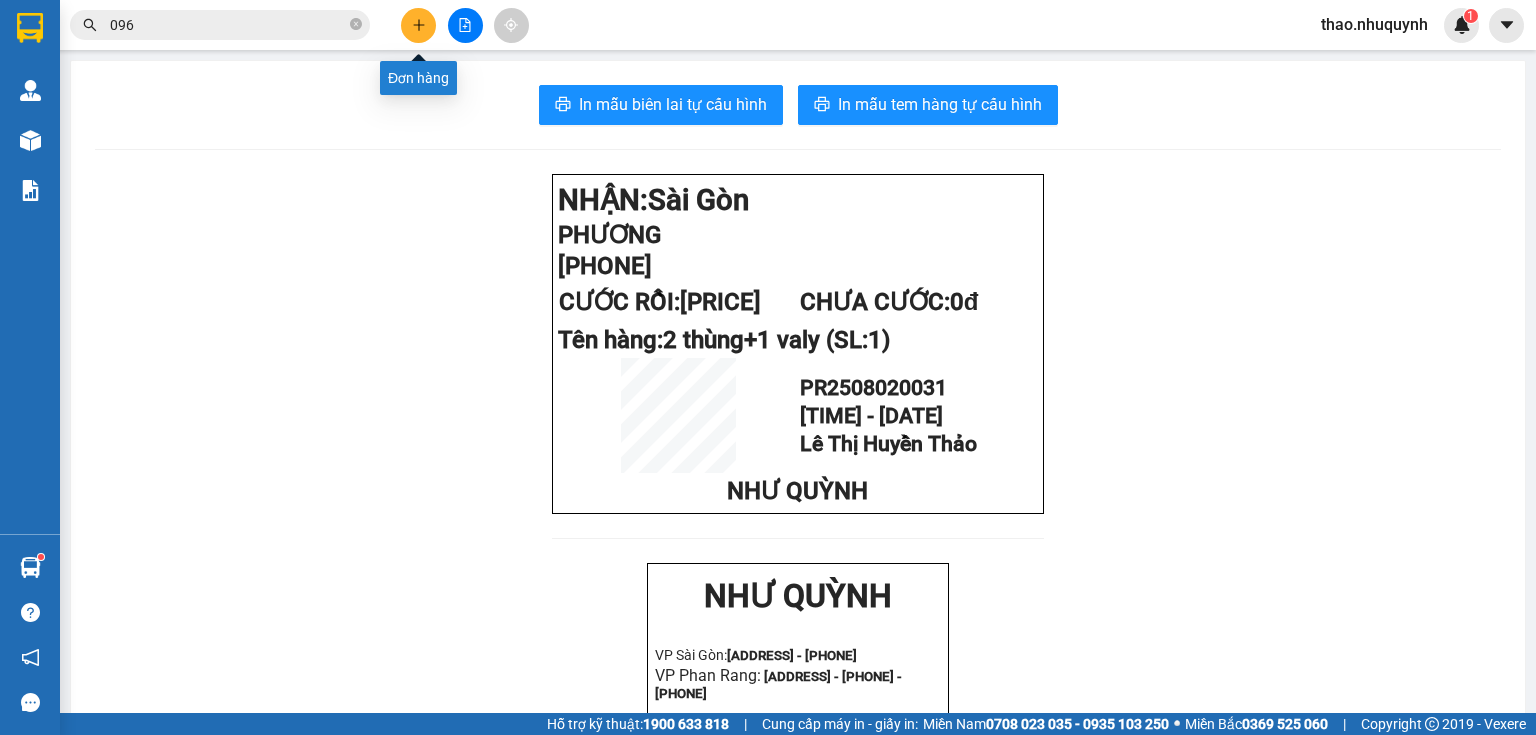 click at bounding box center (418, 25) 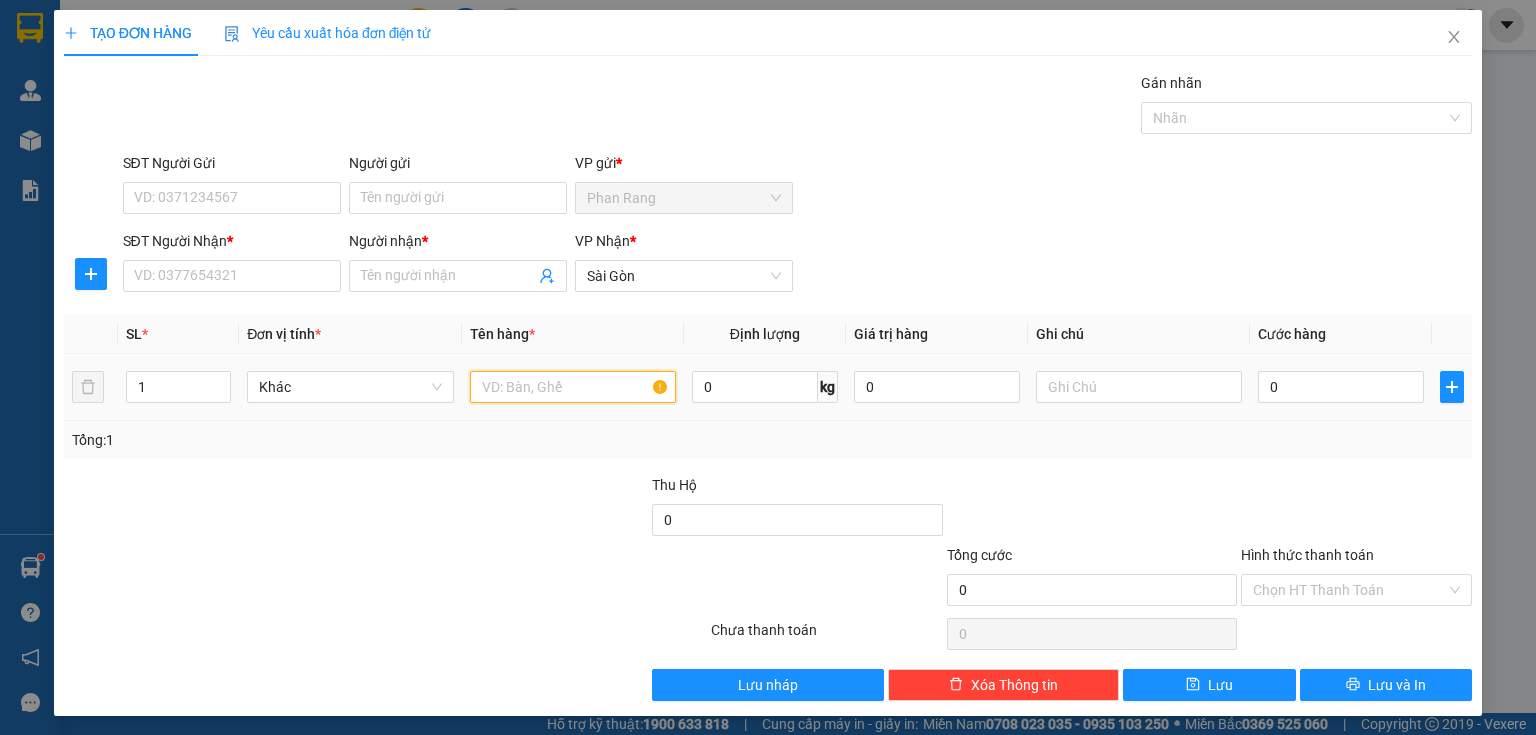 click at bounding box center [573, 387] 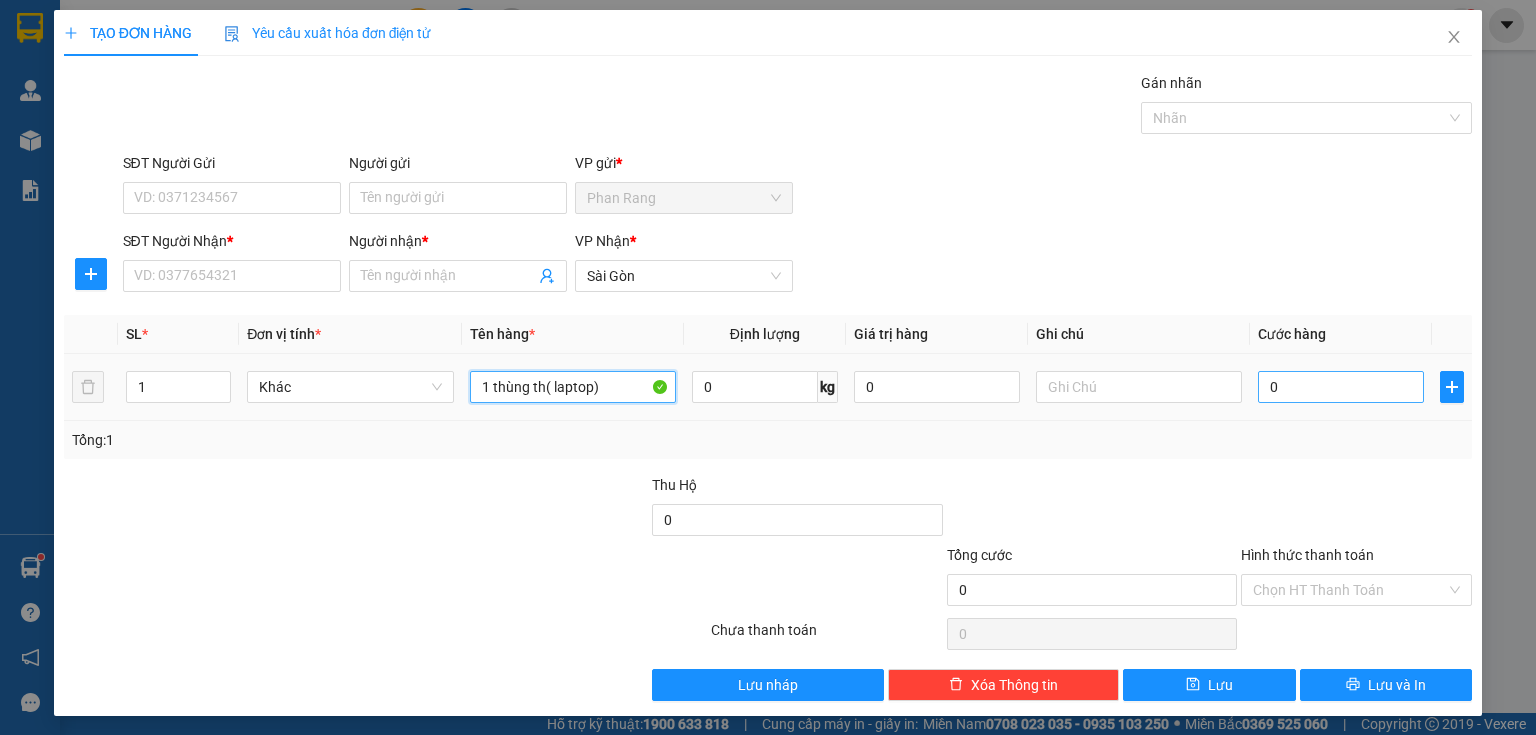 type on "1 thùng th( laptop)" 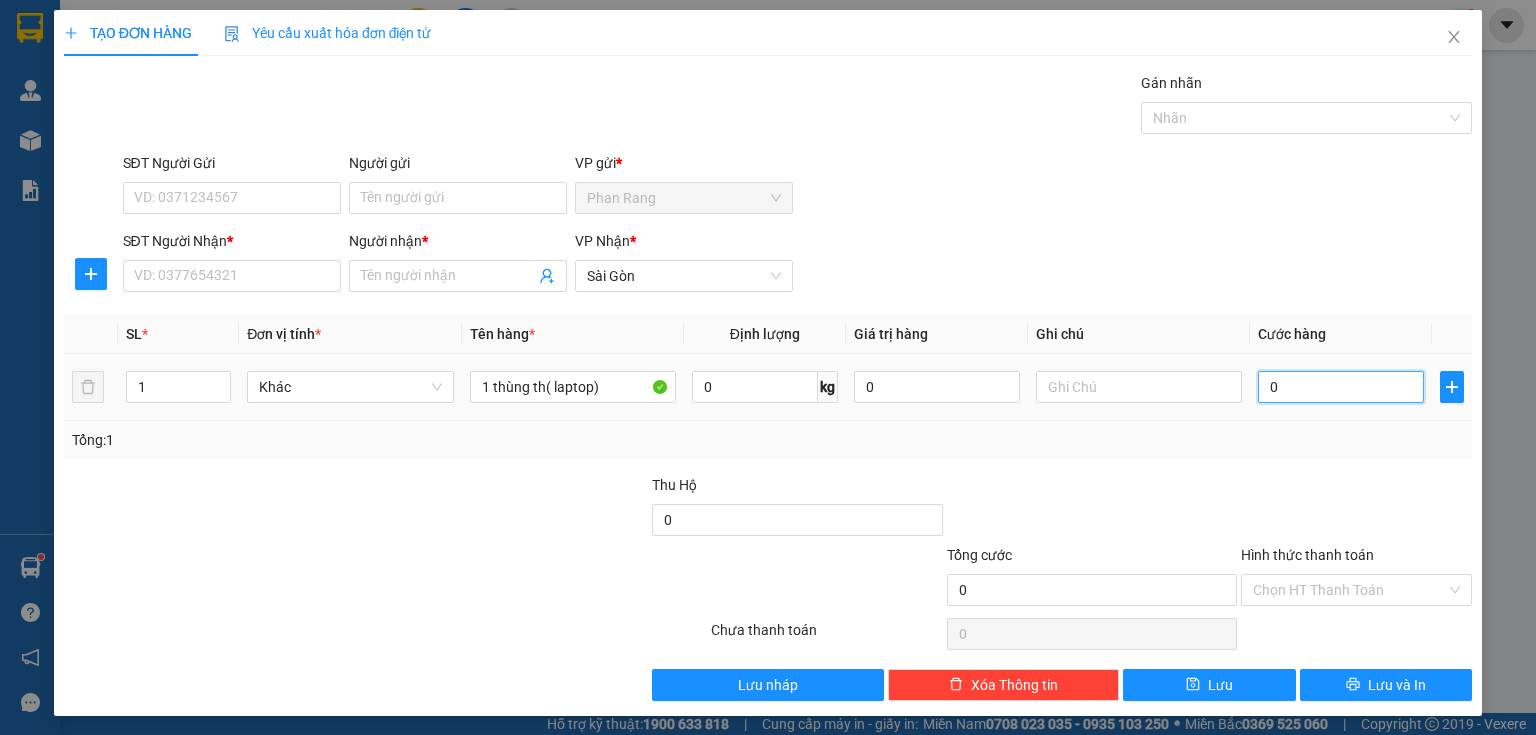 click on "0" at bounding box center [1341, 387] 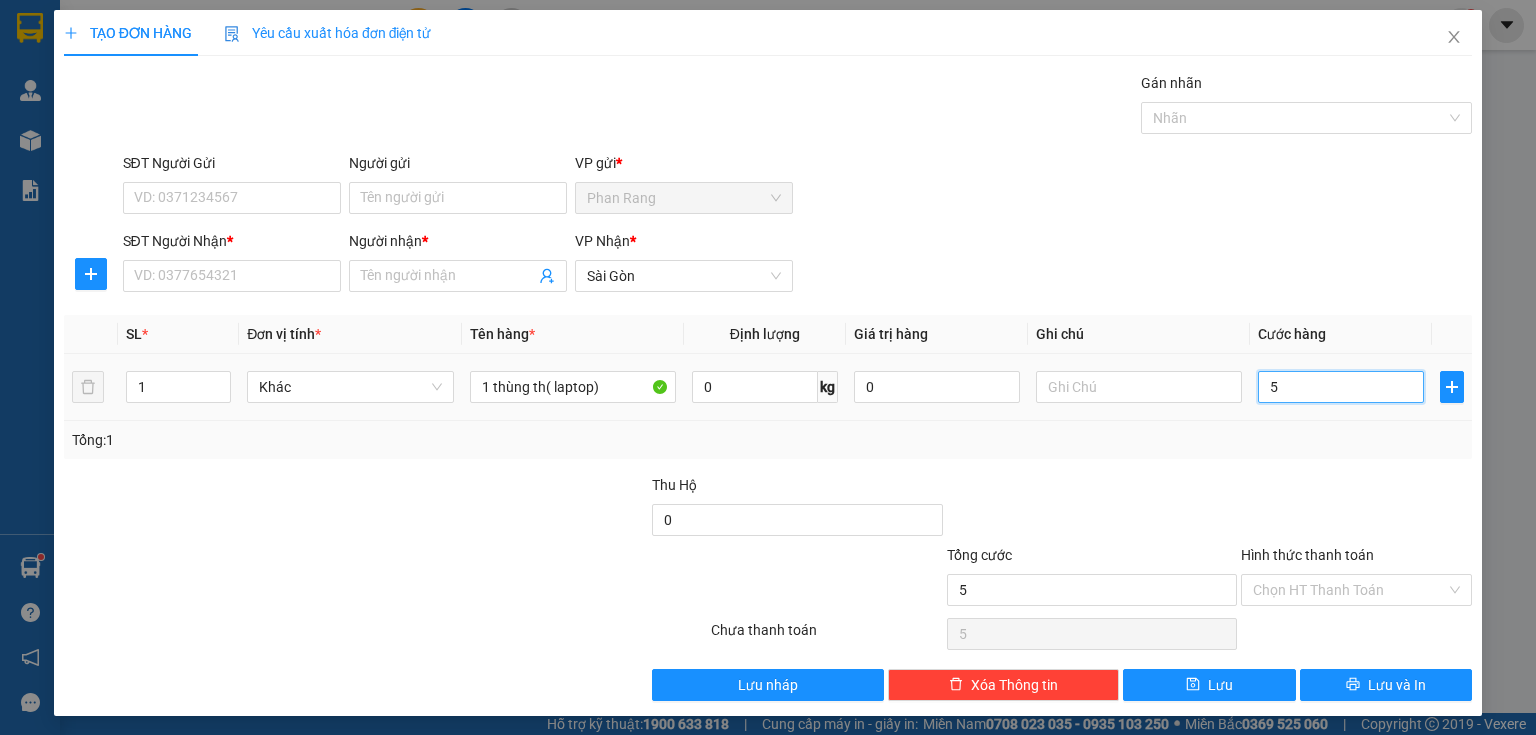 type on "50" 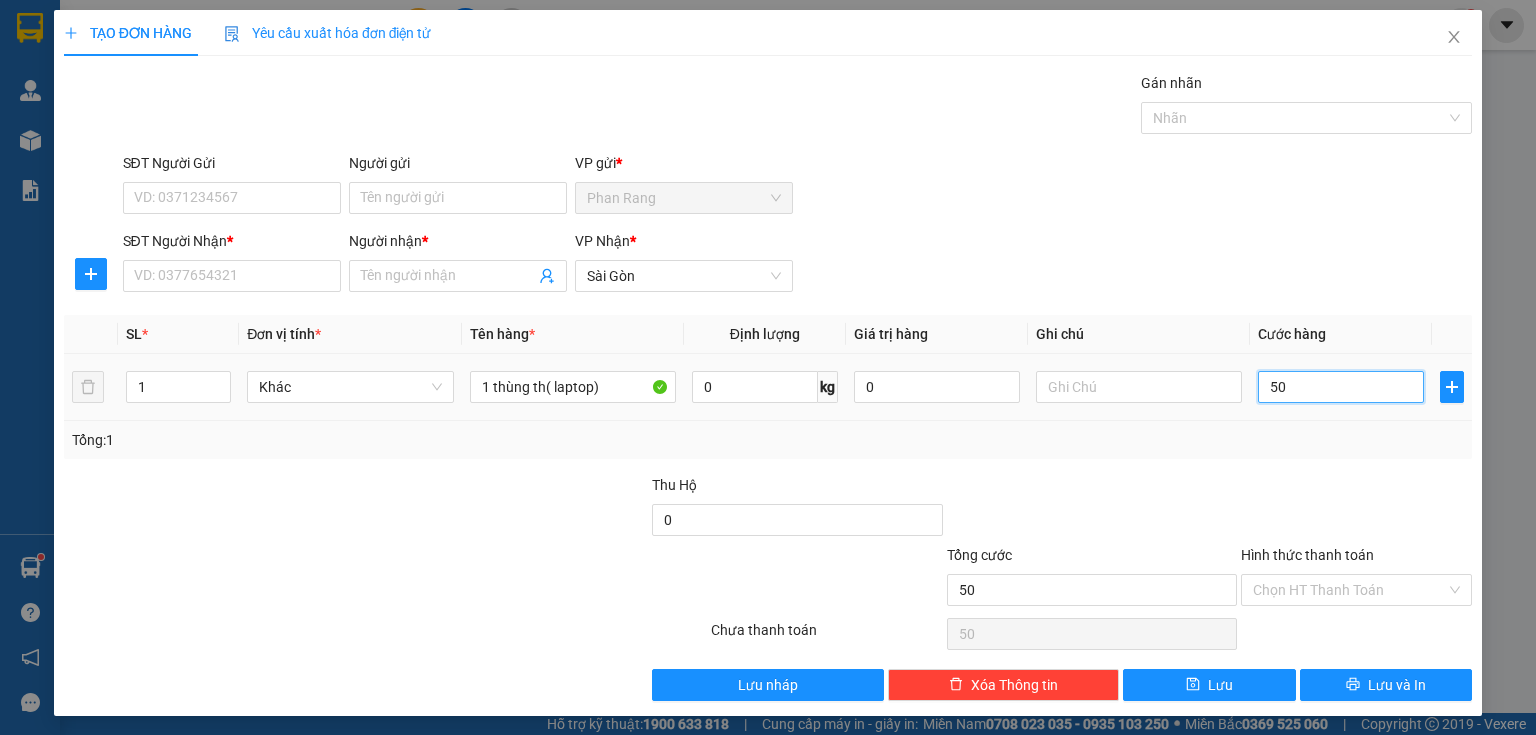 type on "500" 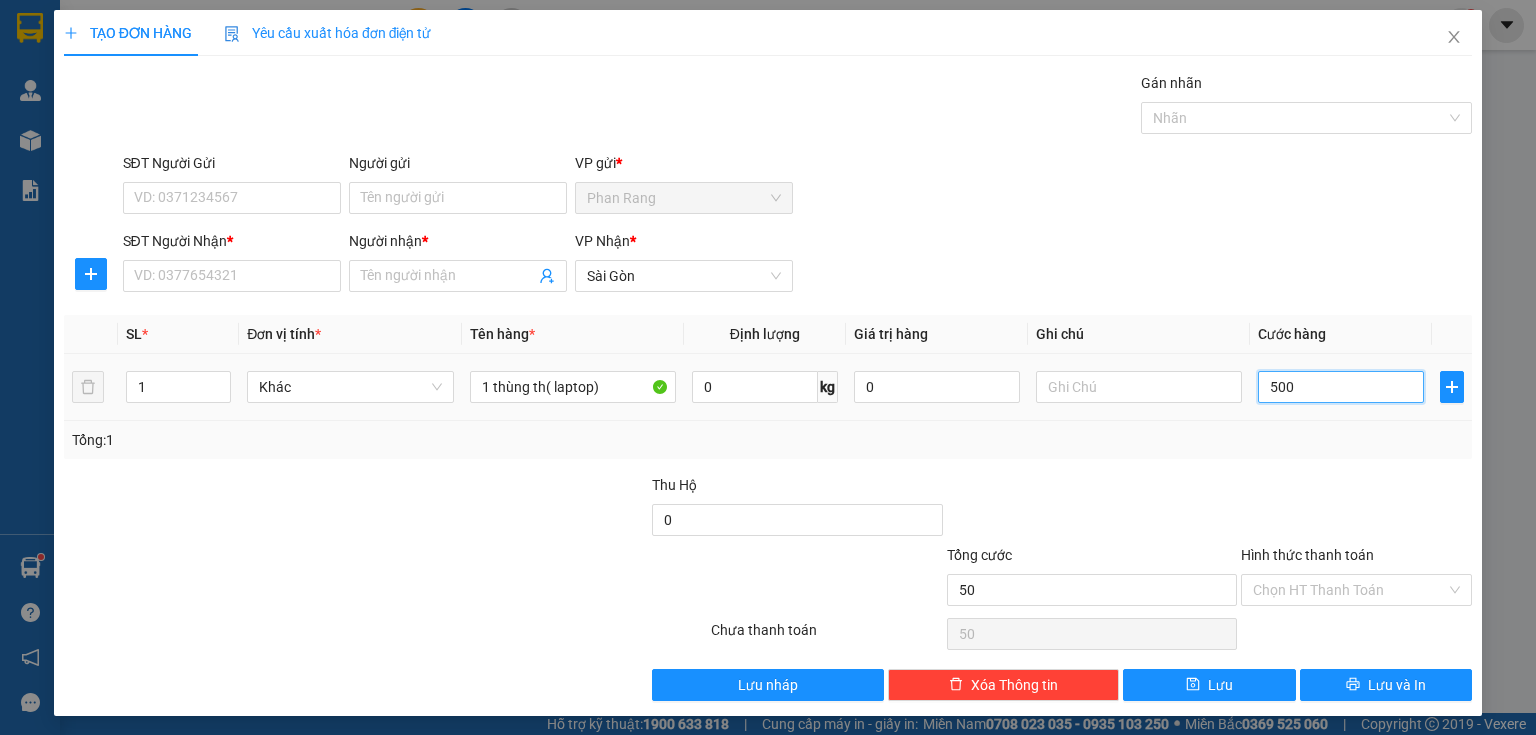 type on "500" 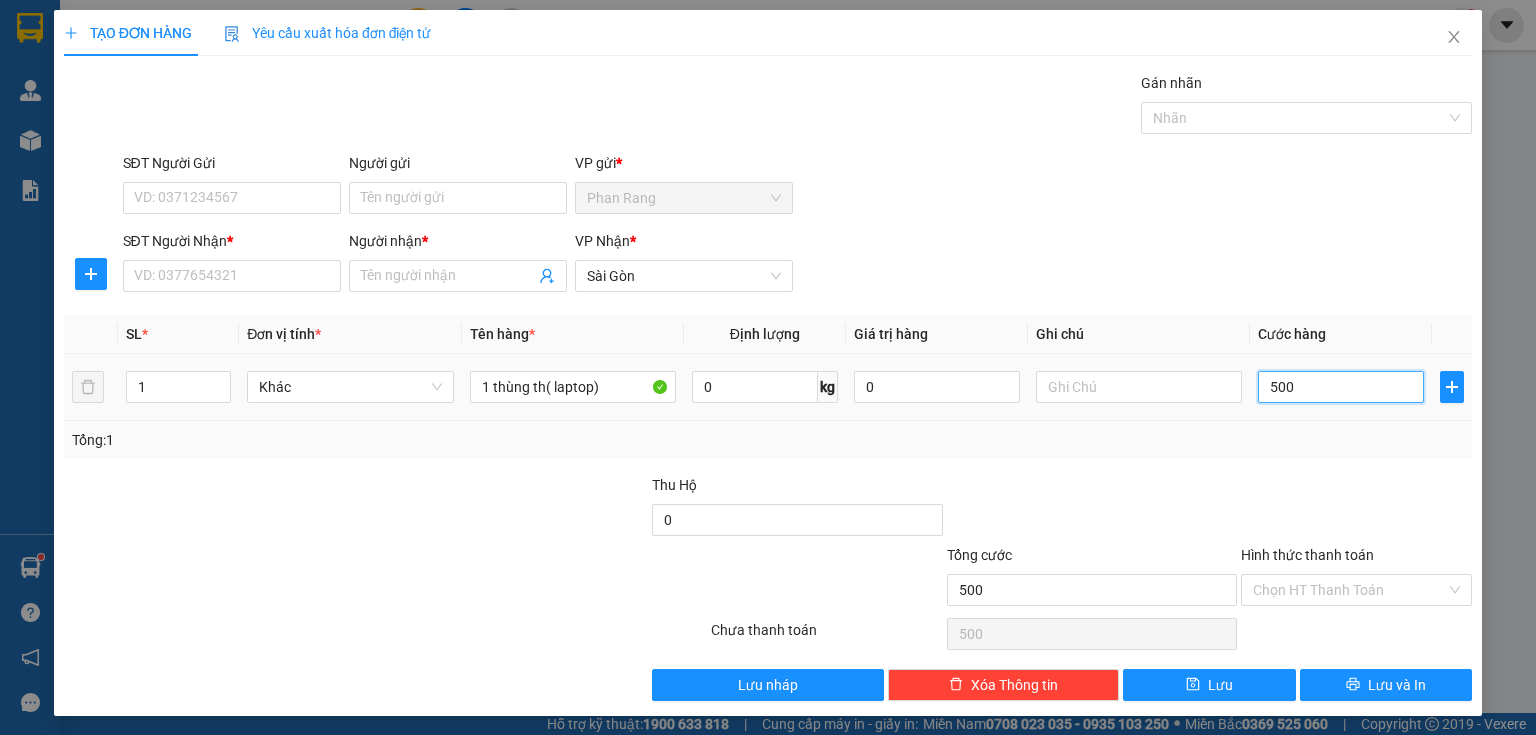 type on "5.000" 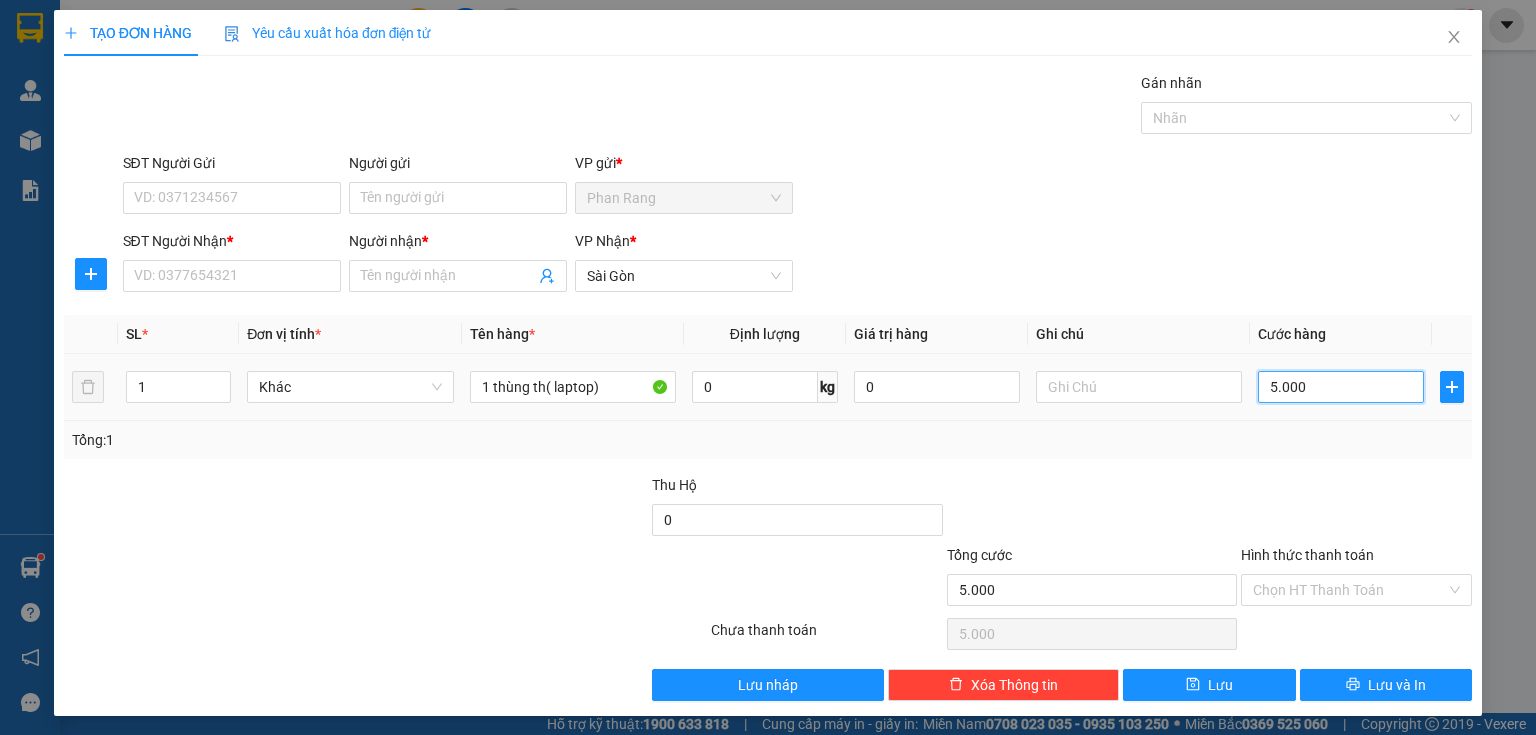 type on "50.000" 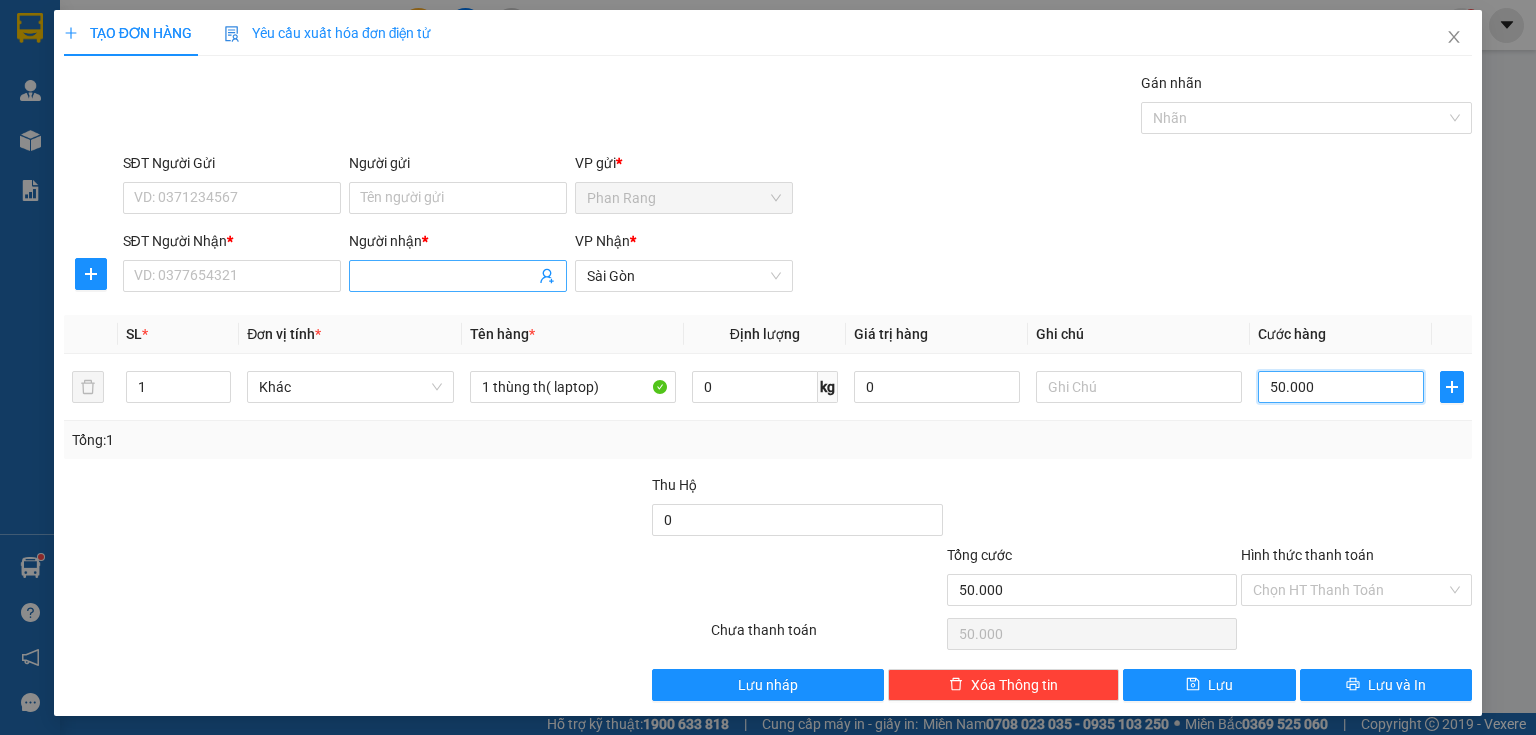 type on "50.000" 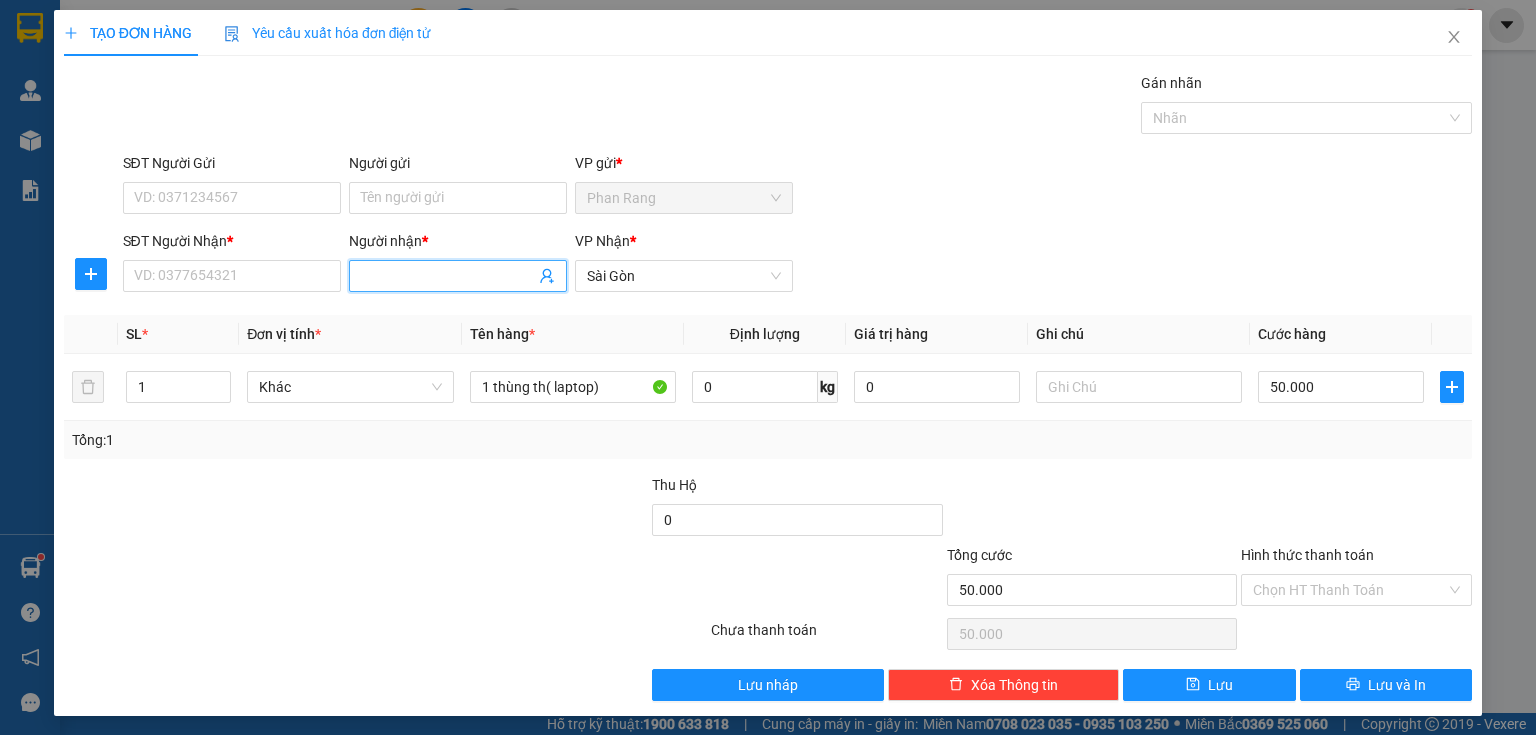click on "Người nhận  *" at bounding box center (448, 276) 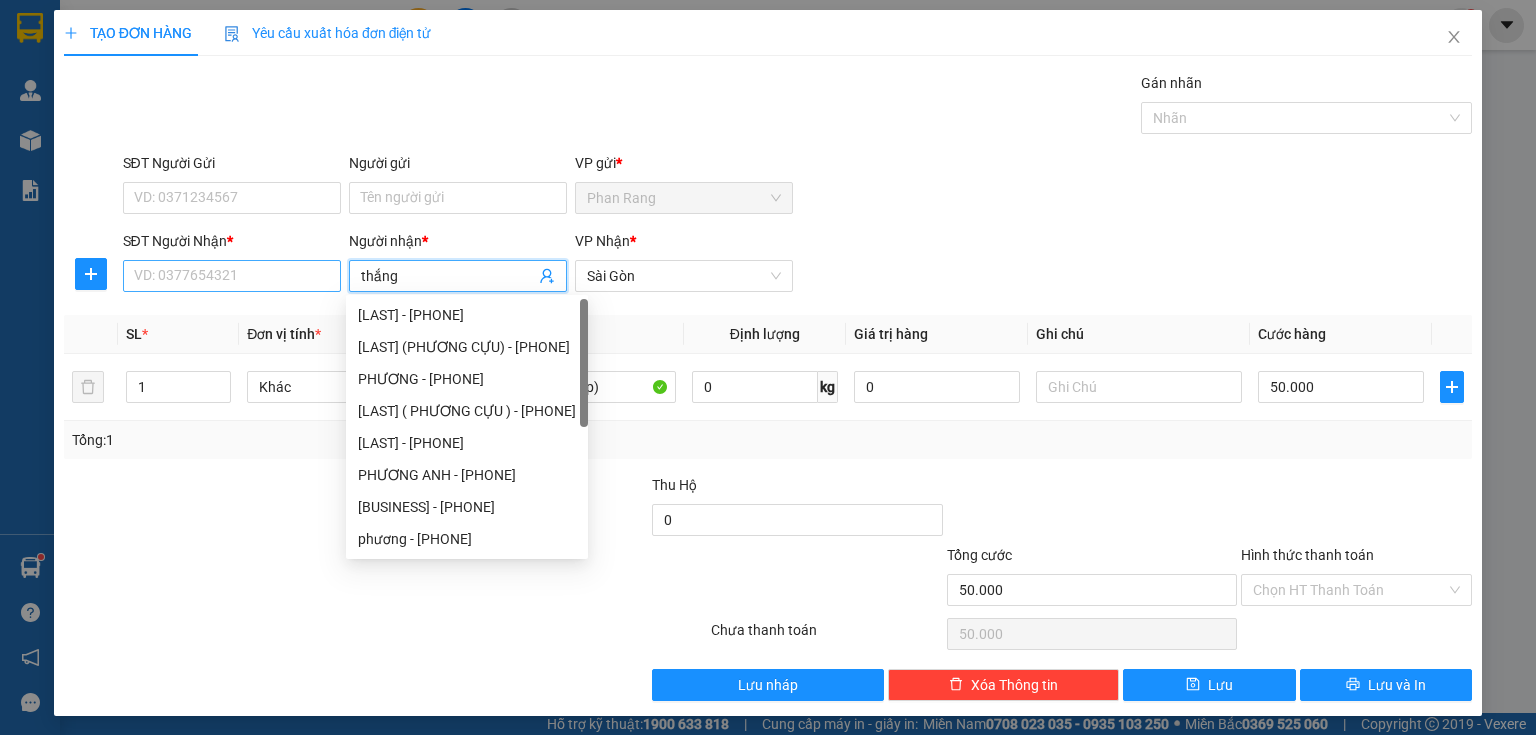 type on "thắng" 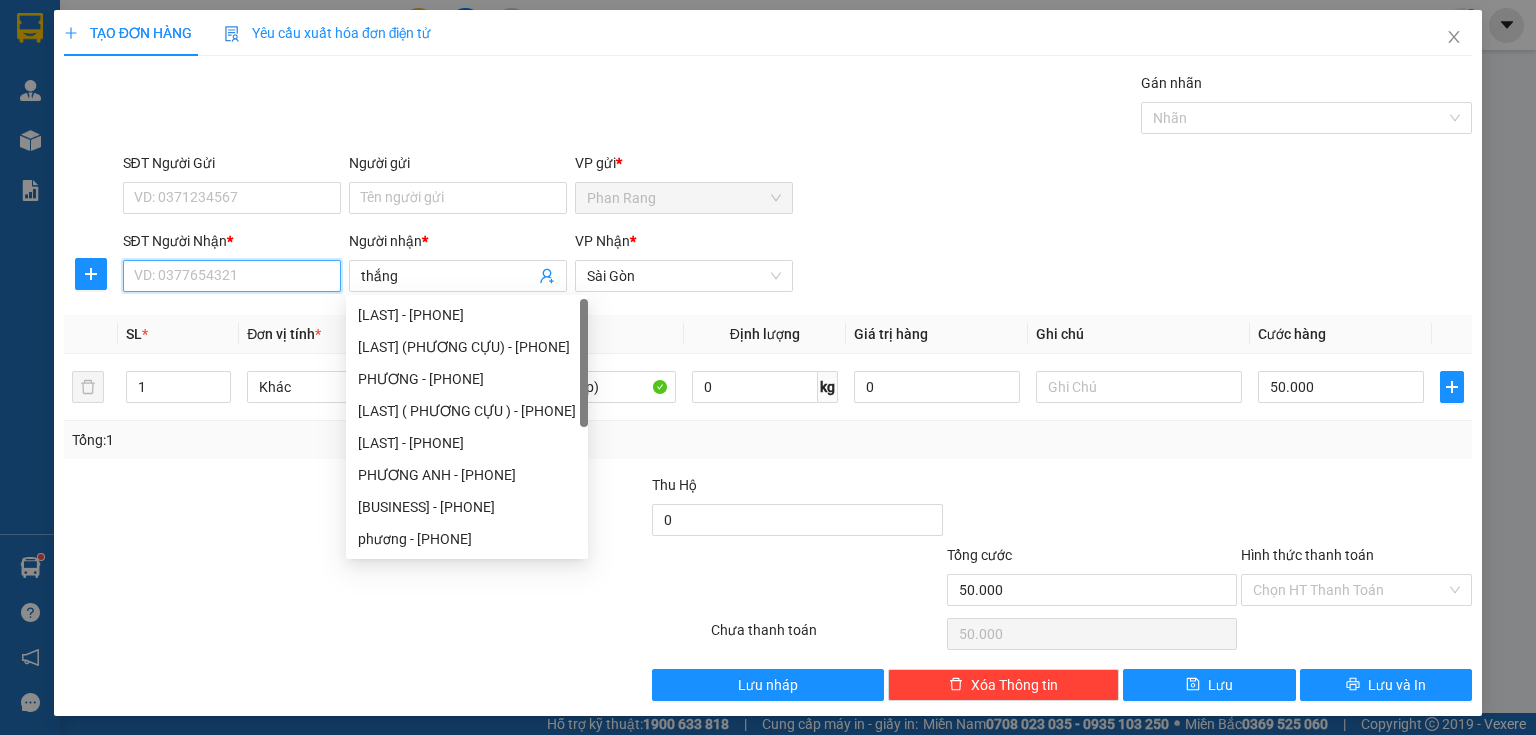 click on "SĐT Người Nhận  *" at bounding box center (232, 276) 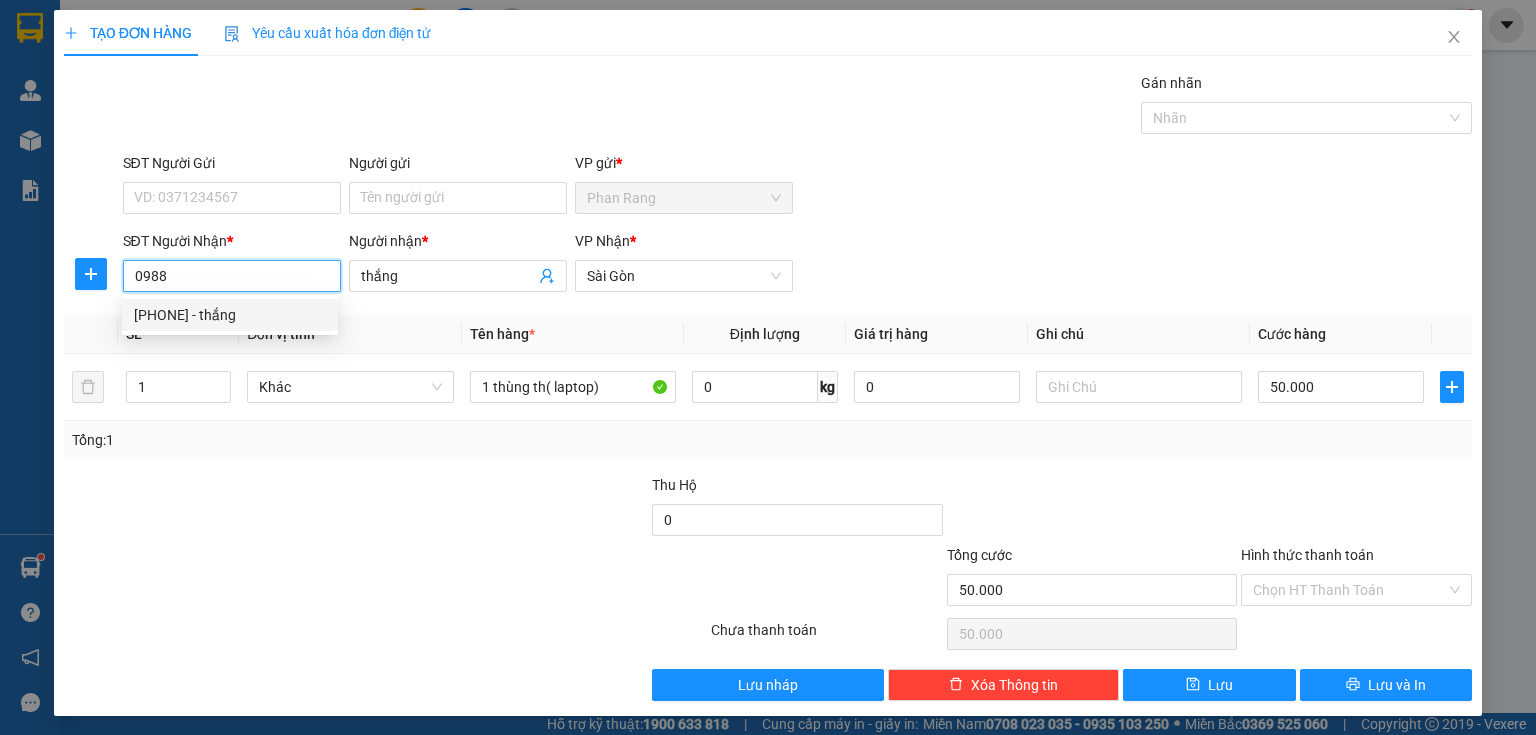 click on "[PHONE] - thắng" at bounding box center [230, 315] 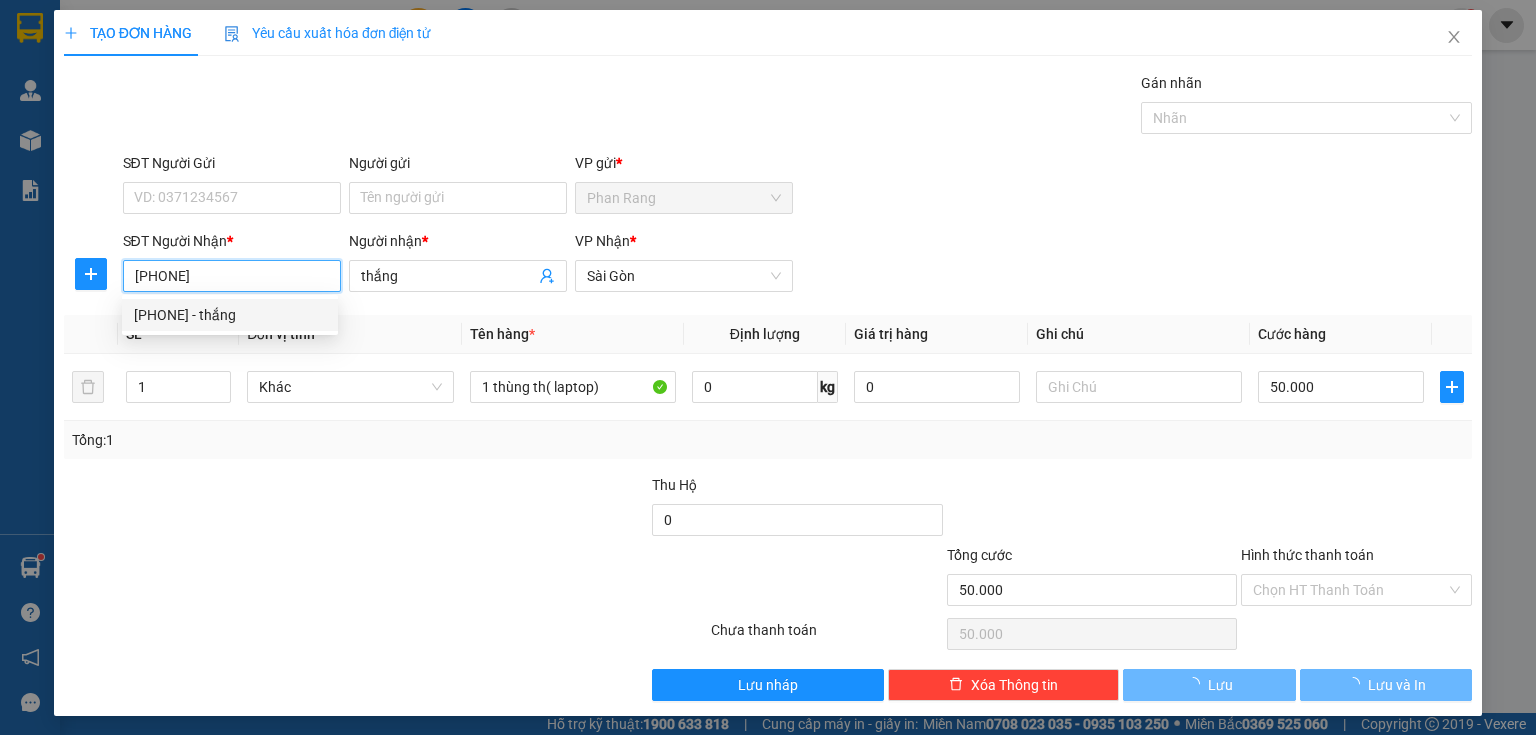 type on "30.000" 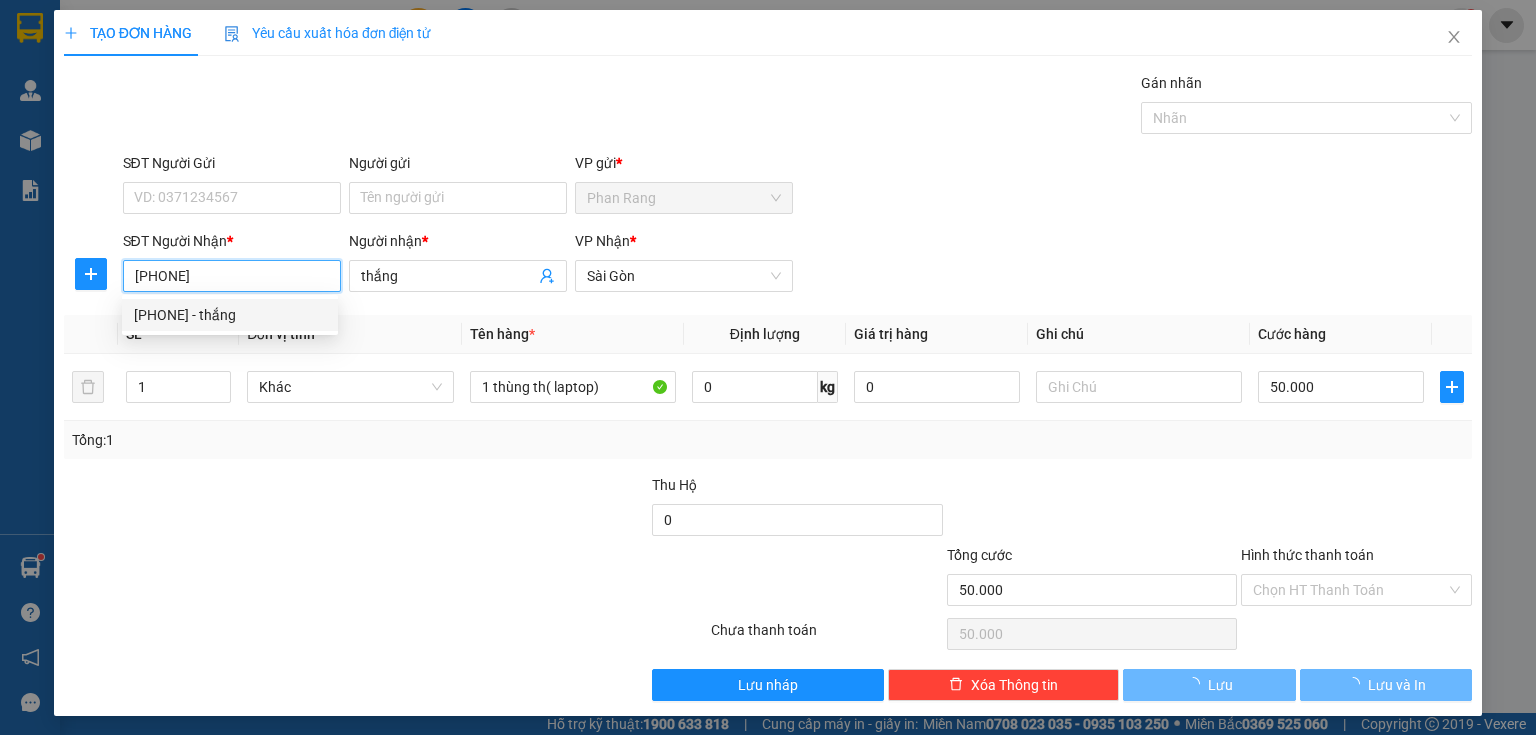 type on "30.000" 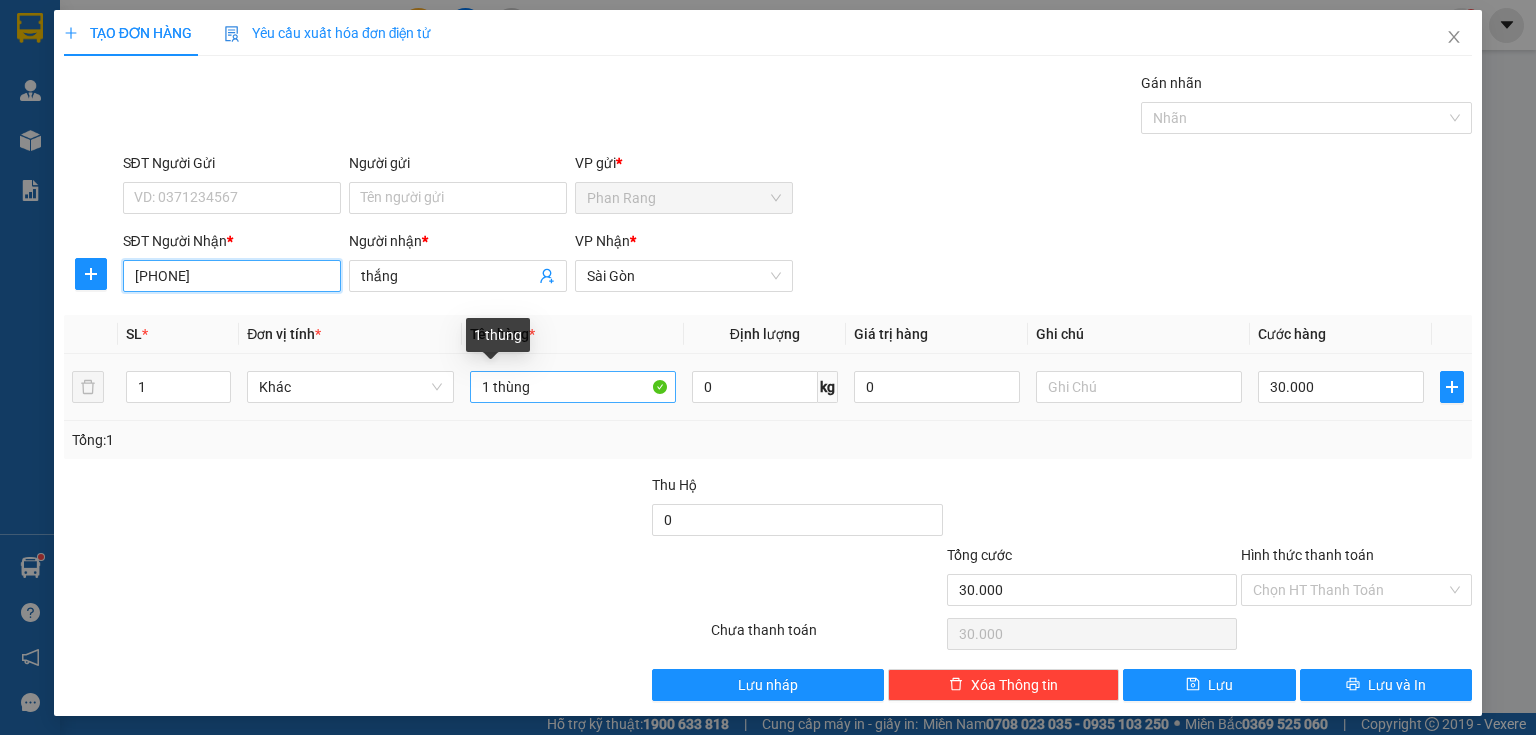 type on "[PHONE]" 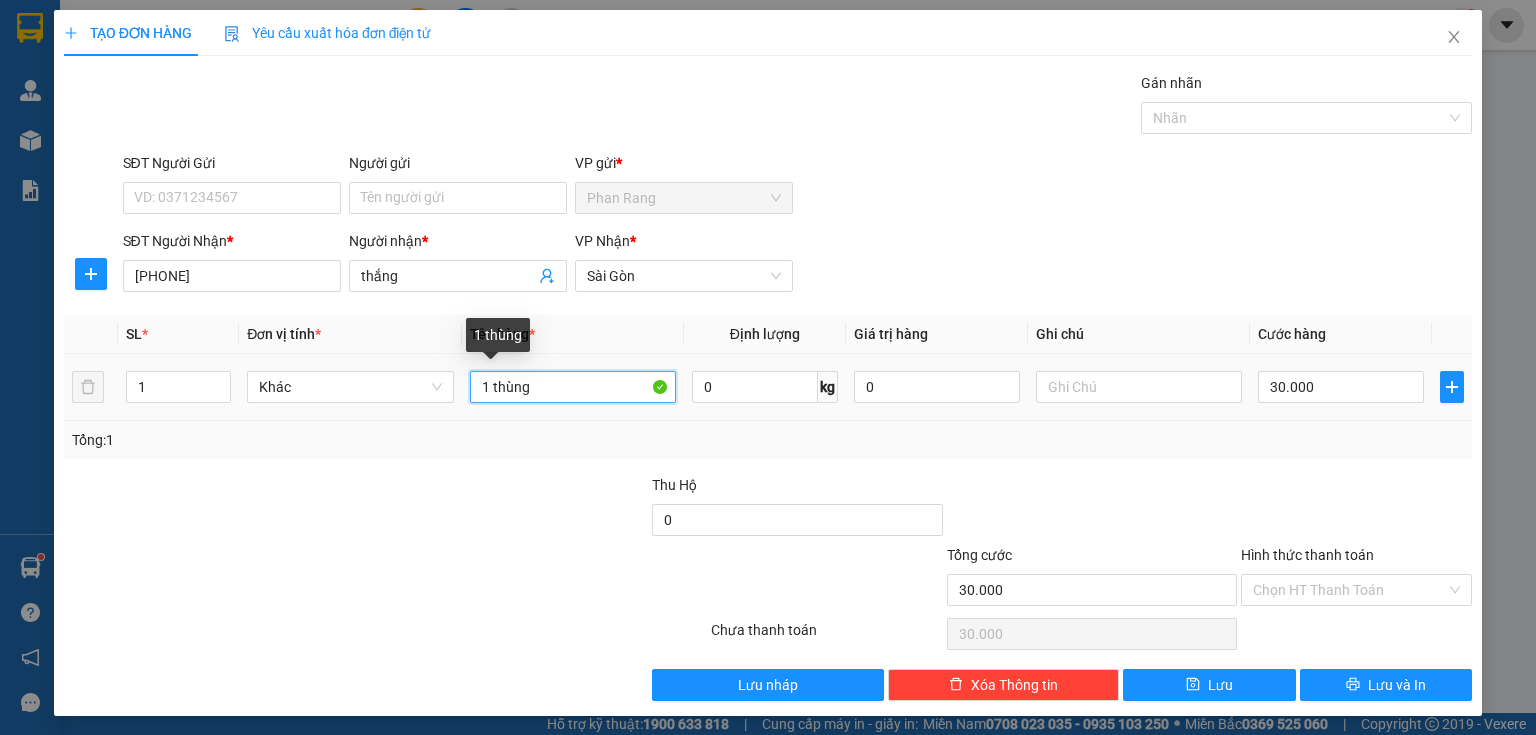 click on "1 thùng" at bounding box center [573, 387] 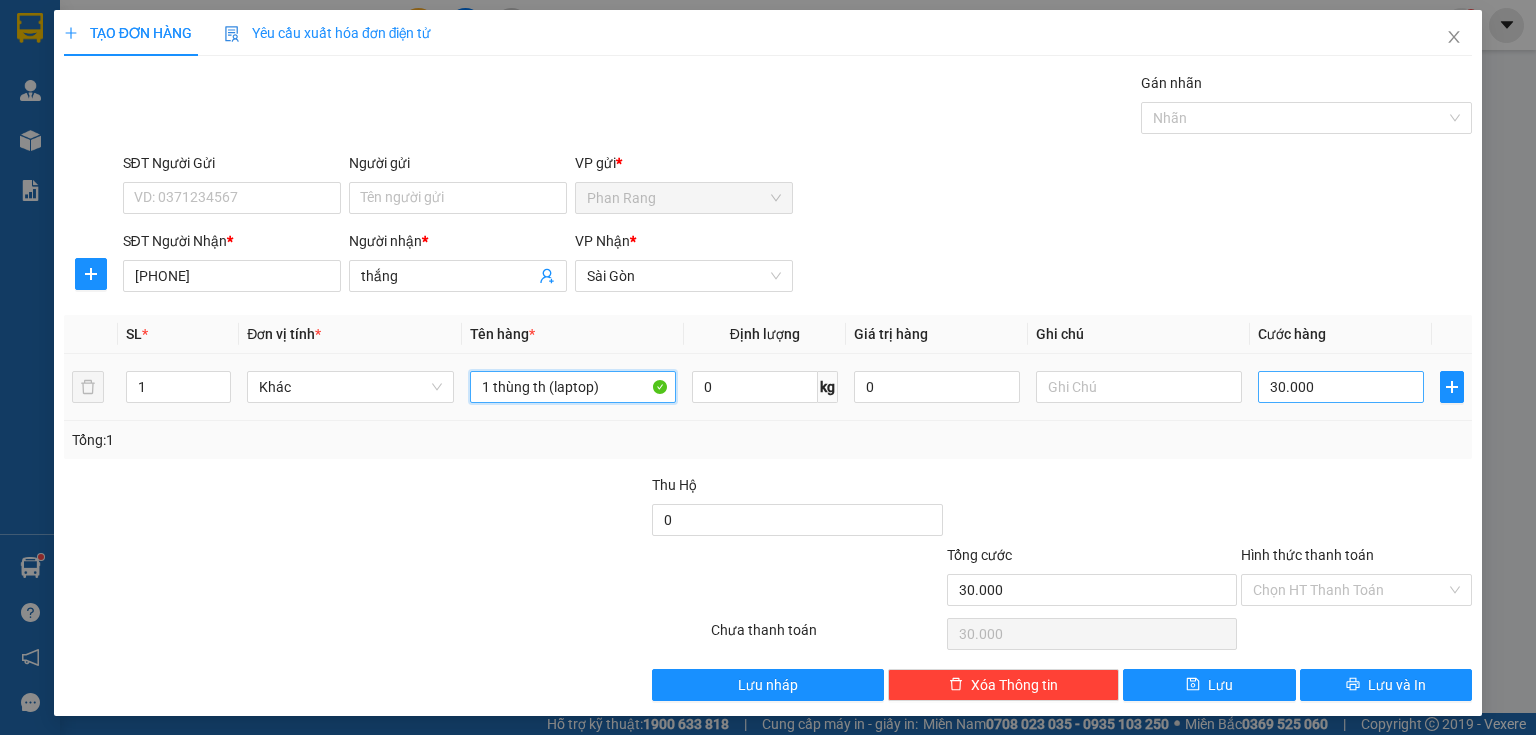 type on "1 thùng th (laptop)" 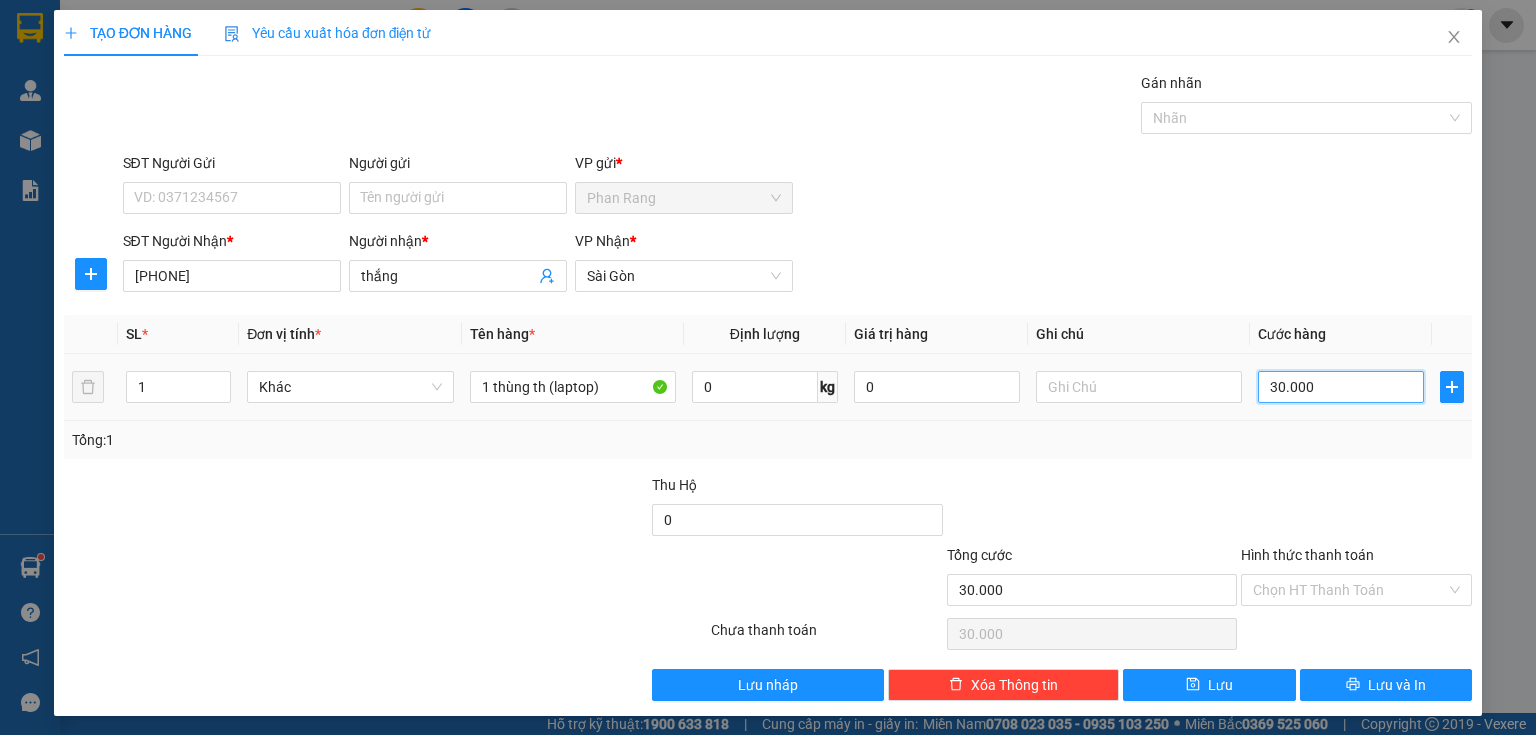 click on "30.000" at bounding box center (1341, 387) 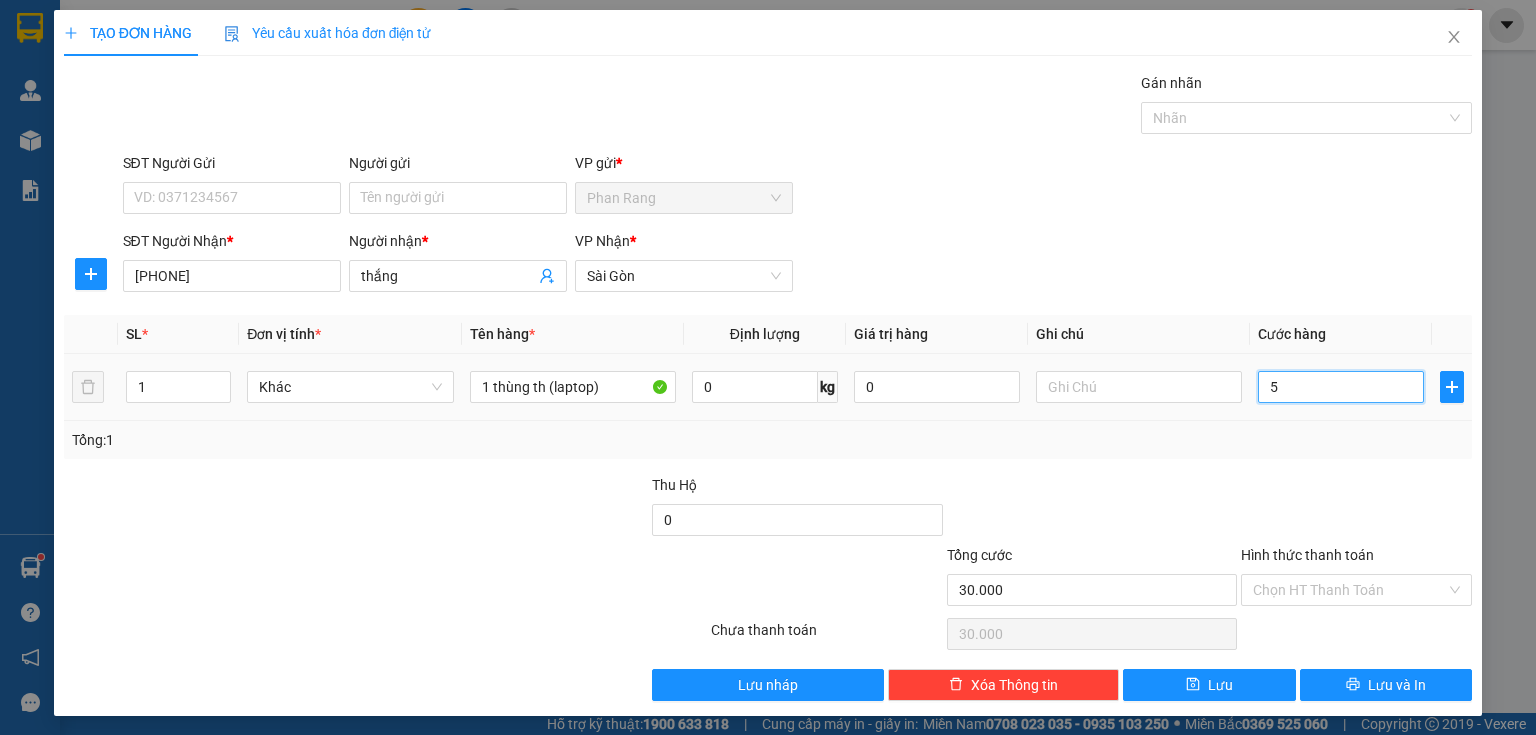 type on "5" 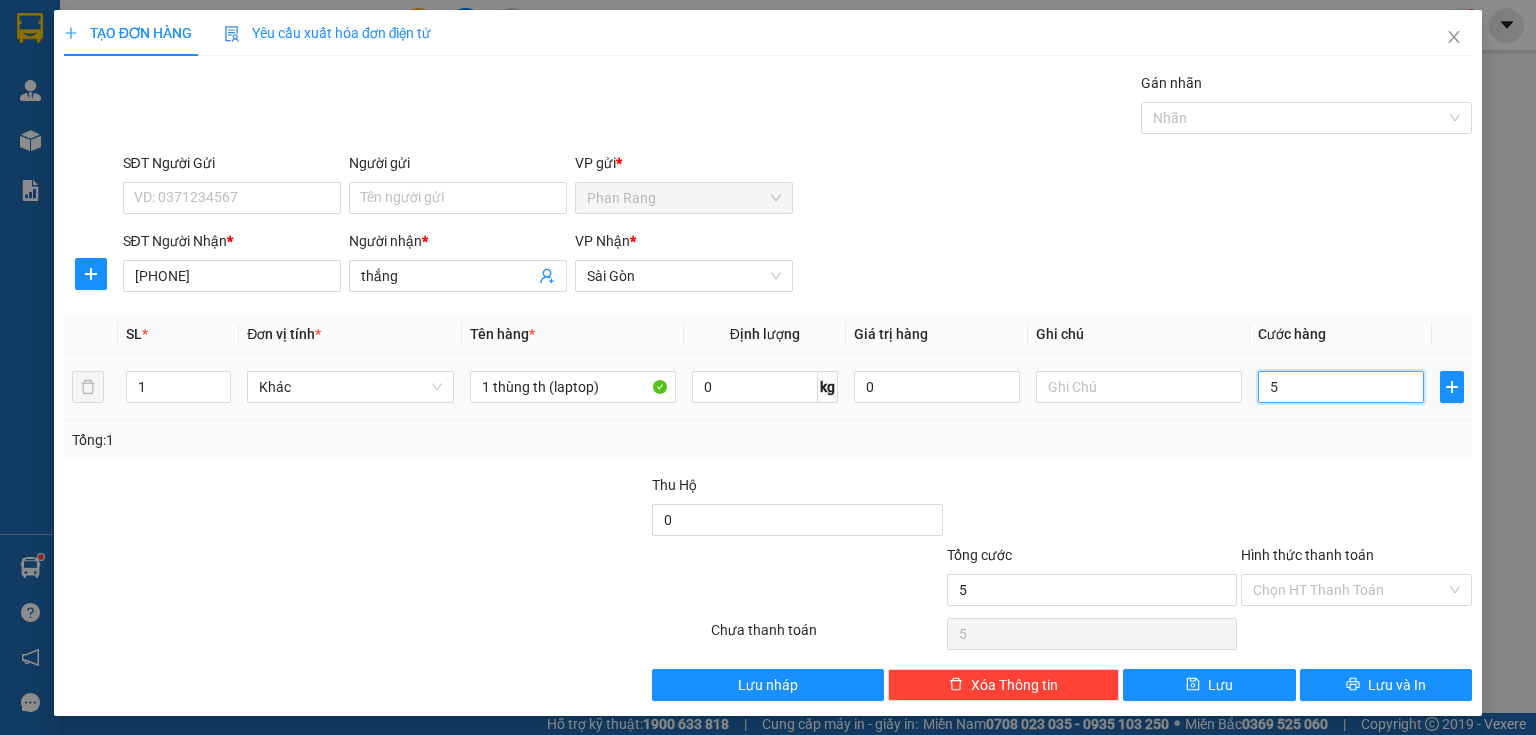 type on "50" 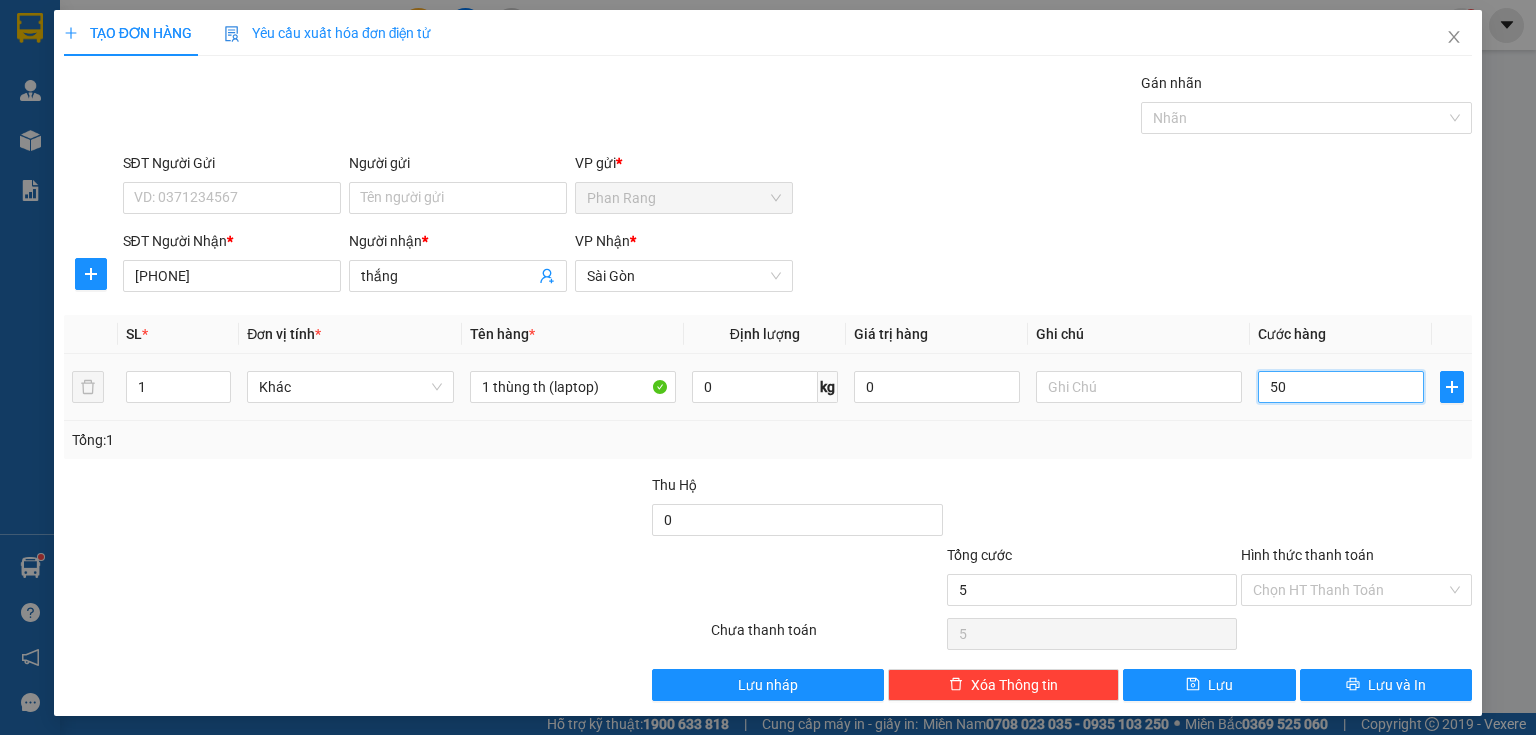type on "50" 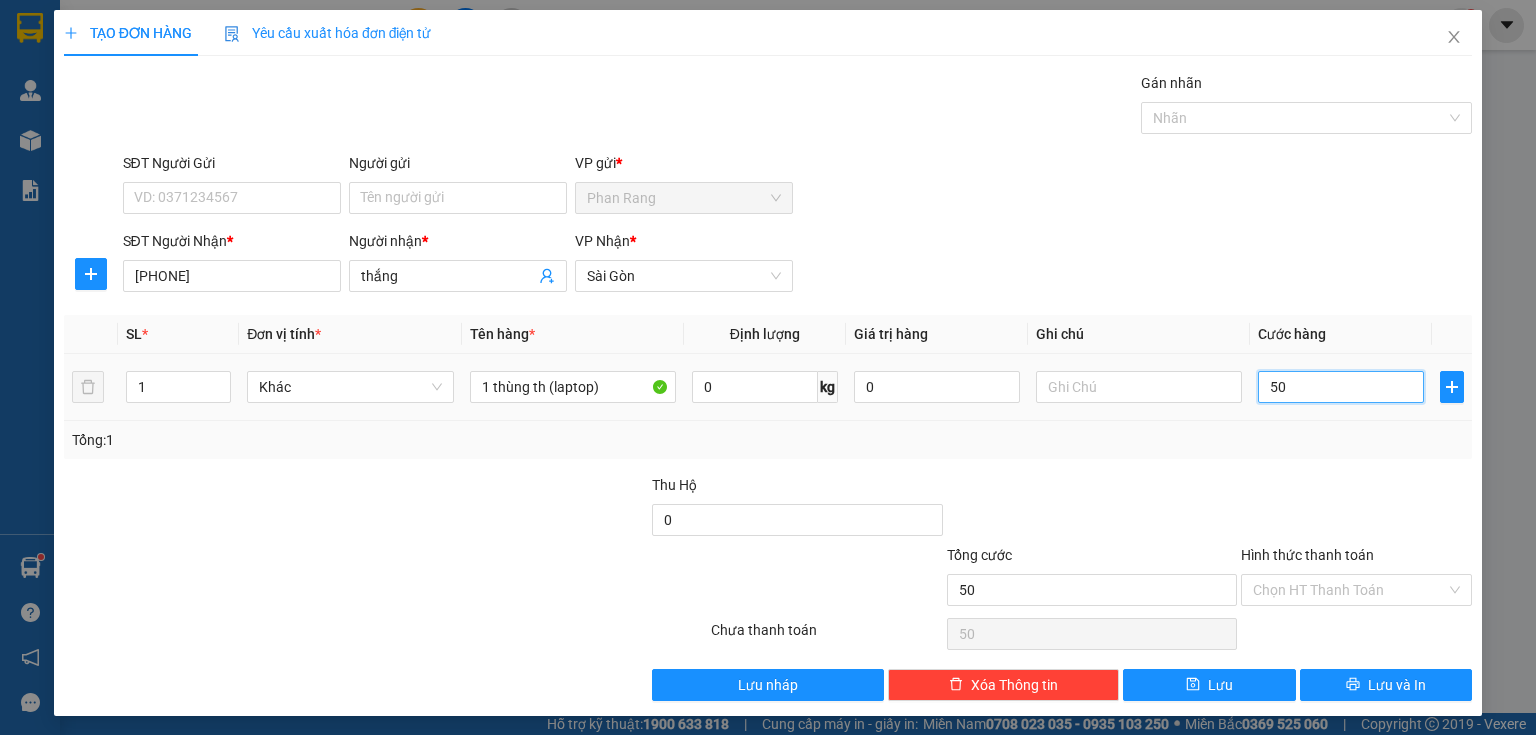 type on "500" 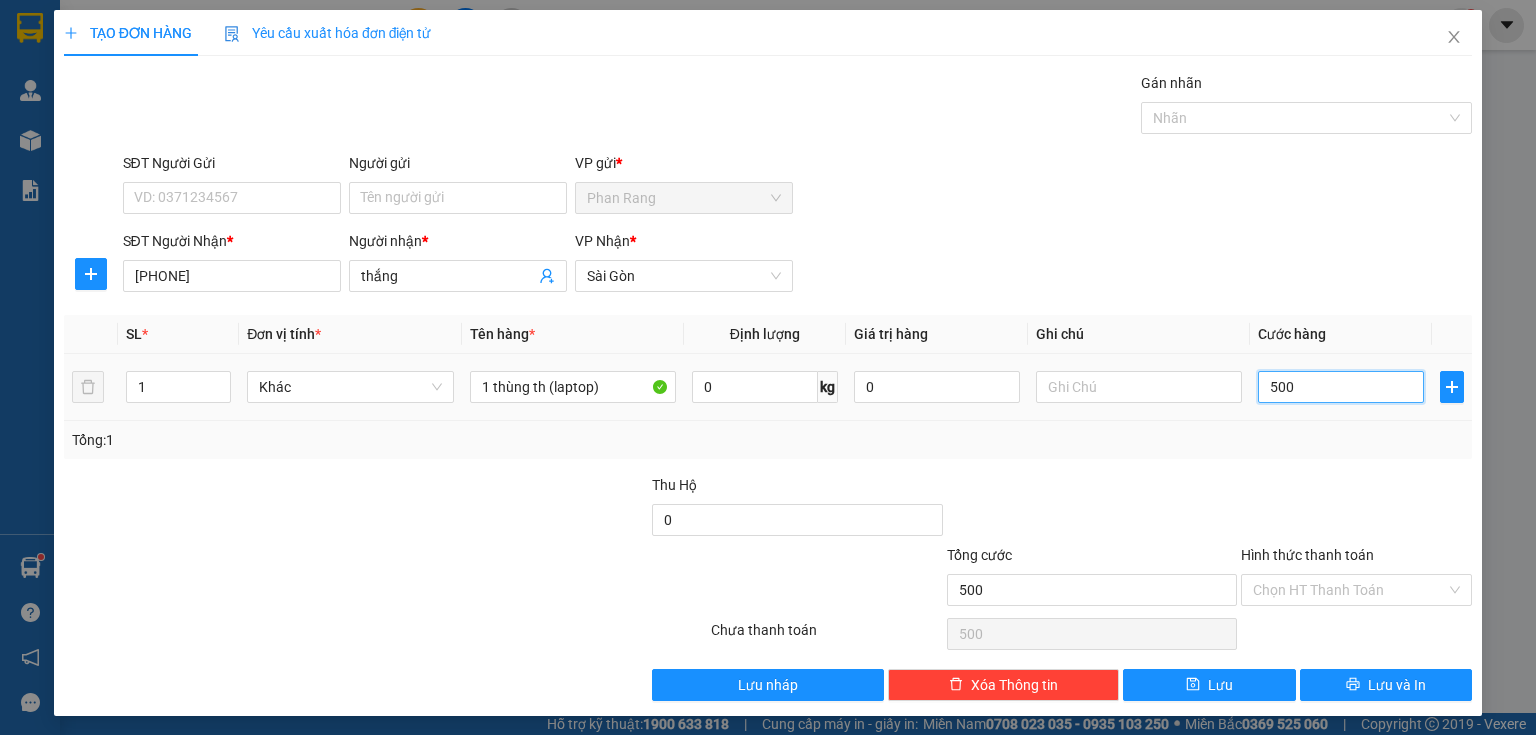type on "5.000" 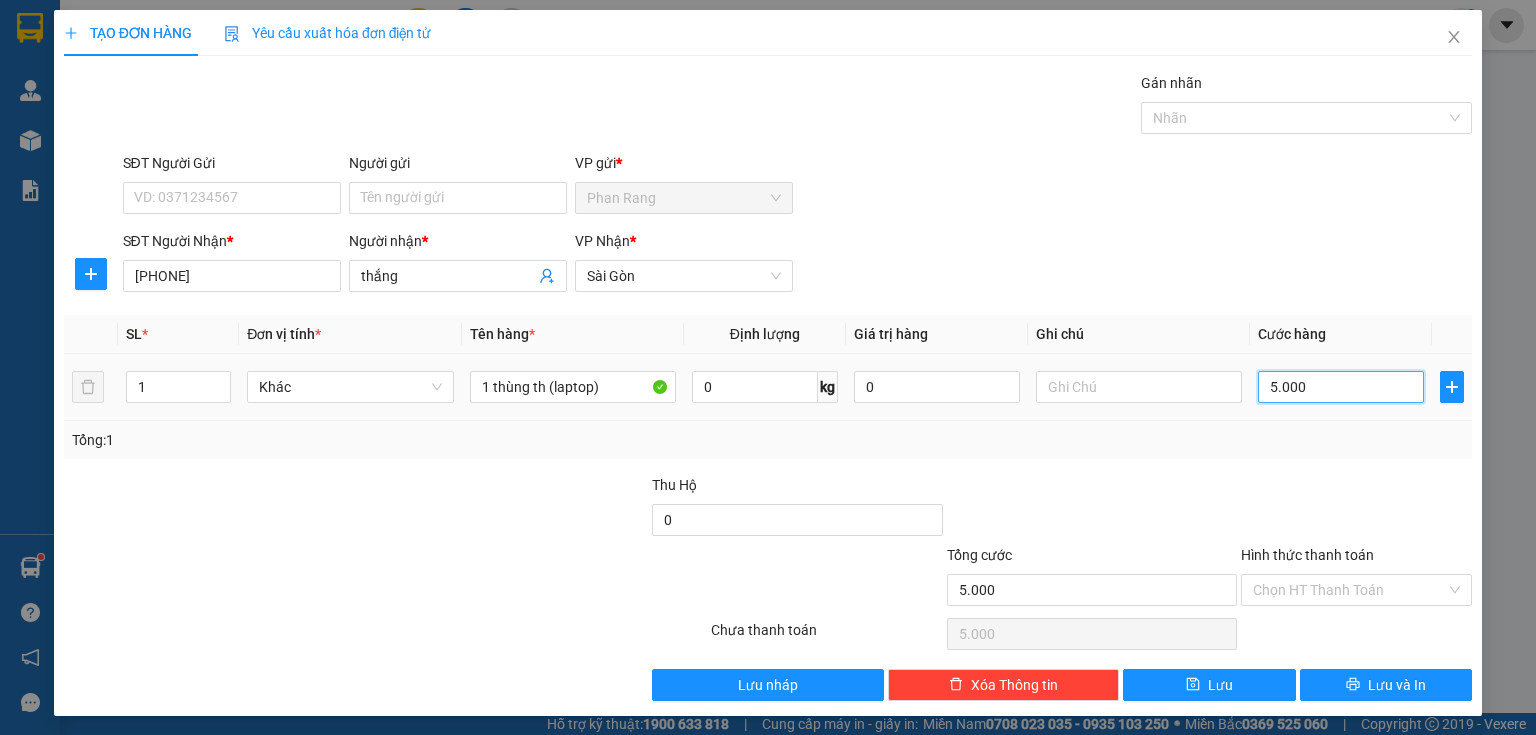 type on "50.000" 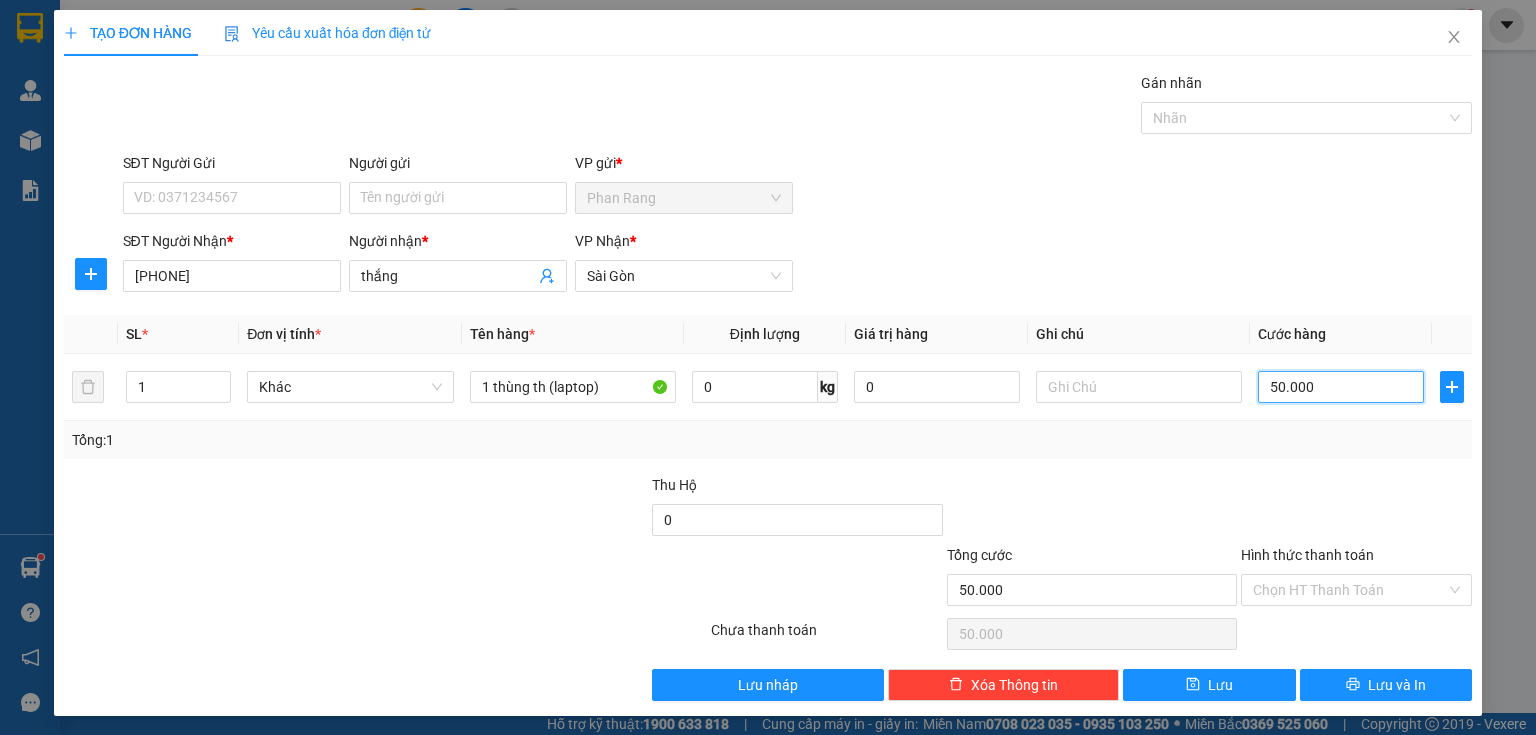type on "50.000" 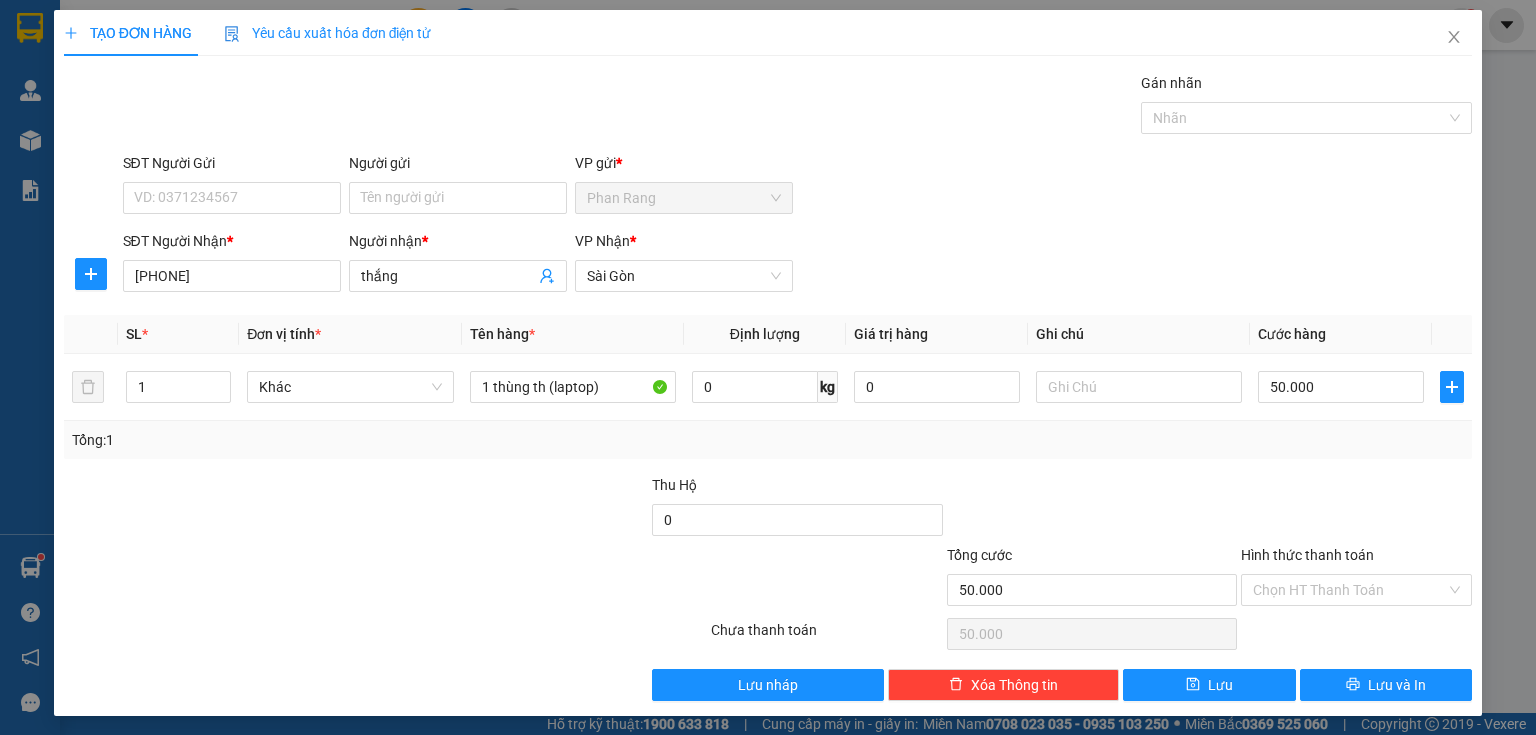 click on "Hình thức thanh toán" at bounding box center (1356, 559) 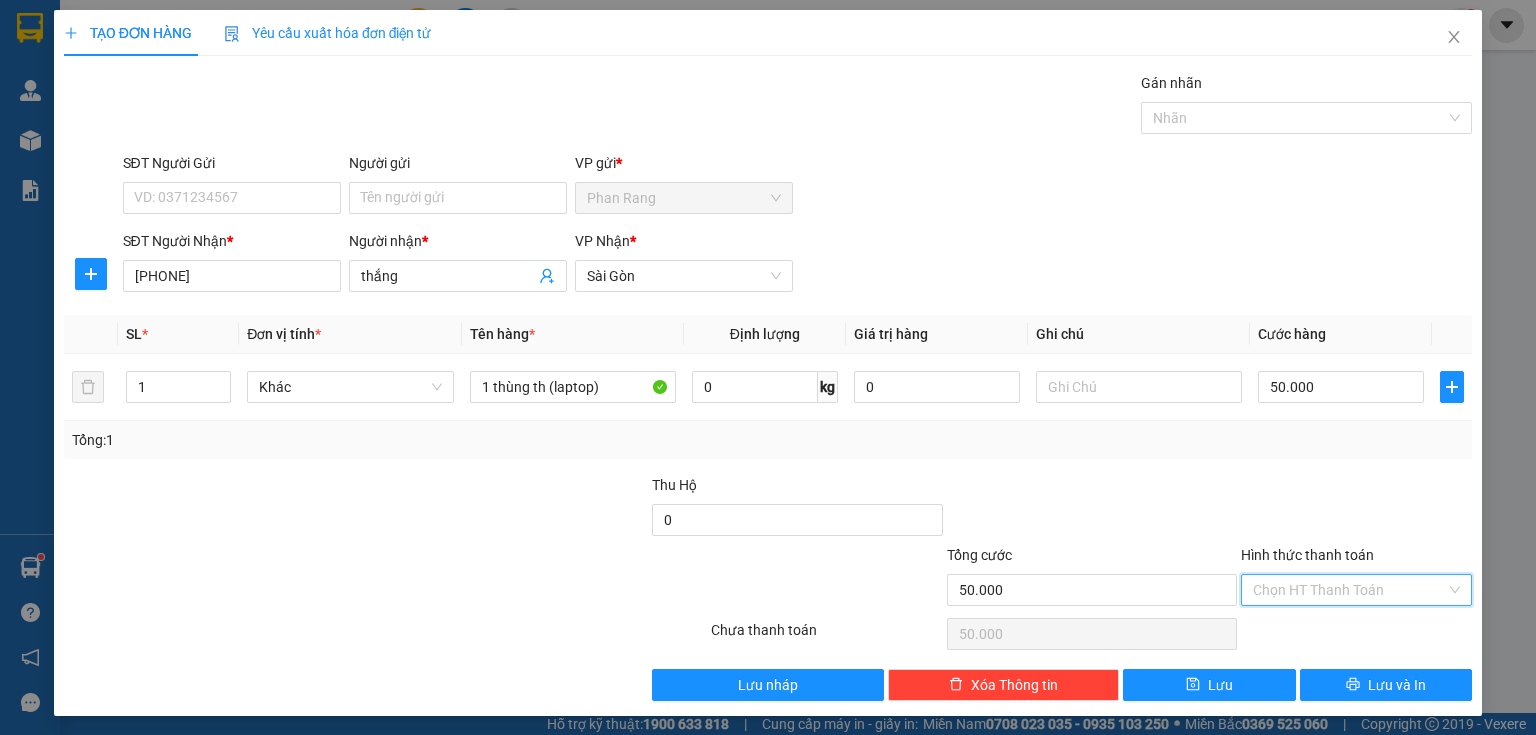 click on "Hình thức thanh toán" at bounding box center [1349, 590] 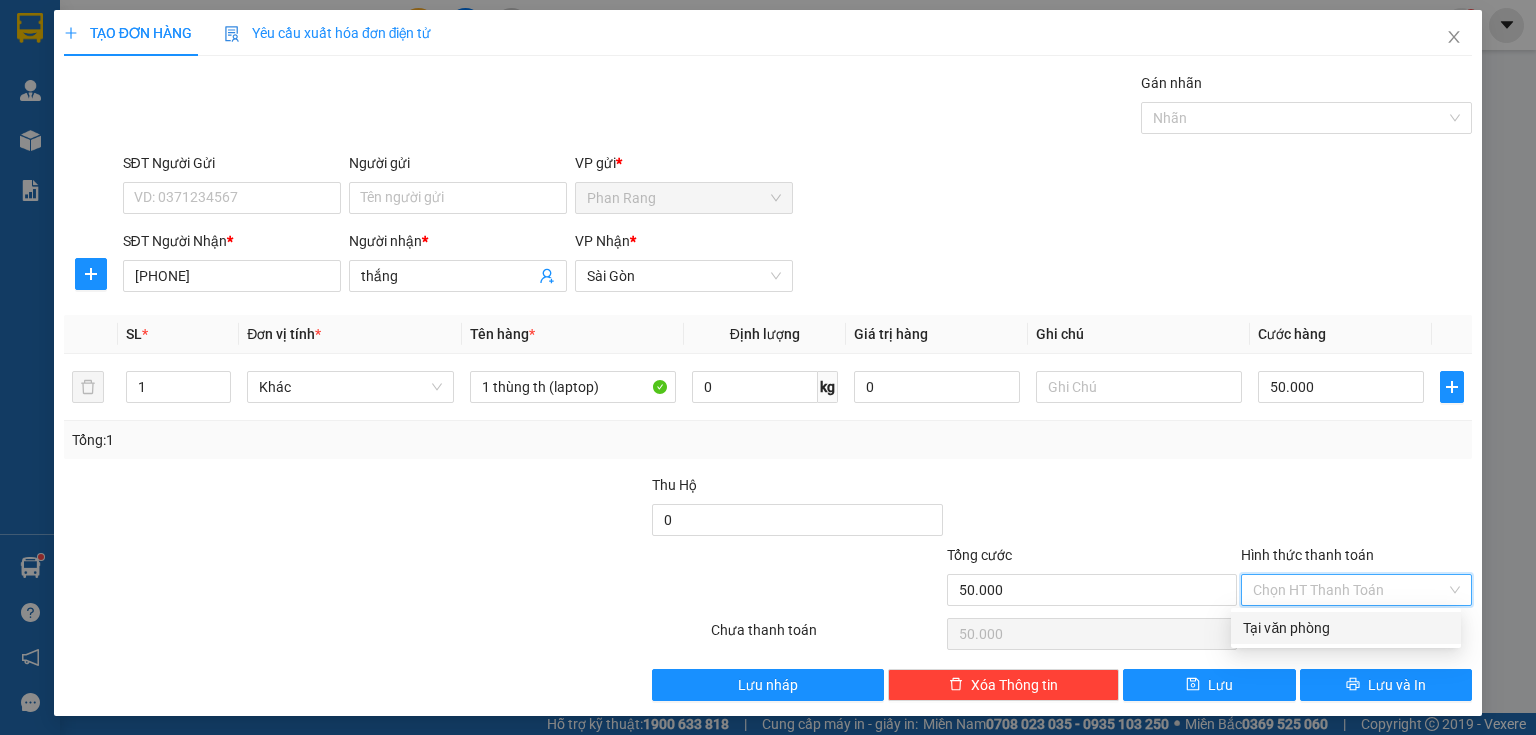 click on "Tại văn phòng" at bounding box center (1346, 628) 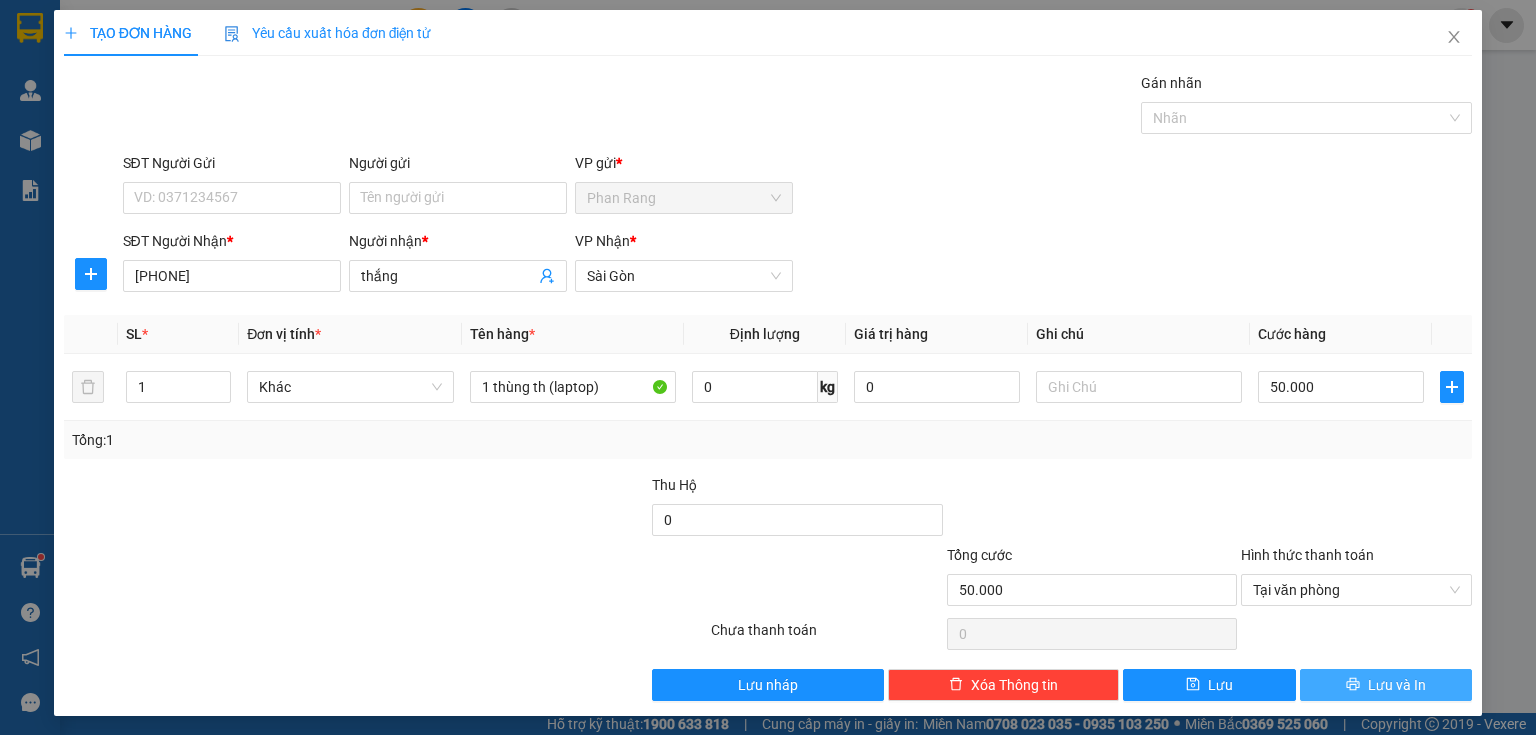 click on "Lưu và In" at bounding box center (1386, 685) 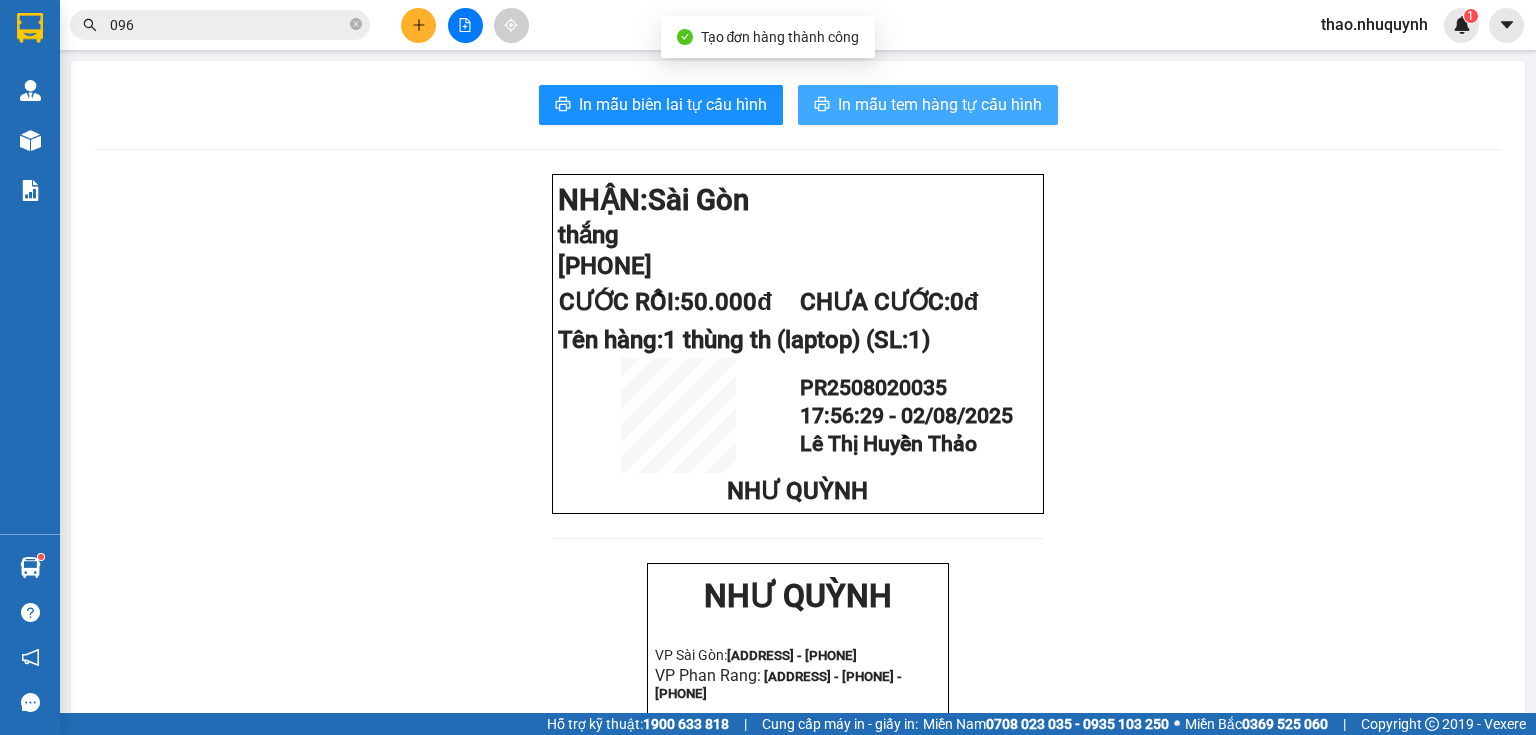 click on "In mẫu tem hàng tự cấu hình" at bounding box center (940, 104) 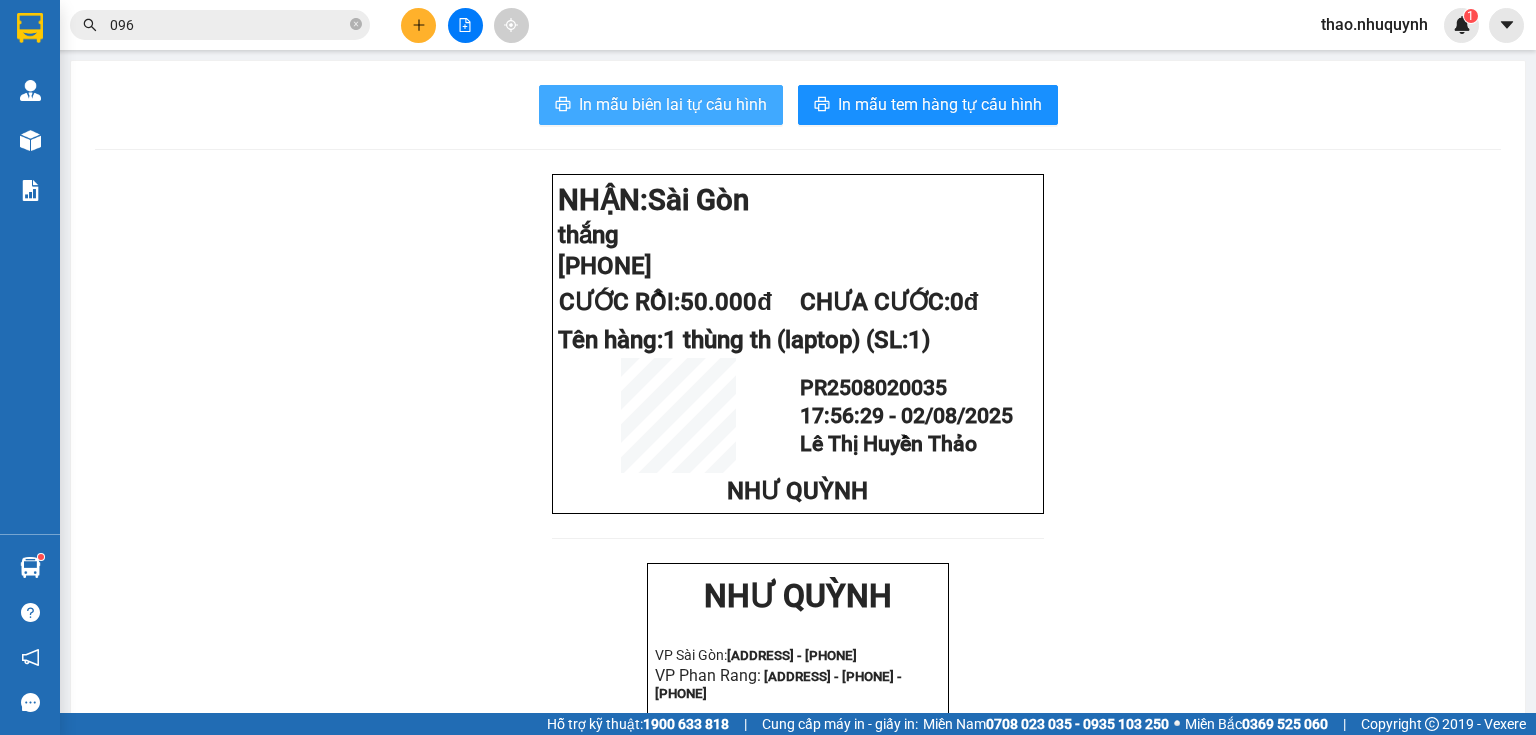 click on "In mẫu biên lai tự cấu hình" at bounding box center (673, 104) 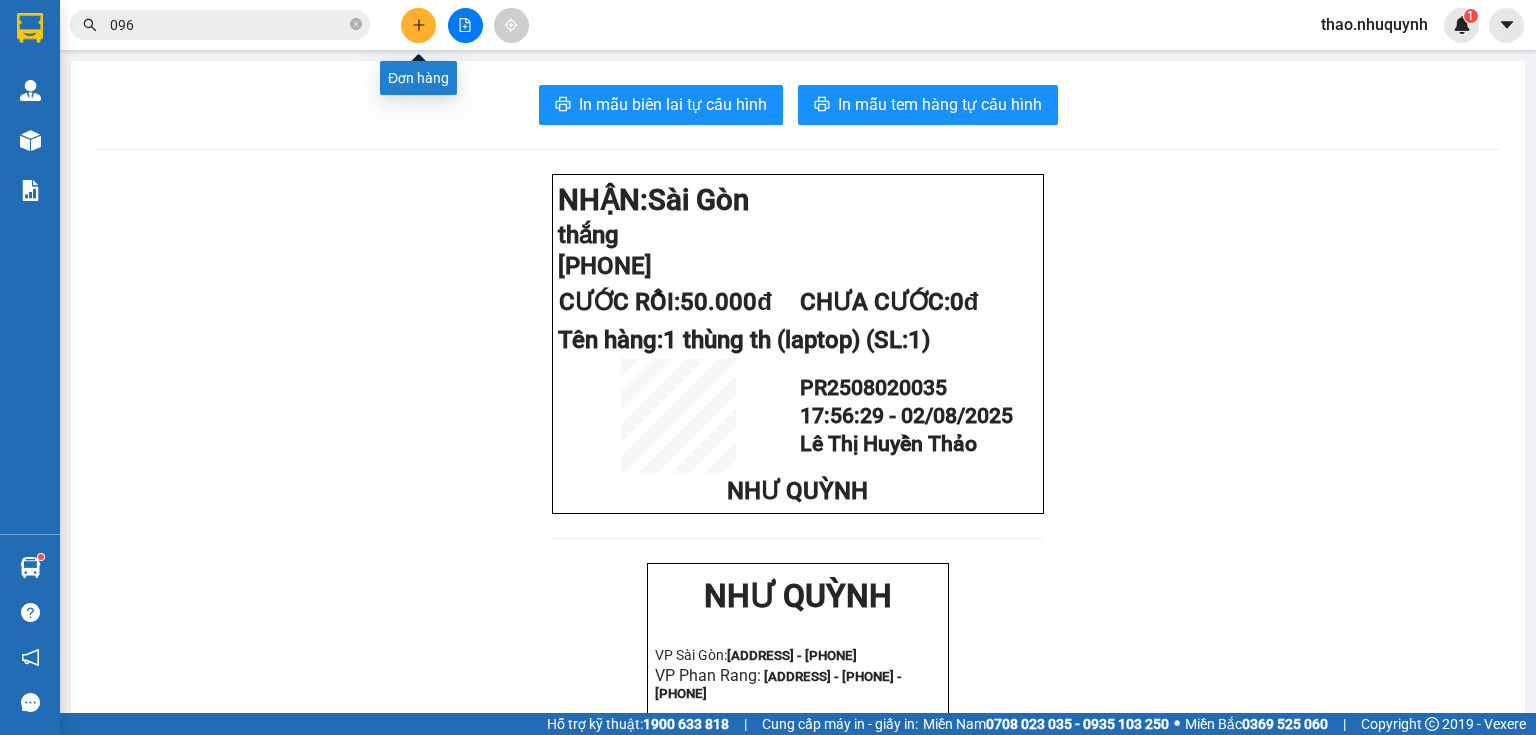 click 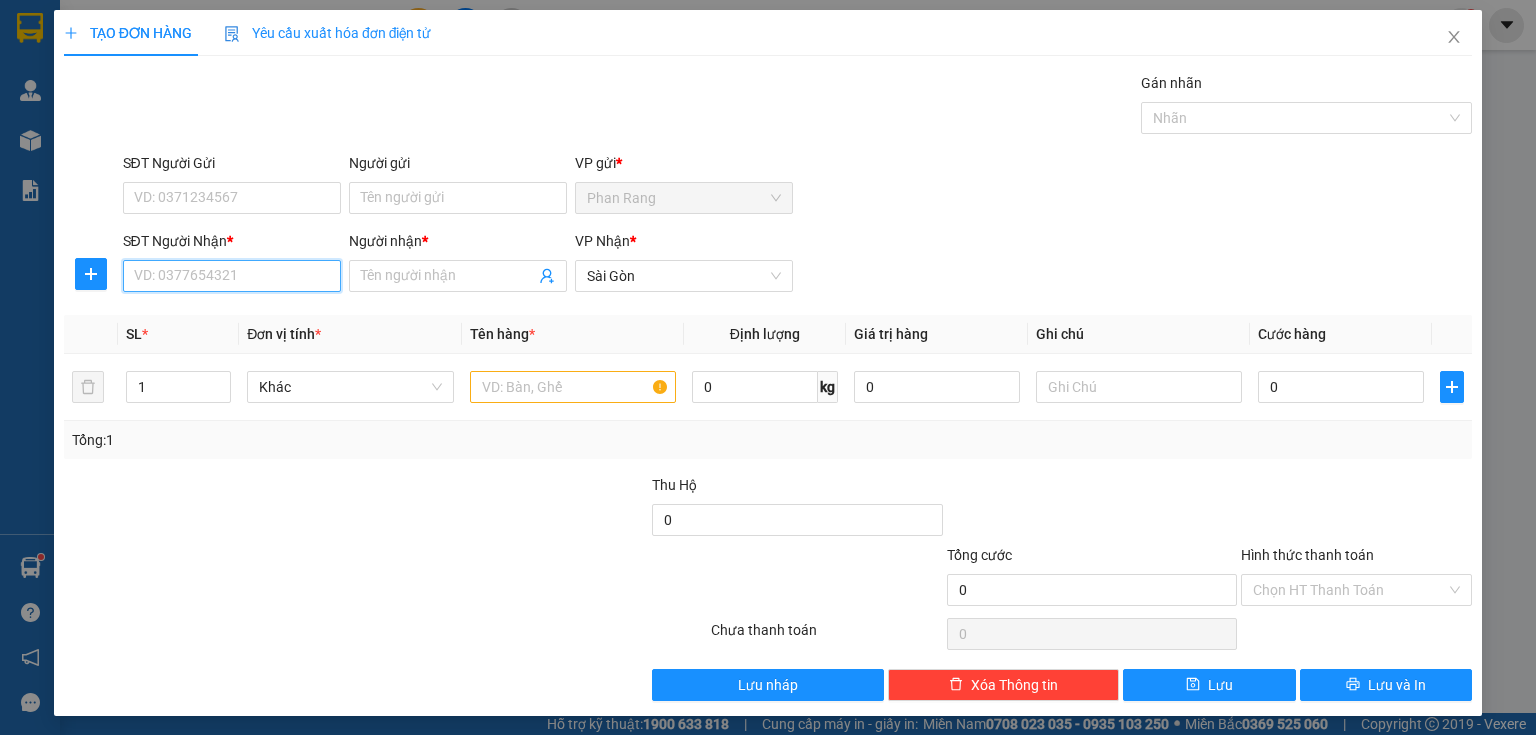 click on "SĐT Người Nhận  *" at bounding box center [232, 276] 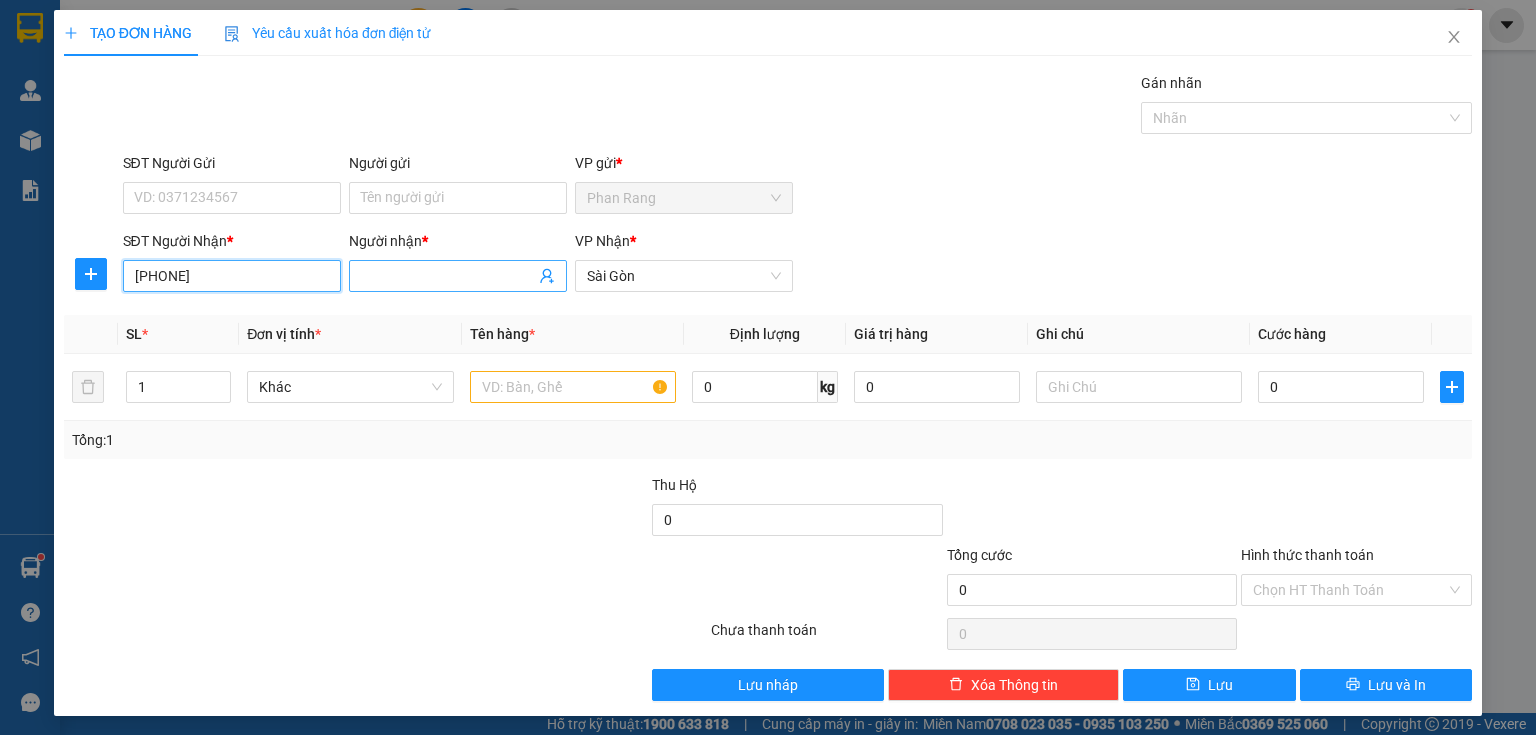 type on "[PHONE]" 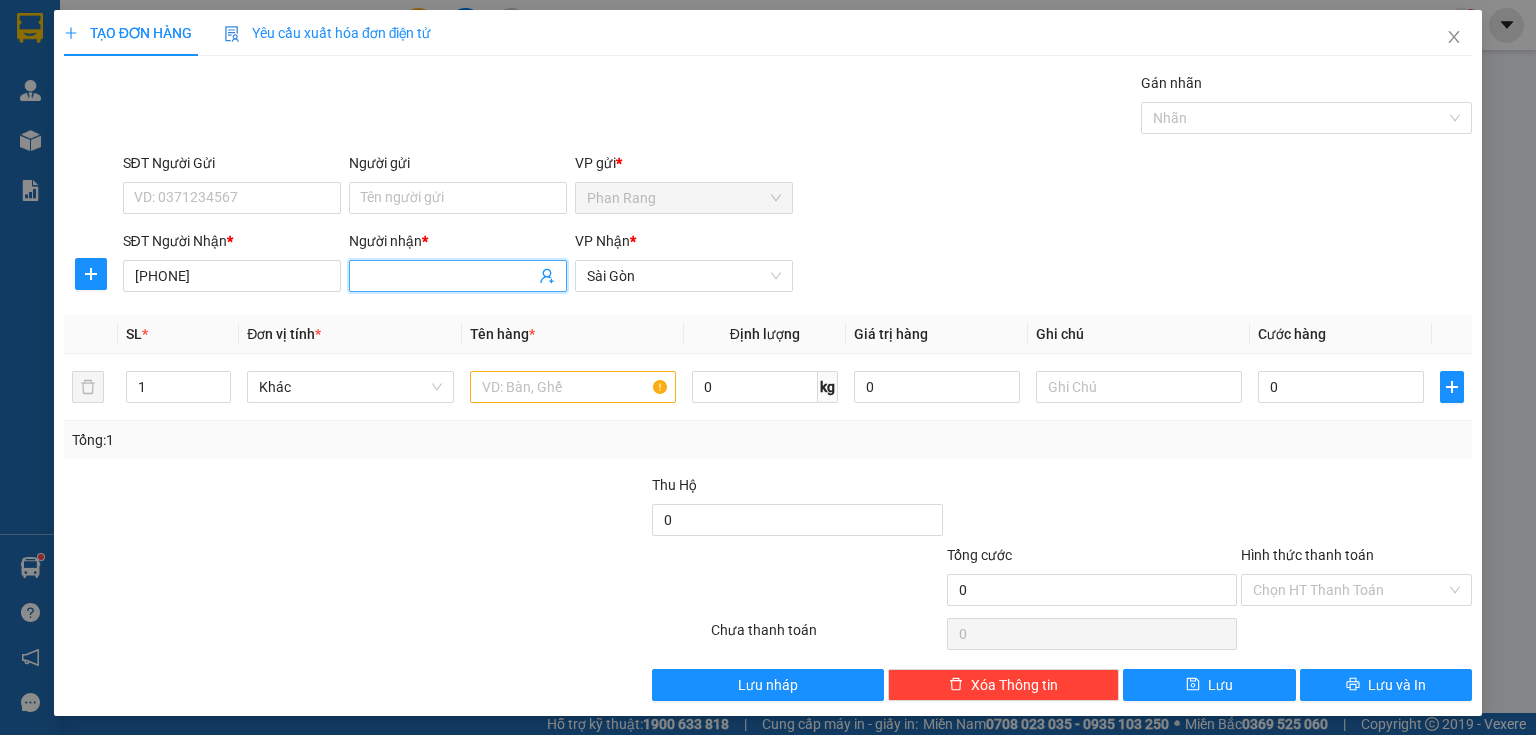 click on "Người nhận  *" at bounding box center [448, 276] 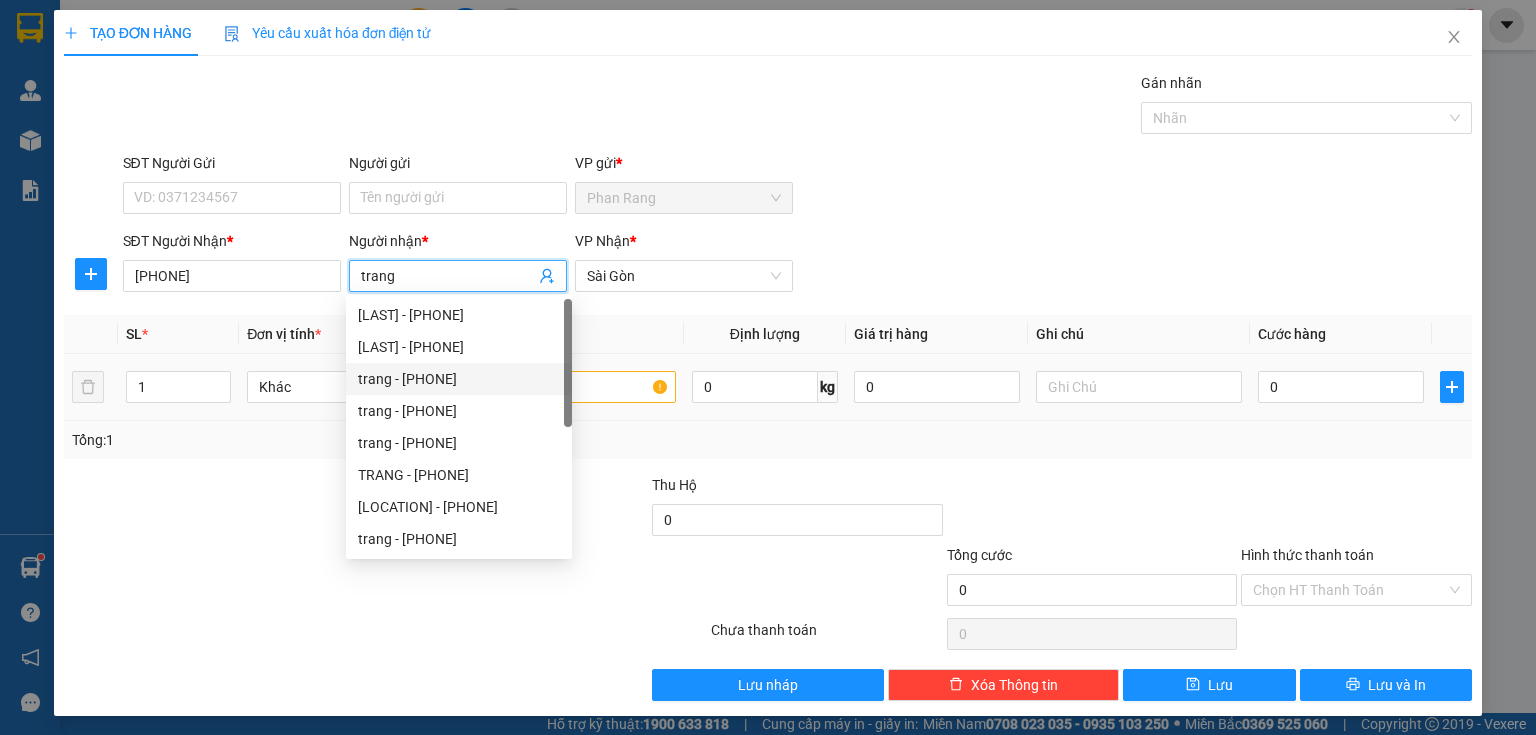 type on "trang" 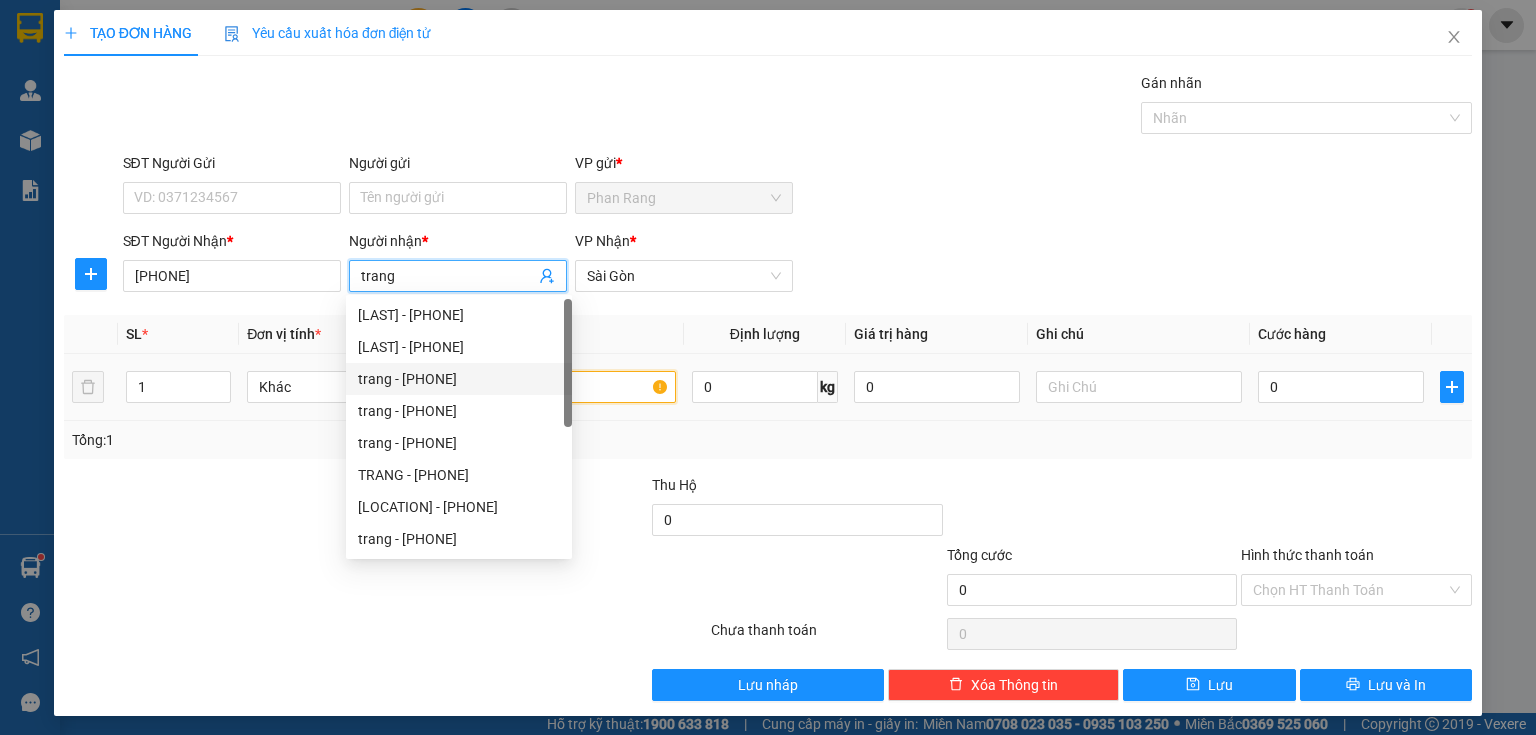 click at bounding box center [573, 387] 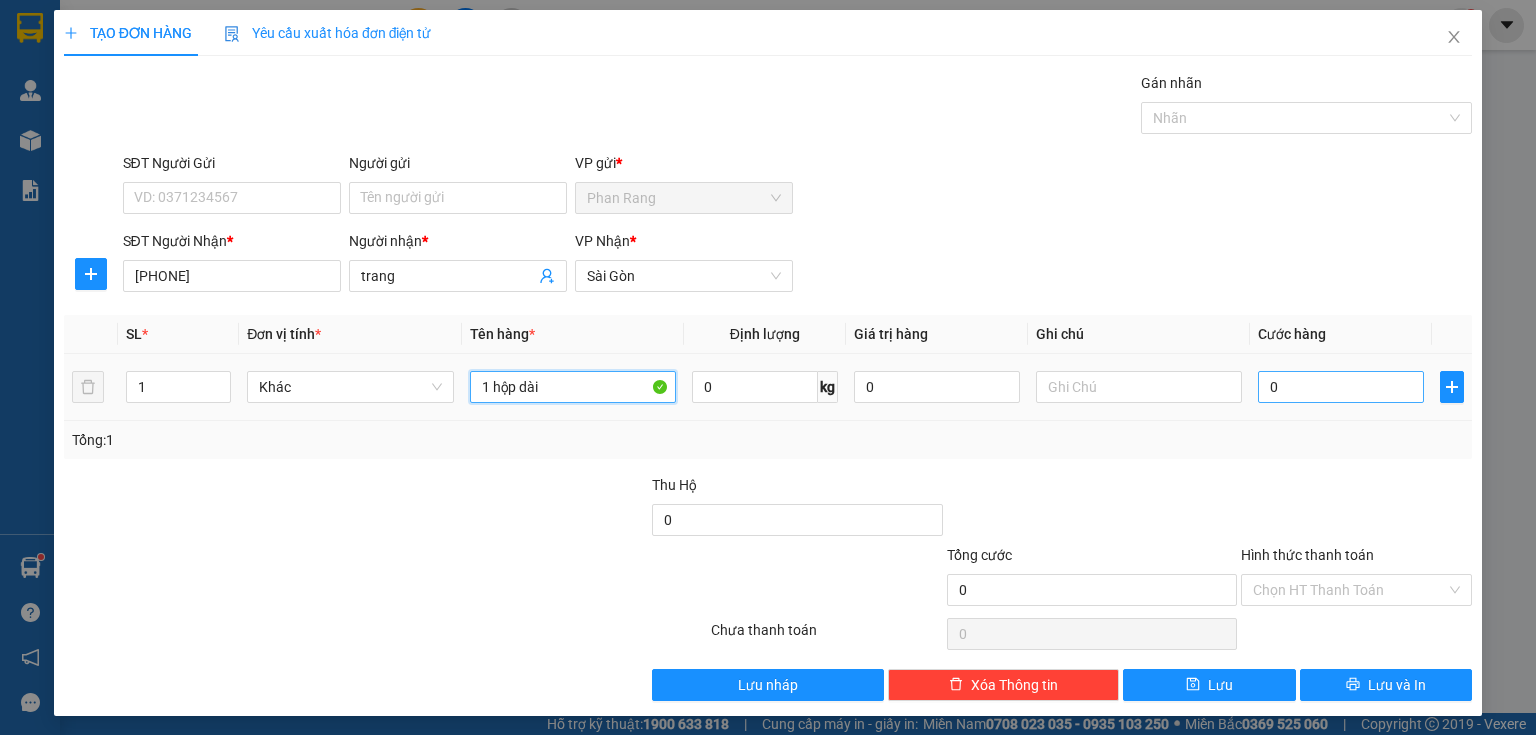 type on "1 hộp dài" 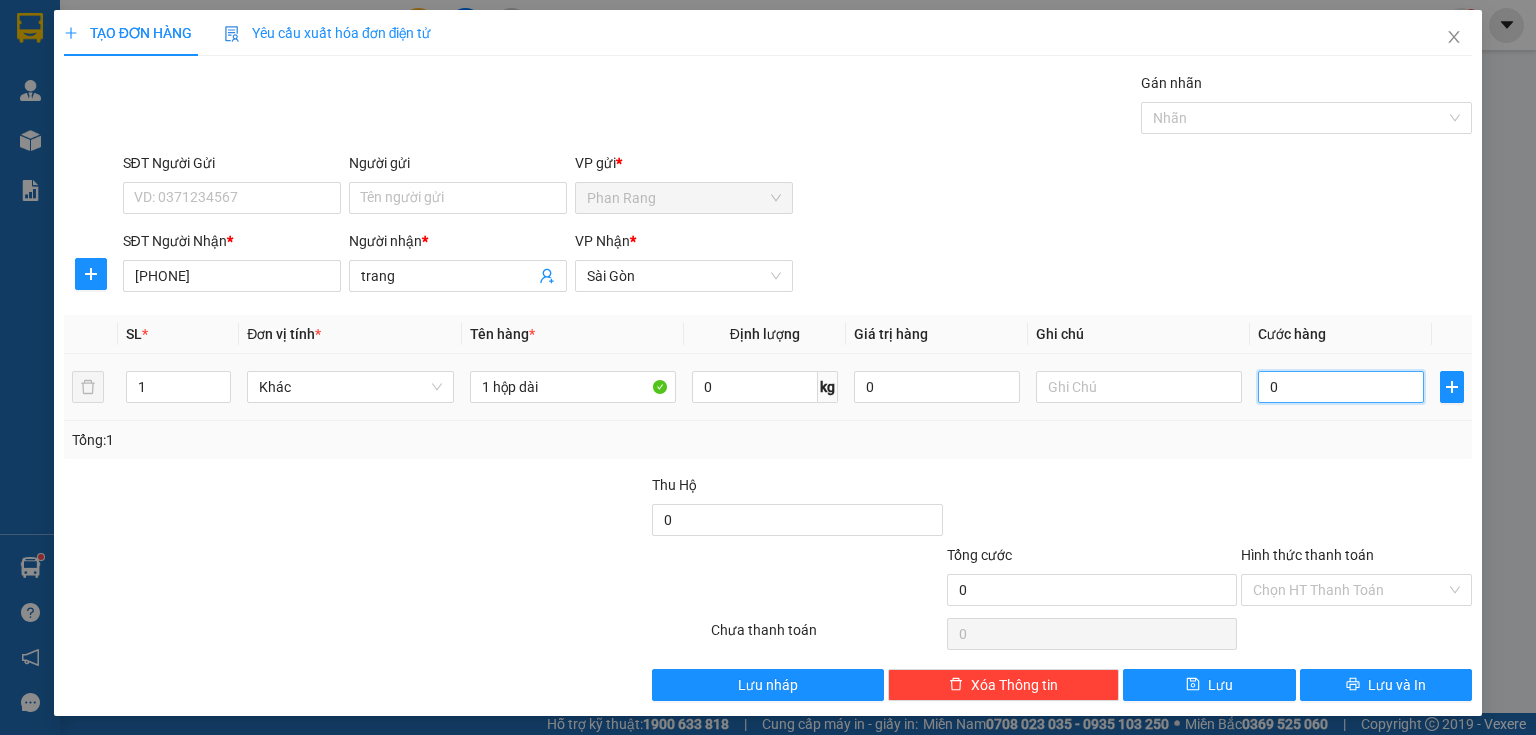 click on "0" at bounding box center [1341, 387] 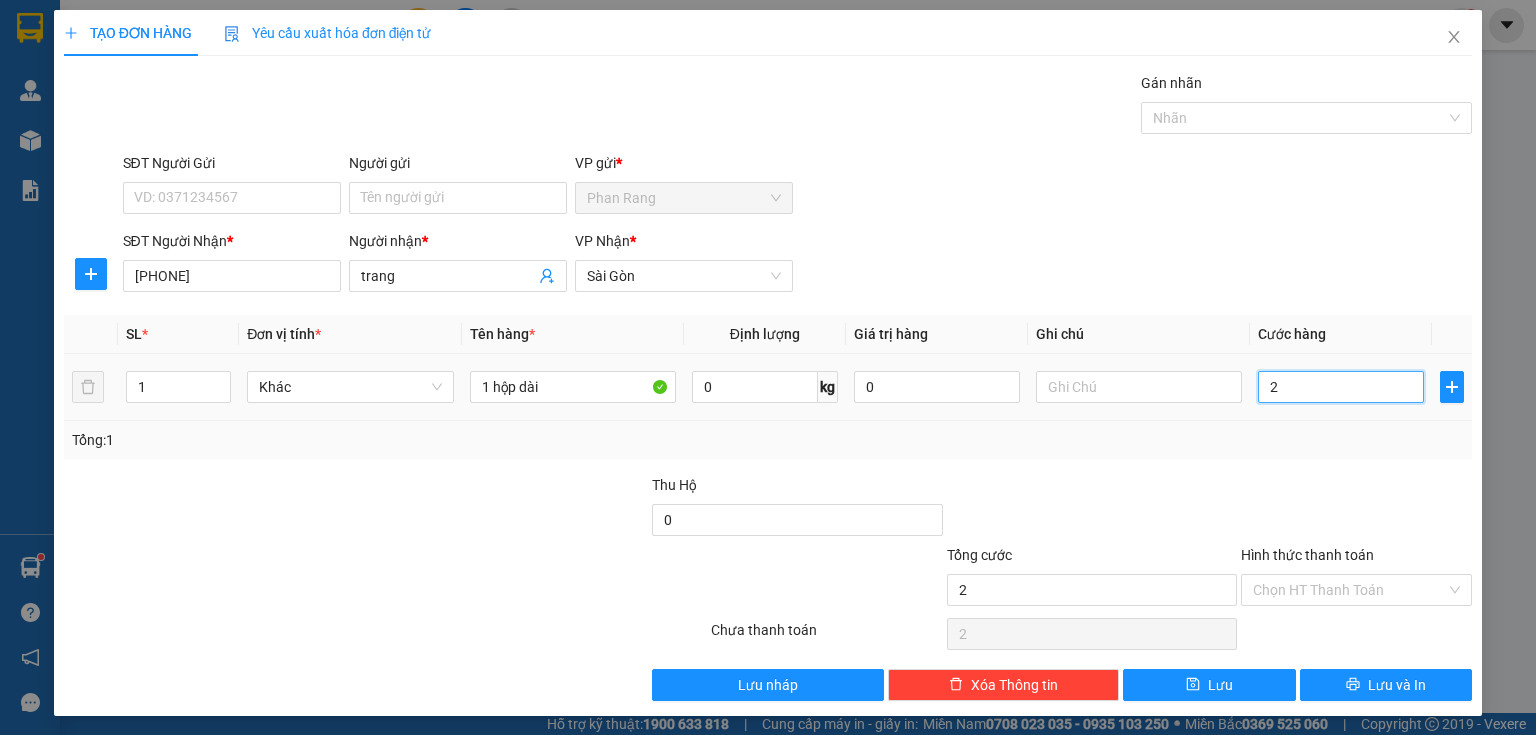 type on "20" 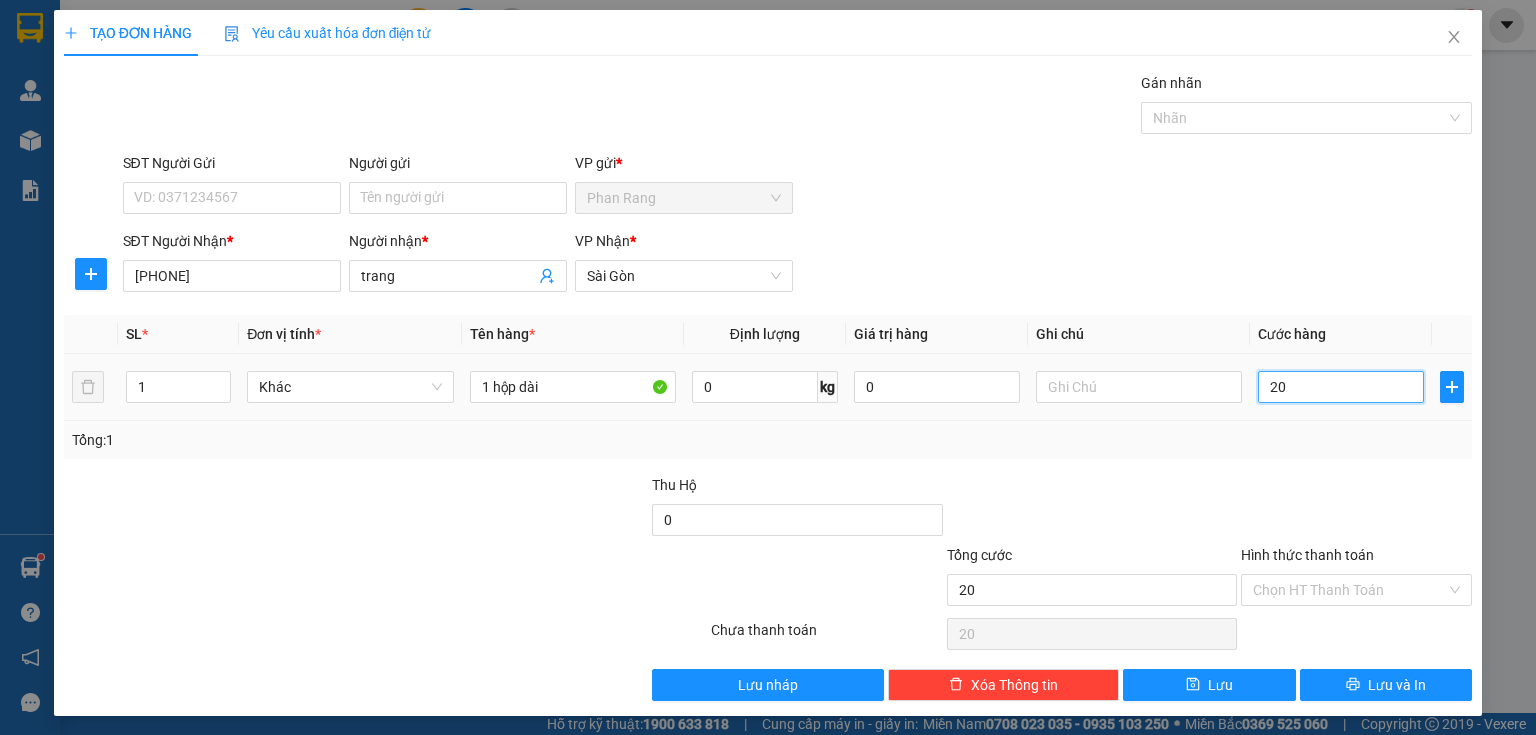 type on "200" 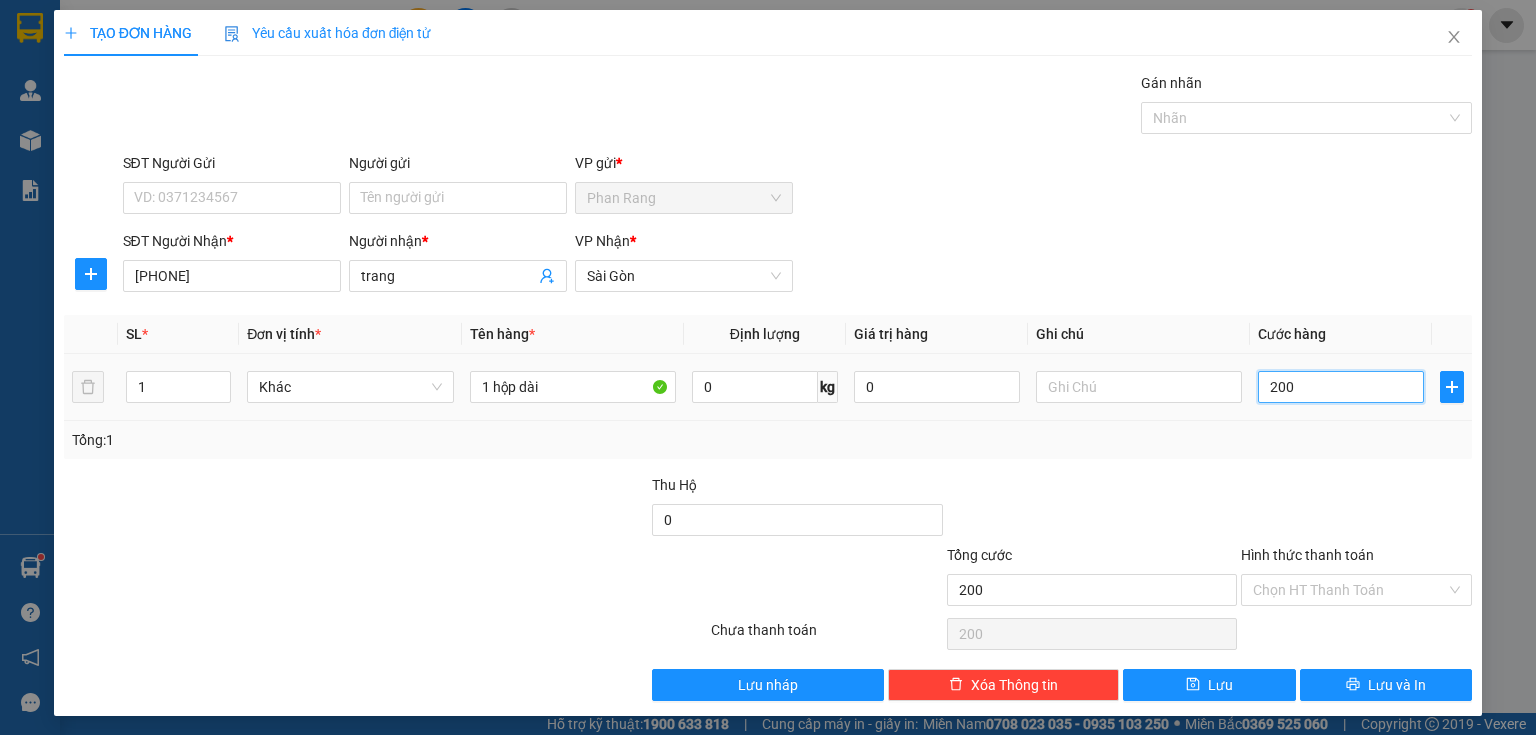 type on "2.000" 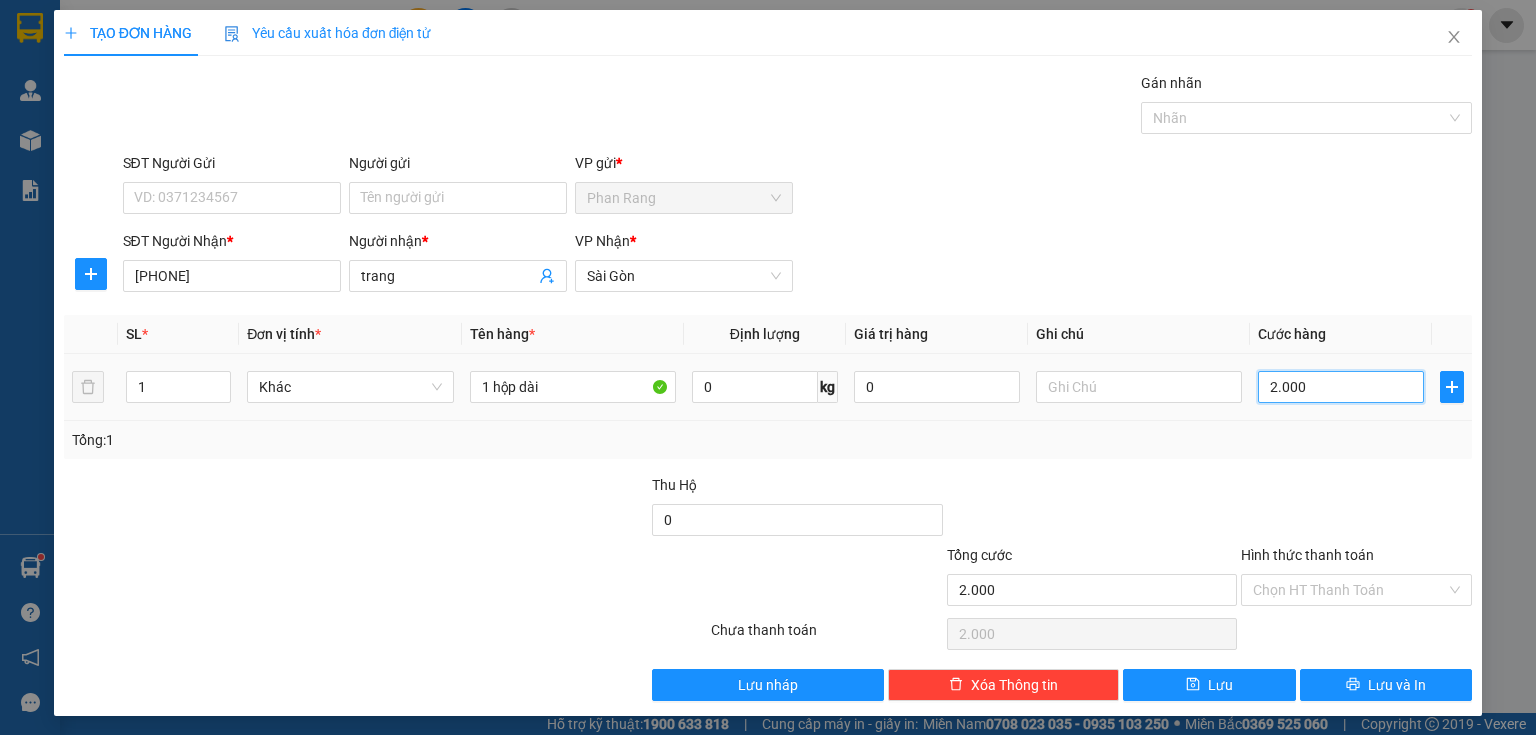 type on "20.000" 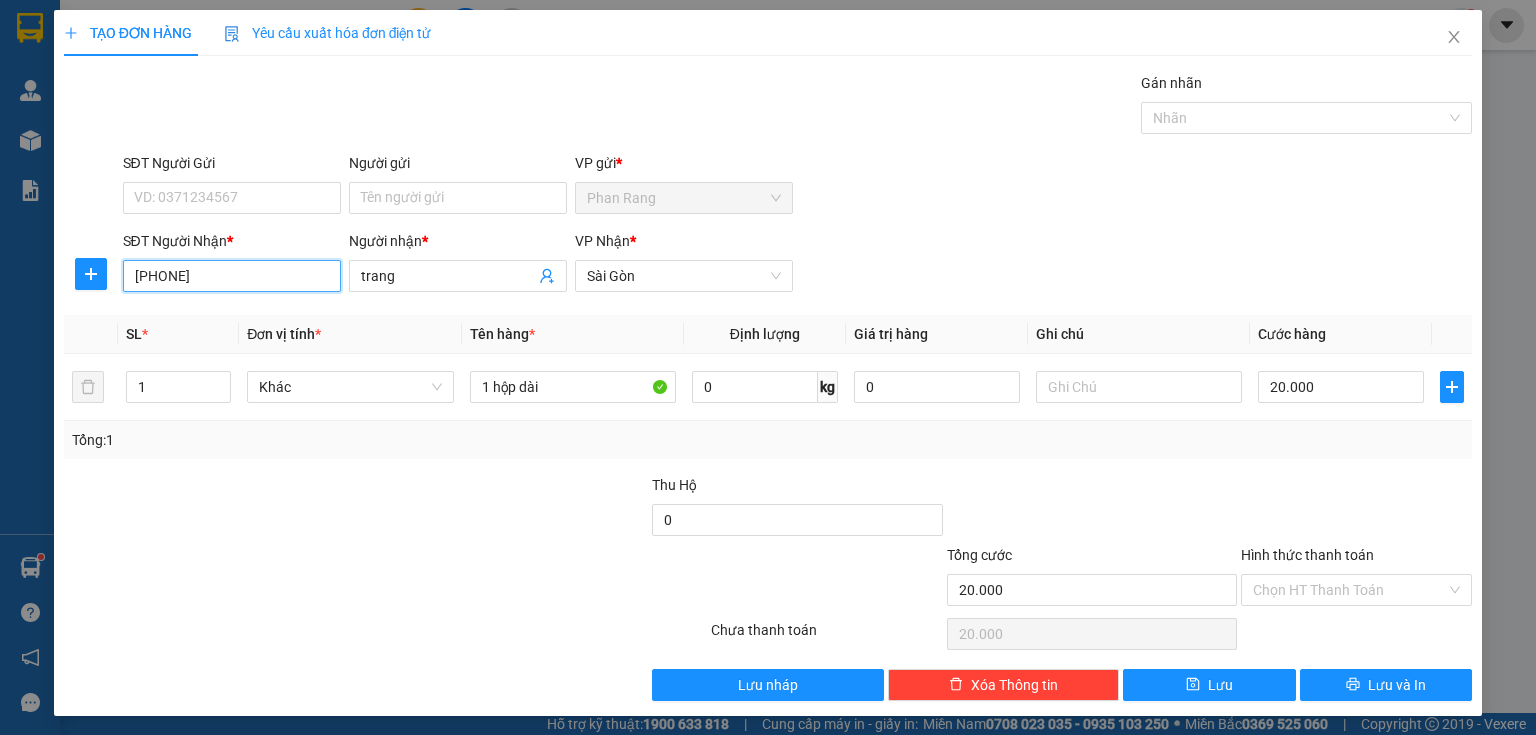 click on "[PHONE]" at bounding box center (232, 276) 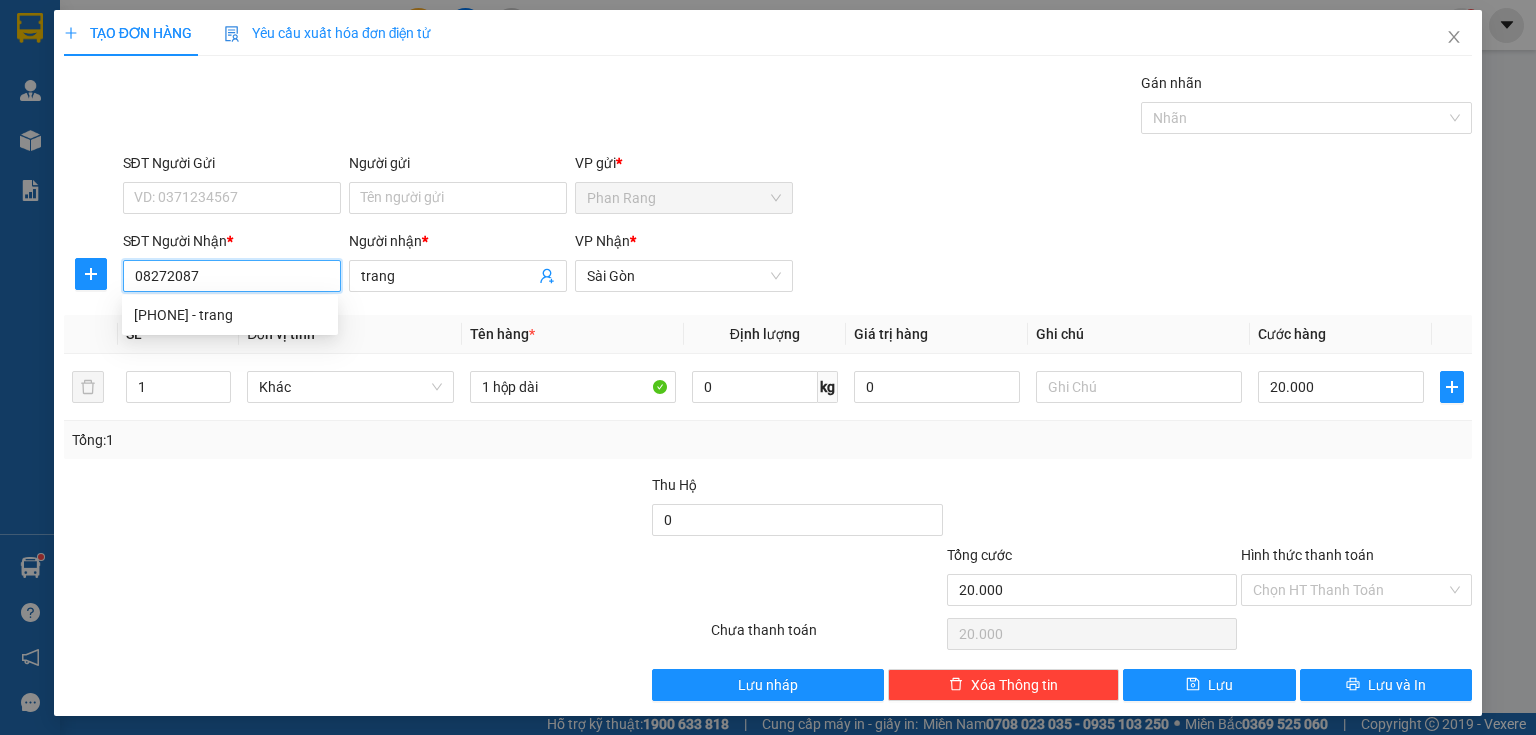 click on "08272087" at bounding box center [232, 276] 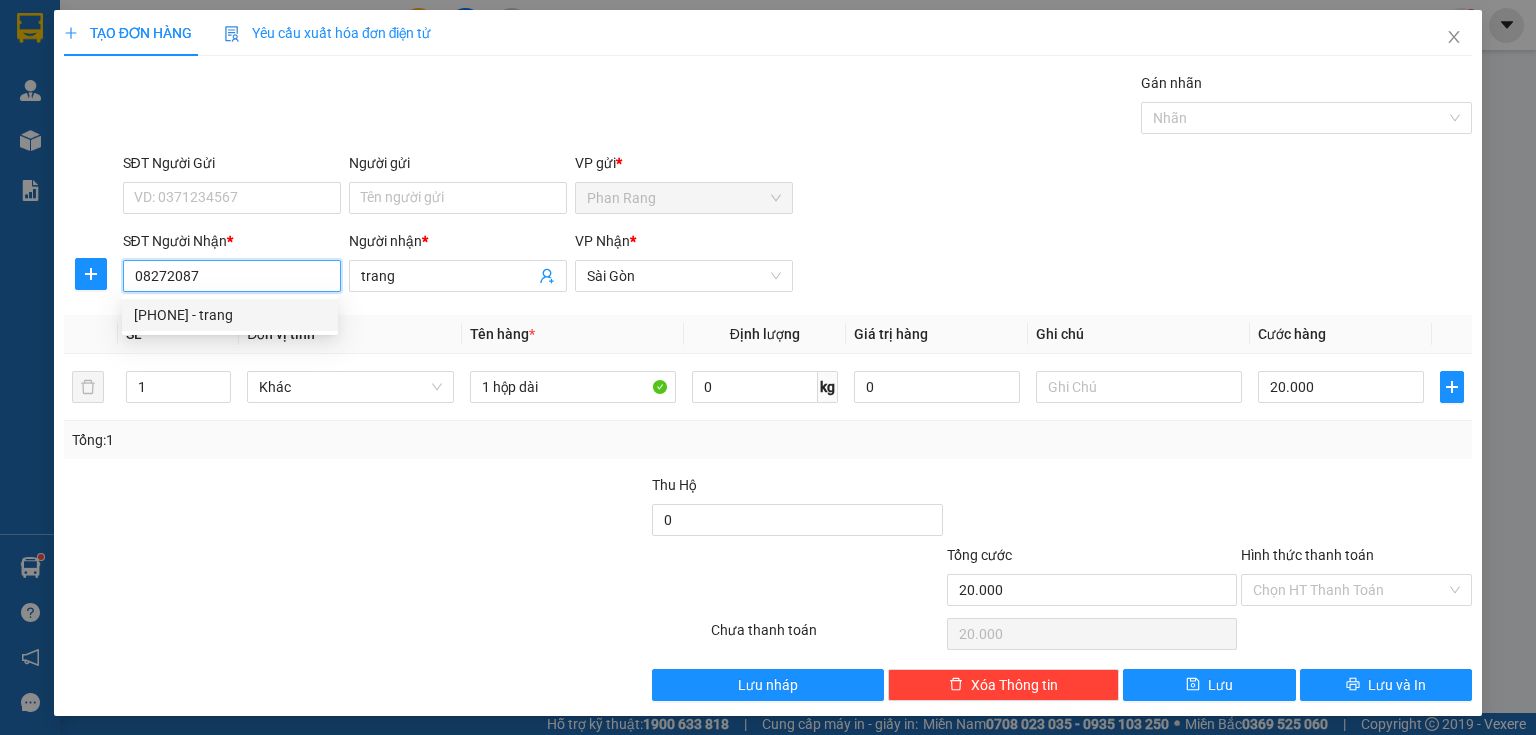 click on "[PHONE] - trang" at bounding box center (230, 315) 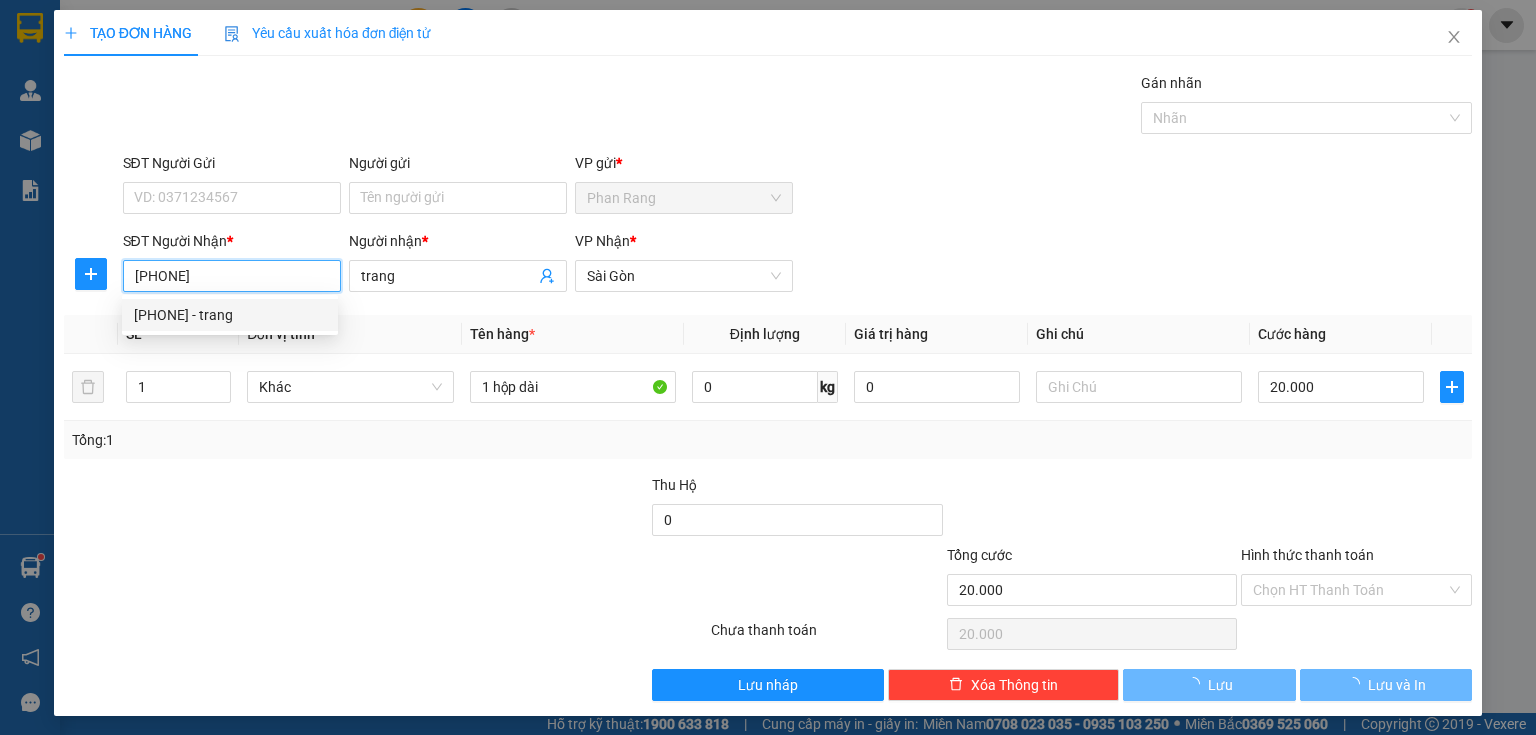 type on "40.000" 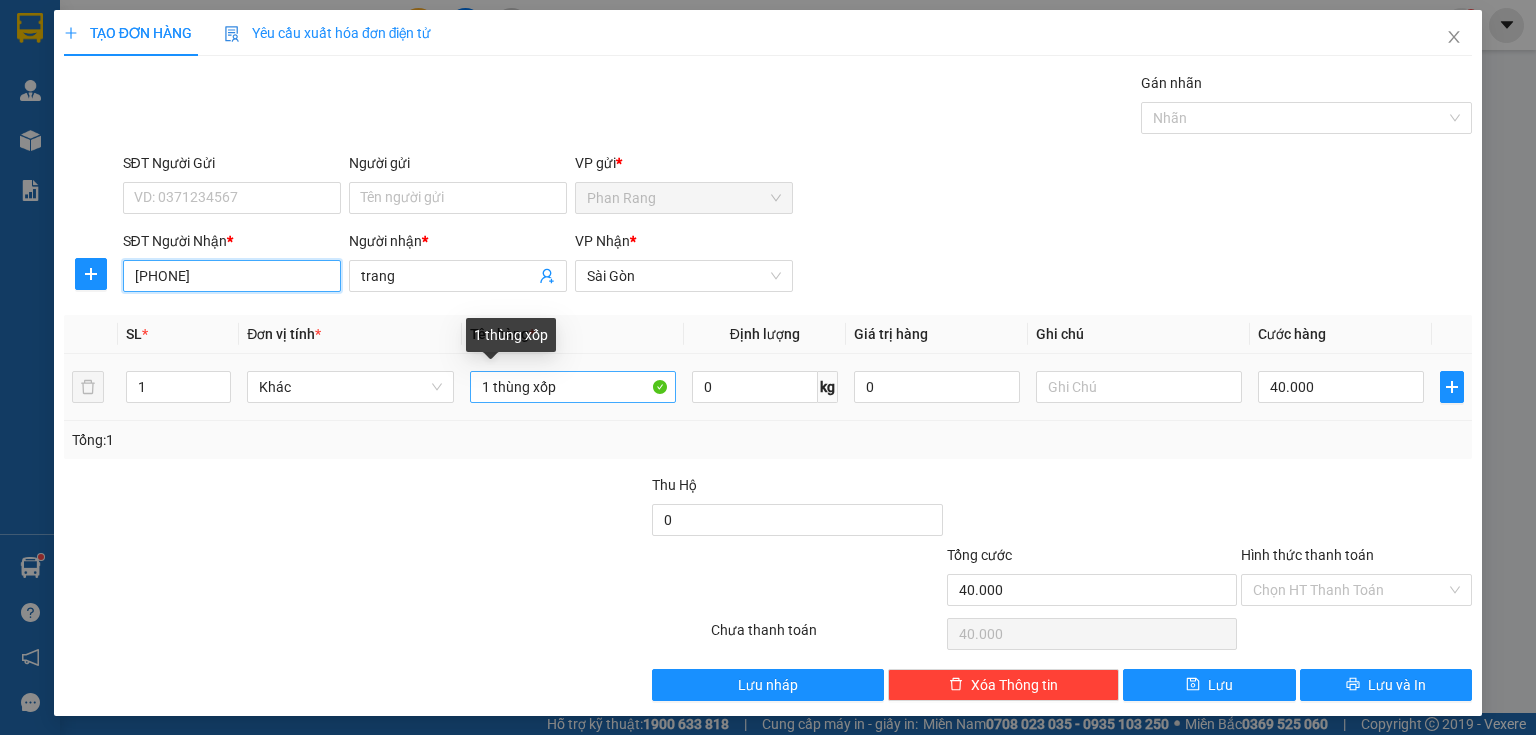 type on "[PHONE]" 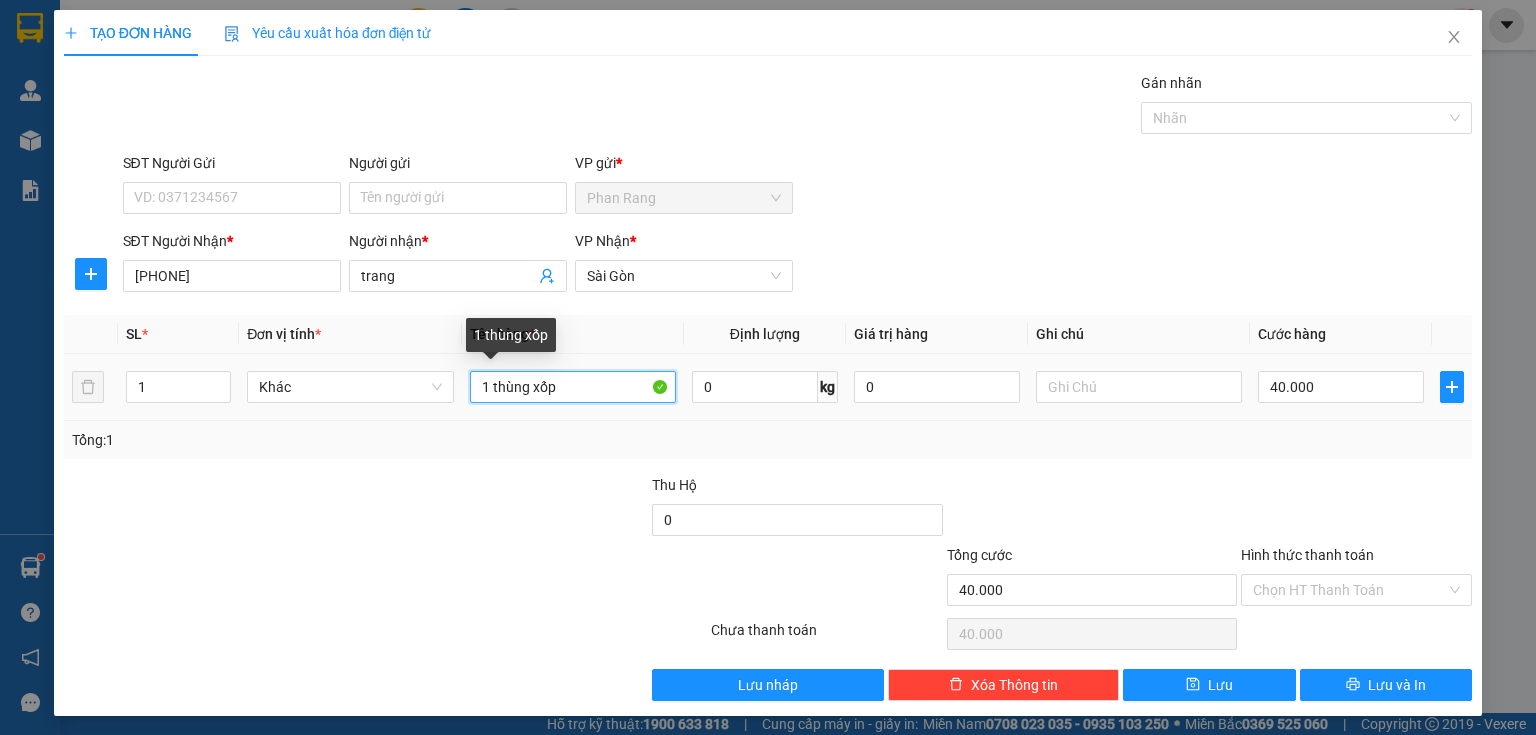 drag, startPoint x: 592, startPoint y: 376, endPoint x: 491, endPoint y: 385, distance: 101.4002 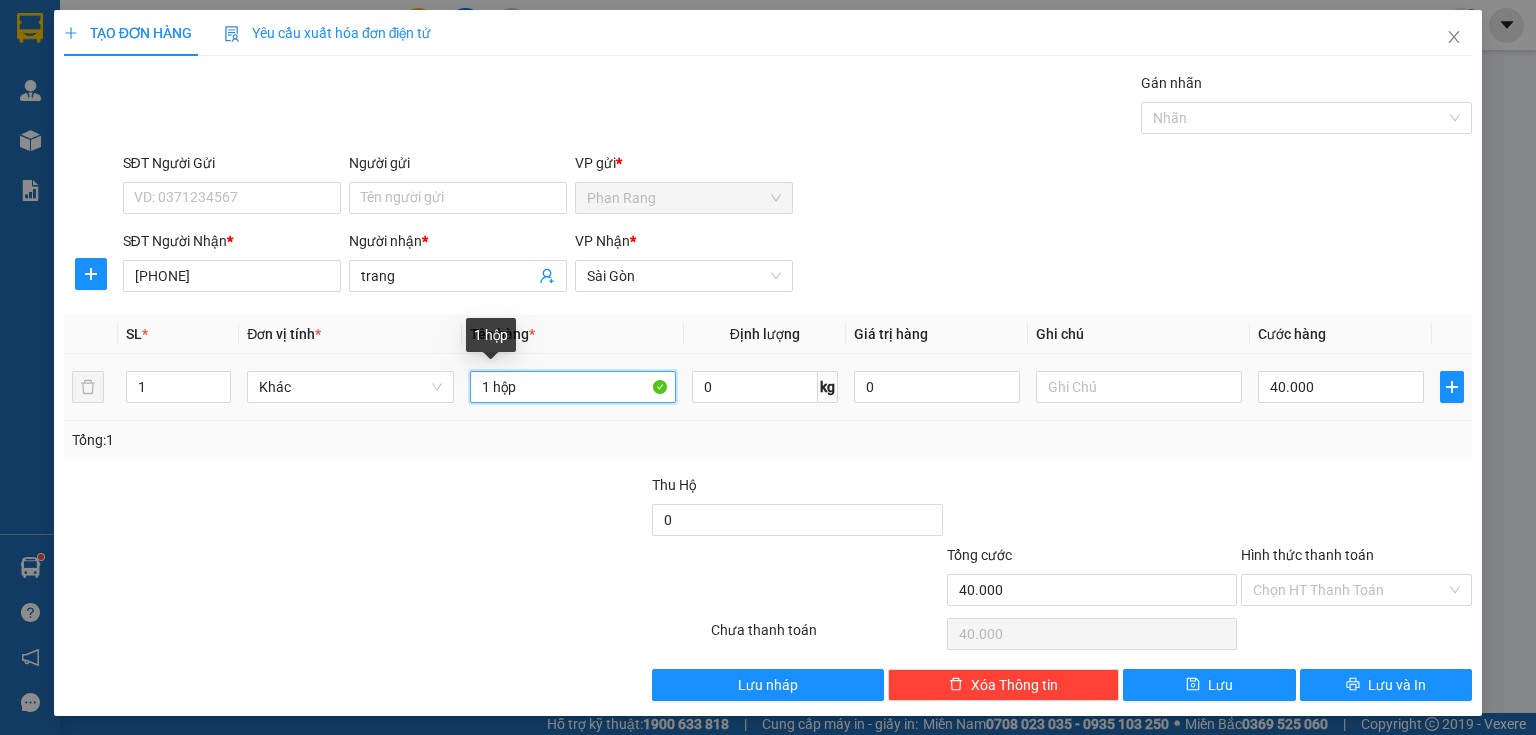 type on "1 hộp" 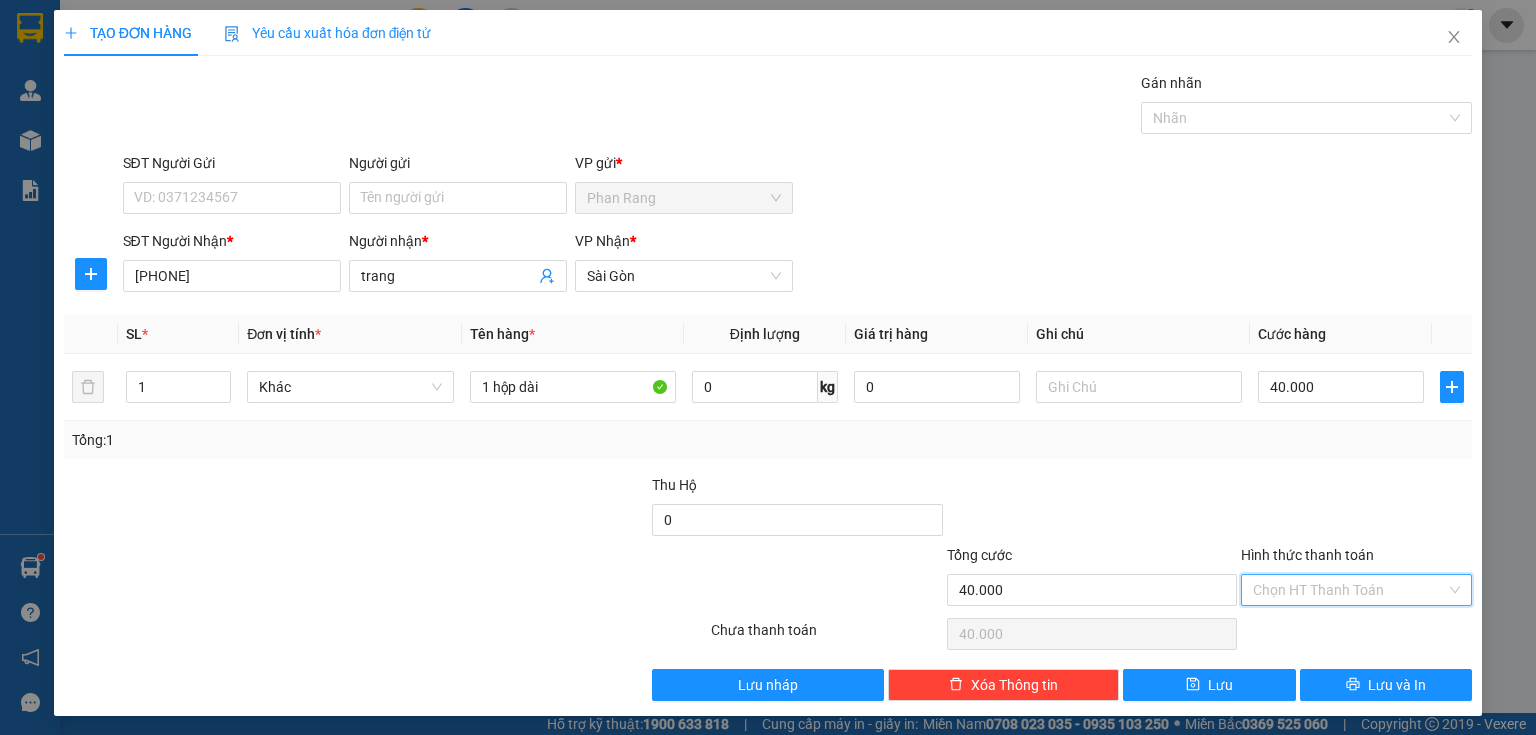 click on "Hình thức thanh toán" at bounding box center (1349, 590) 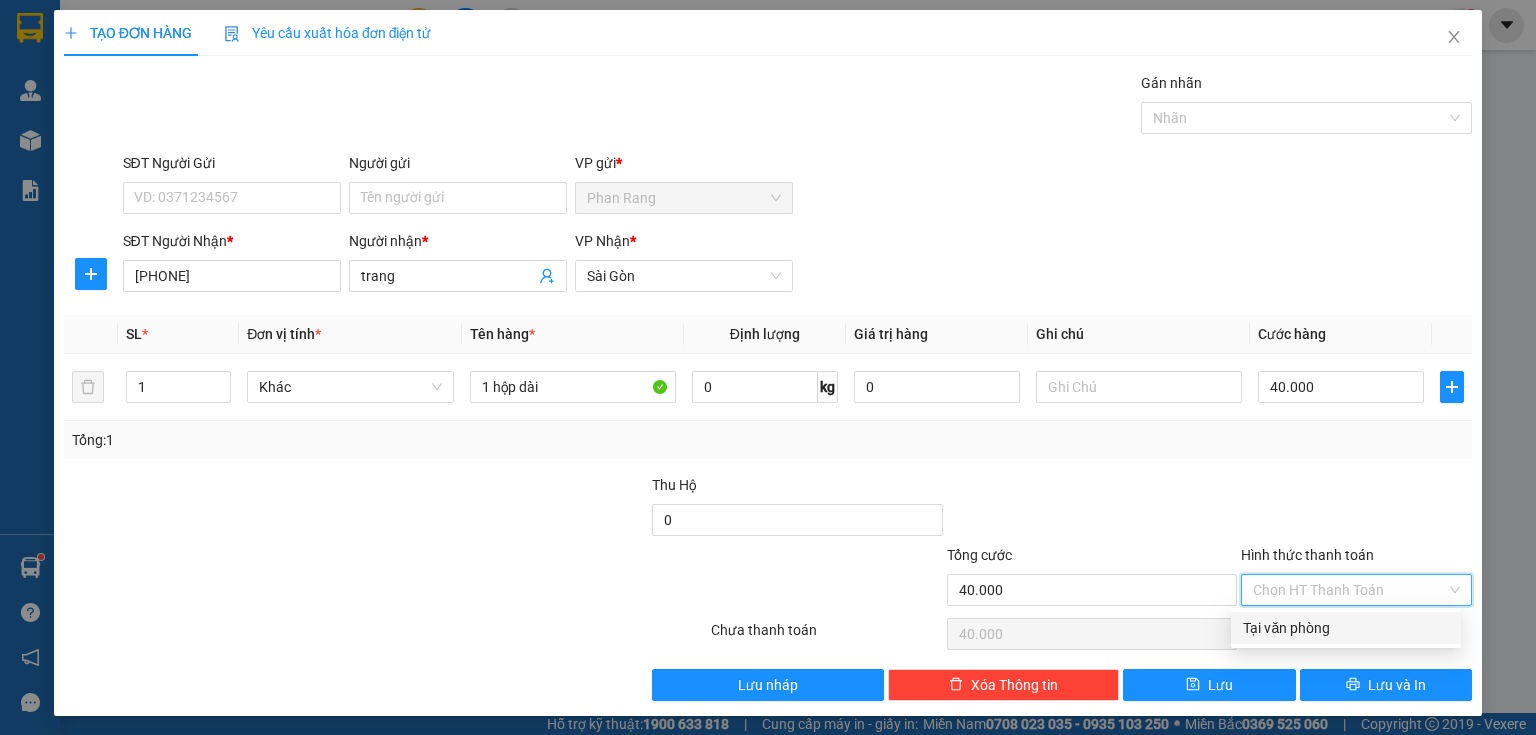 click on "Tại văn phòng" at bounding box center [1346, 628] 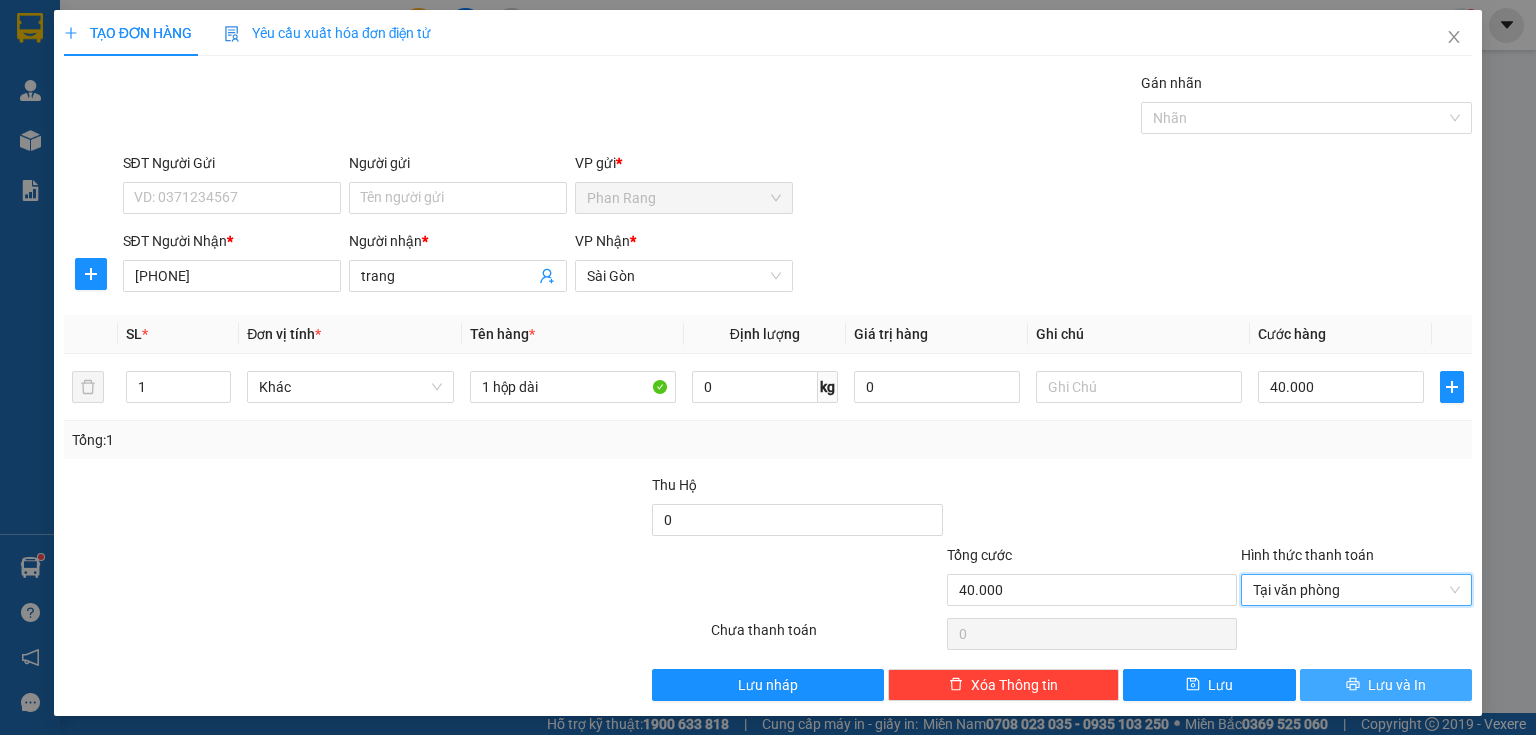 click on "Lưu và In" at bounding box center (1397, 685) 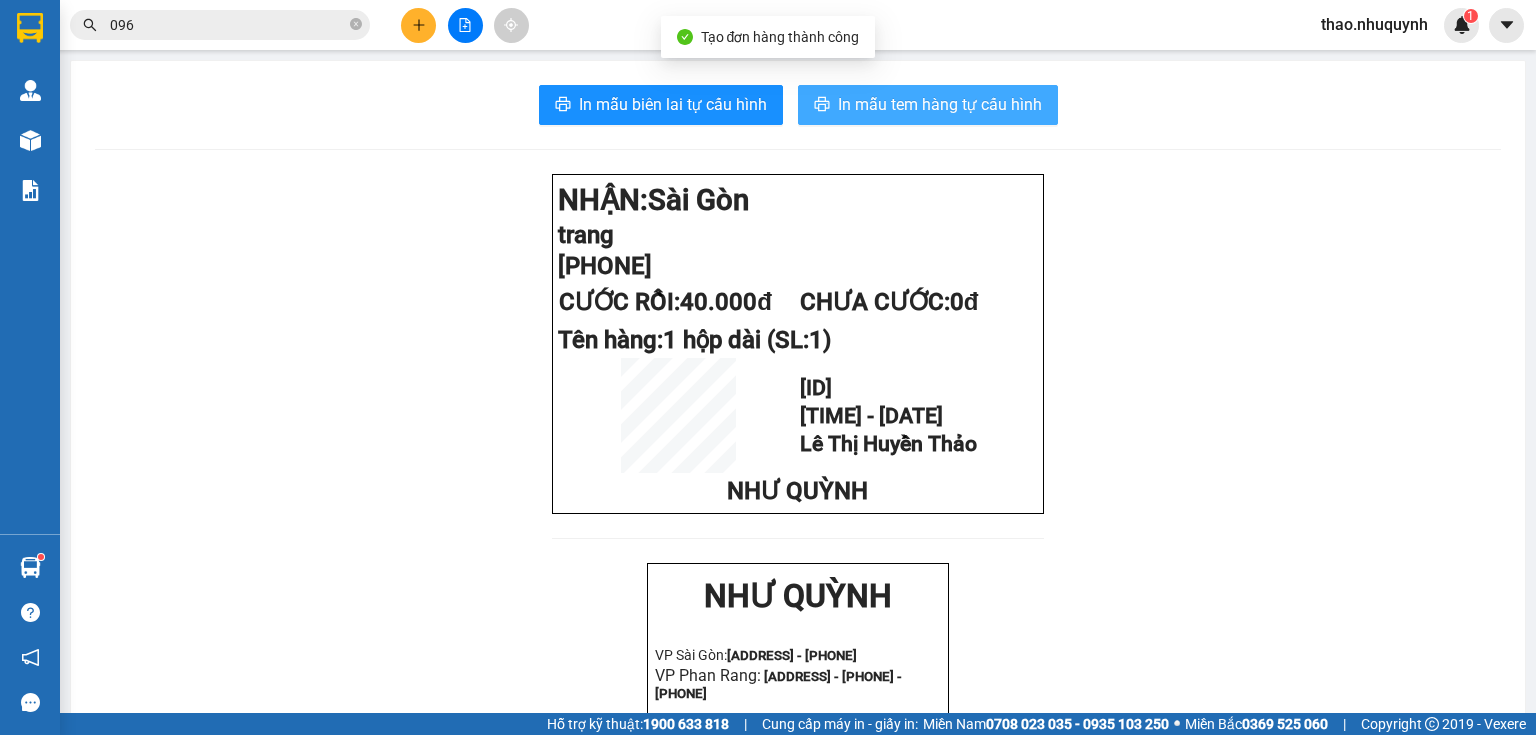 click on "In mẫu tem hàng tự cấu hình" at bounding box center [940, 104] 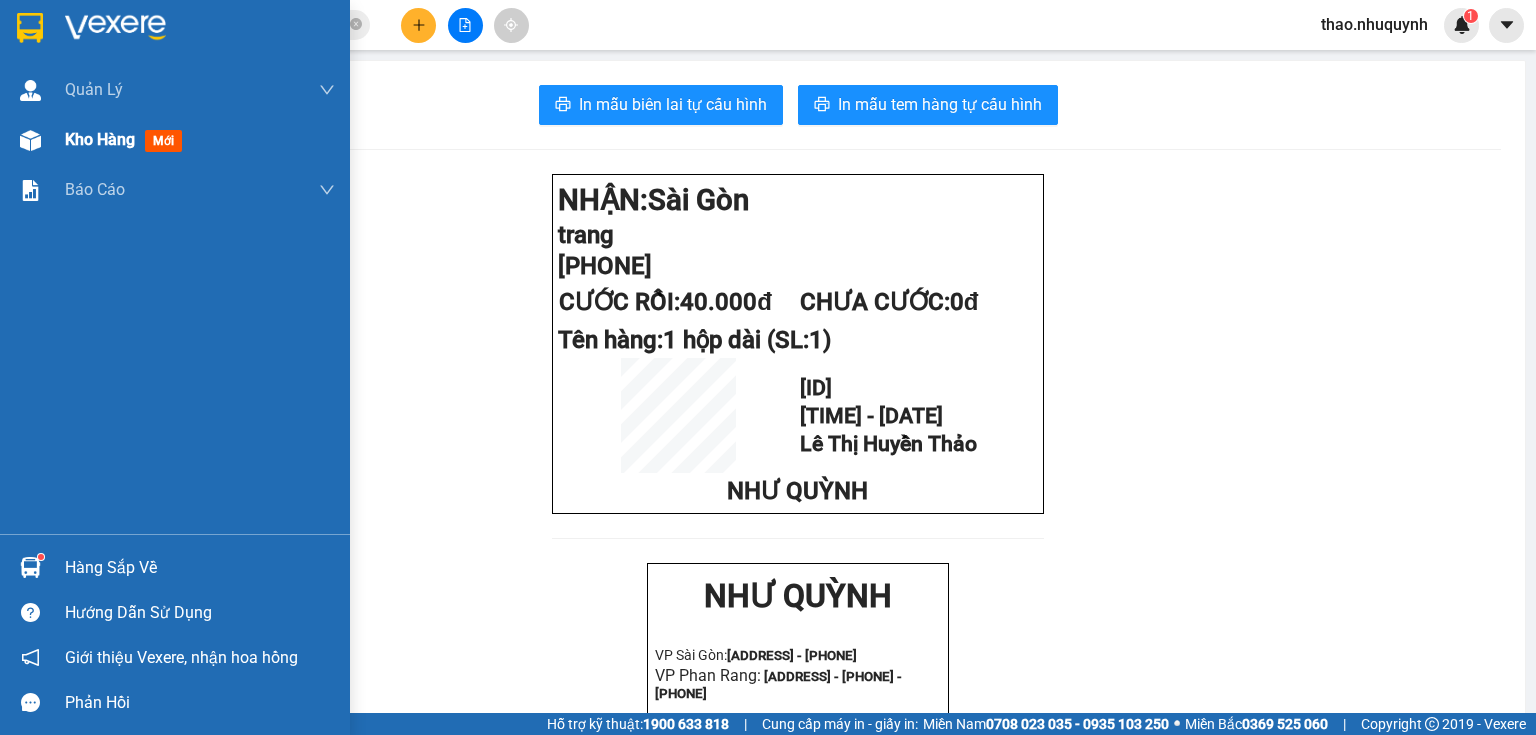 click on "Kho hàng" at bounding box center [100, 139] 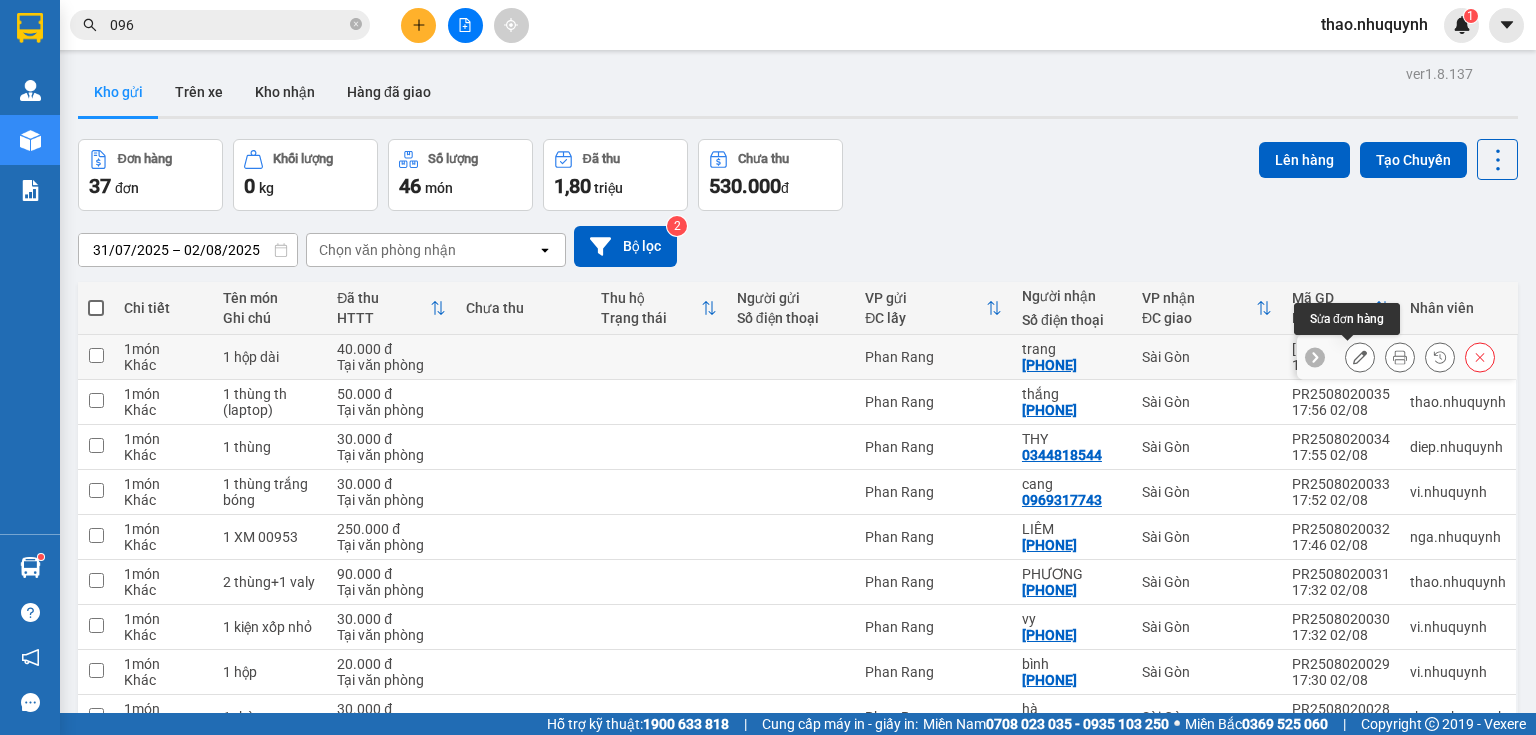 click at bounding box center [1360, 357] 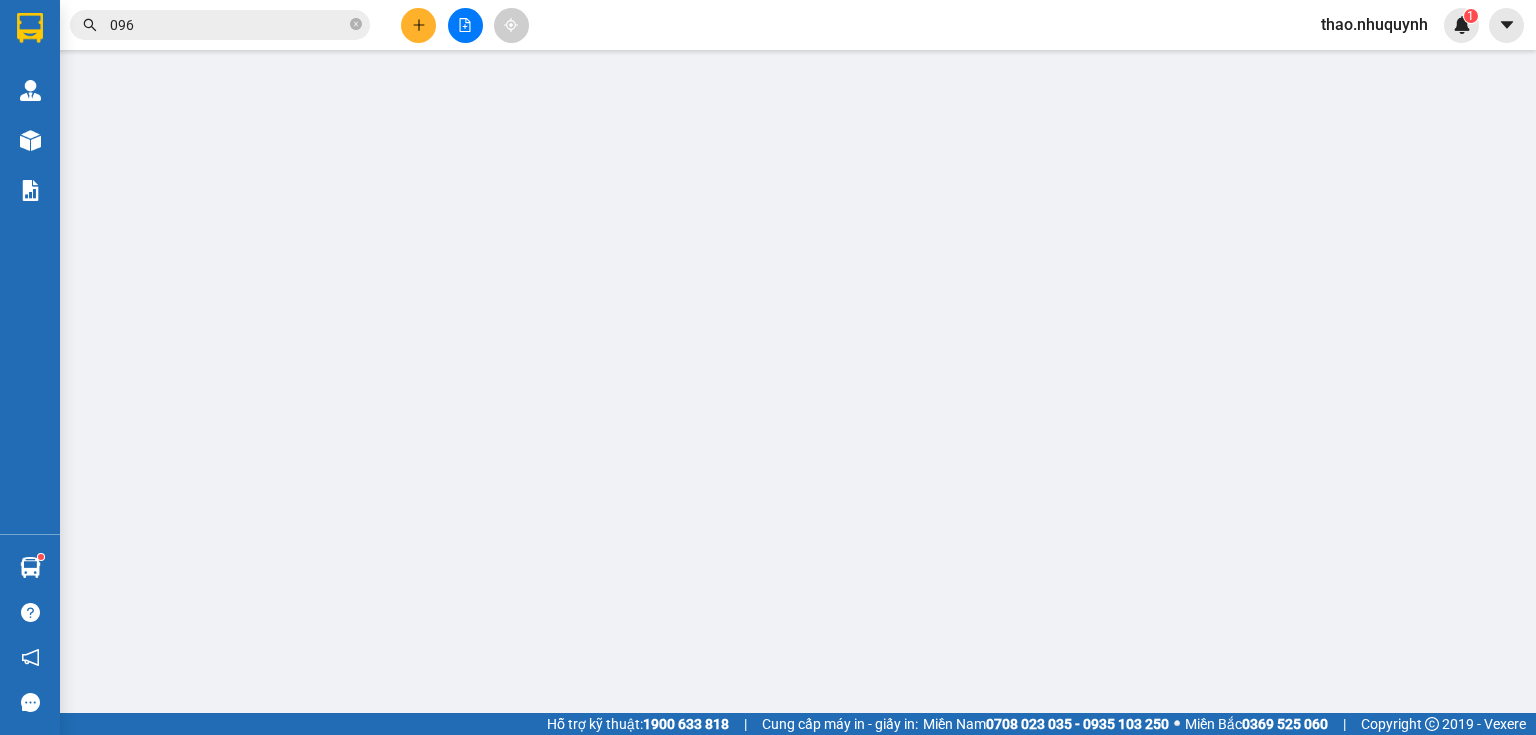 type on "[PHONE]" 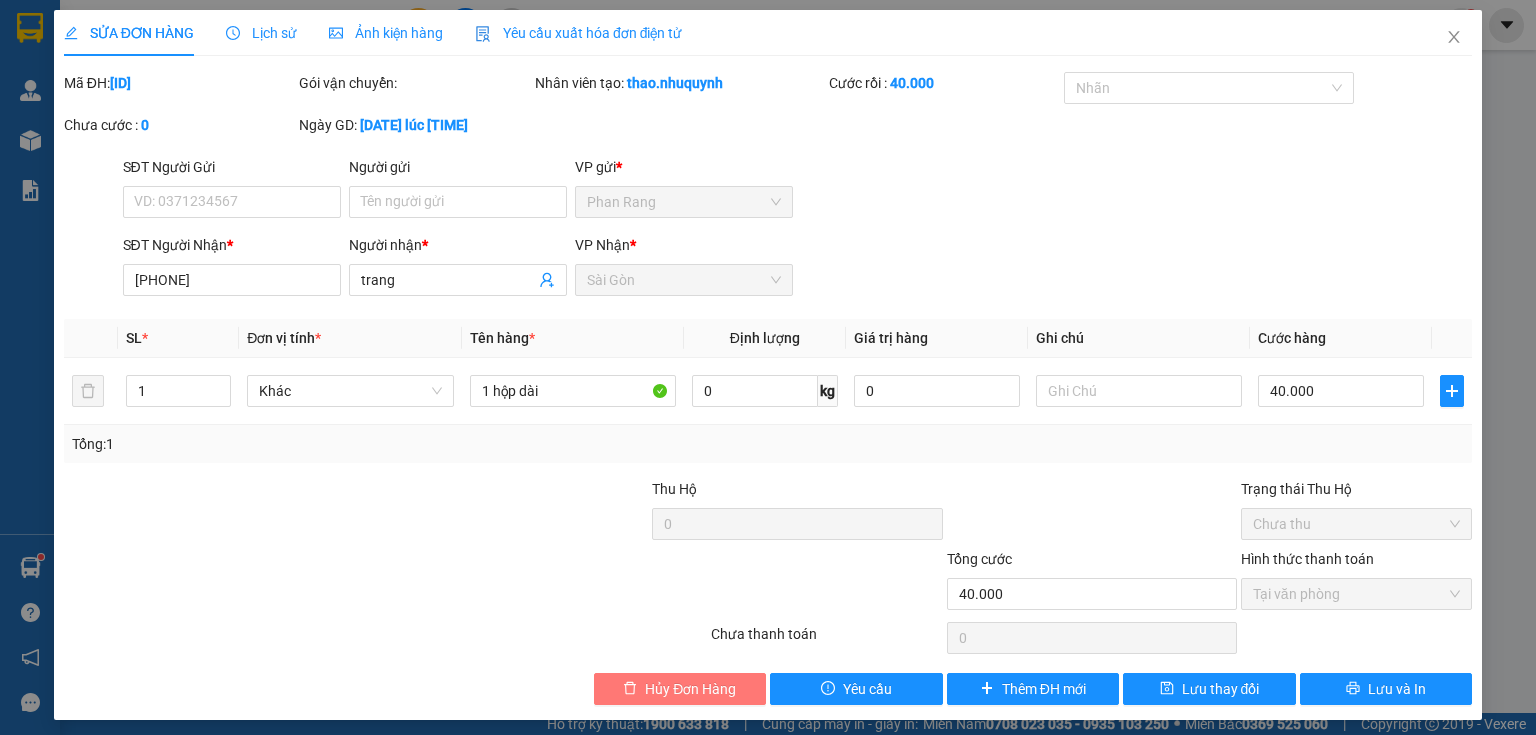 click on "Hủy Đơn Hàng" at bounding box center [690, 689] 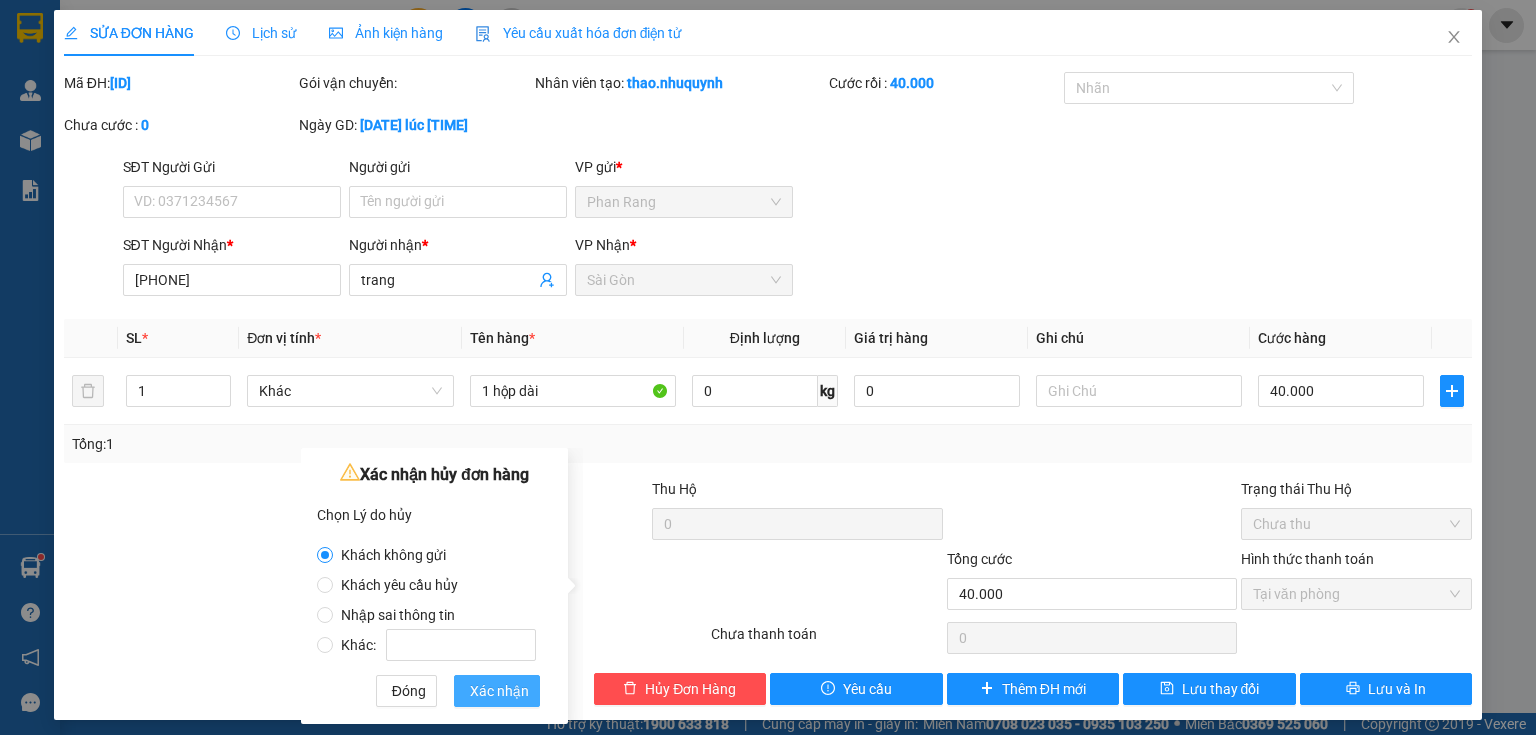 click on "Xác nhận" at bounding box center (499, 691) 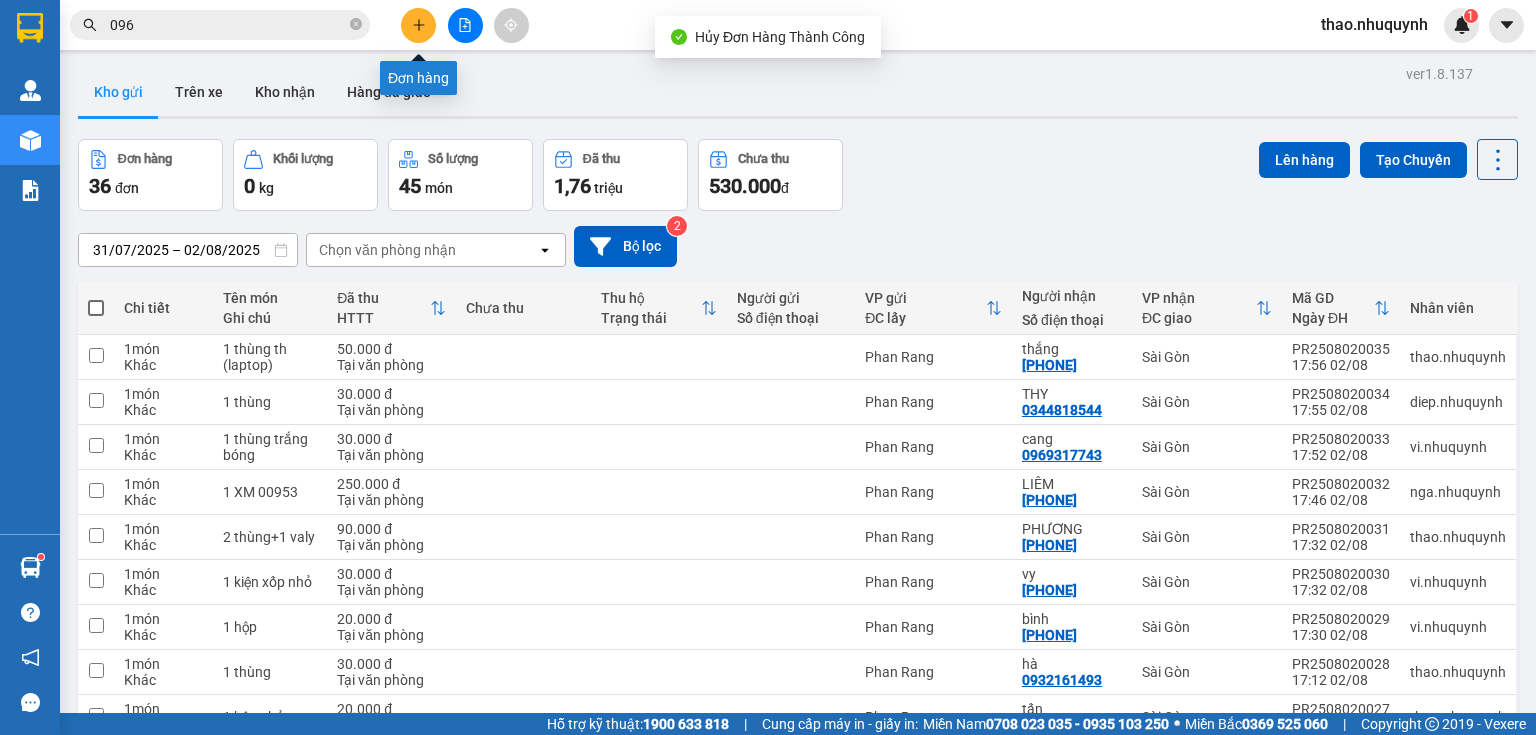 click at bounding box center [418, 25] 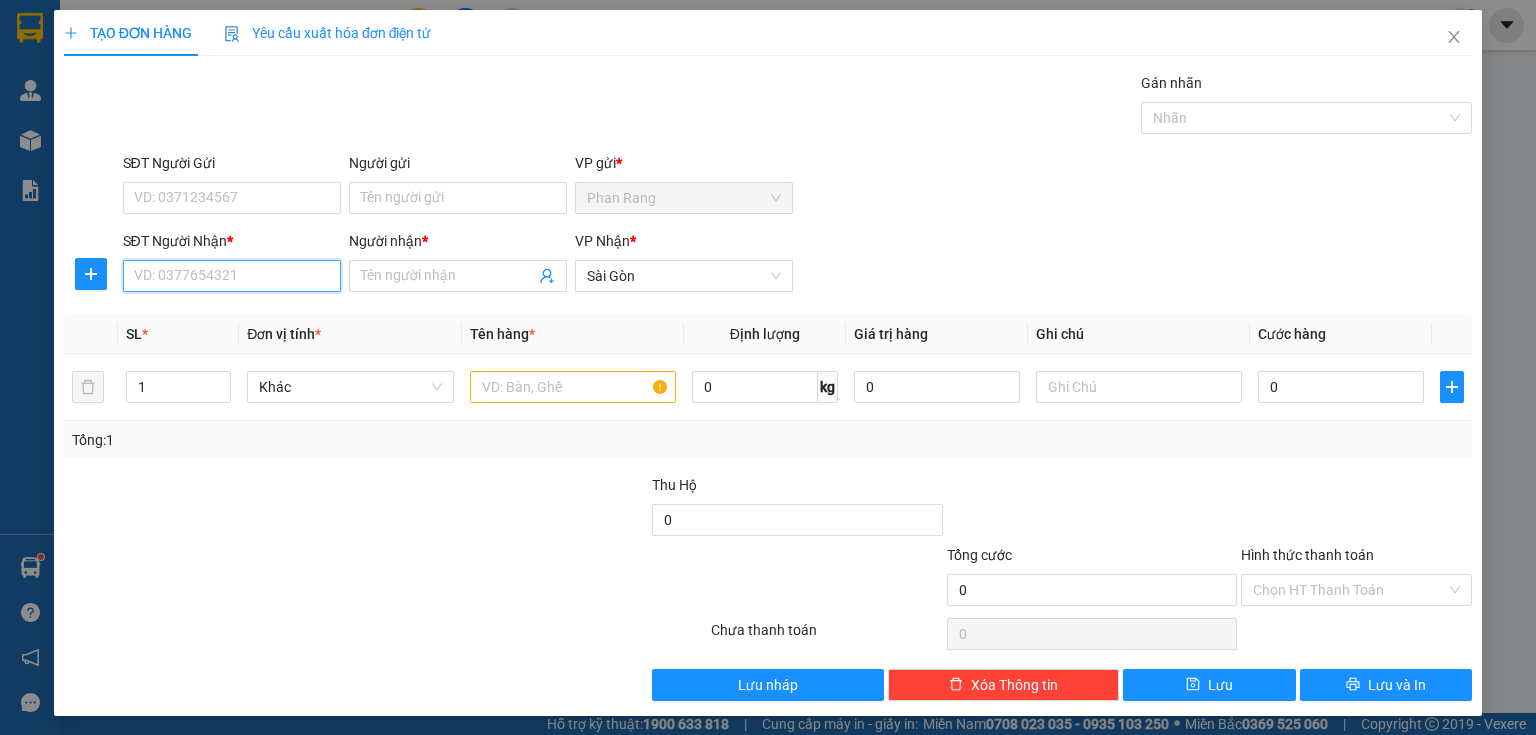 click on "SĐT Người Nhận  *" at bounding box center (232, 276) 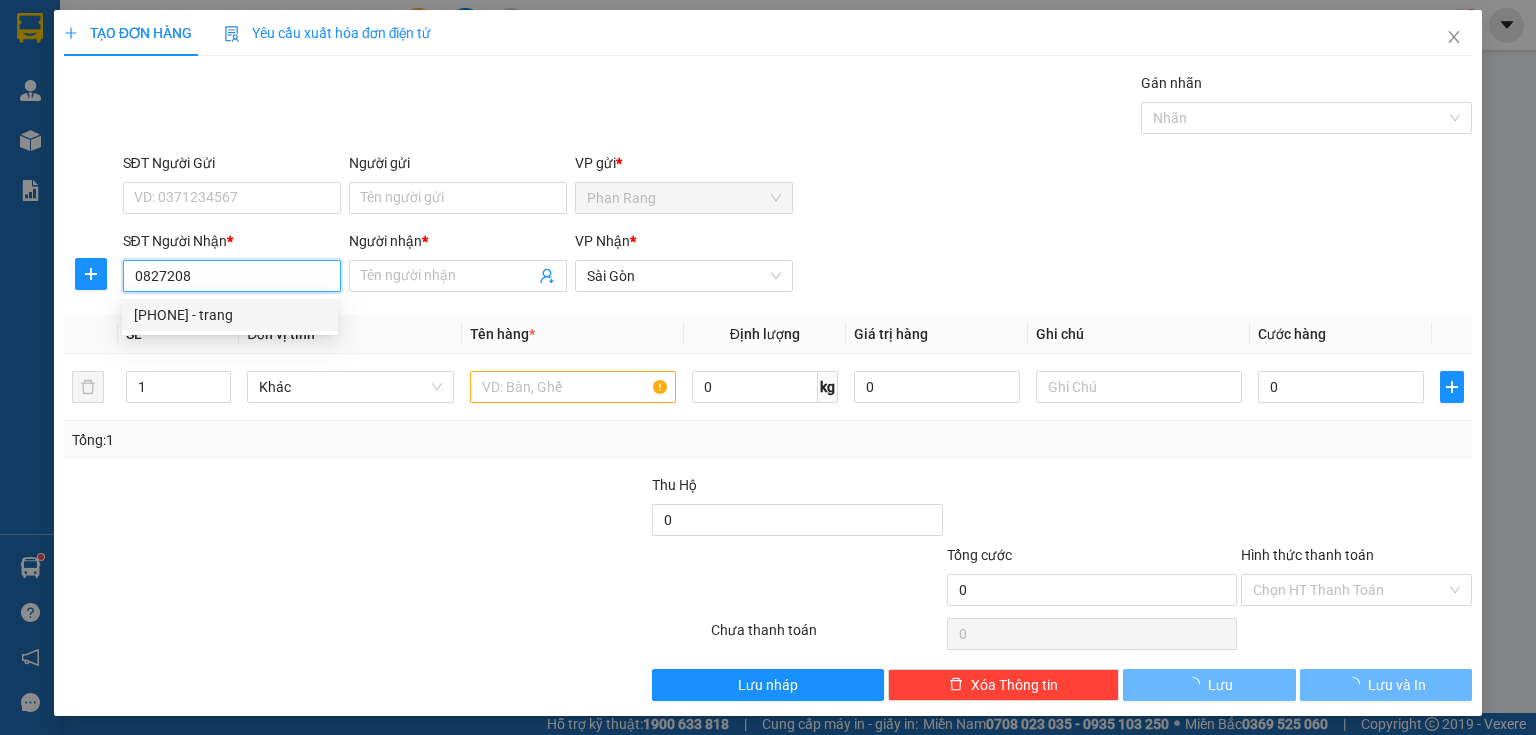click on "[PHONE] - trang" at bounding box center [230, 315] 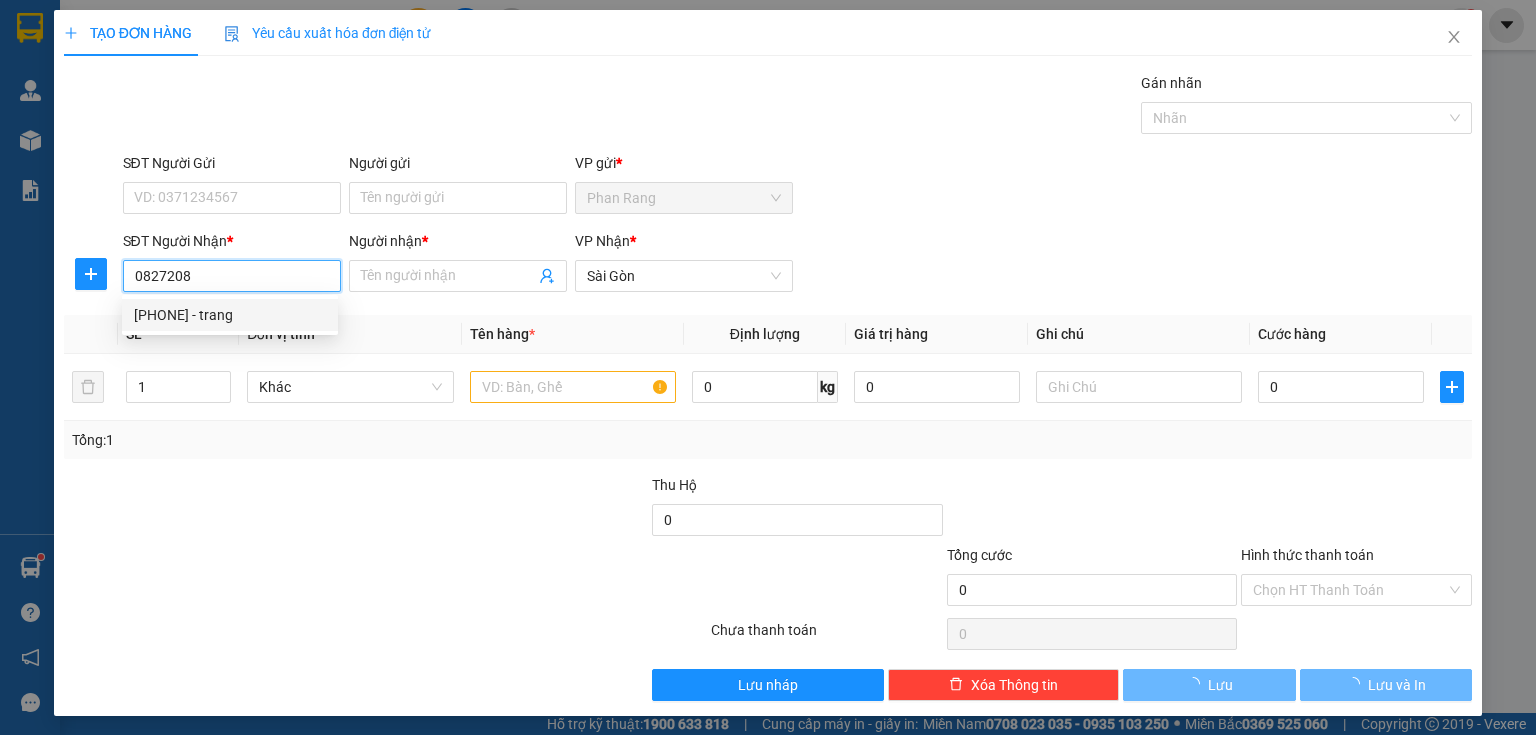 type on "[PHONE]" 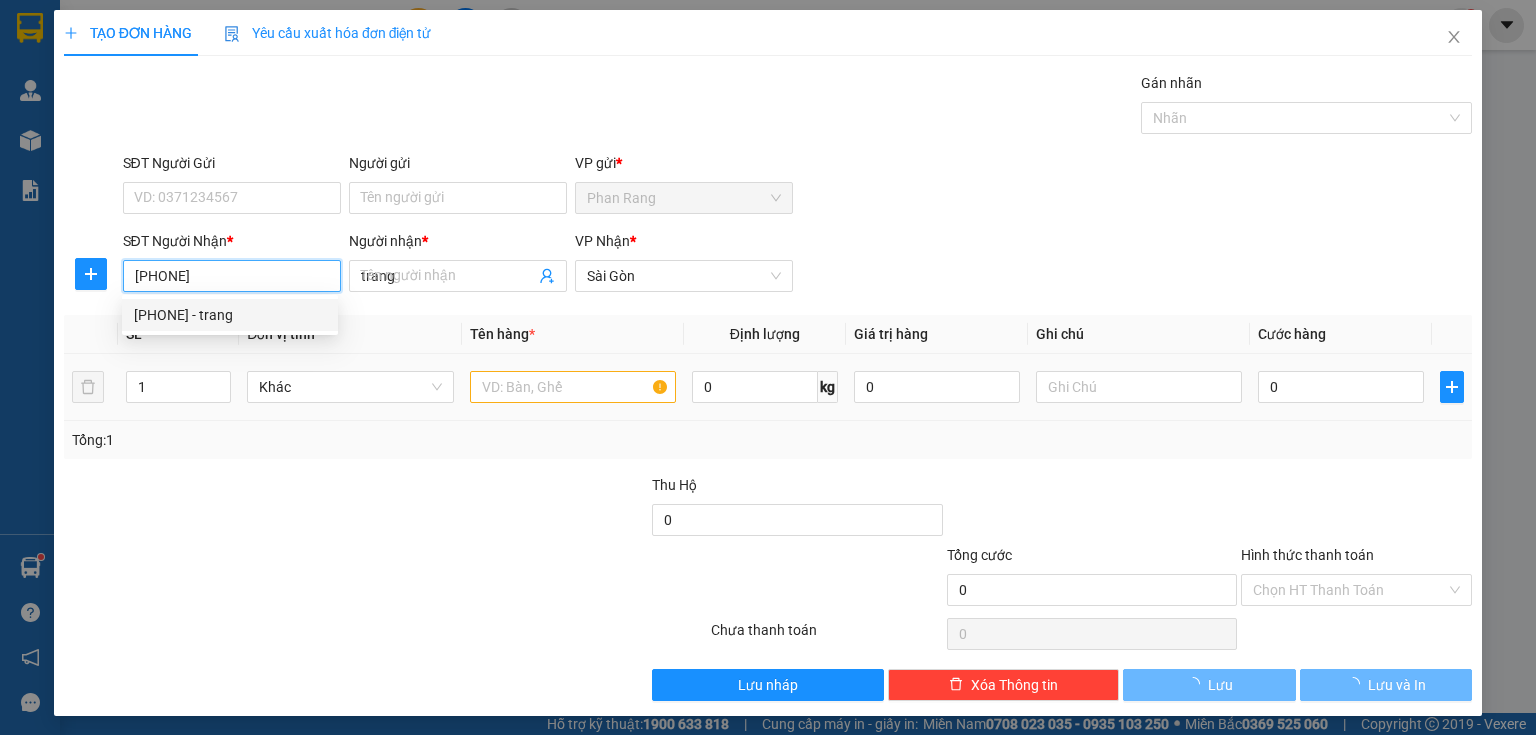 type 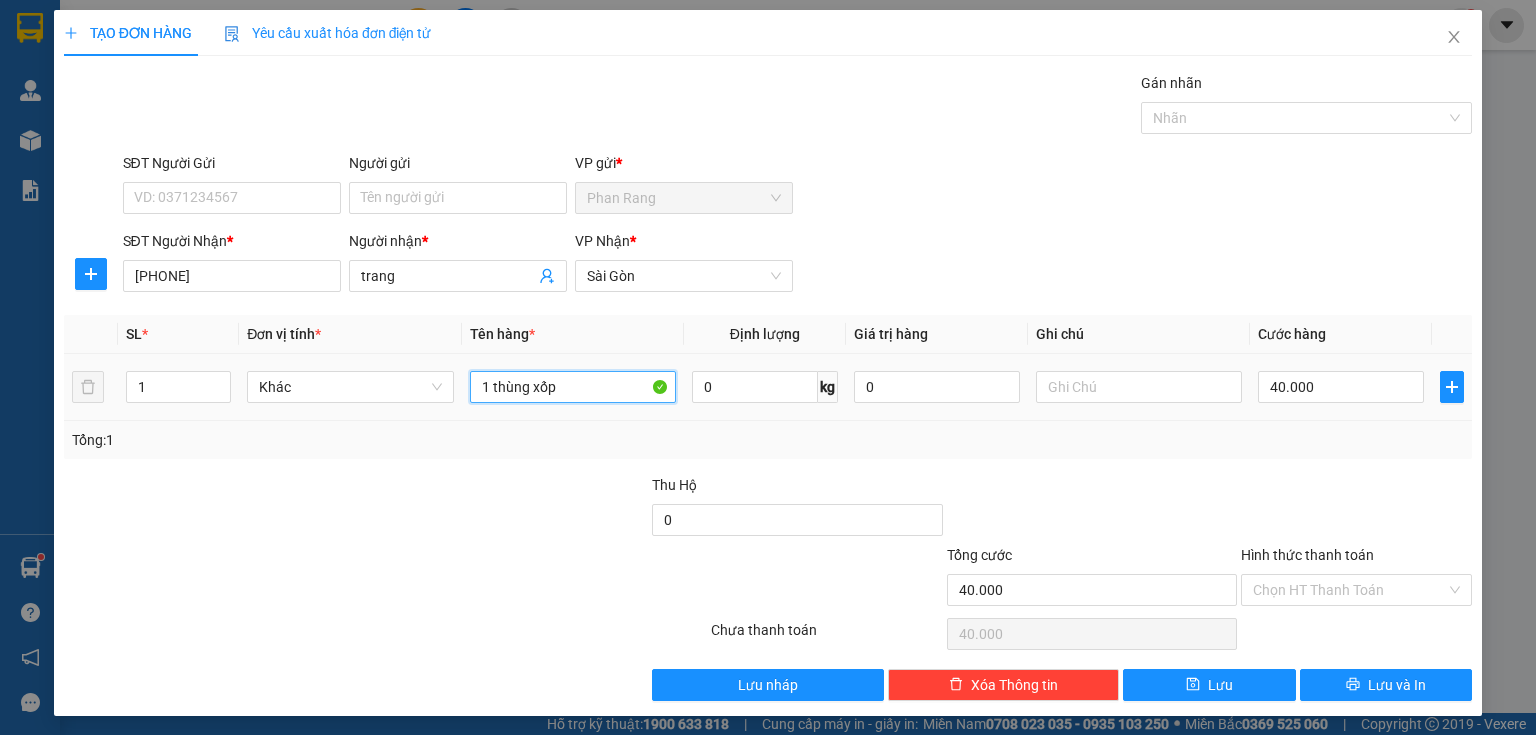 click on "1 thùng xốp" at bounding box center (573, 387) 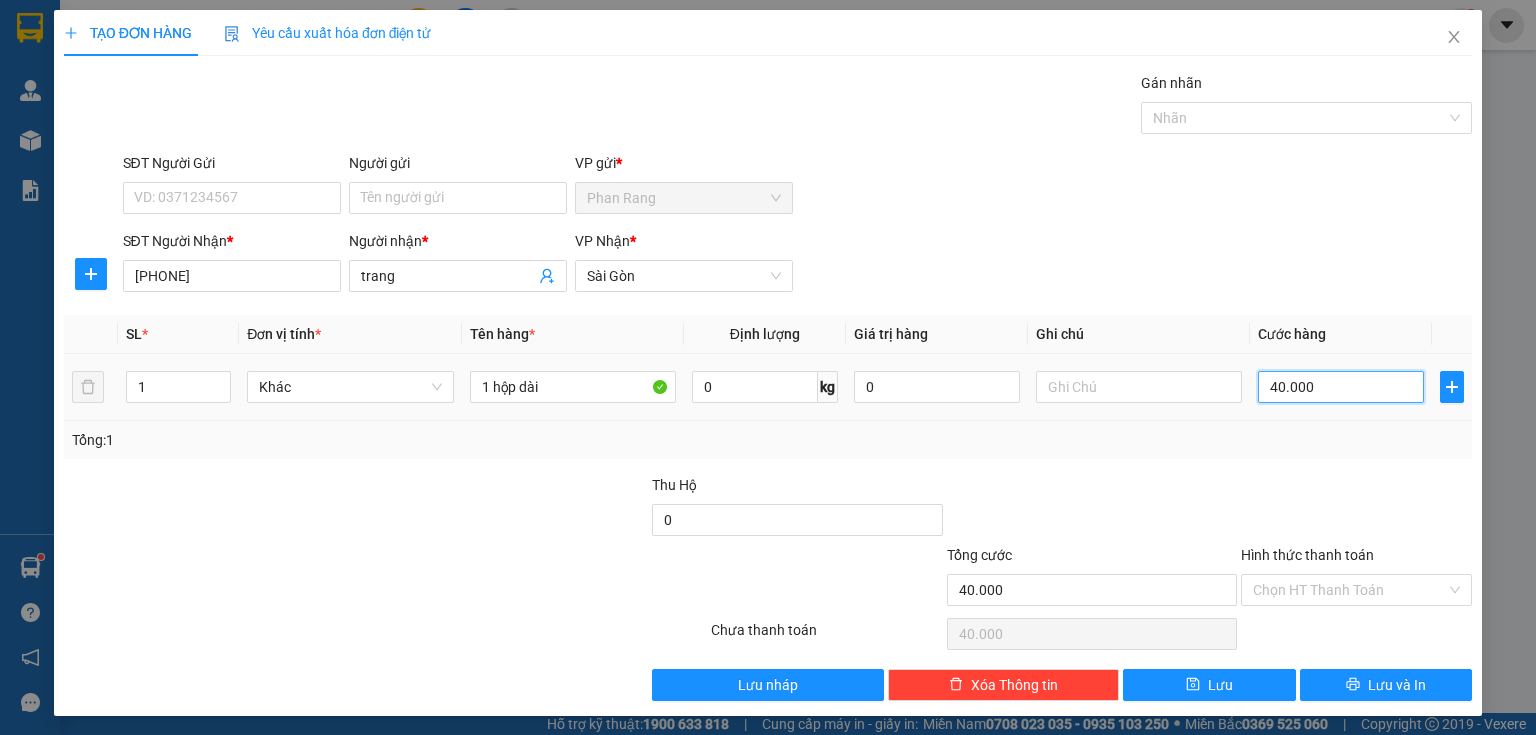 click on "40.000" at bounding box center (1341, 387) 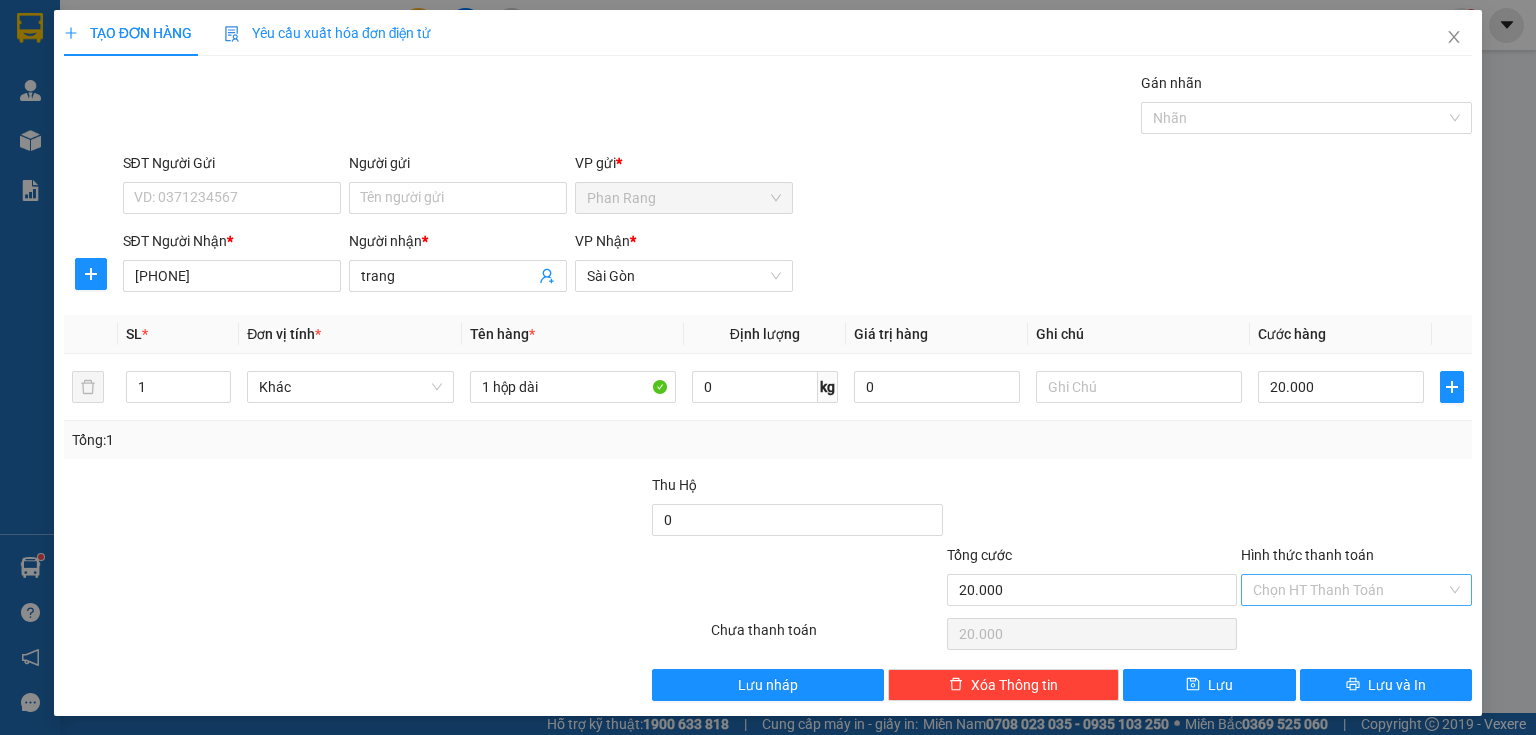 click on "Hình thức thanh toán" at bounding box center (1349, 590) 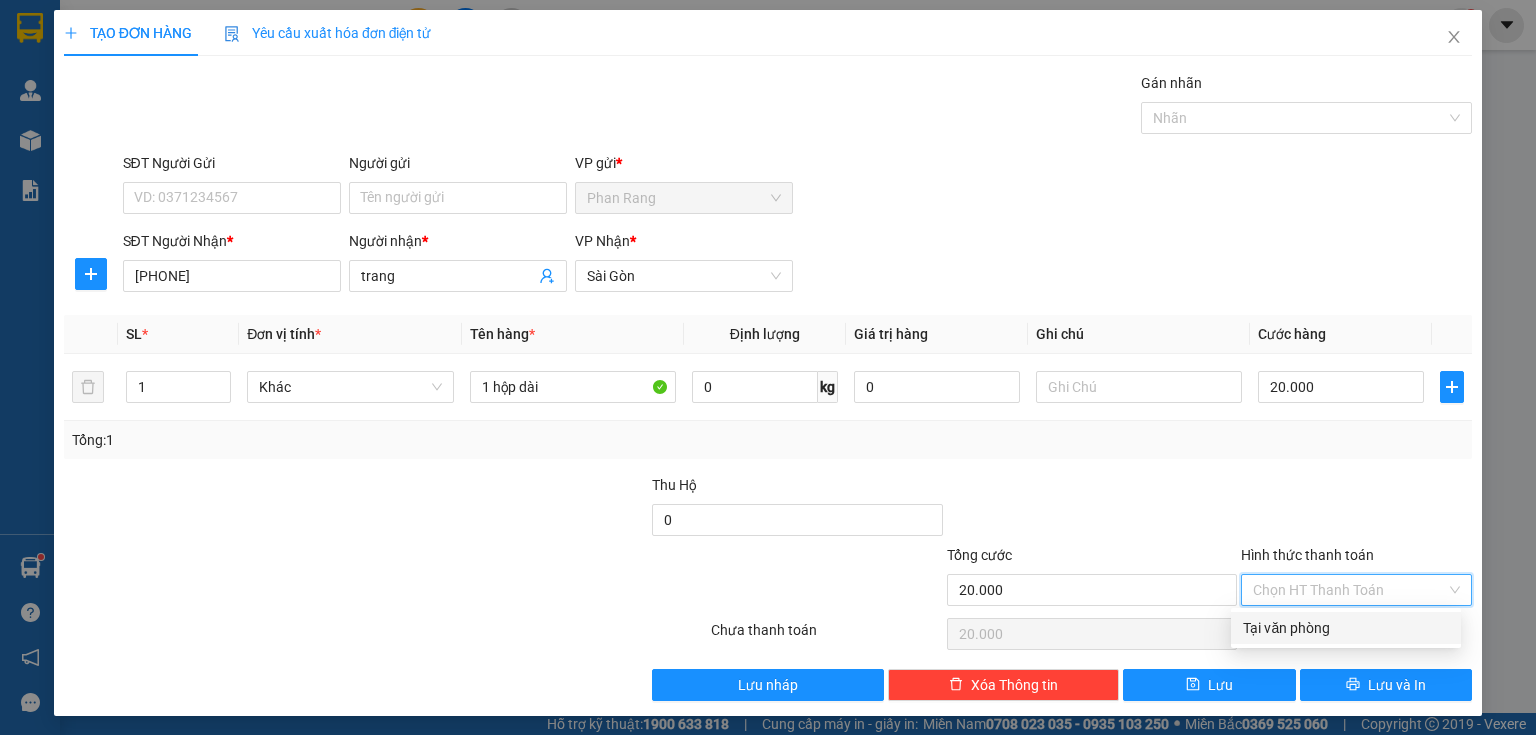 click on "Tại văn phòng" at bounding box center (1346, 628) 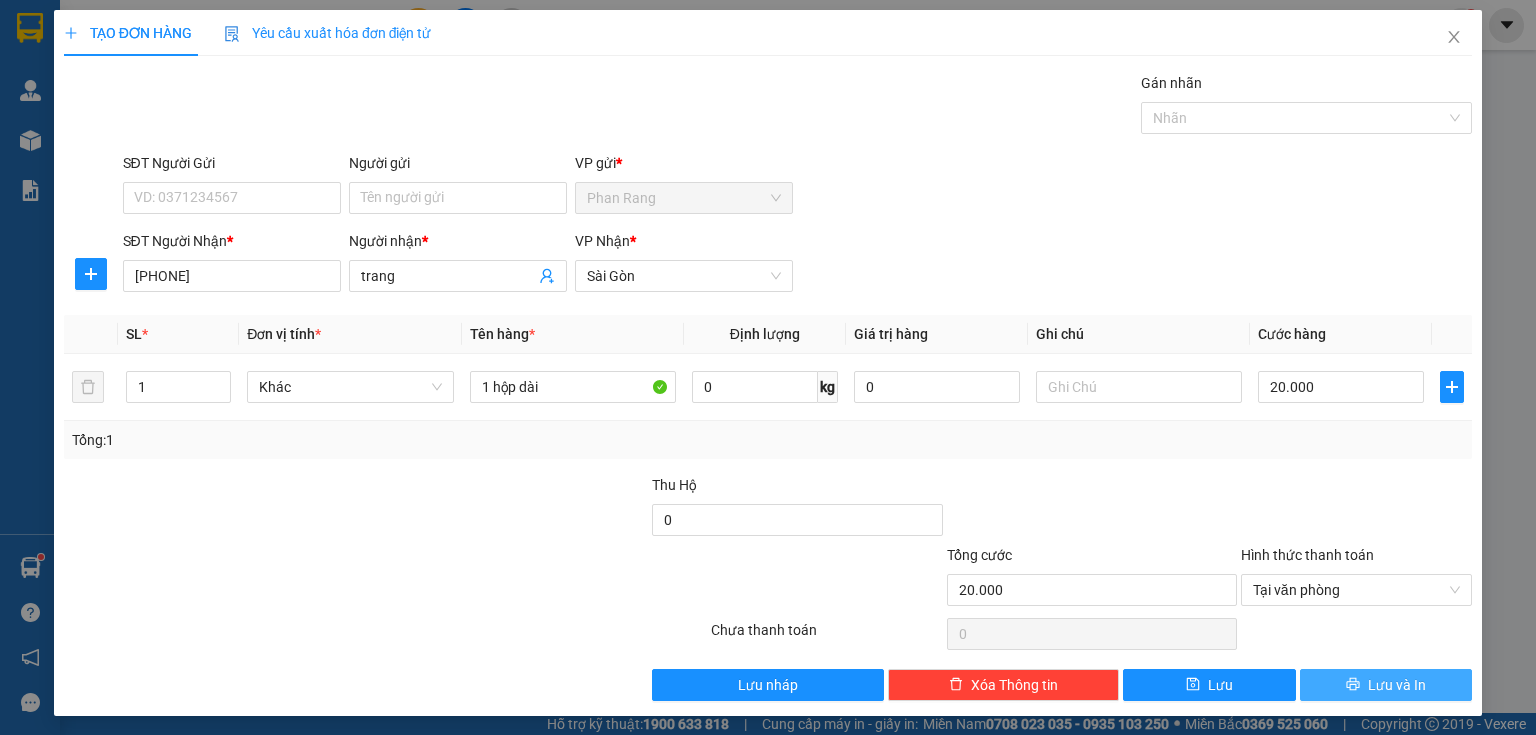 click 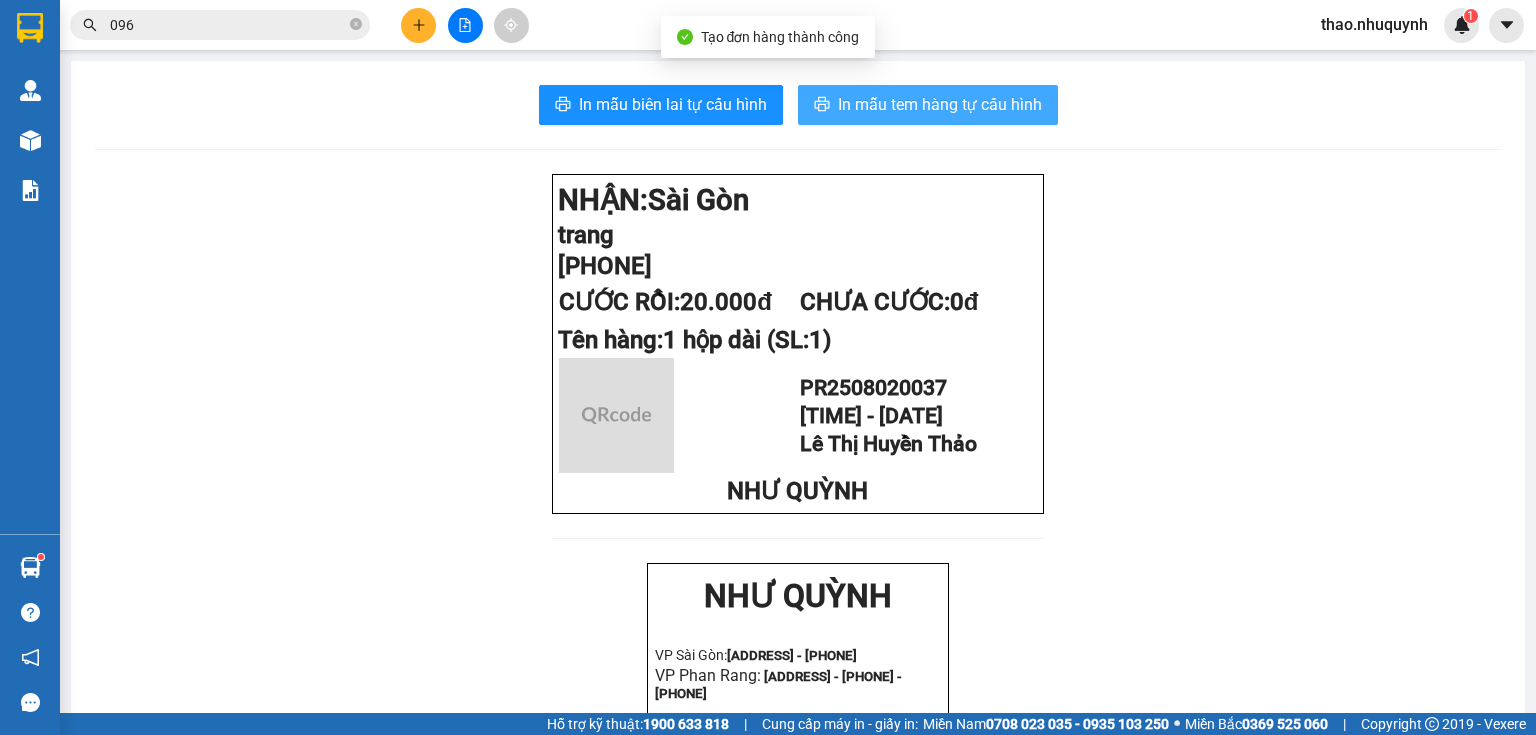 click on "In mẫu tem hàng tự cấu hình" at bounding box center [940, 104] 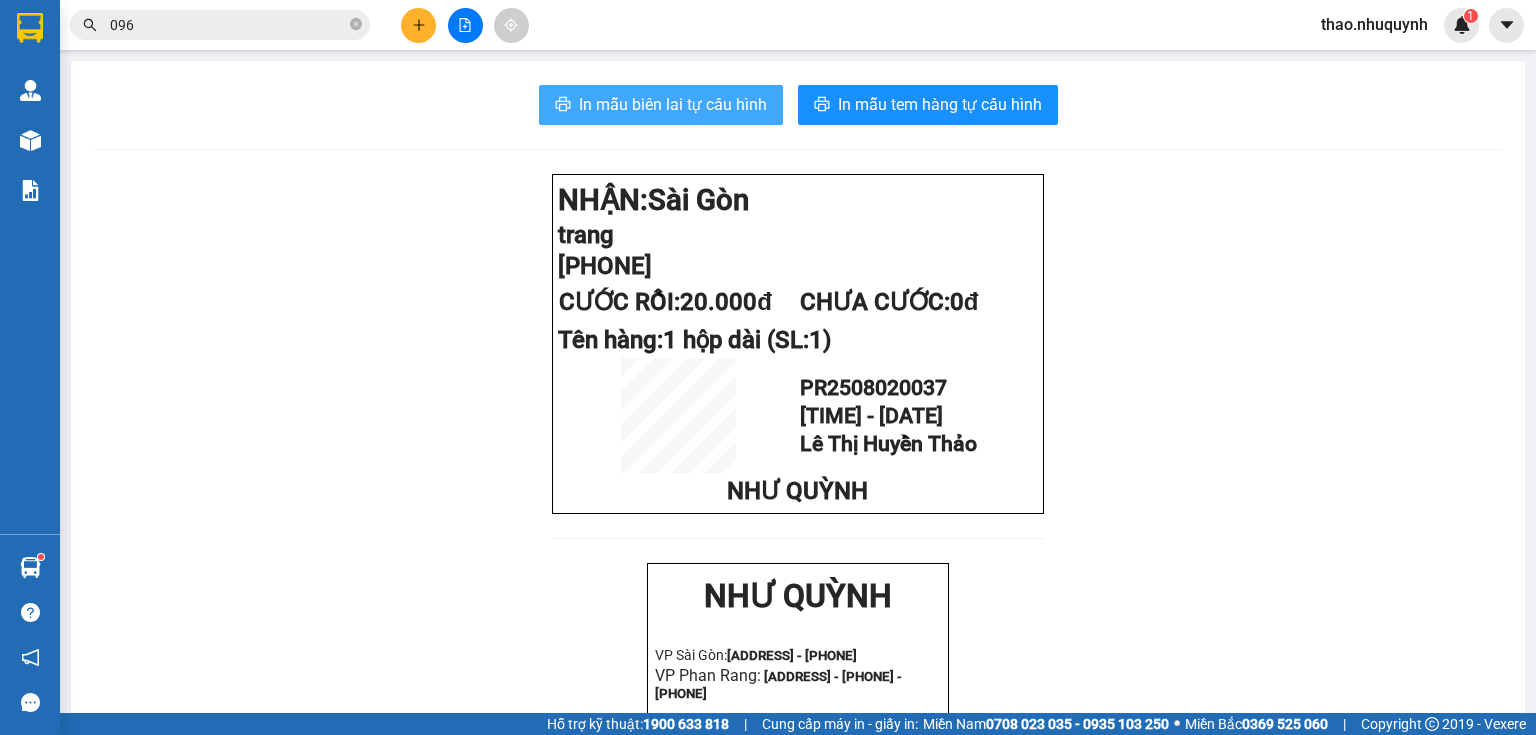 click on "In mẫu biên lai tự cấu hình" at bounding box center (673, 104) 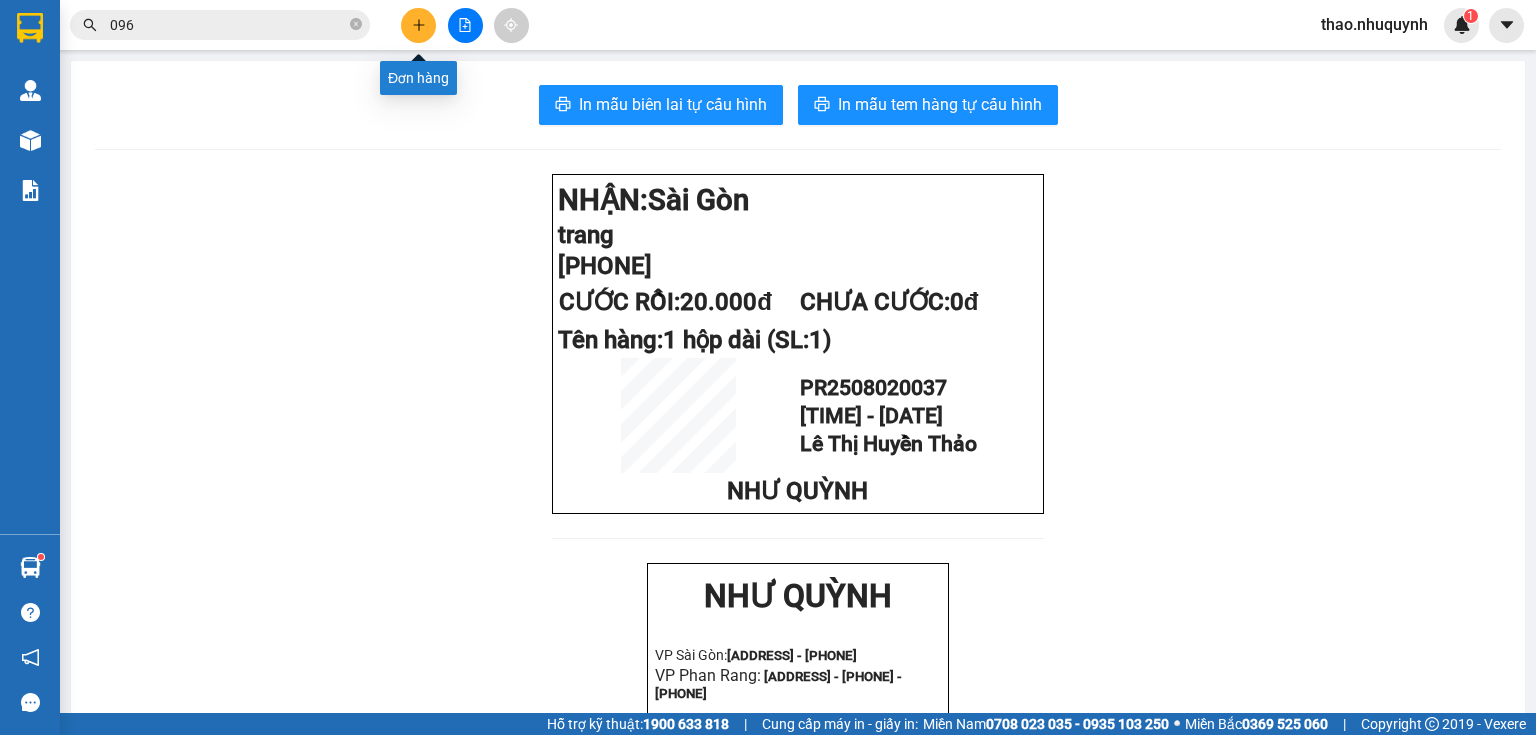 click 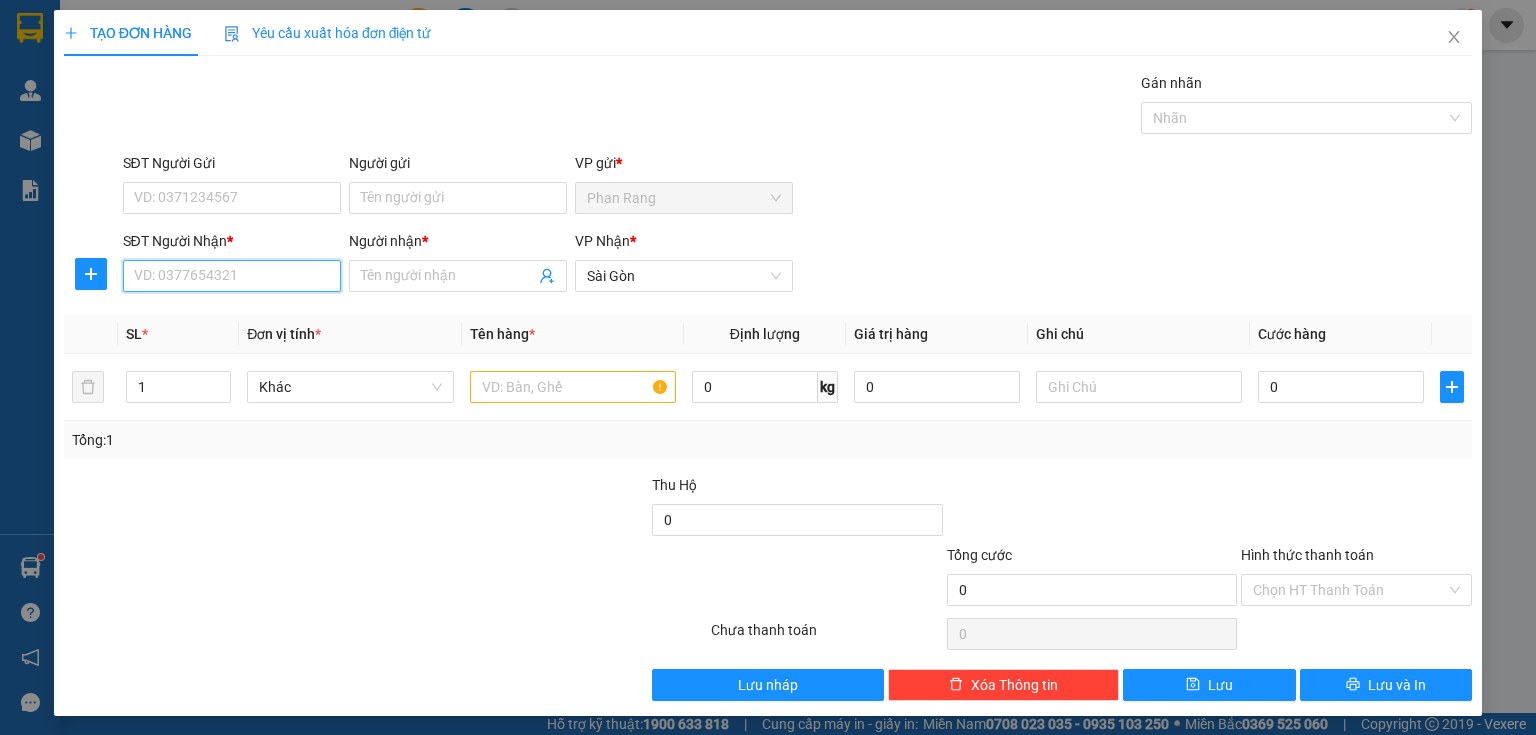 click on "SĐT Người Nhận  *" at bounding box center [232, 276] 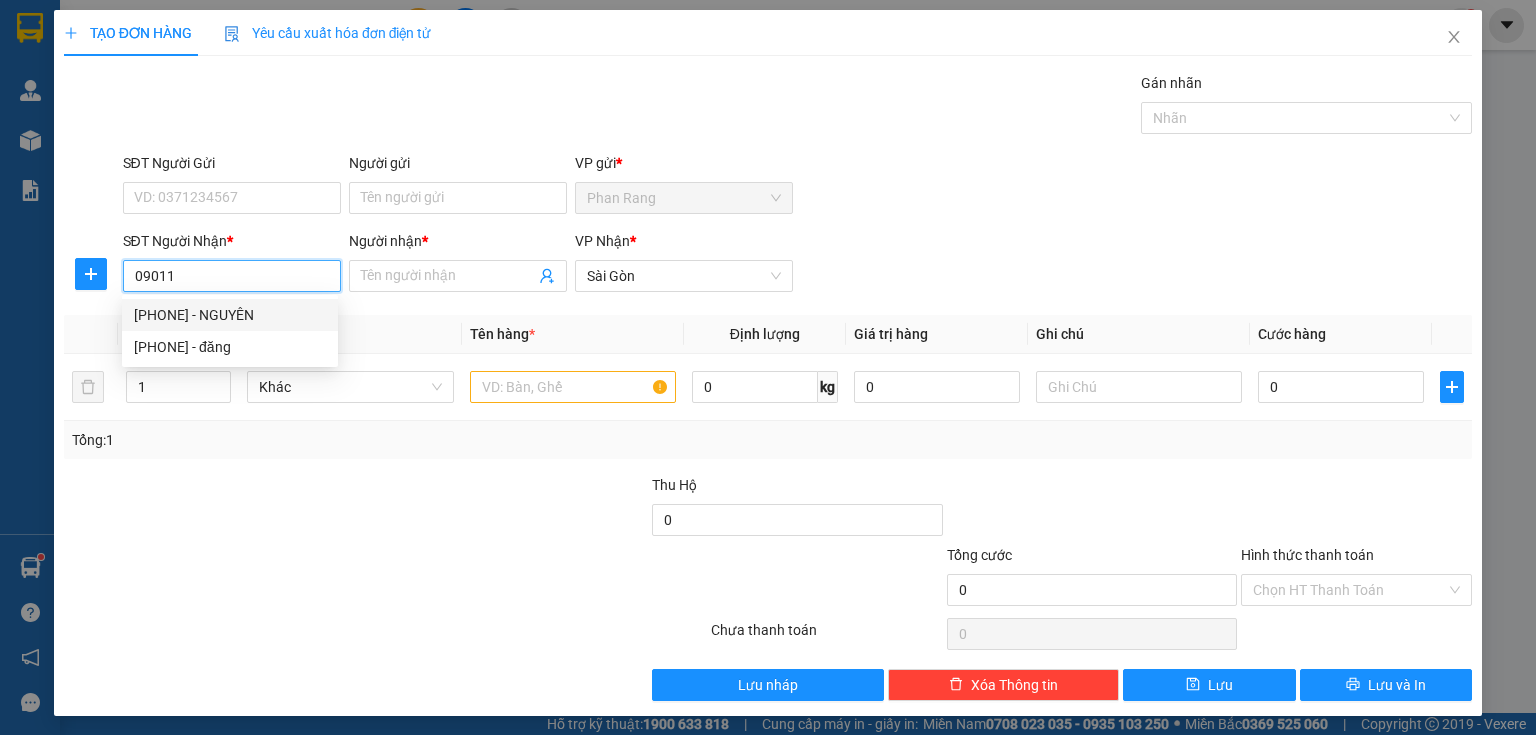 click on "[PHONE] - NGUYÊN" at bounding box center (230, 315) 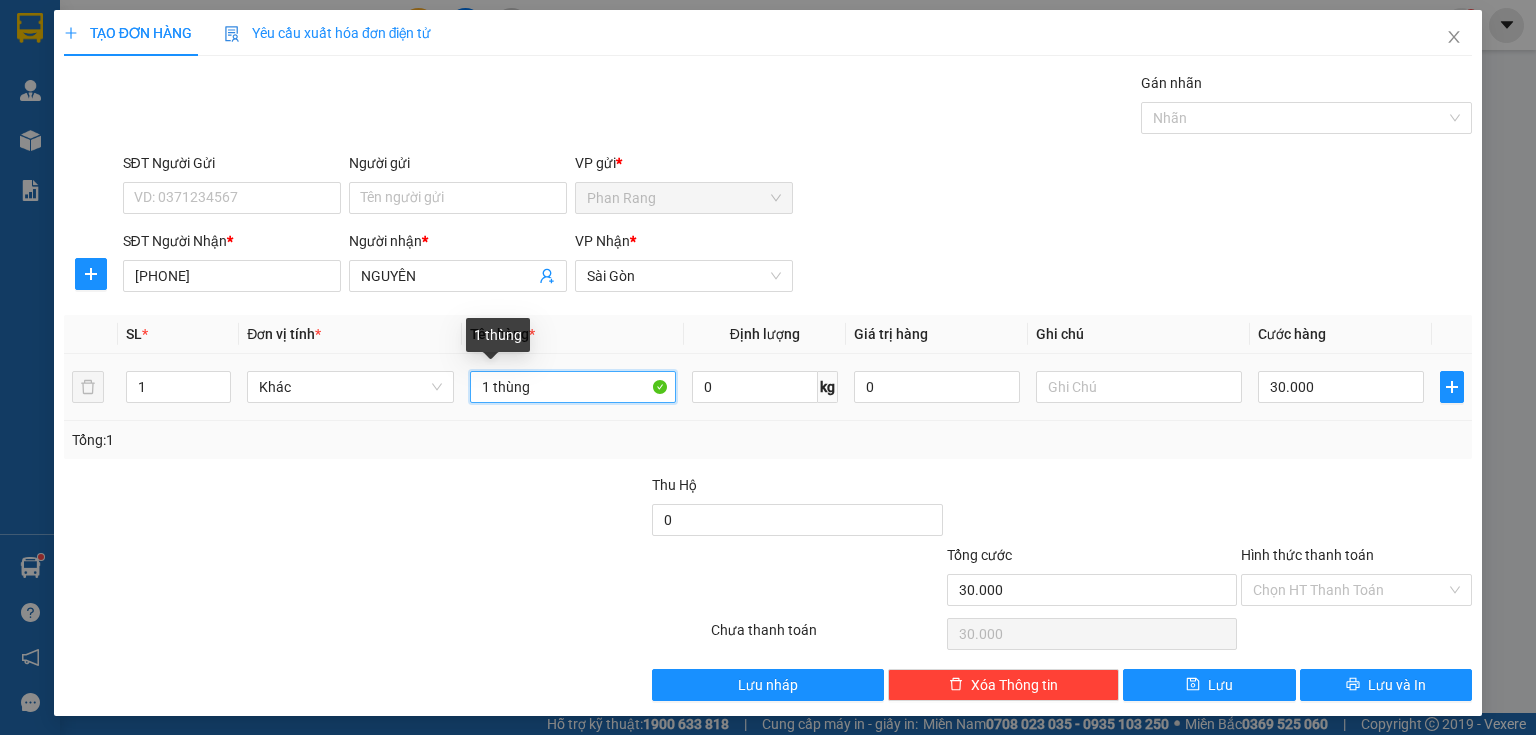 click on "1 thùng" at bounding box center [573, 387] 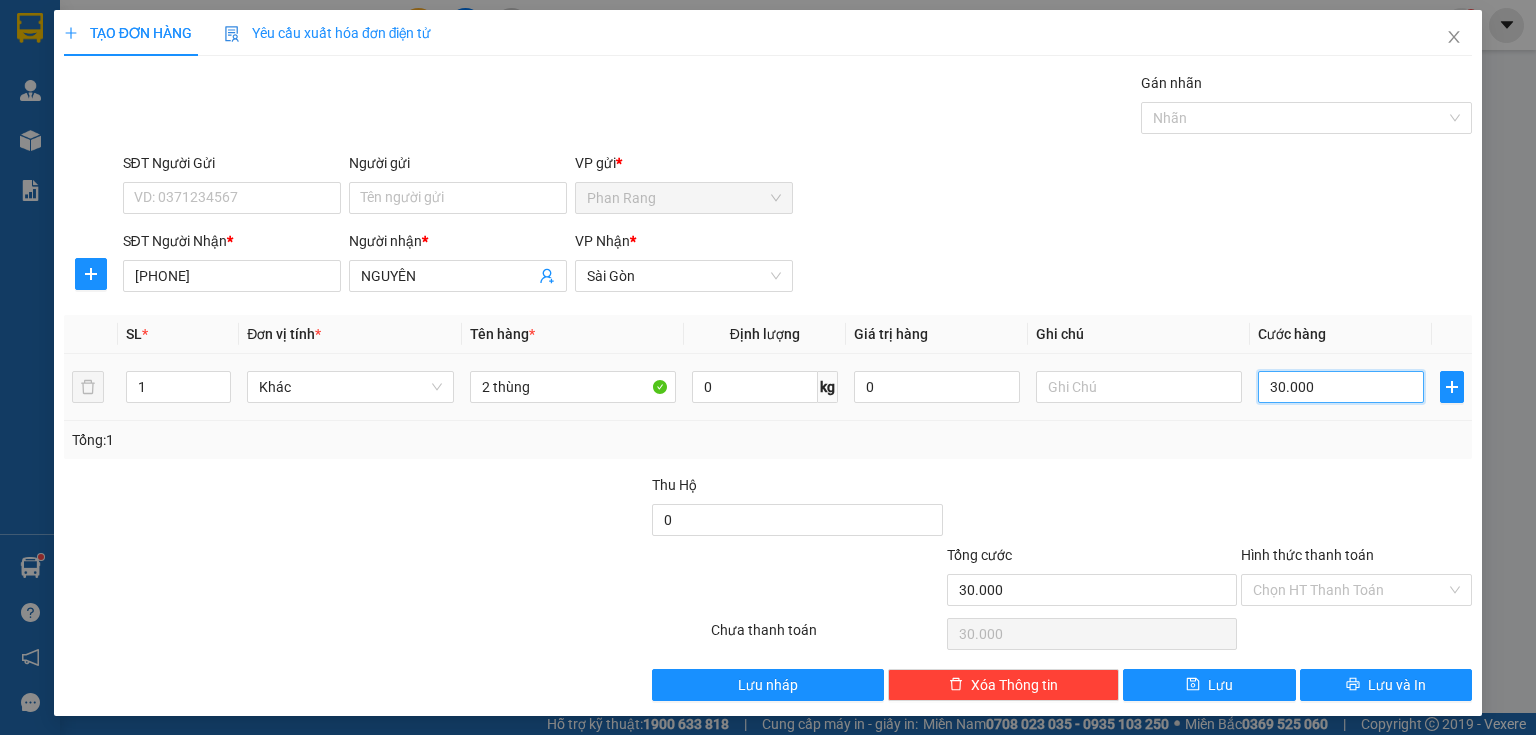 click on "30.000" at bounding box center [1341, 387] 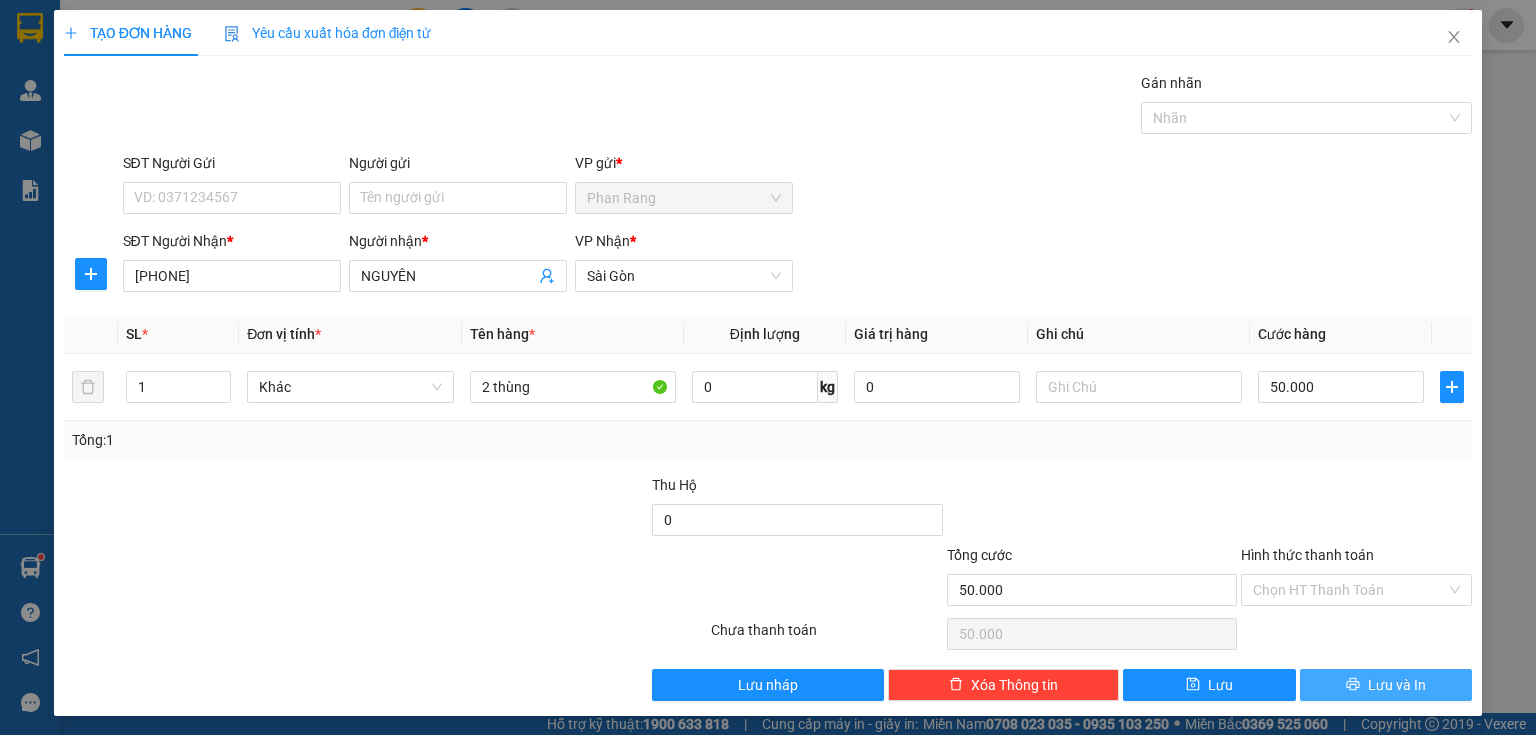 click on "Lưu và In" at bounding box center [1386, 685] 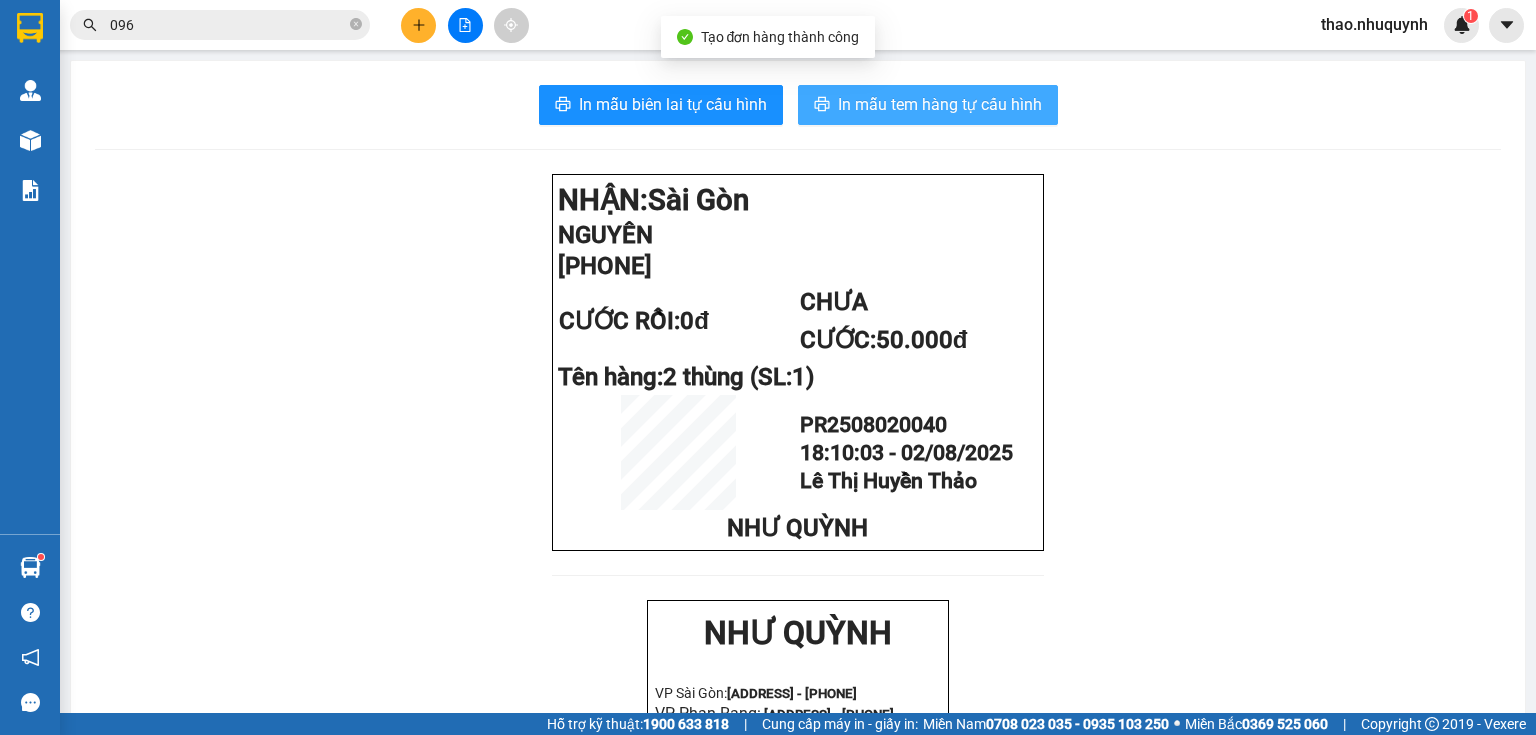 click on "In mẫu tem hàng tự cấu hình" at bounding box center (940, 104) 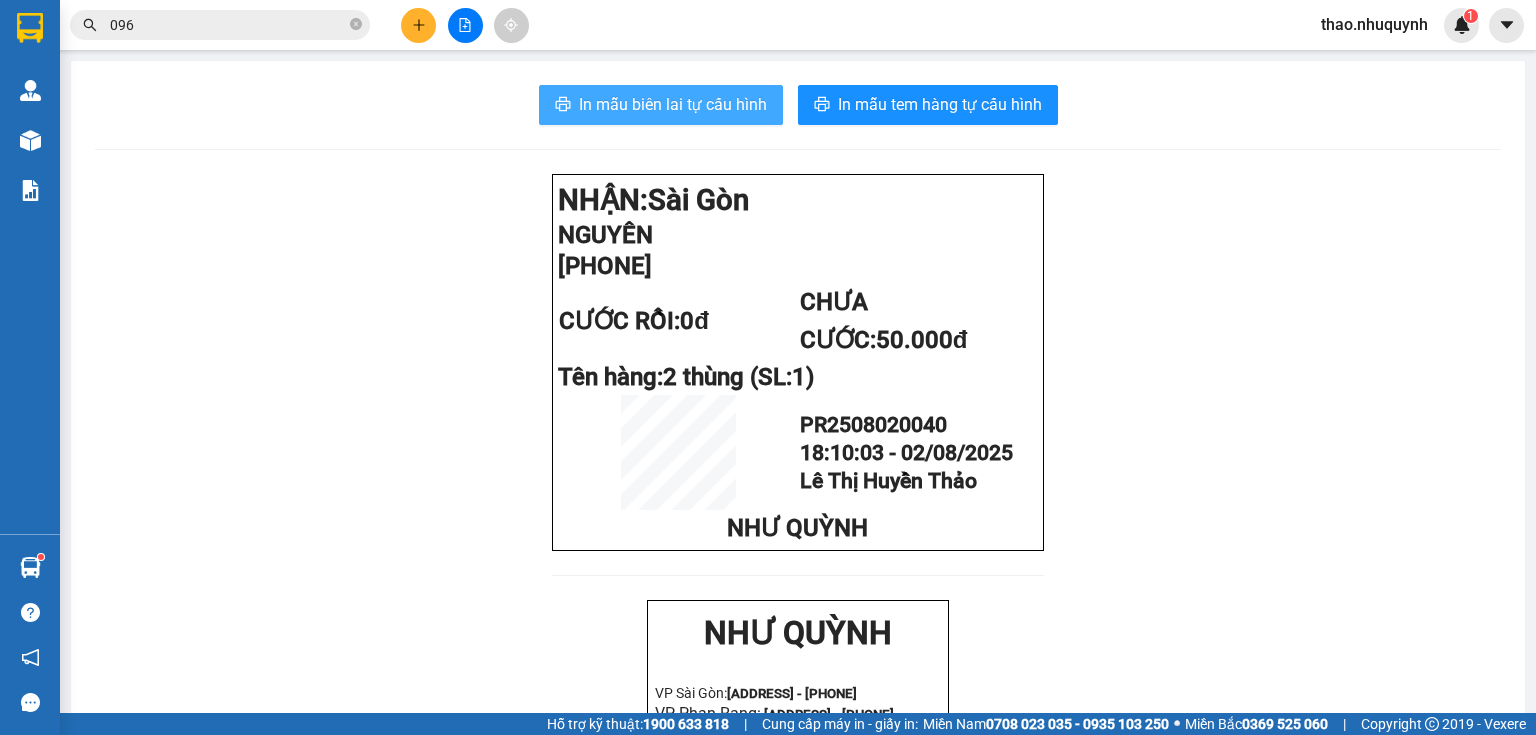 click on "In mẫu biên lai tự cấu hình" at bounding box center [673, 104] 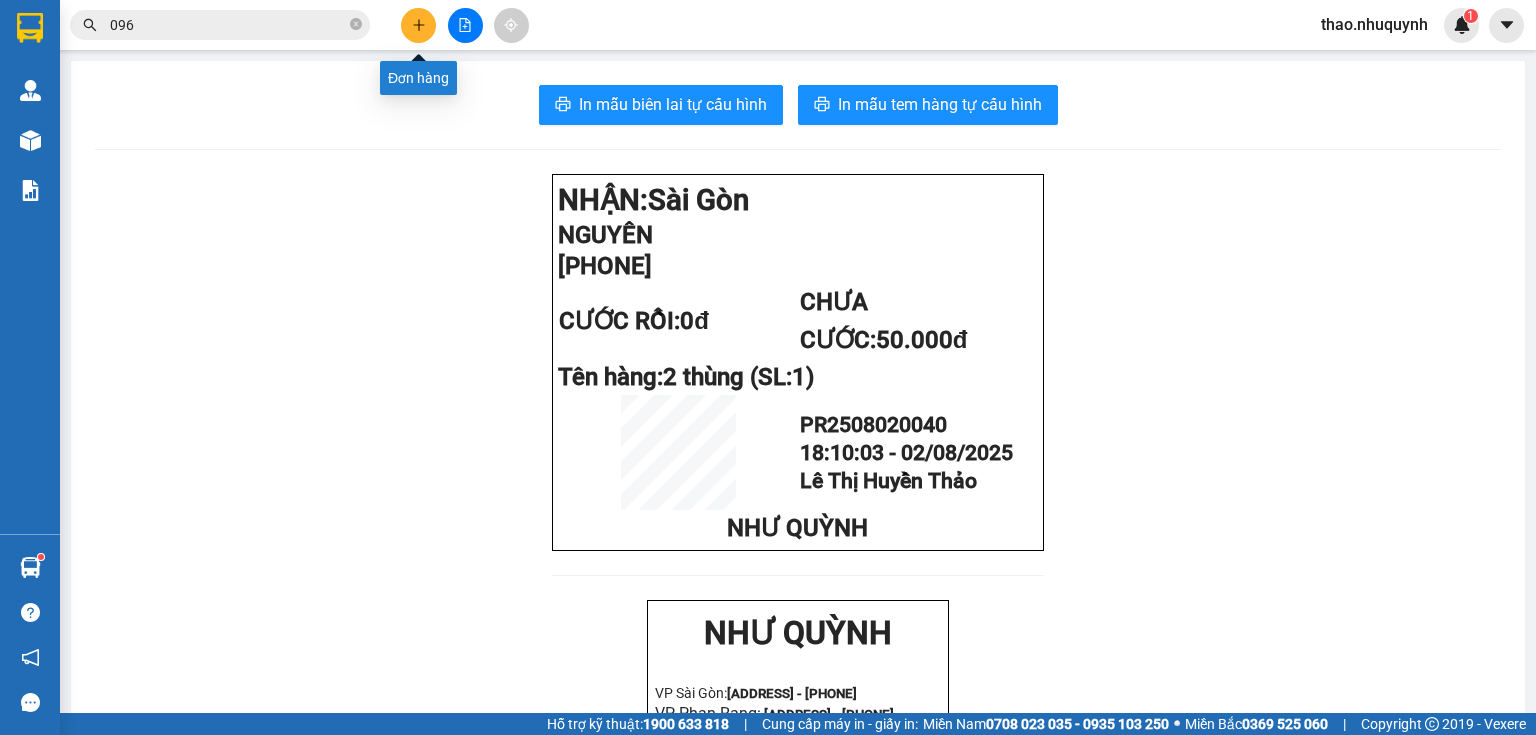 click at bounding box center [418, 25] 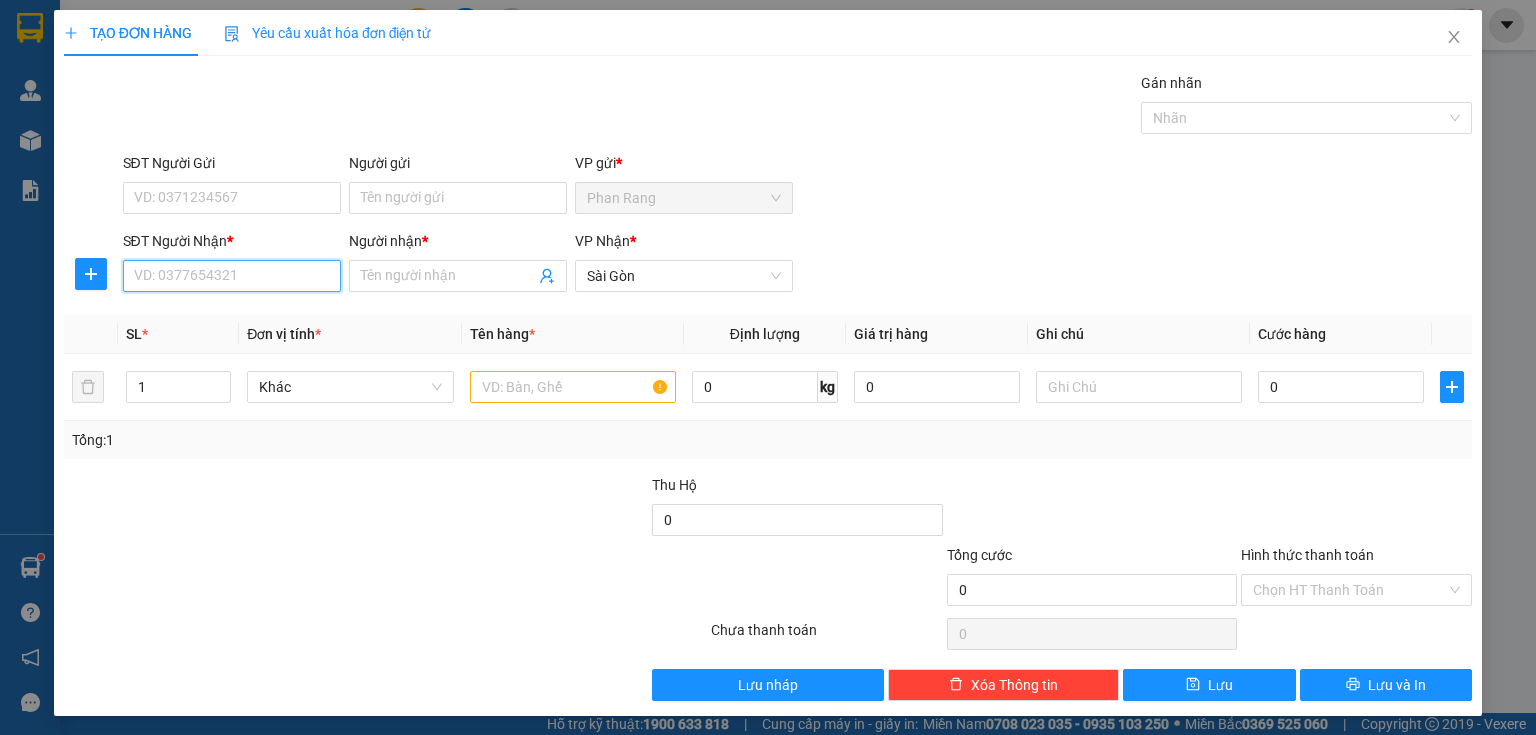 click on "SĐT Người Nhận  *" at bounding box center [232, 276] 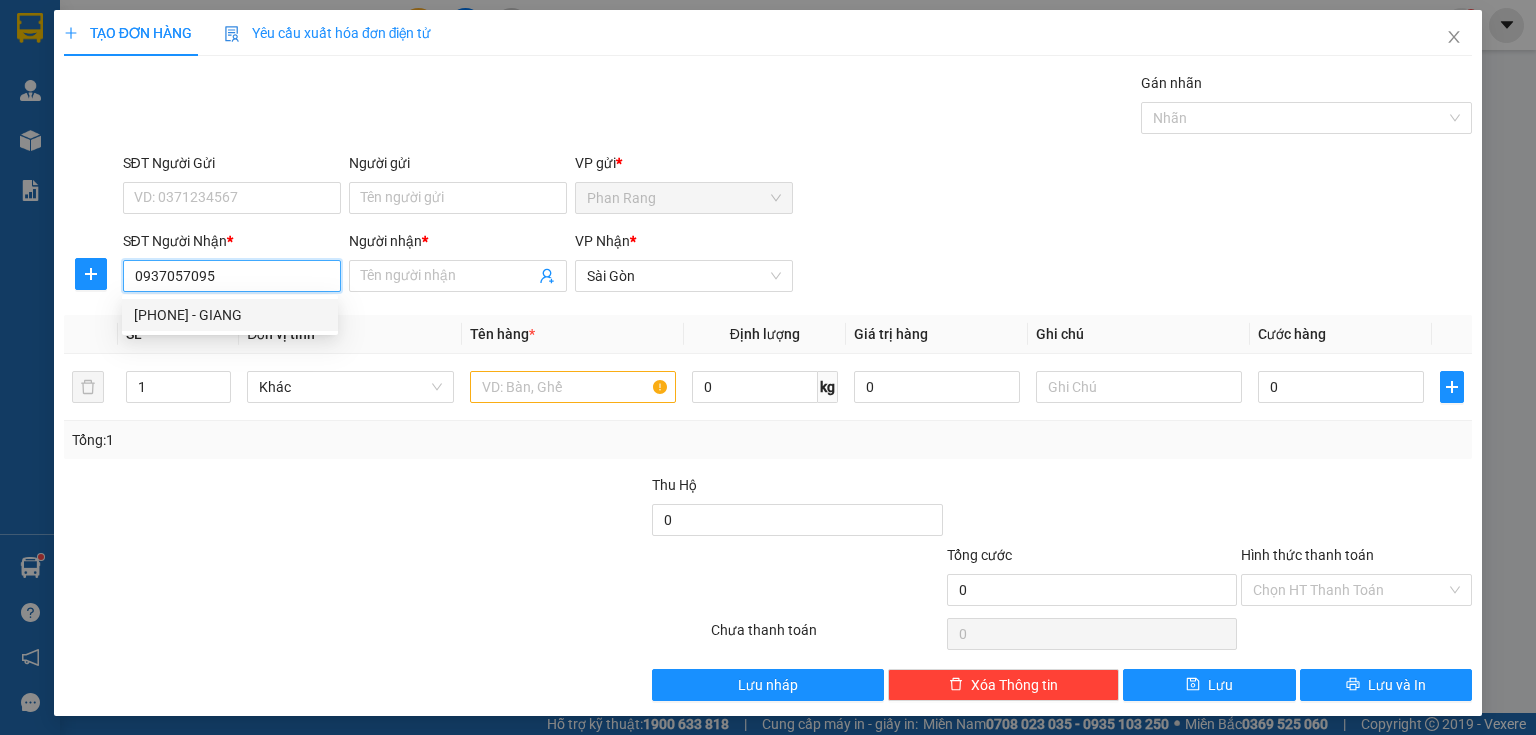 click on "[PHONE] - GIANG" at bounding box center [230, 315] 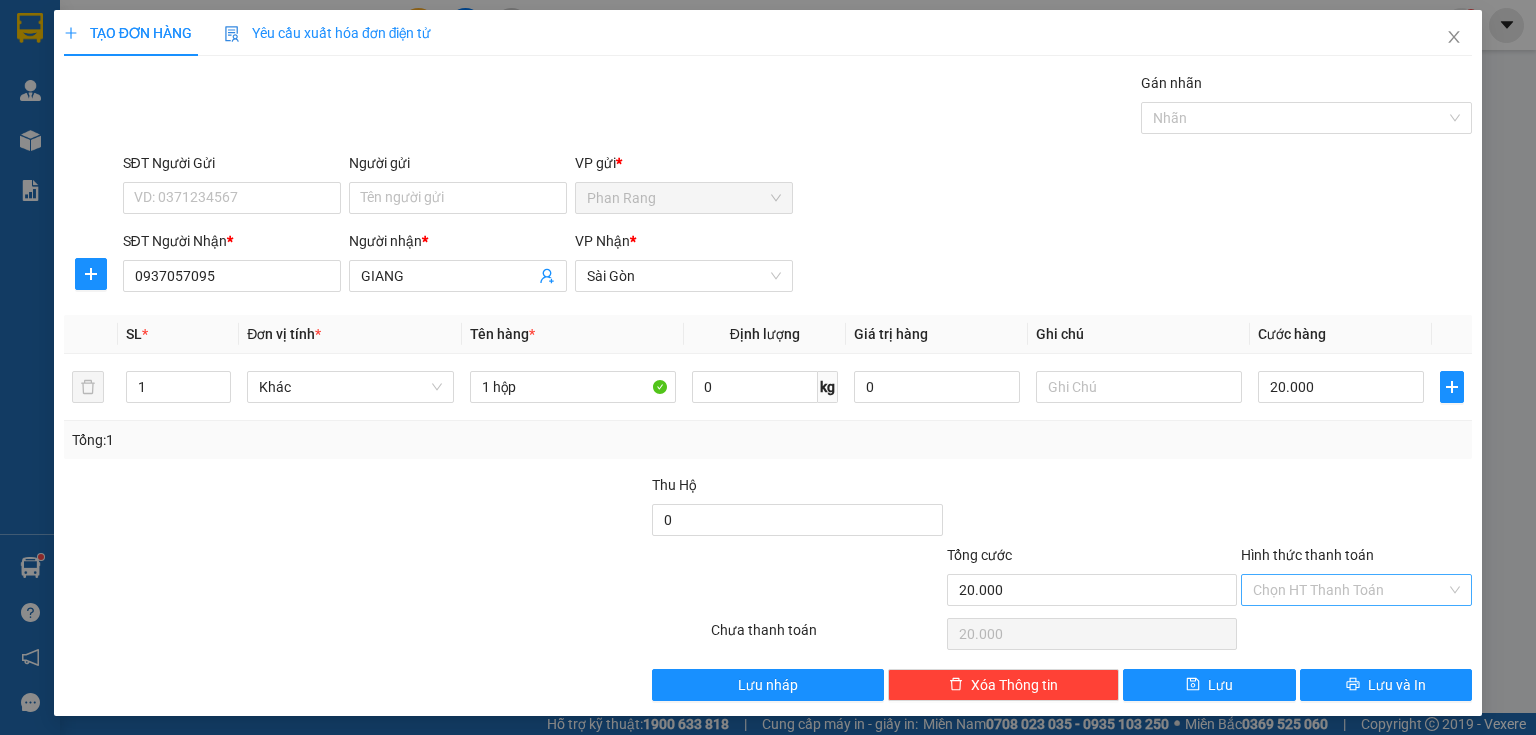 click on "Hình thức thanh toán" at bounding box center [1349, 590] 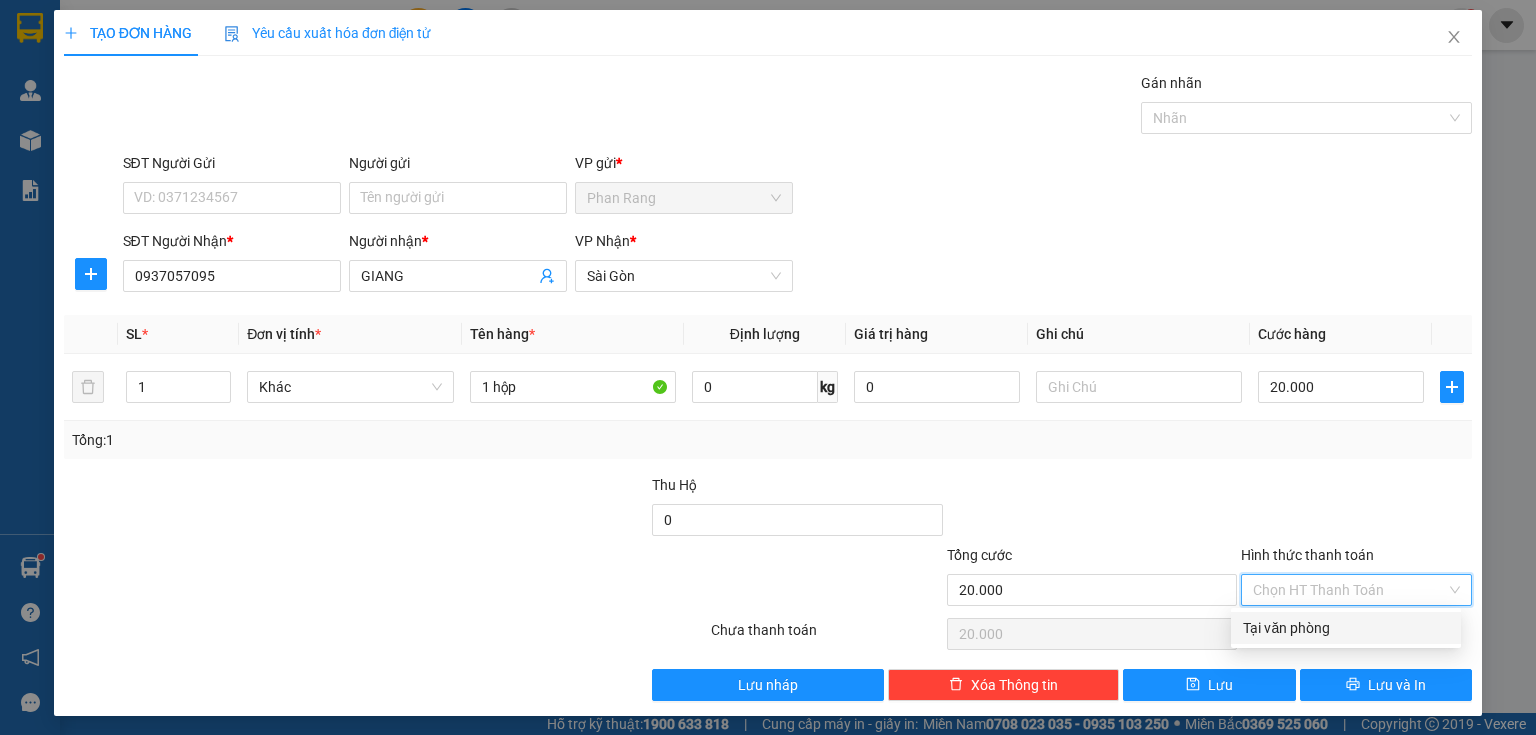 click on "Tại văn phòng" at bounding box center [1346, 628] 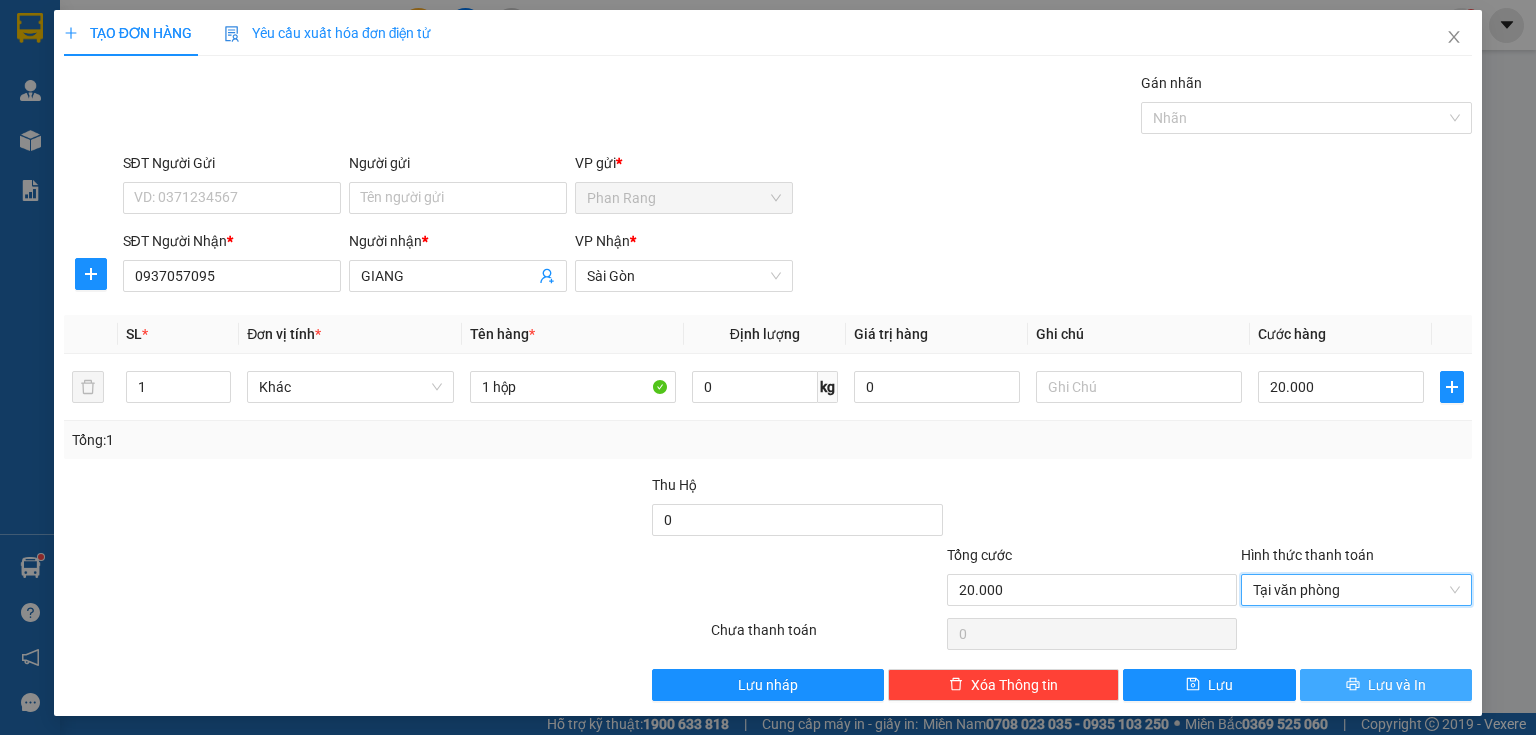 click on "Lưu và In" at bounding box center [1386, 685] 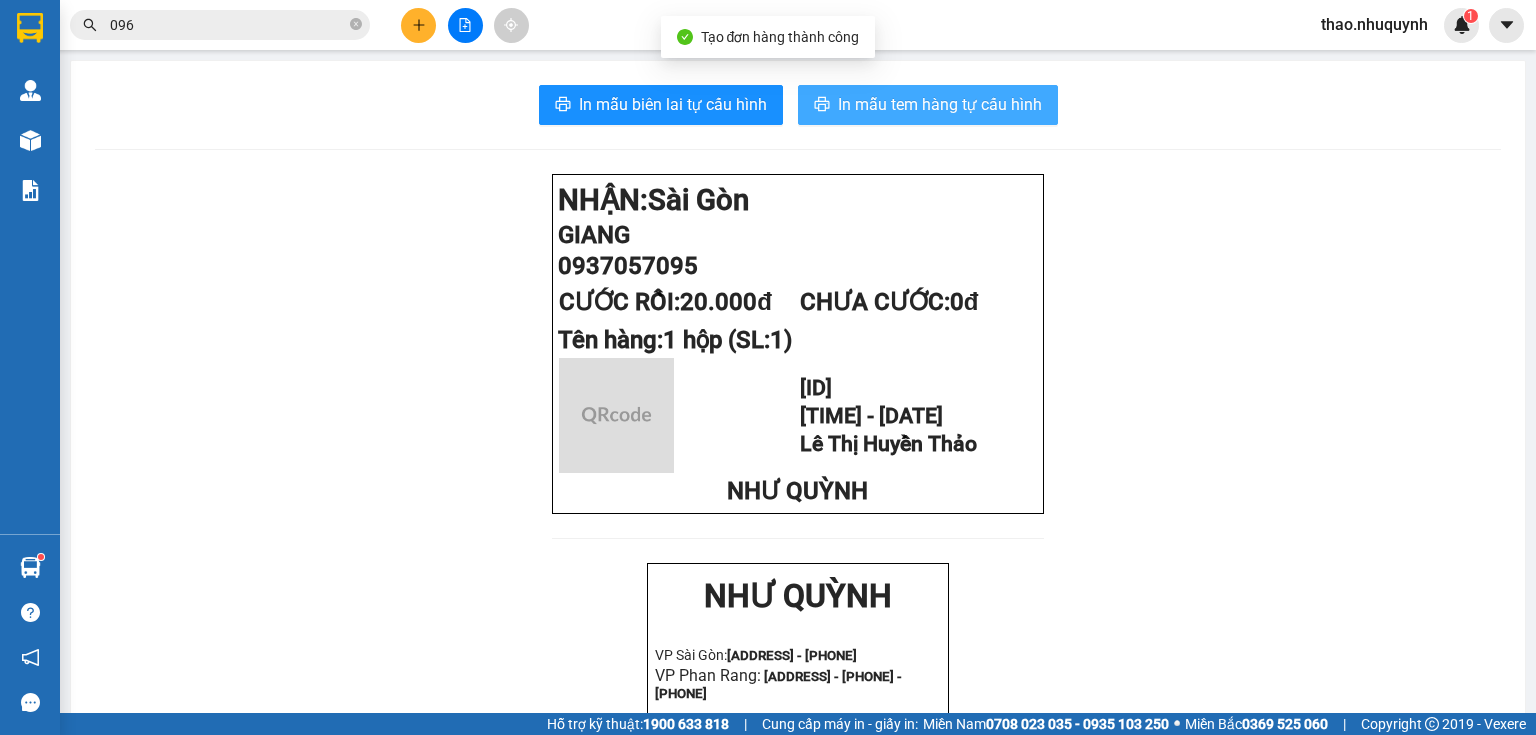 click on "In mẫu tem hàng tự cấu hình" at bounding box center [940, 104] 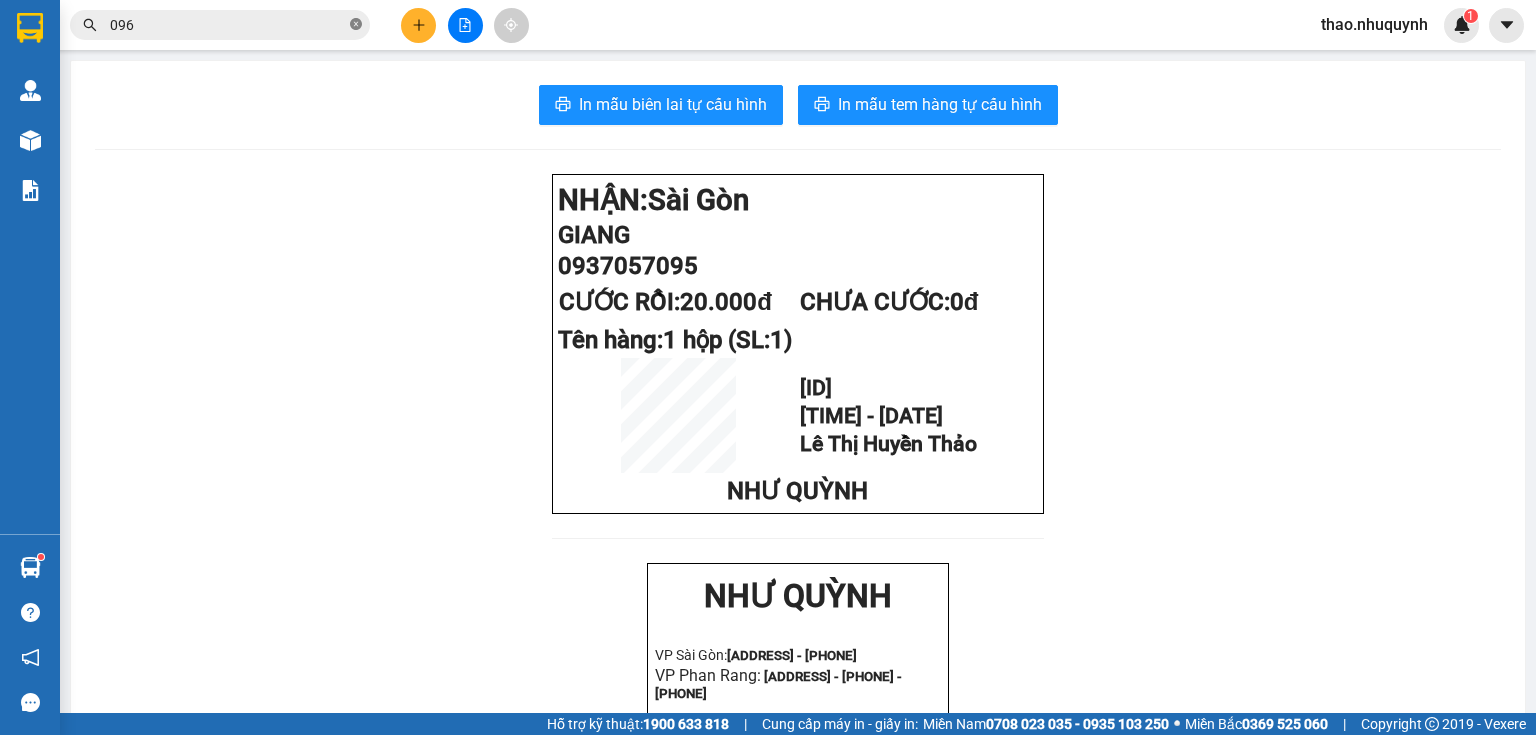 click 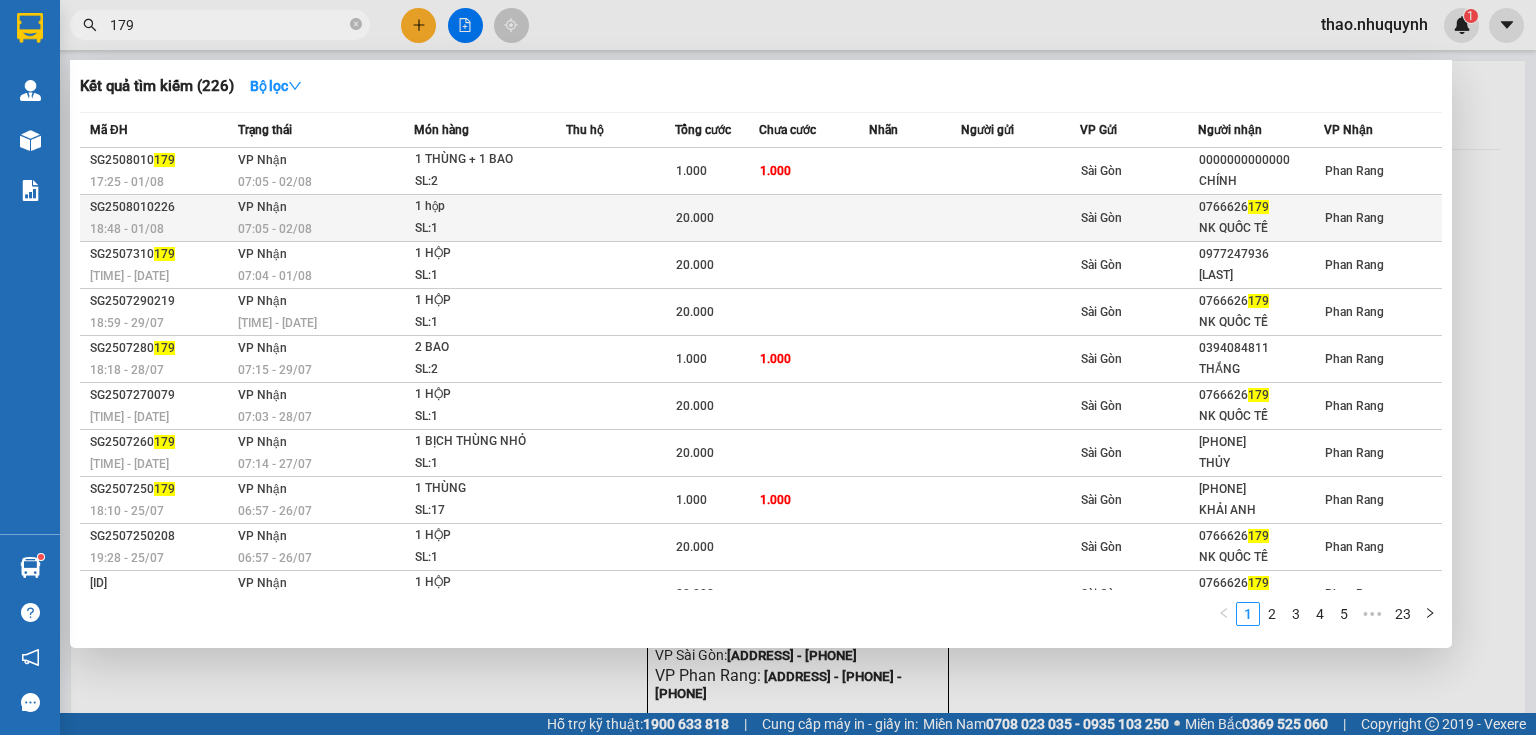 click on "20.000" at bounding box center [717, 218] 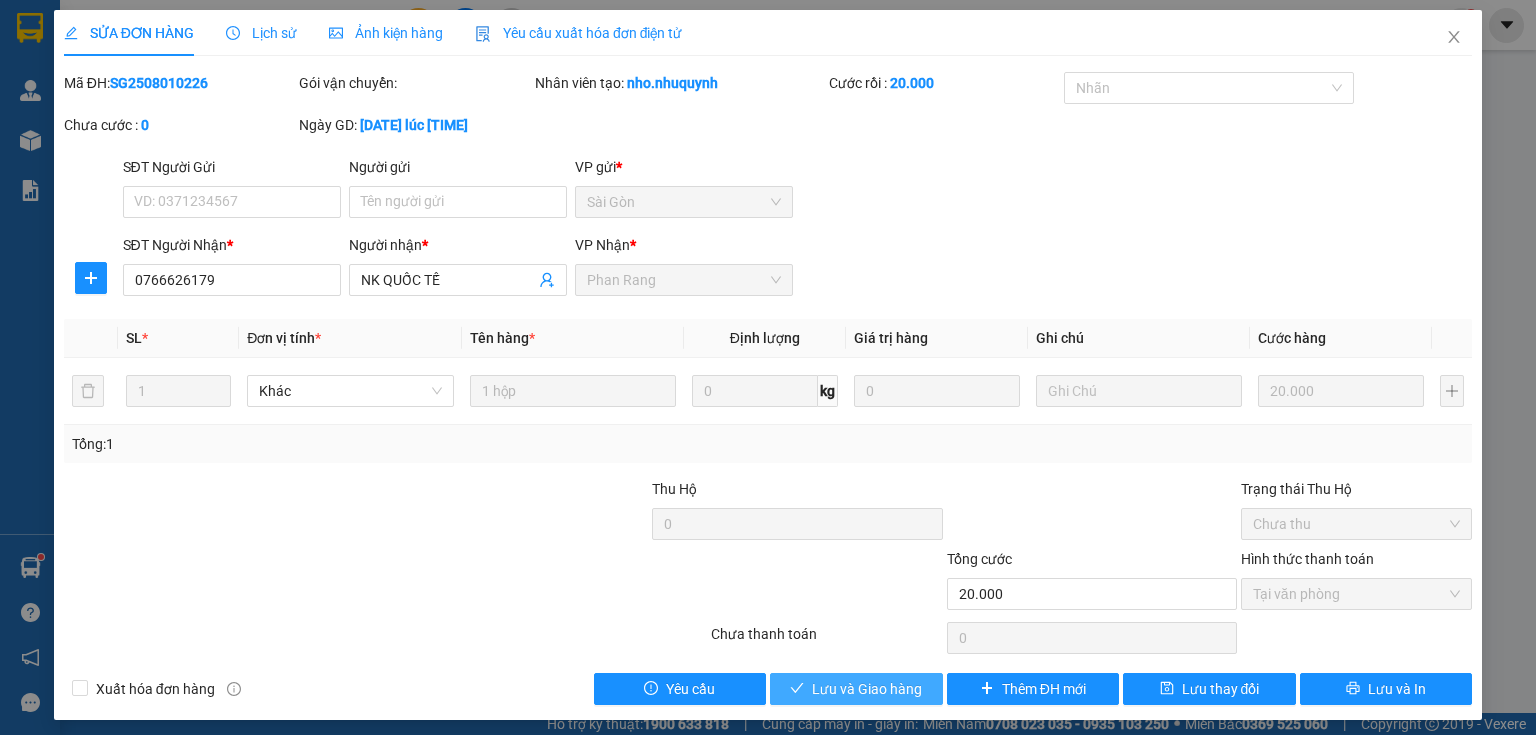 click on "Lưu và Giao hàng" at bounding box center [867, 689] 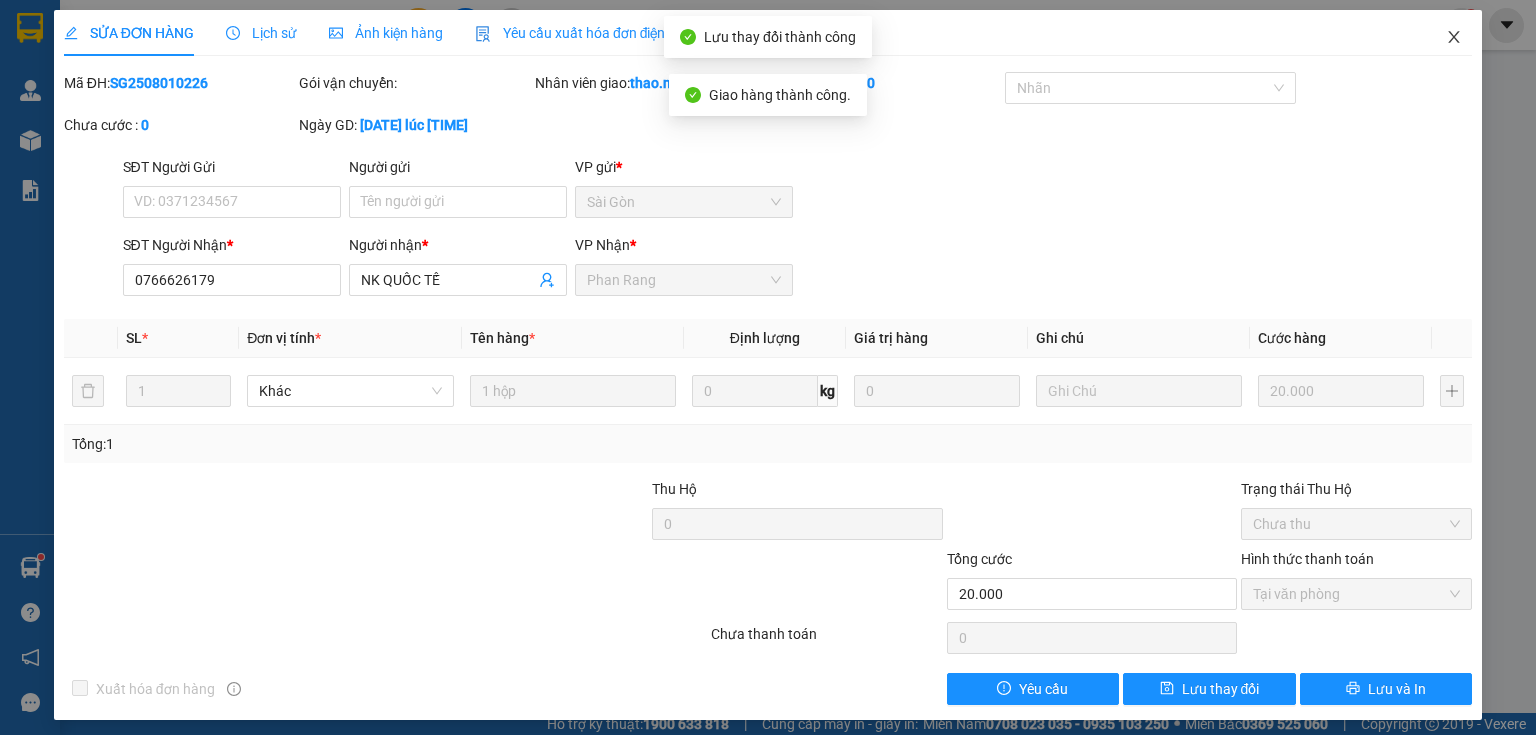 click 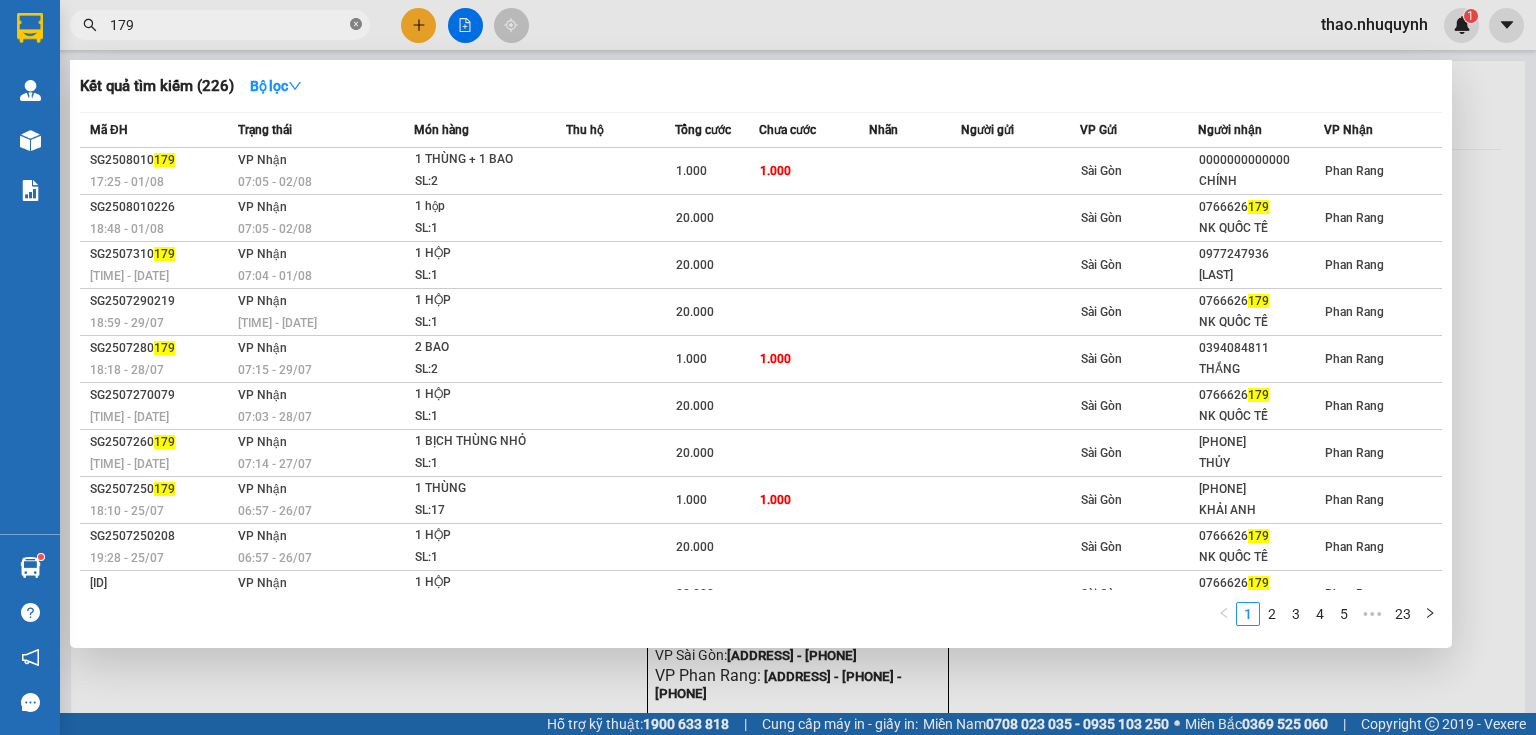 click 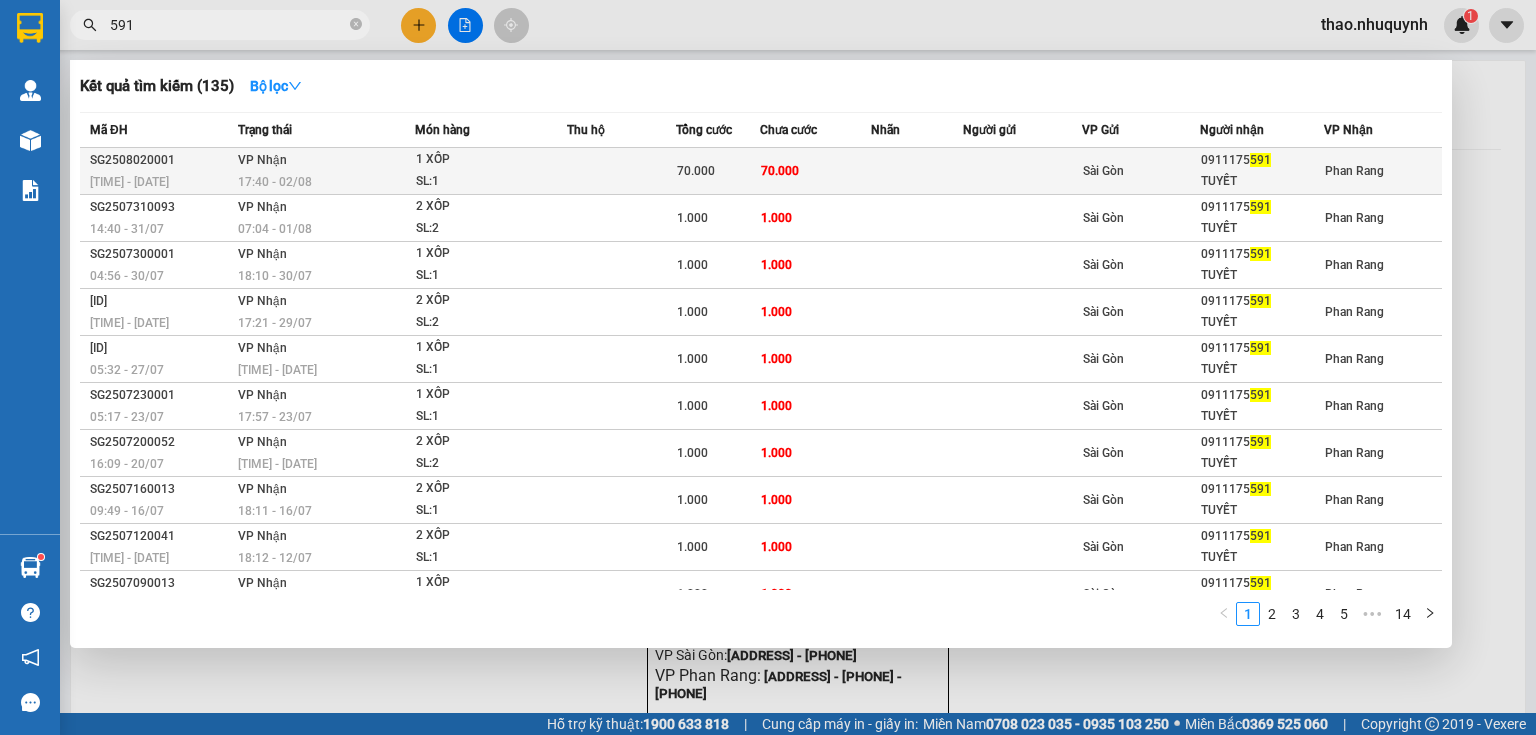 click on "SL:  1" at bounding box center (491, 182) 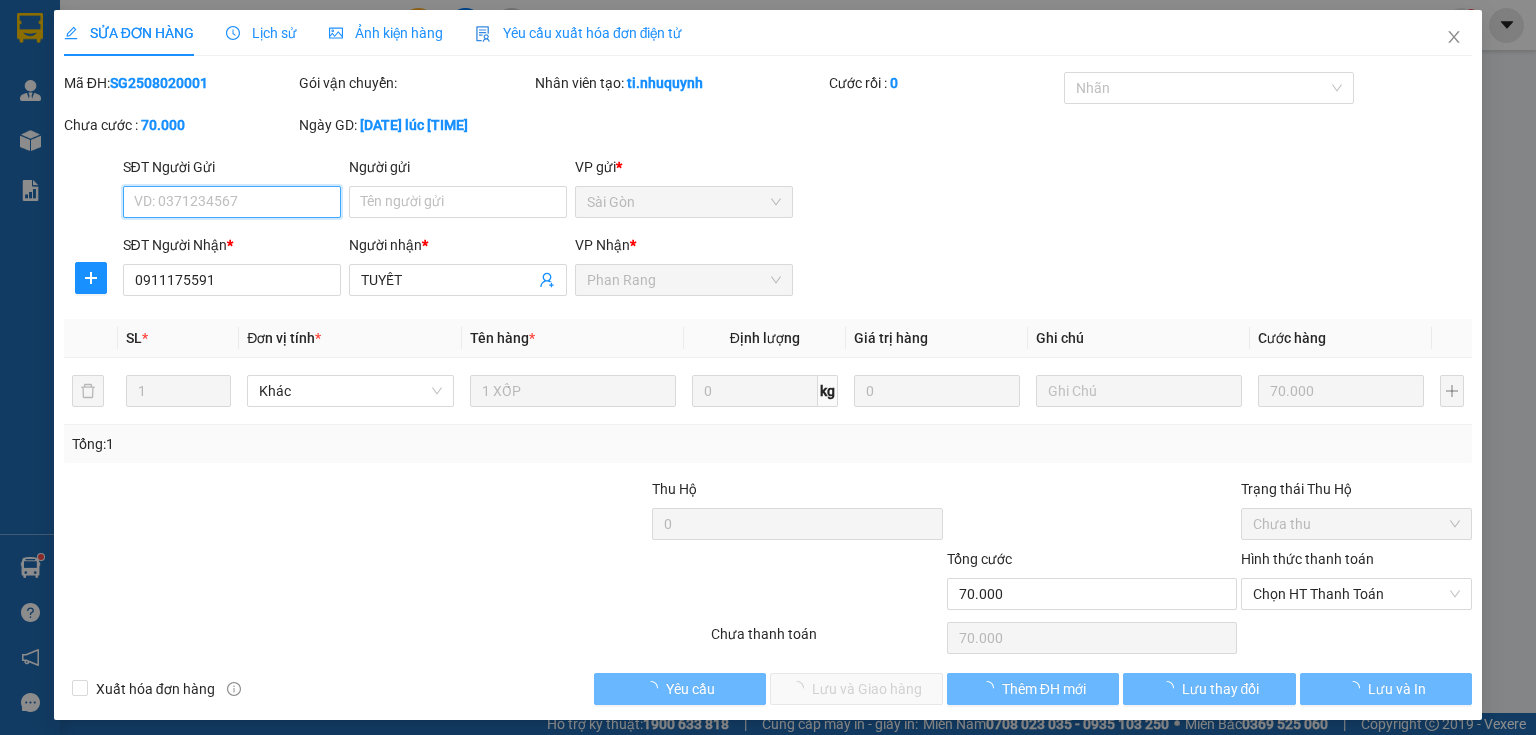 click on "Chọn HT Thanh Toán" at bounding box center (1356, 594) 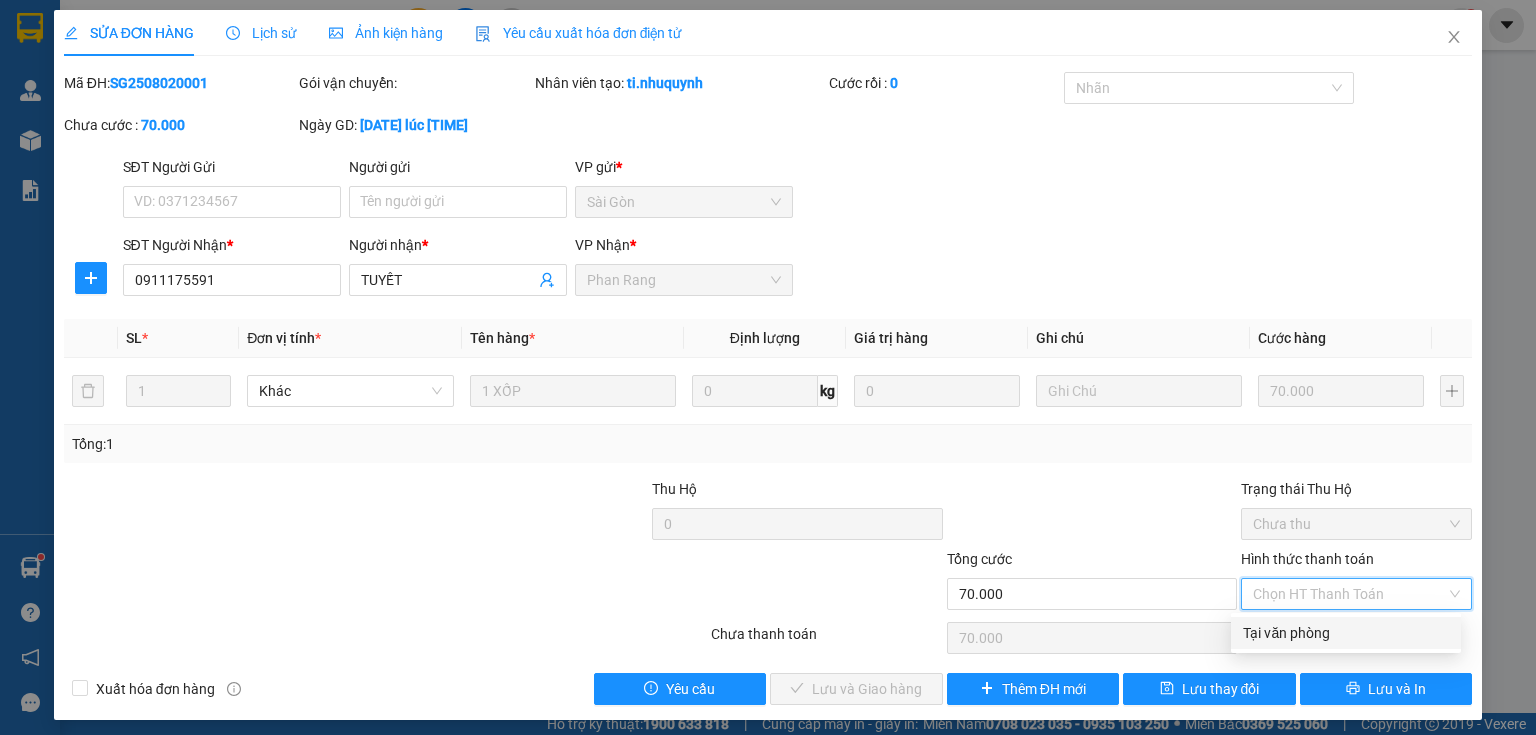 click on "Tại văn phòng" at bounding box center [1346, 633] 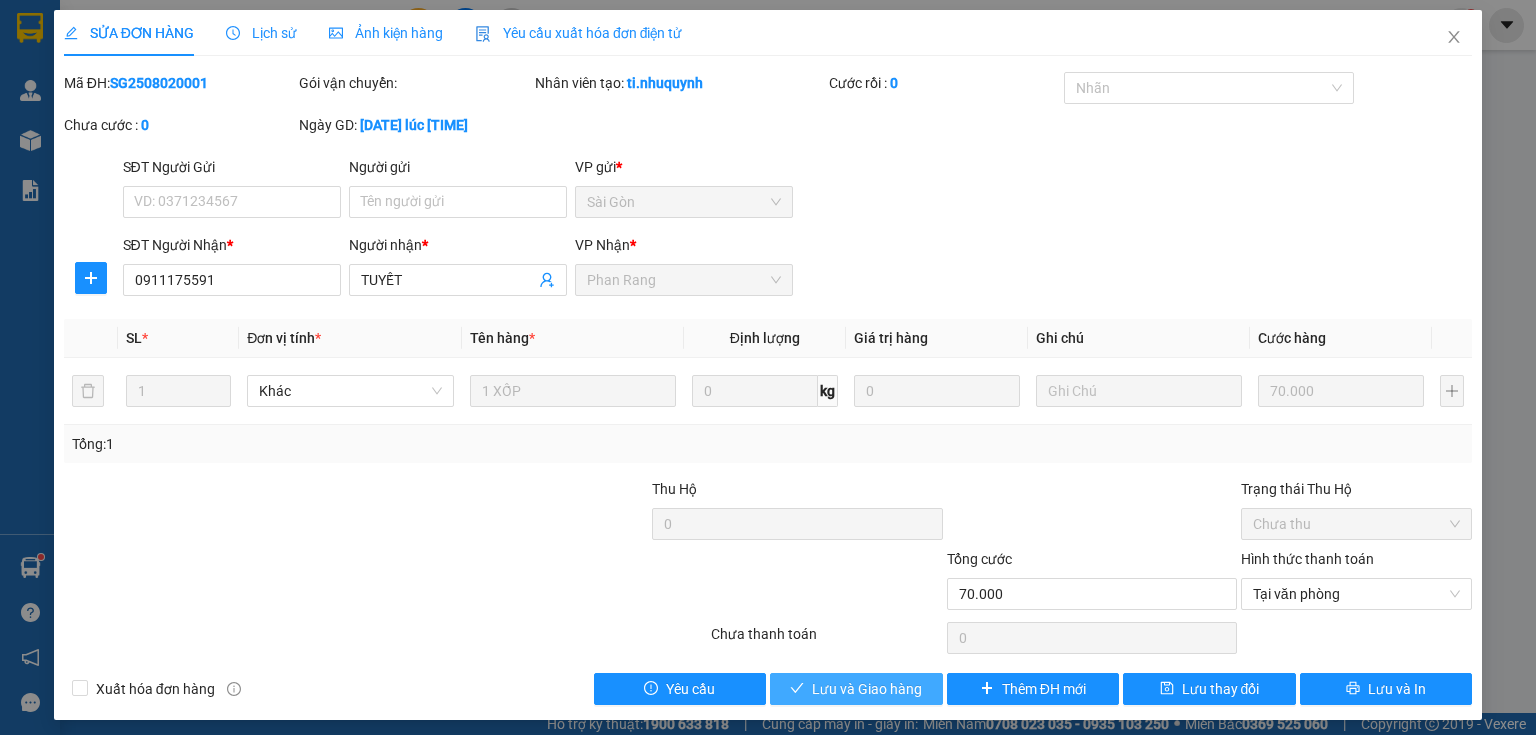 click on "Lưu và Giao hàng" at bounding box center [867, 689] 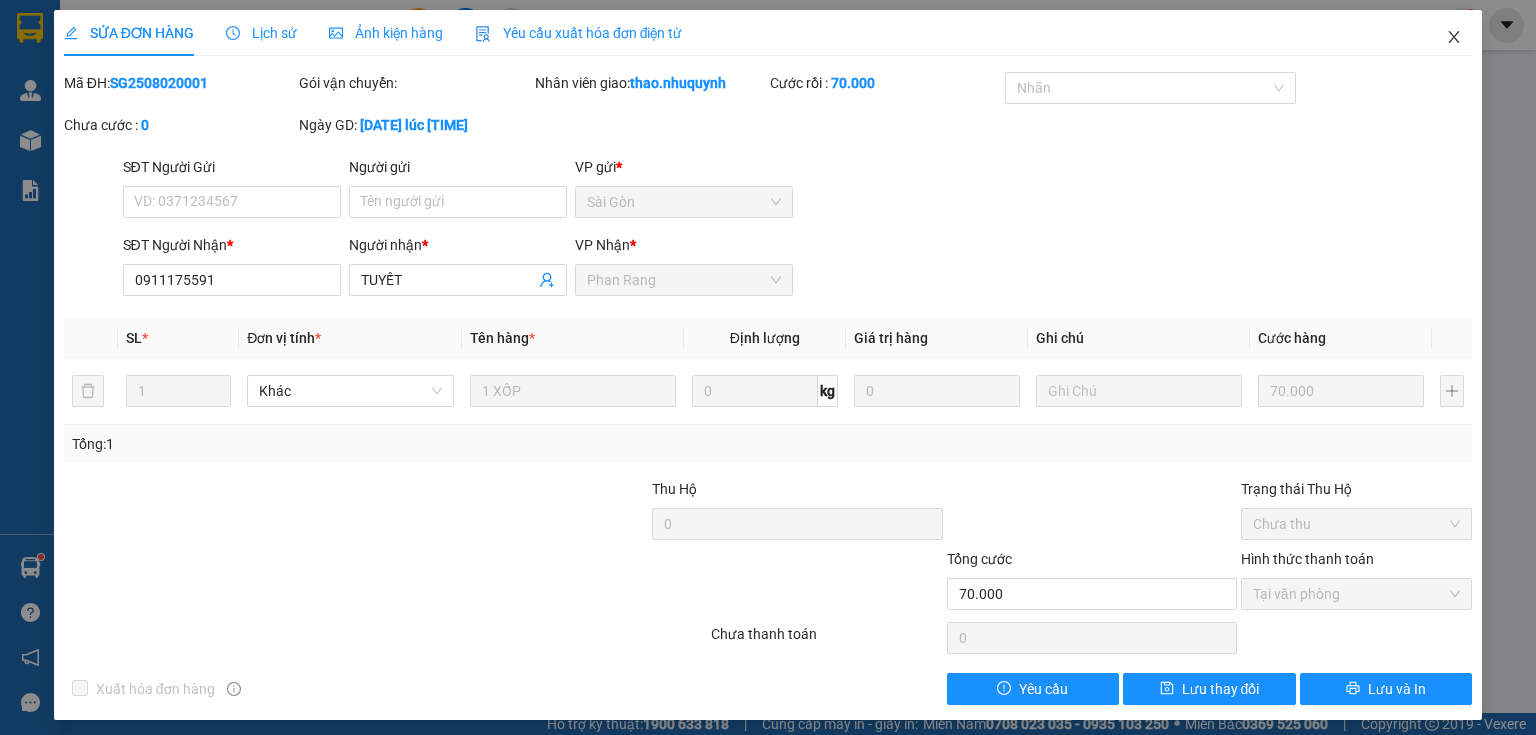 click 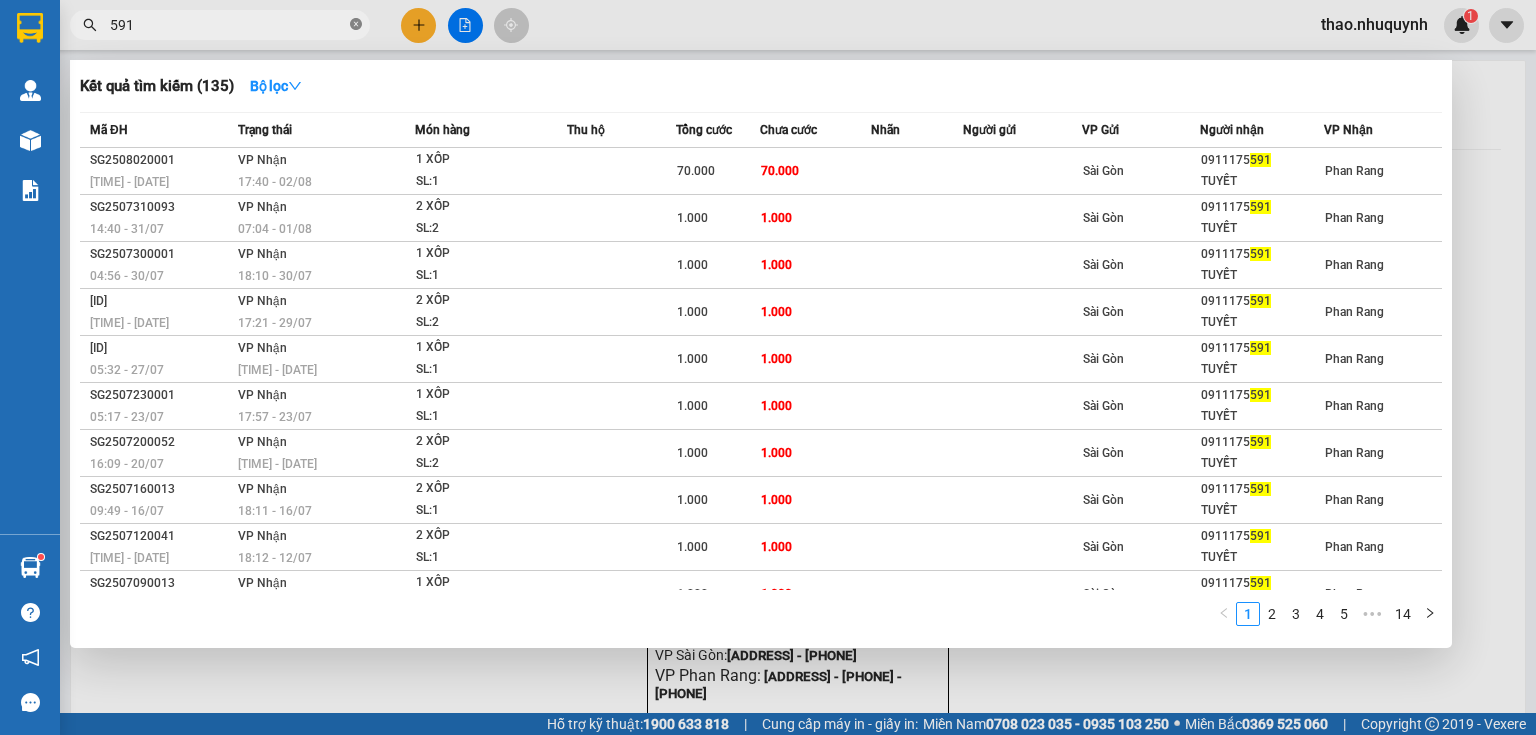 click 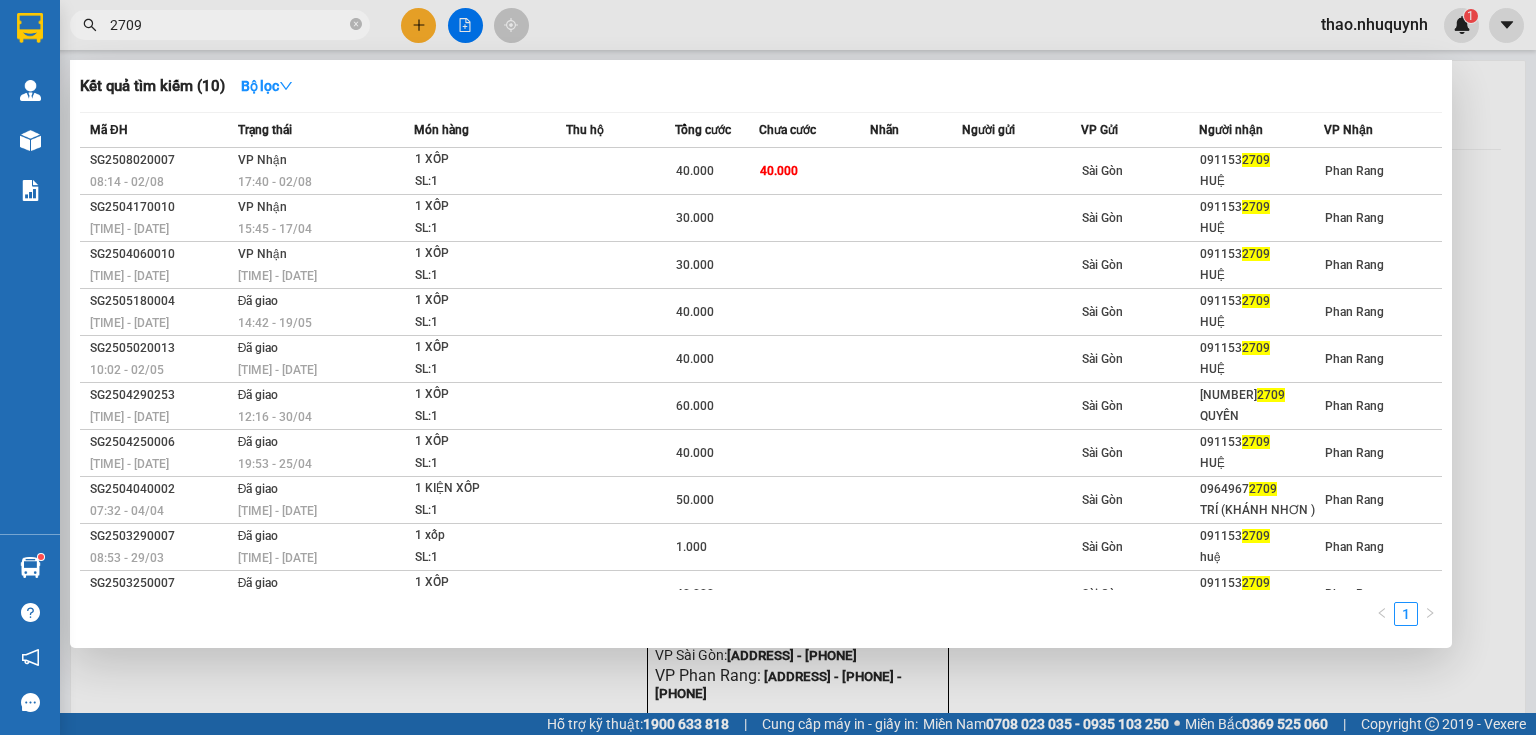click at bounding box center (768, 367) 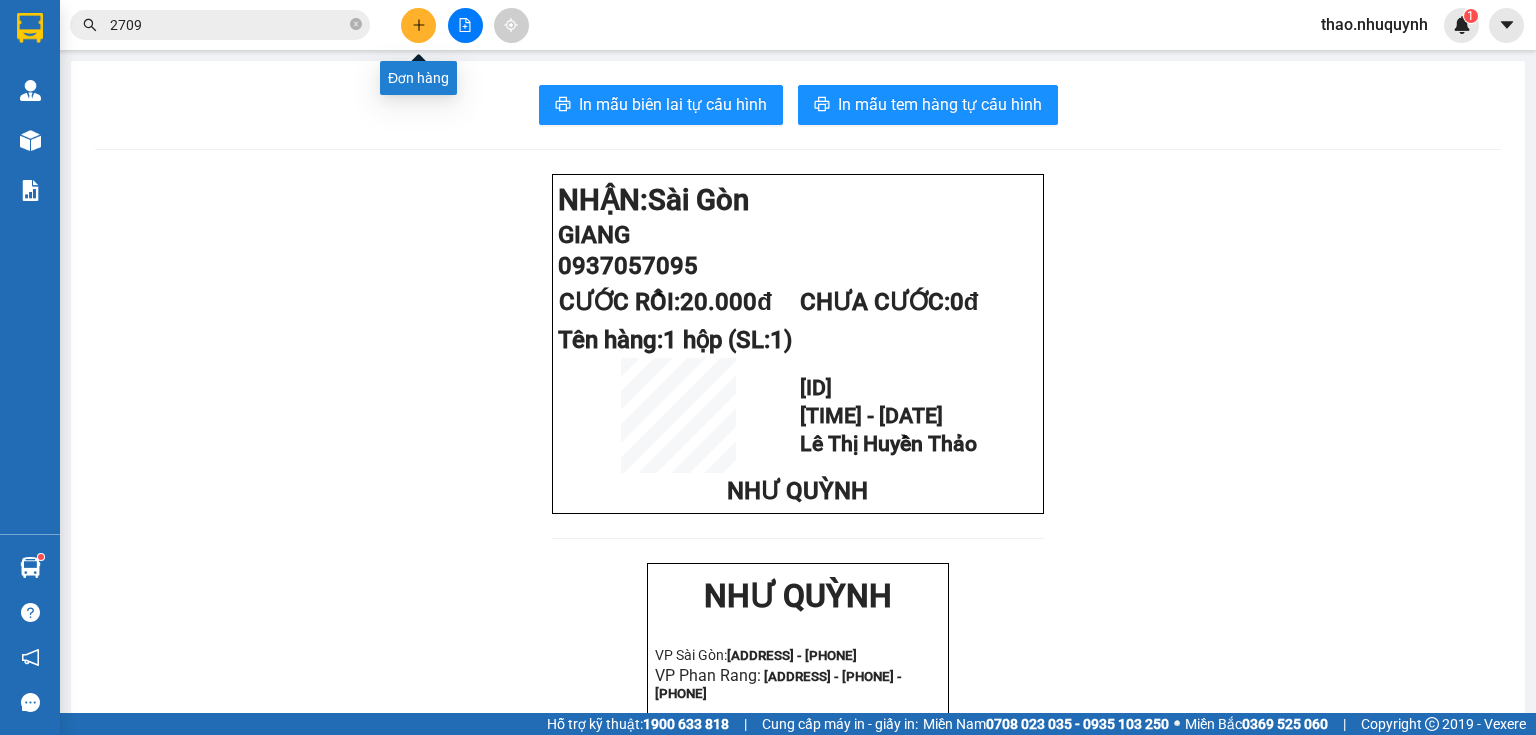 click at bounding box center (418, 25) 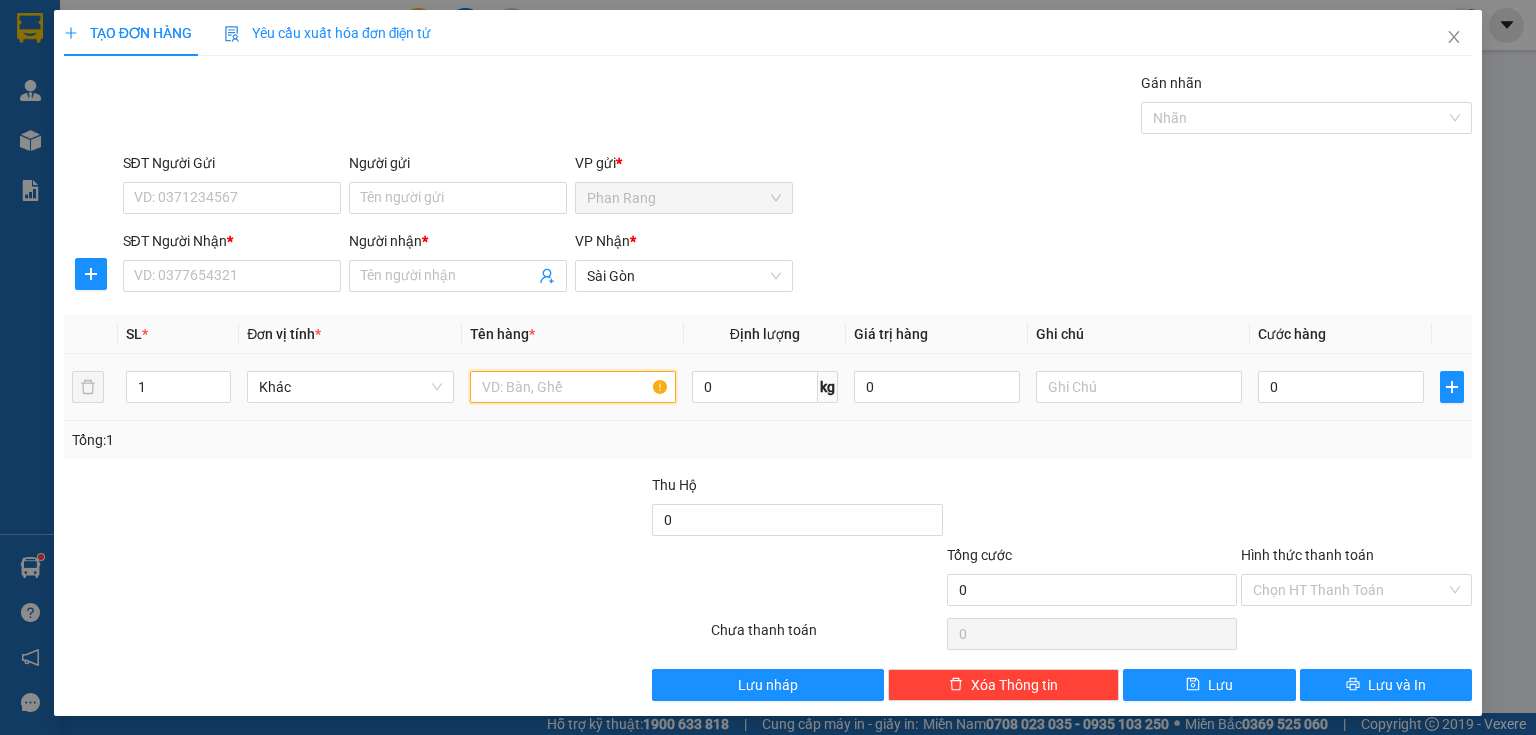 click at bounding box center [573, 387] 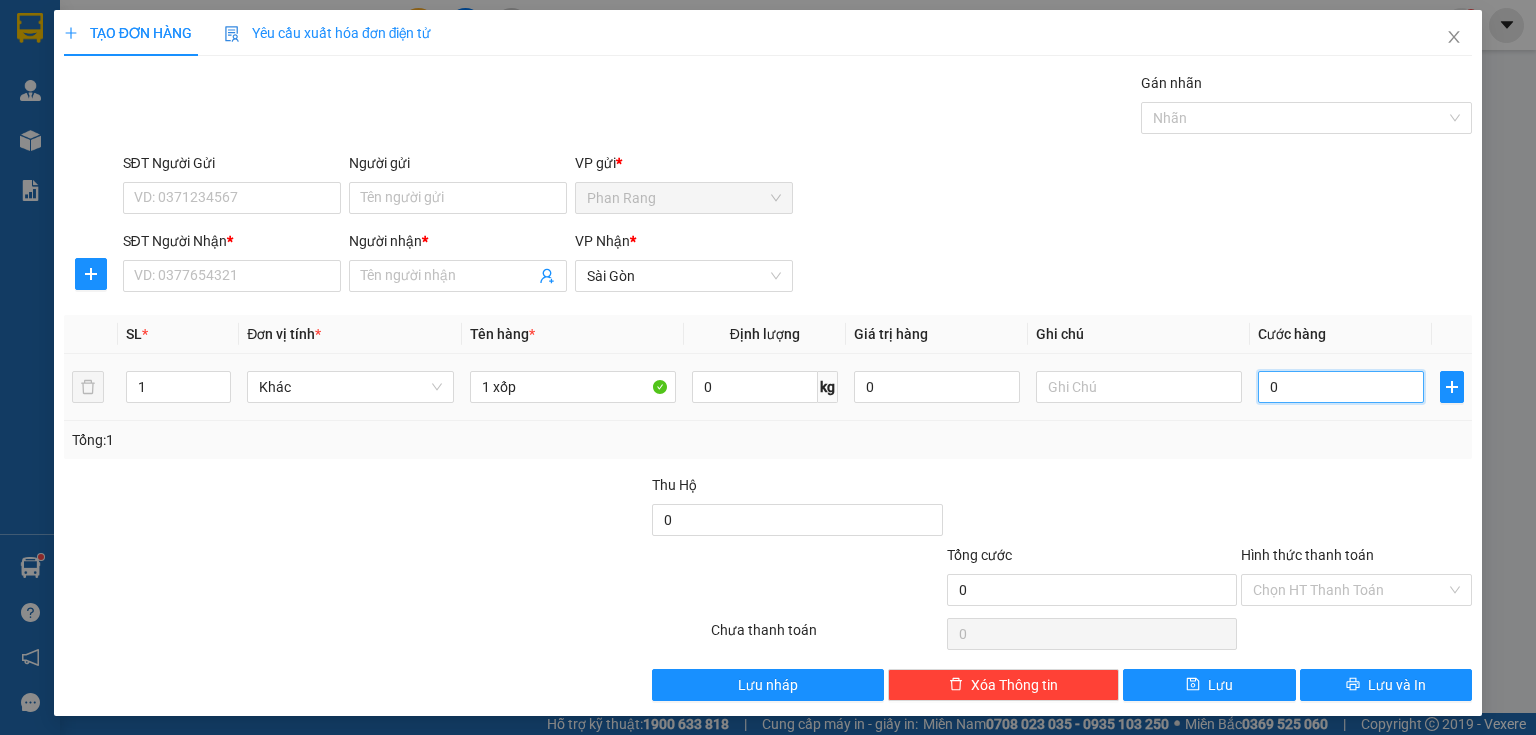 click on "0" at bounding box center (1341, 387) 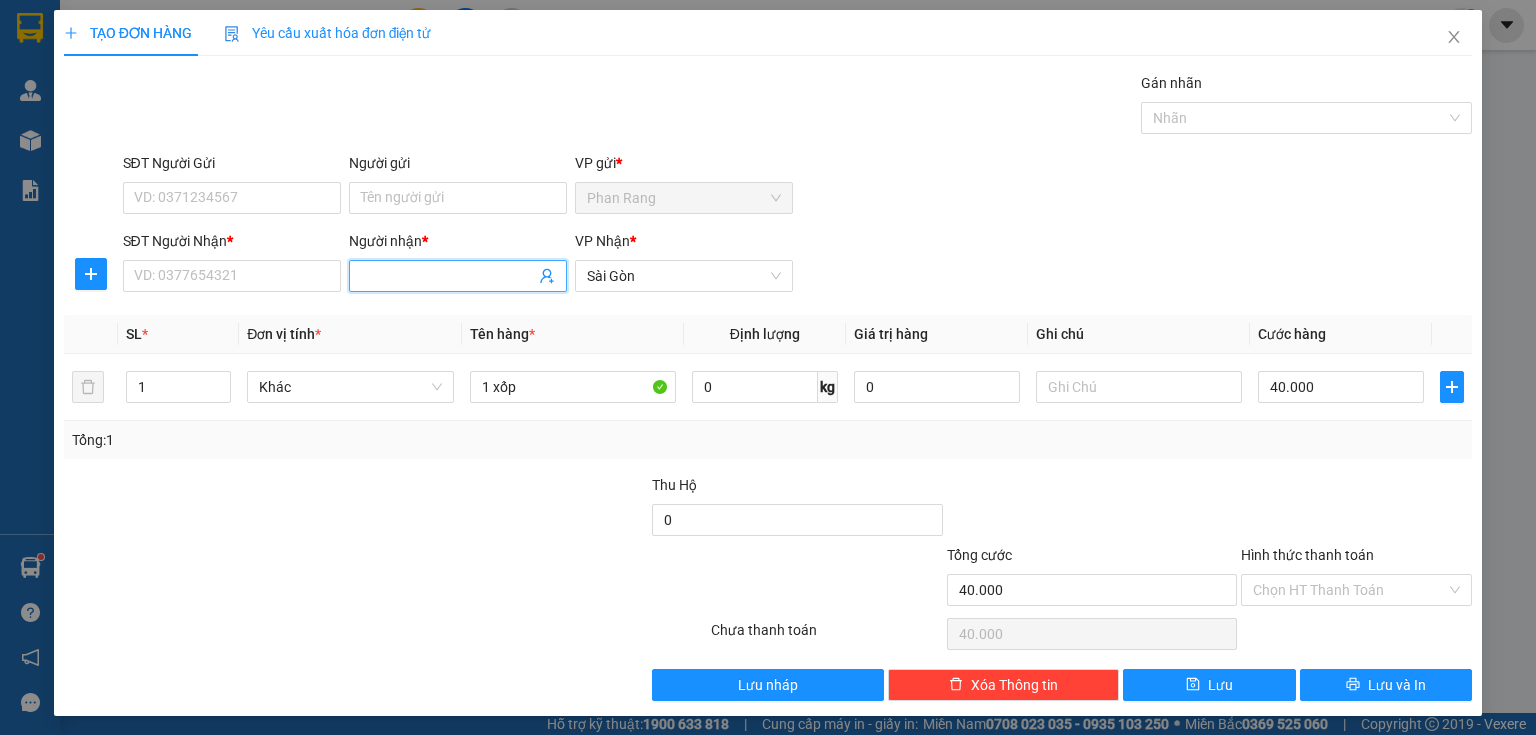 click on "Người nhận  *" at bounding box center [448, 276] 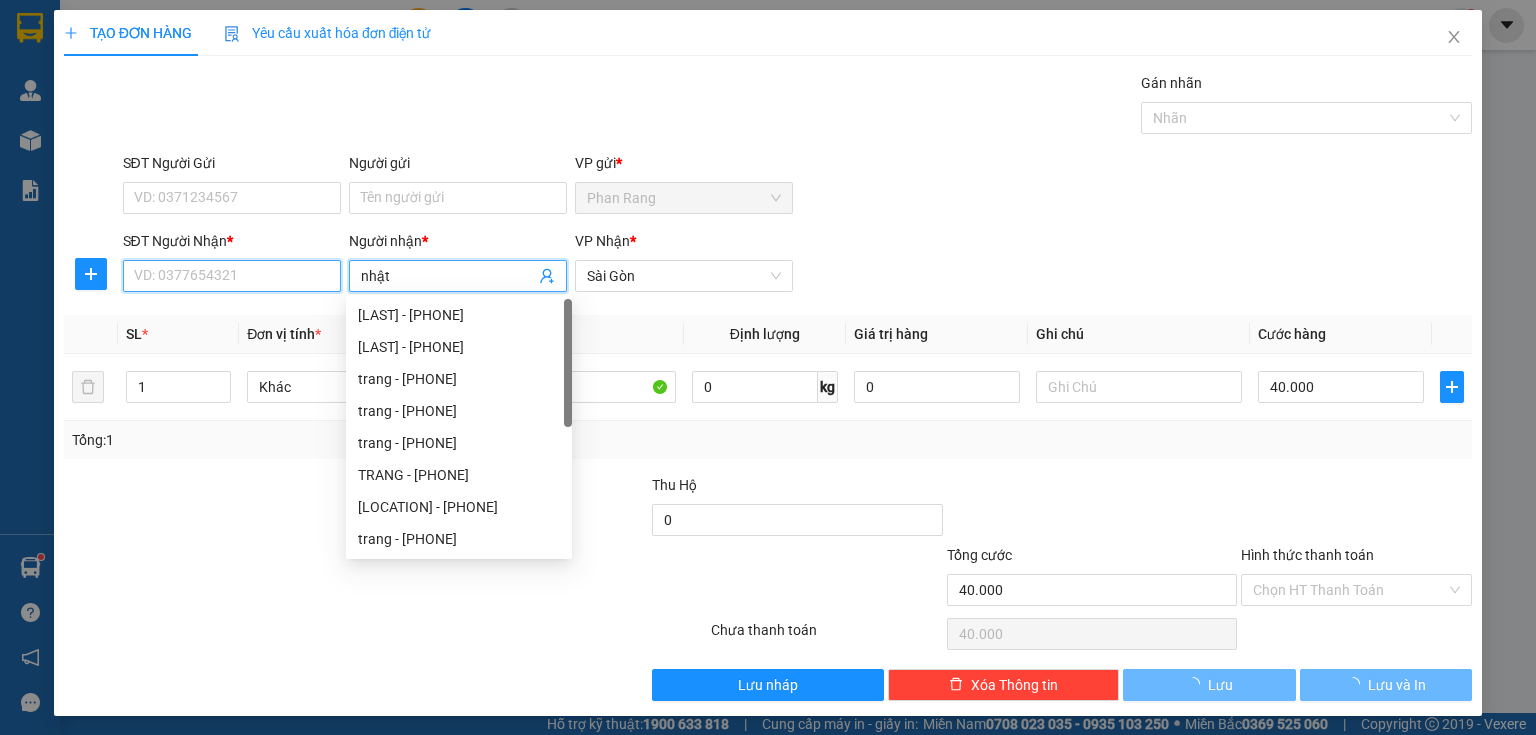 click on "SĐT Người Nhận  *" at bounding box center [232, 276] 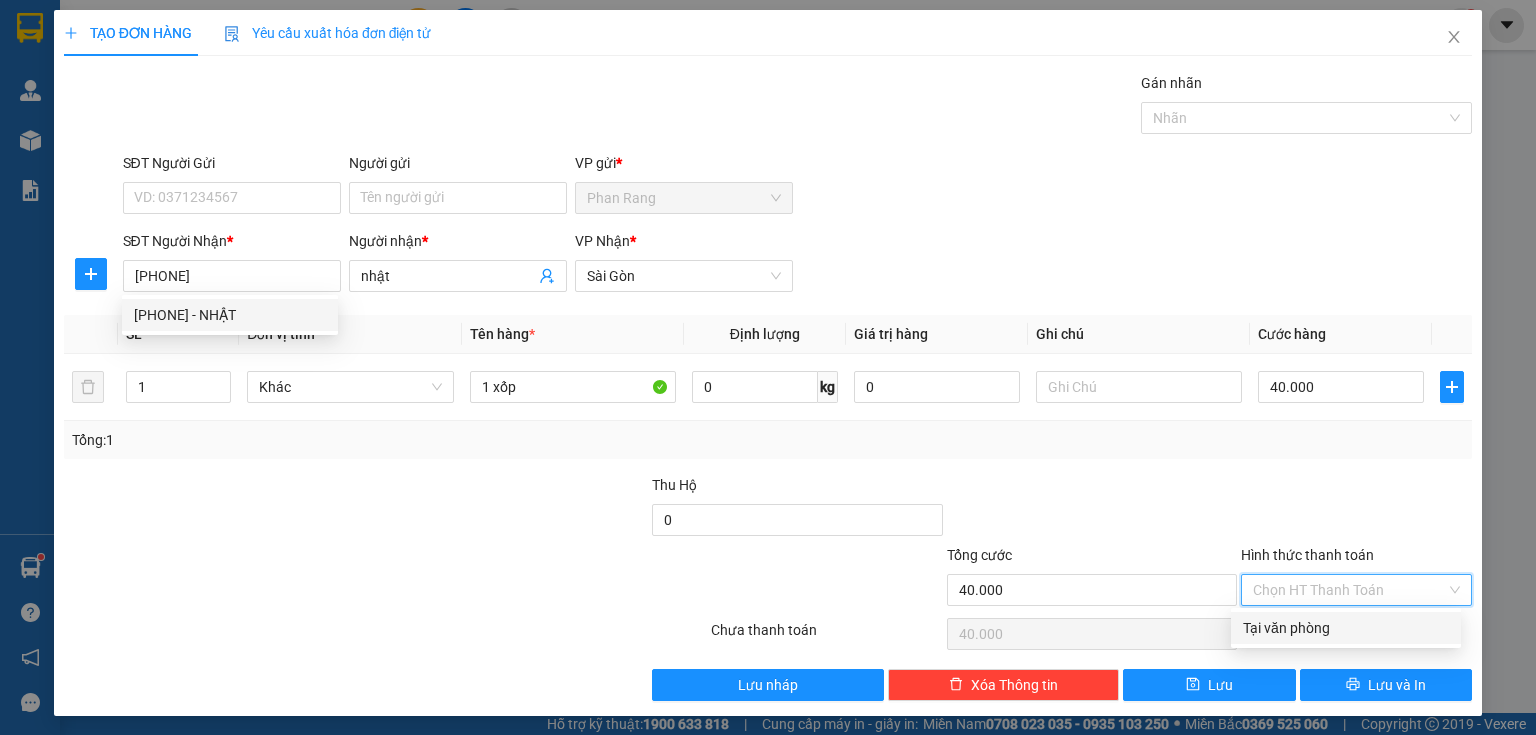 click on "Hình thức thanh toán" at bounding box center [1349, 590] 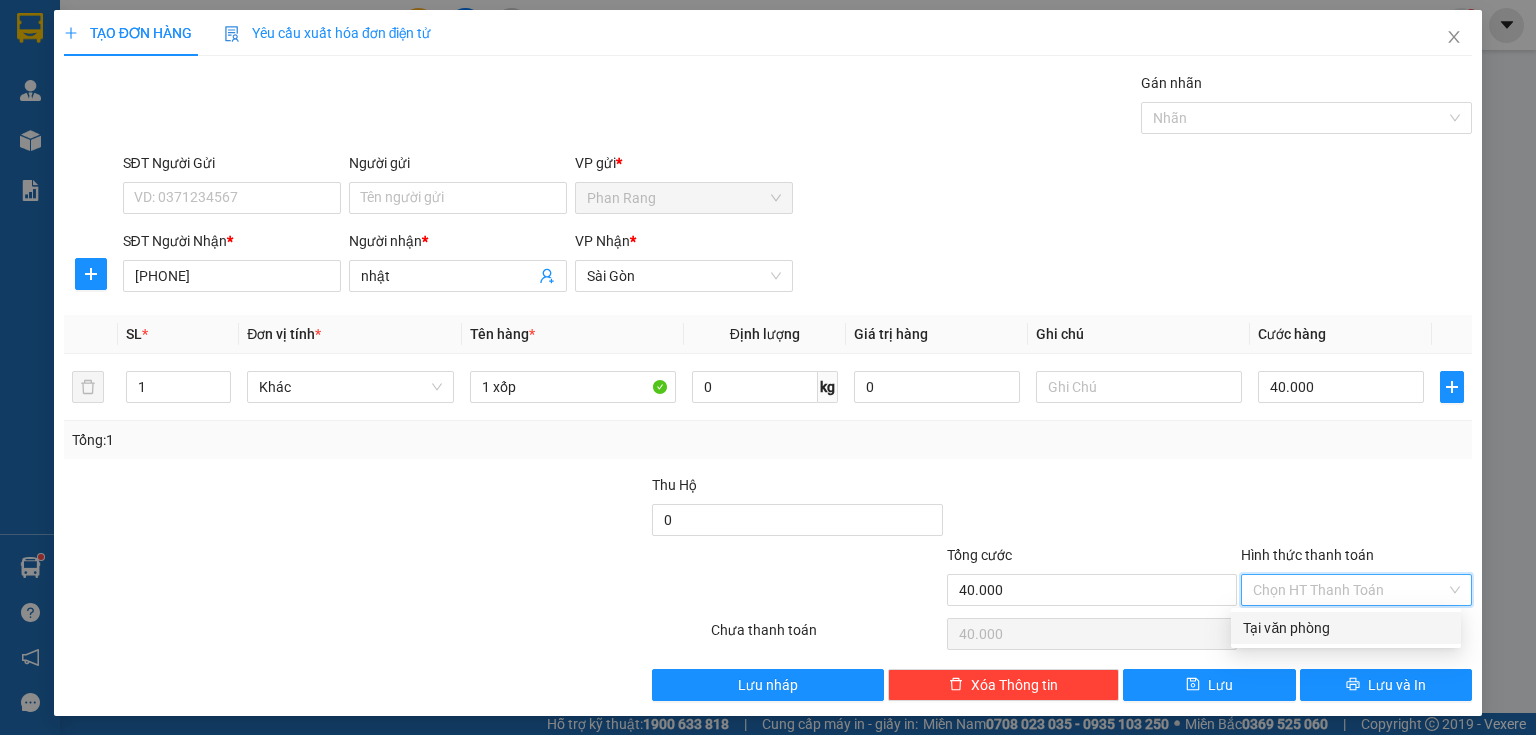 click on "Tại văn phòng" at bounding box center [1346, 628] 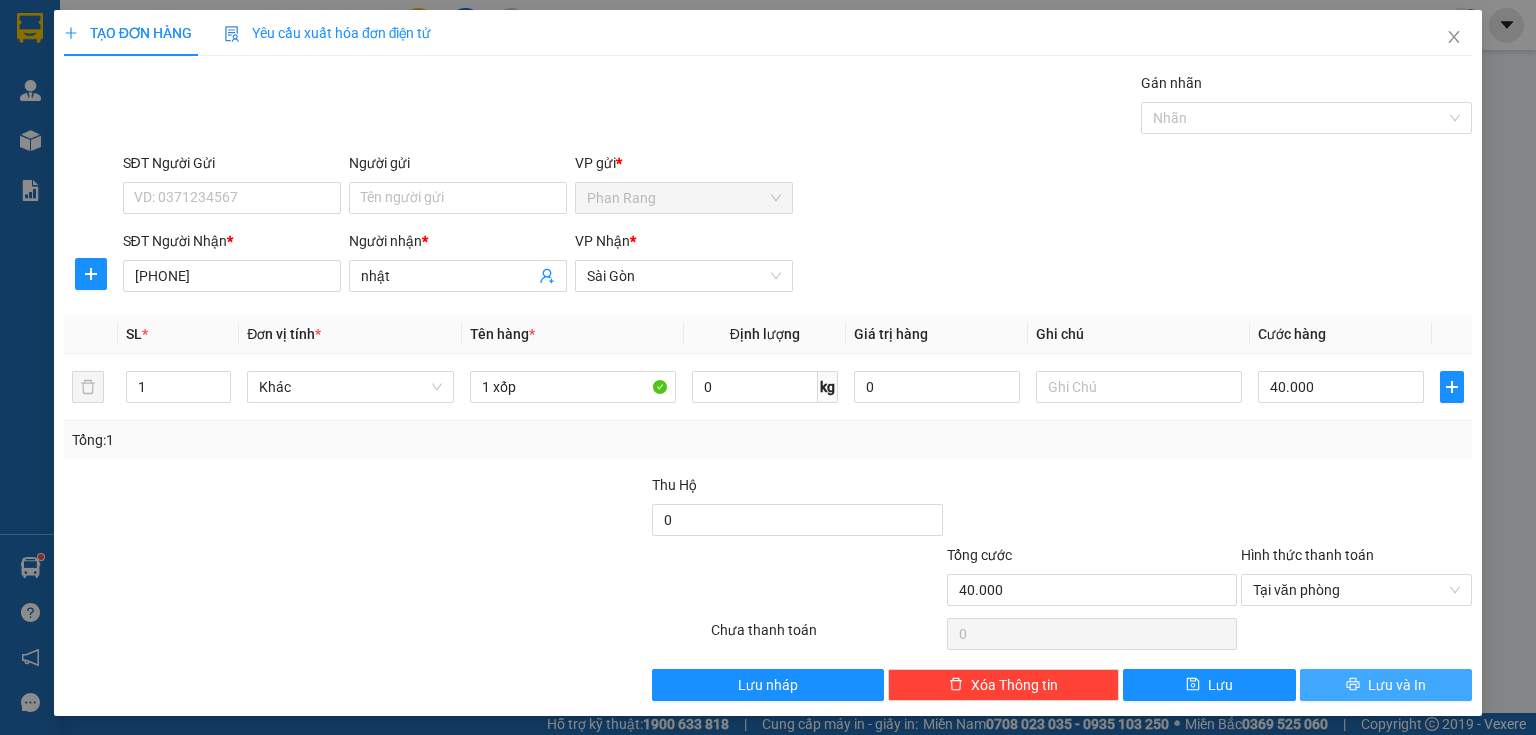 click on "Lưu và In" at bounding box center (1386, 685) 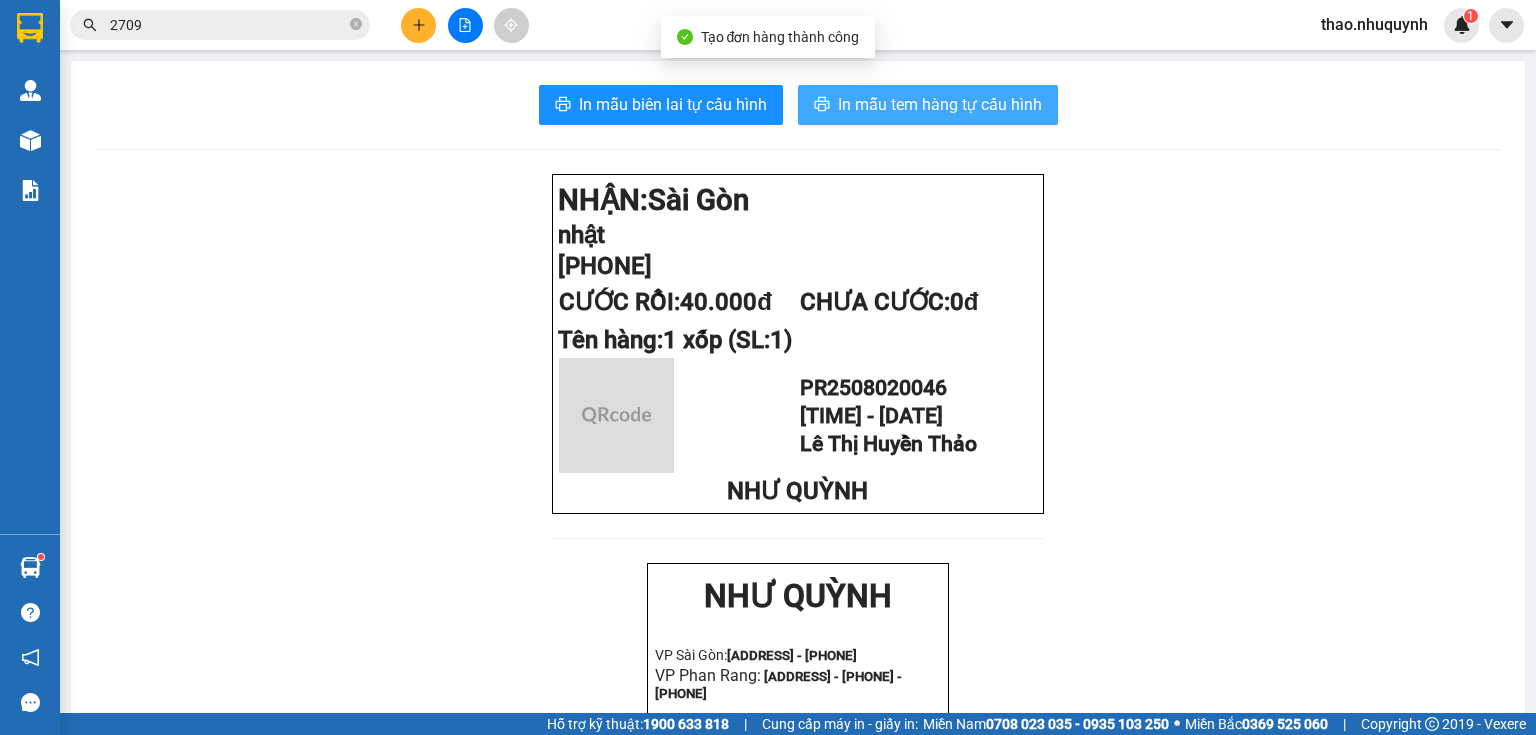 click on "In mẫu tem hàng tự cấu hình" at bounding box center (928, 105) 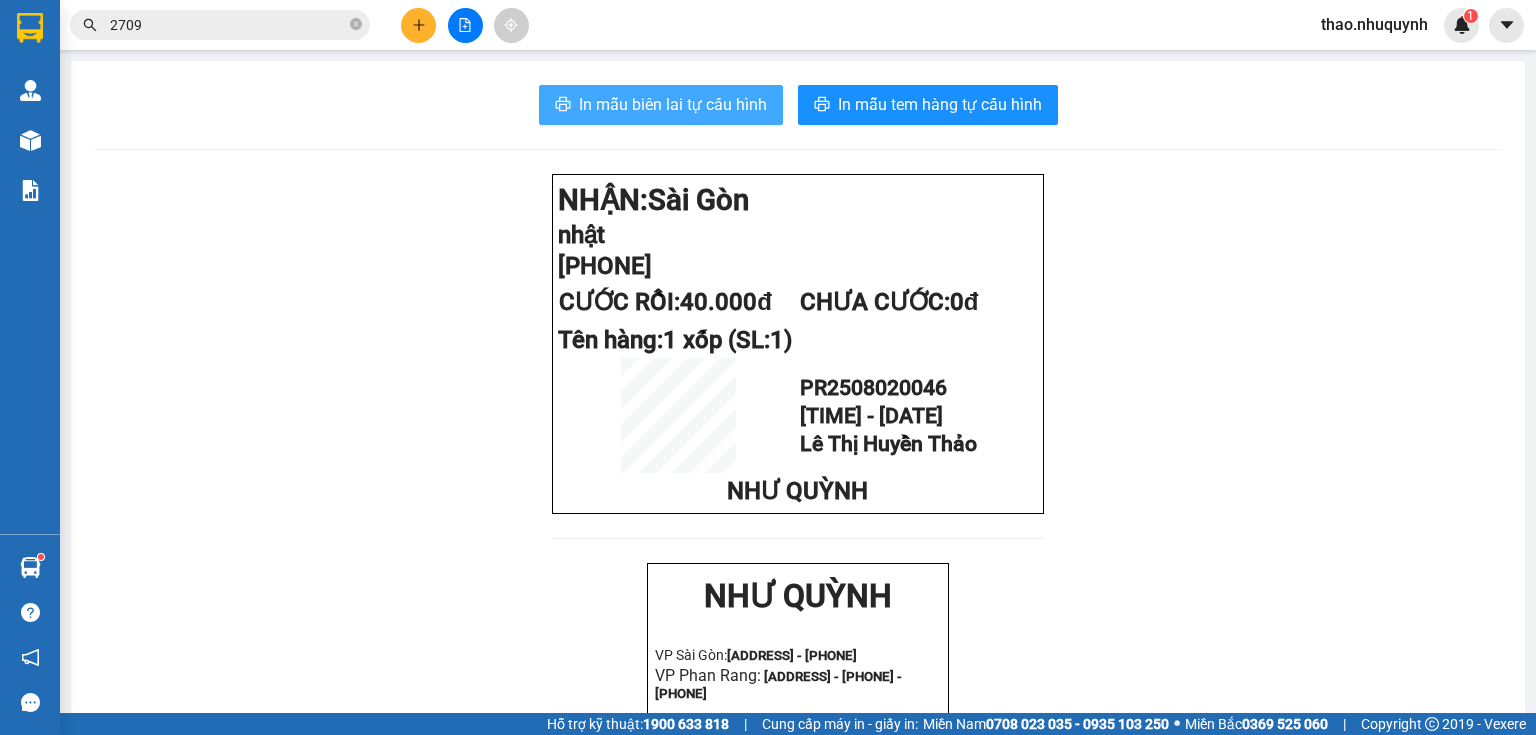 click on "In mẫu biên lai tự cấu hình" at bounding box center [673, 104] 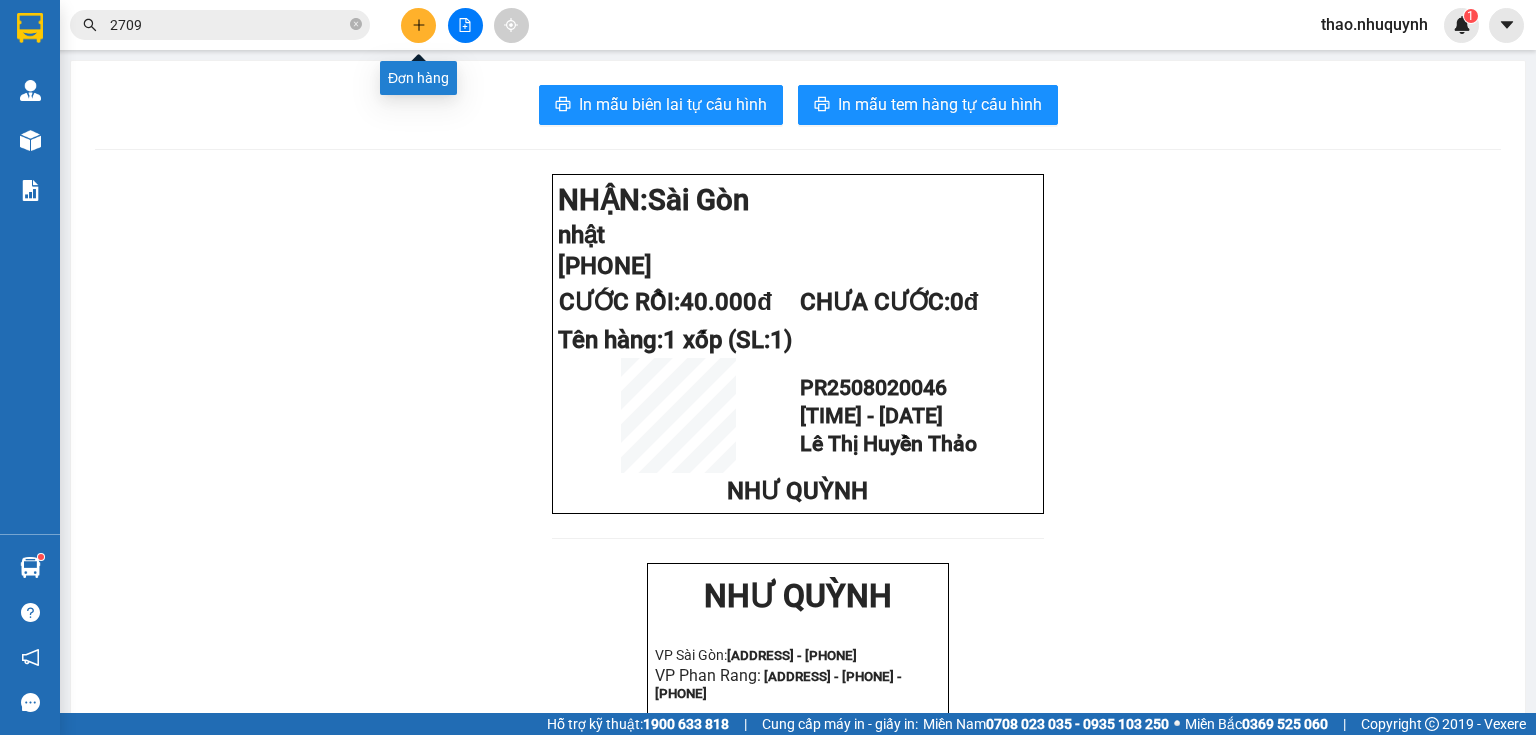 click at bounding box center [418, 25] 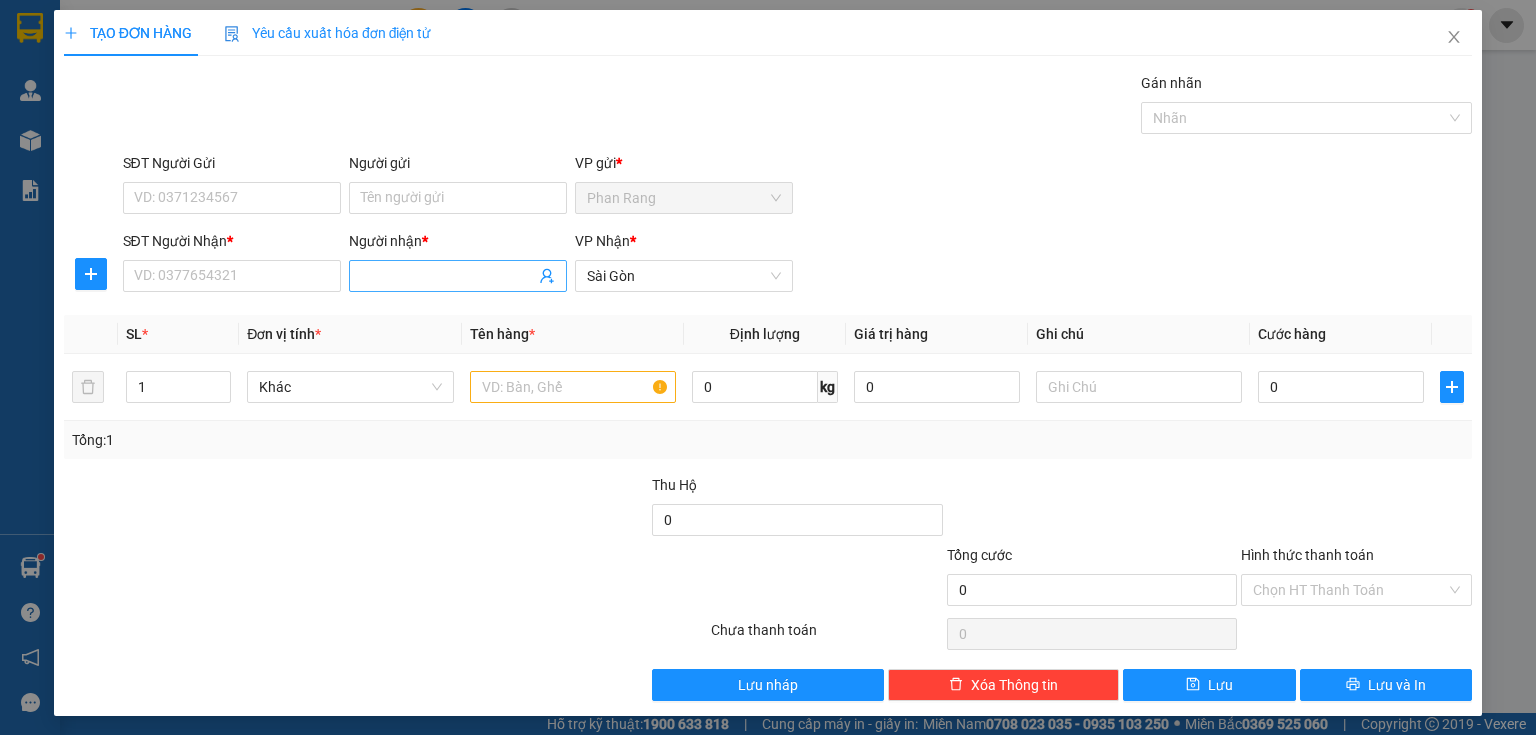 click on "Người nhận  *" at bounding box center (448, 276) 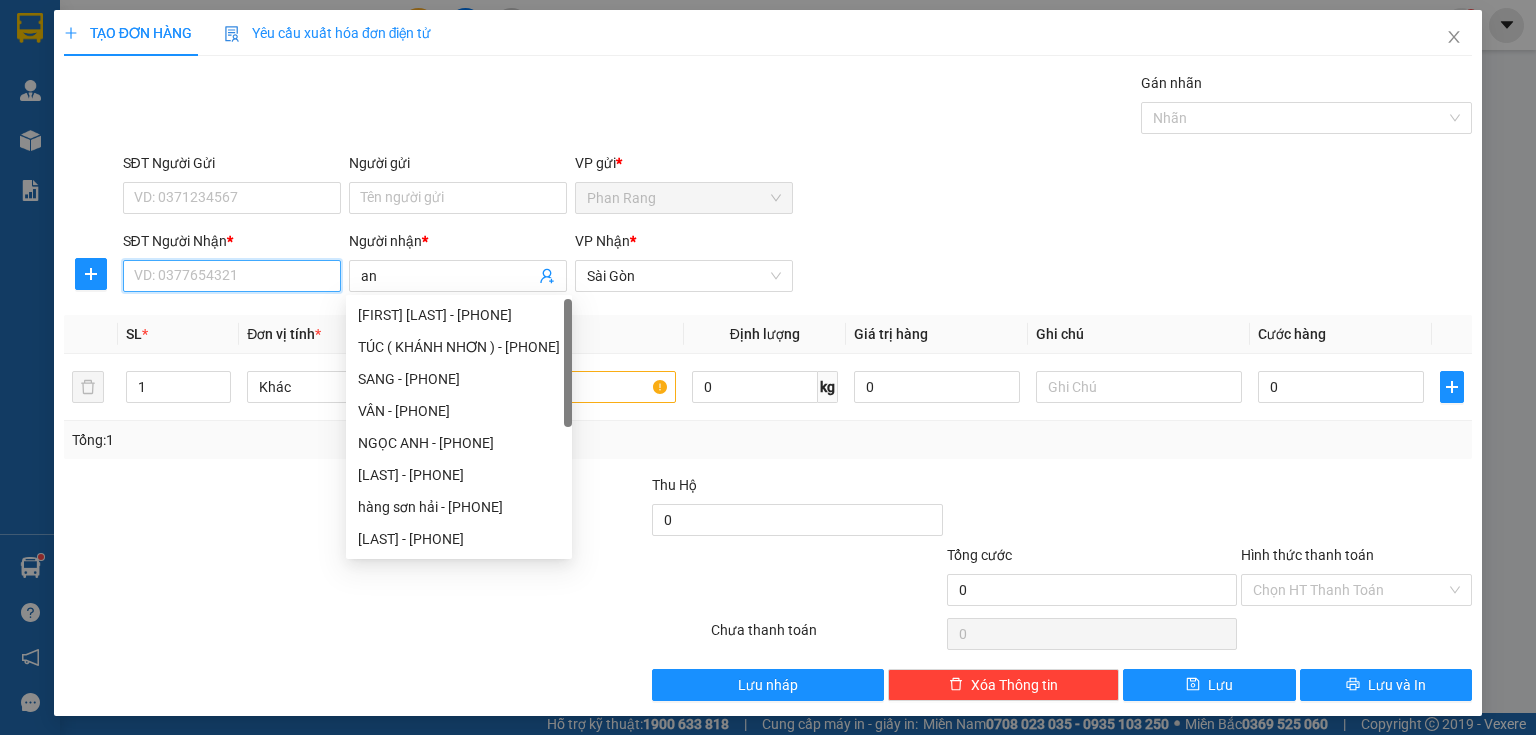 click on "SĐT Người Nhận  *" at bounding box center [232, 276] 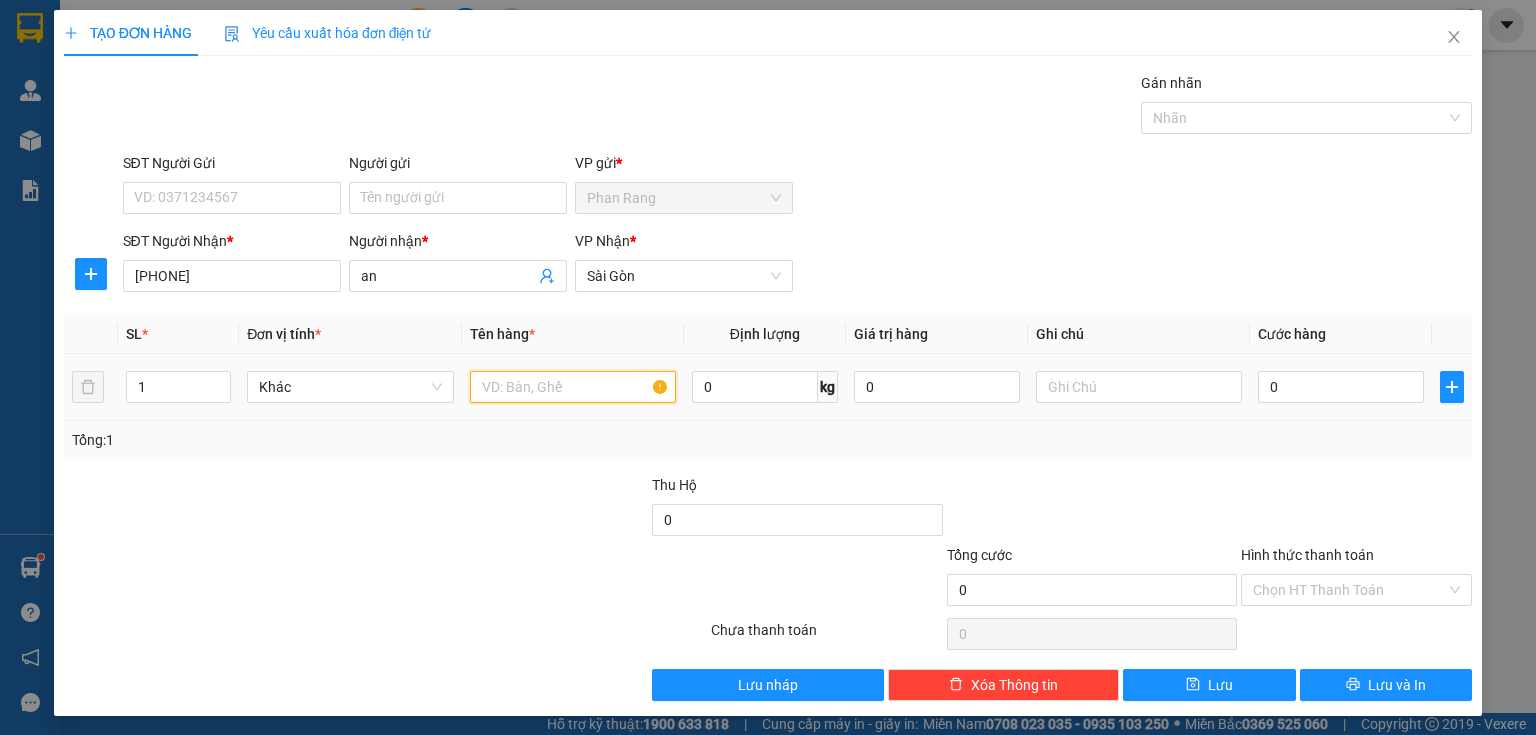 click at bounding box center (573, 387) 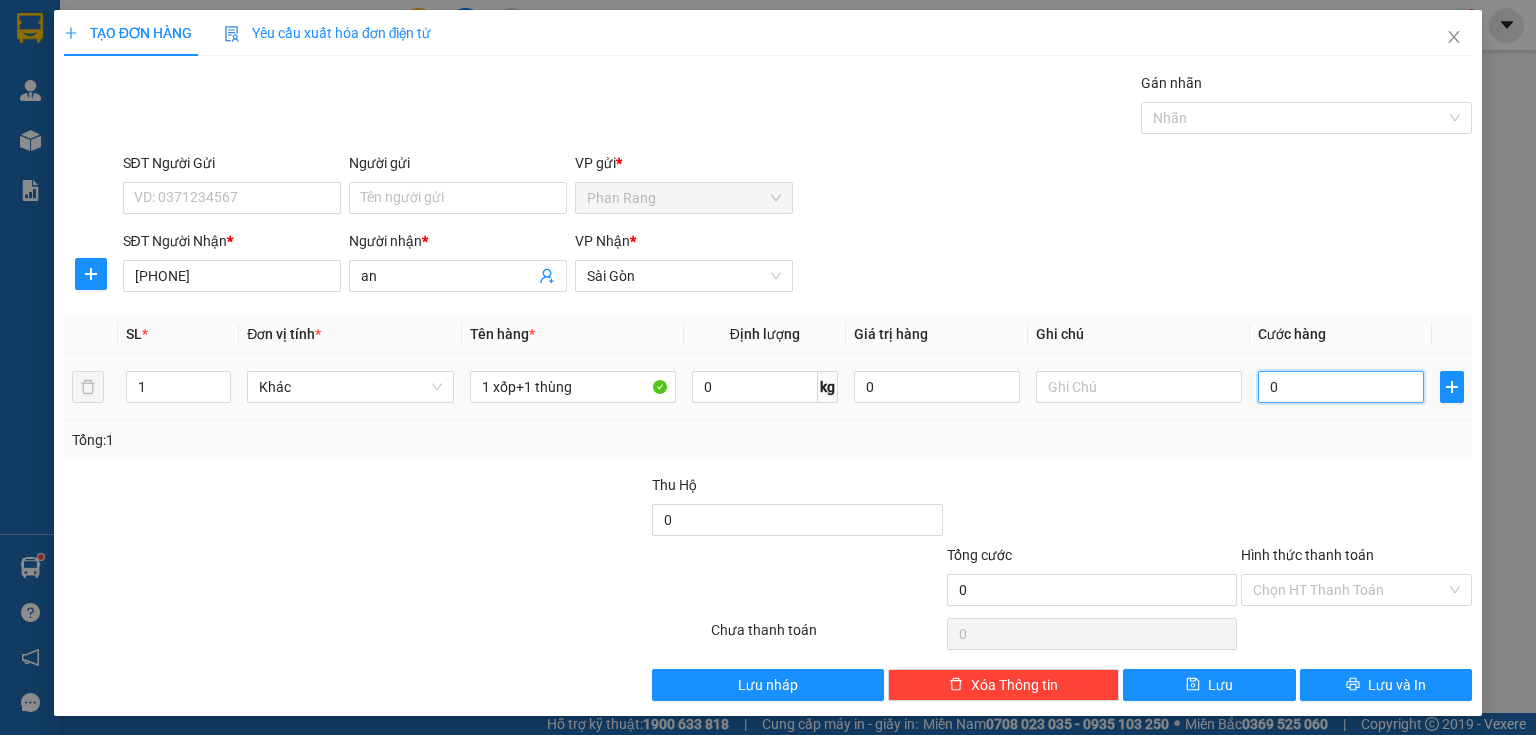 click on "0" at bounding box center [1341, 387] 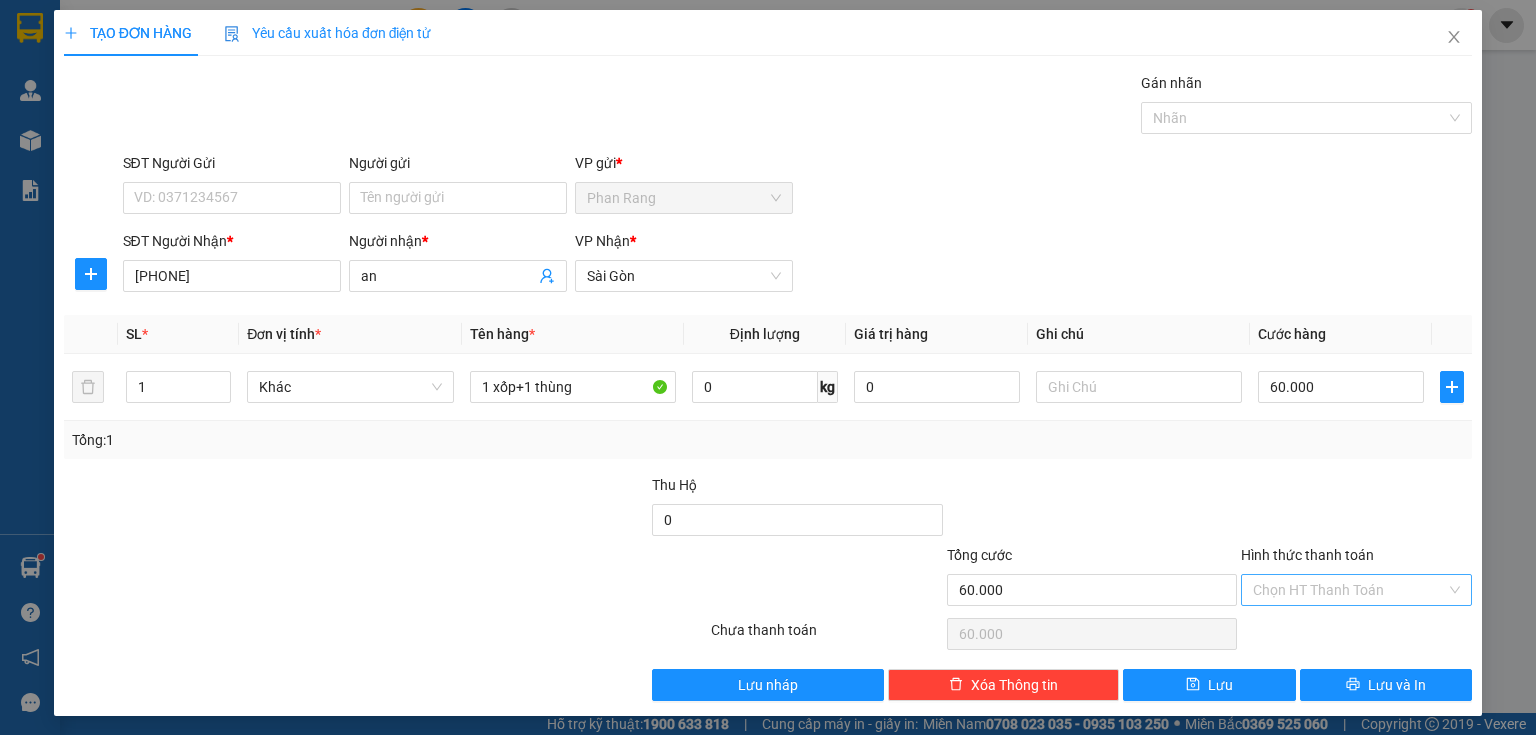 click on "Hình thức thanh toán" at bounding box center [1349, 590] 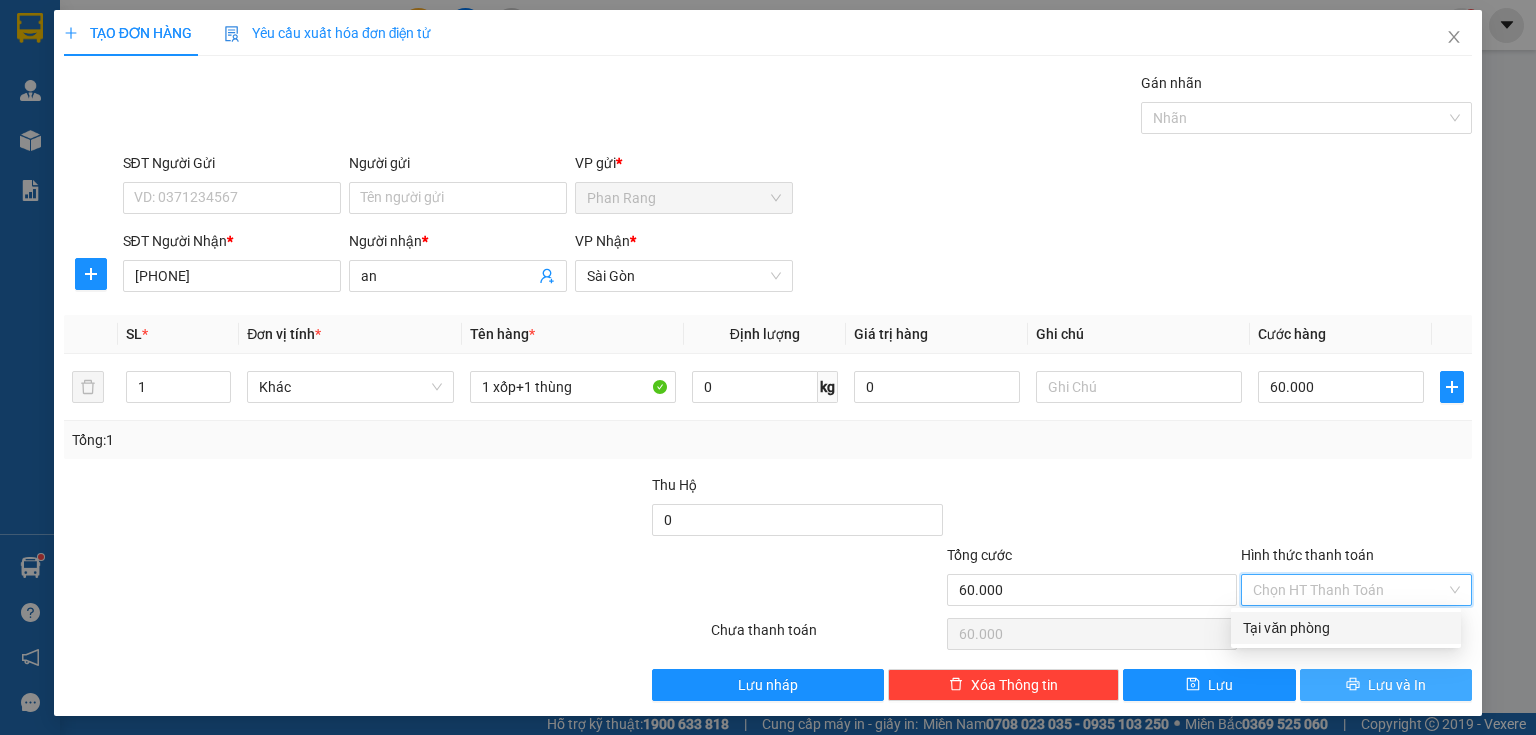 drag, startPoint x: 1281, startPoint y: 628, endPoint x: 1295, endPoint y: 678, distance: 51.92302 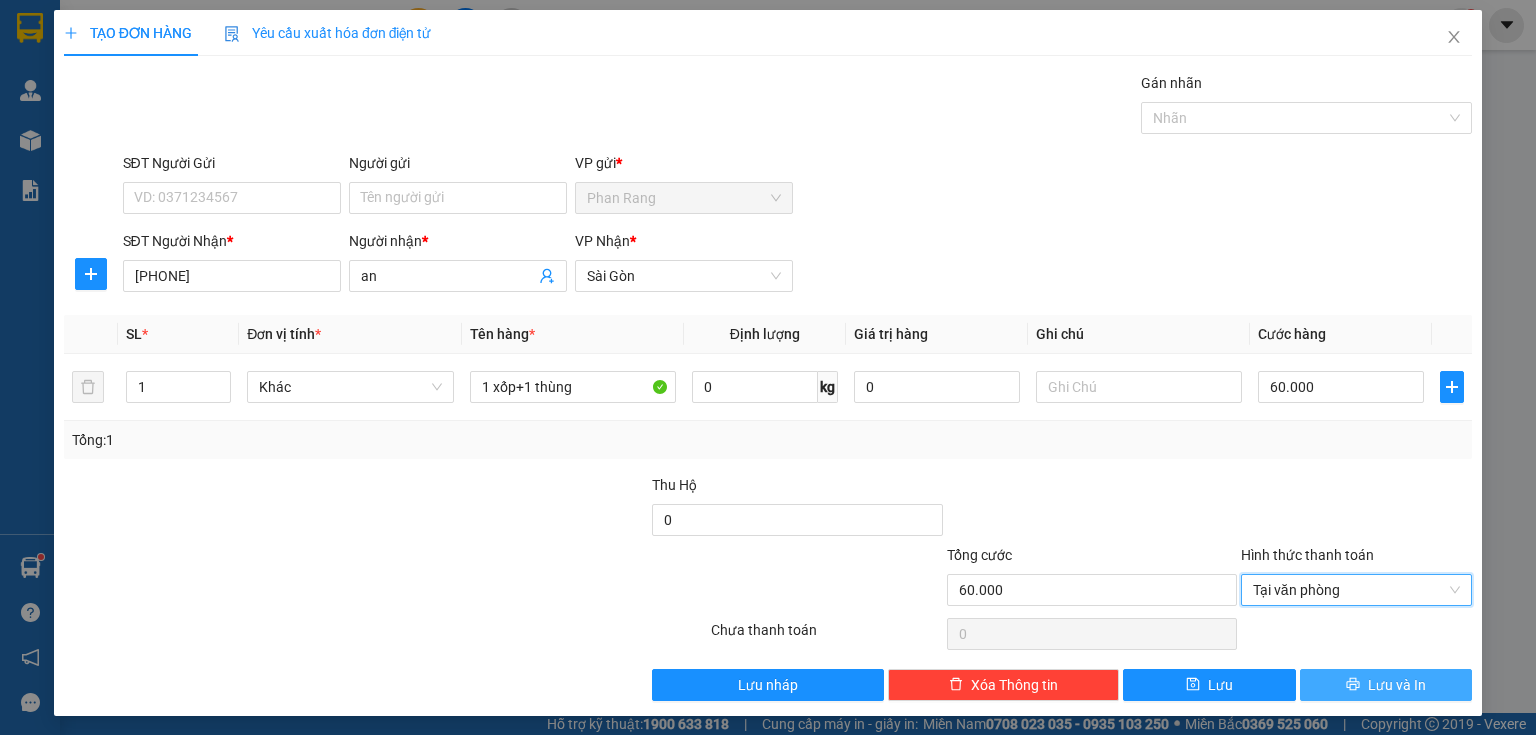 click on "Lưu và In" at bounding box center [1386, 685] 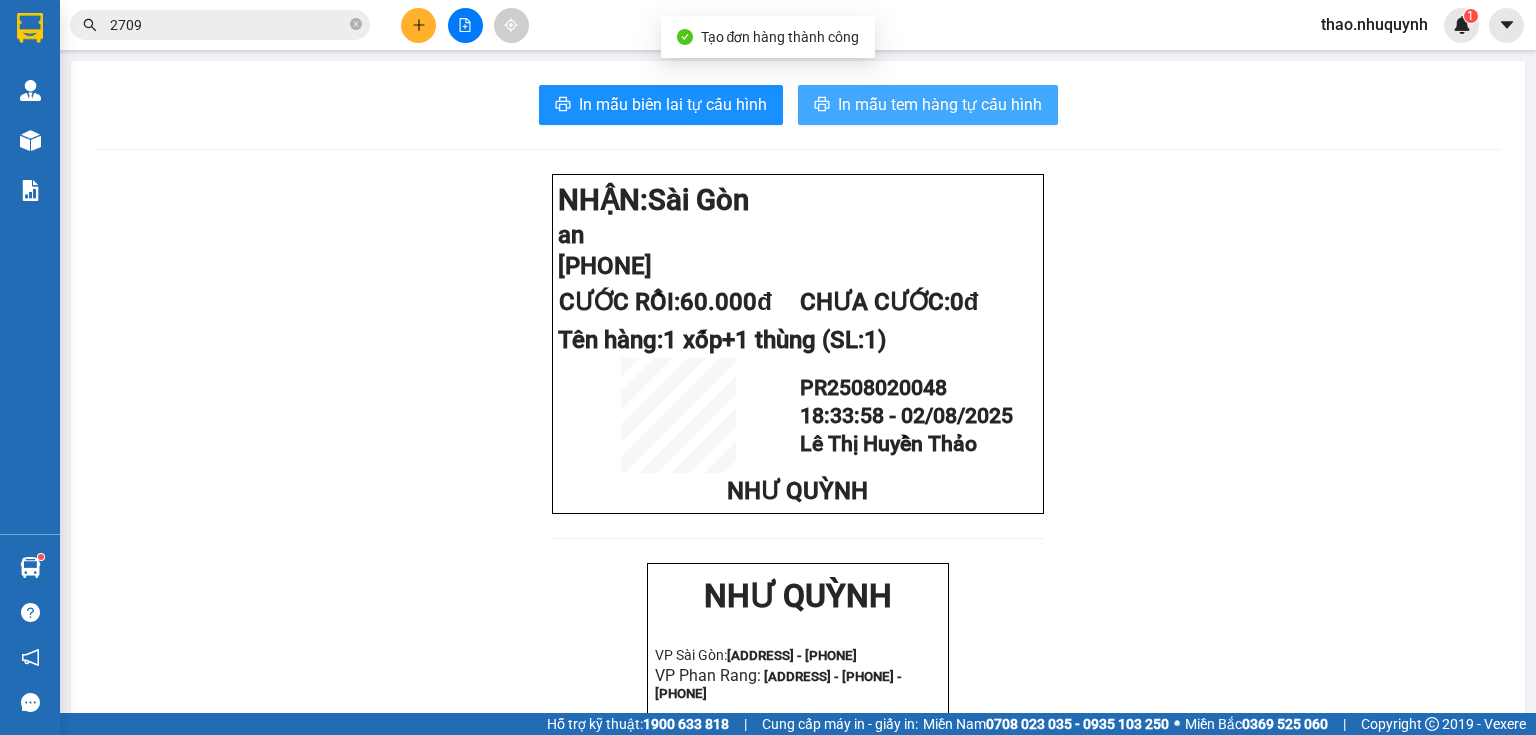 click on "In mẫu tem hàng tự cấu hình" at bounding box center (940, 104) 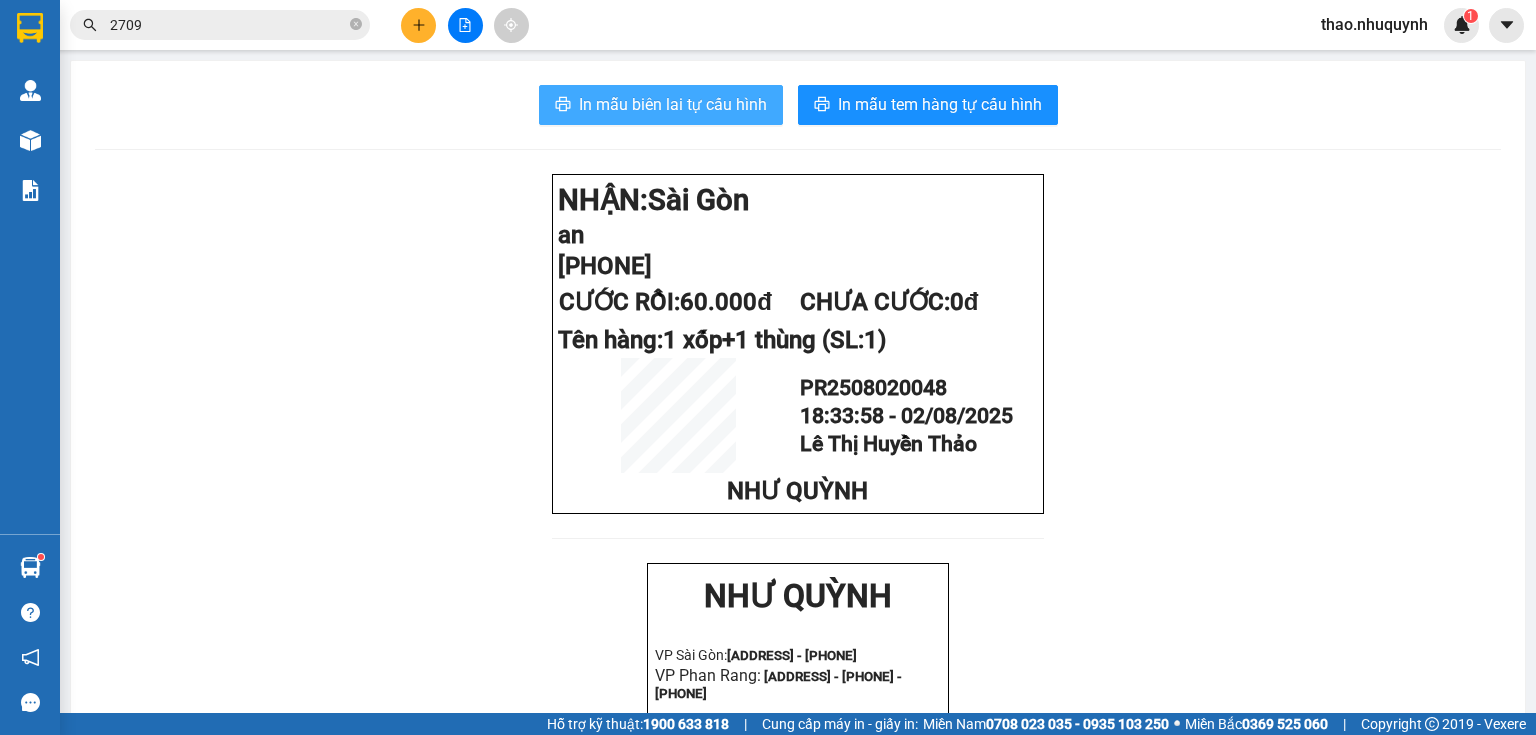 click on "In mẫu biên lai tự cấu hình" at bounding box center (673, 104) 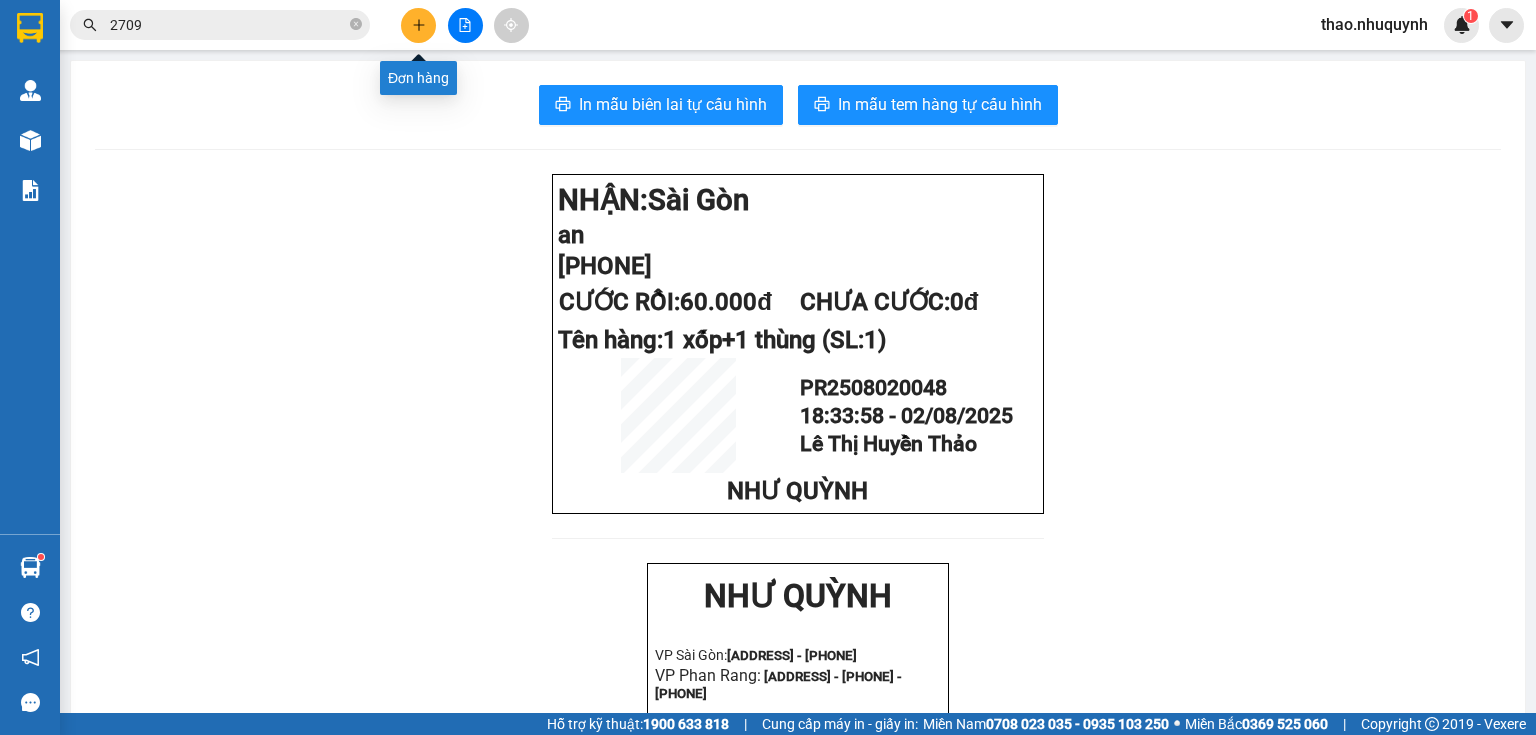 click 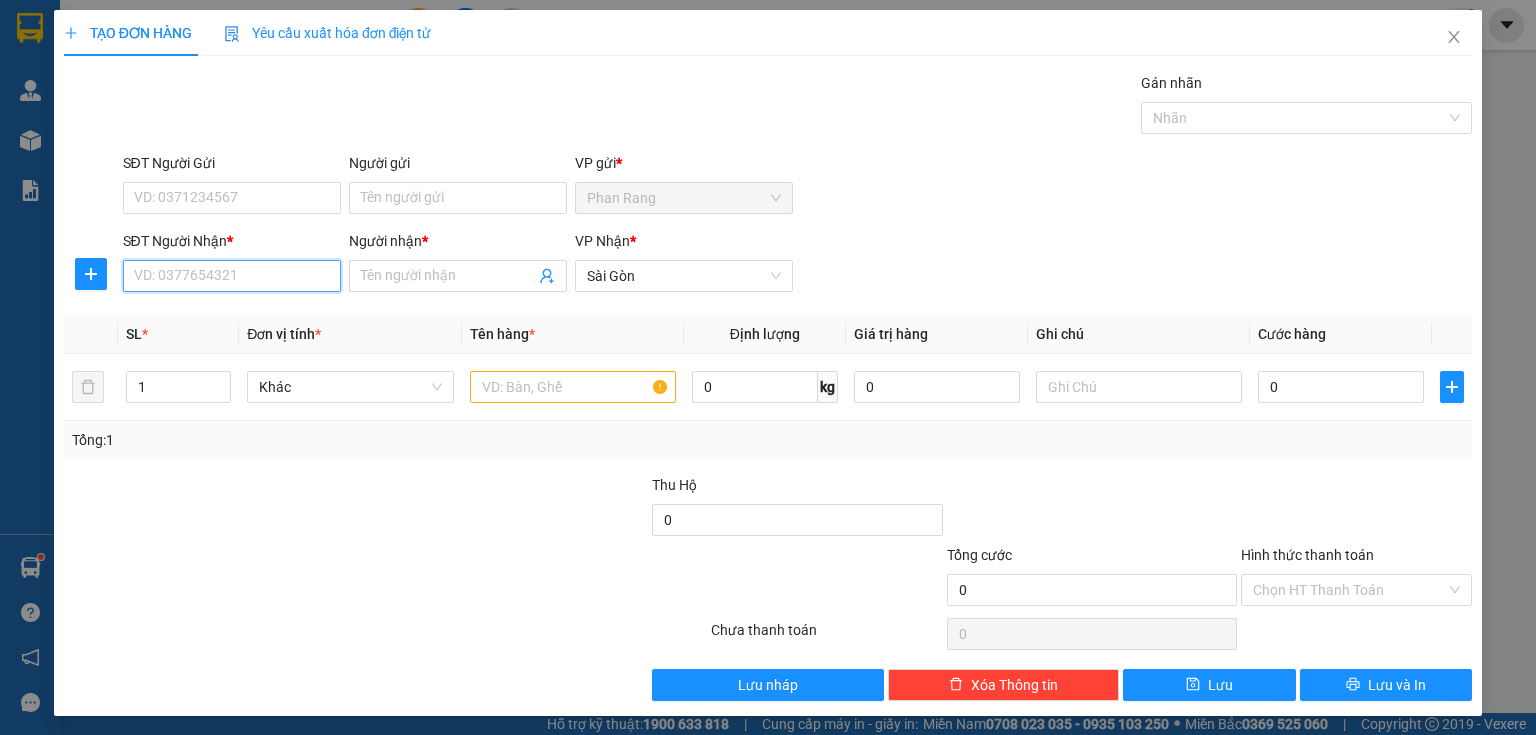 click on "SĐT Người Nhận  *" at bounding box center [232, 276] 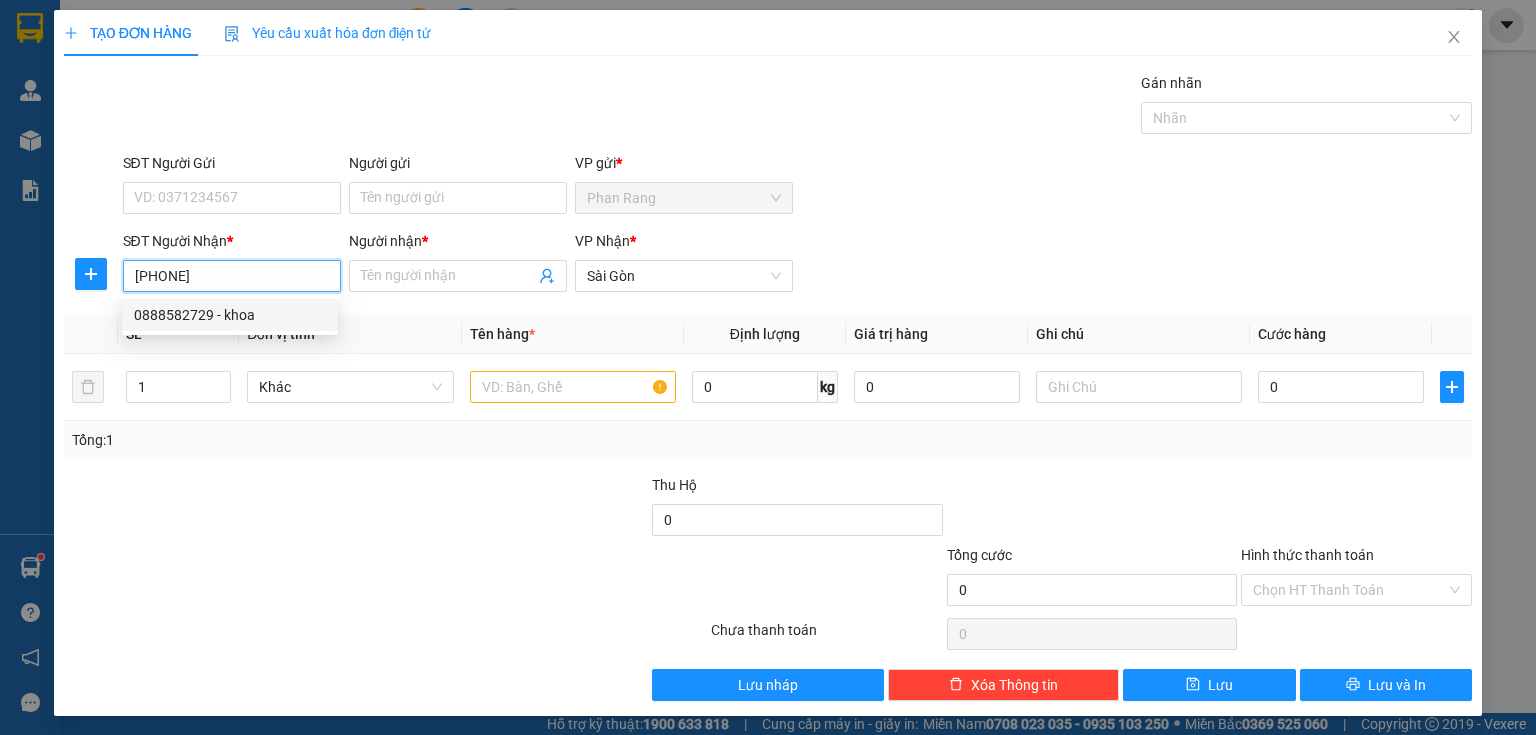 click on "0888582729 - khoa" at bounding box center (230, 315) 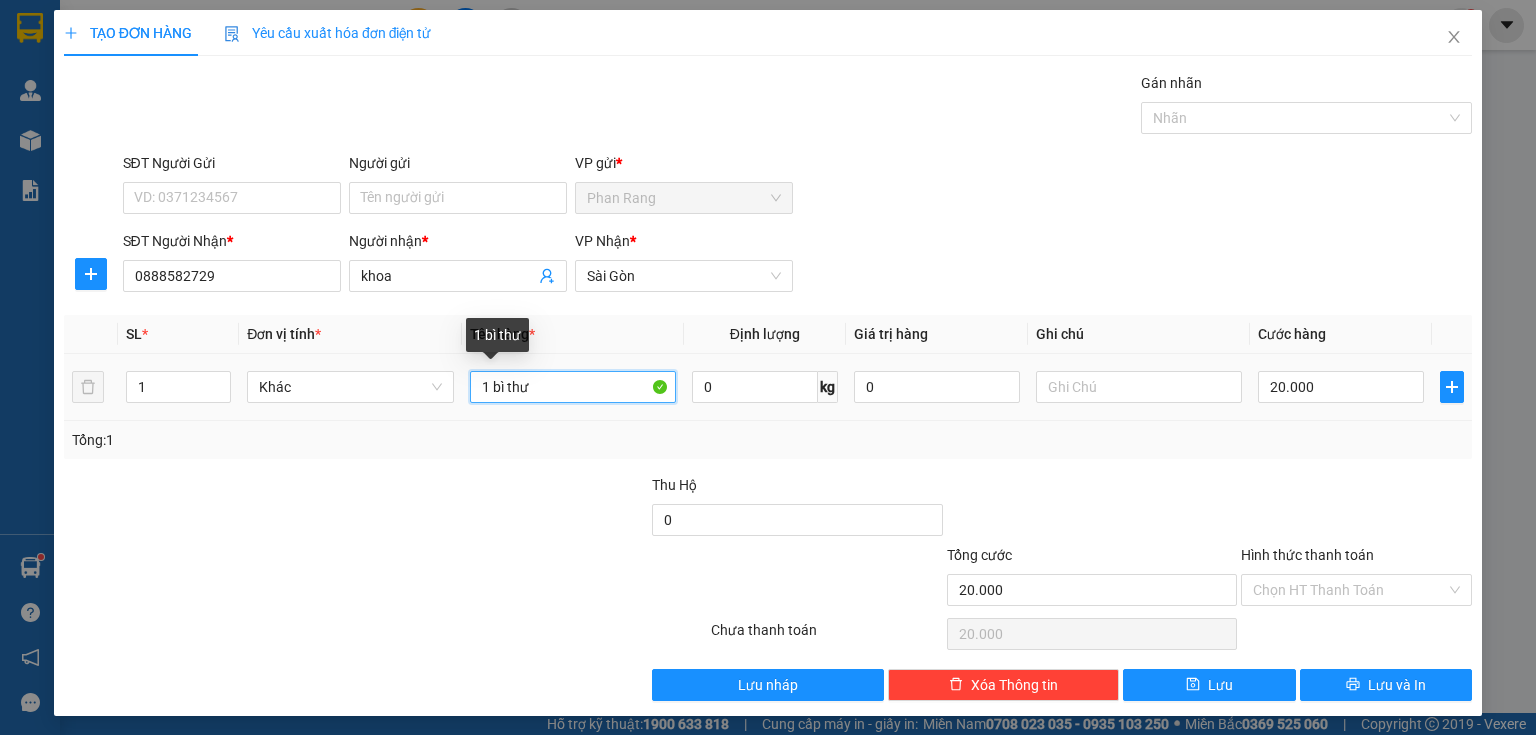 click on "1 bì thư" at bounding box center (573, 387) 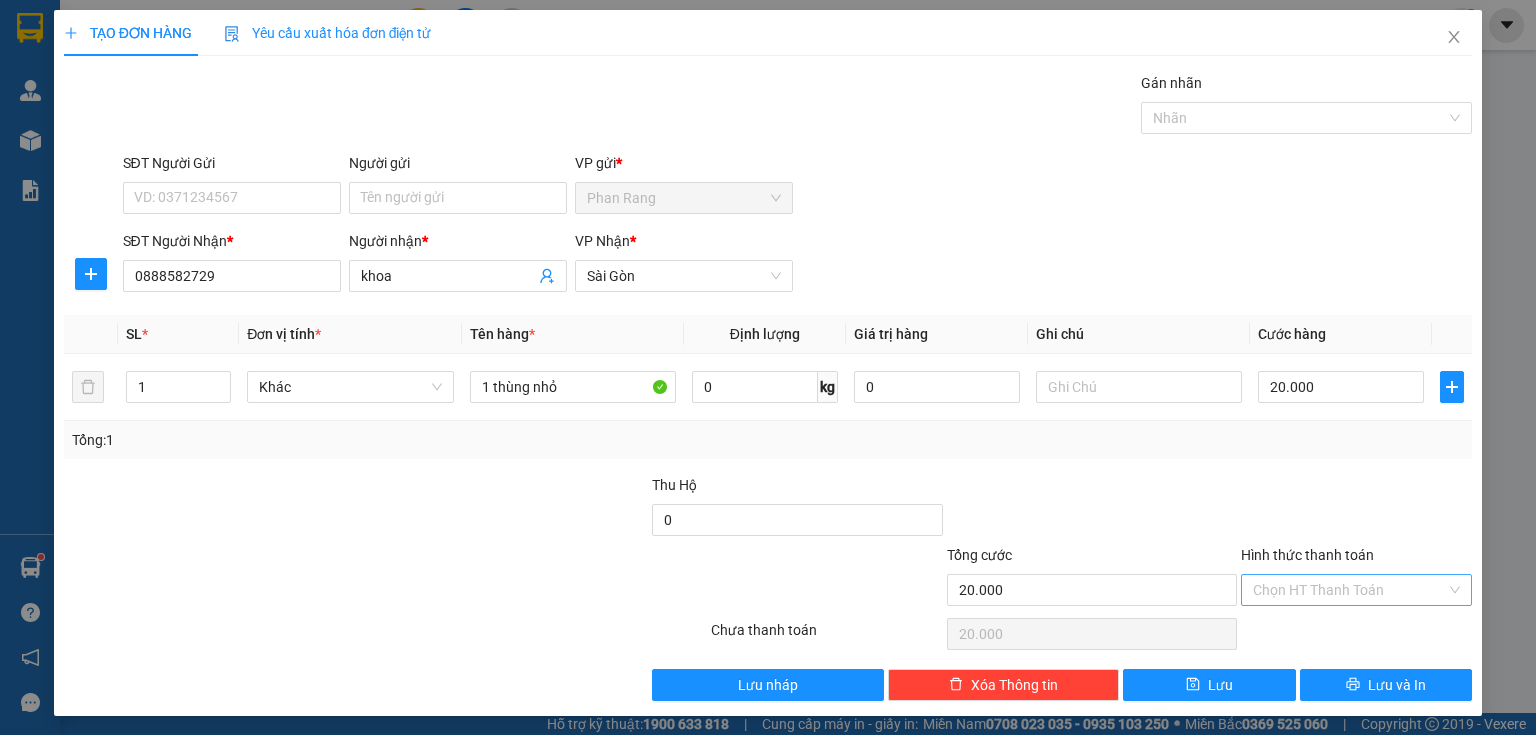 click on "Hình thức thanh toán" at bounding box center (1349, 590) 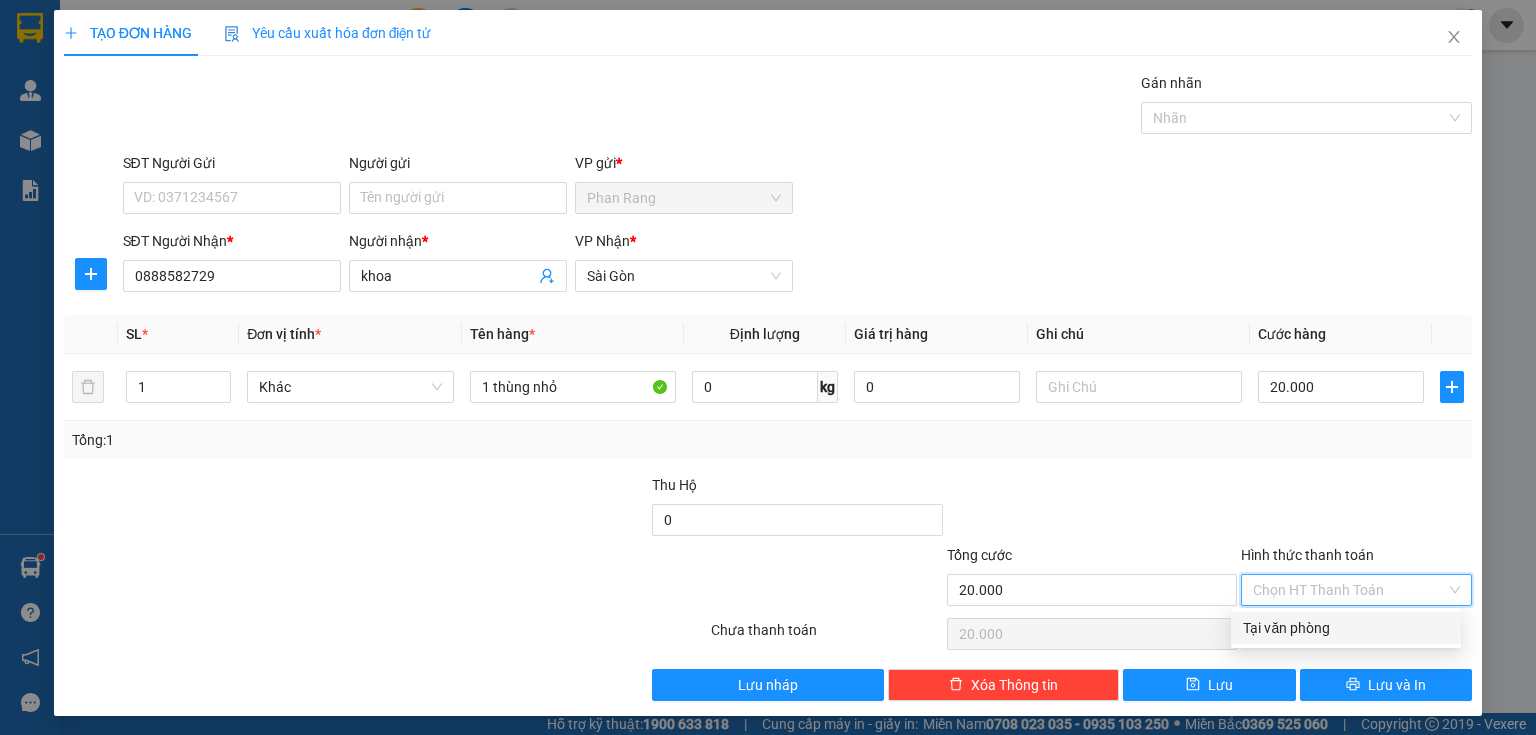 click on "Tại văn phòng" at bounding box center [1346, 628] 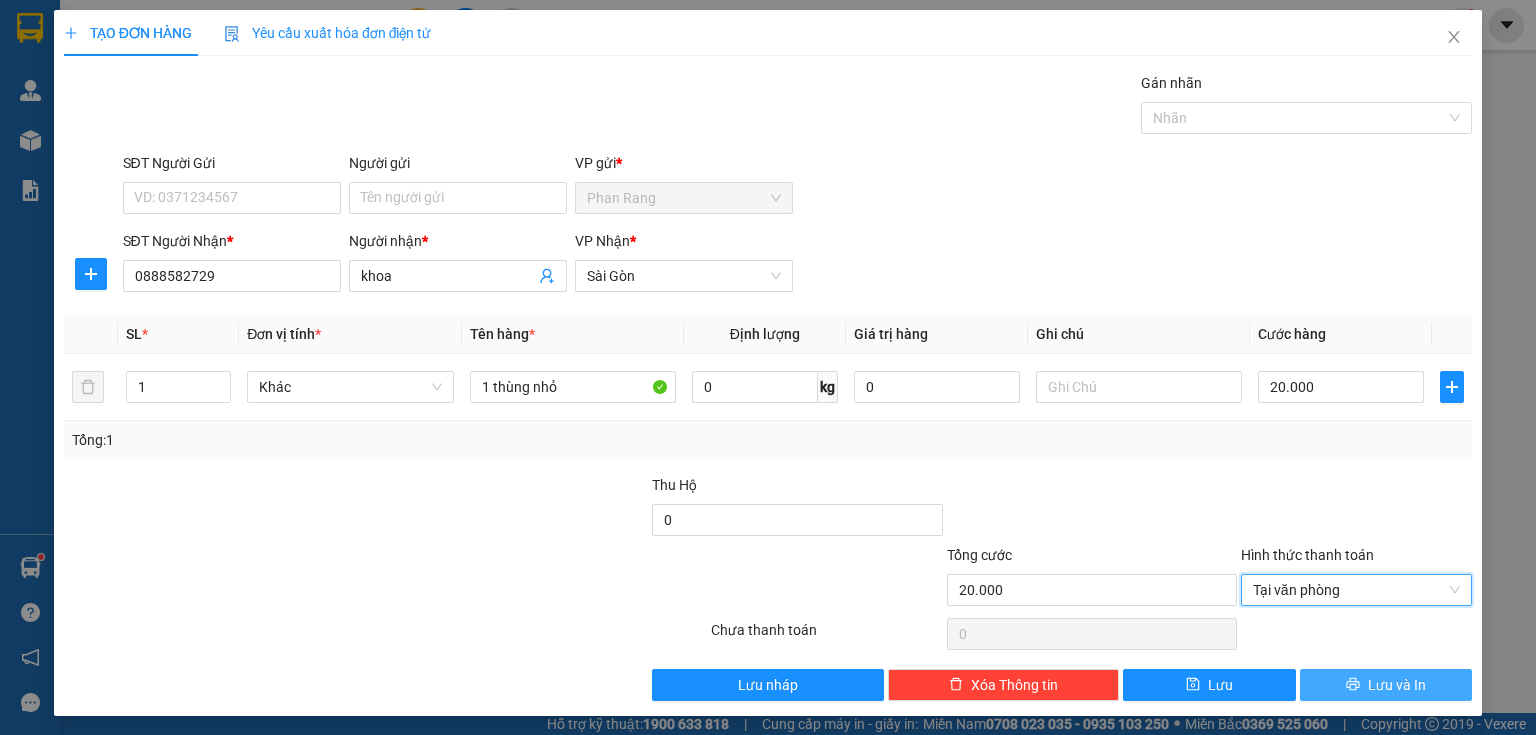 click on "Lưu và In" at bounding box center (1386, 685) 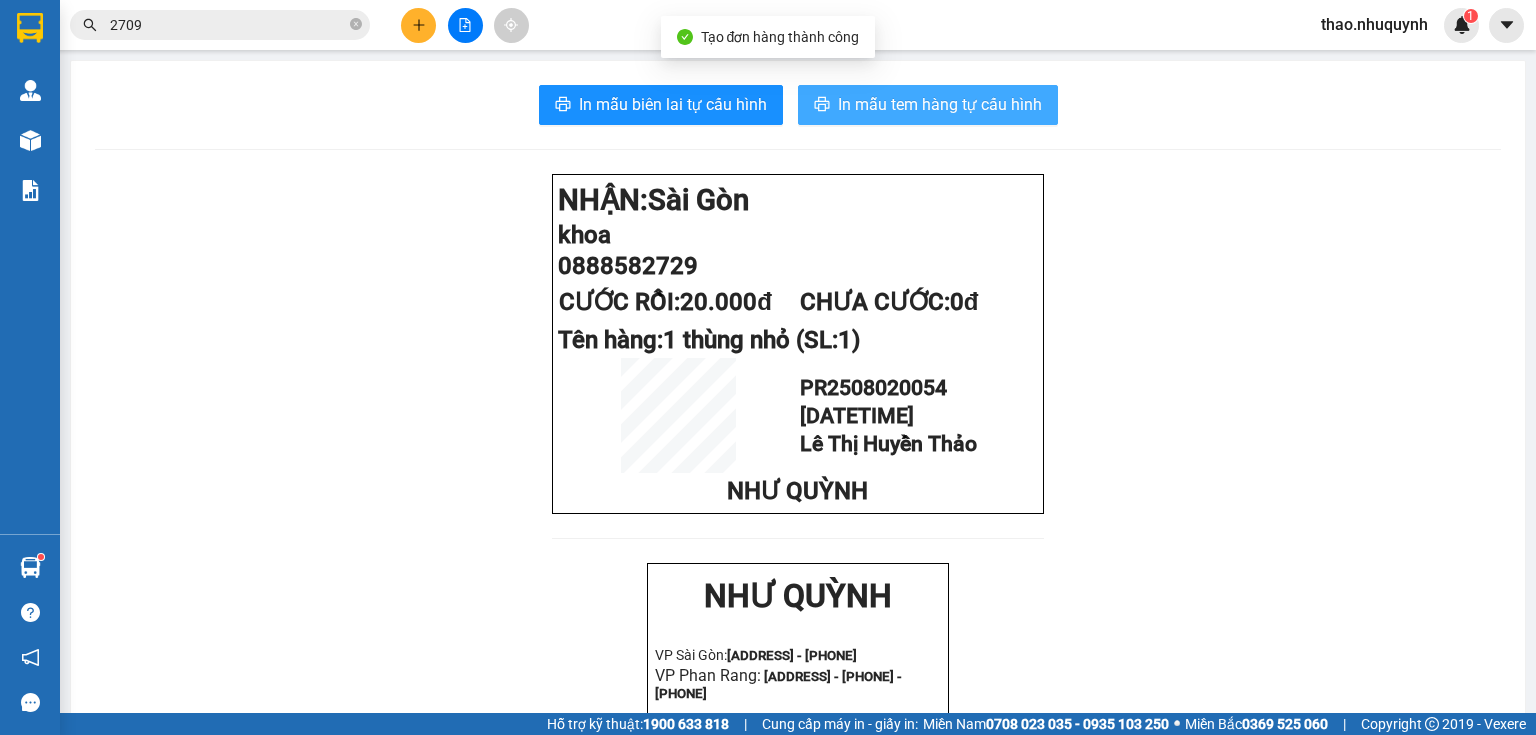 click on "In mẫu tem hàng tự cấu hình" at bounding box center [928, 105] 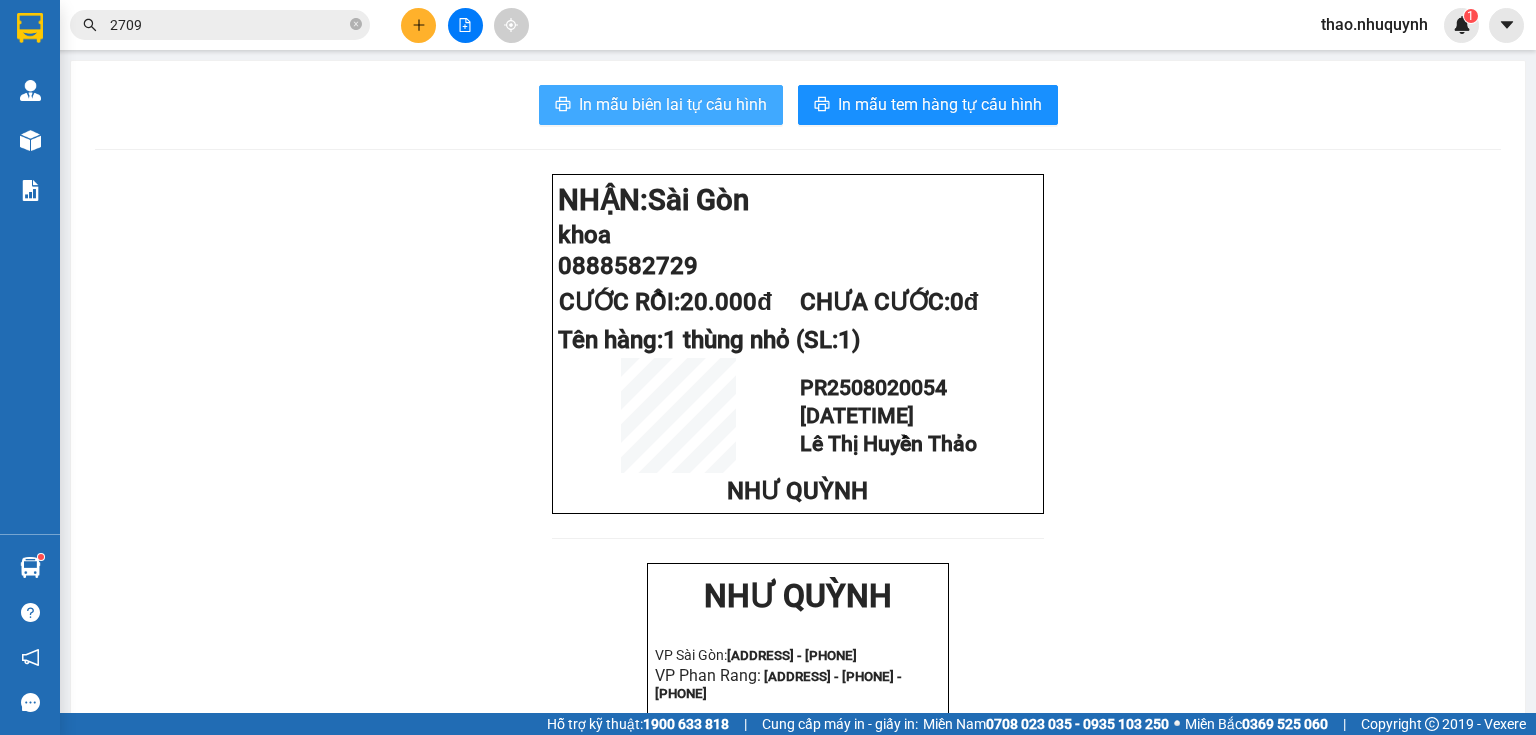 click on "In mẫu biên lai tự cấu hình" at bounding box center [661, 105] 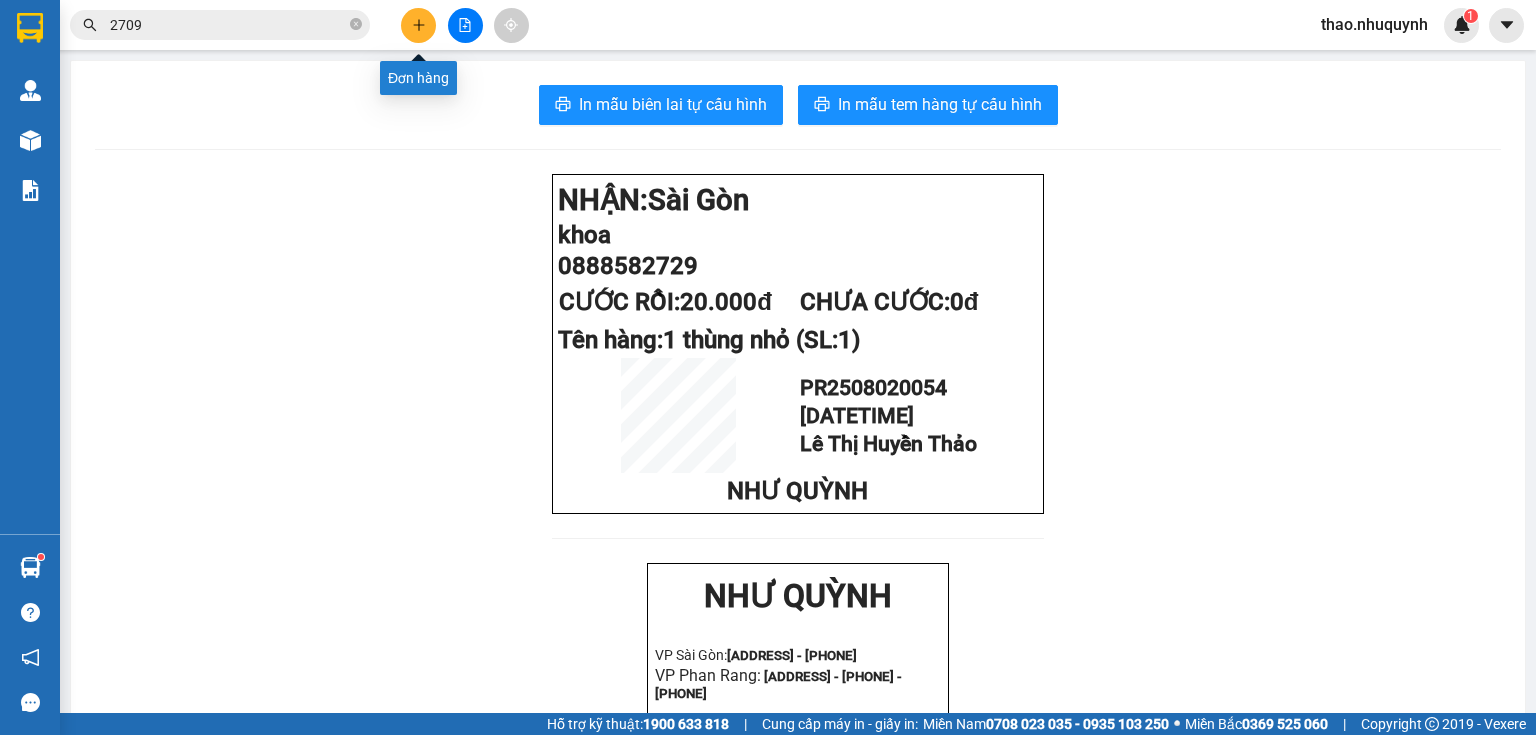 click 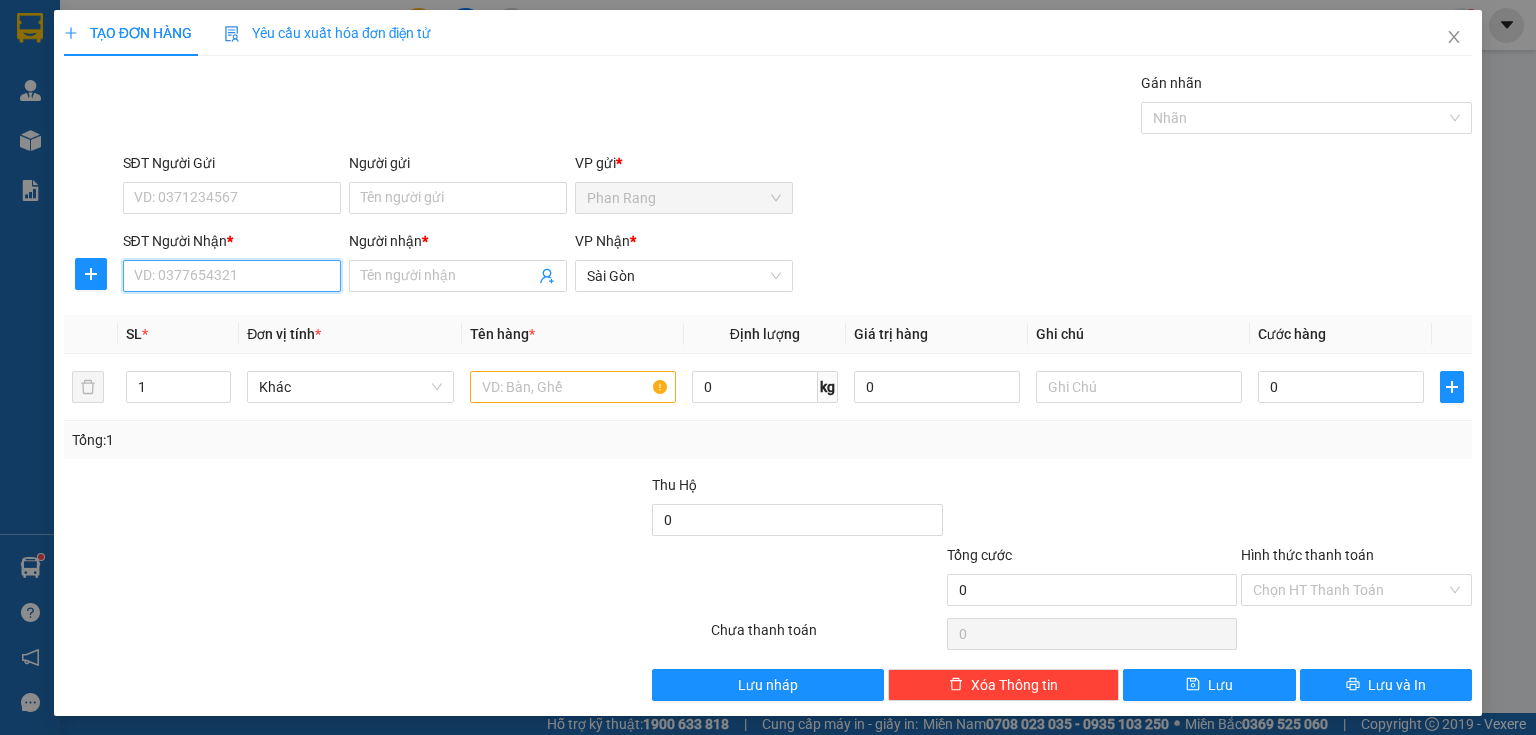 click on "SĐT Người Nhận  *" at bounding box center (232, 276) 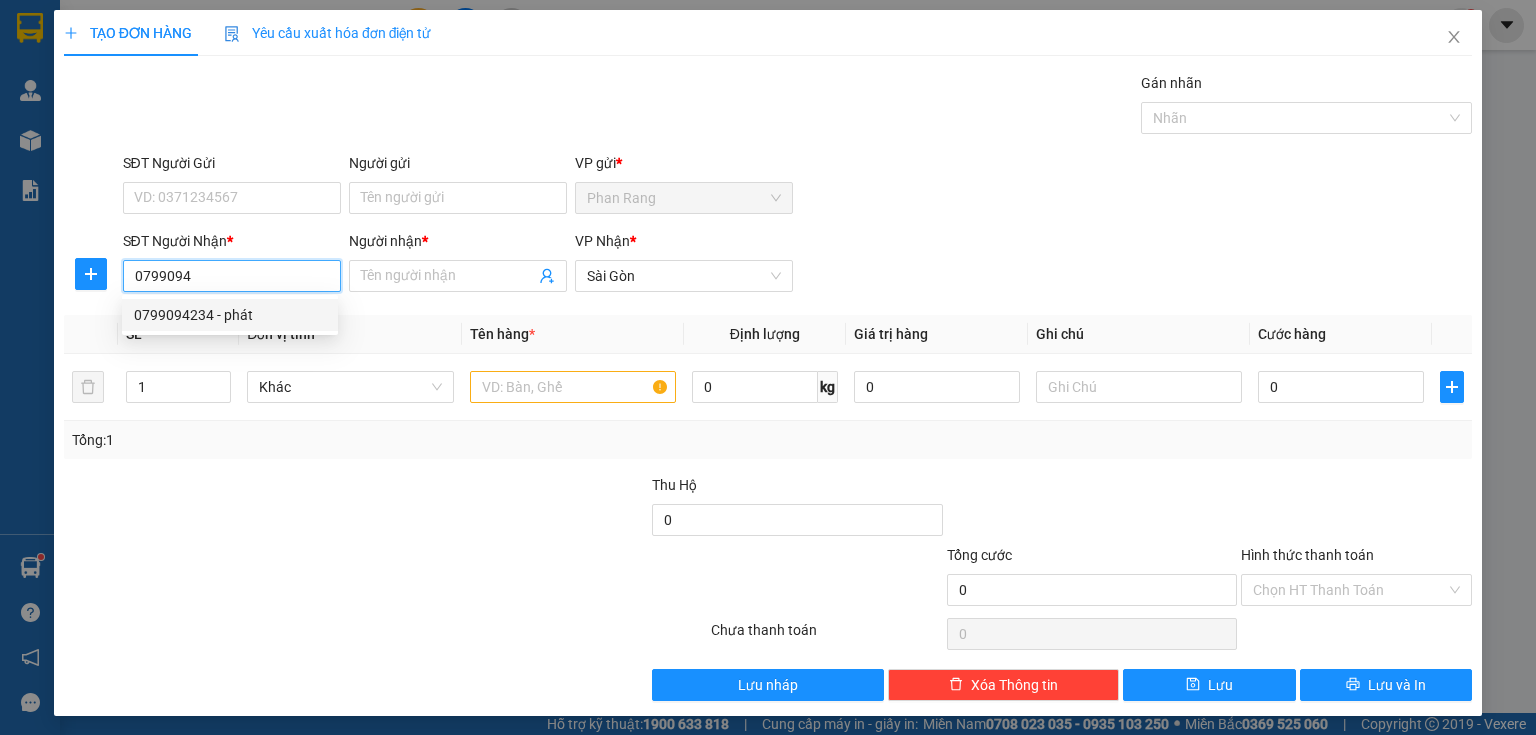 click on "0799094234 - phát" at bounding box center (230, 315) 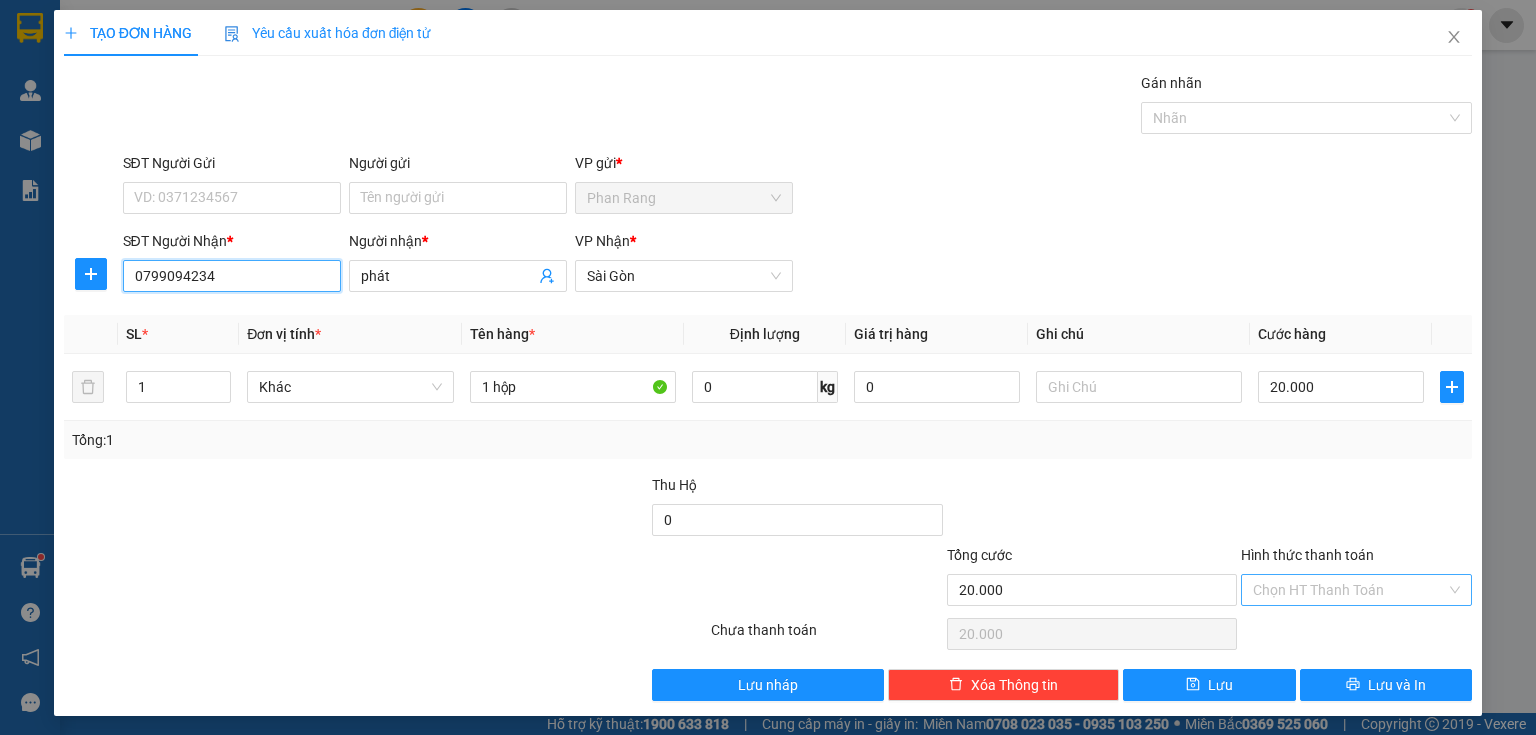 click on "Chọn HT Thanh Toán" at bounding box center [1356, 590] 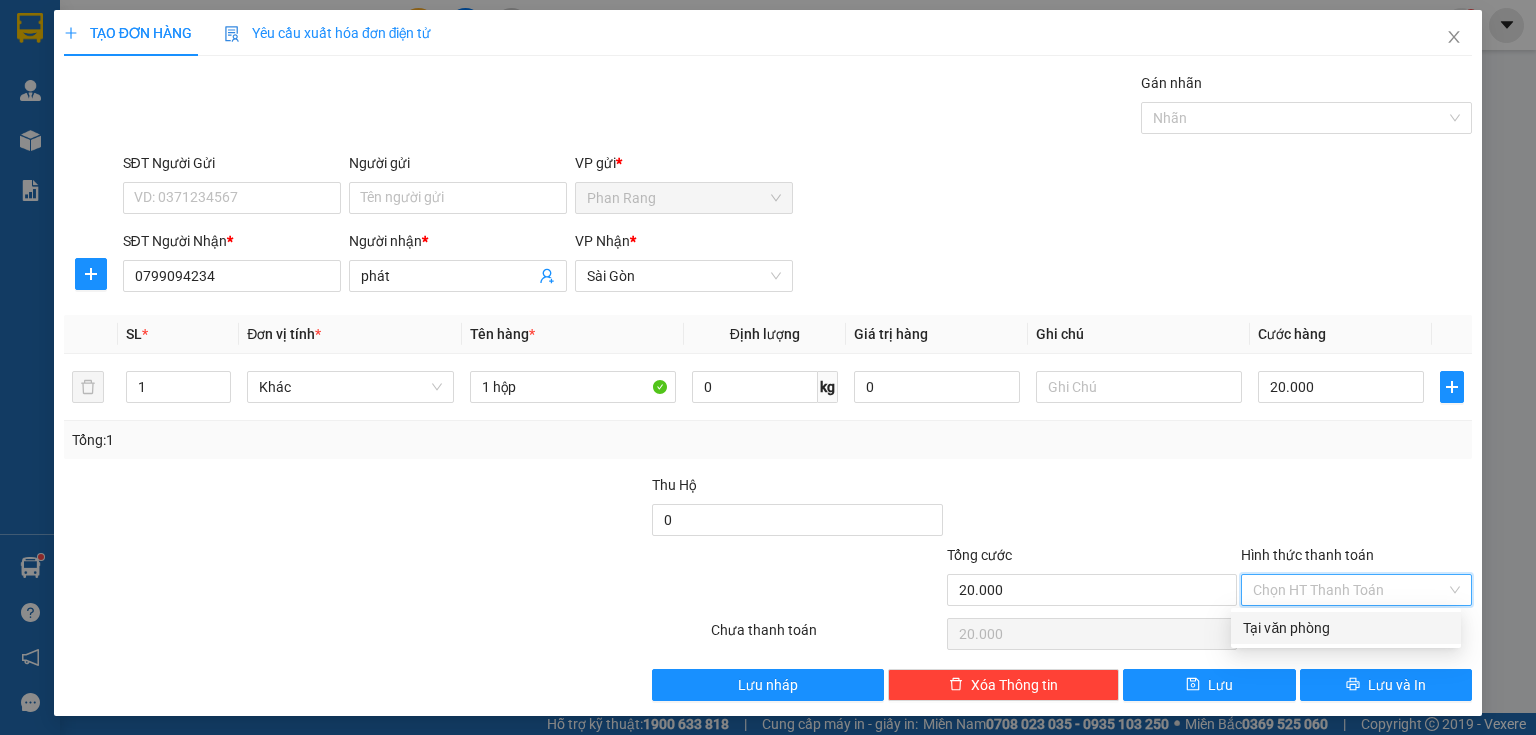 click on "Tại văn phòng" at bounding box center (1346, 628) 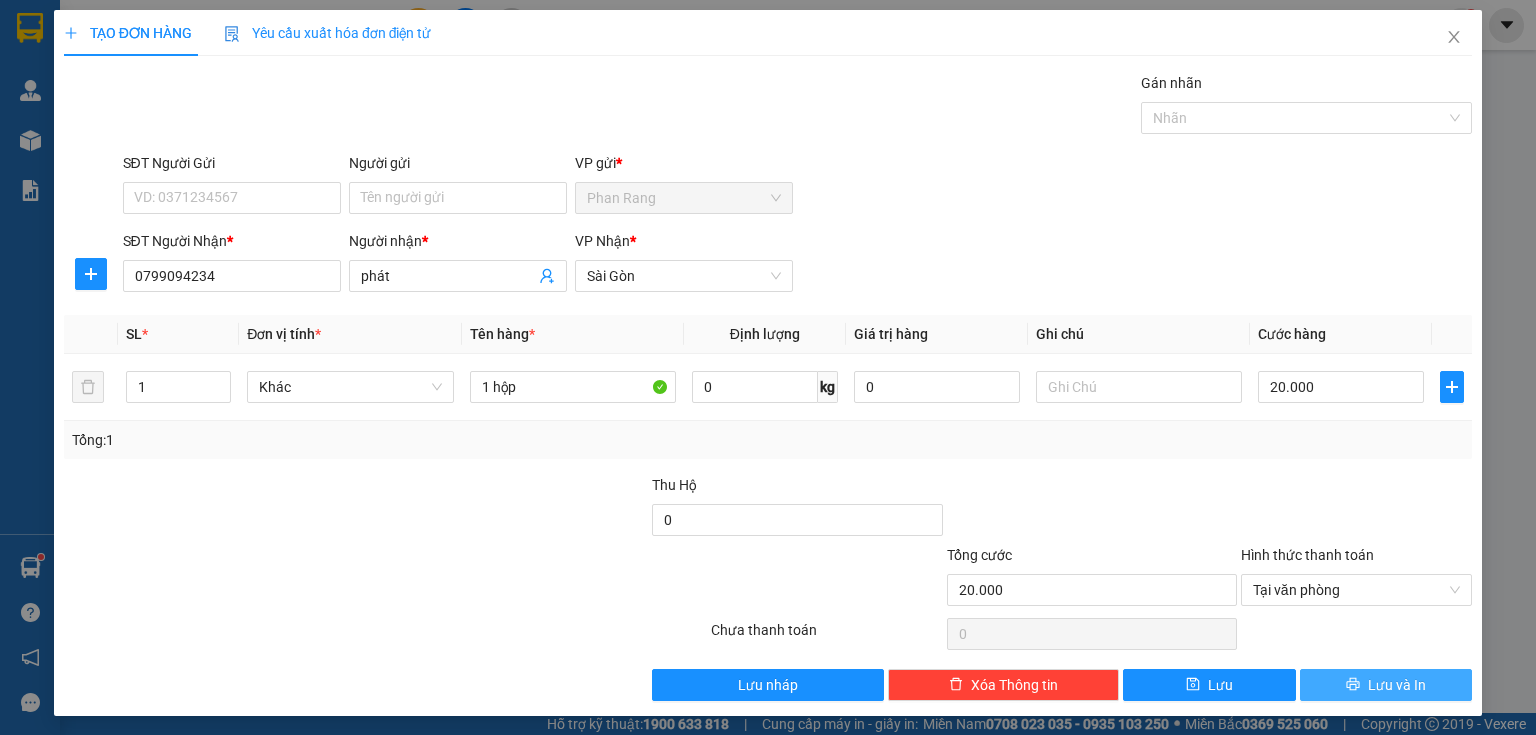 click on "Lưu và In" at bounding box center (1386, 685) 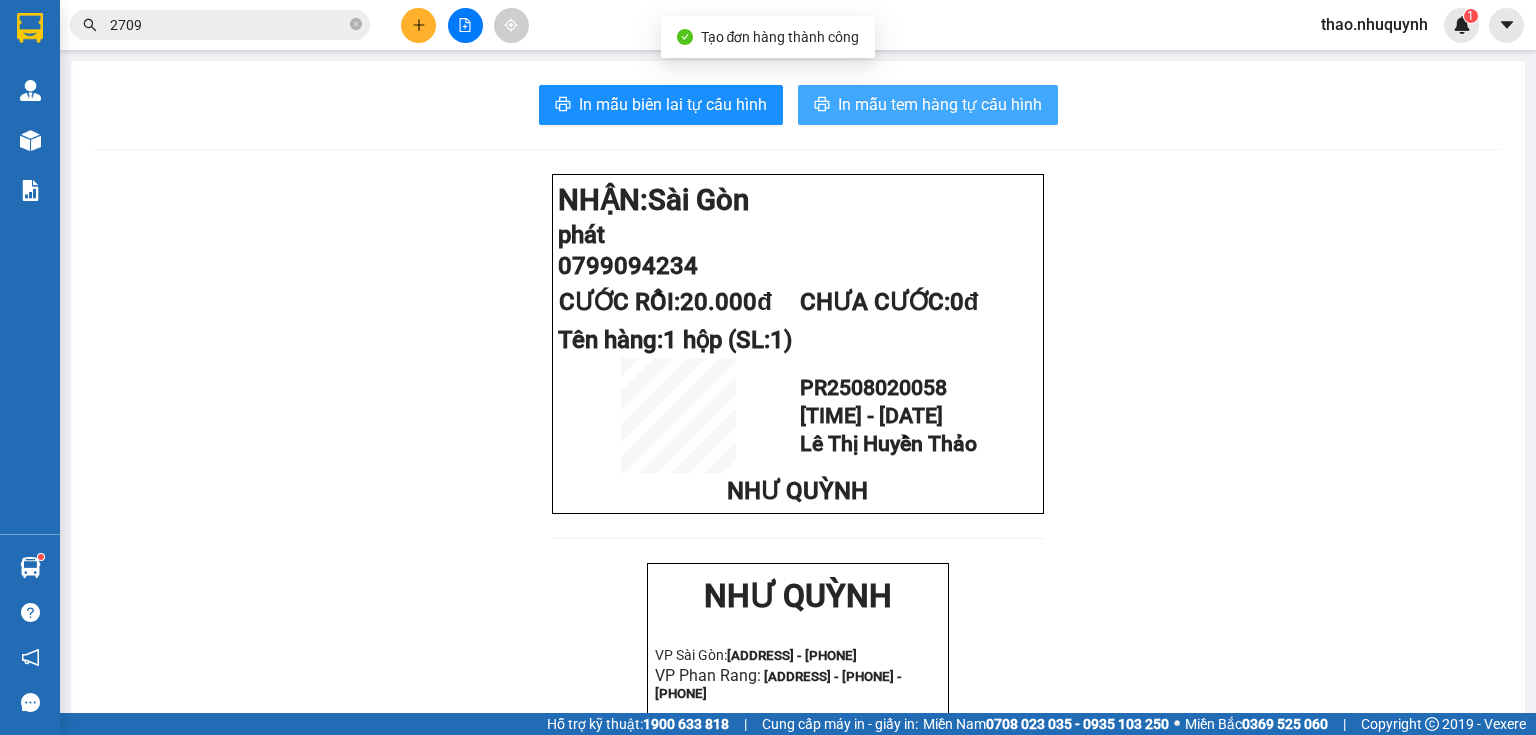 click on "In mẫu tem hàng tự cấu hình" at bounding box center (940, 104) 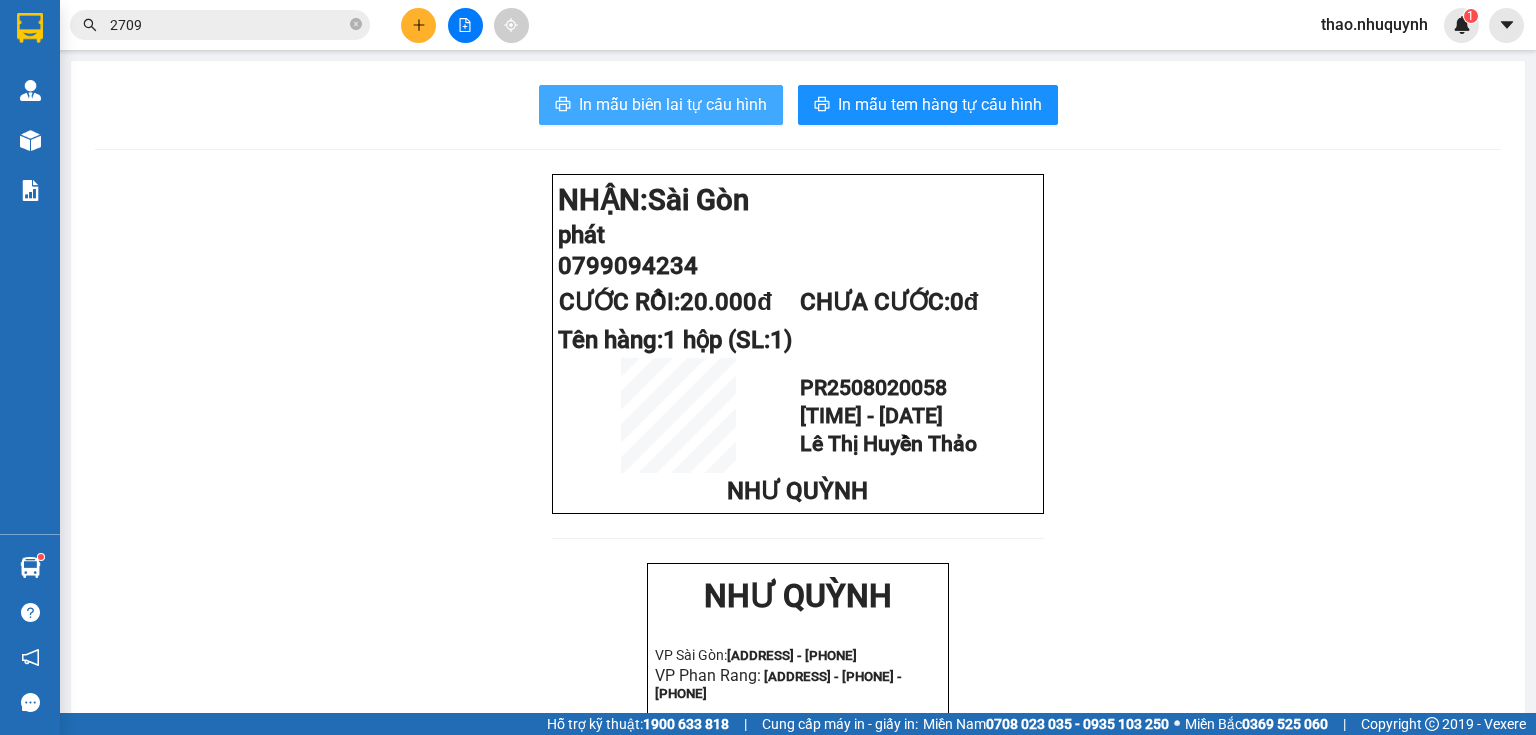 click on "In mẫu biên lai tự cấu hình" at bounding box center (673, 104) 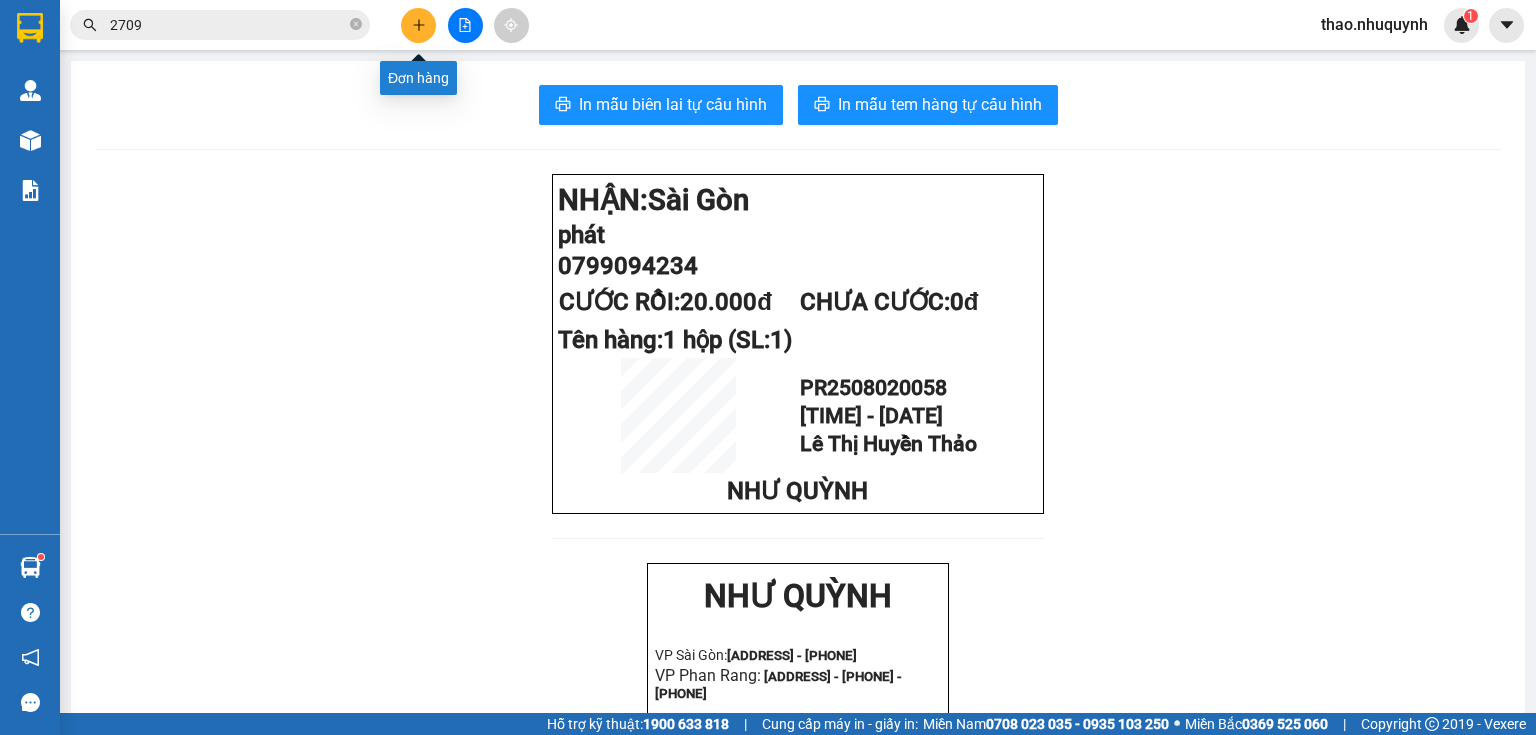 click at bounding box center [418, 25] 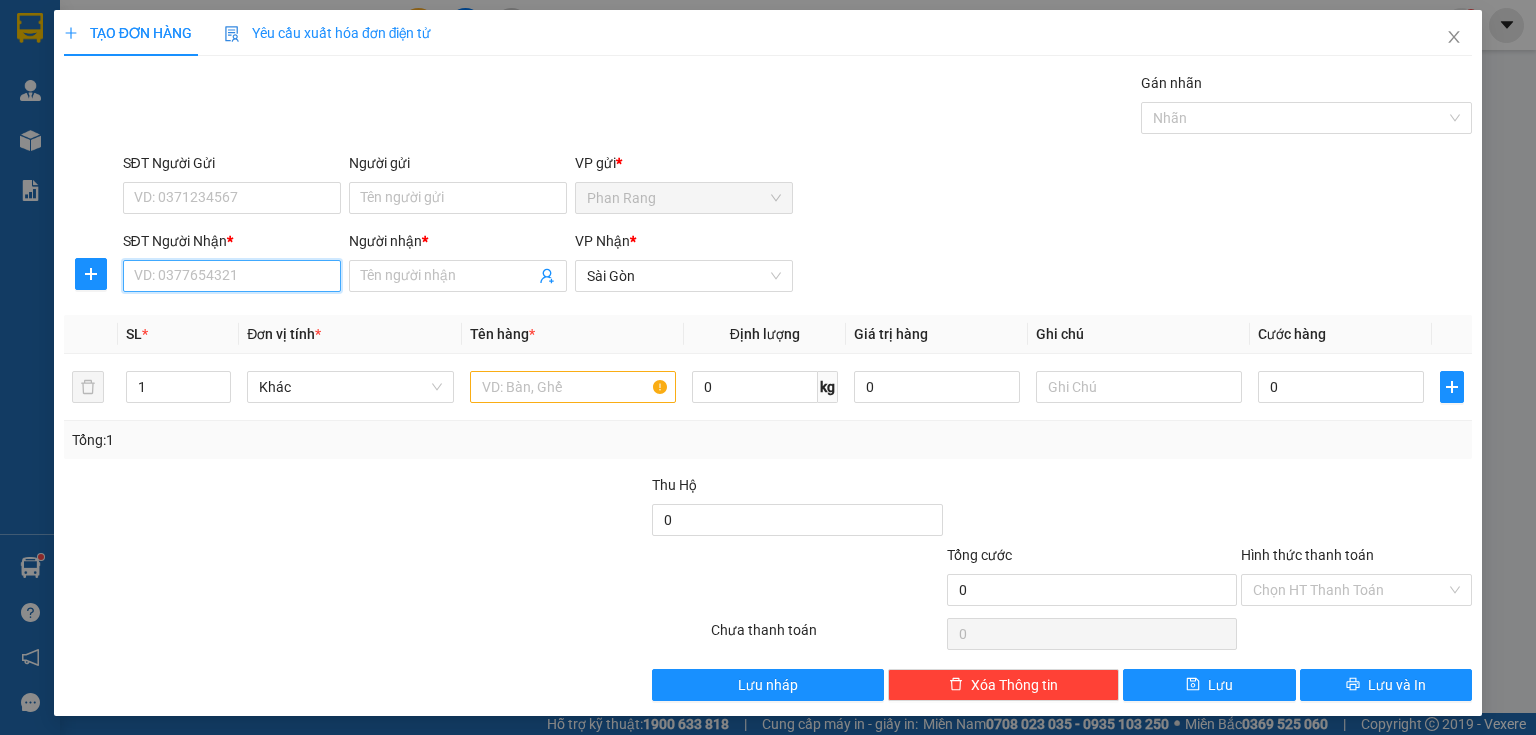 click on "SĐT Người Nhận  *" at bounding box center (232, 276) 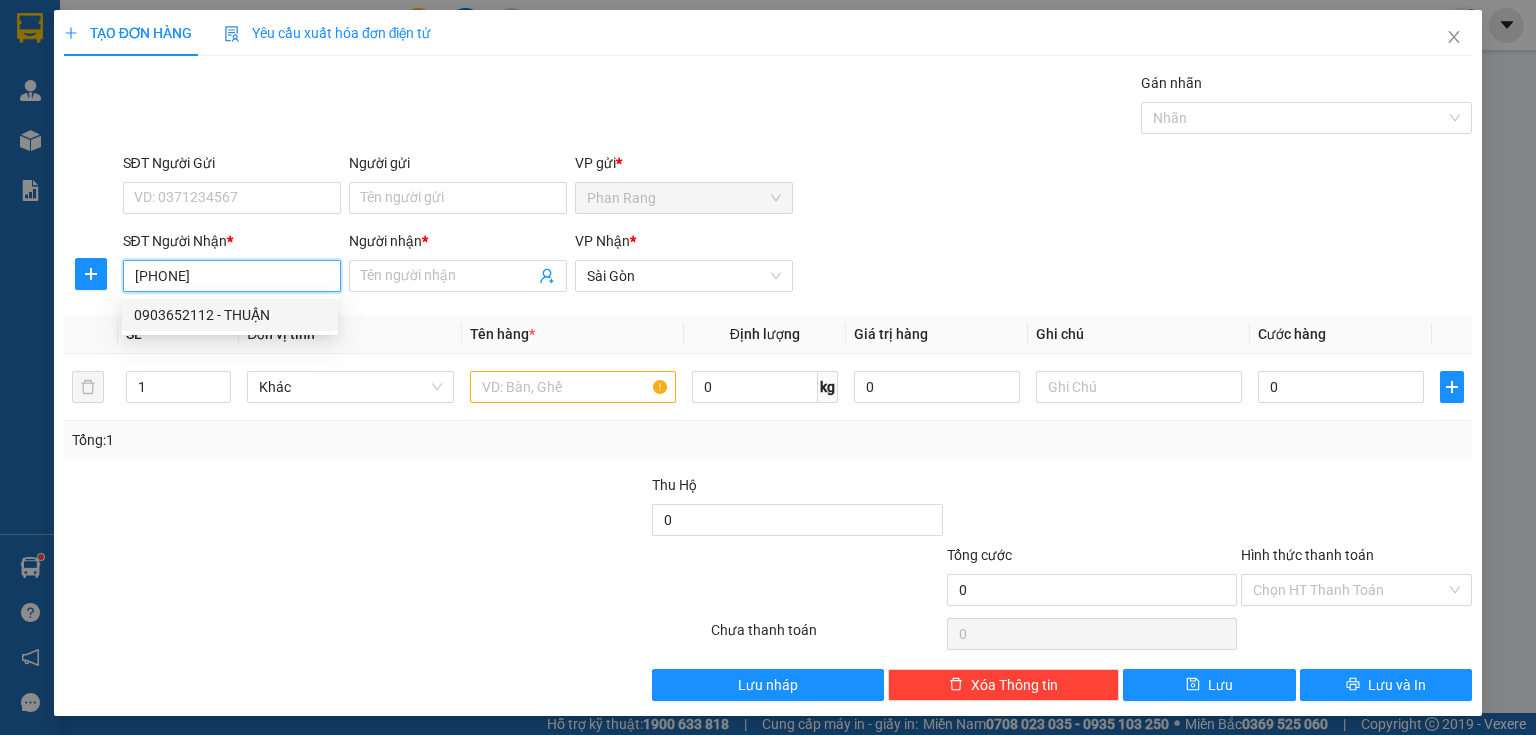 click on "0903652112 - THUẬN" at bounding box center (230, 315) 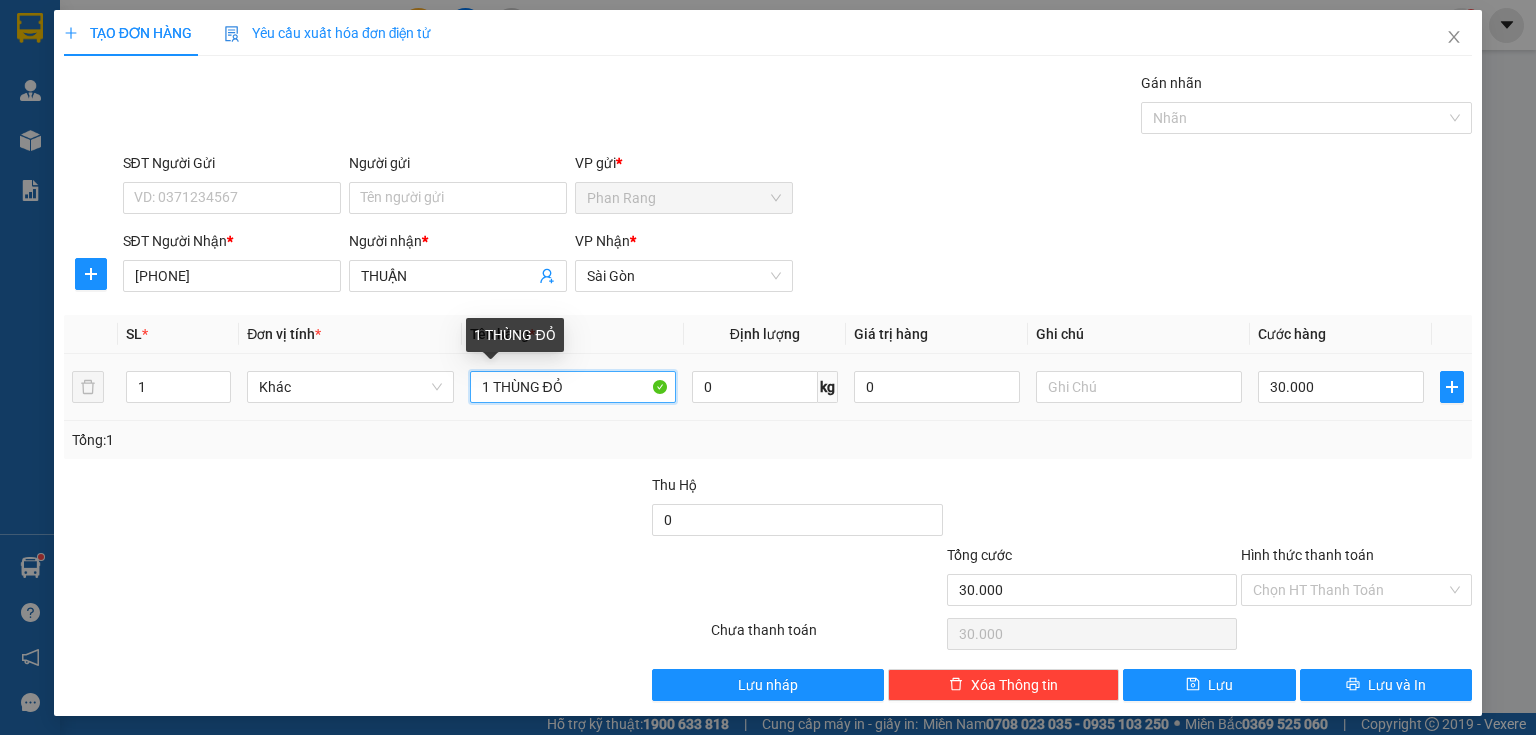 click on "1 THÙNG ĐỎ" at bounding box center (573, 387) 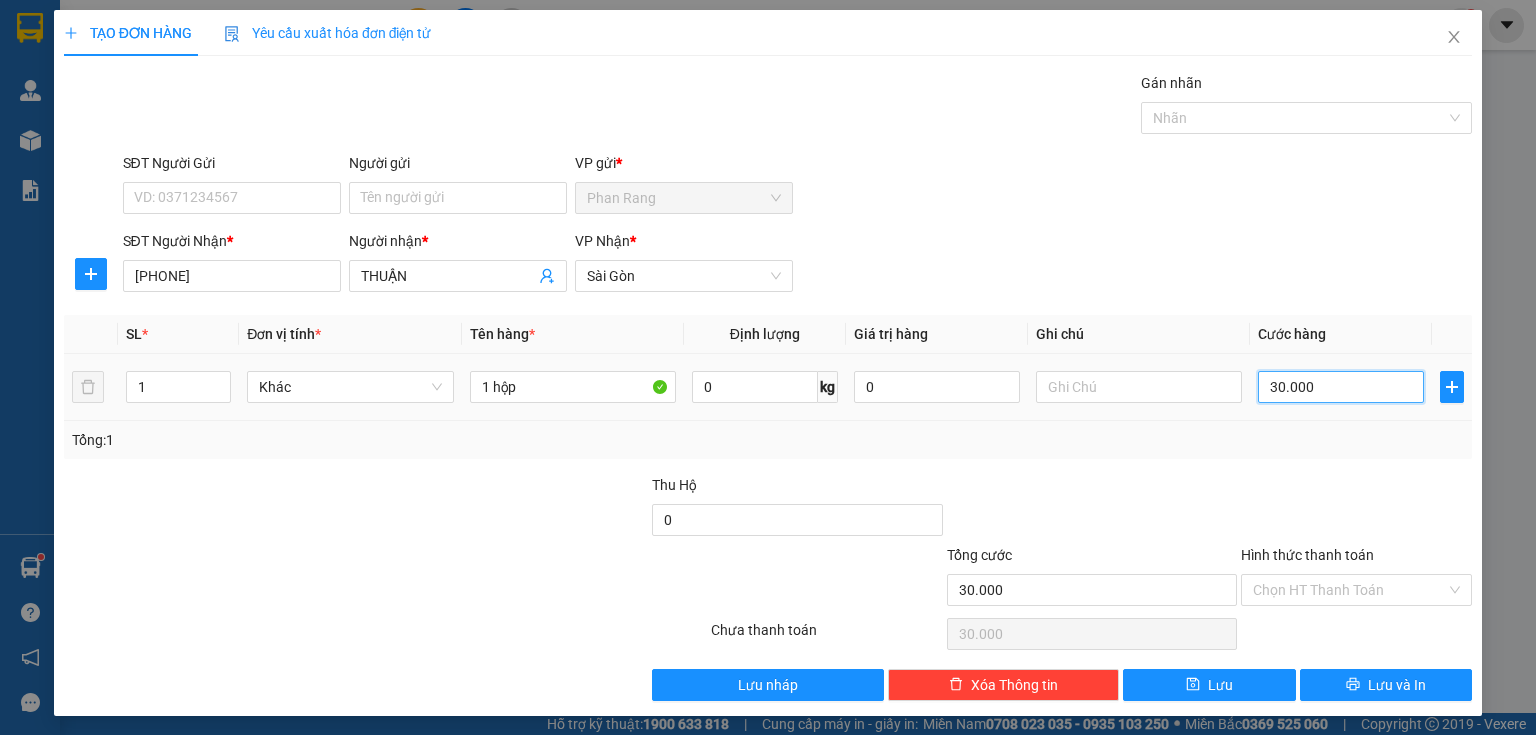 click on "30.000" at bounding box center (1341, 387) 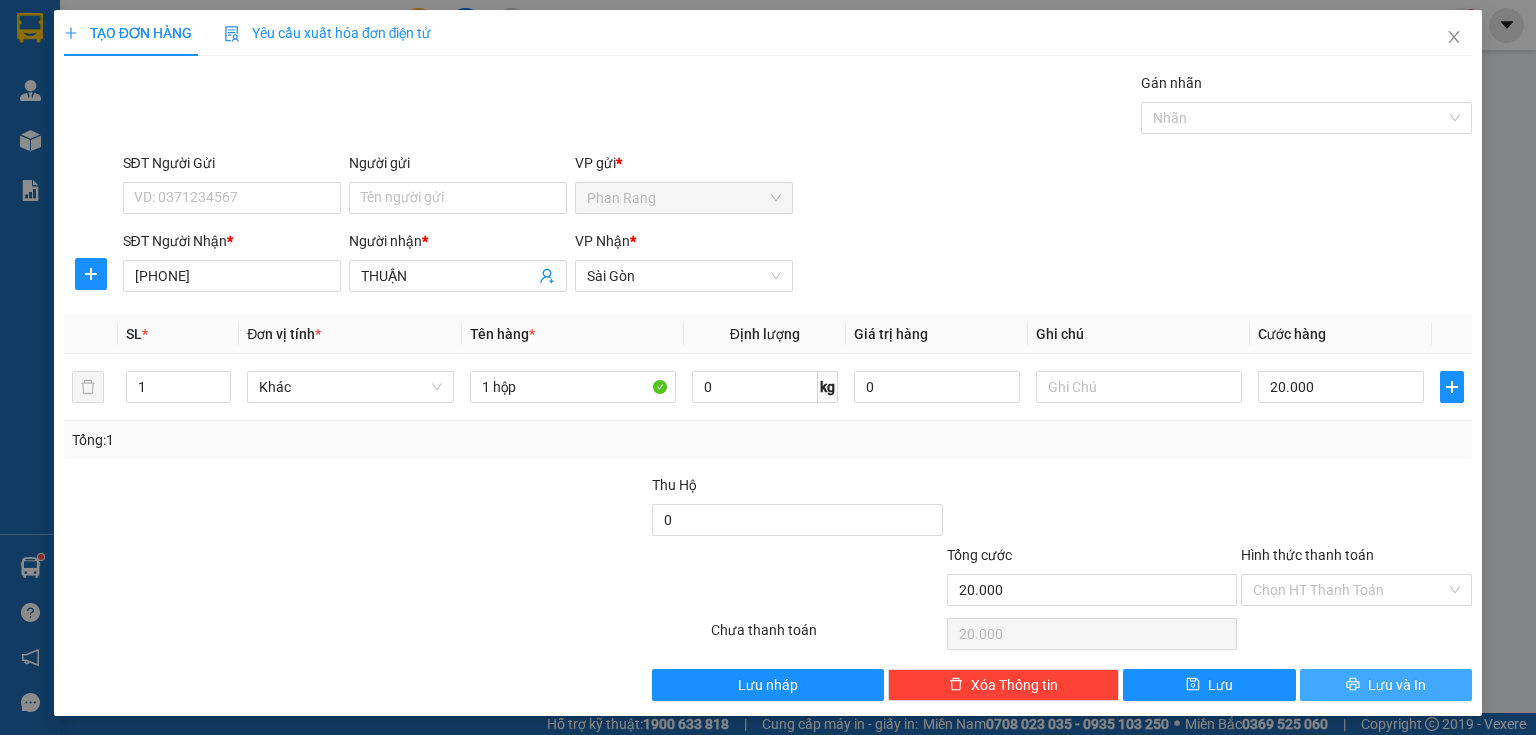 click on "Lưu và In" at bounding box center (1386, 685) 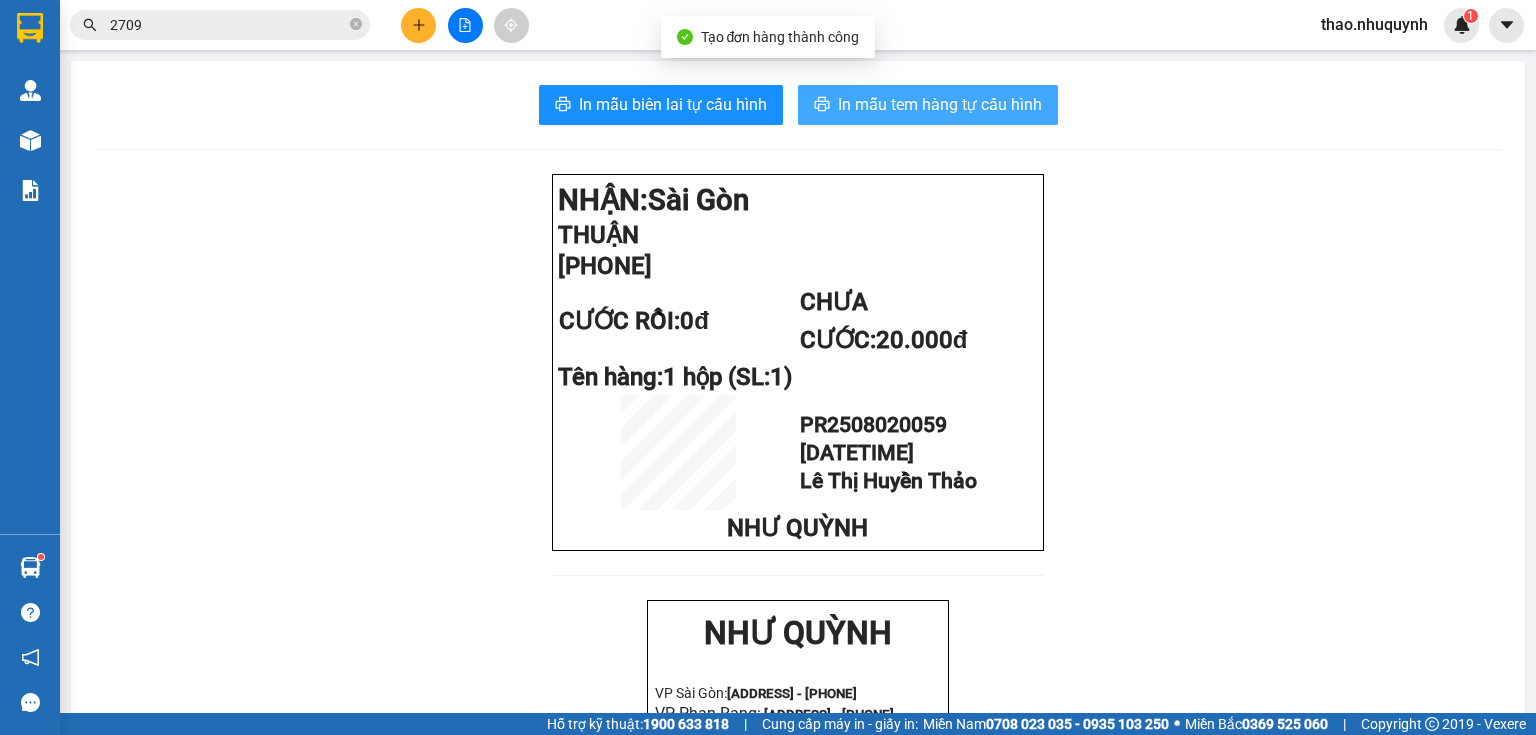 click on "In mẫu tem hàng tự cấu hình" at bounding box center [940, 104] 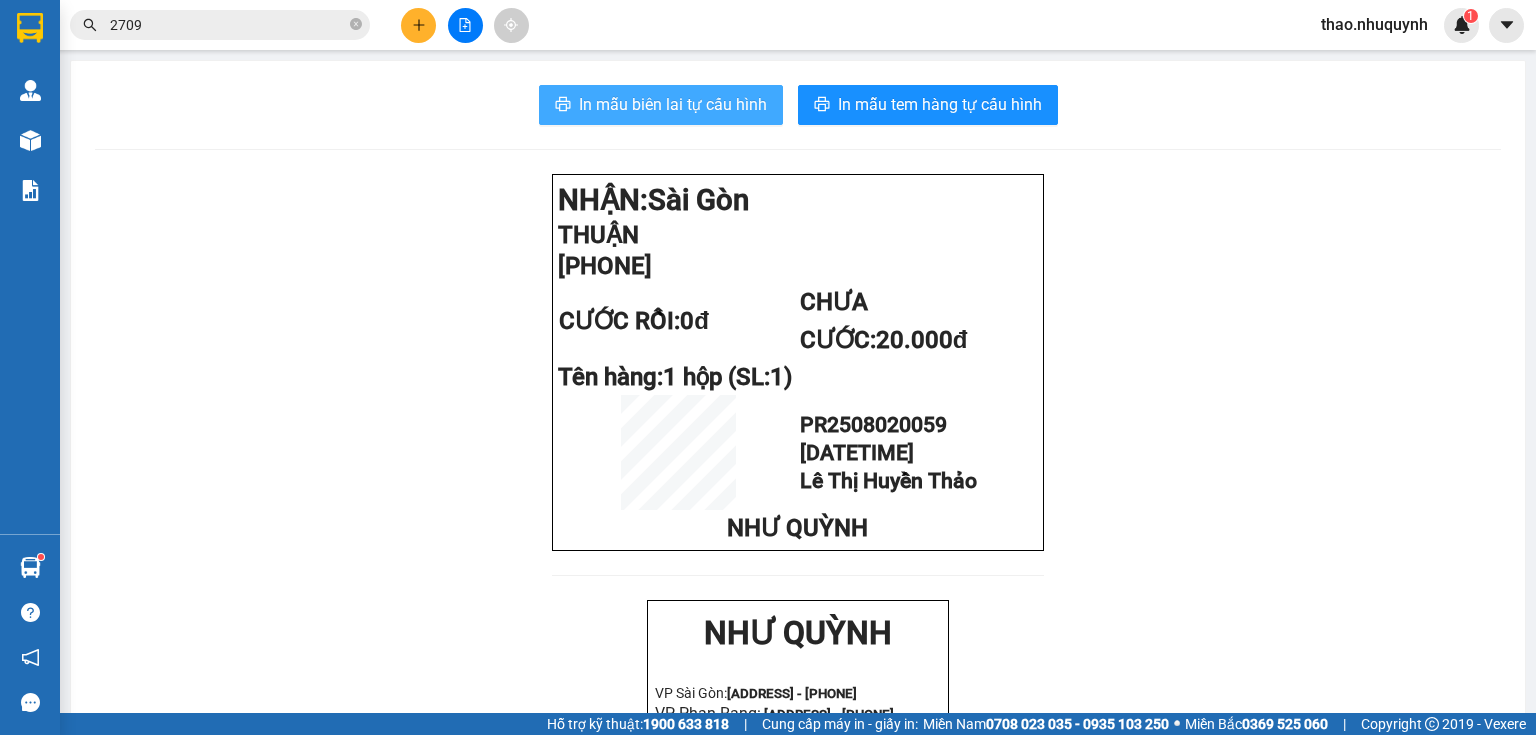 click 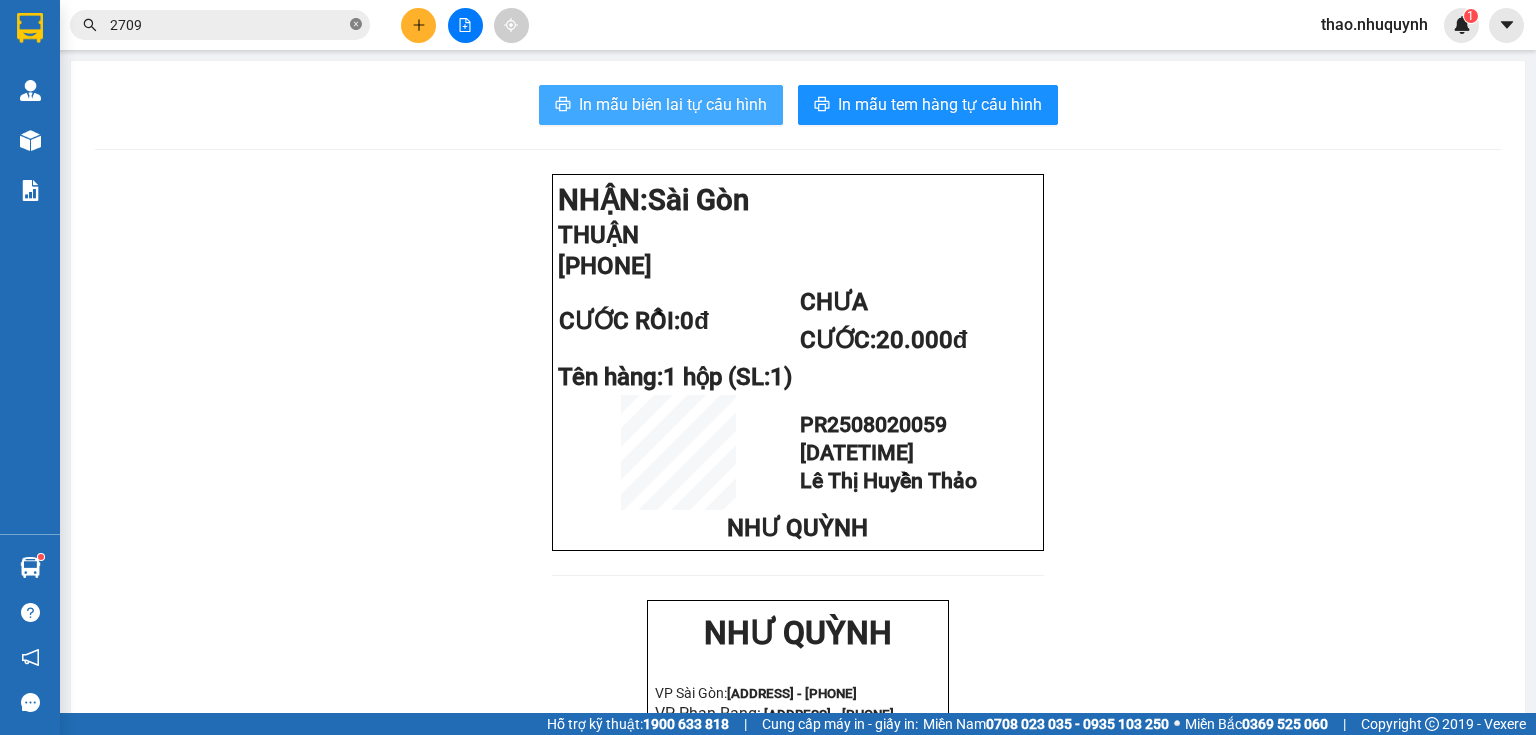 click 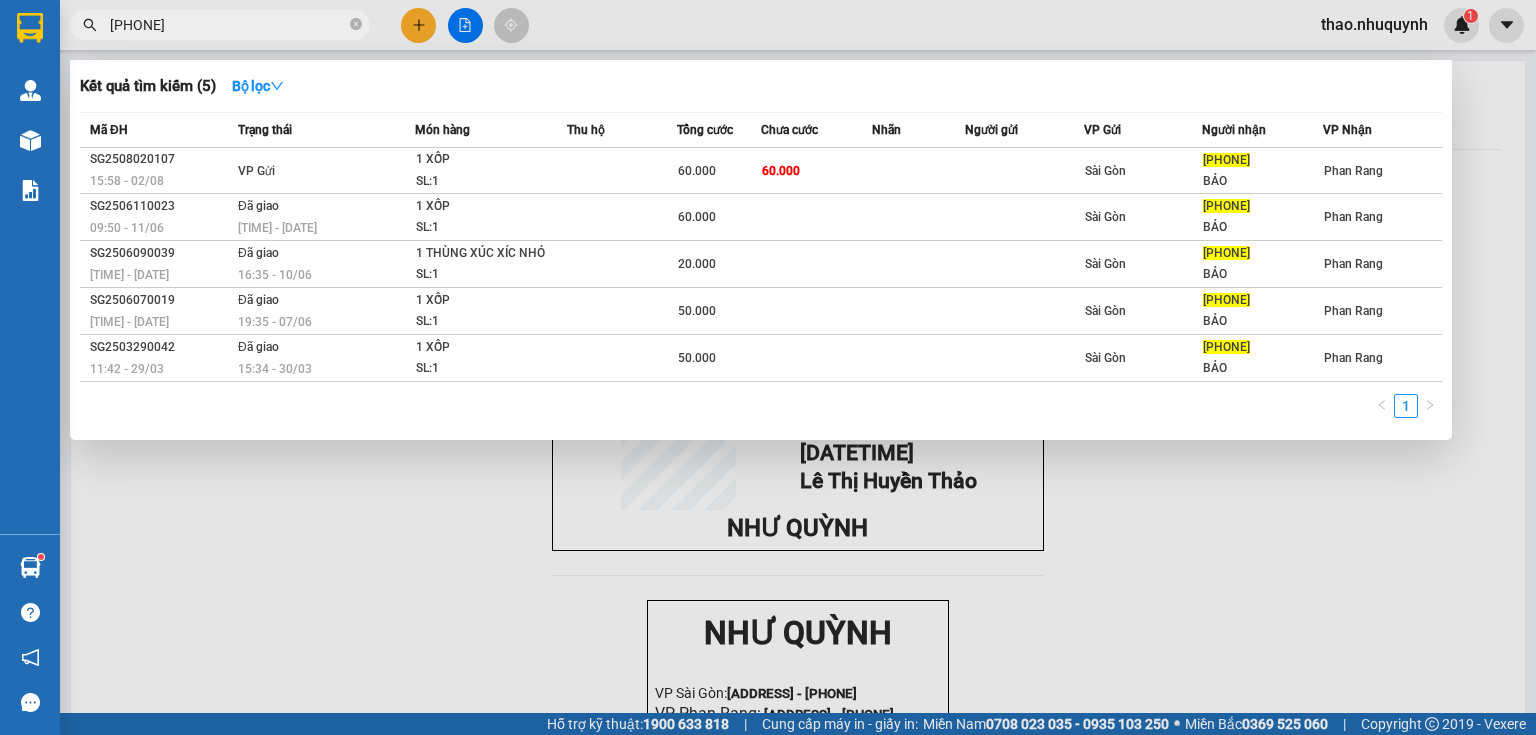 click at bounding box center (768, 367) 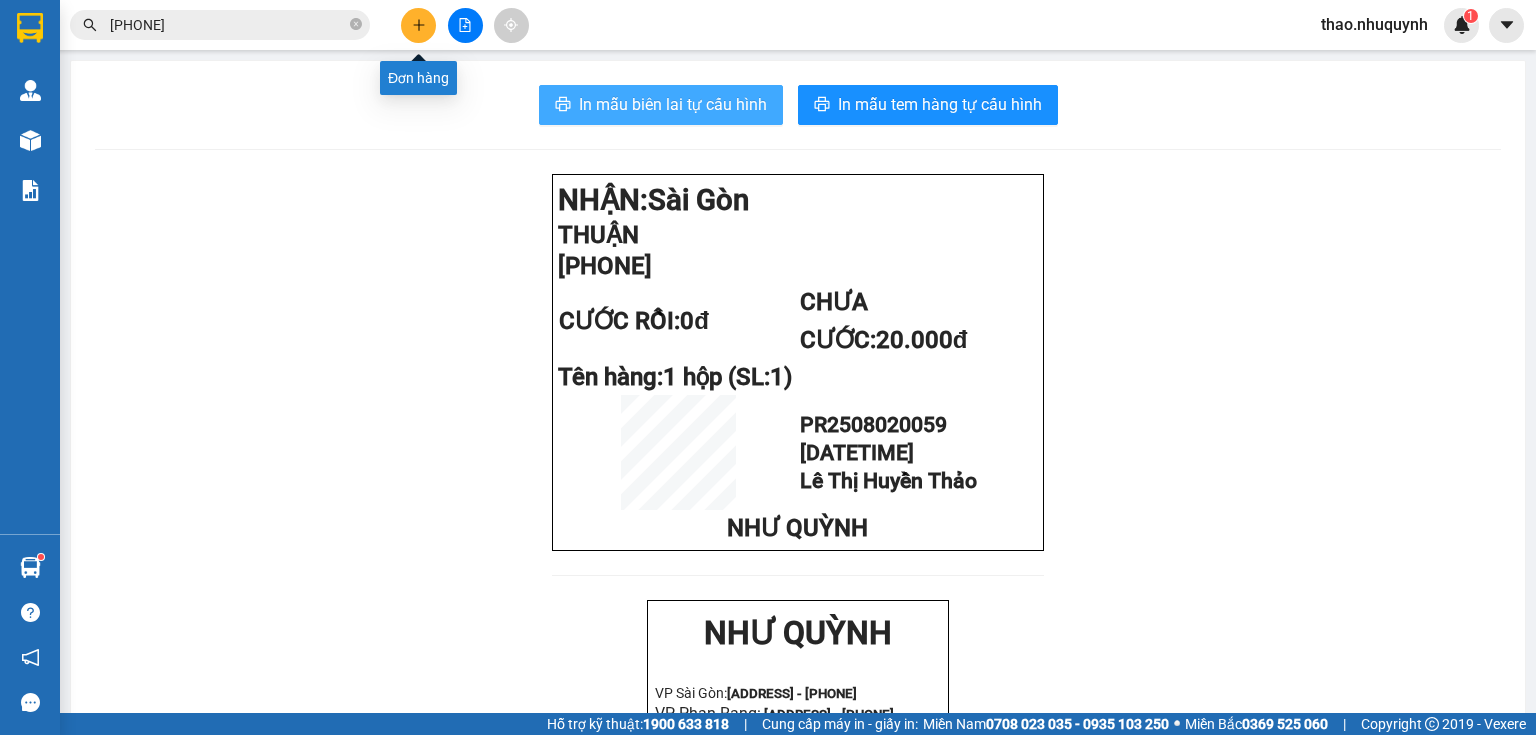 click 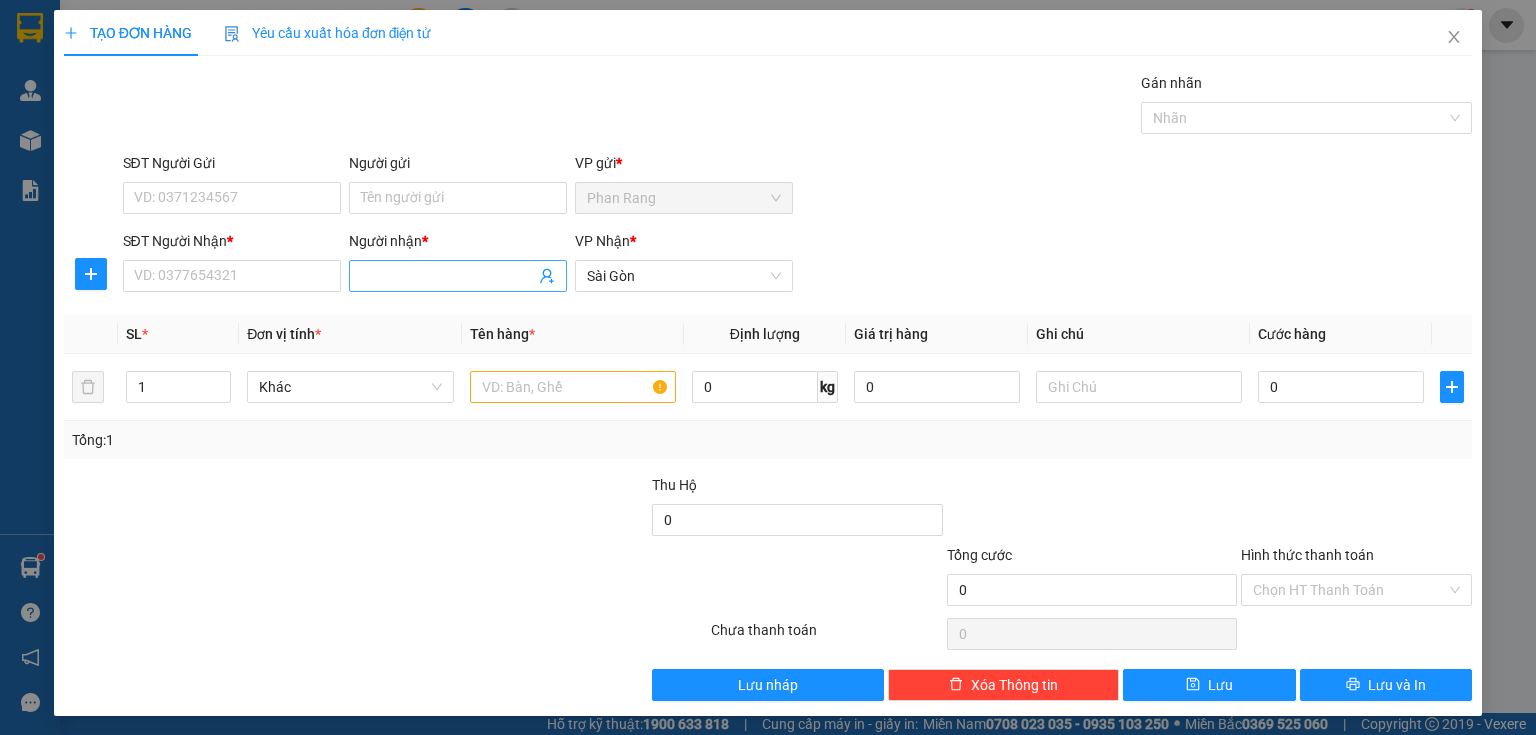click on "Người nhận  *" at bounding box center (448, 276) 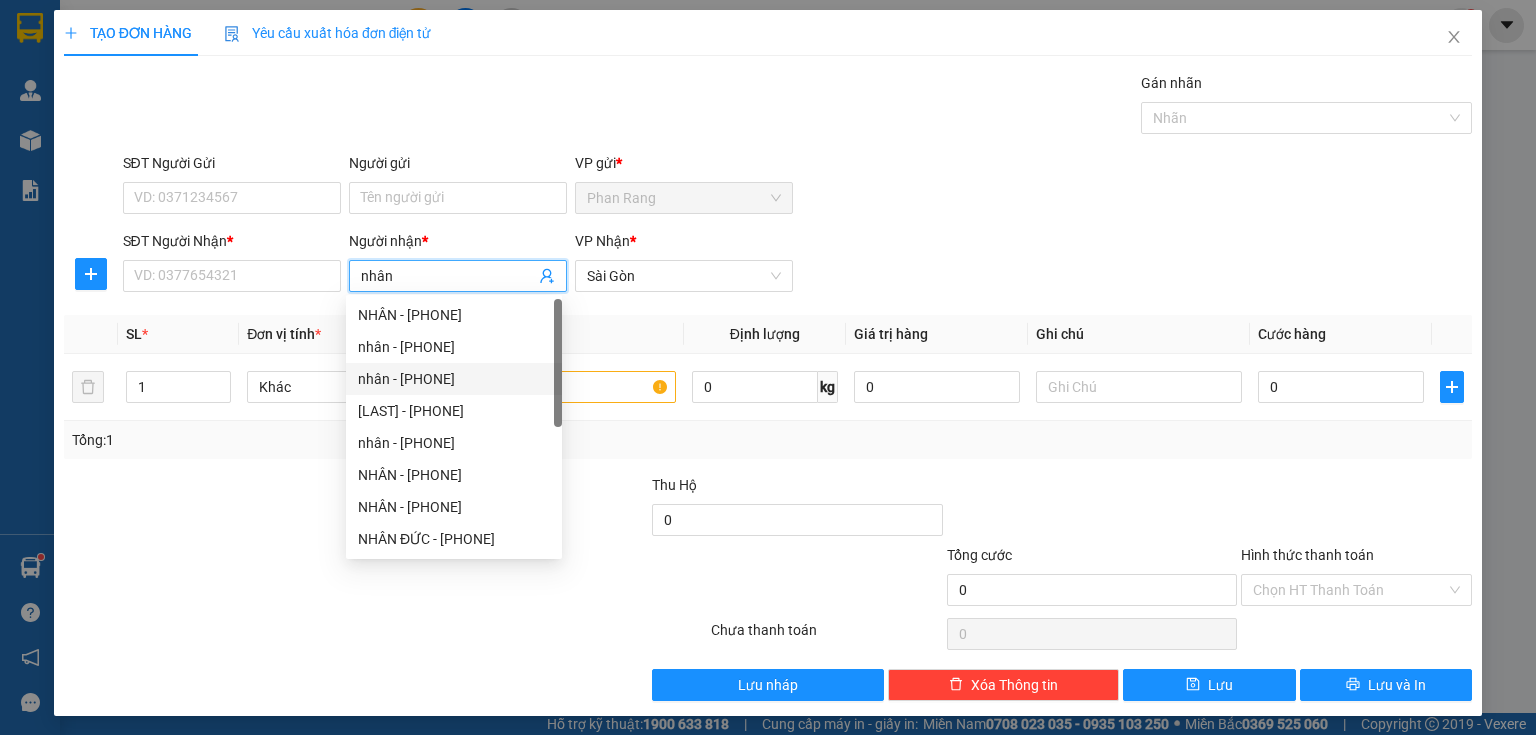 click on "nhân  - [PHONE]" at bounding box center (454, 379) 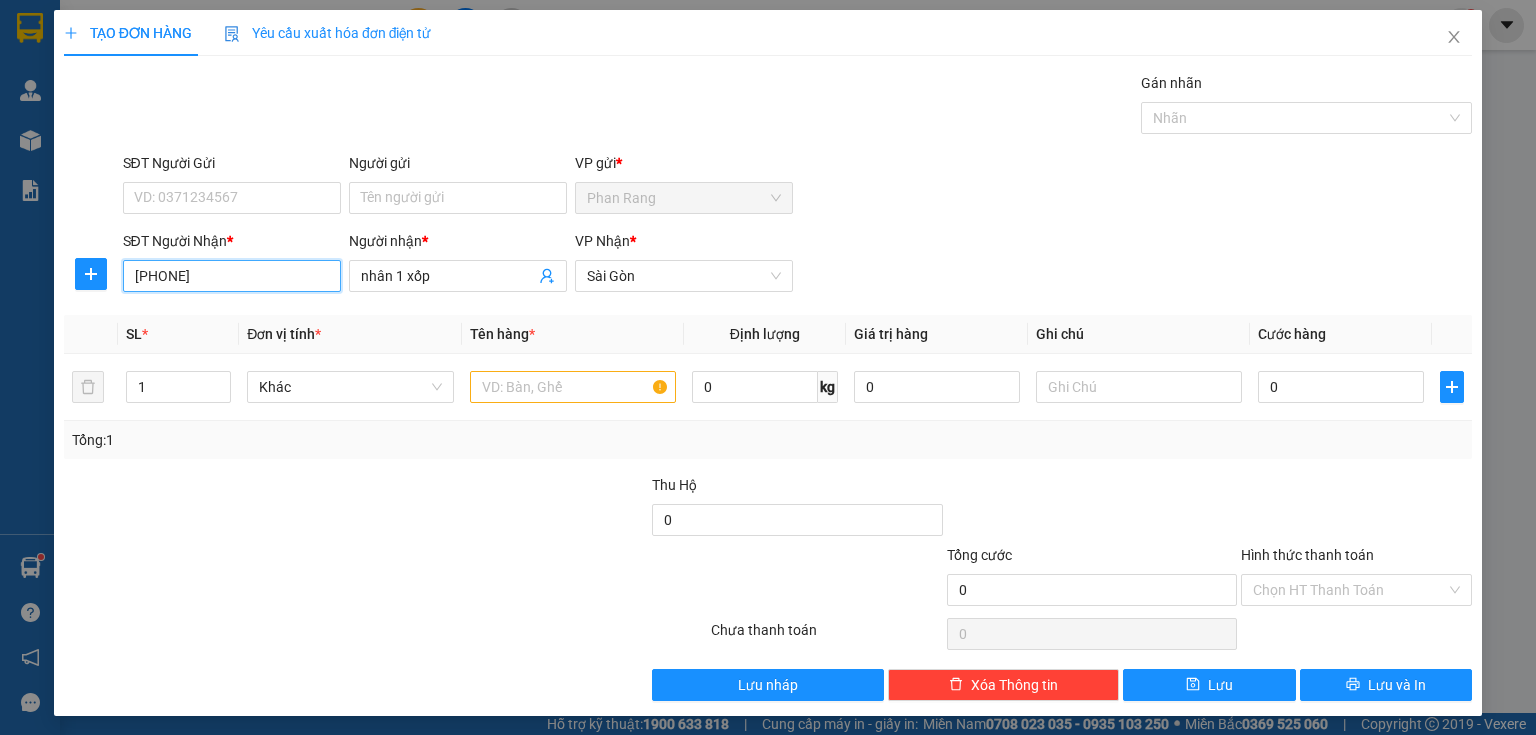 click on "[PHONE]" at bounding box center [232, 276] 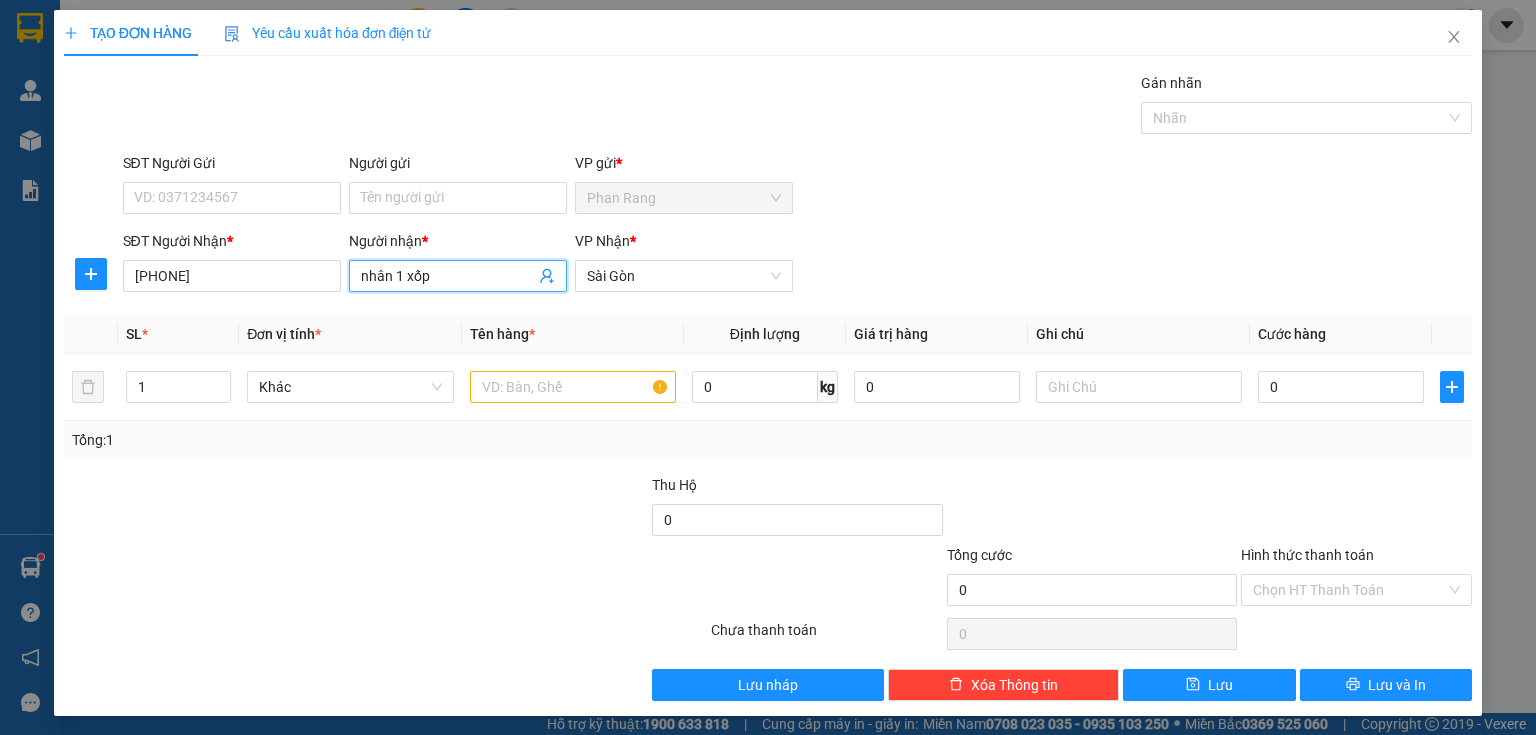 drag, startPoint x: 444, startPoint y: 272, endPoint x: 294, endPoint y: 256, distance: 150.85092 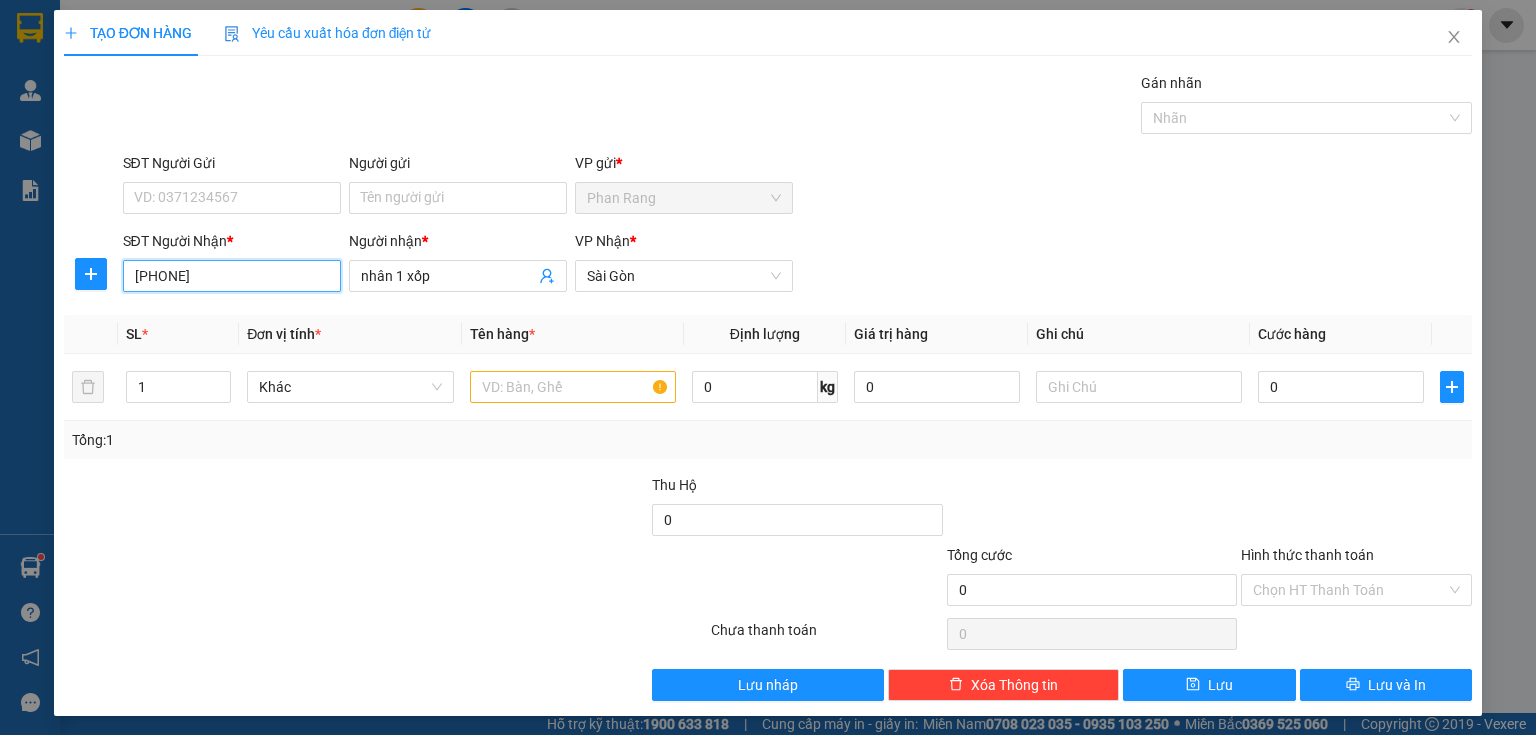 click on "[PHONE]" at bounding box center (232, 276) 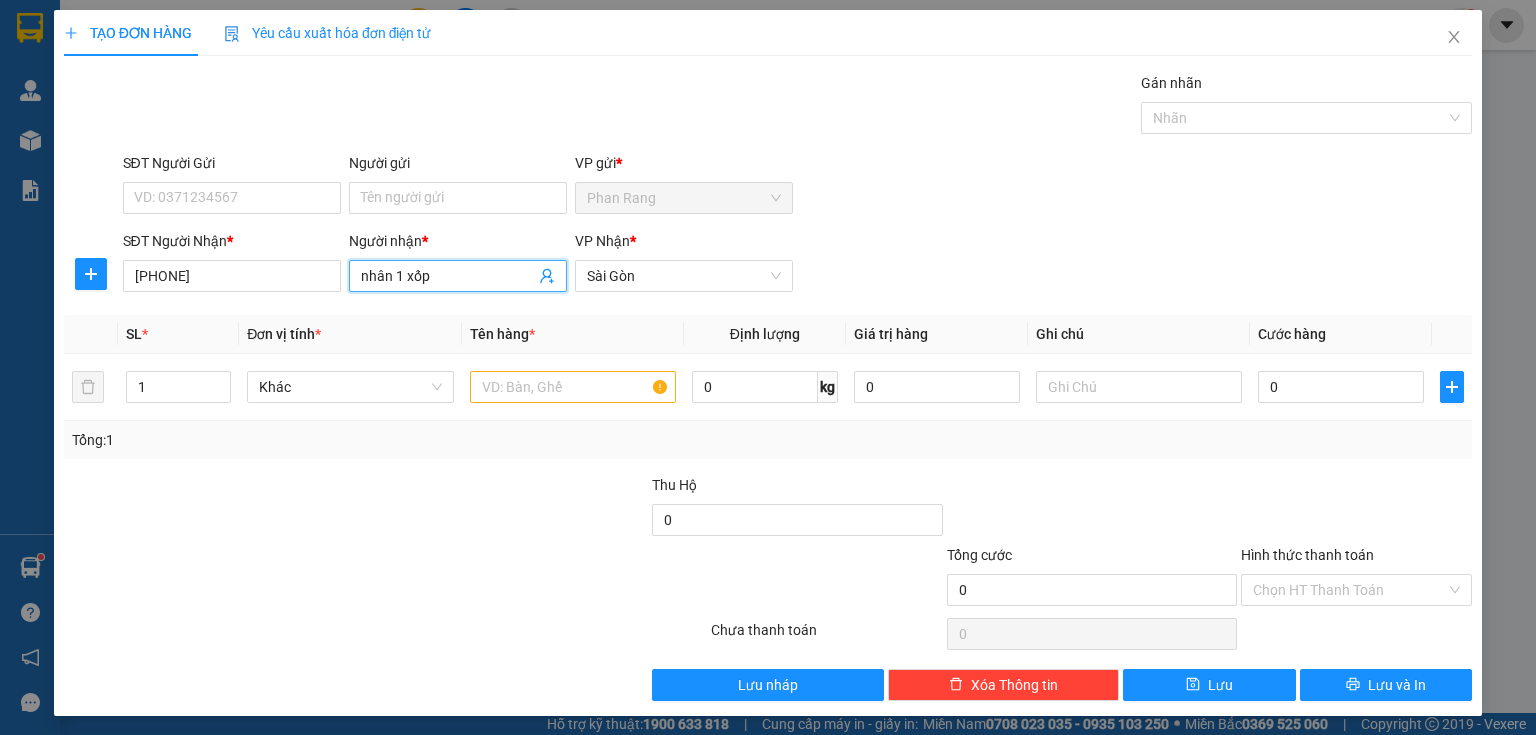 click on "nhân 1 xốp" at bounding box center [448, 276] 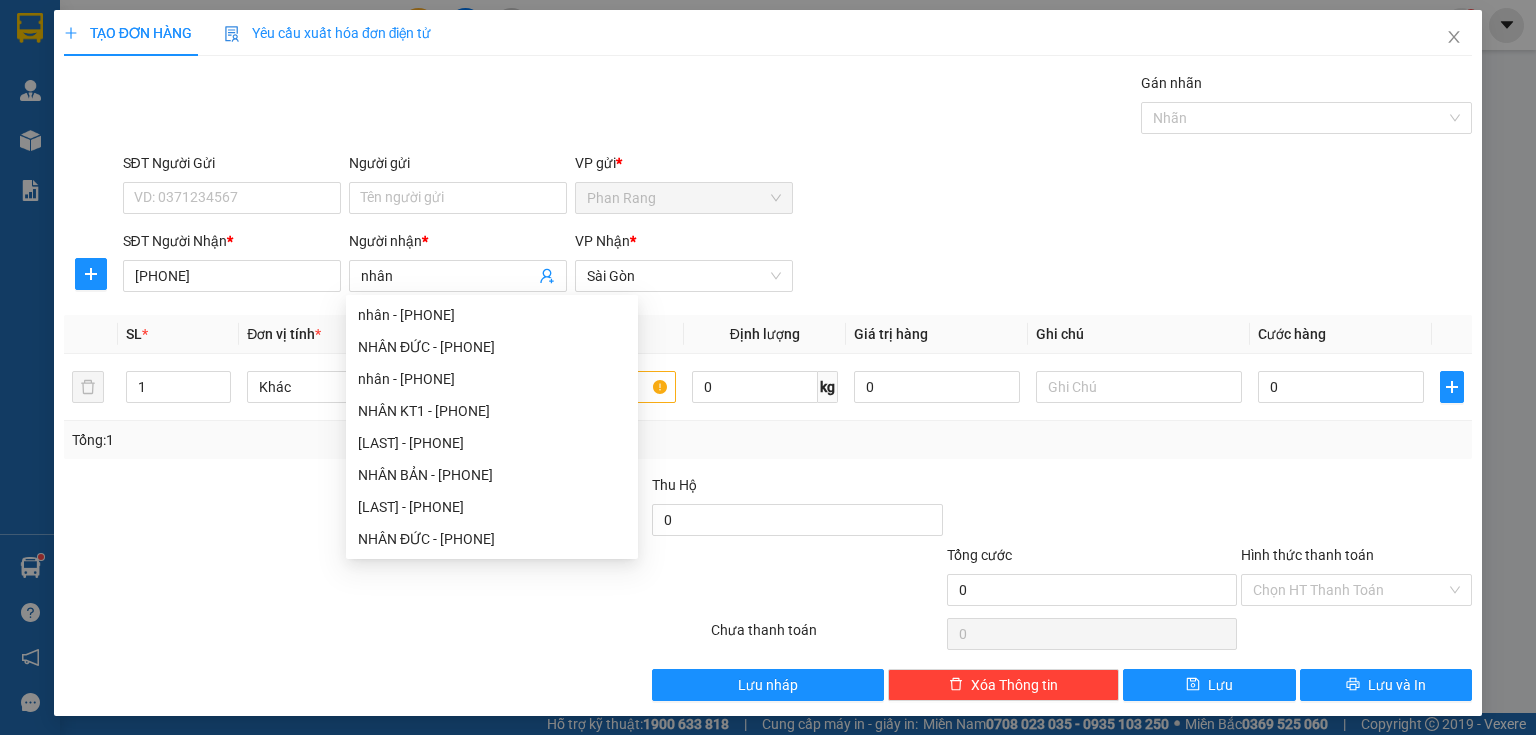click at bounding box center [268, 579] 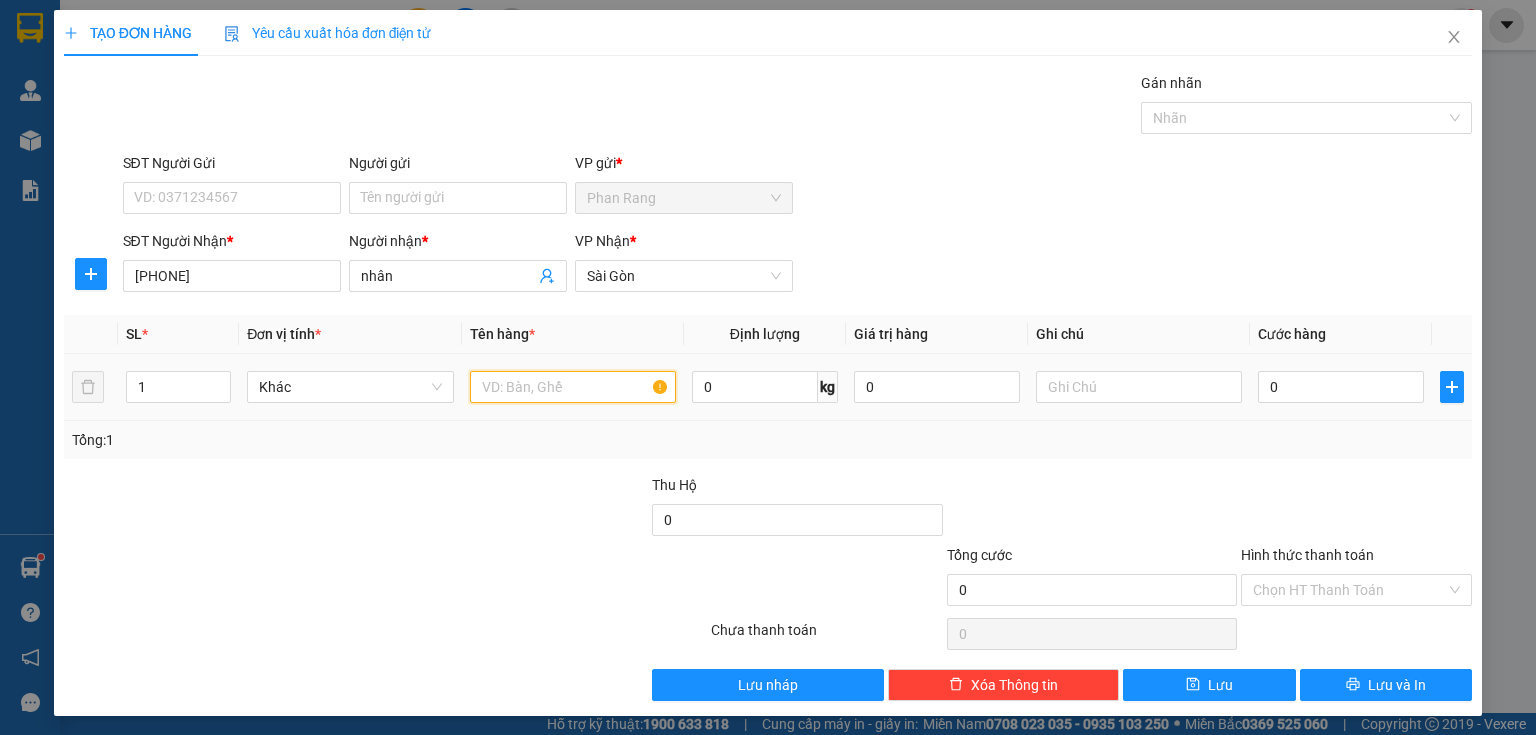 click at bounding box center [573, 387] 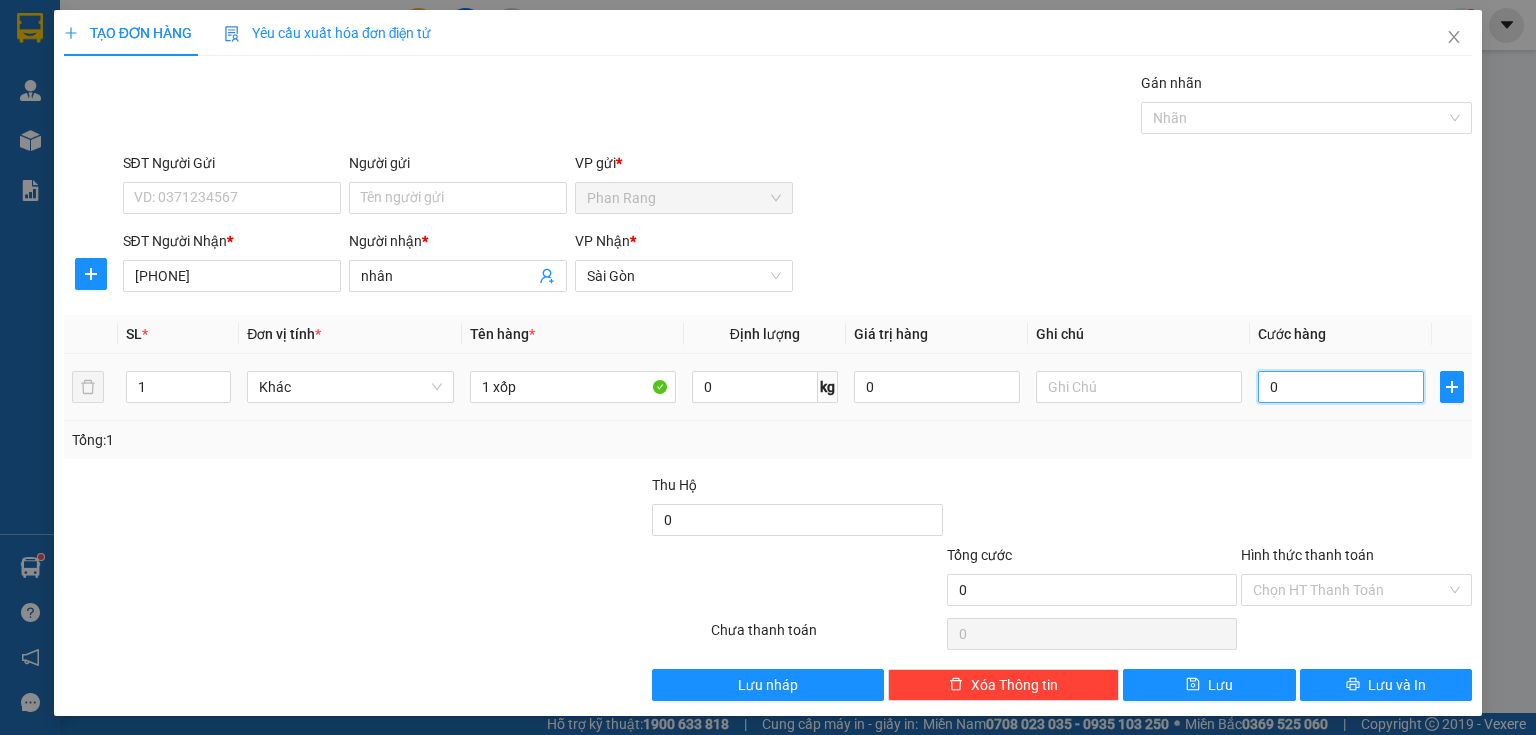 click on "0" at bounding box center (1341, 387) 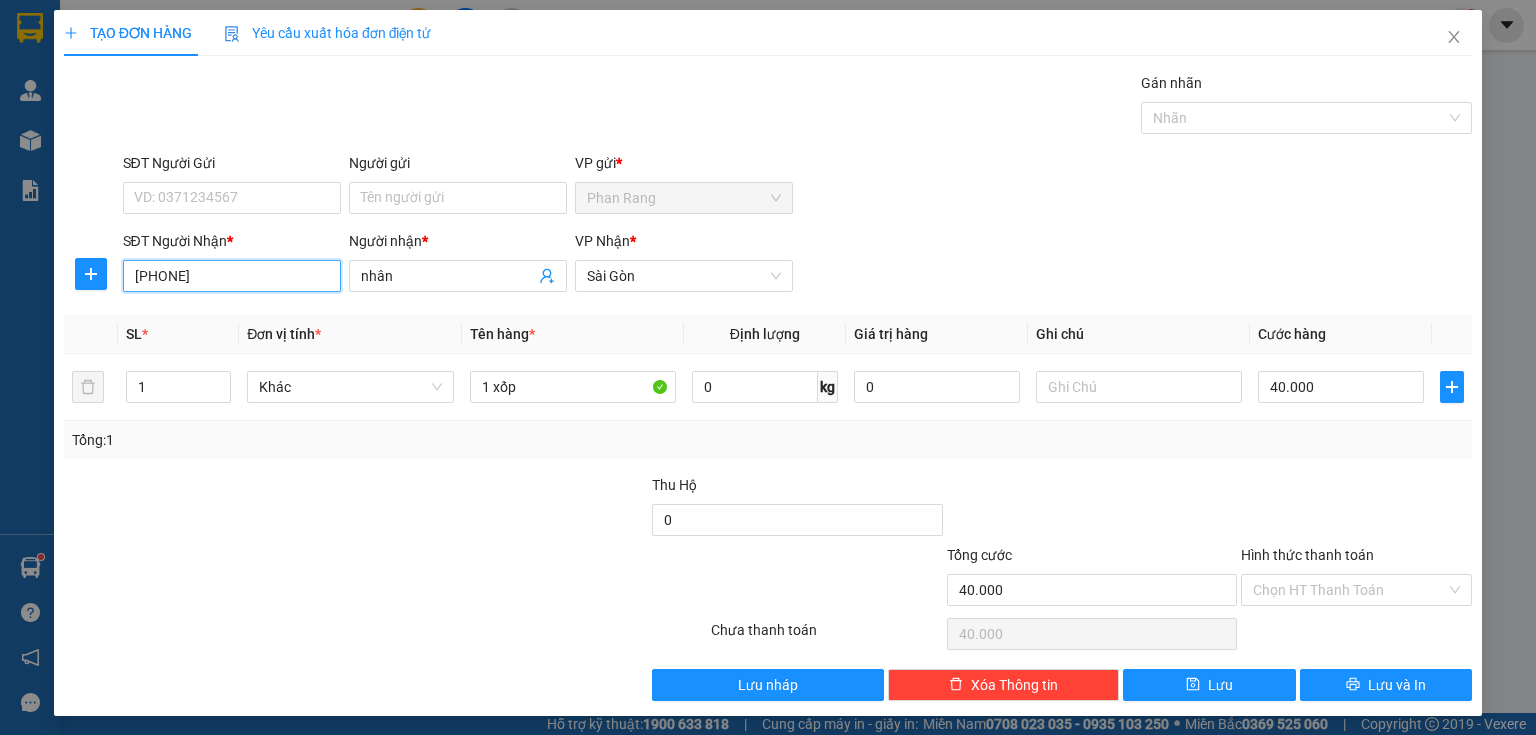 drag, startPoint x: 228, startPoint y: 289, endPoint x: 120, endPoint y: 287, distance: 108.01852 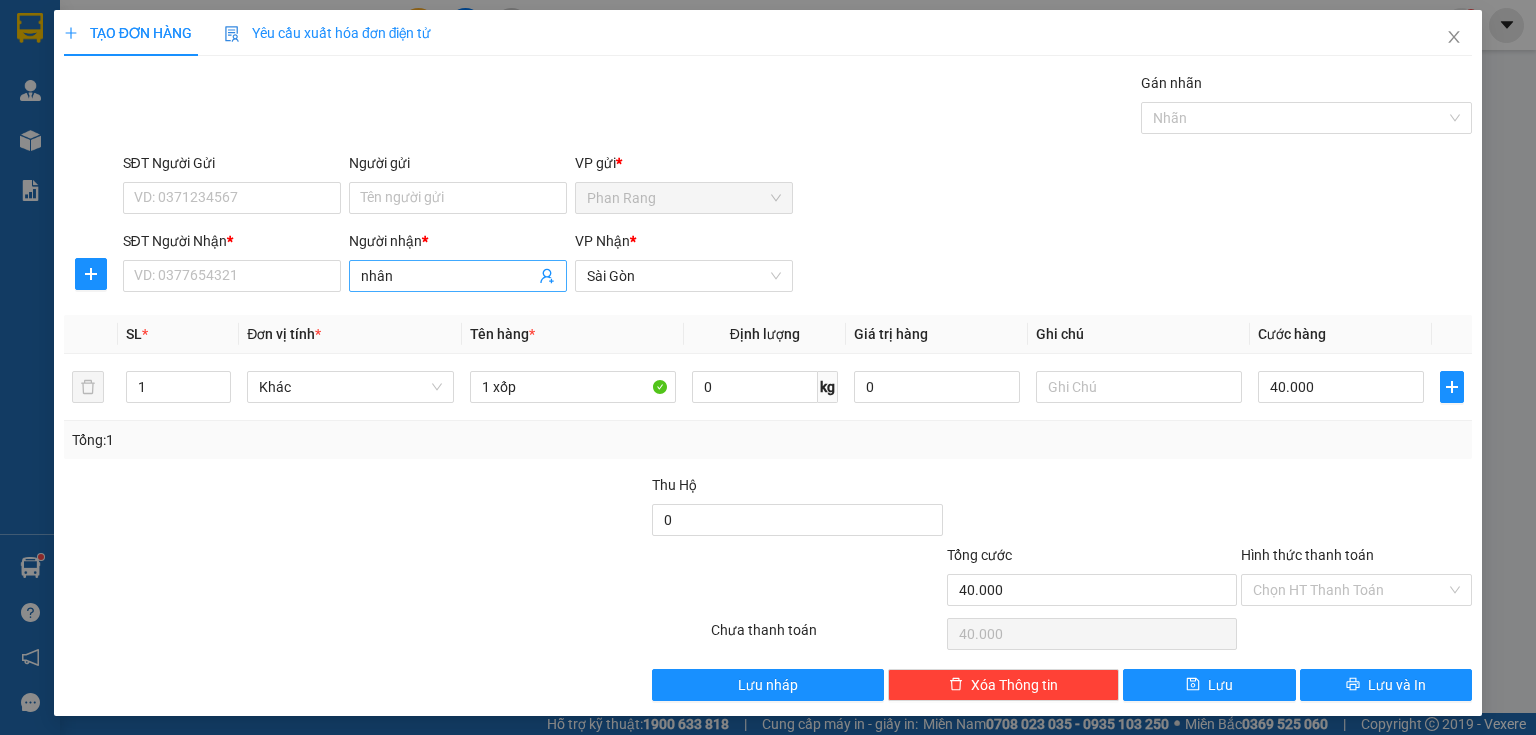 click on "nhân" at bounding box center (448, 276) 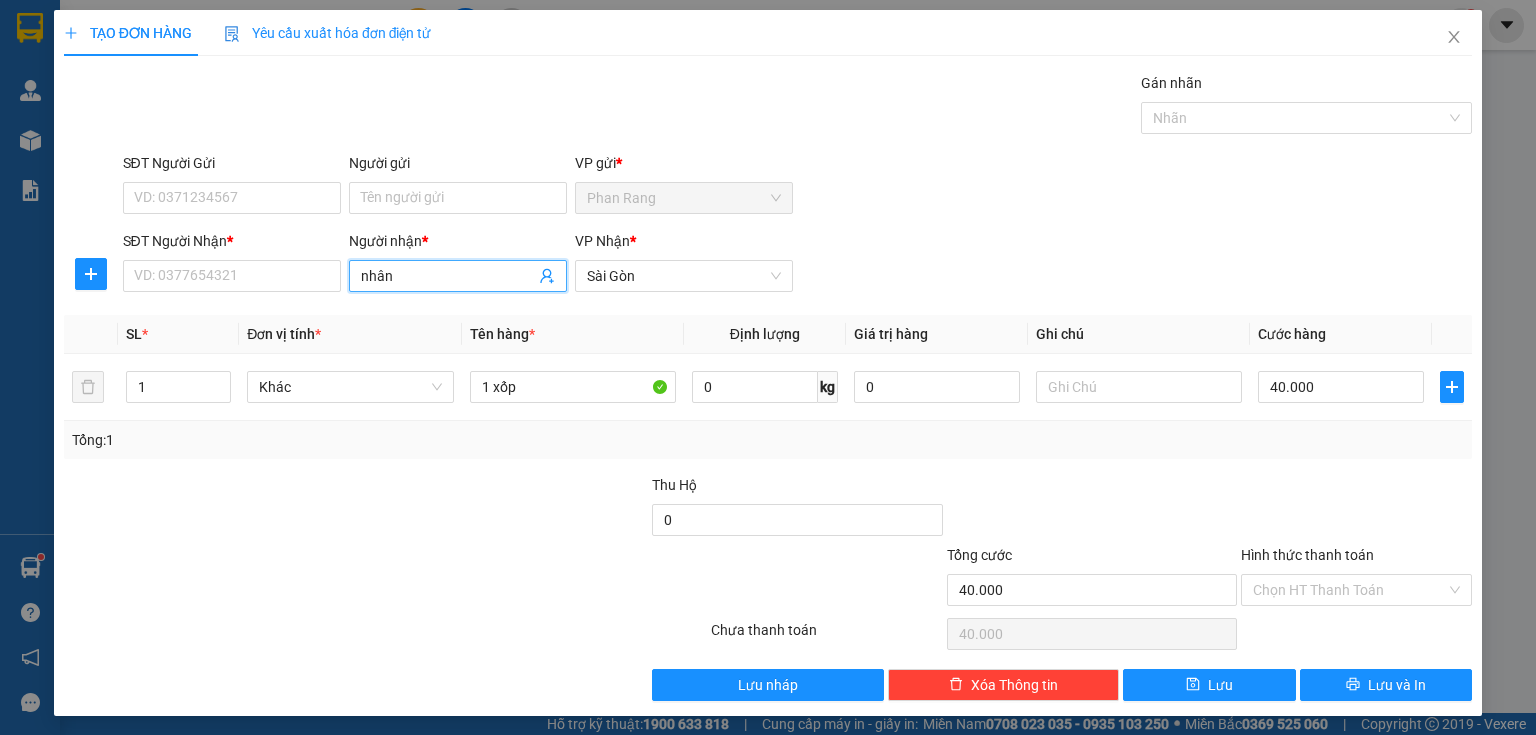 click on "nhân" at bounding box center (448, 276) 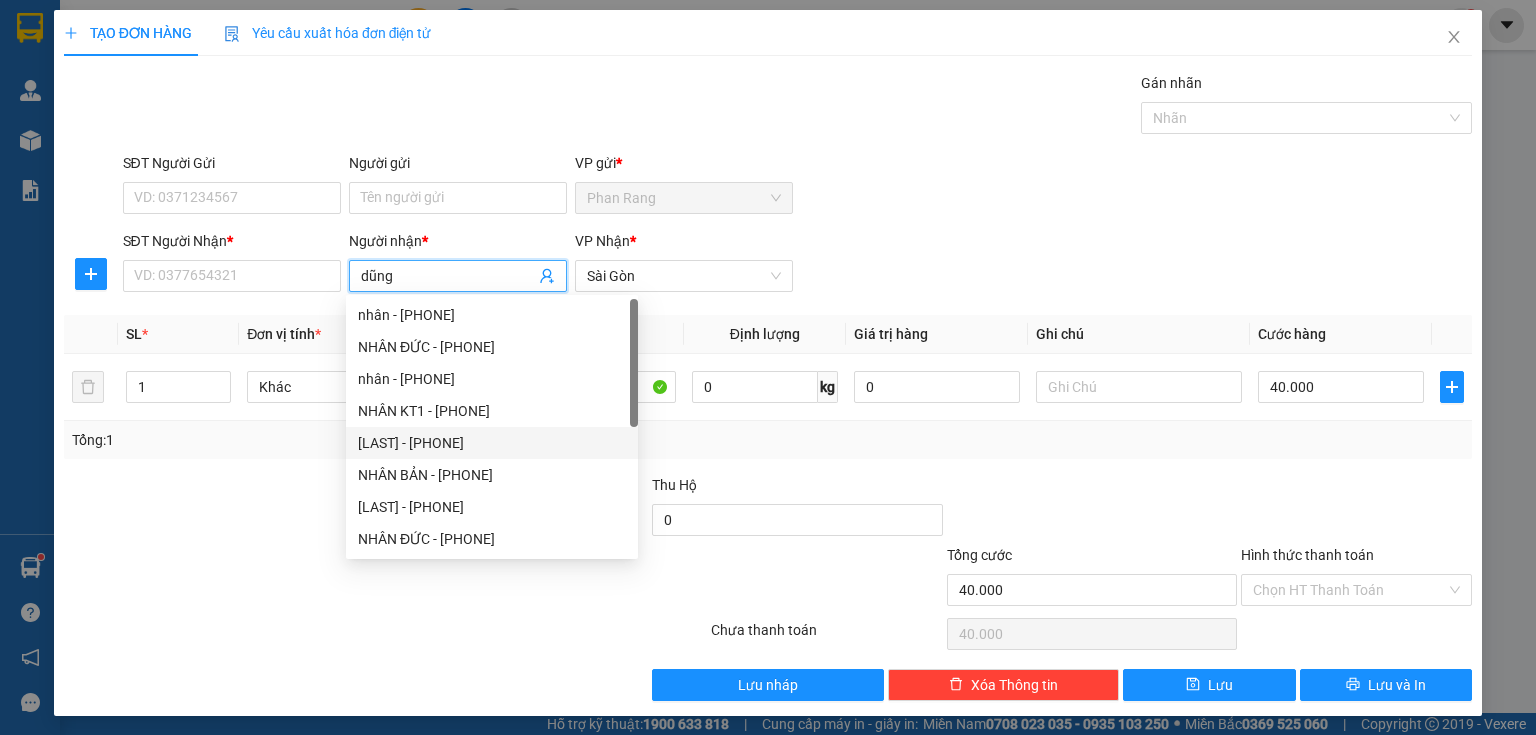 click at bounding box center (268, 579) 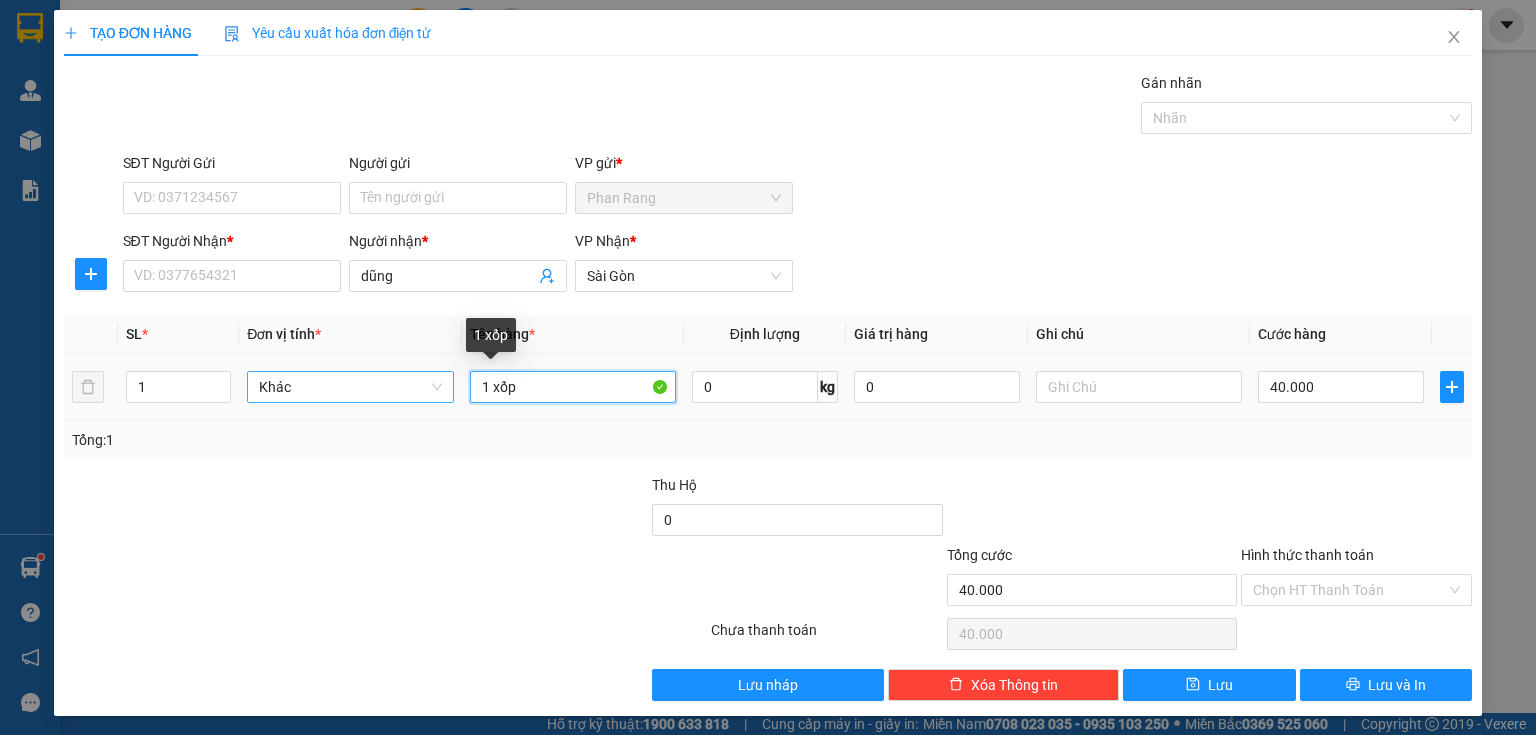 drag, startPoint x: 573, startPoint y: 389, endPoint x: 414, endPoint y: 380, distance: 159.25452 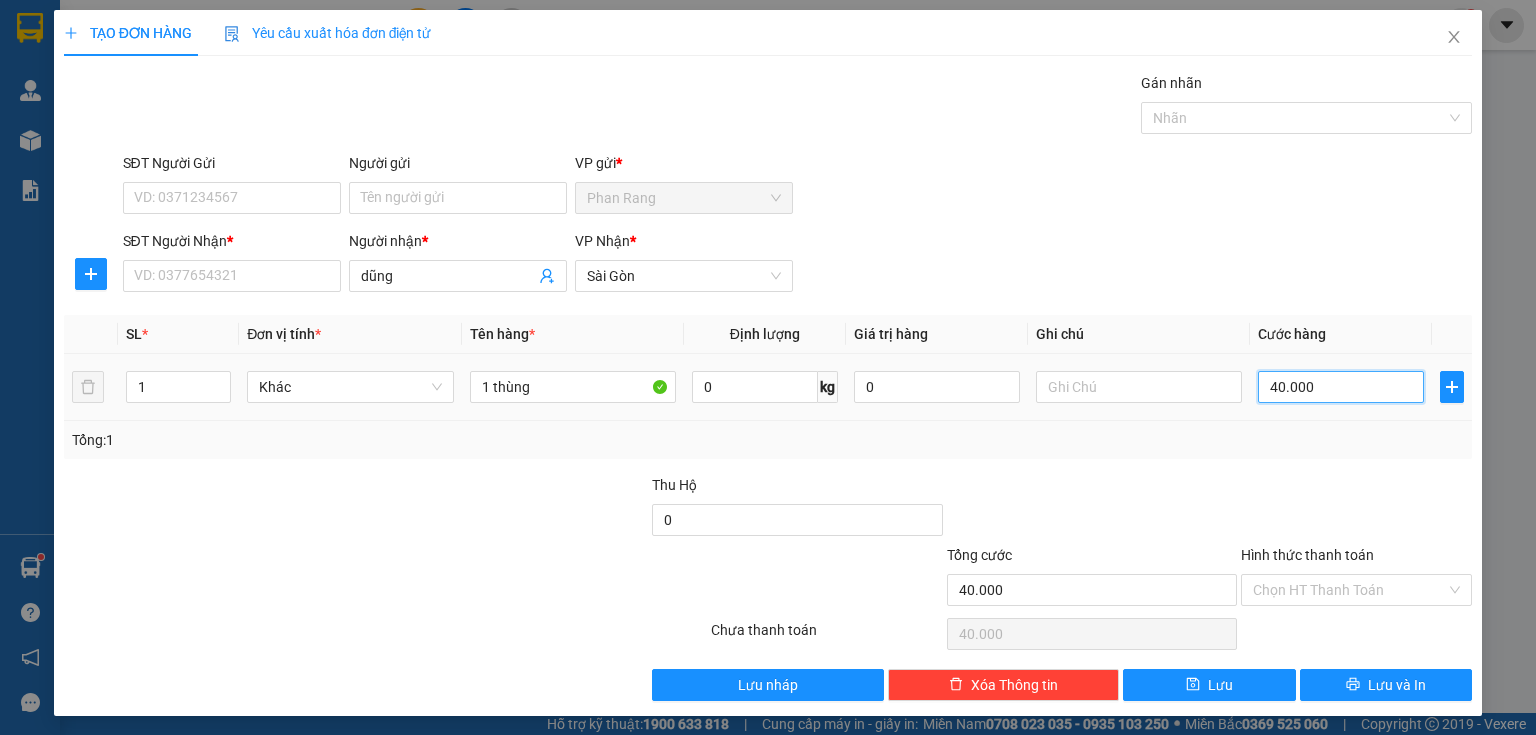 click on "40.000" at bounding box center (1341, 387) 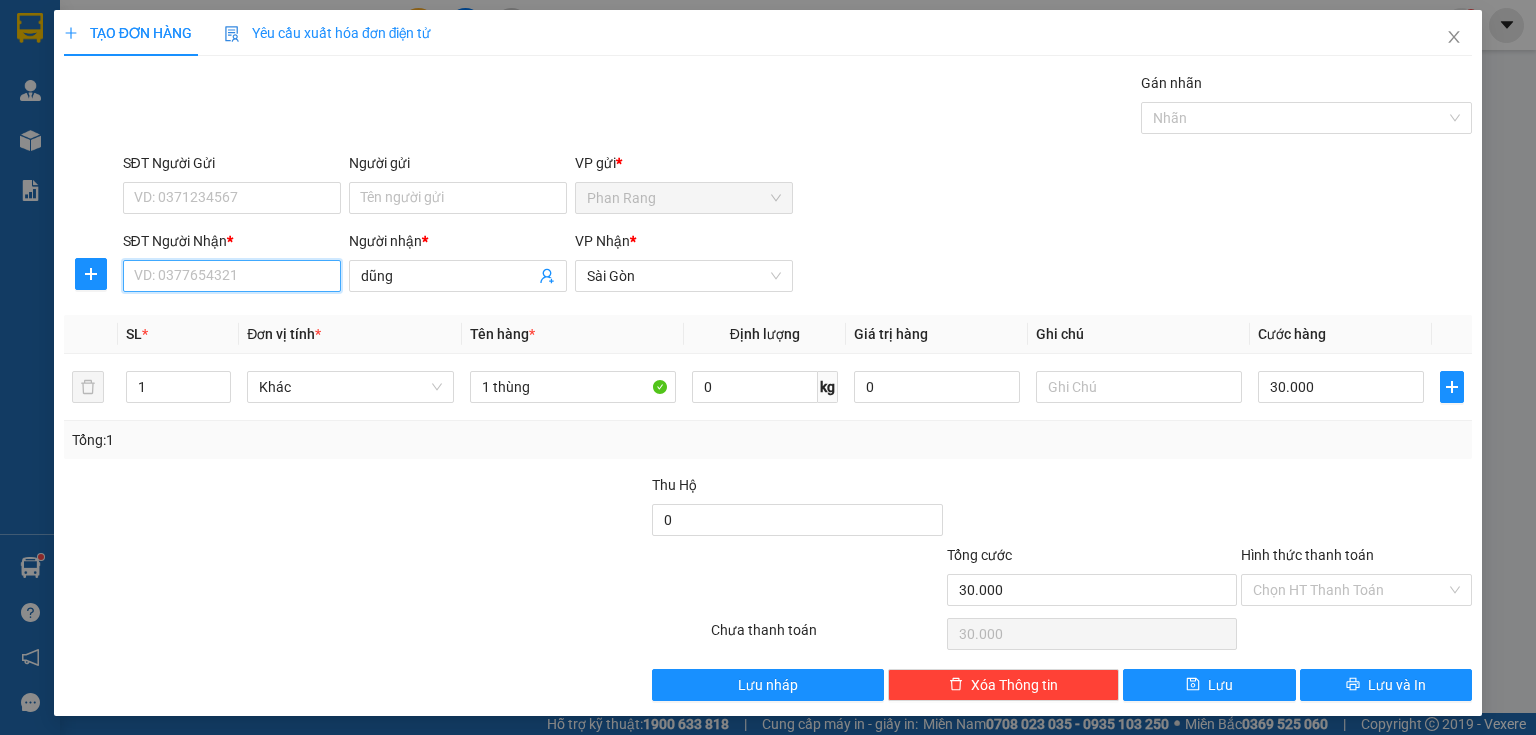 click on "SĐT Người Nhận  *" at bounding box center (232, 276) 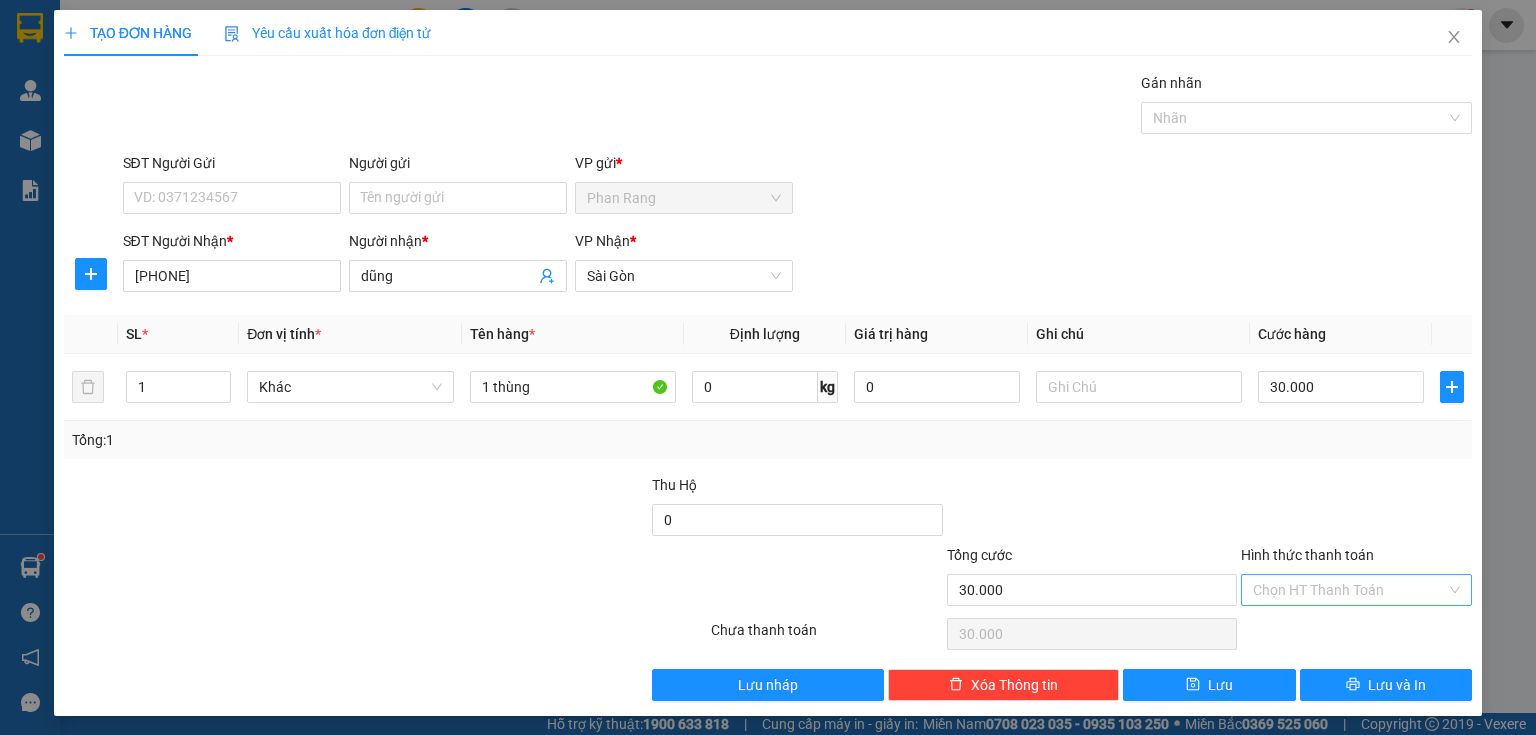 click on "Hình thức thanh toán" at bounding box center [1349, 590] 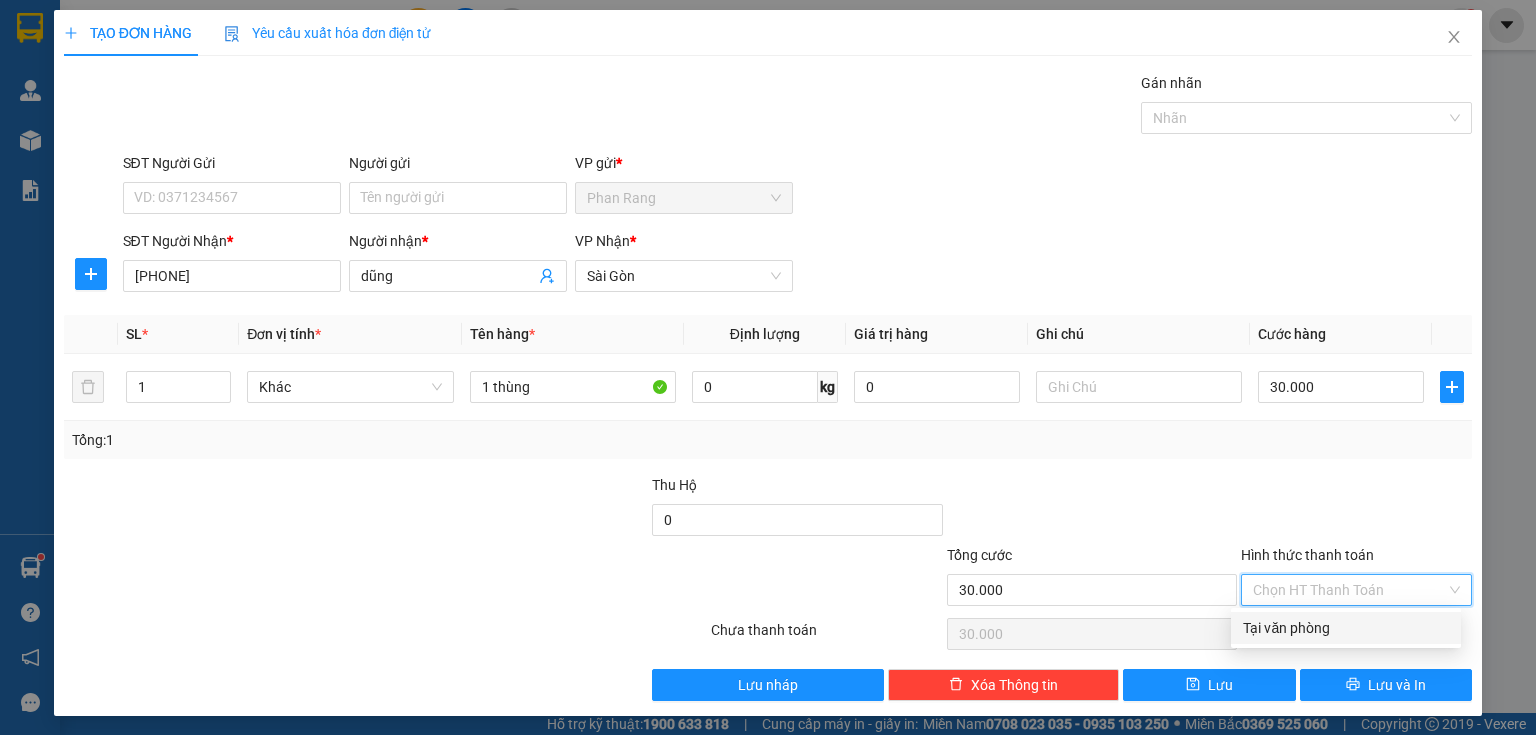 click on "Tại văn phòng" at bounding box center [1346, 628] 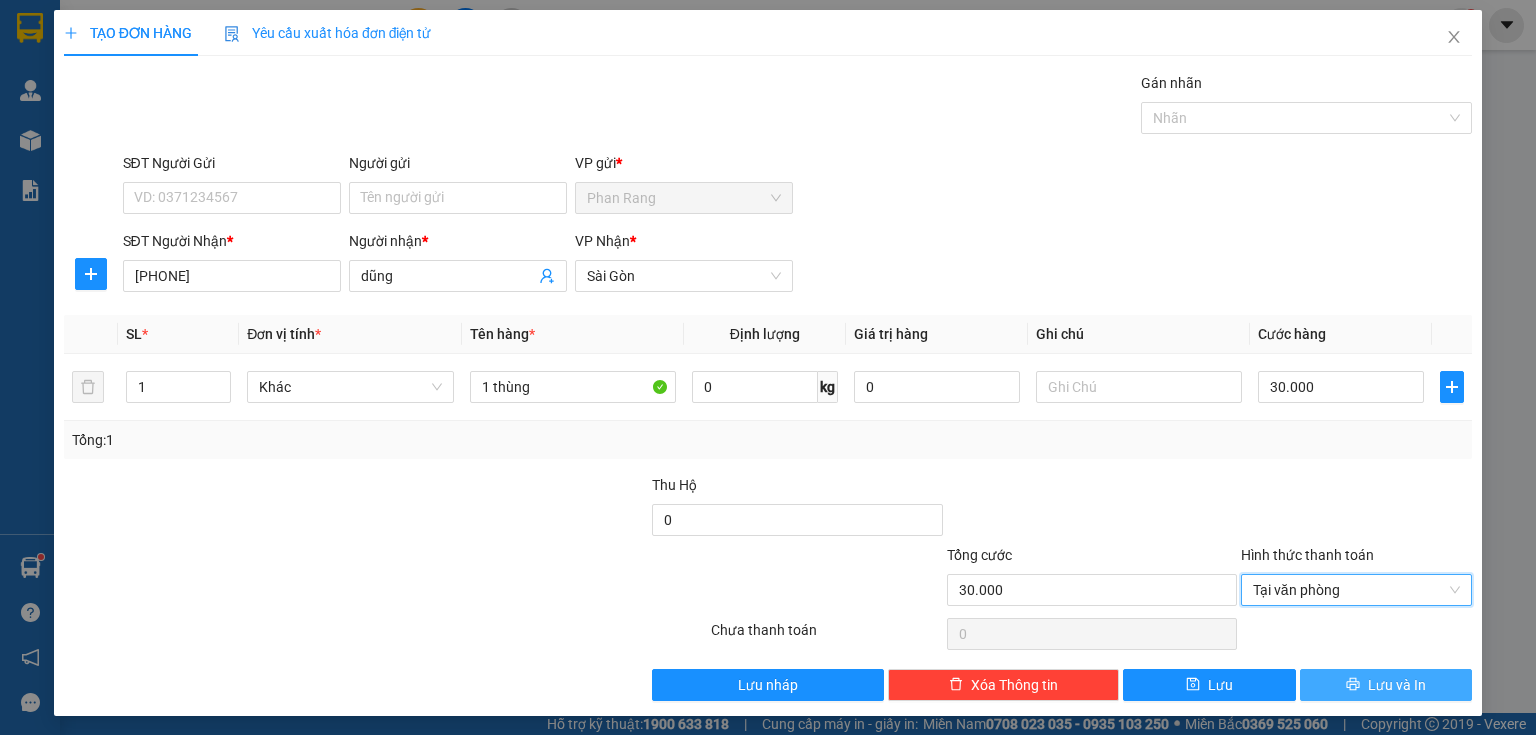 click on "Lưu và In" at bounding box center [1386, 685] 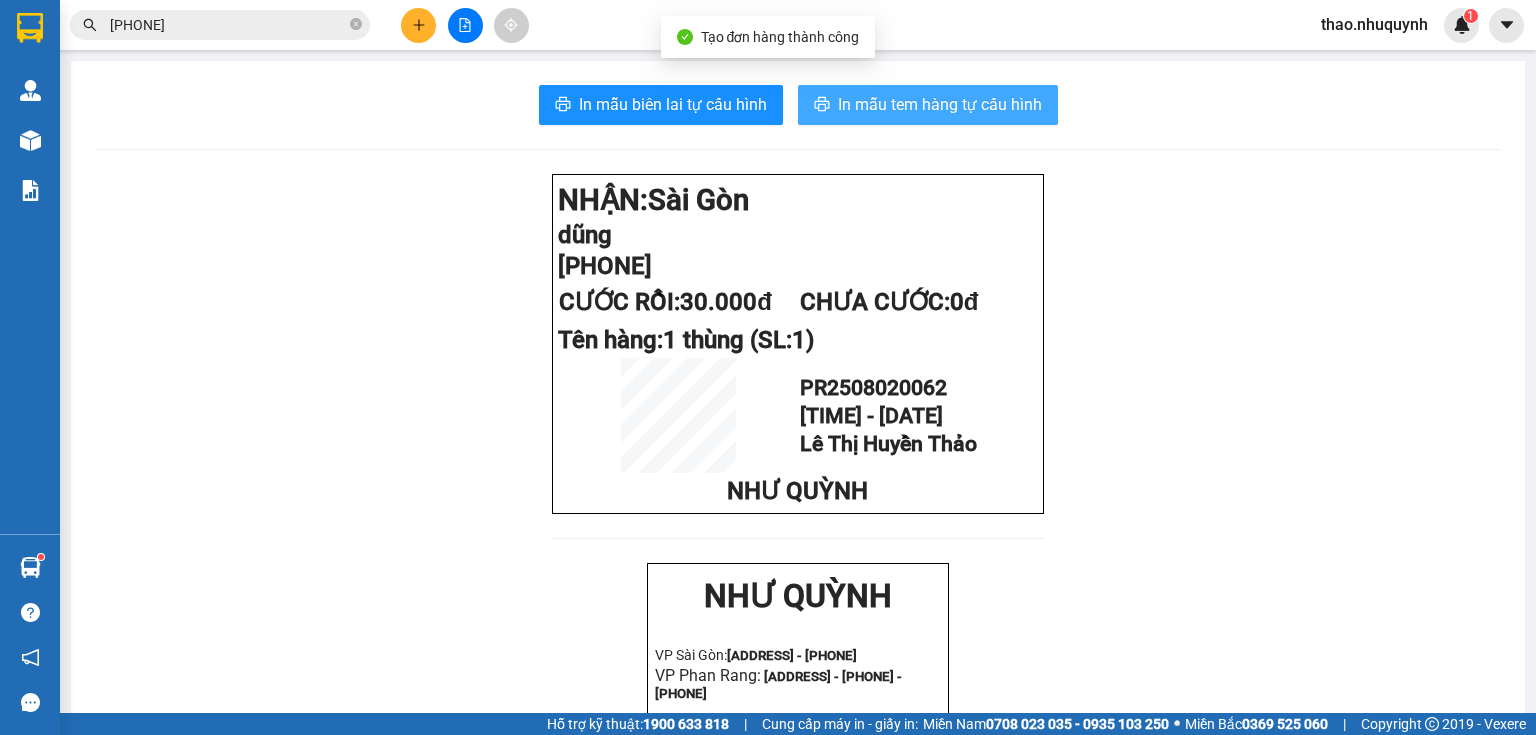click on "In mẫu tem hàng tự cấu hình" at bounding box center (928, 105) 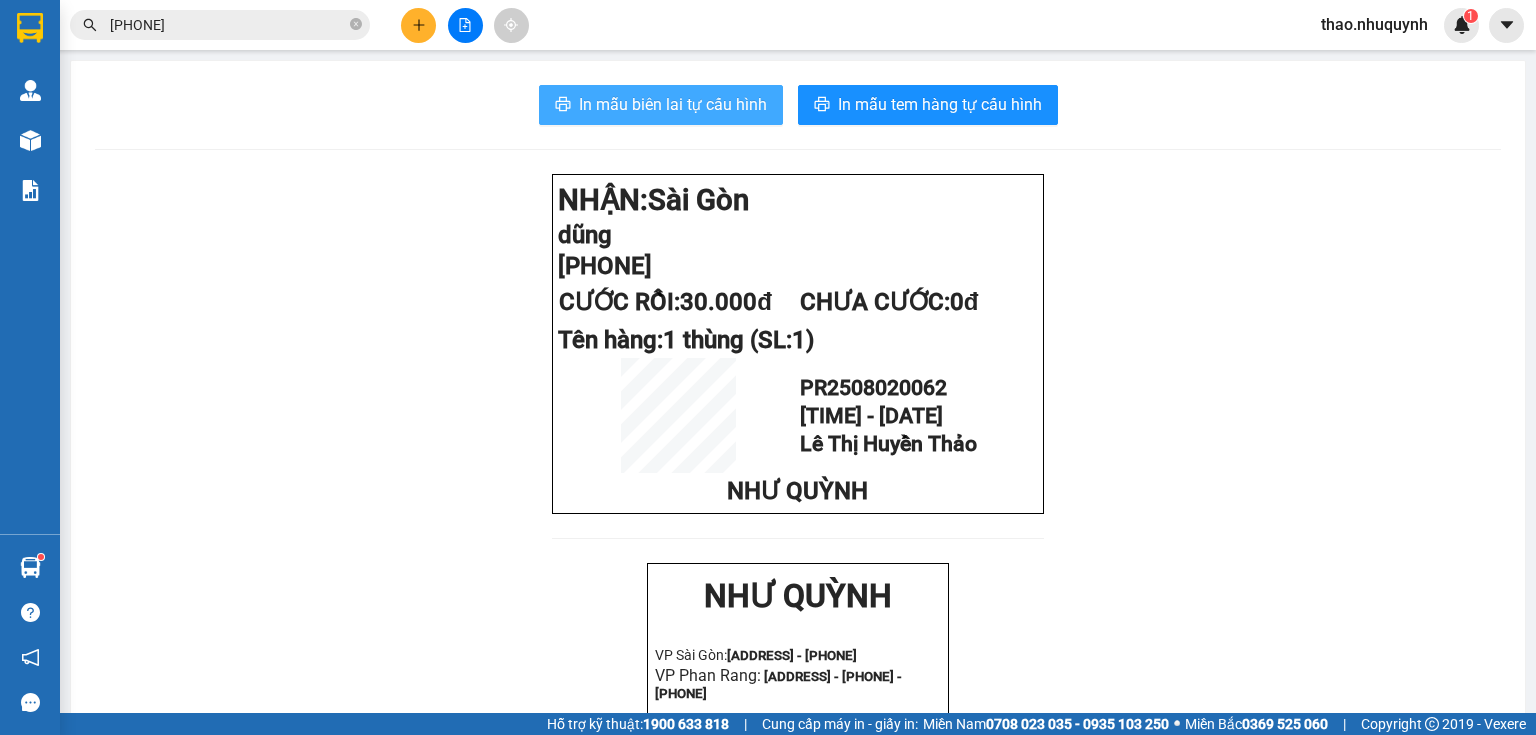 click on "In mẫu biên lai tự cấu hình" at bounding box center [673, 104] 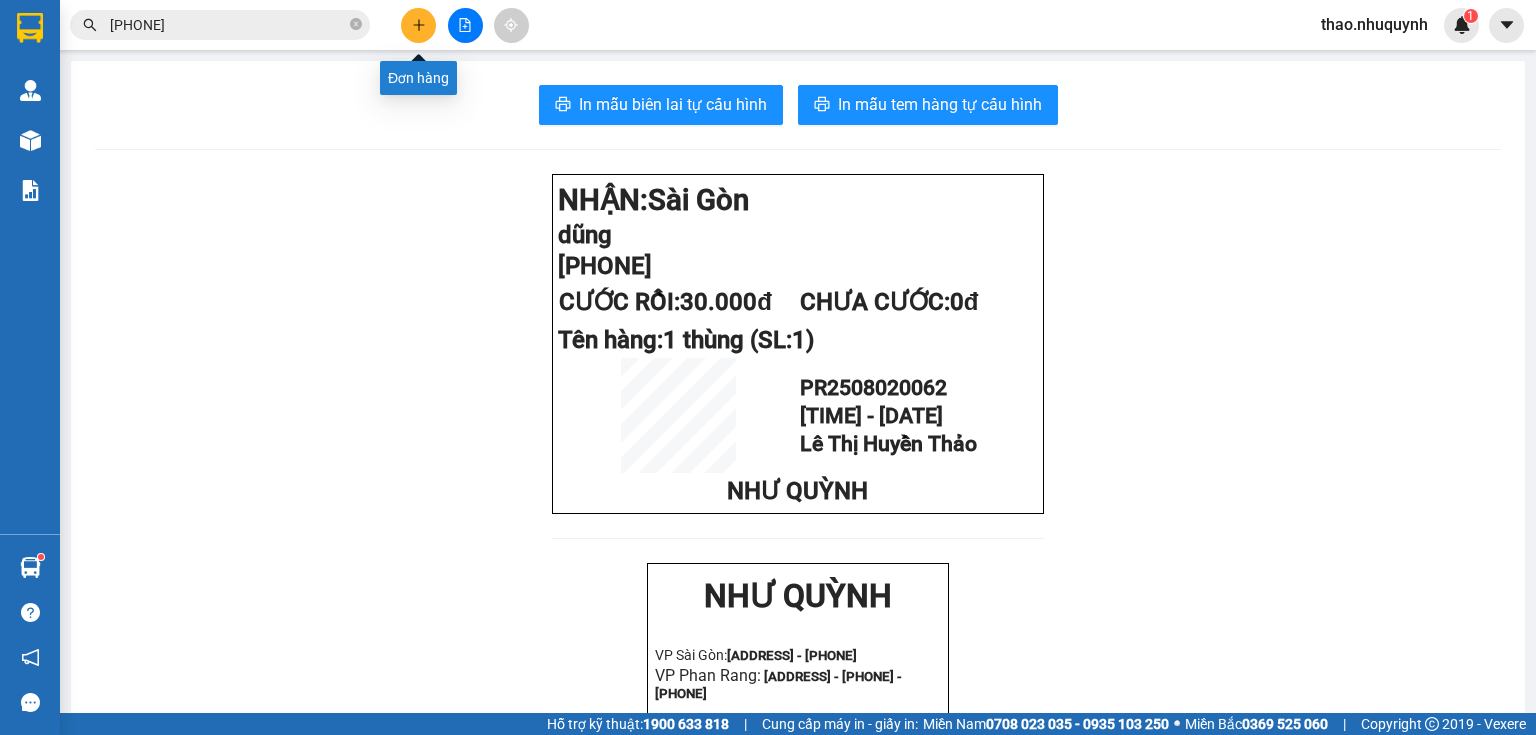click 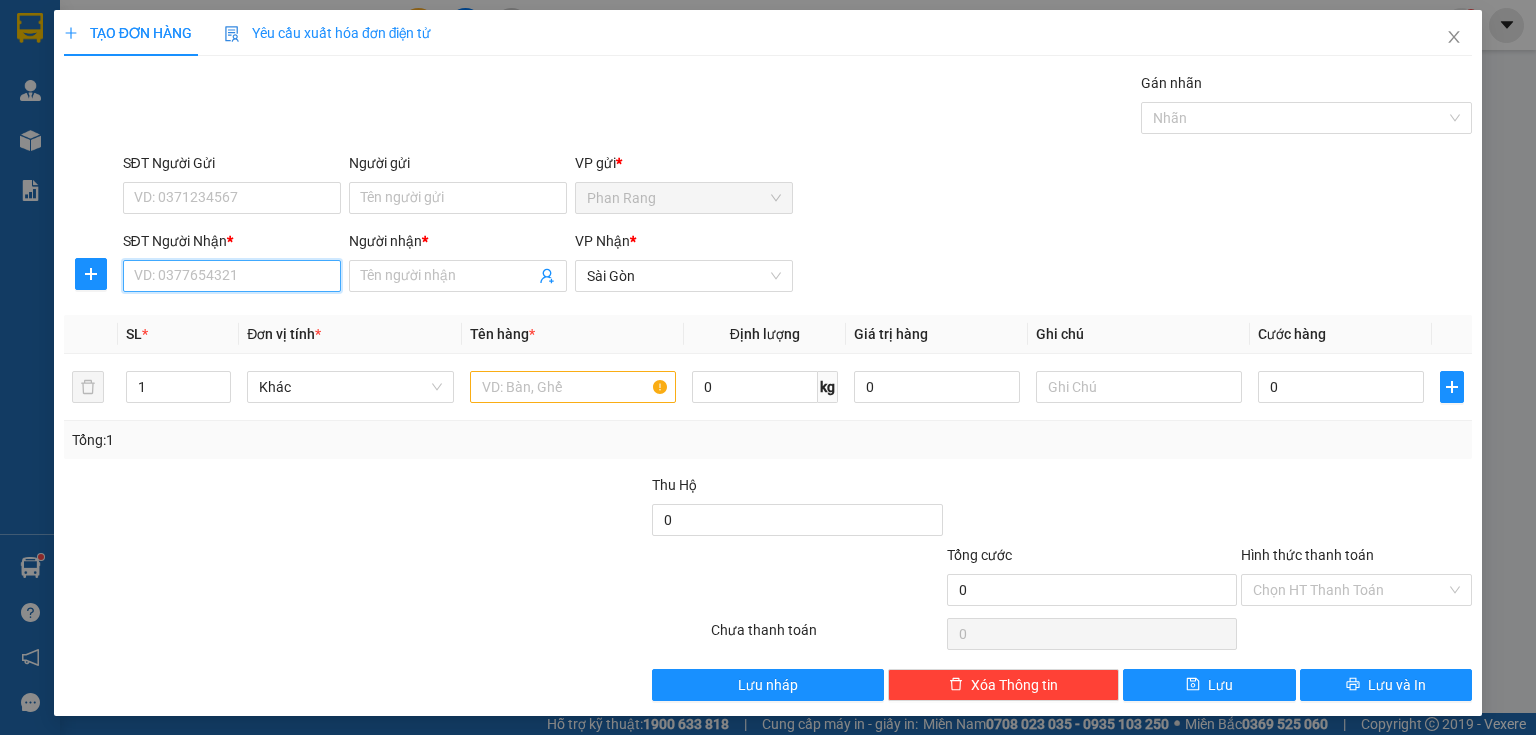 click on "SĐT Người Nhận  *" at bounding box center [232, 276] 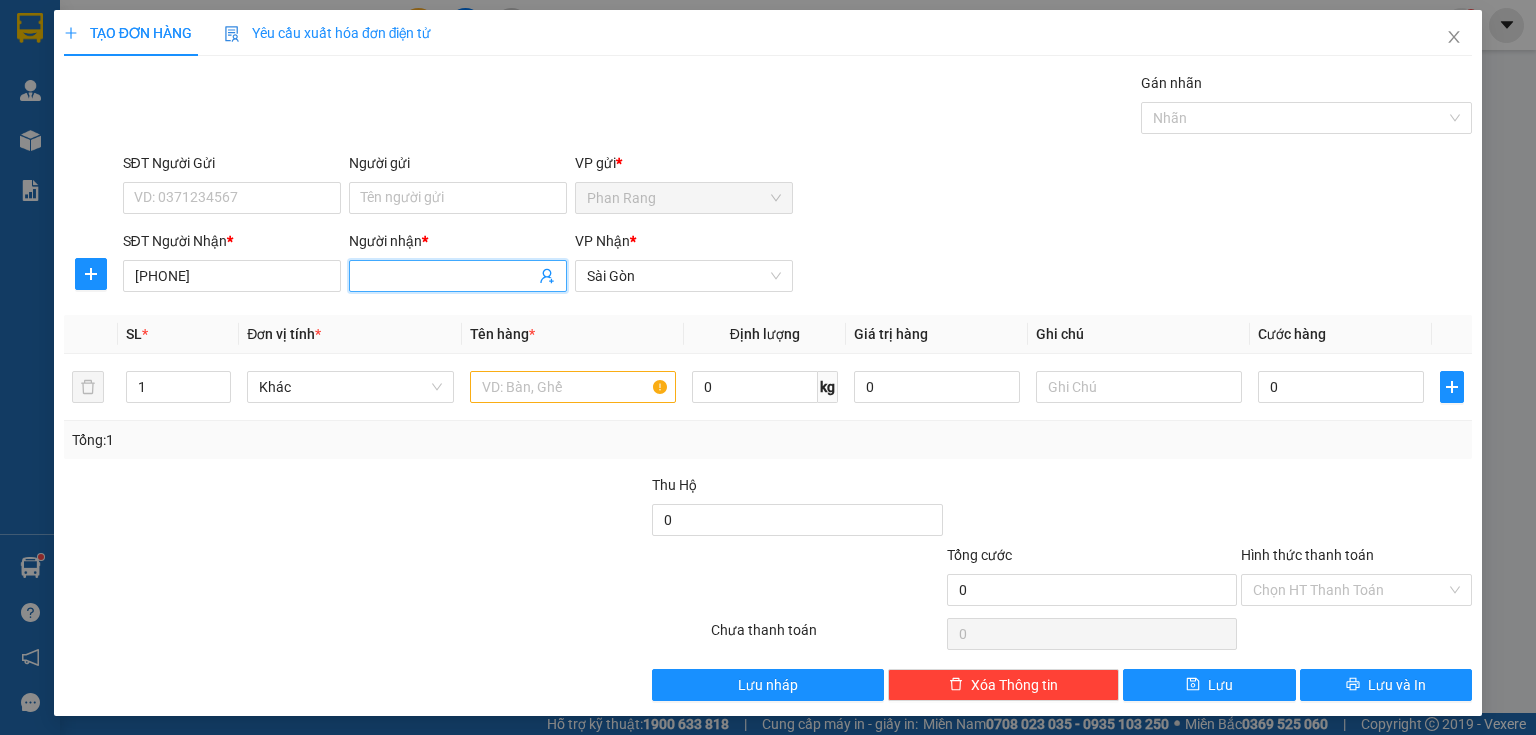 click on "Người nhận  *" at bounding box center (448, 276) 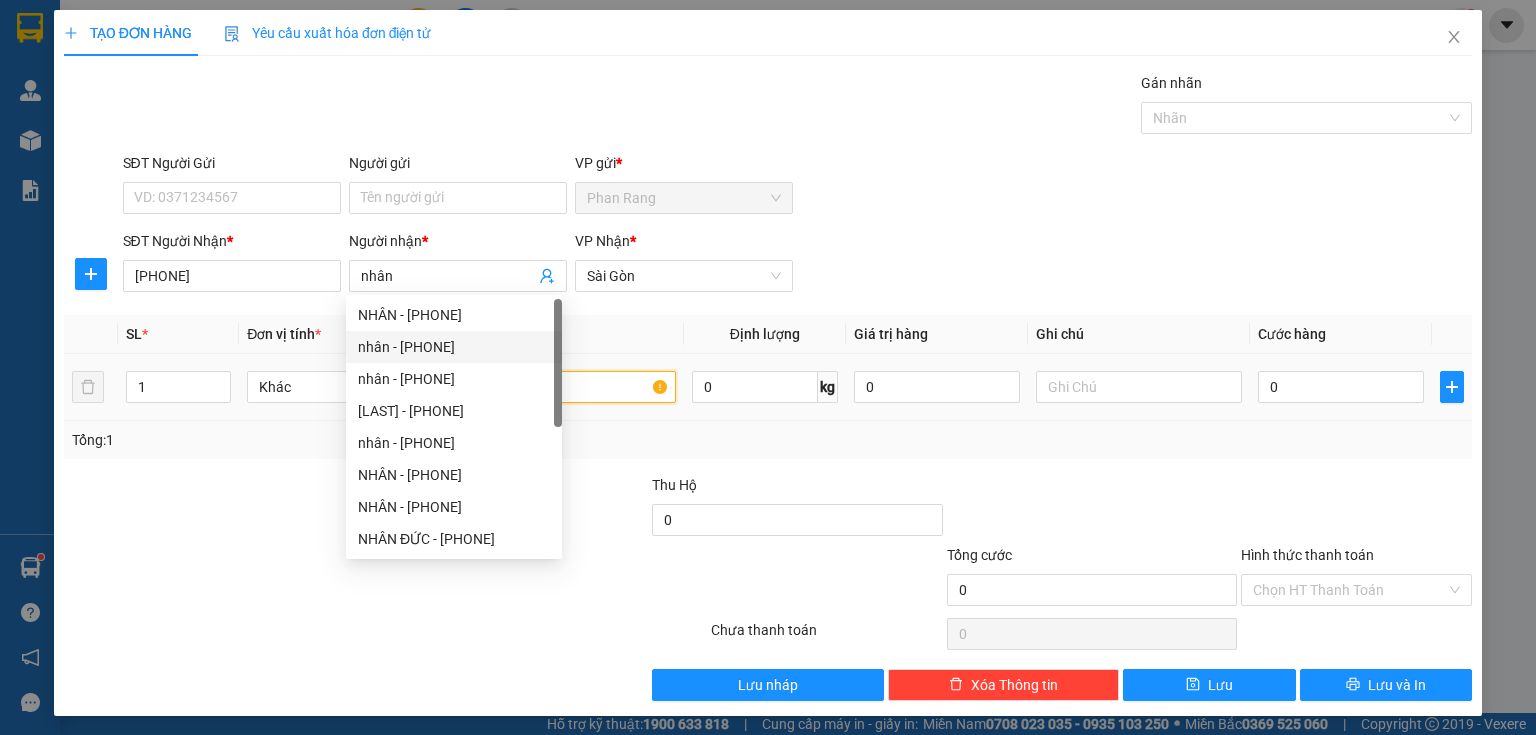 click at bounding box center [573, 387] 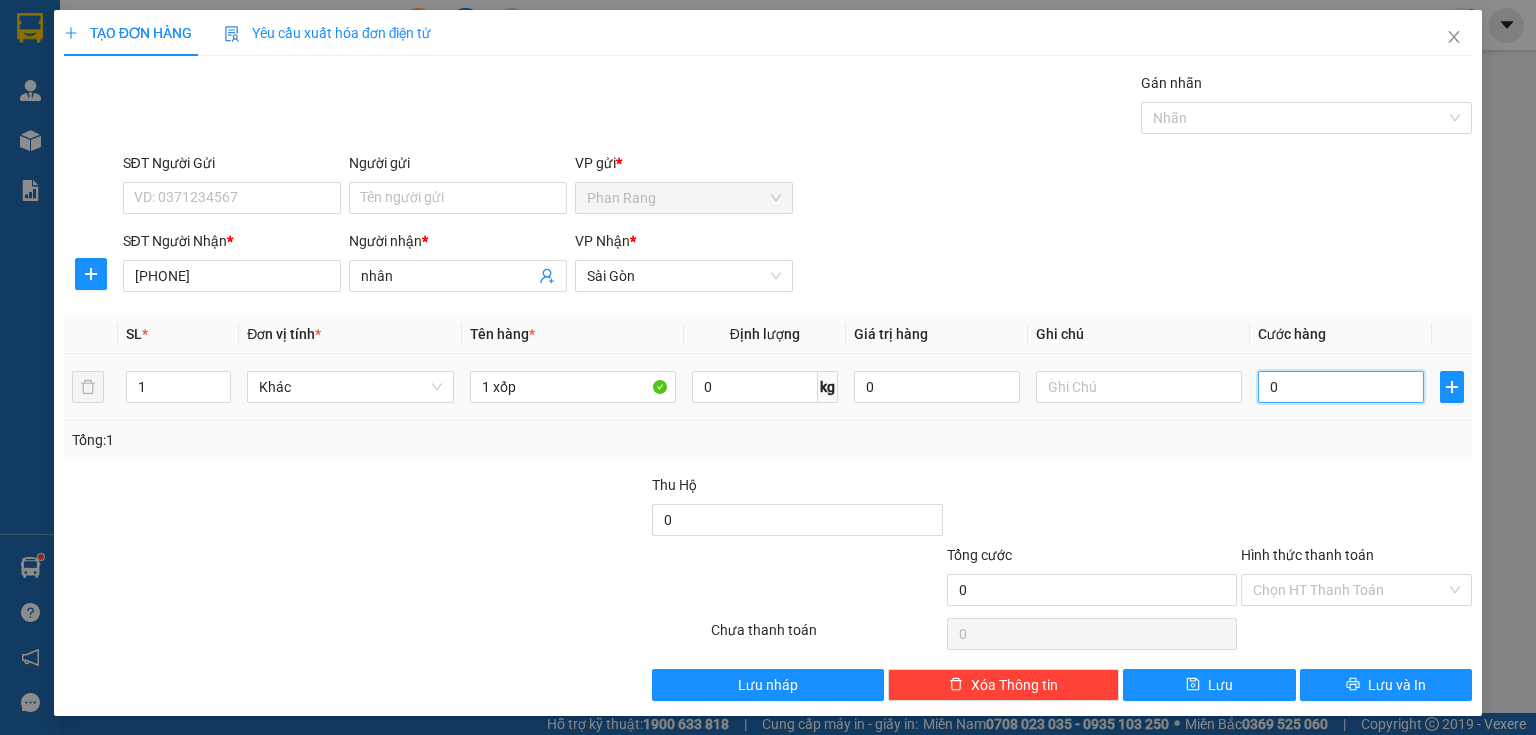 click on "0" at bounding box center [1341, 387] 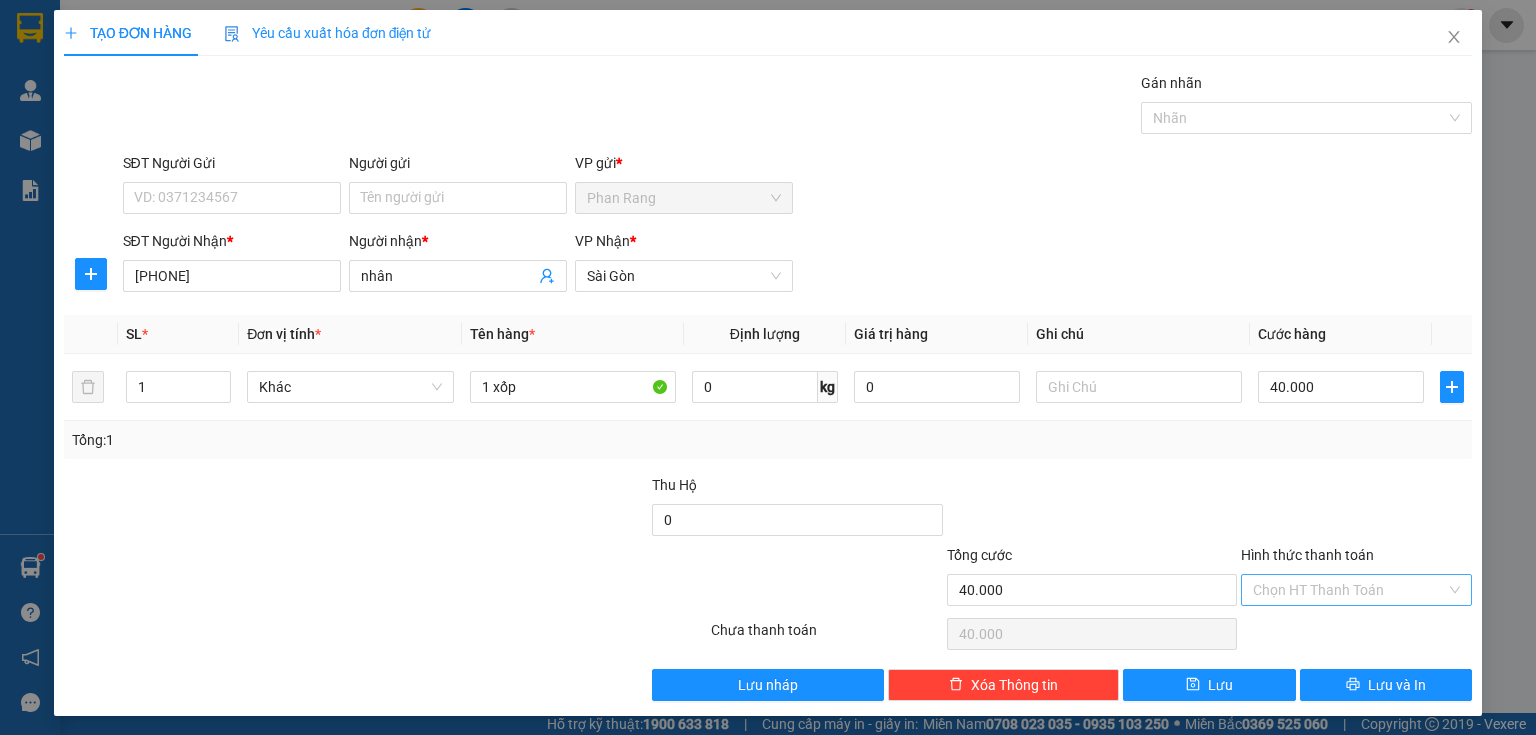 click on "Hình thức thanh toán" at bounding box center (1349, 590) 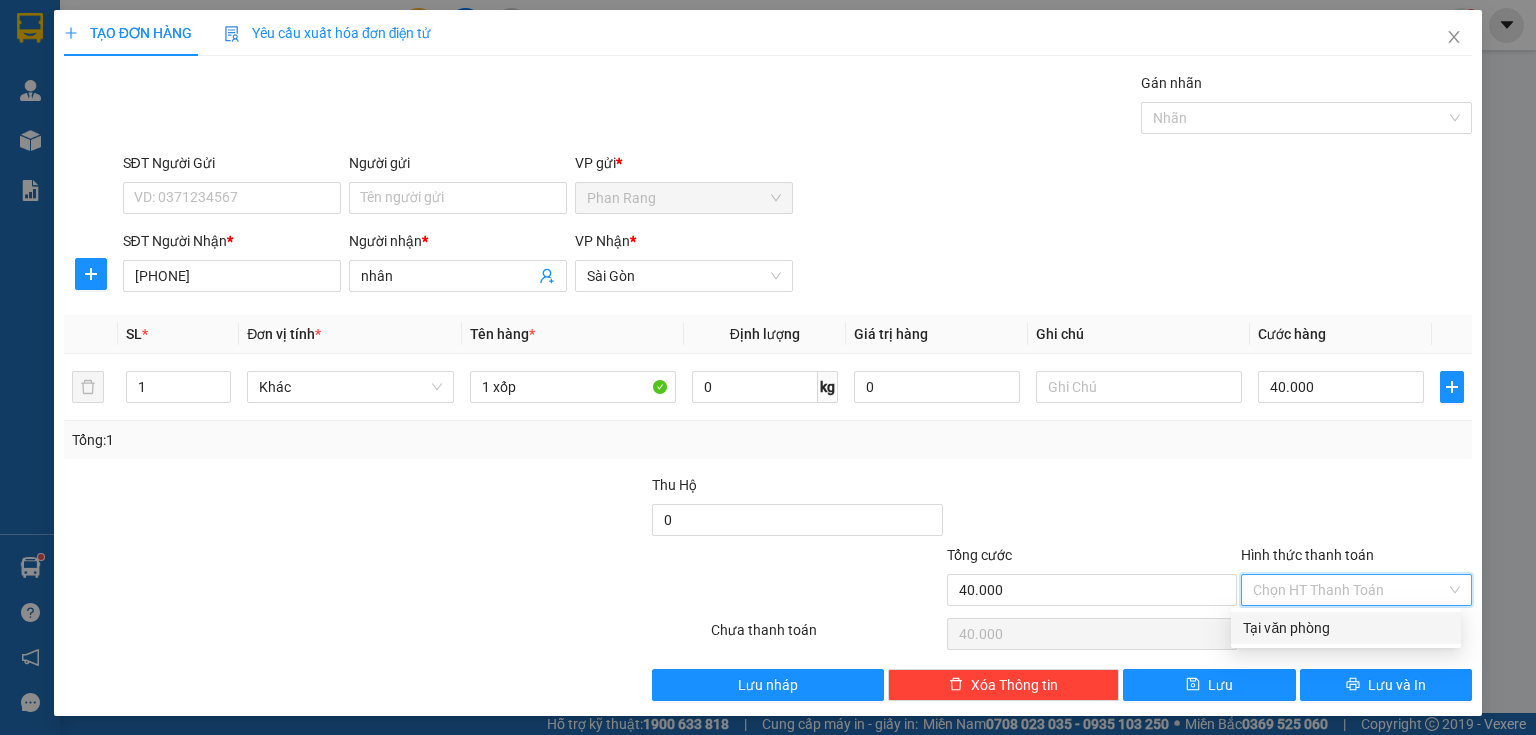 click on "Tại văn phòng" at bounding box center [1346, 628] 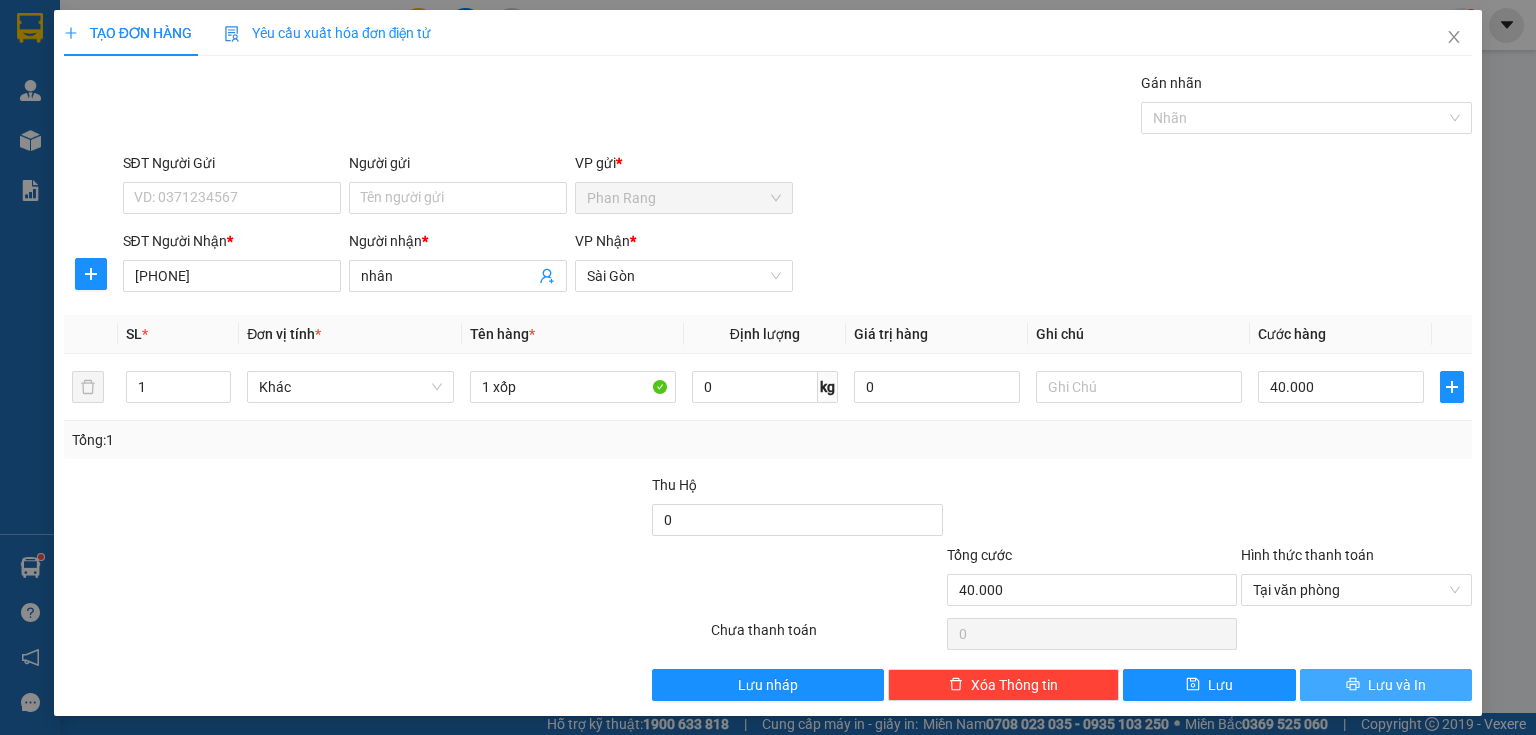 click on "Lưu và In" at bounding box center (1386, 685) 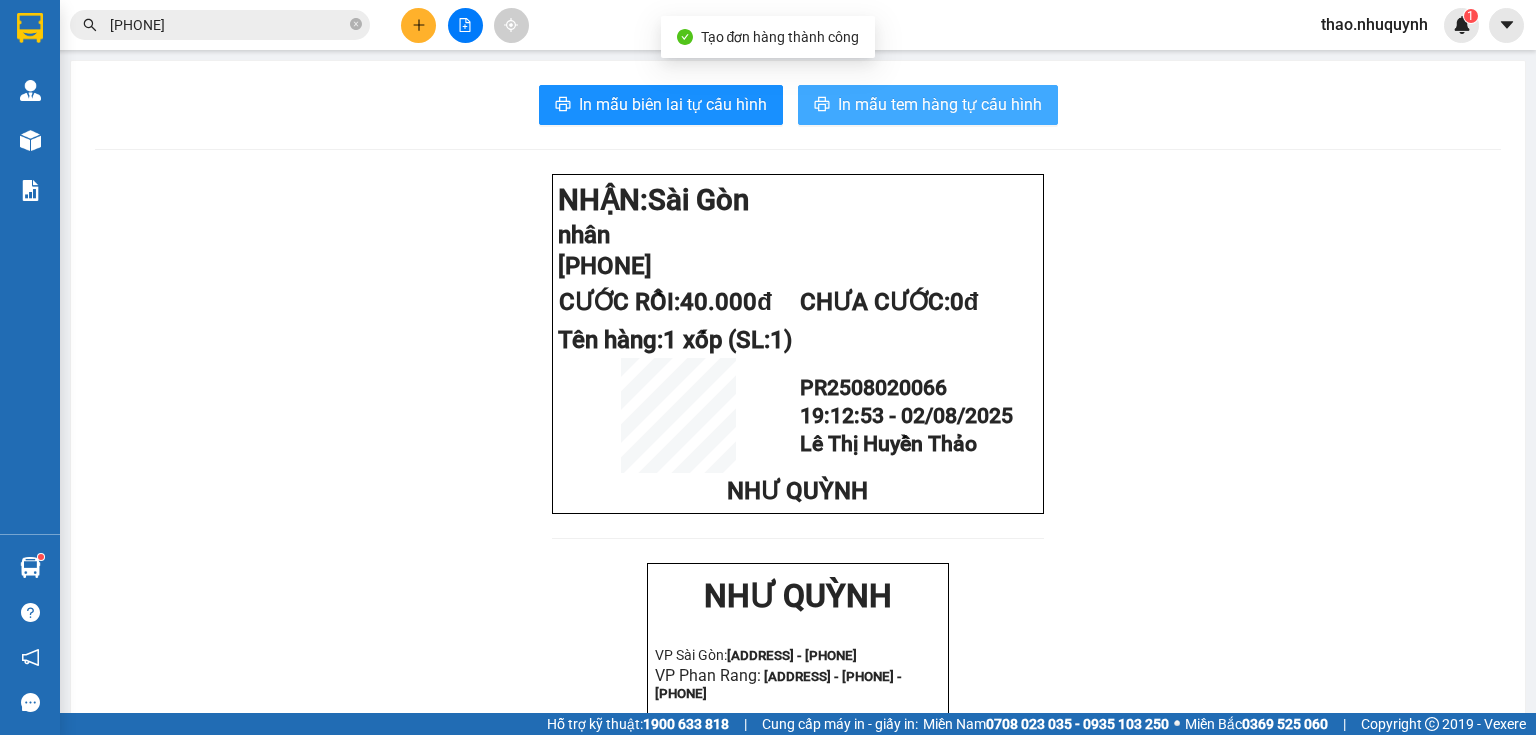click on "In mẫu tem hàng tự cấu hình" at bounding box center [940, 104] 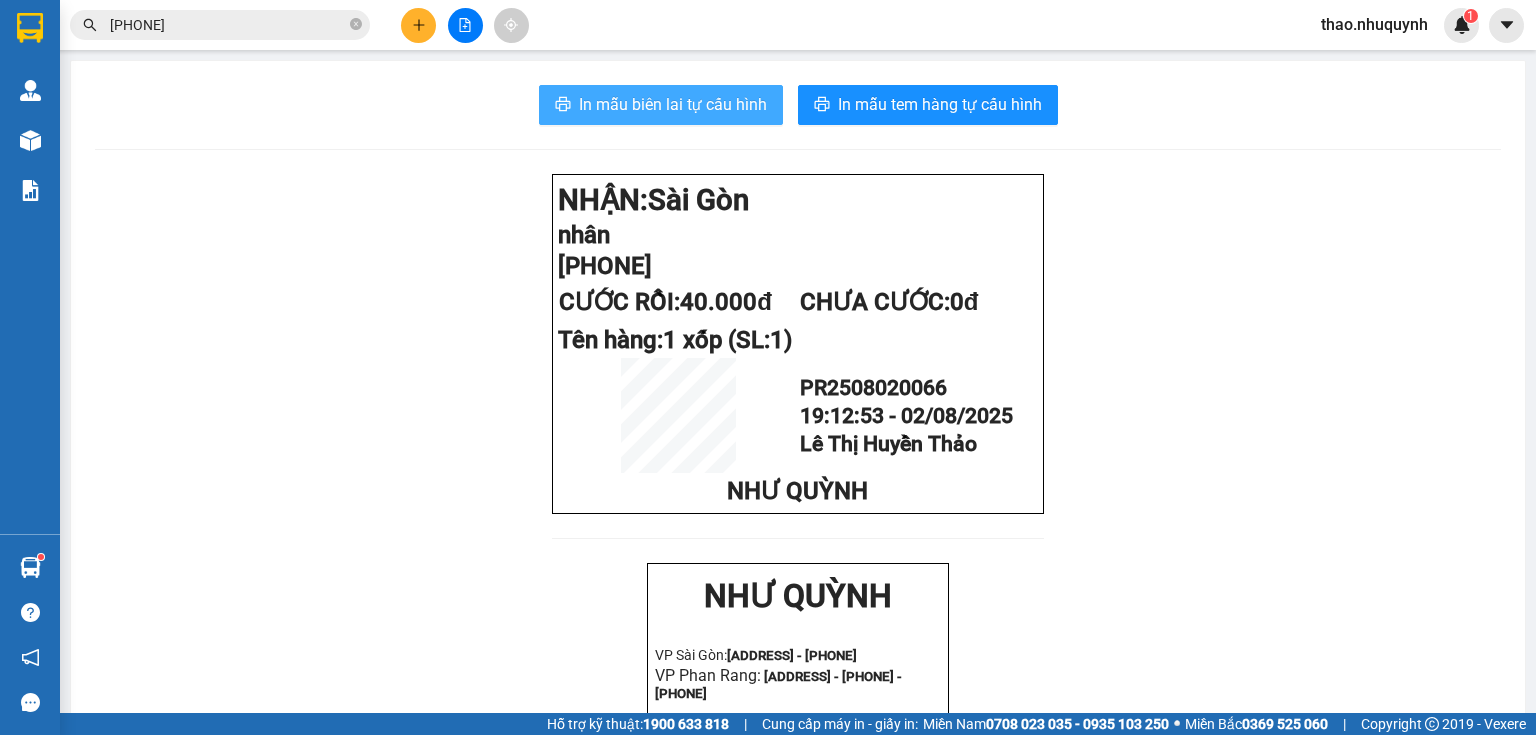 click on "In mẫu biên lai tự cấu hình" at bounding box center (673, 104) 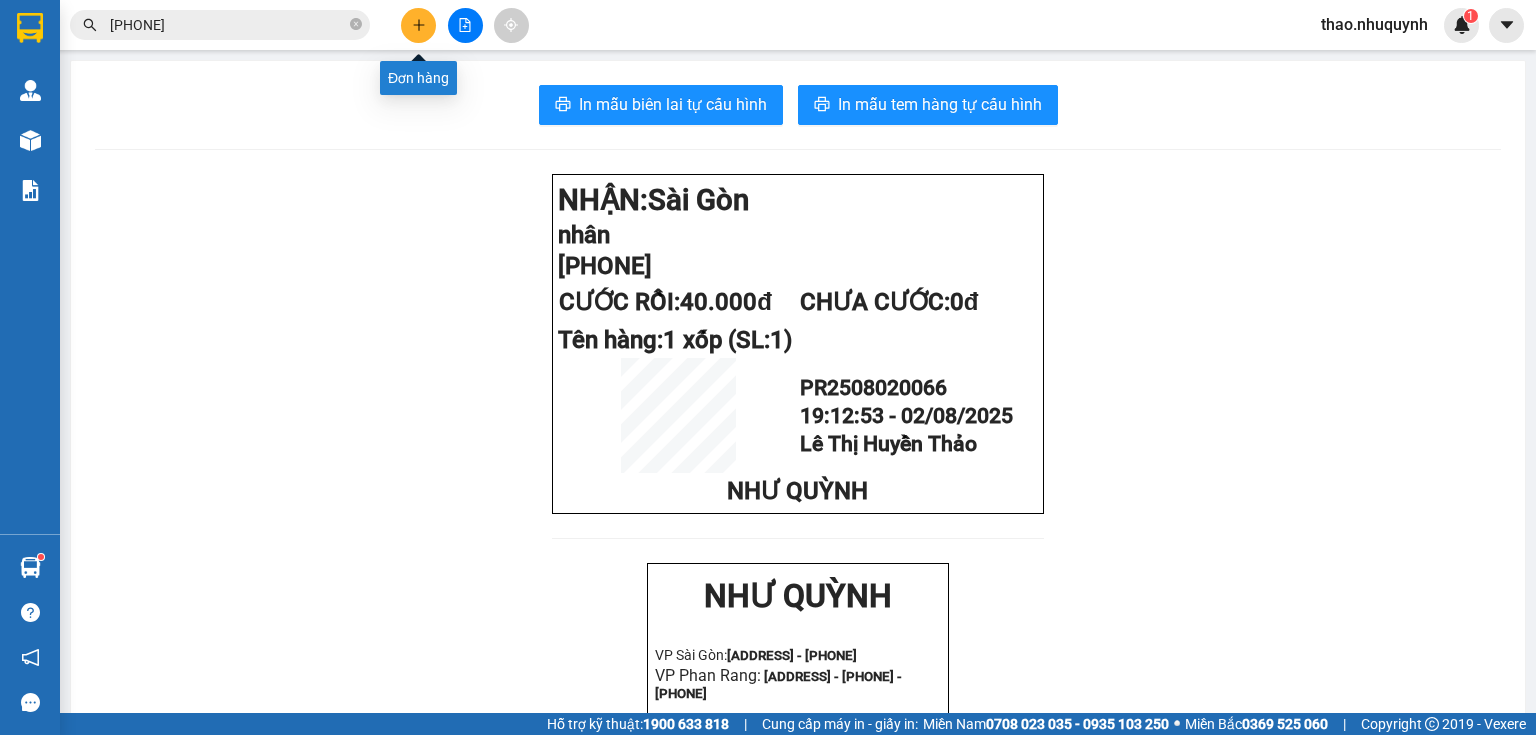 click 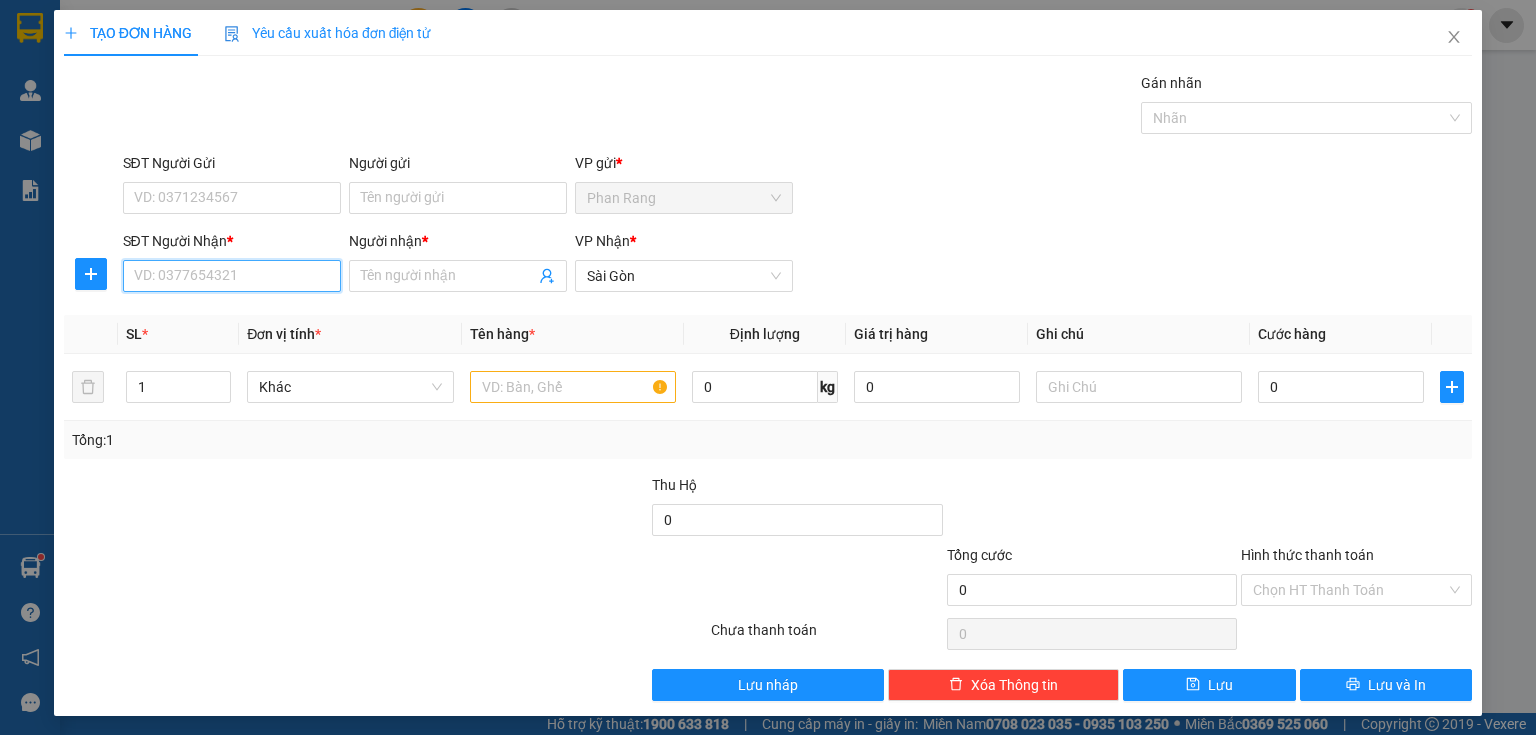 click on "SĐT Người Nhận  *" at bounding box center [232, 276] 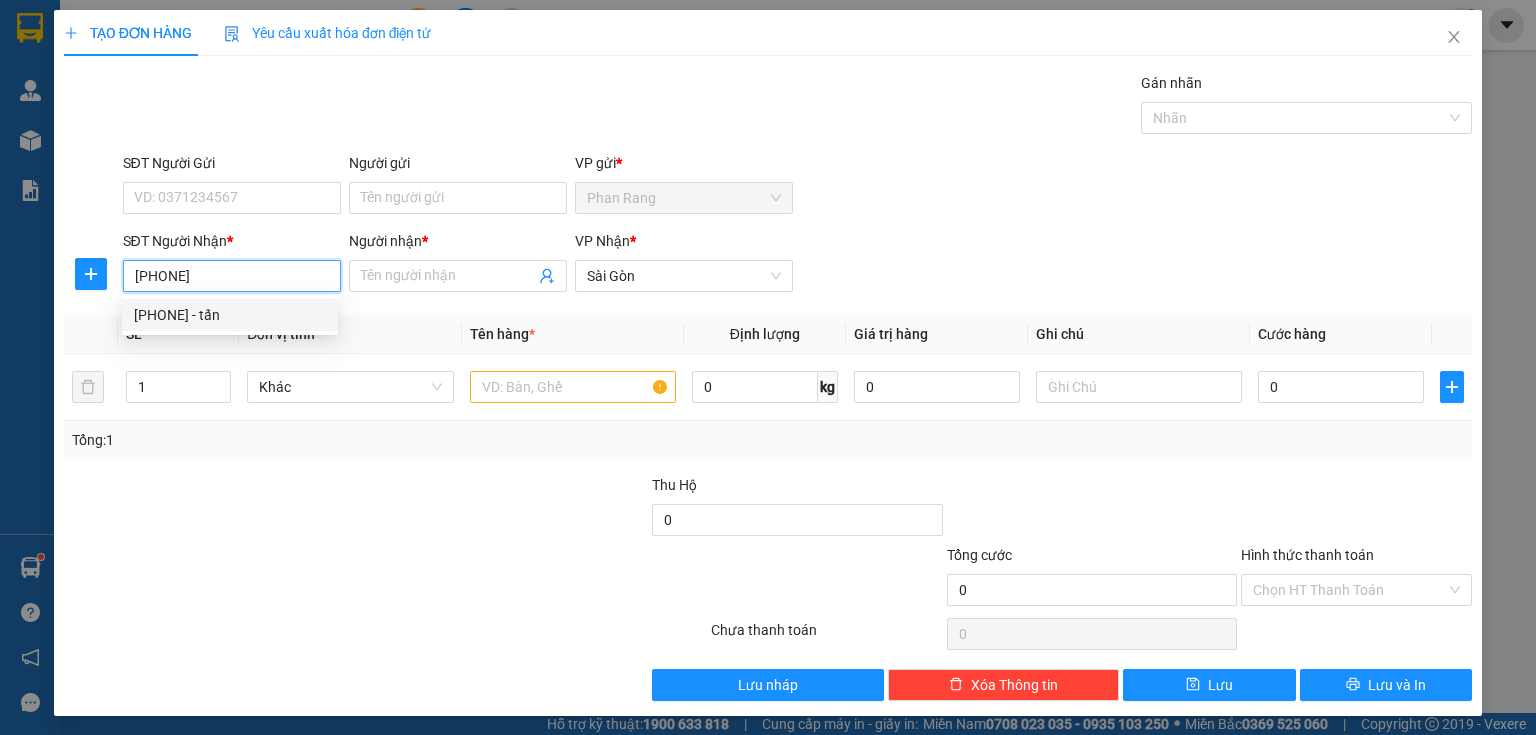 click on "[PHONE] - tấn" at bounding box center [230, 315] 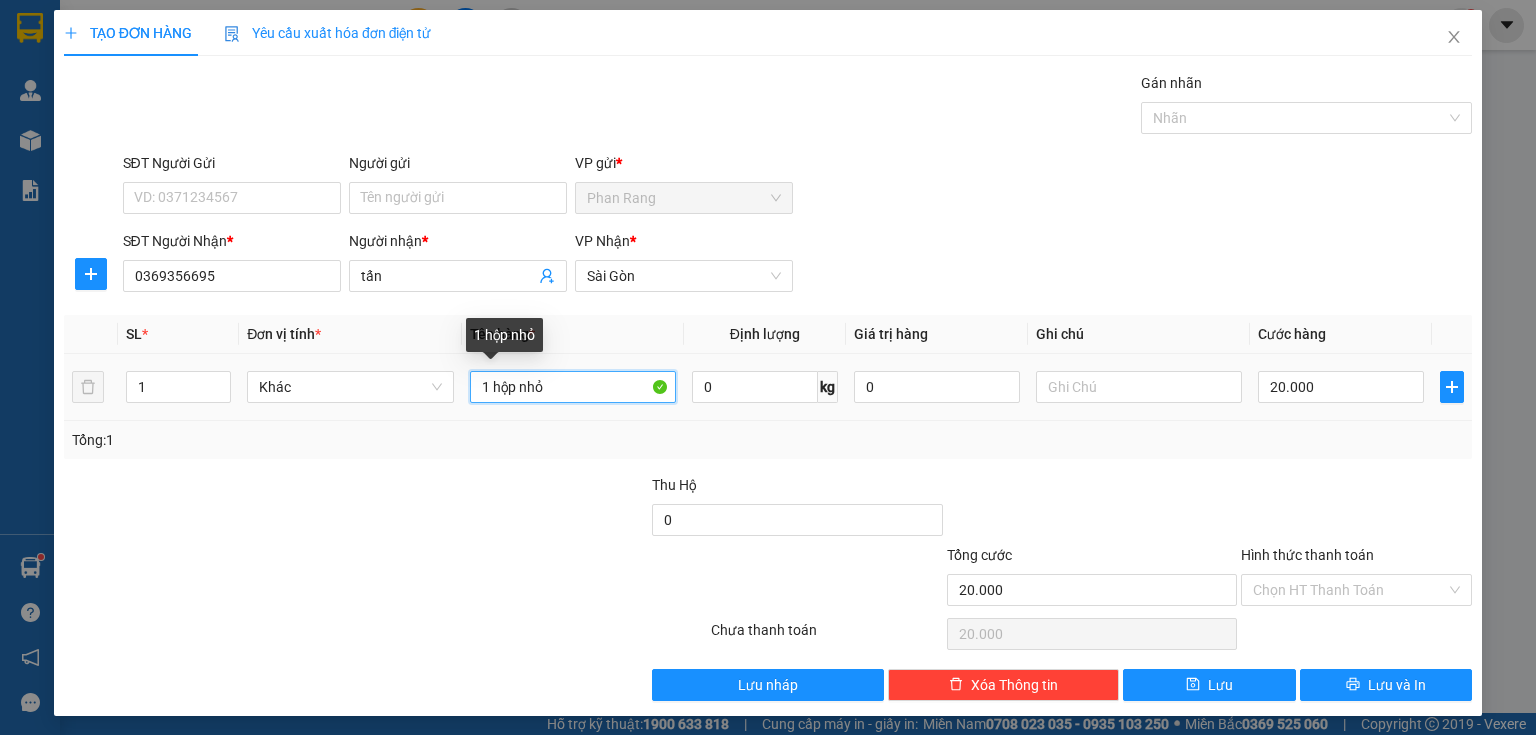 click on "1 hộp nhỏ" at bounding box center [573, 387] 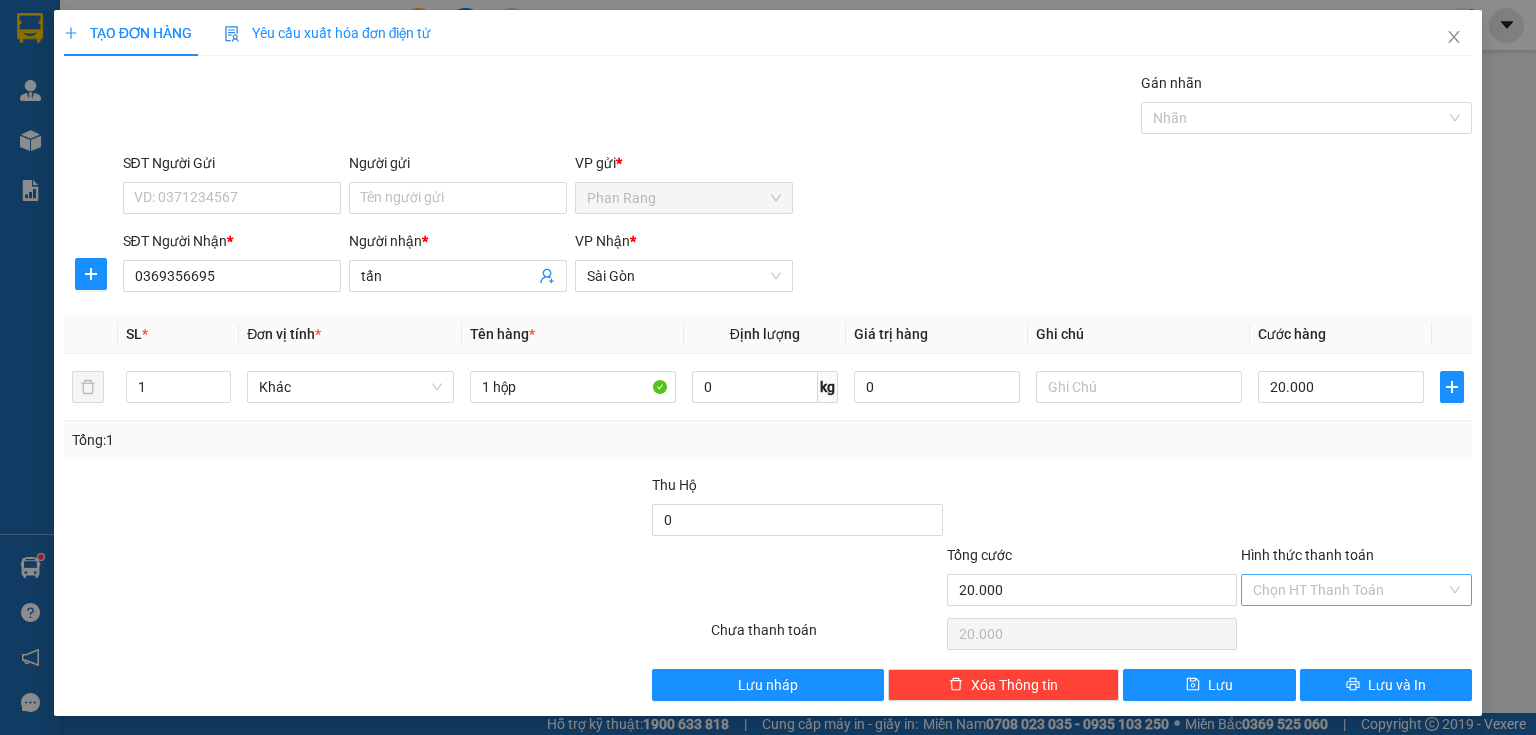 click on "Hình thức thanh toán" at bounding box center (1349, 590) 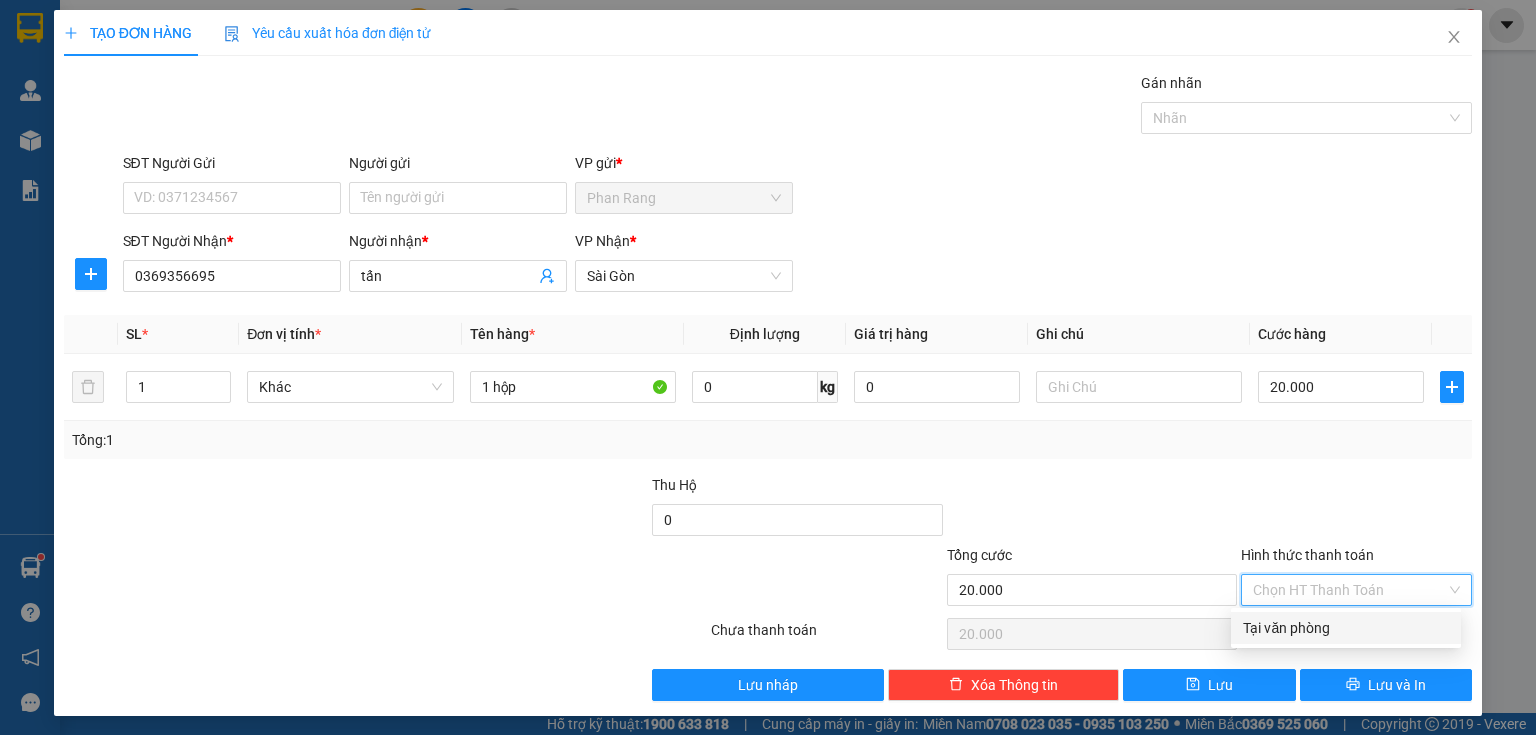 click on "Tại văn phòng" at bounding box center (1346, 628) 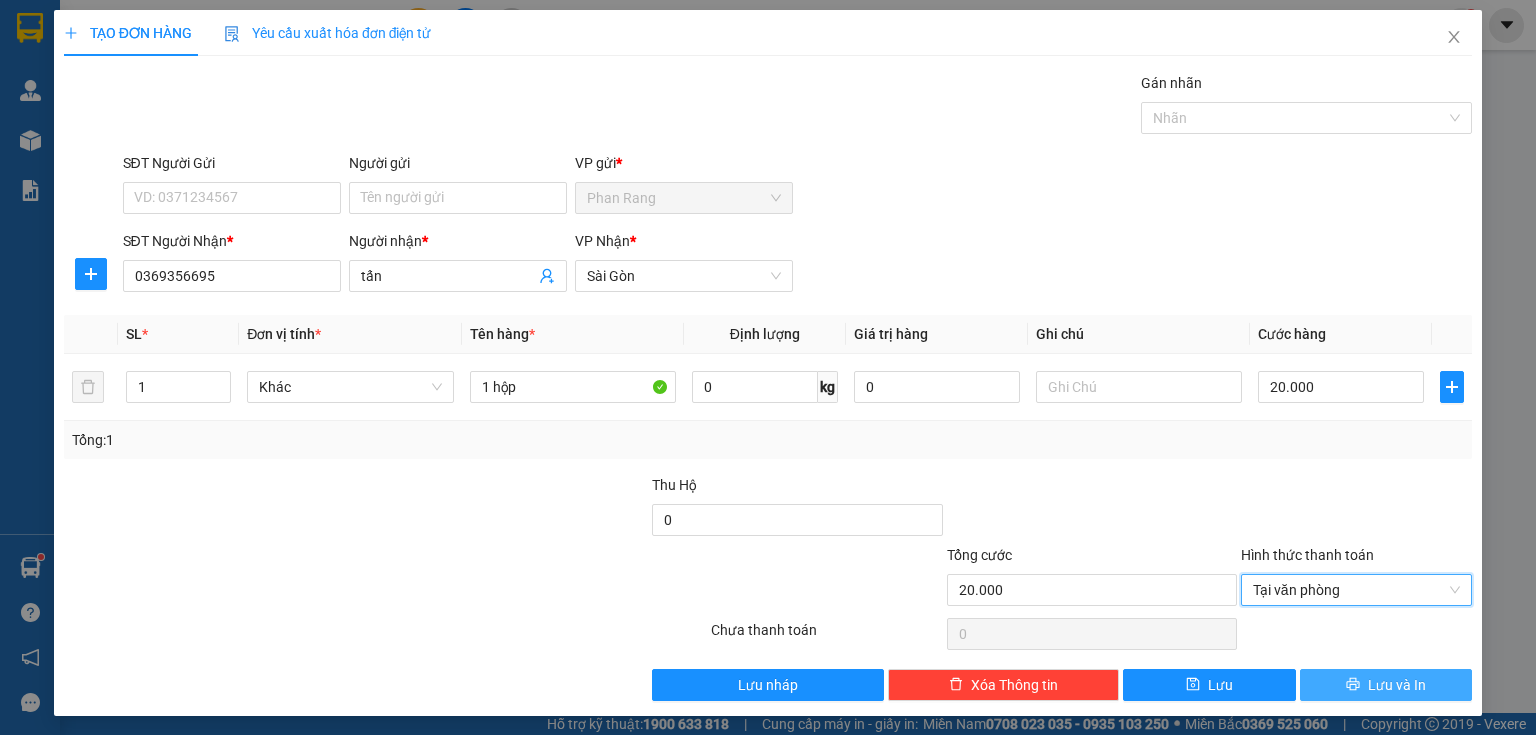 click on "Lưu và In" at bounding box center [1386, 685] 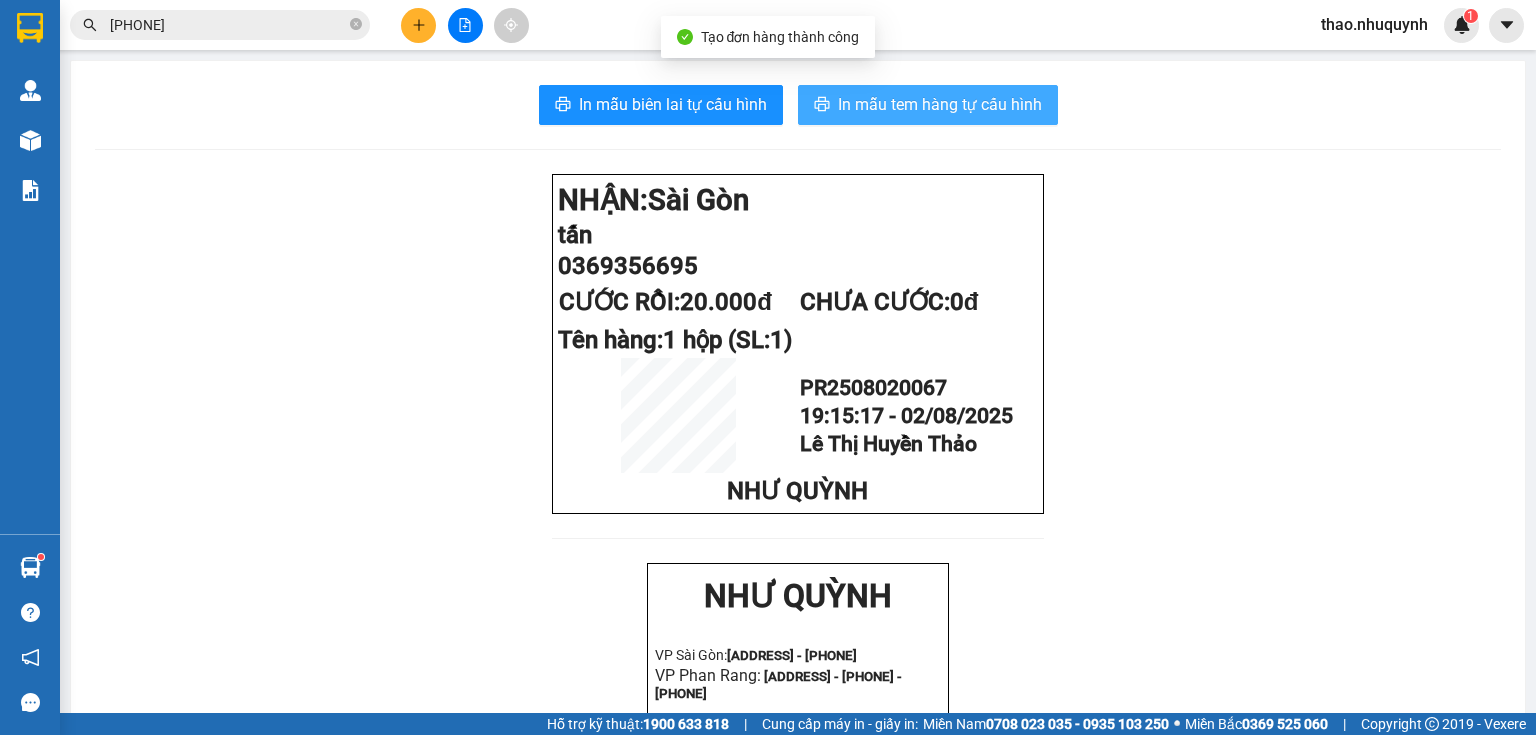 click on "In mẫu tem hàng tự cấu hình" at bounding box center [928, 105] 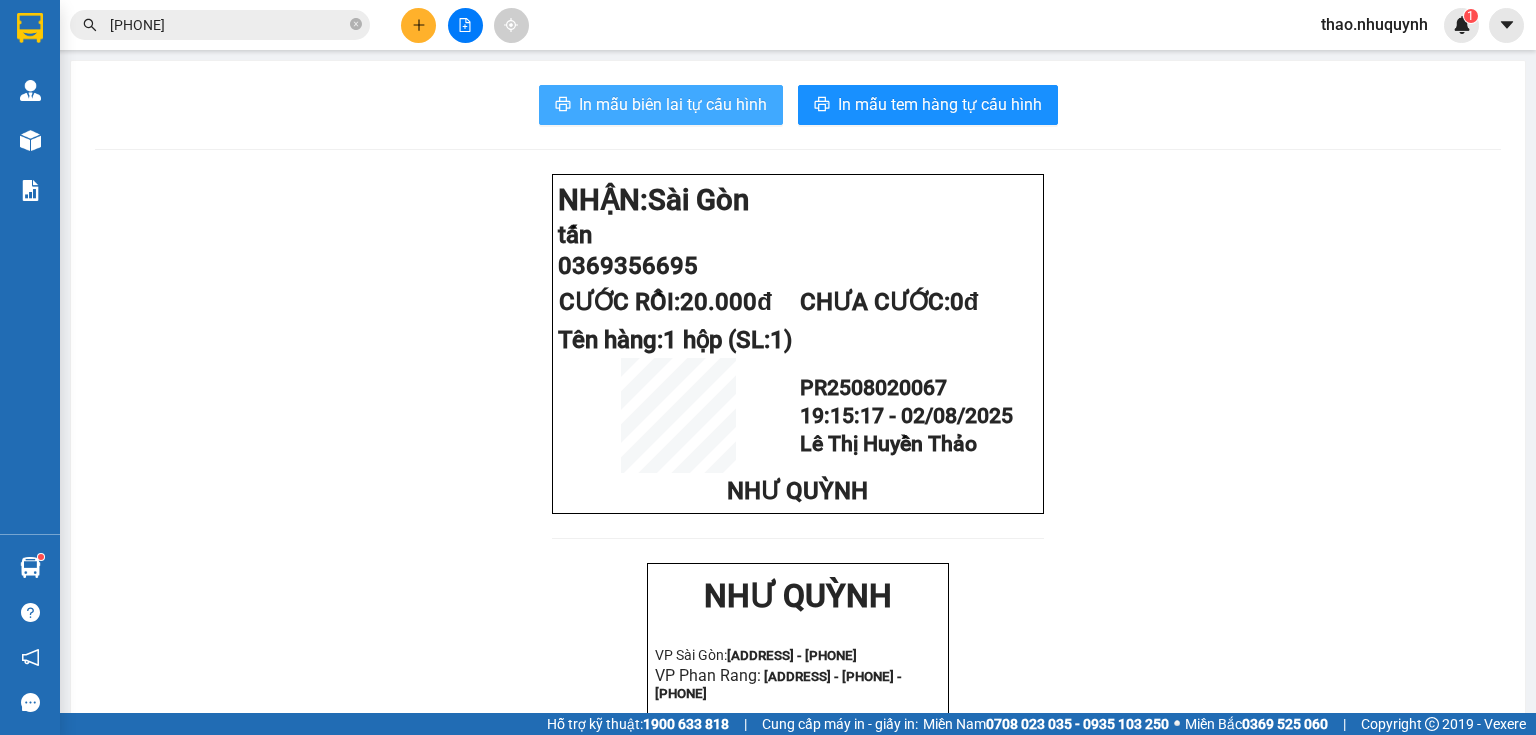click on "In mẫu biên lai tự cấu hình" at bounding box center (673, 104) 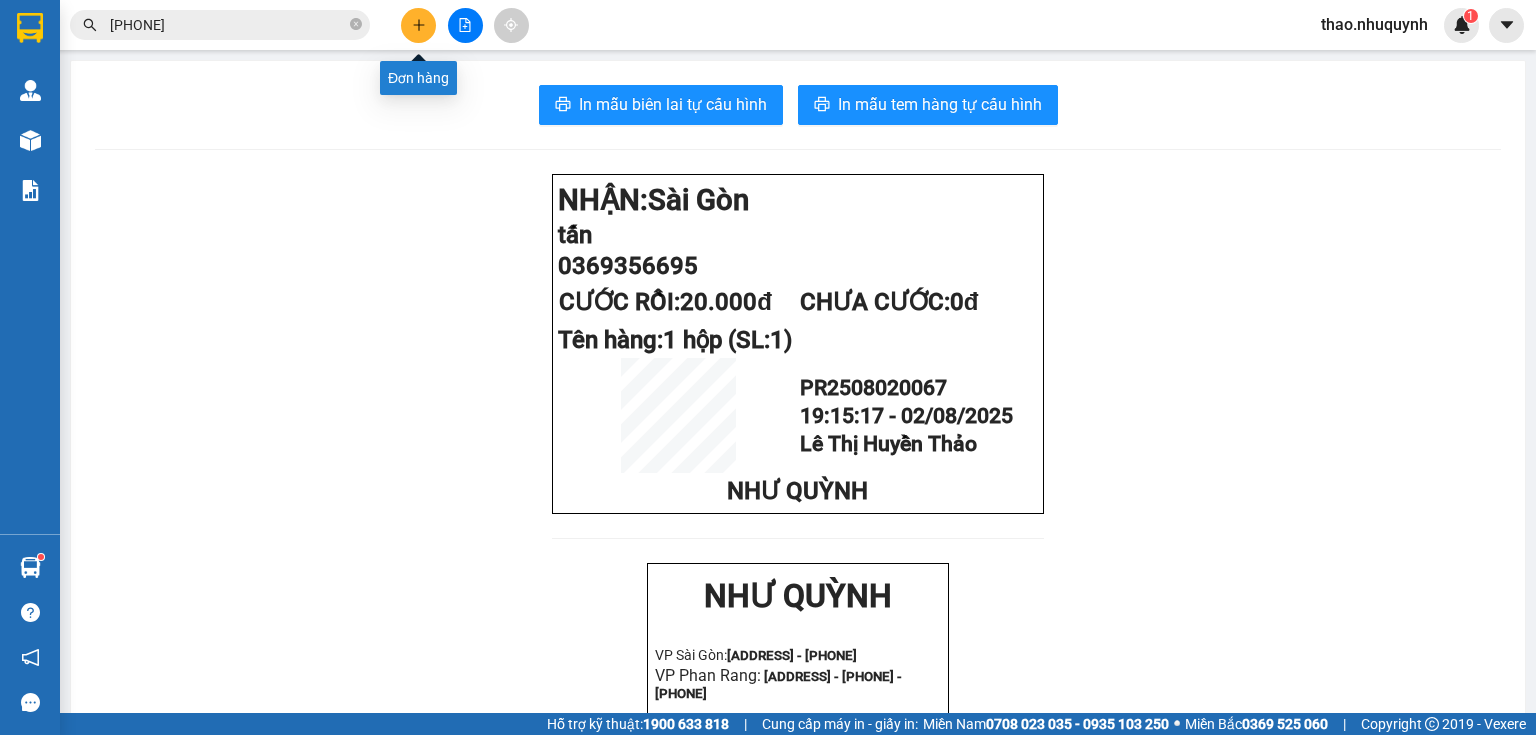 click at bounding box center [418, 25] 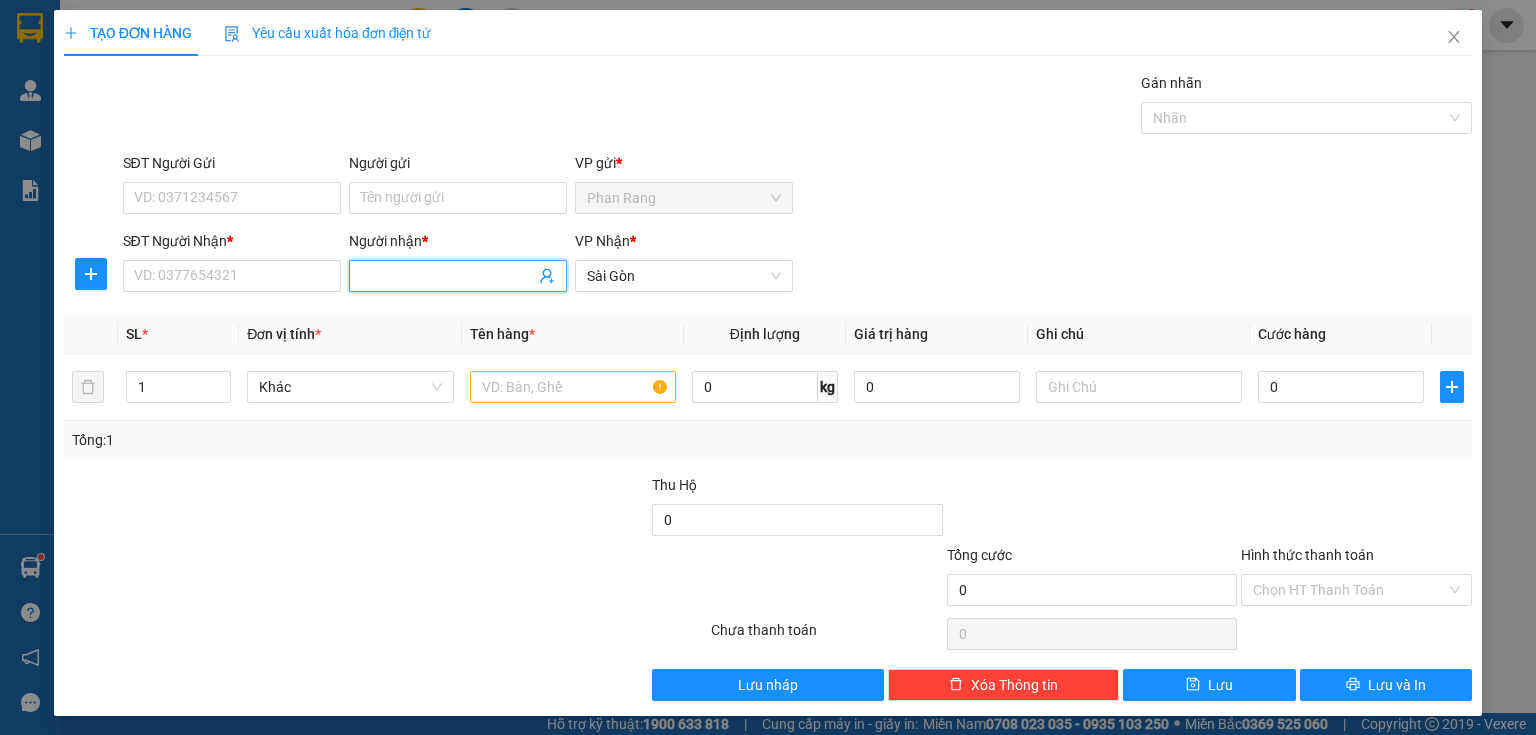 click on "Người nhận  *" at bounding box center [448, 276] 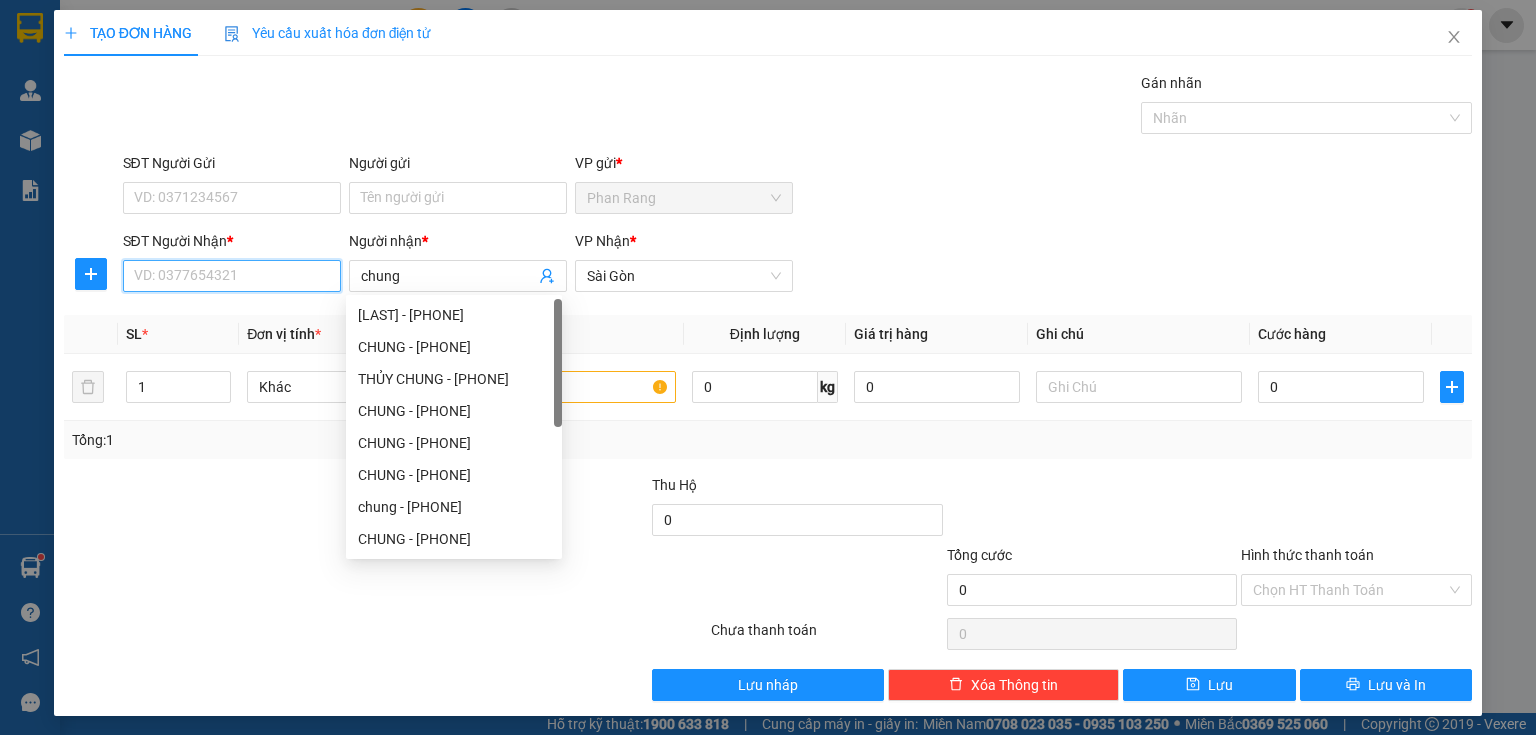 click on "SĐT Người Nhận  *" at bounding box center (232, 276) 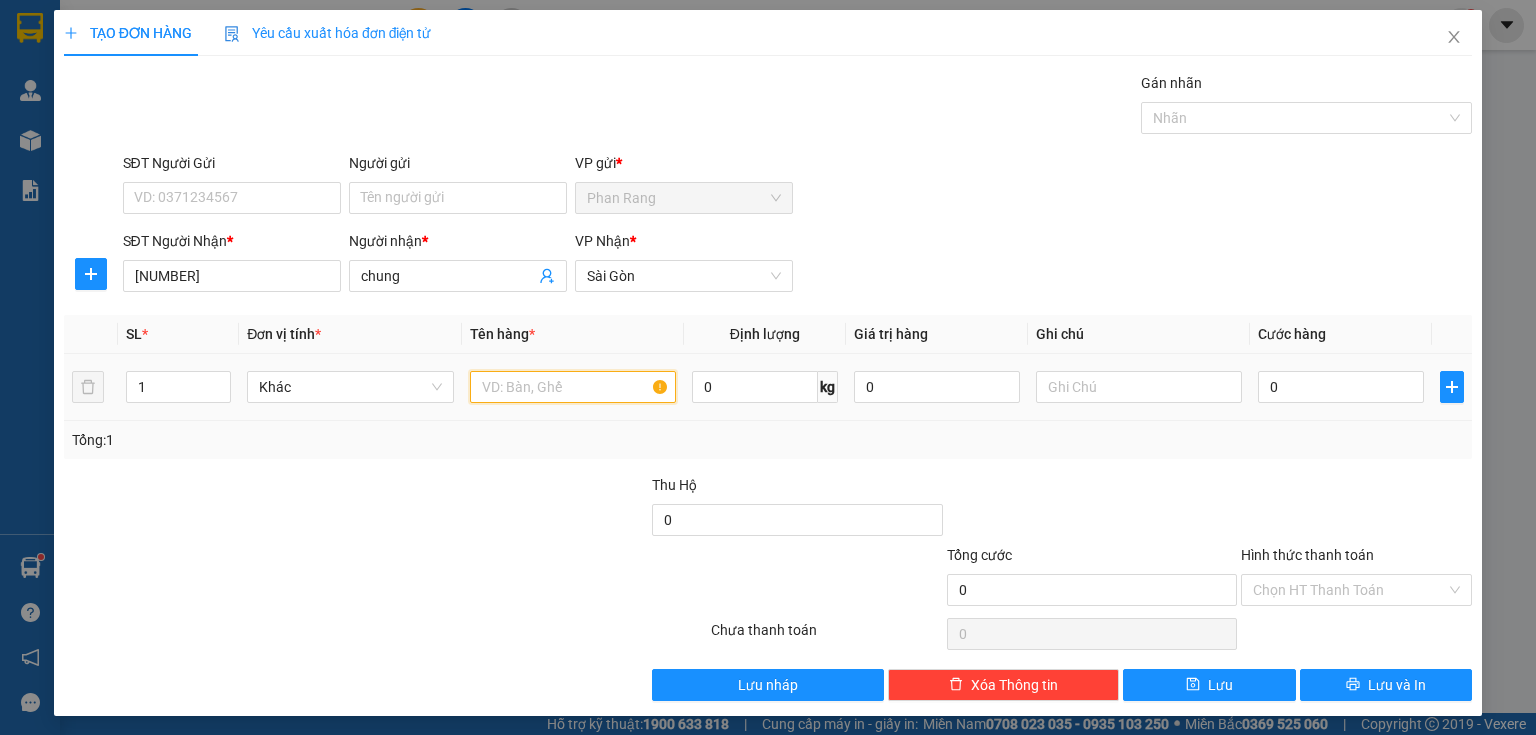 click at bounding box center [573, 387] 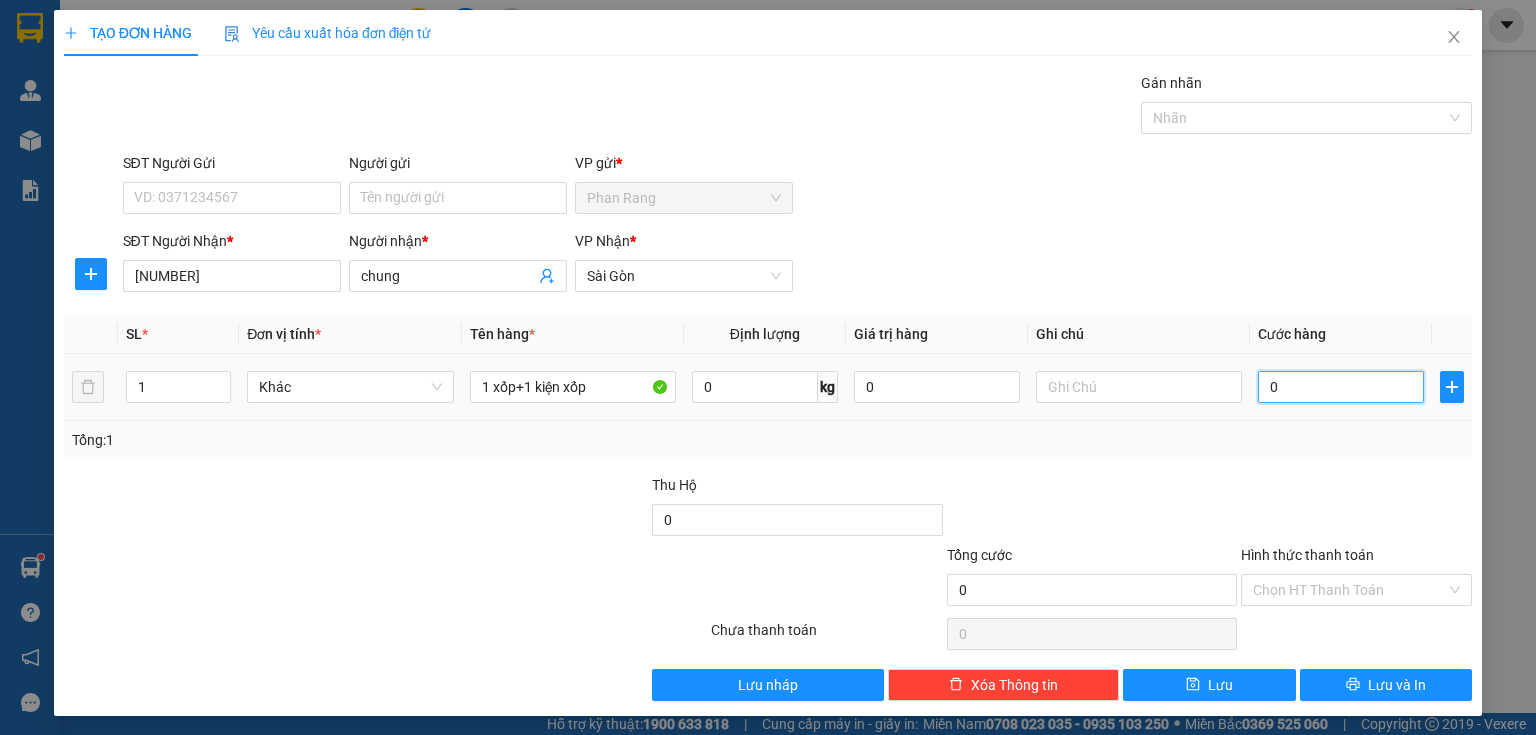 click on "0" at bounding box center (1341, 387) 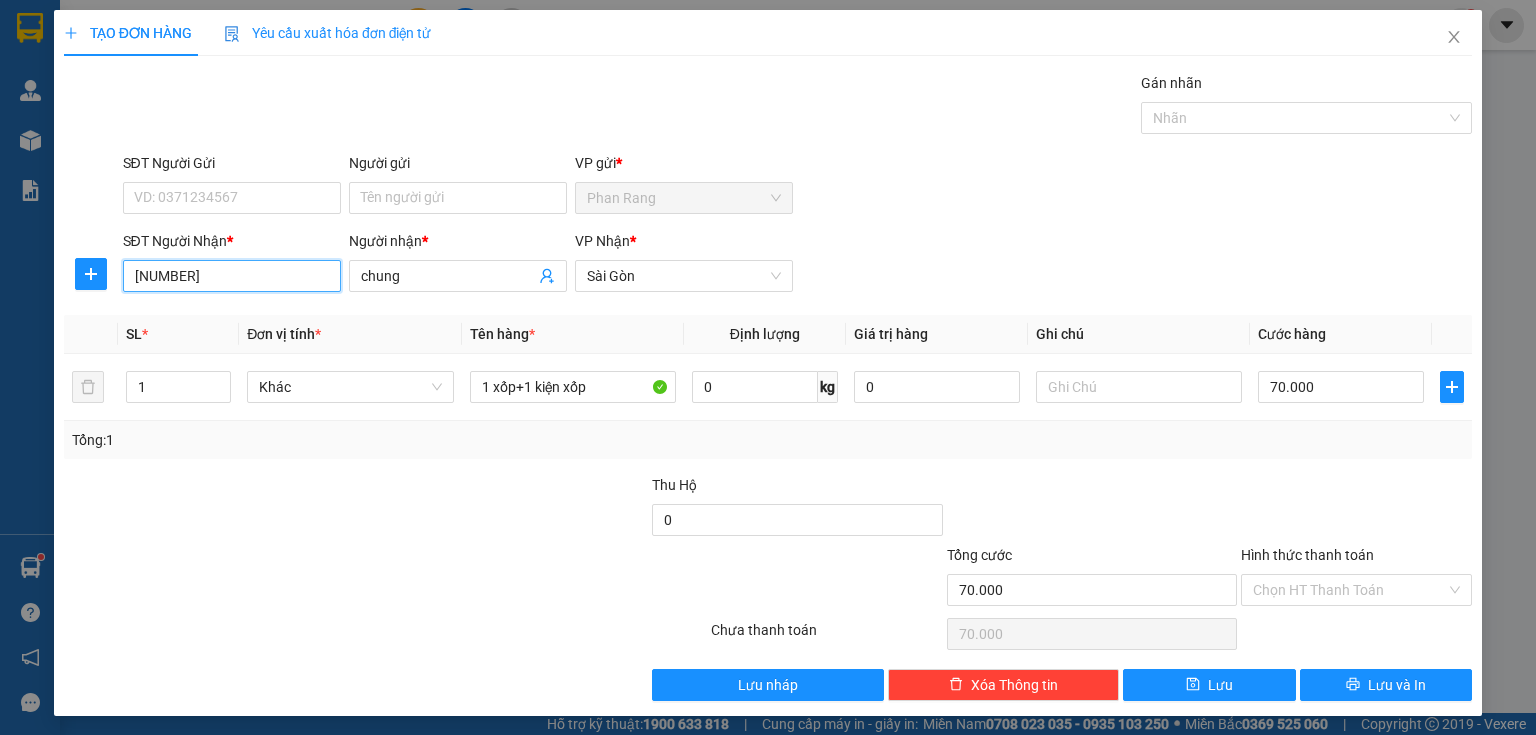 drag, startPoint x: 228, startPoint y: 281, endPoint x: 96, endPoint y: 256, distance: 134.34657 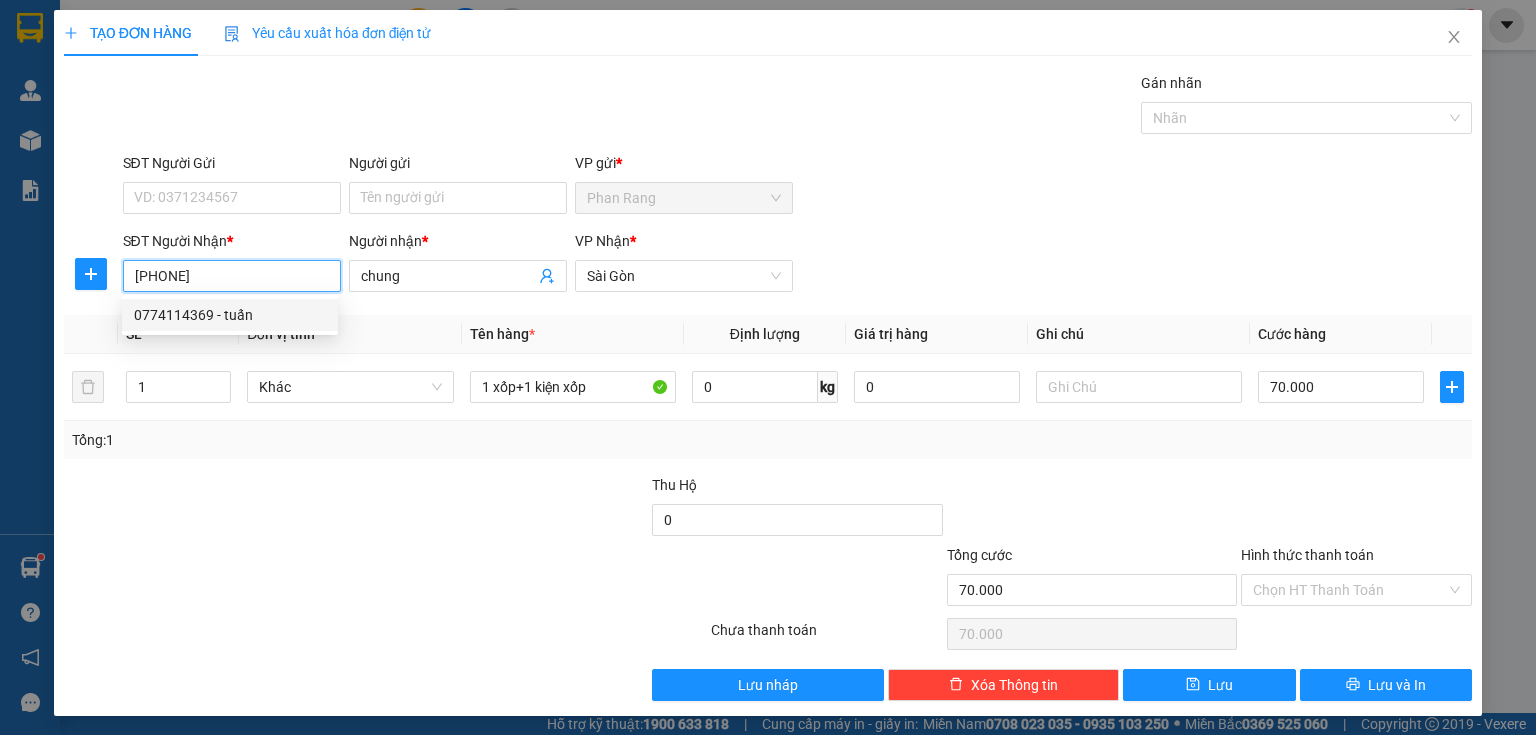 click on "0774114369 - tuấn" at bounding box center [230, 315] 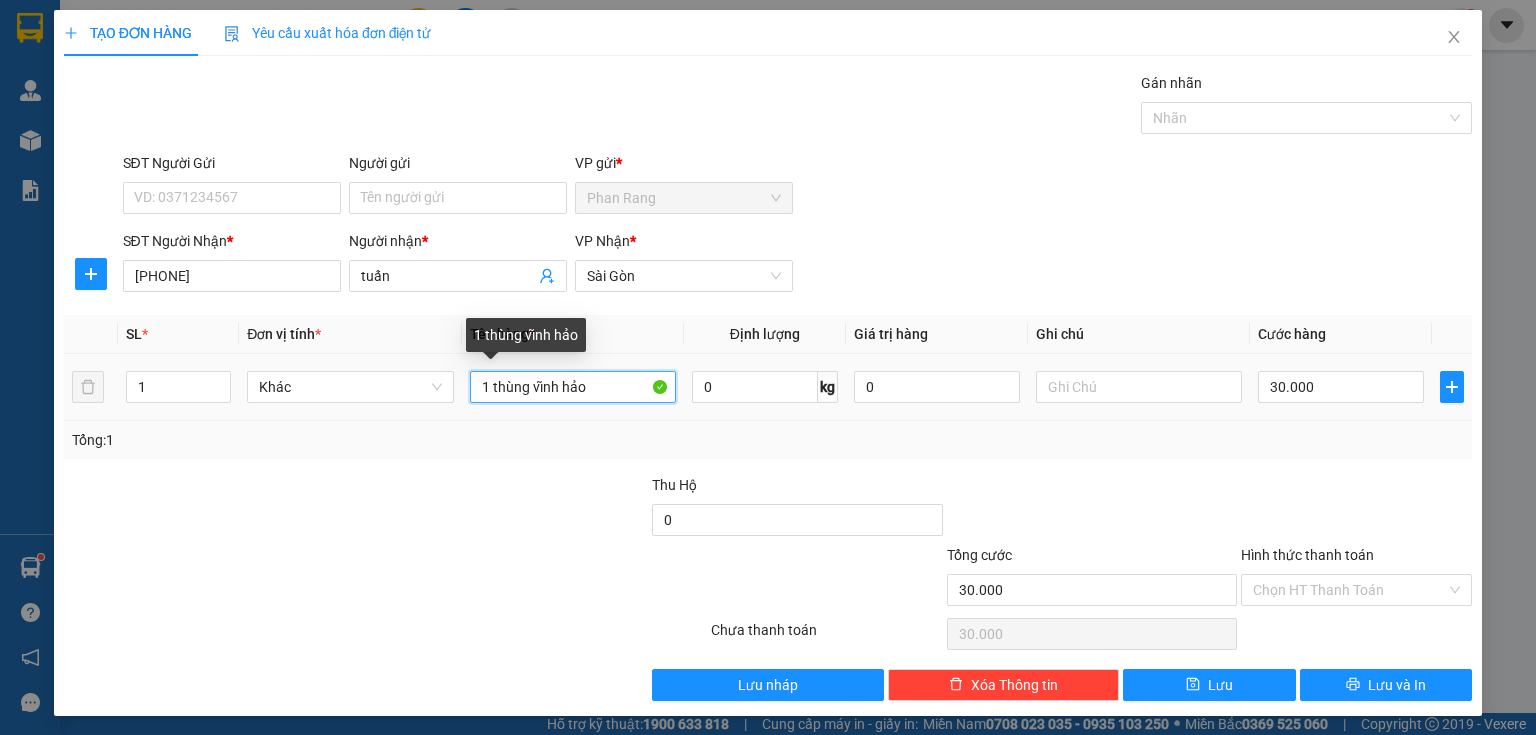 click on "1 thùng vĩnh hảo" at bounding box center [573, 387] 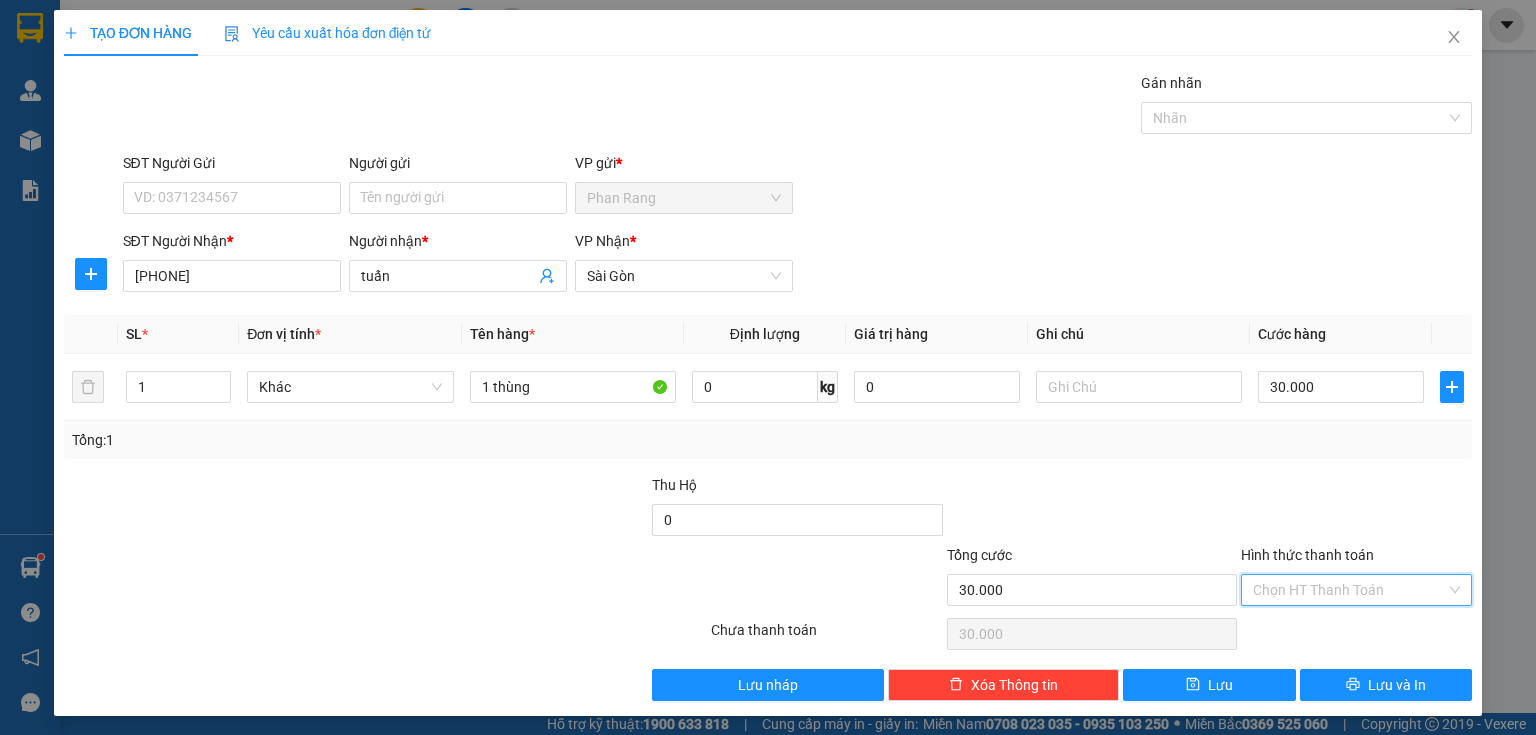 click on "Hình thức thanh toán" at bounding box center [1349, 590] 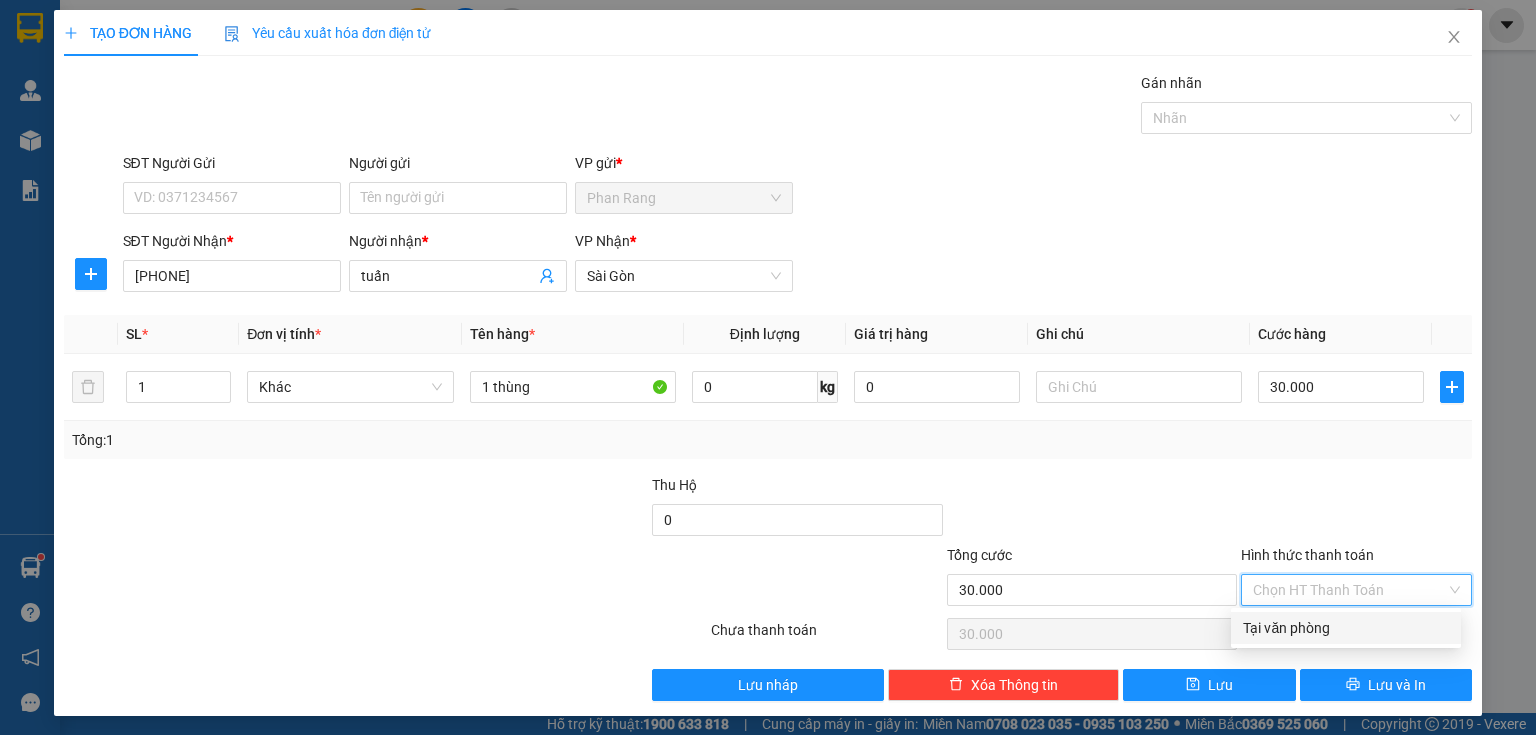 click on "Tại văn phòng" at bounding box center [1346, 628] 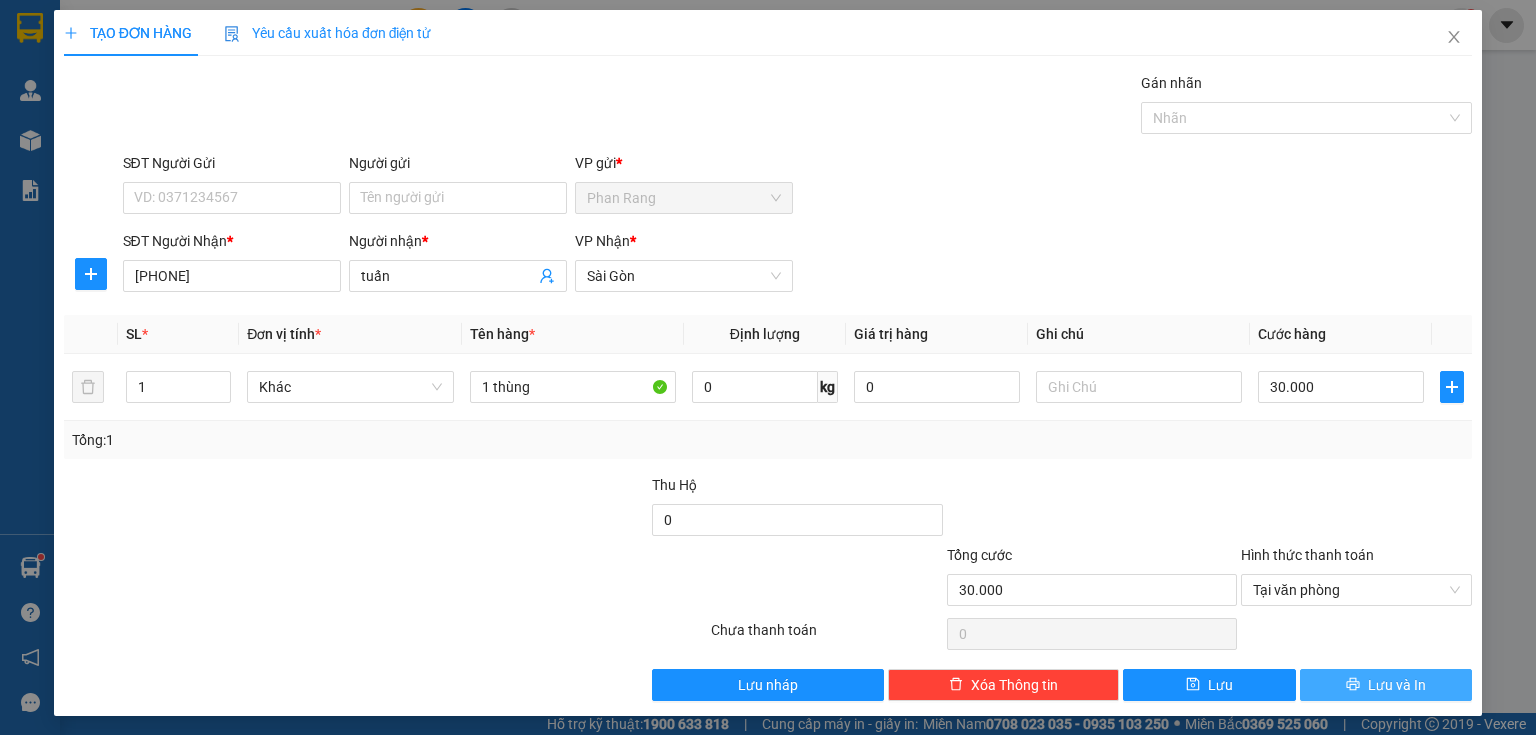 click on "Lưu và In" at bounding box center [1386, 685] 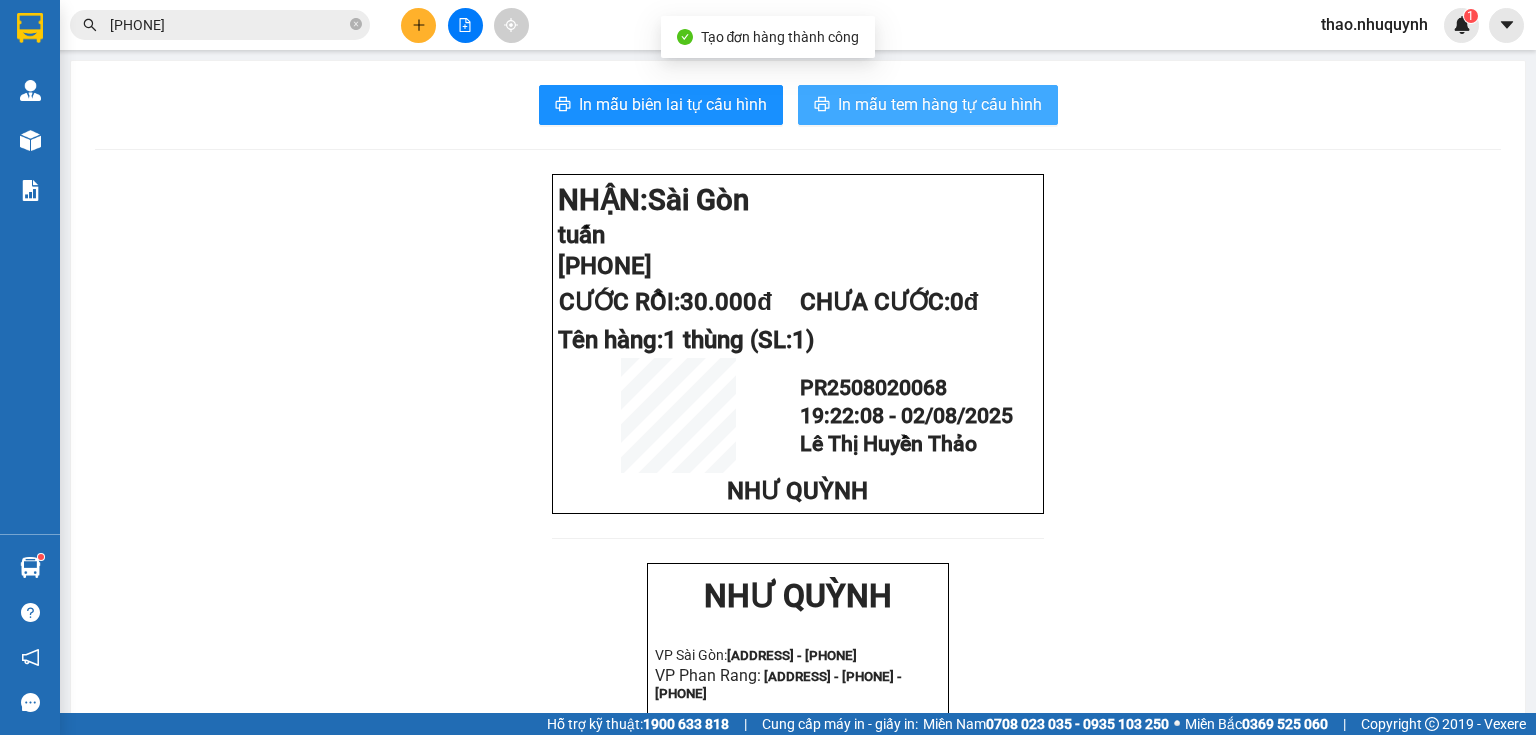 click on "In mẫu tem hàng tự cấu hình" at bounding box center [940, 104] 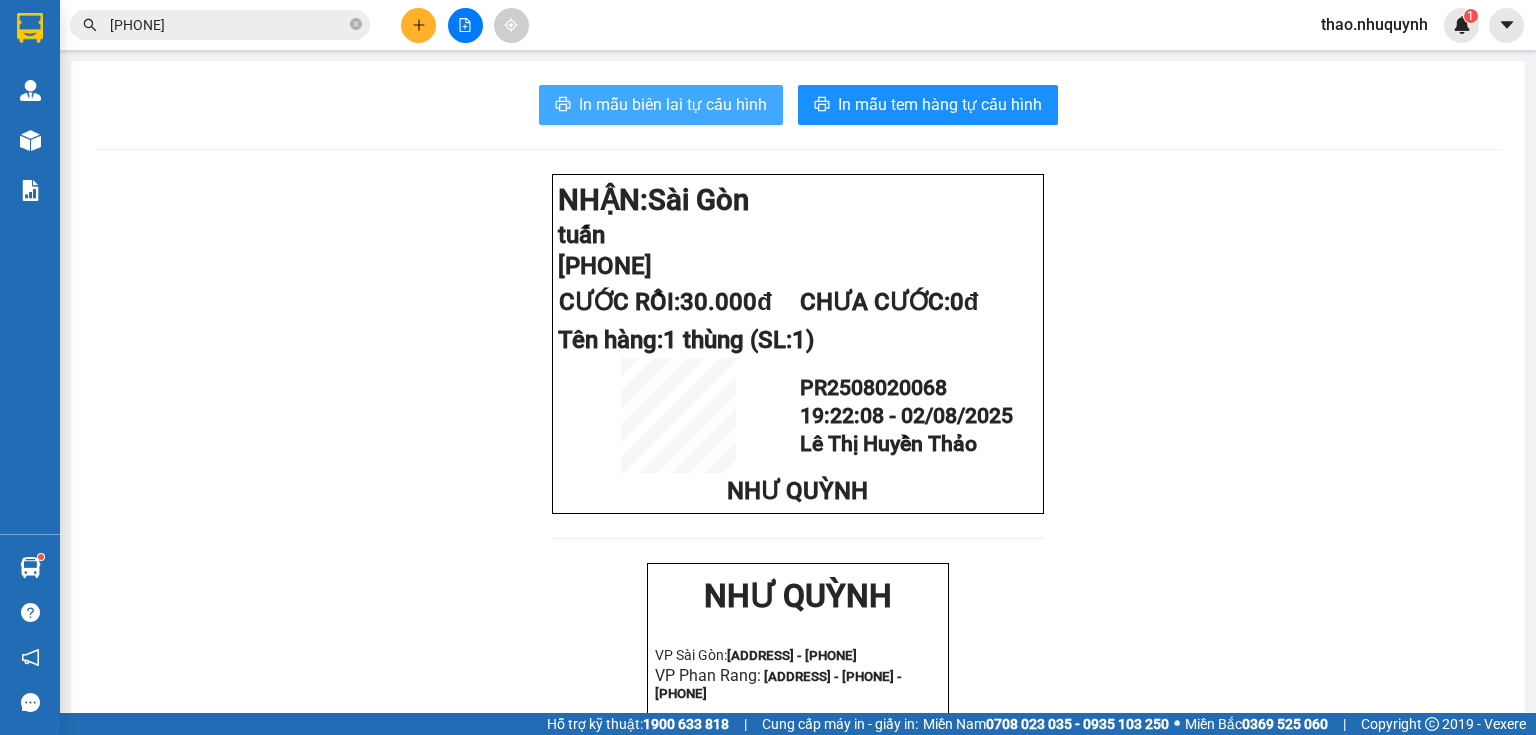 click on "In mẫu biên lai tự cấu hình" at bounding box center [673, 104] 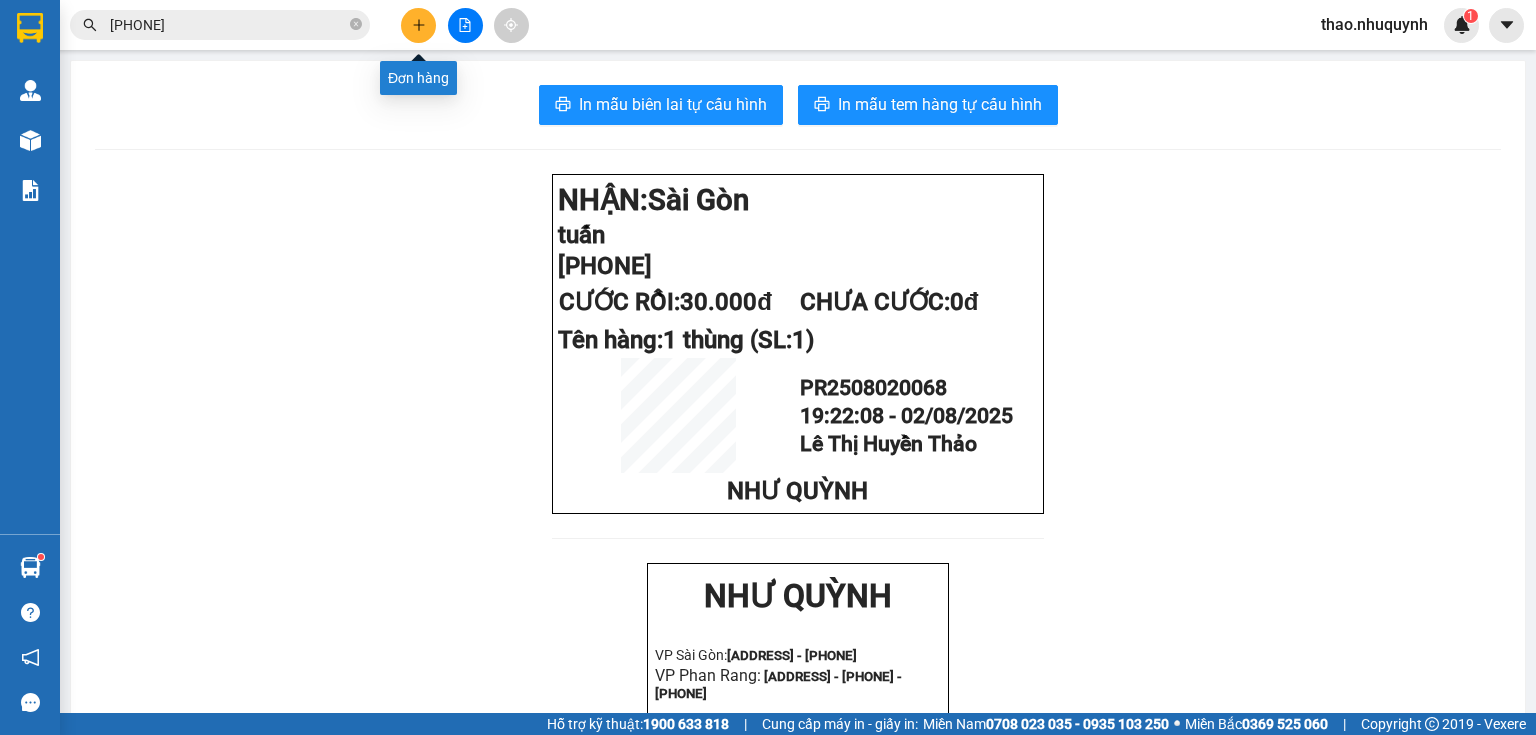 click at bounding box center [418, 25] 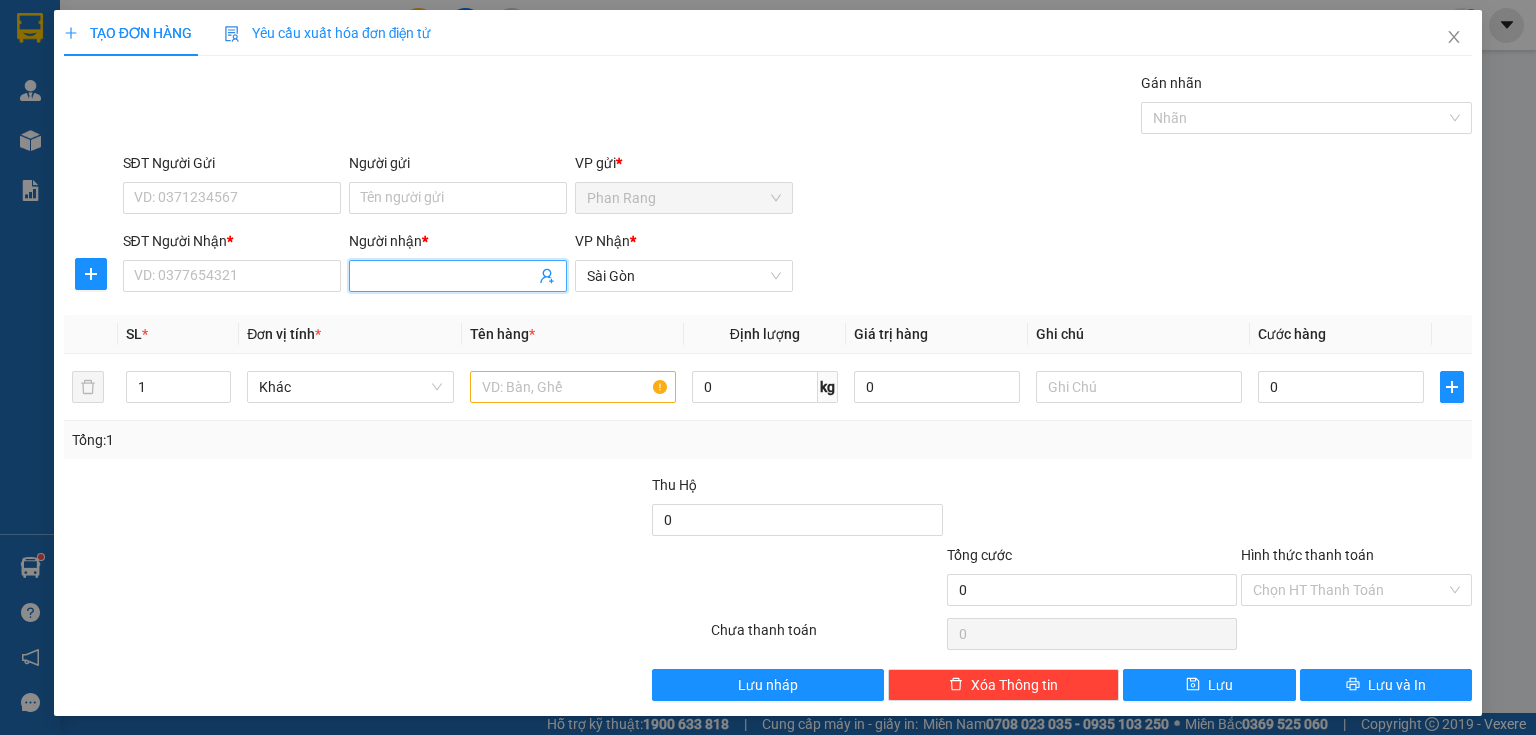 click on "Người nhận  *" at bounding box center [448, 276] 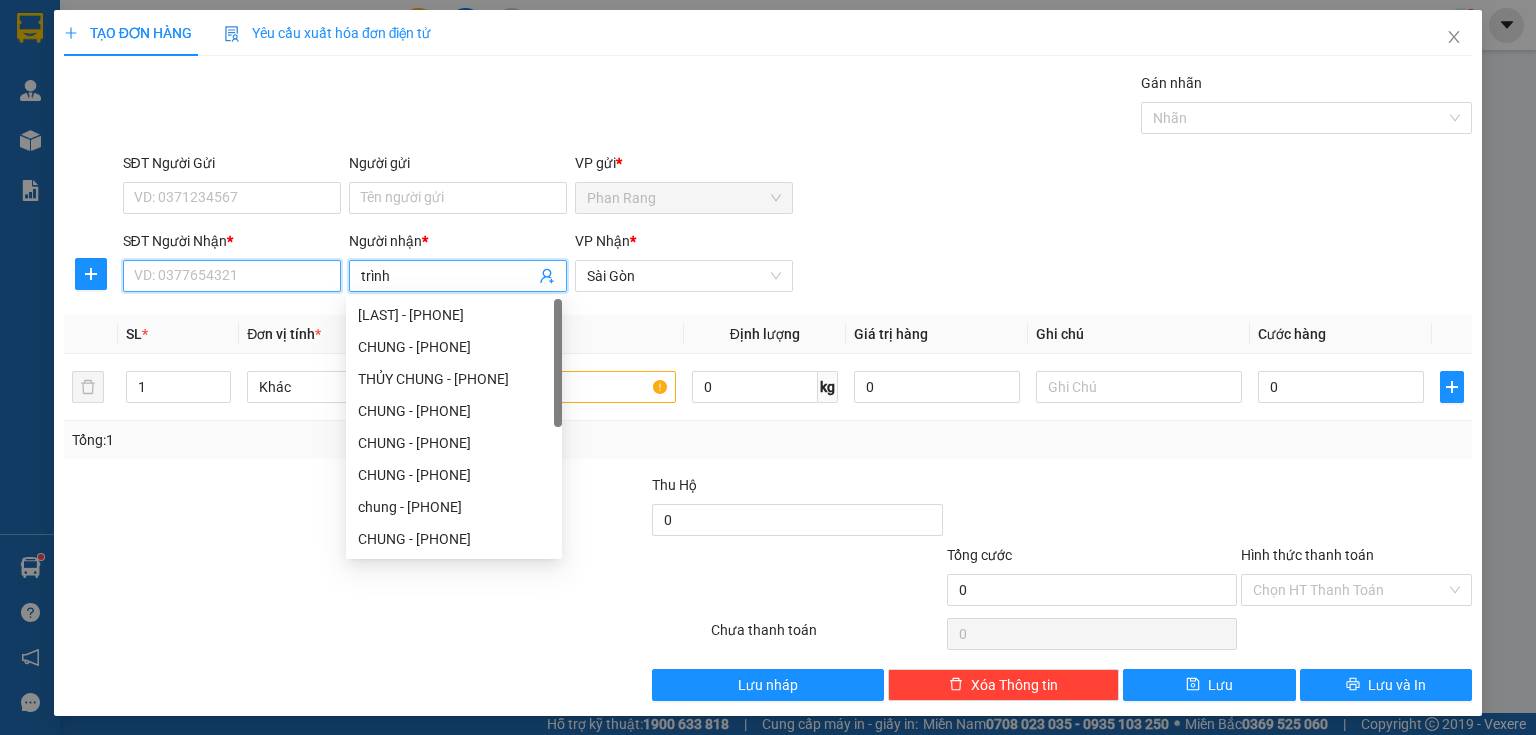 click on "SĐT Người Nhận  *" at bounding box center [232, 276] 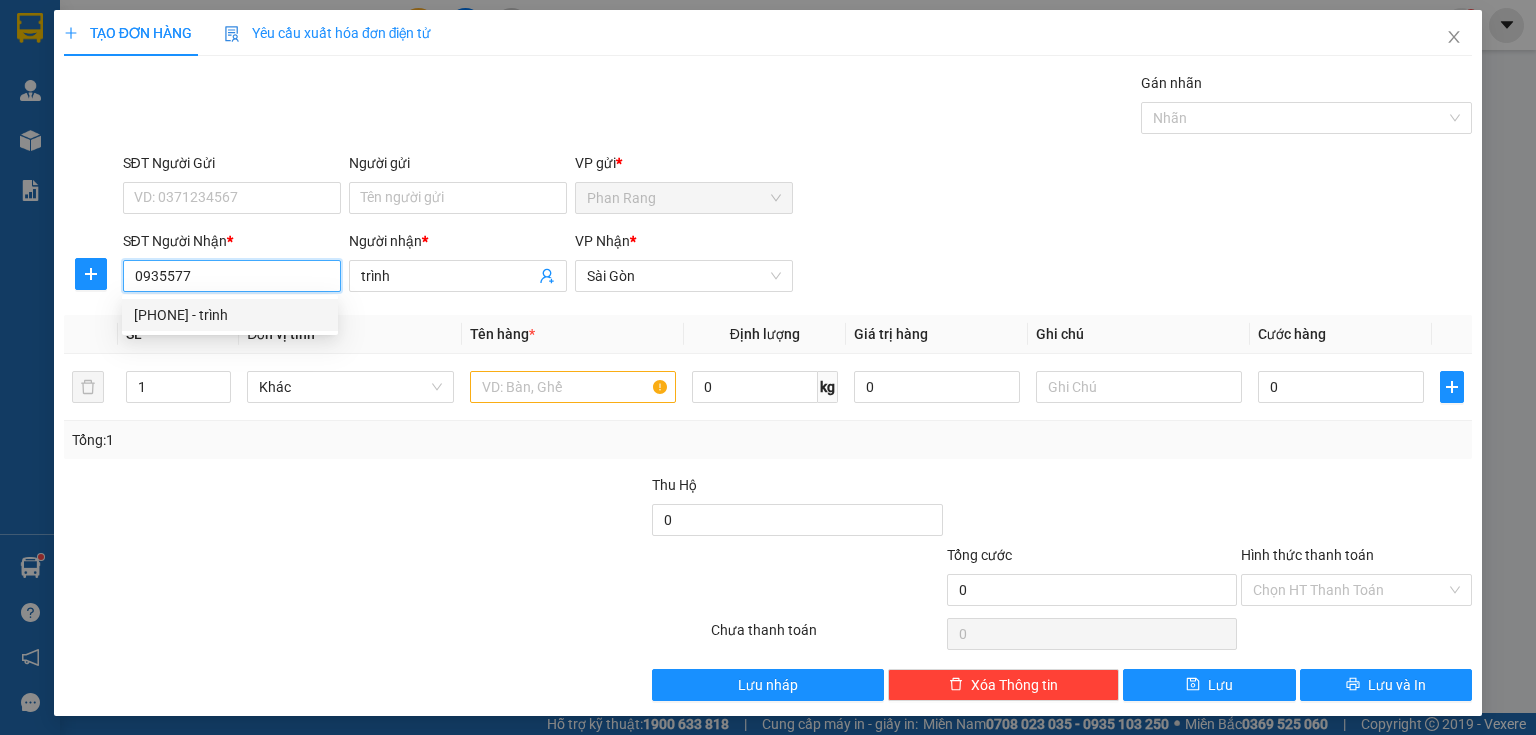 click on "[PHONE] - trình" at bounding box center [230, 315] 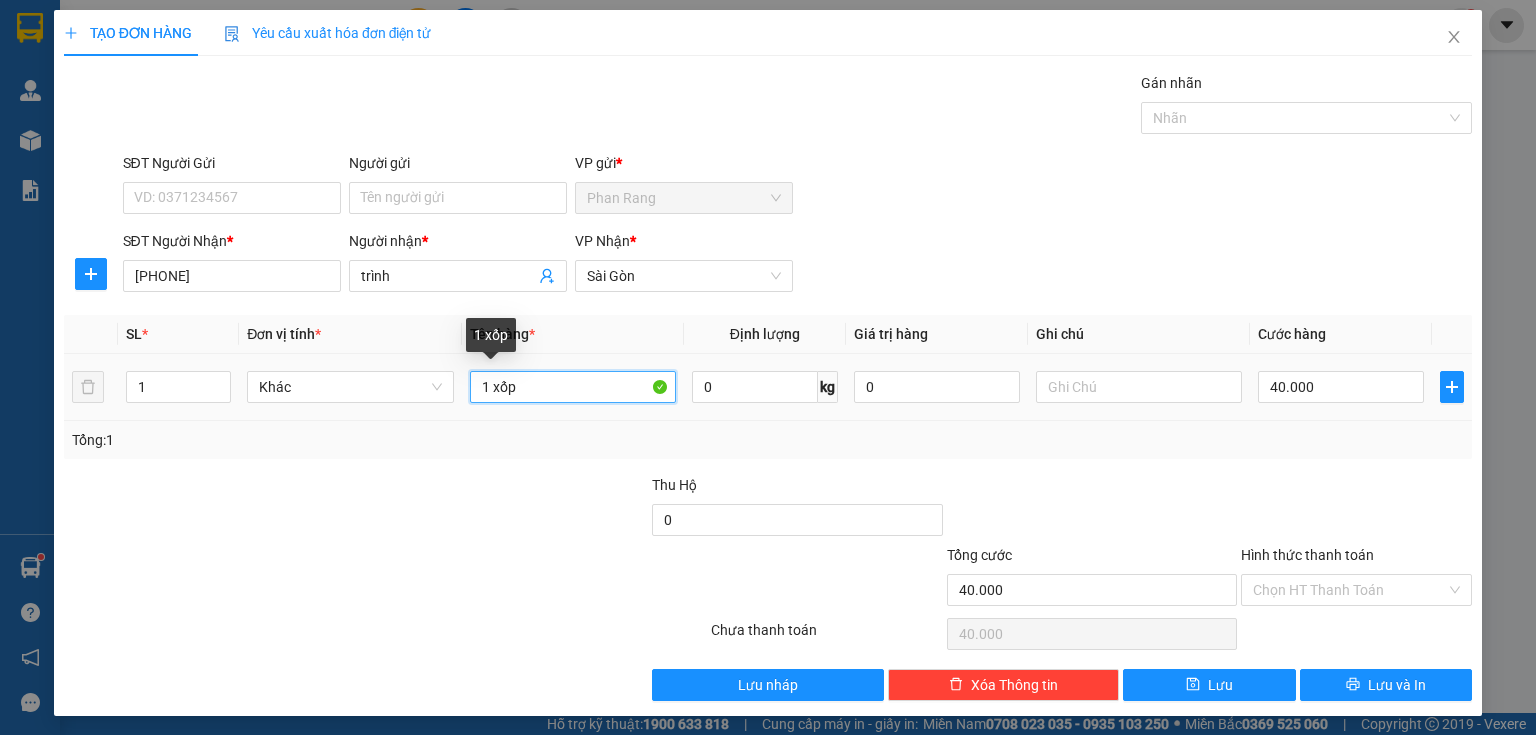 drag, startPoint x: 520, startPoint y: 380, endPoint x: 473, endPoint y: 376, distance: 47.169907 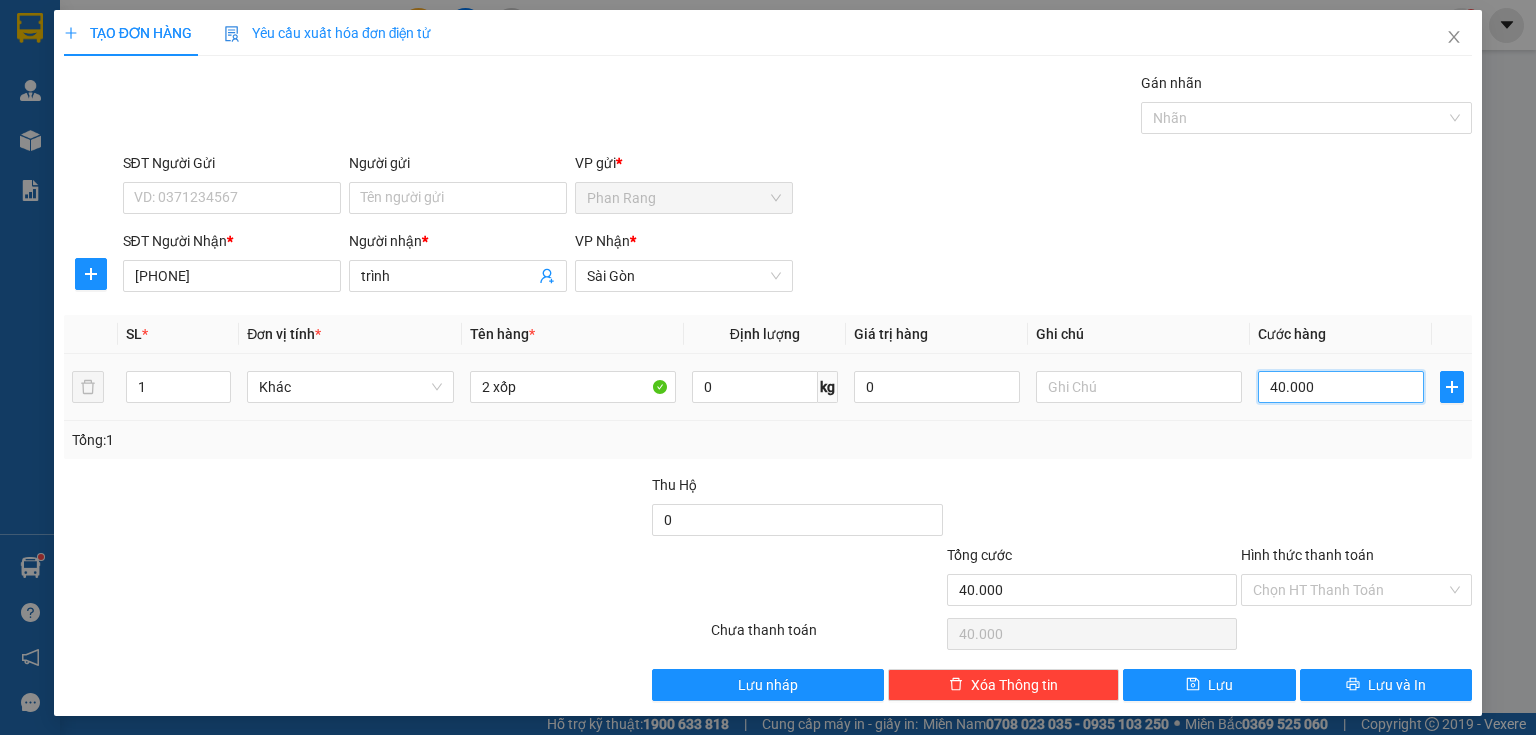 click on "40.000" at bounding box center (1341, 387) 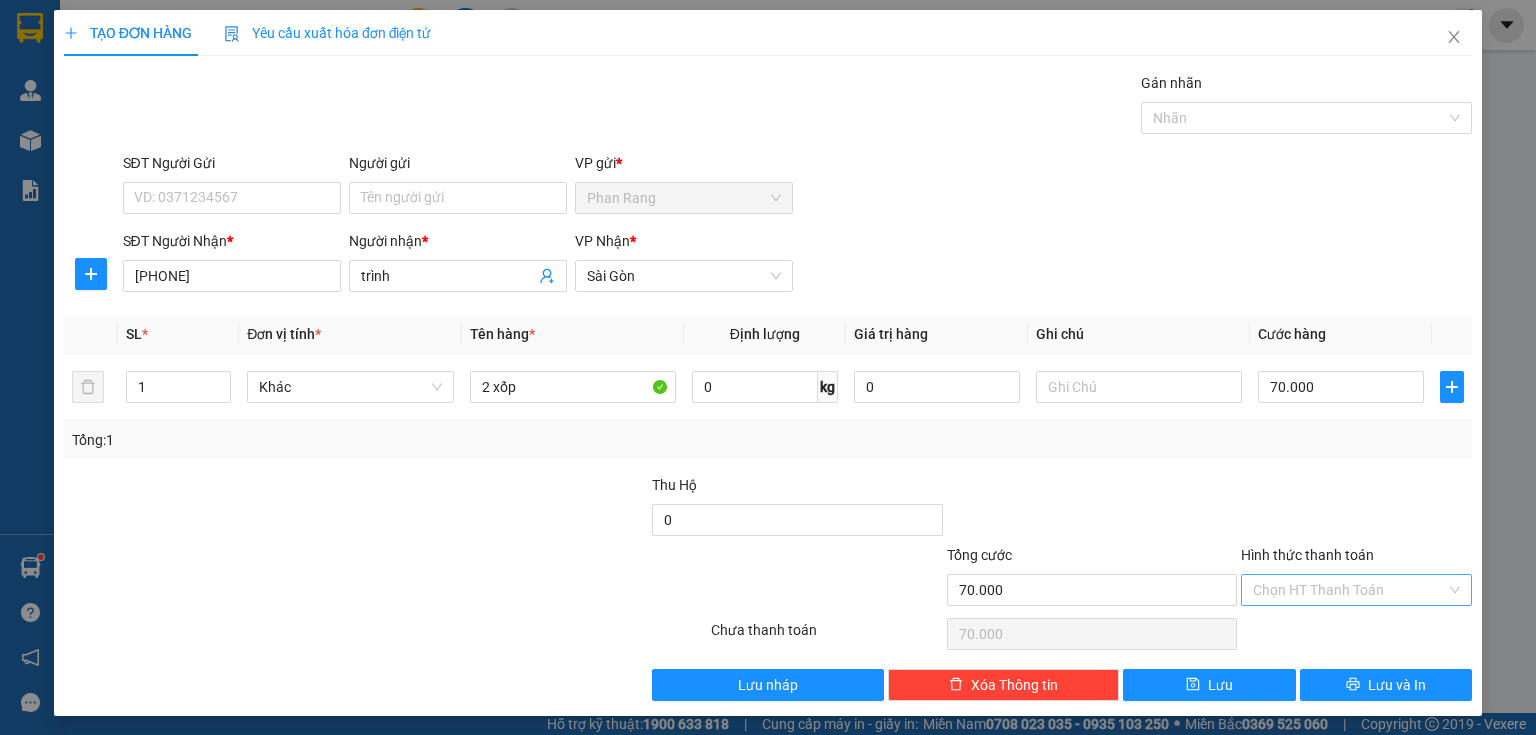 click on "Hình thức thanh toán" at bounding box center (1349, 590) 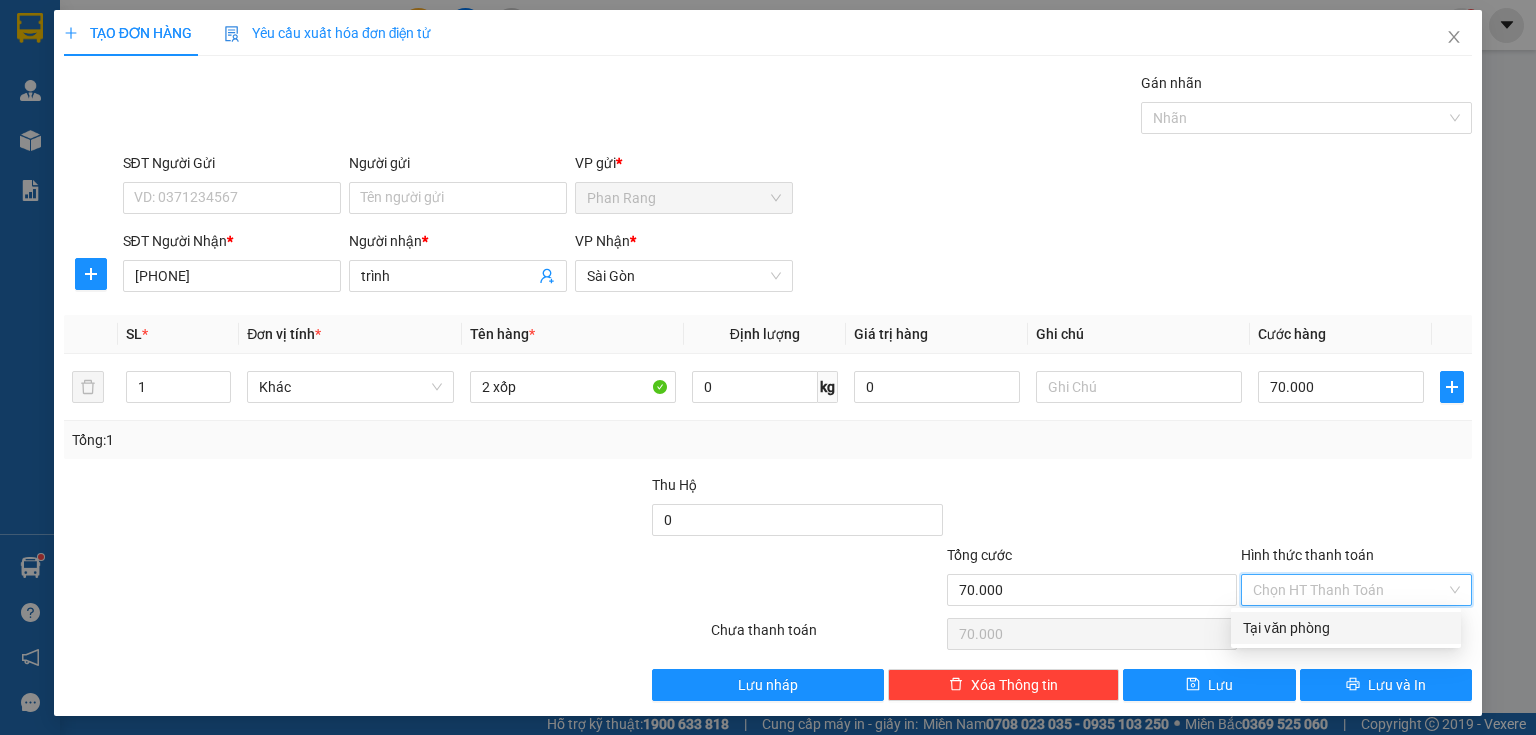 drag, startPoint x: 1288, startPoint y: 620, endPoint x: 1298, endPoint y: 648, distance: 29.732138 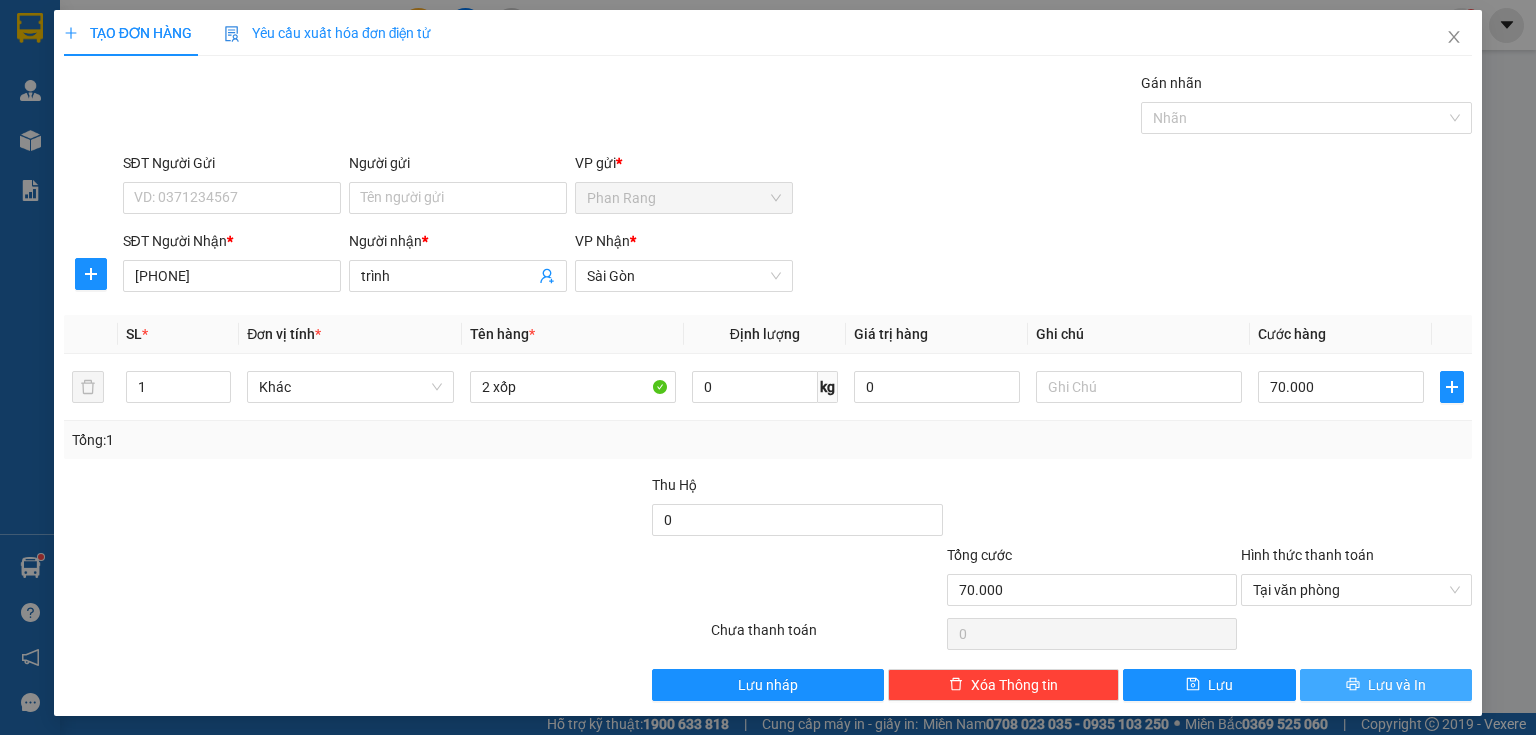 click on "Lưu và In" at bounding box center (1386, 685) 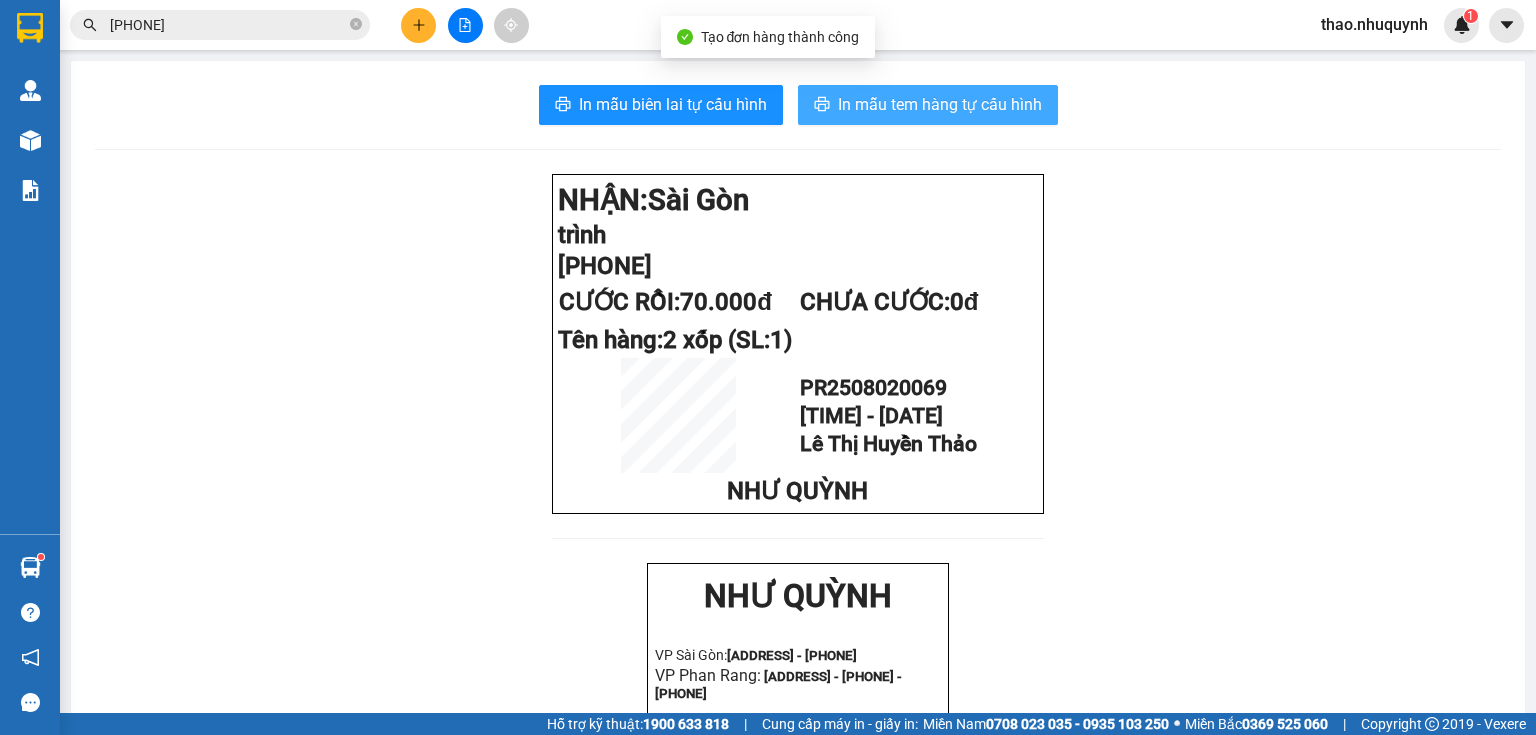 click on "In mẫu tem hàng tự cấu hình" at bounding box center (940, 104) 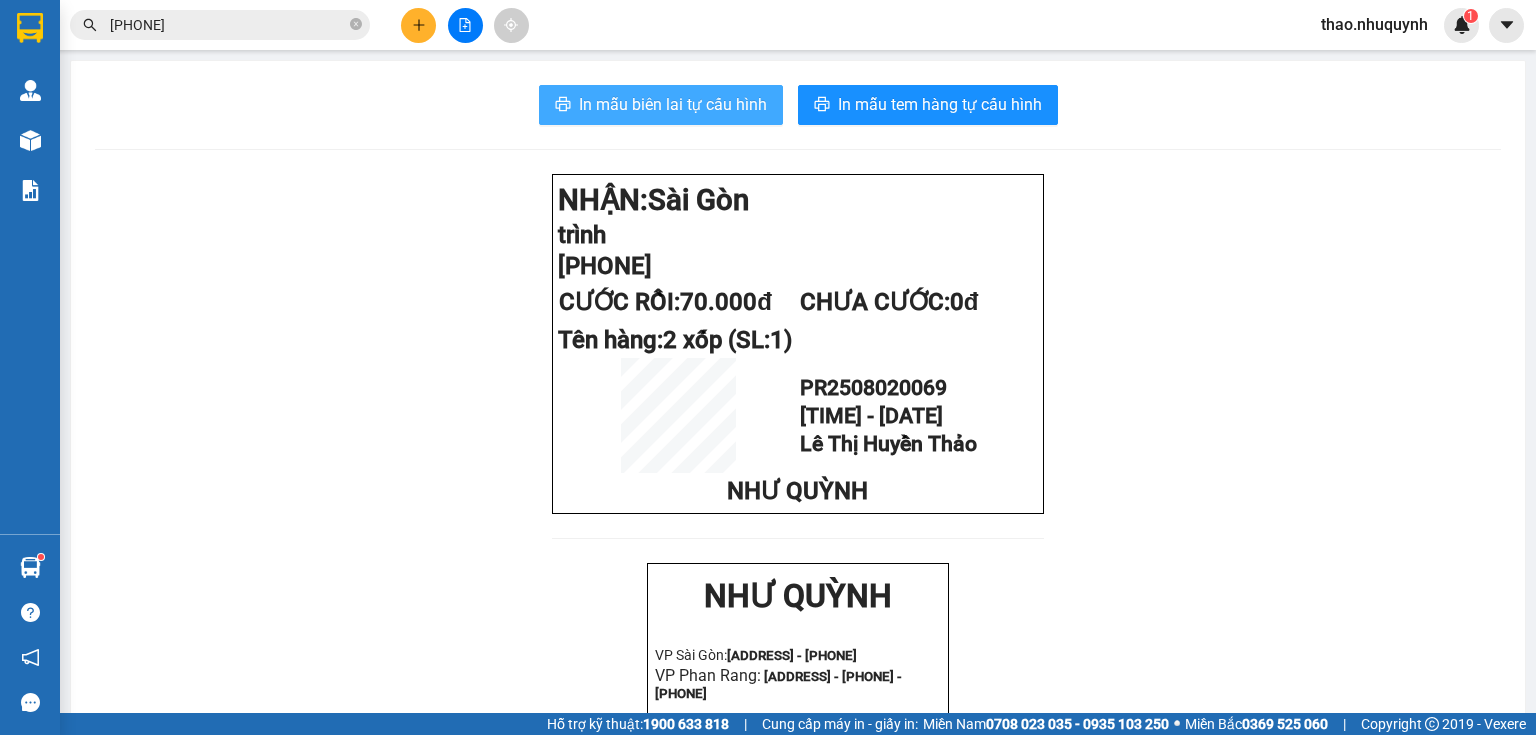 click on "In mẫu biên lai tự cấu hình" at bounding box center [661, 105] 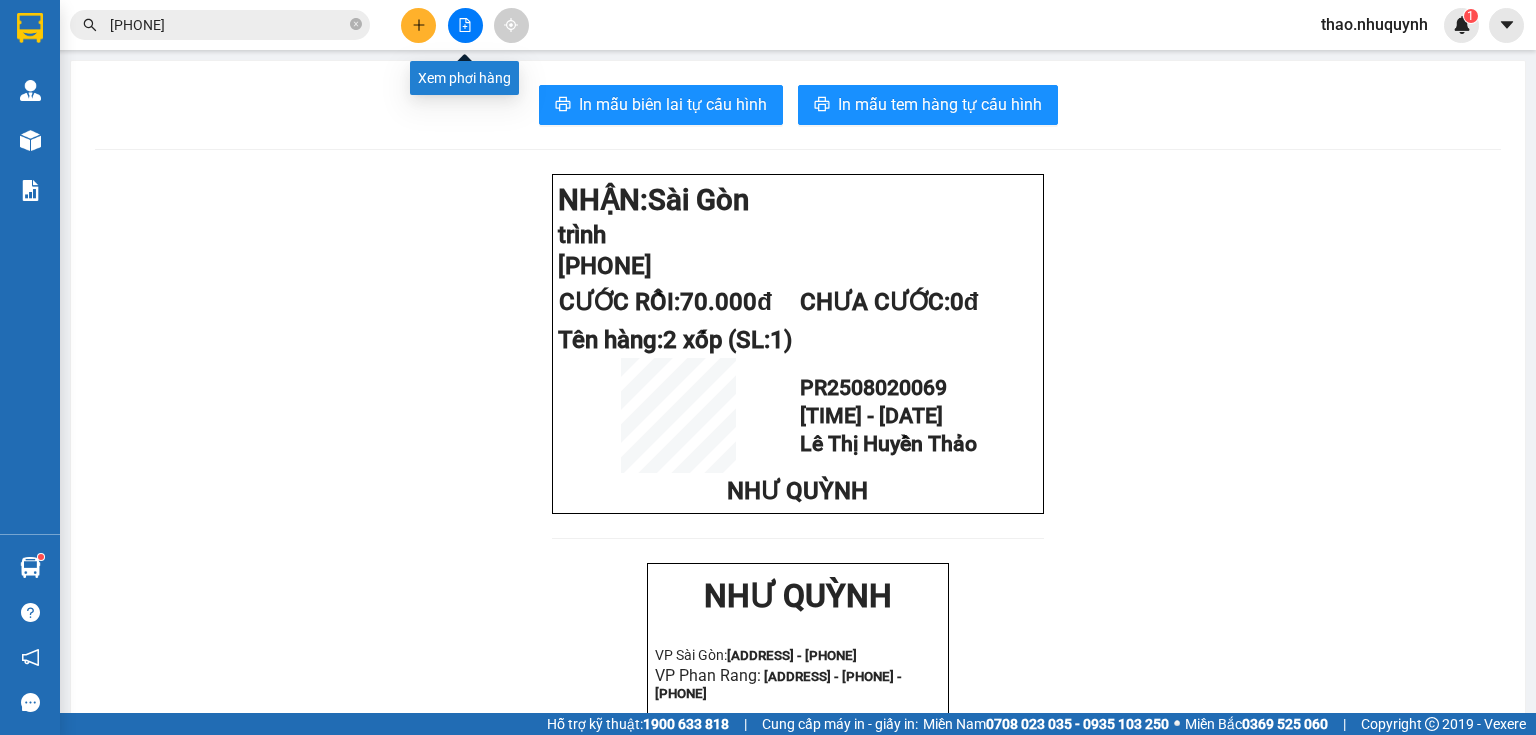 click 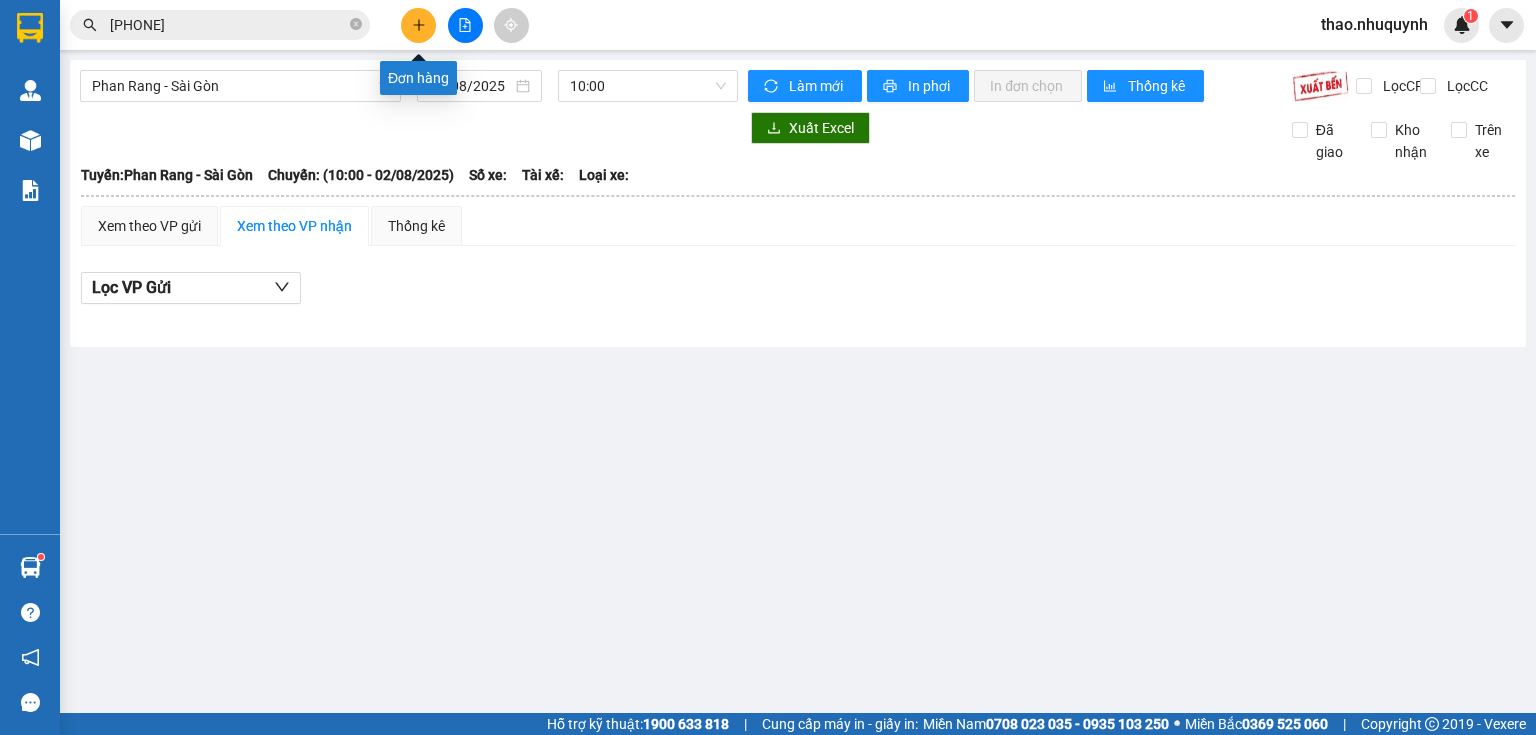 click 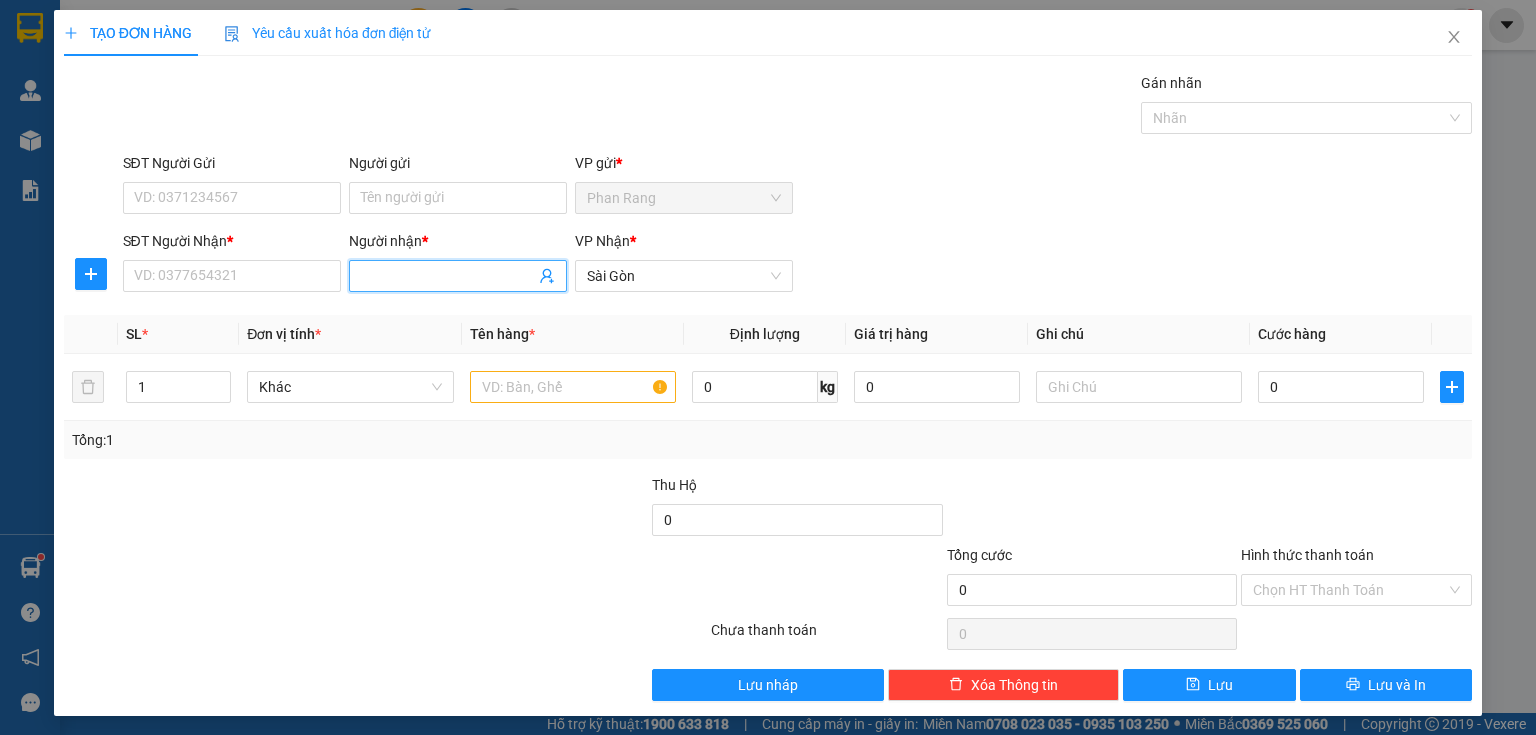 click on "Người nhận  *" at bounding box center (448, 276) 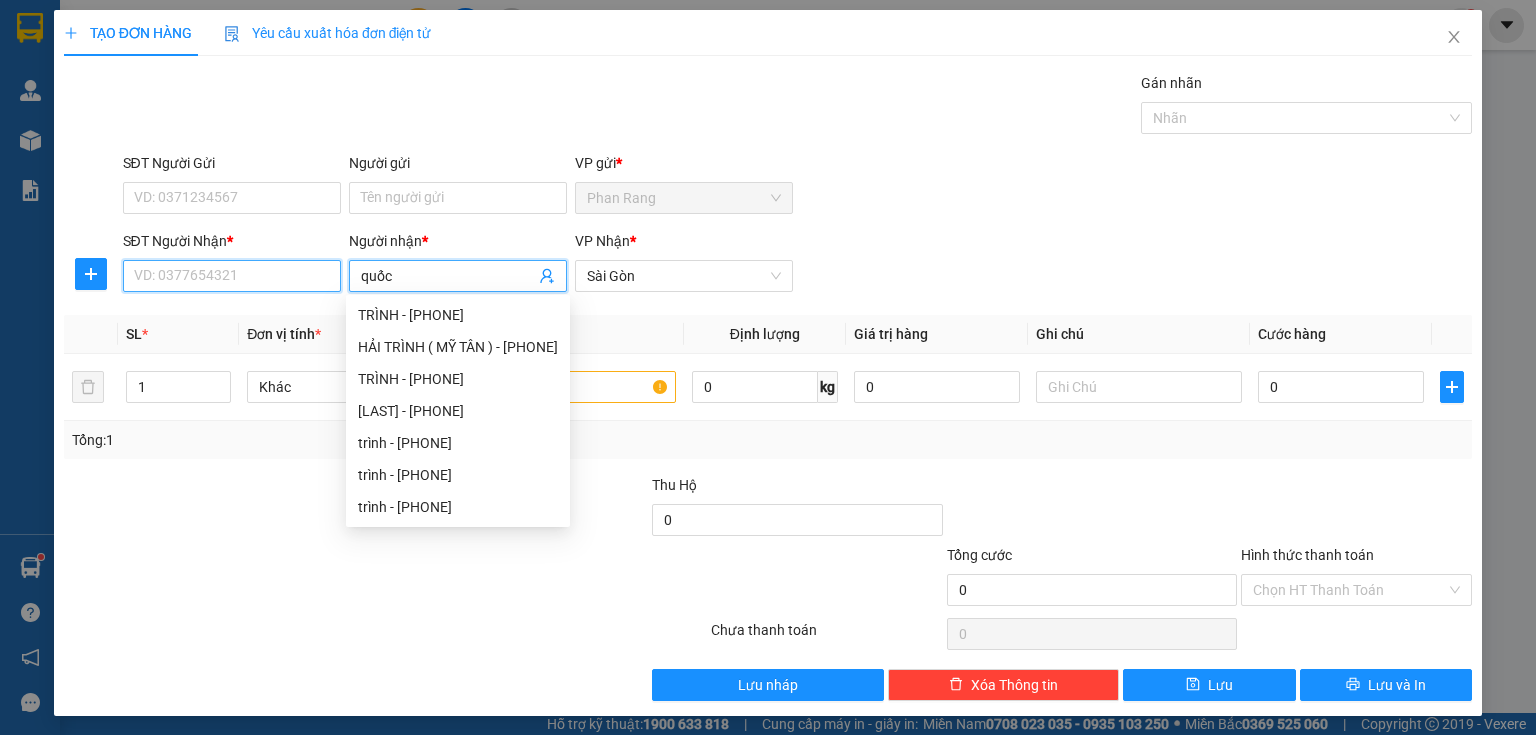 click on "SĐT Người Nhận  *" at bounding box center [232, 276] 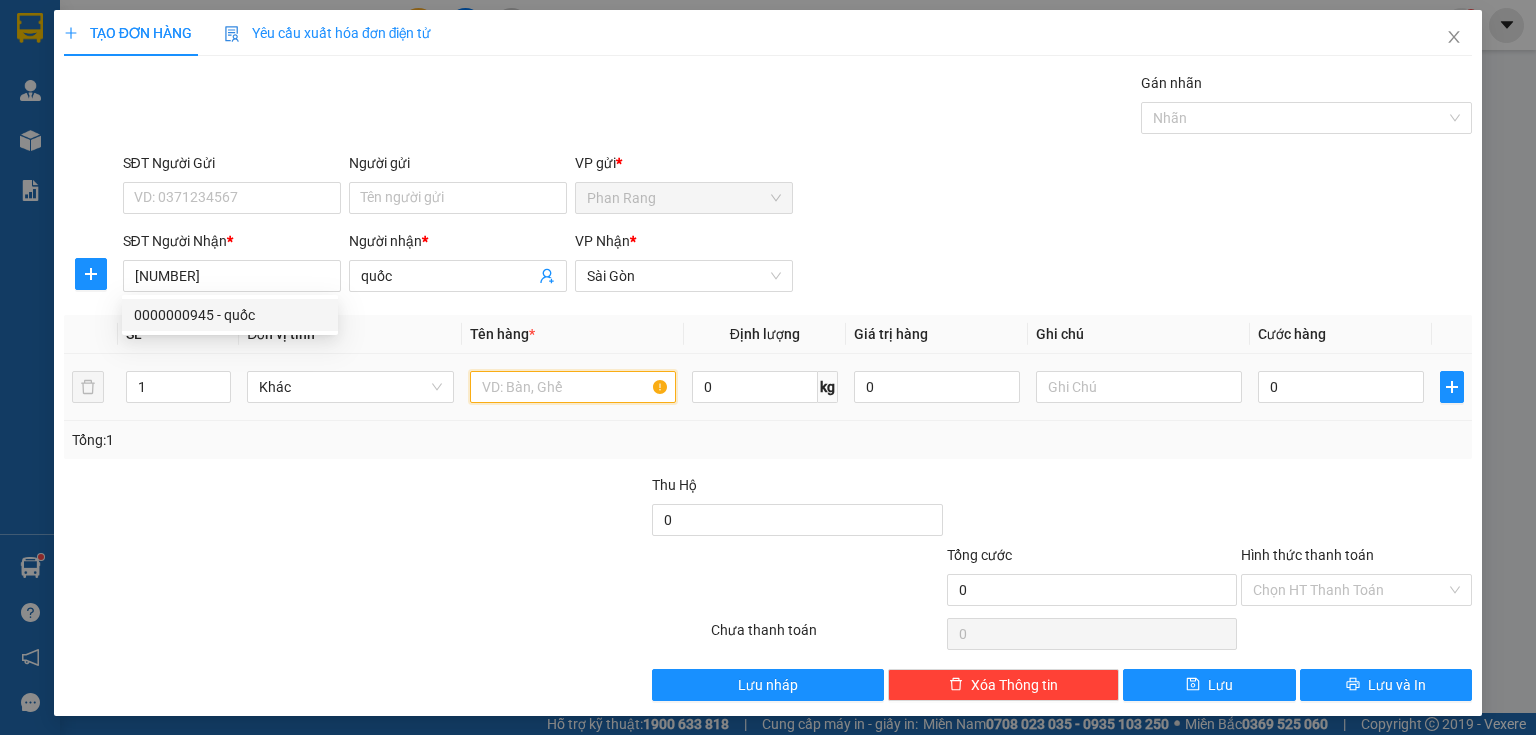 click at bounding box center (573, 387) 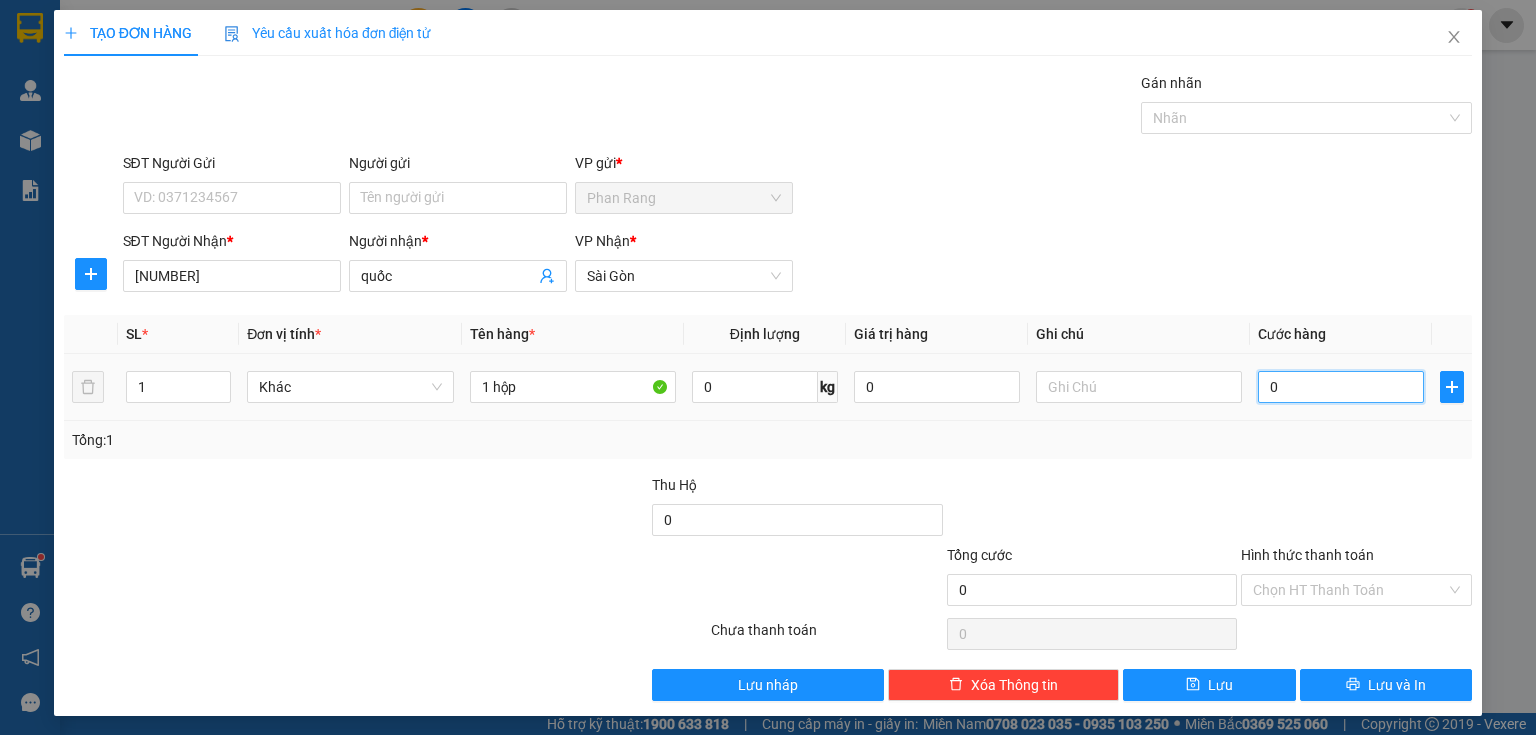 click on "0" at bounding box center (1341, 387) 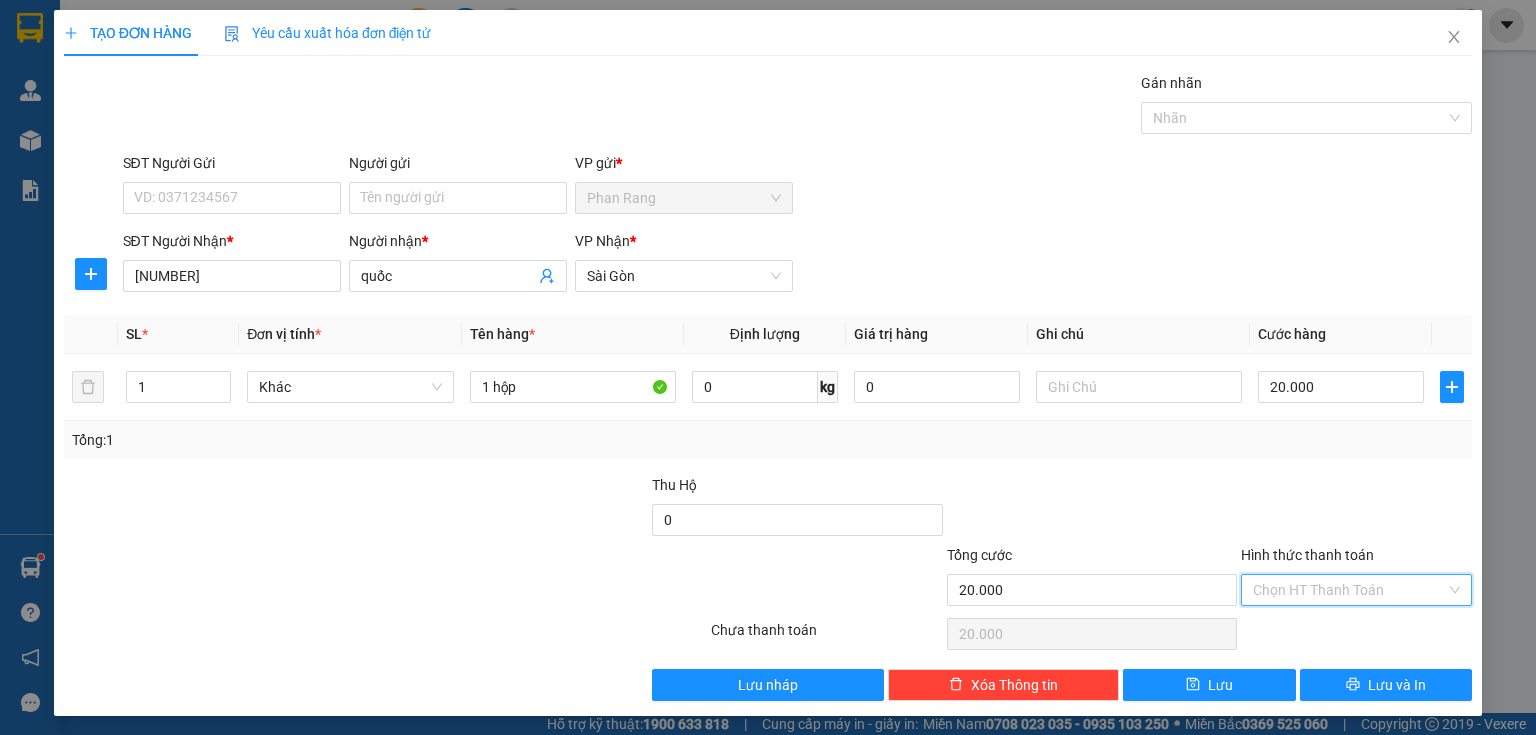 click on "Hình thức thanh toán" at bounding box center [1349, 590] 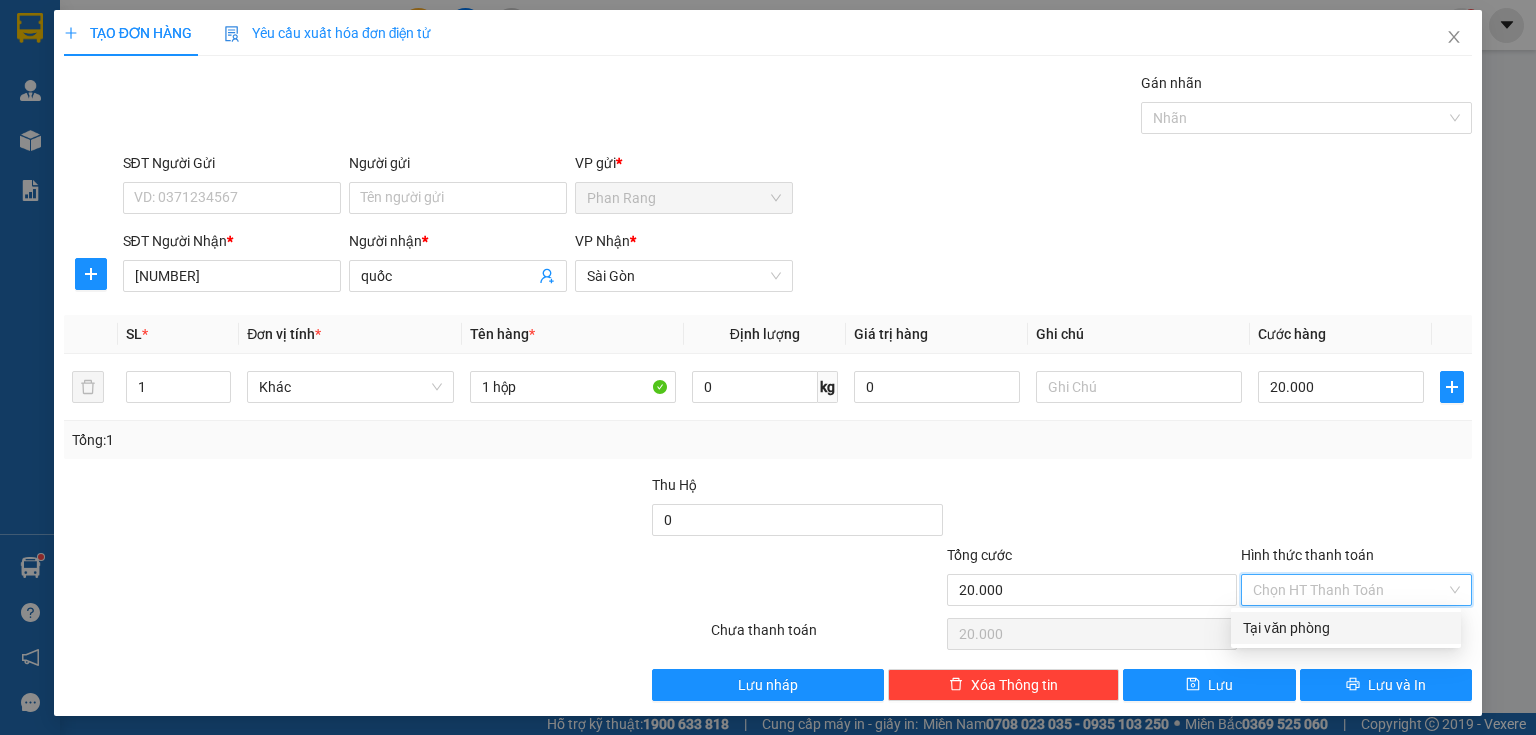 click on "Tại văn phòng" at bounding box center (1346, 628) 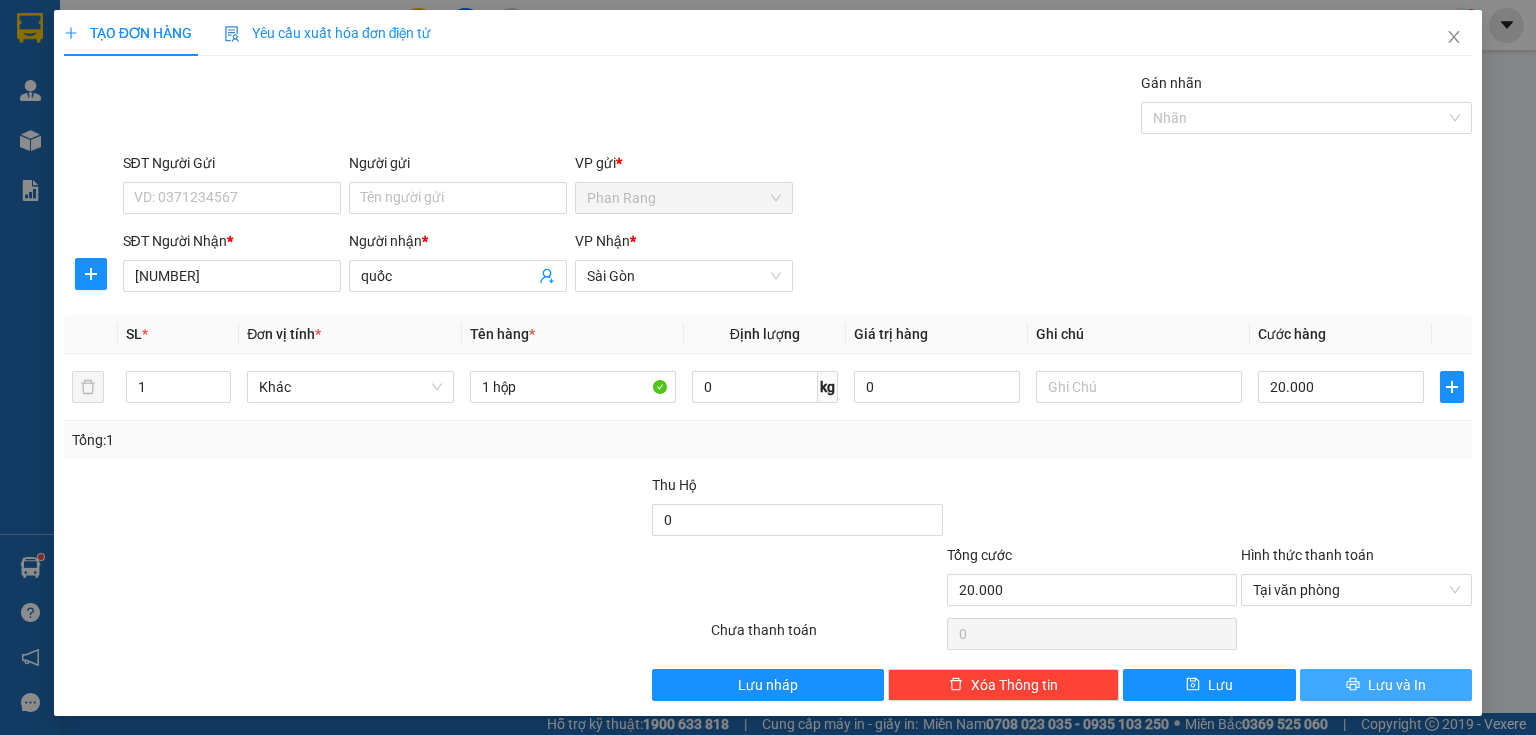 click on "Lưu và In" at bounding box center [1386, 685] 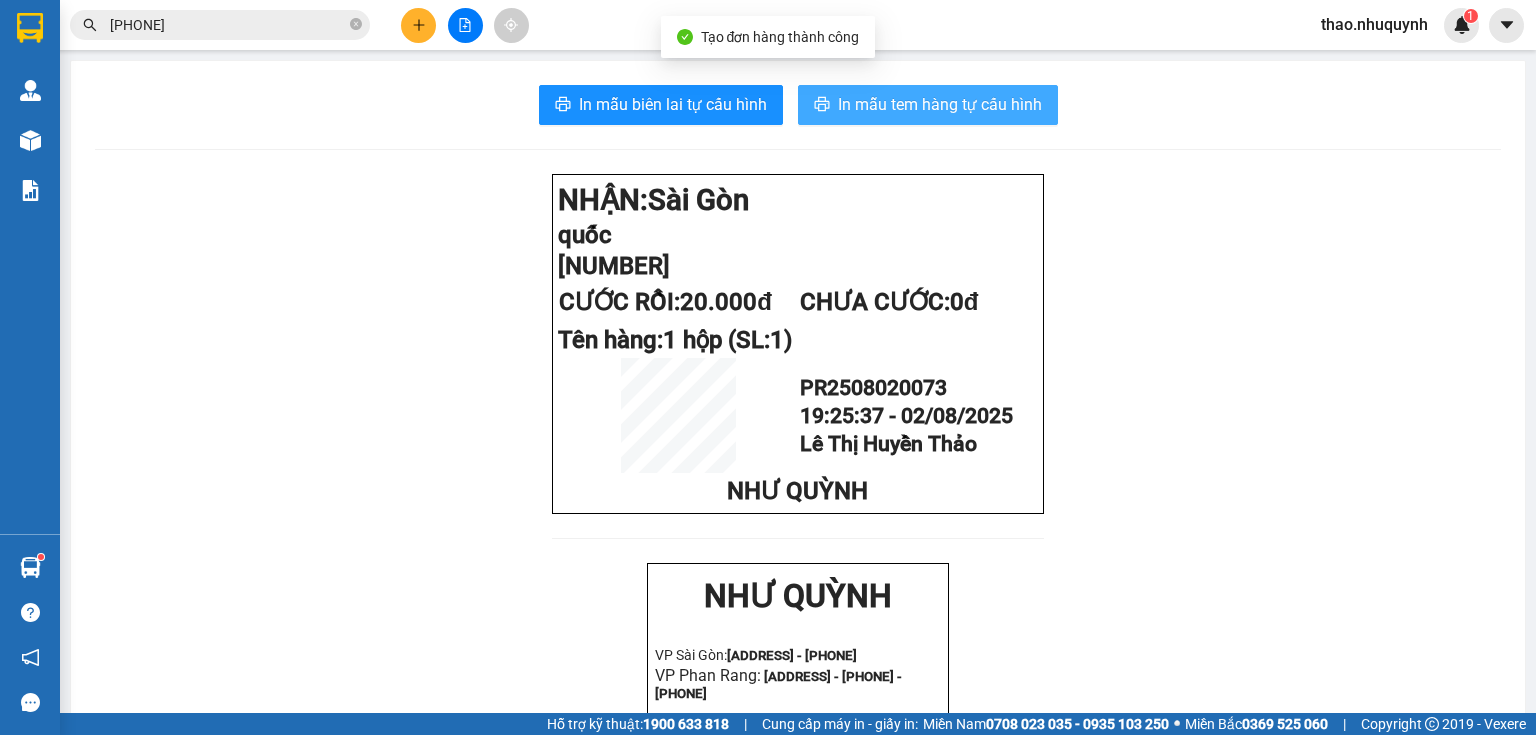 click on "In mẫu tem hàng tự cấu hình" at bounding box center (940, 104) 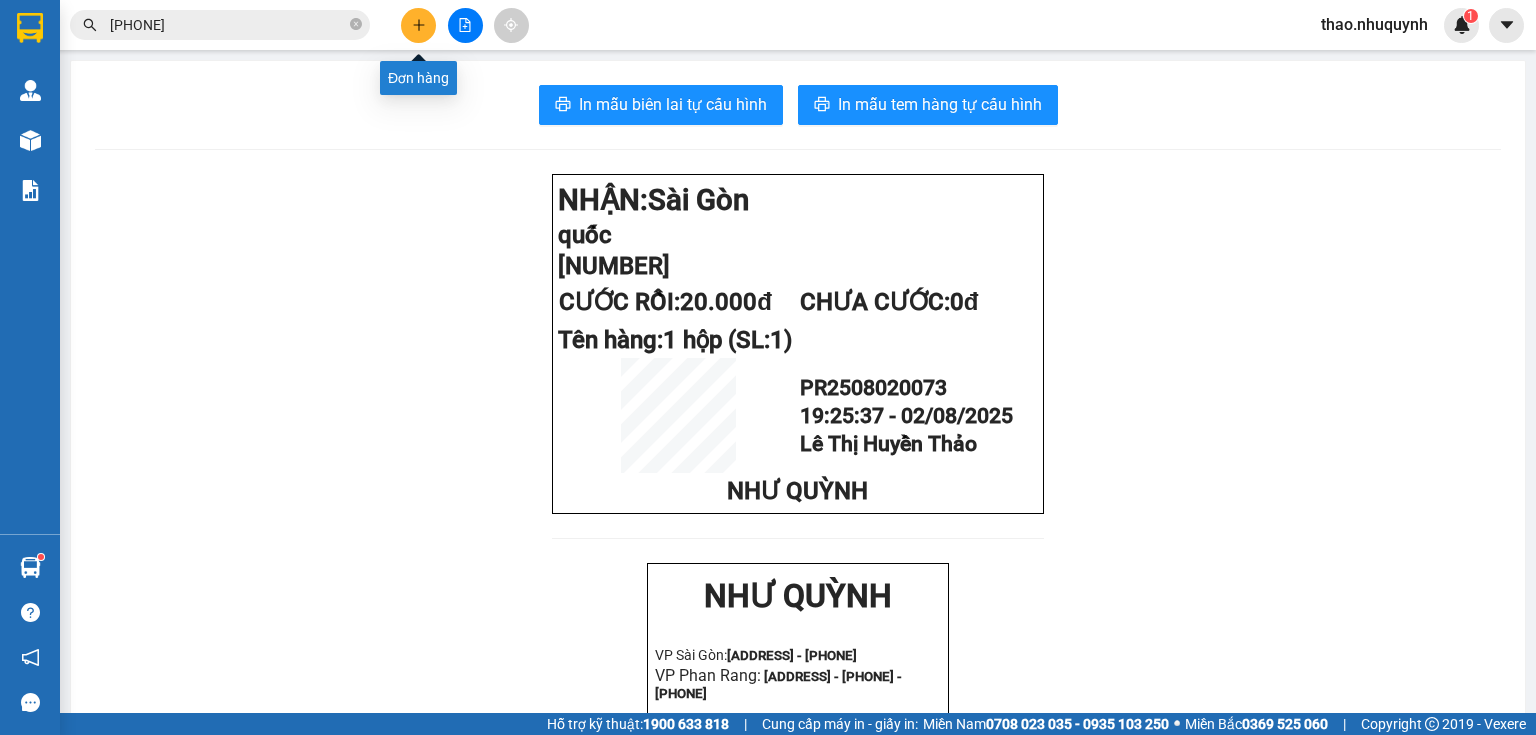 click at bounding box center [418, 25] 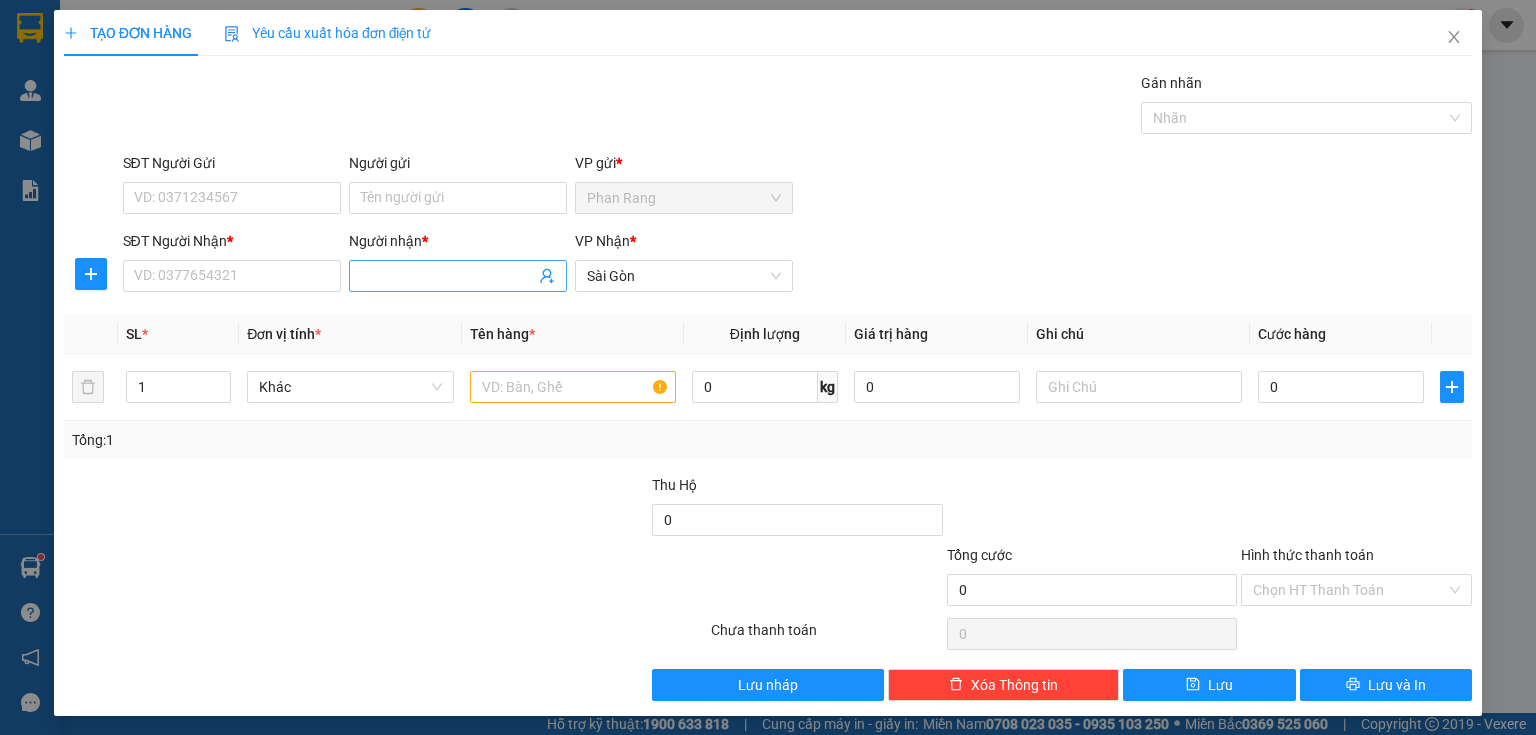 click on "Người nhận  *" at bounding box center (448, 276) 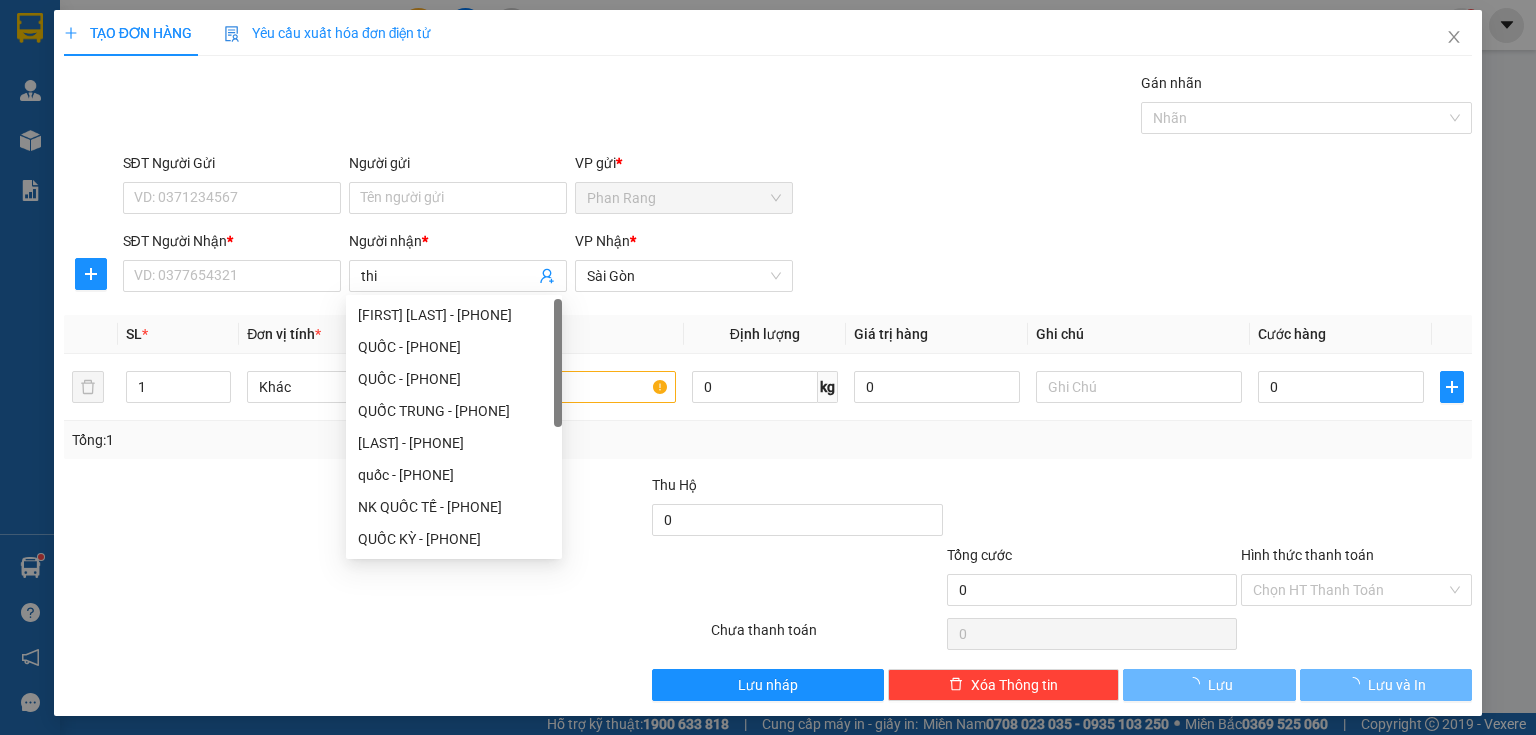 click on "SĐT Người Nhận  *" at bounding box center [232, 245] 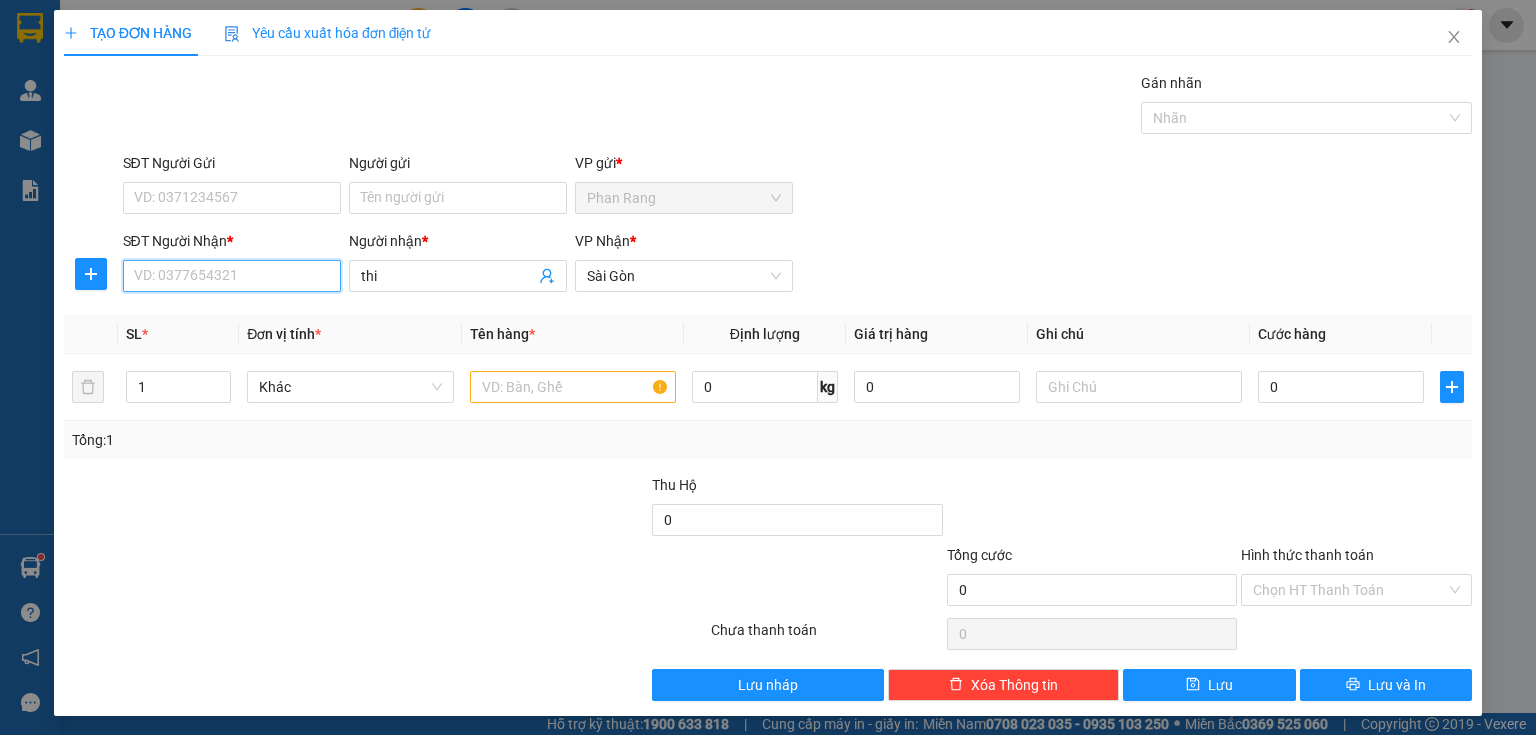 click on "SĐT Người Nhận  *" at bounding box center (232, 276) 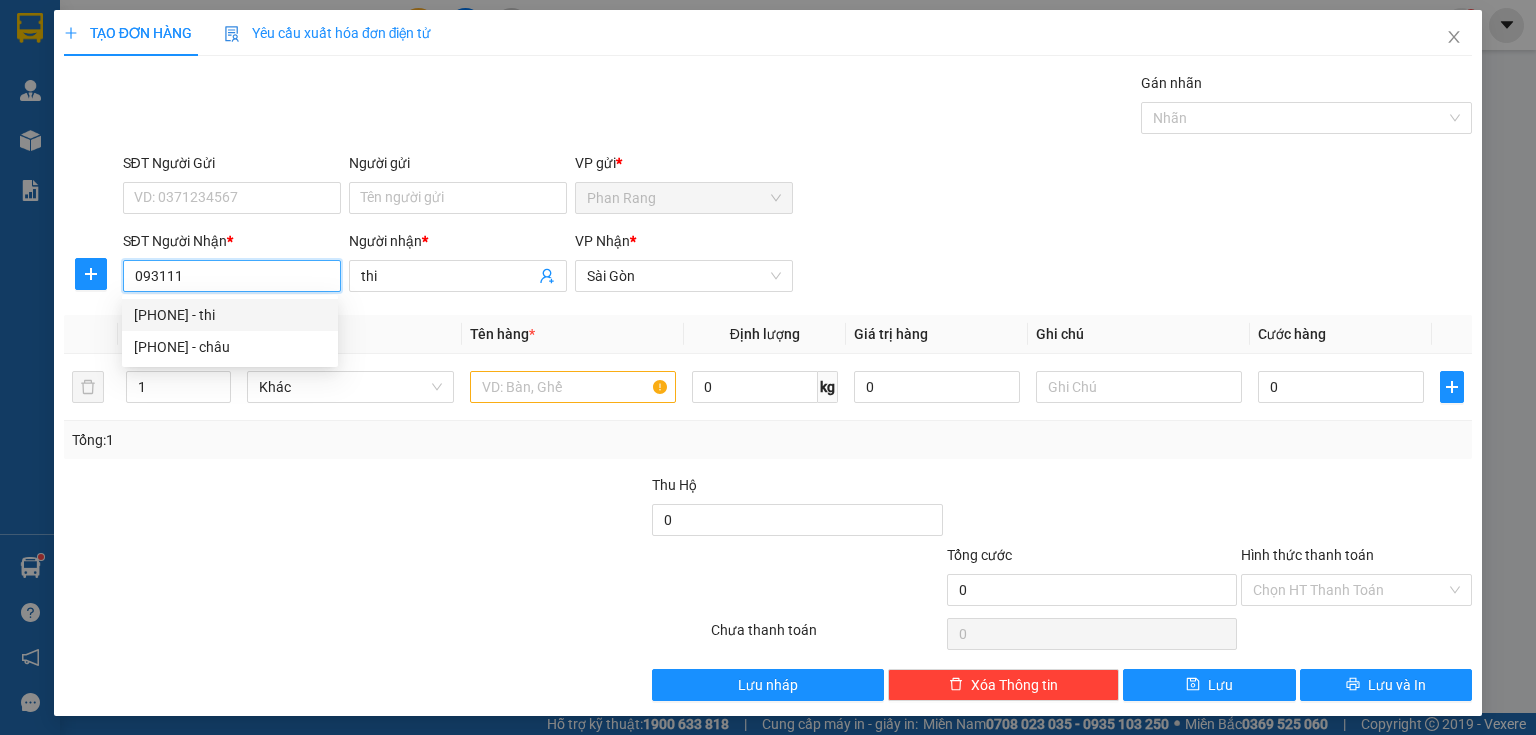 click on "[PHONE] - thi" at bounding box center (230, 315) 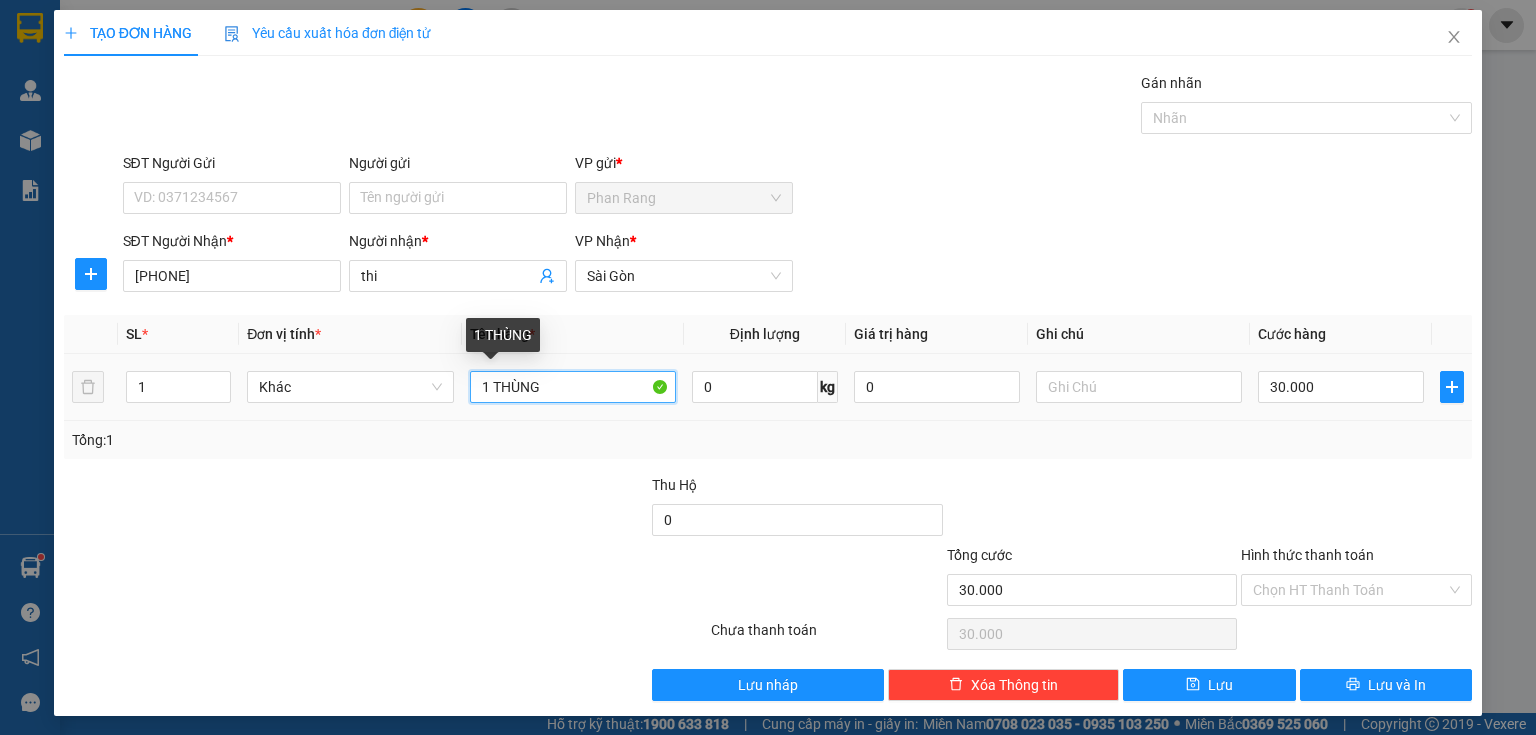 click on "1 THÙNG" at bounding box center [573, 387] 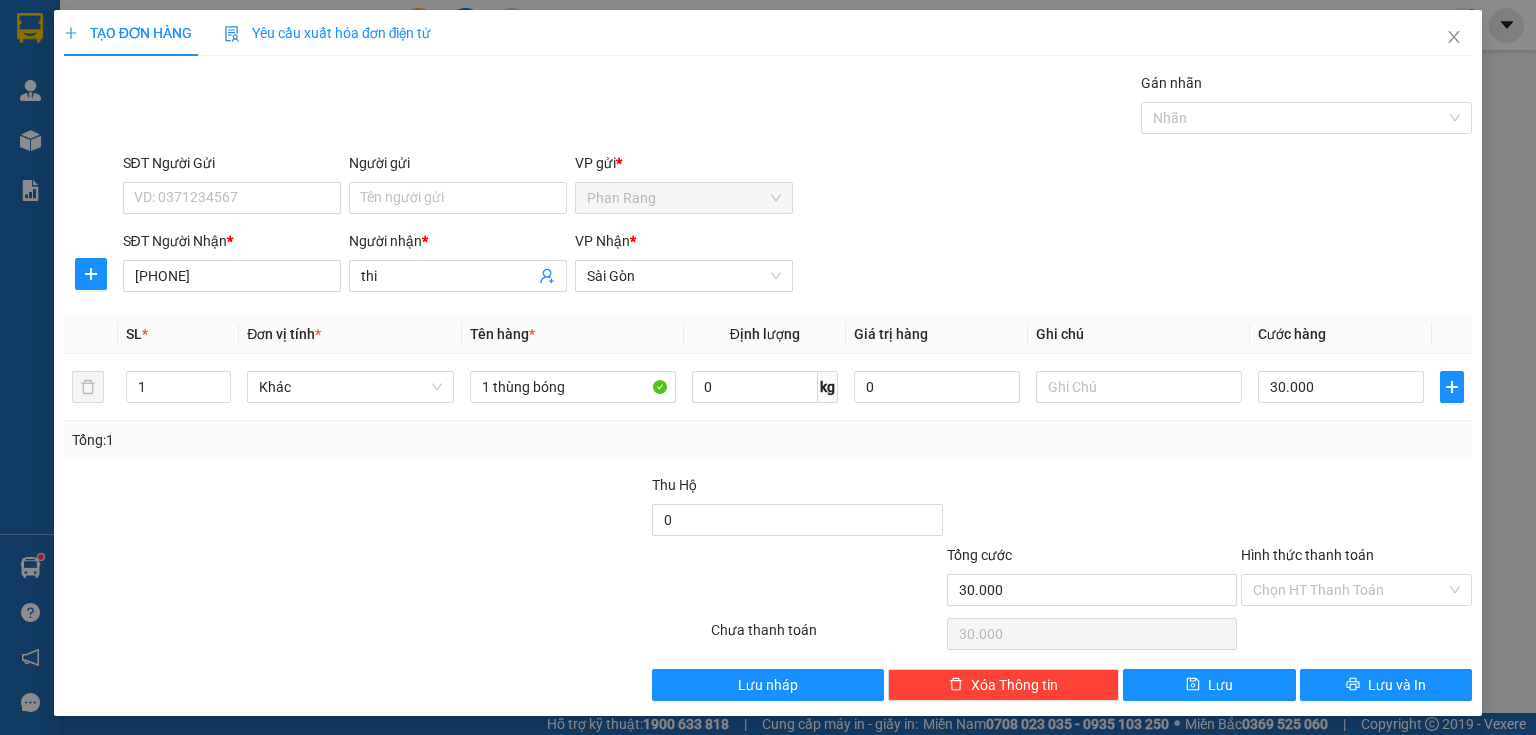 click on "Hình thức thanh toán" at bounding box center [1356, 559] 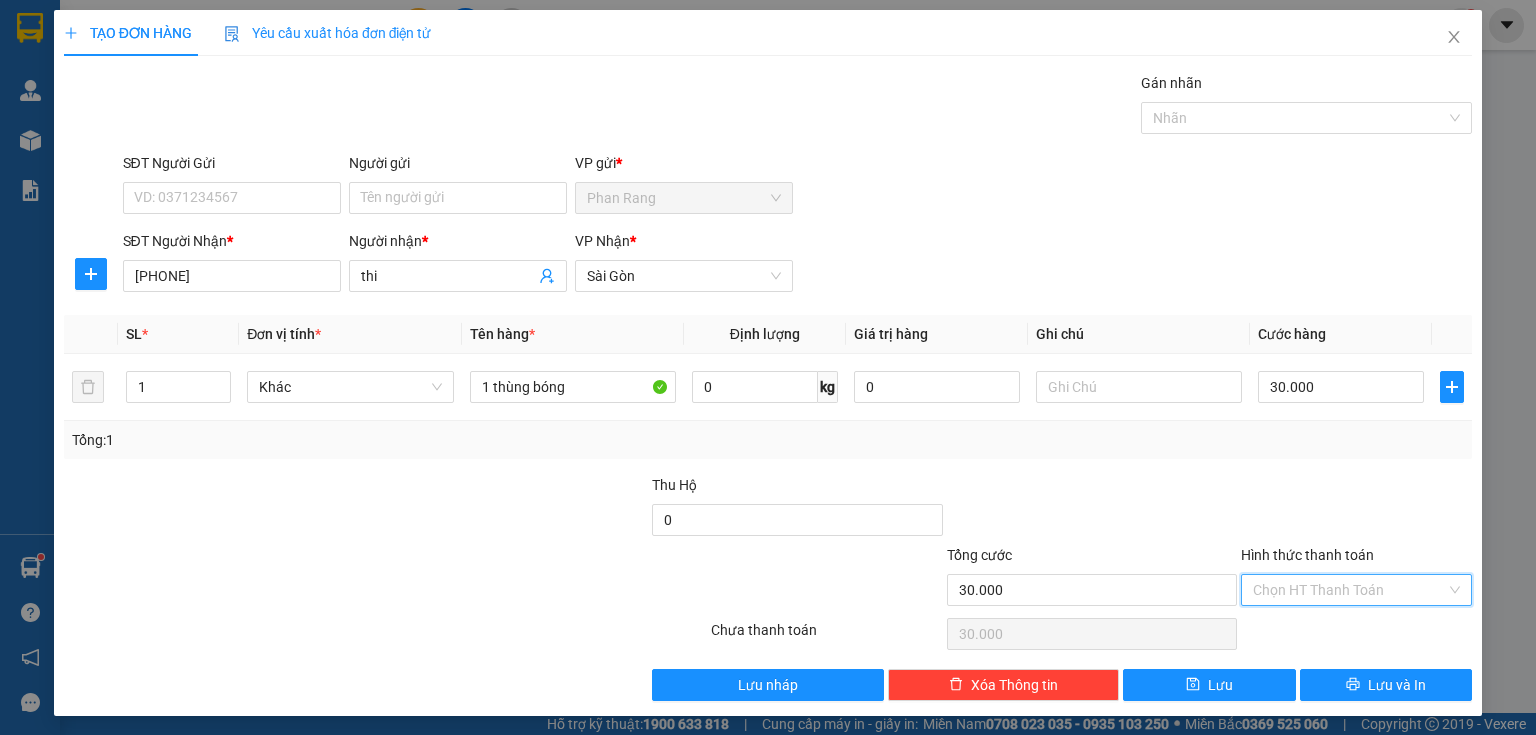 click on "Hình thức thanh toán" at bounding box center [1349, 590] 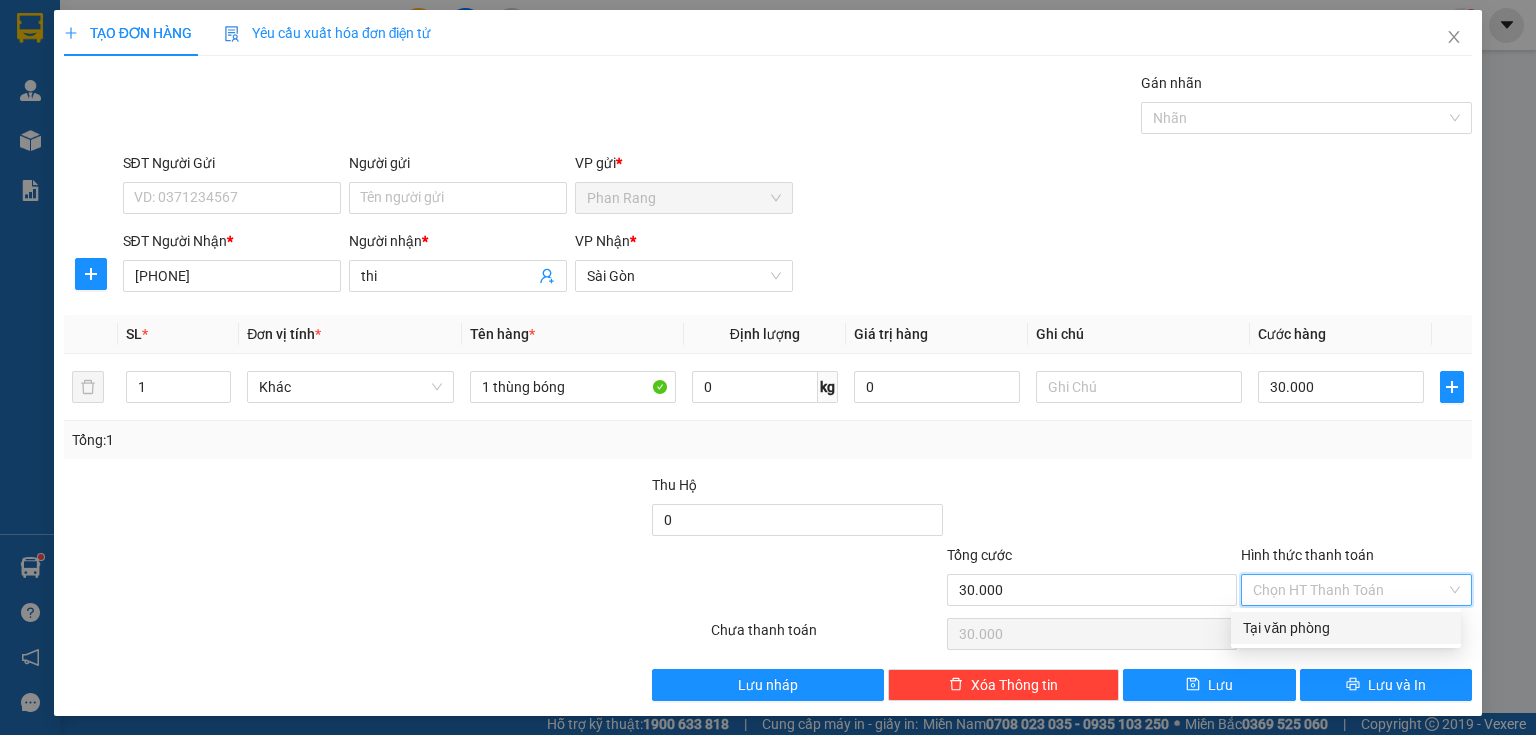 click on "Tại văn phòng" at bounding box center (1346, 628) 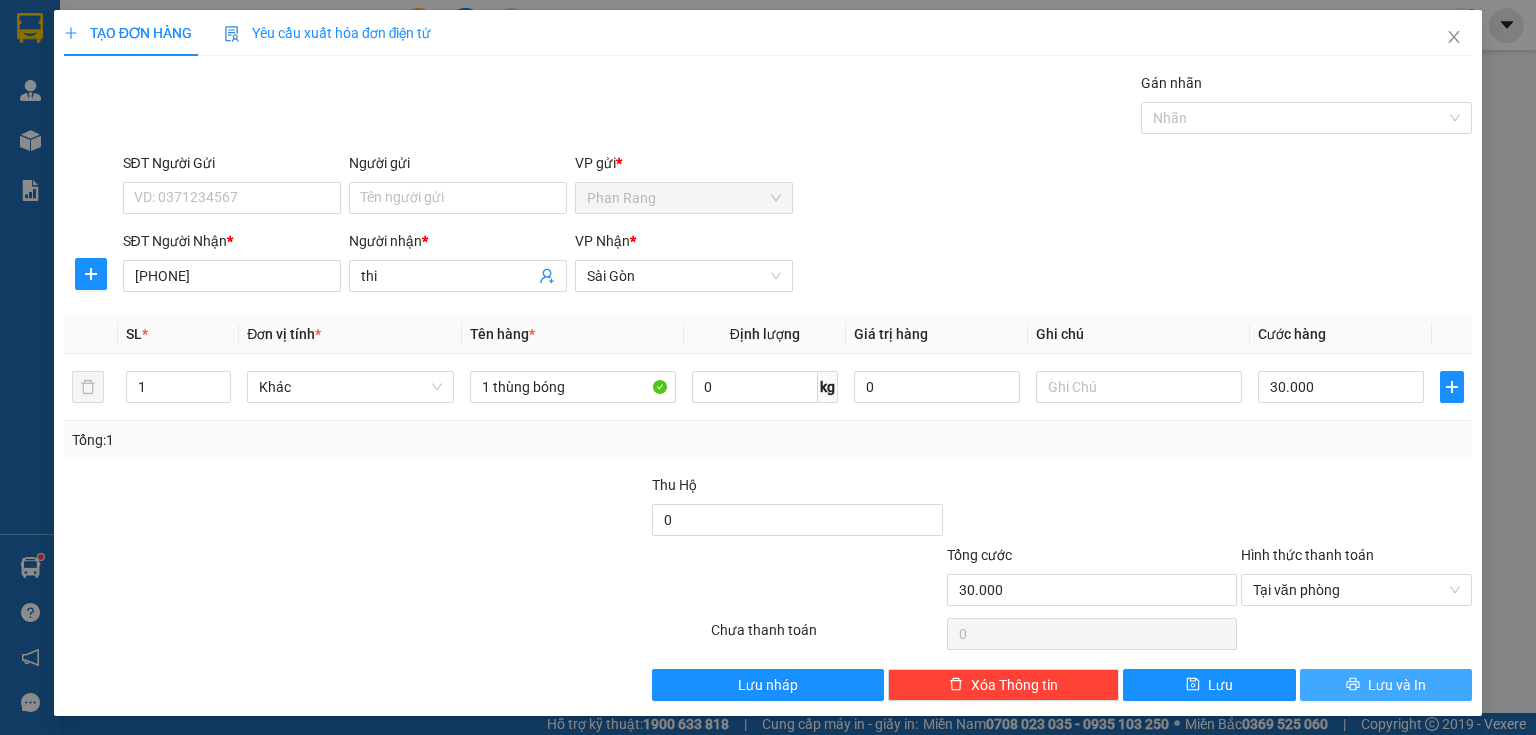 click on "Lưu và In" at bounding box center [1386, 685] 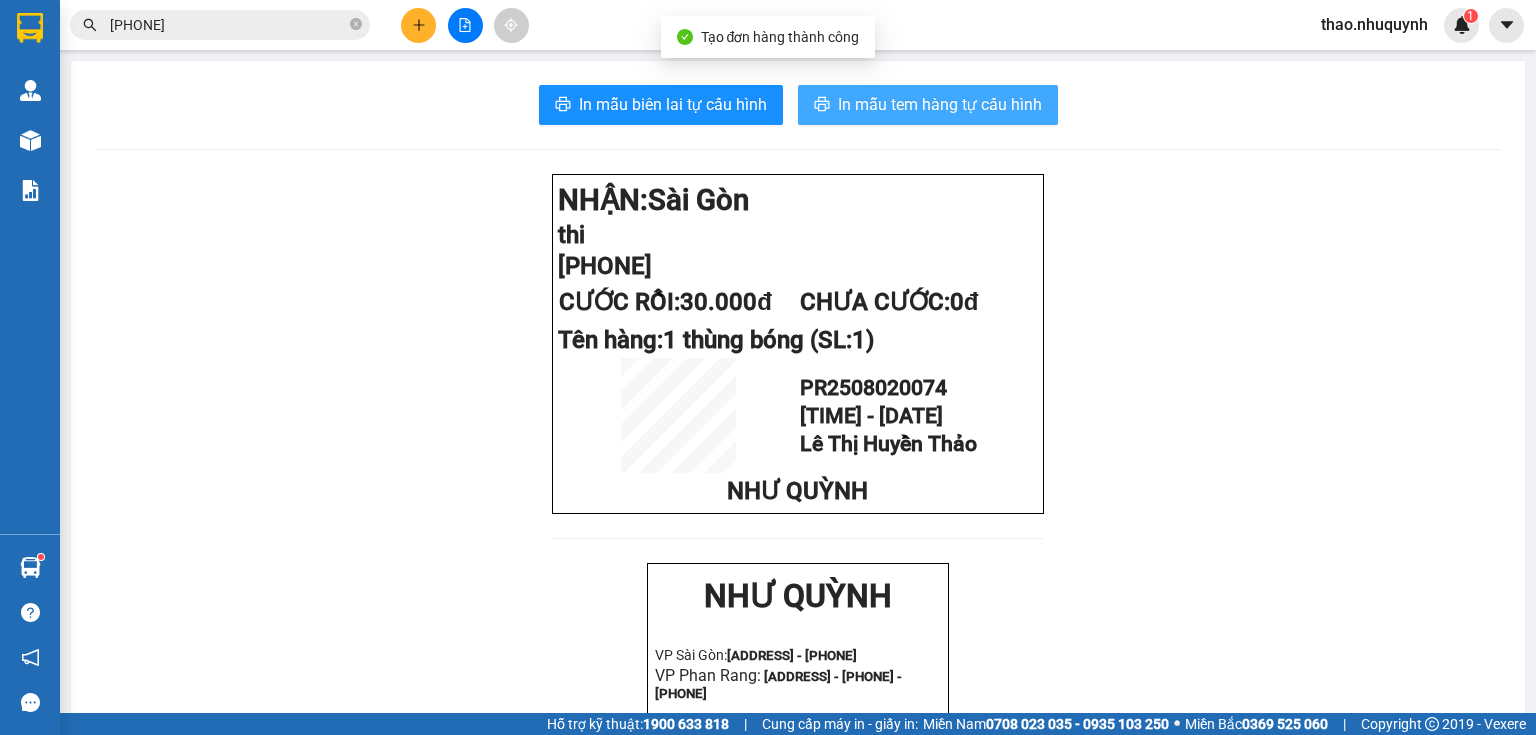 click on "In mẫu tem hàng tự cấu hình" at bounding box center [940, 104] 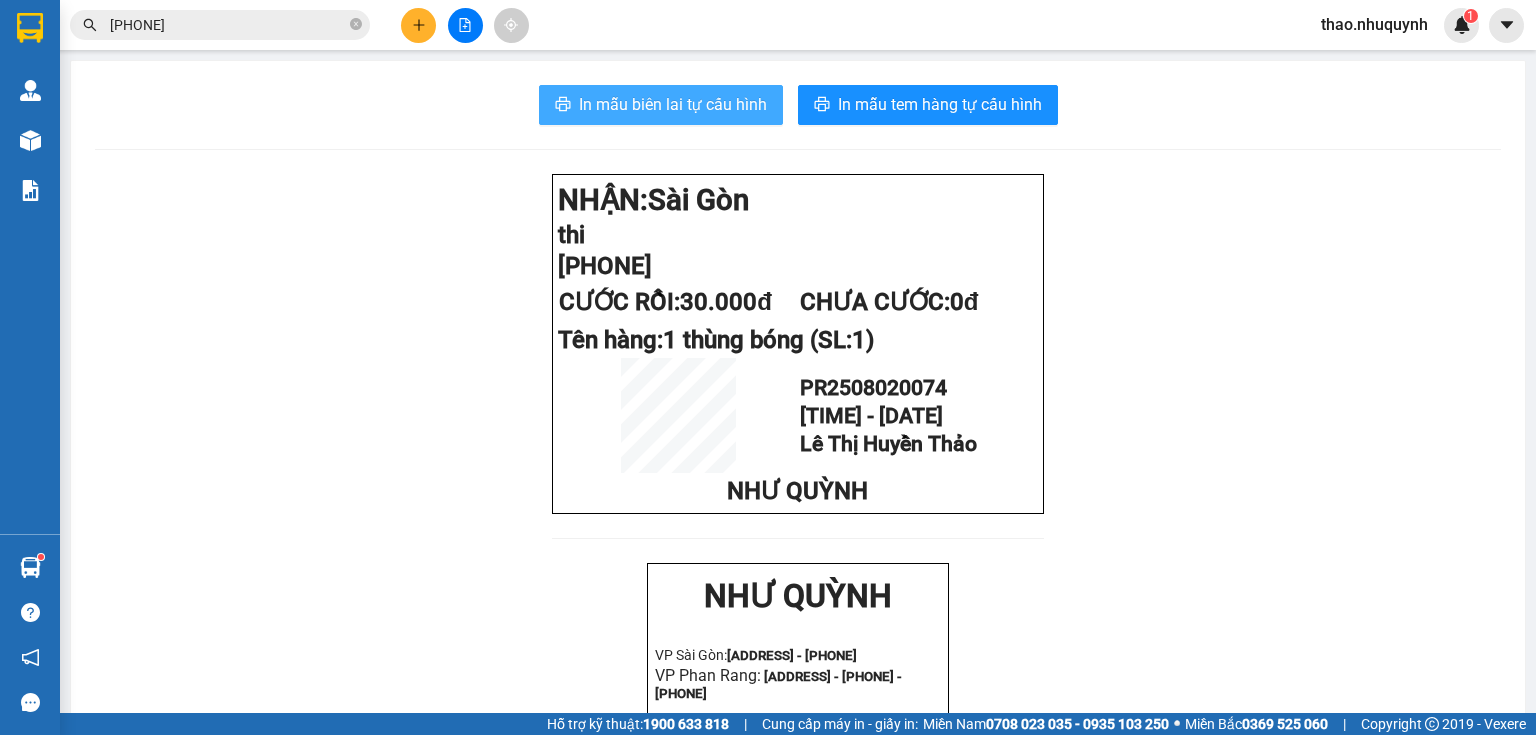 click on "In mẫu biên lai tự cấu hình" at bounding box center [673, 104] 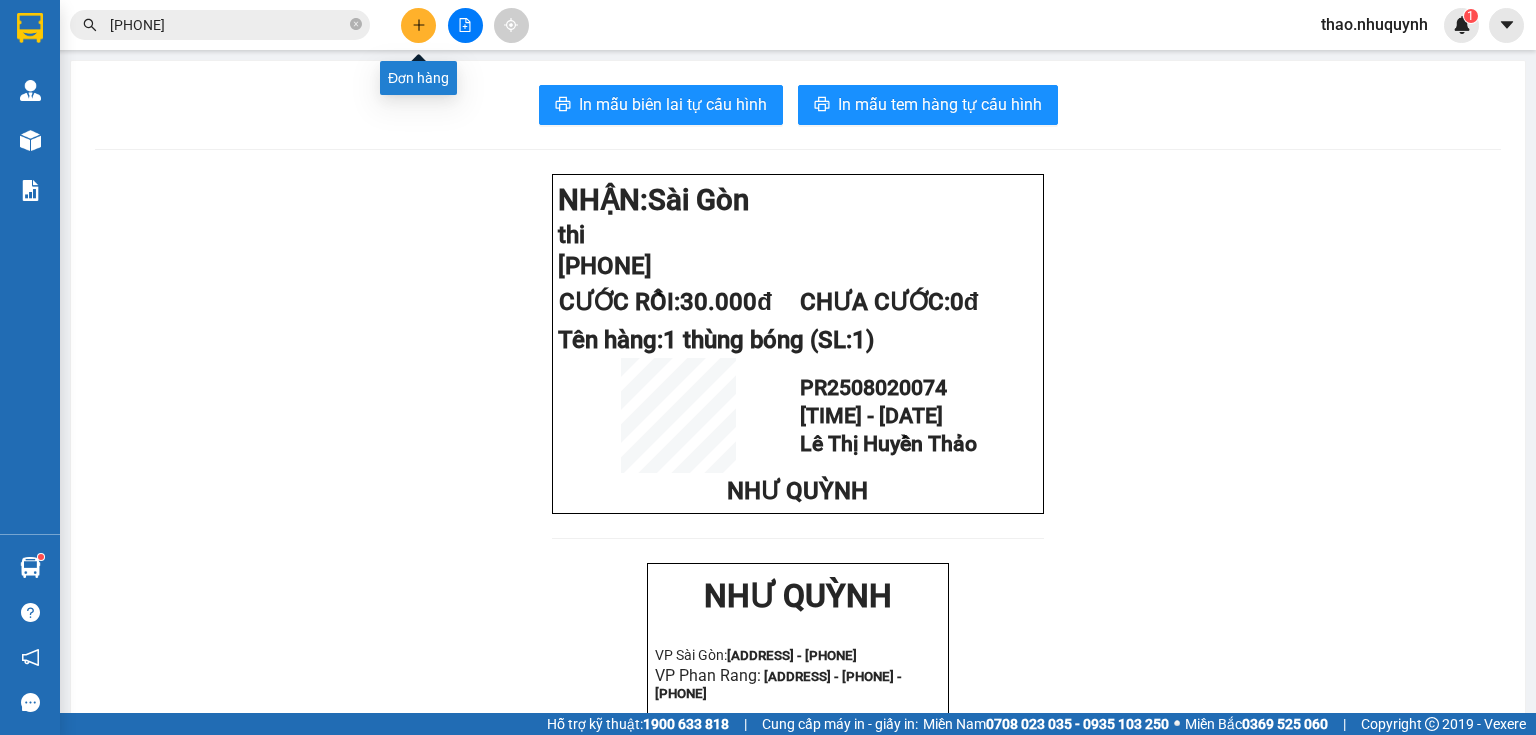 click at bounding box center (418, 25) 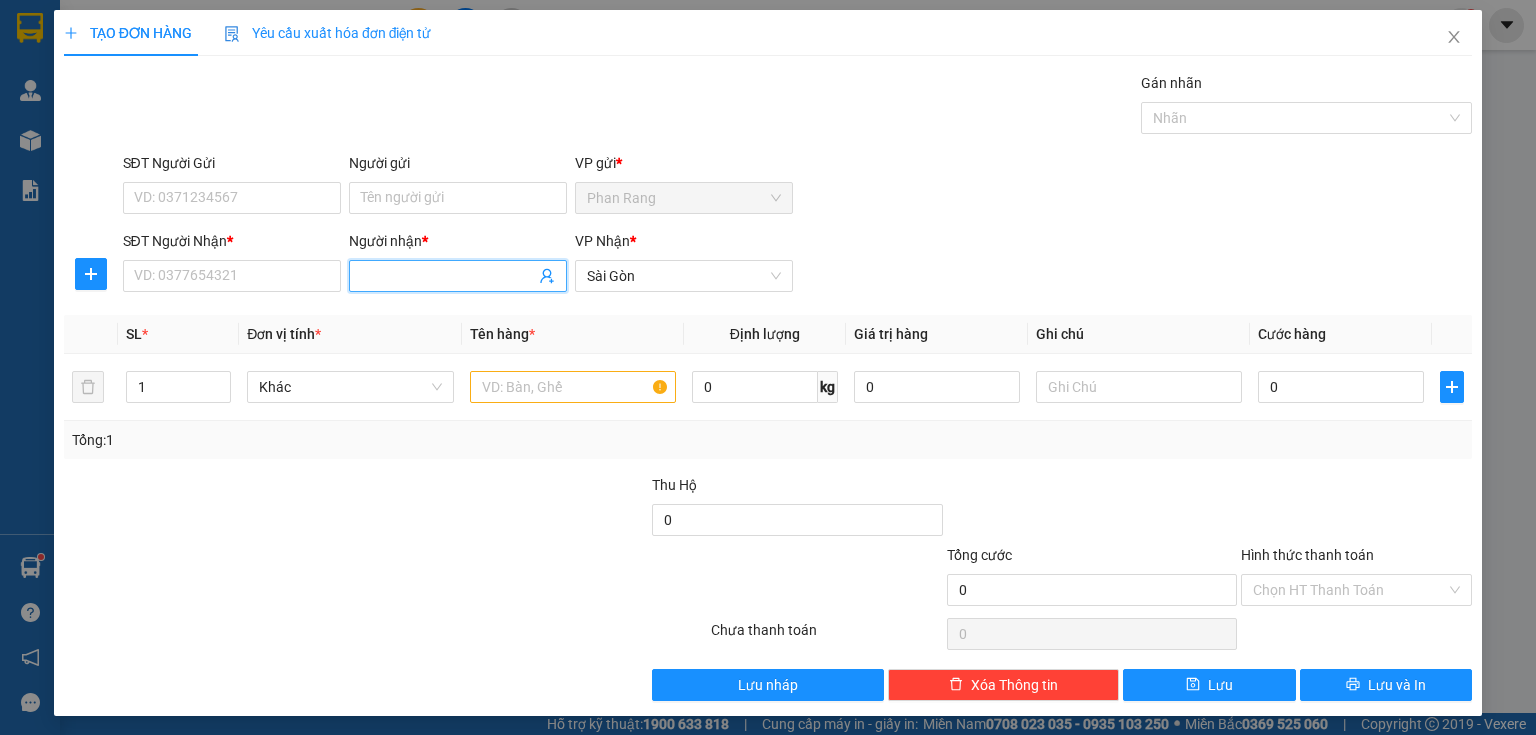 click on "Người nhận  *" at bounding box center [448, 276] 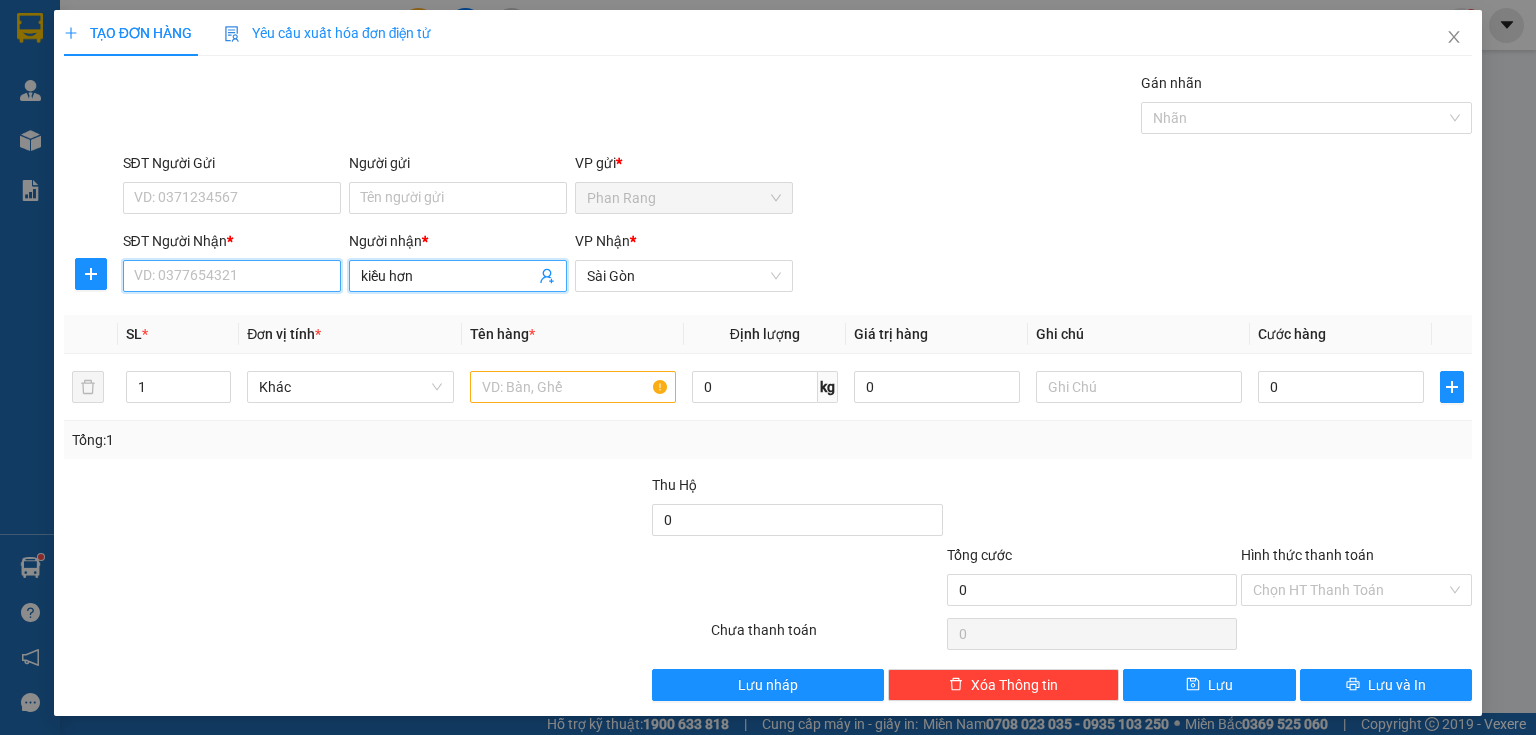click on "SĐT Người Nhận  *" at bounding box center (232, 276) 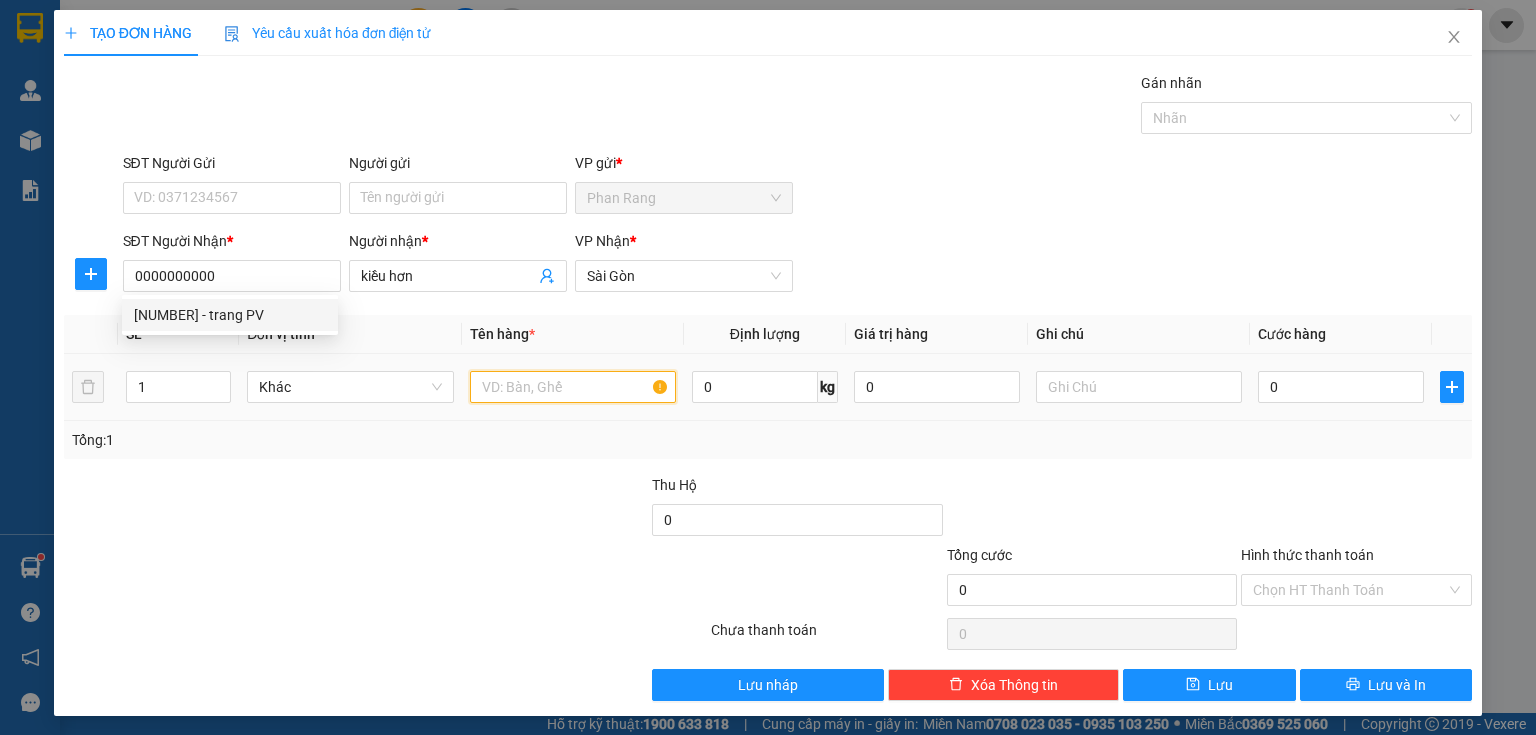 click at bounding box center (573, 387) 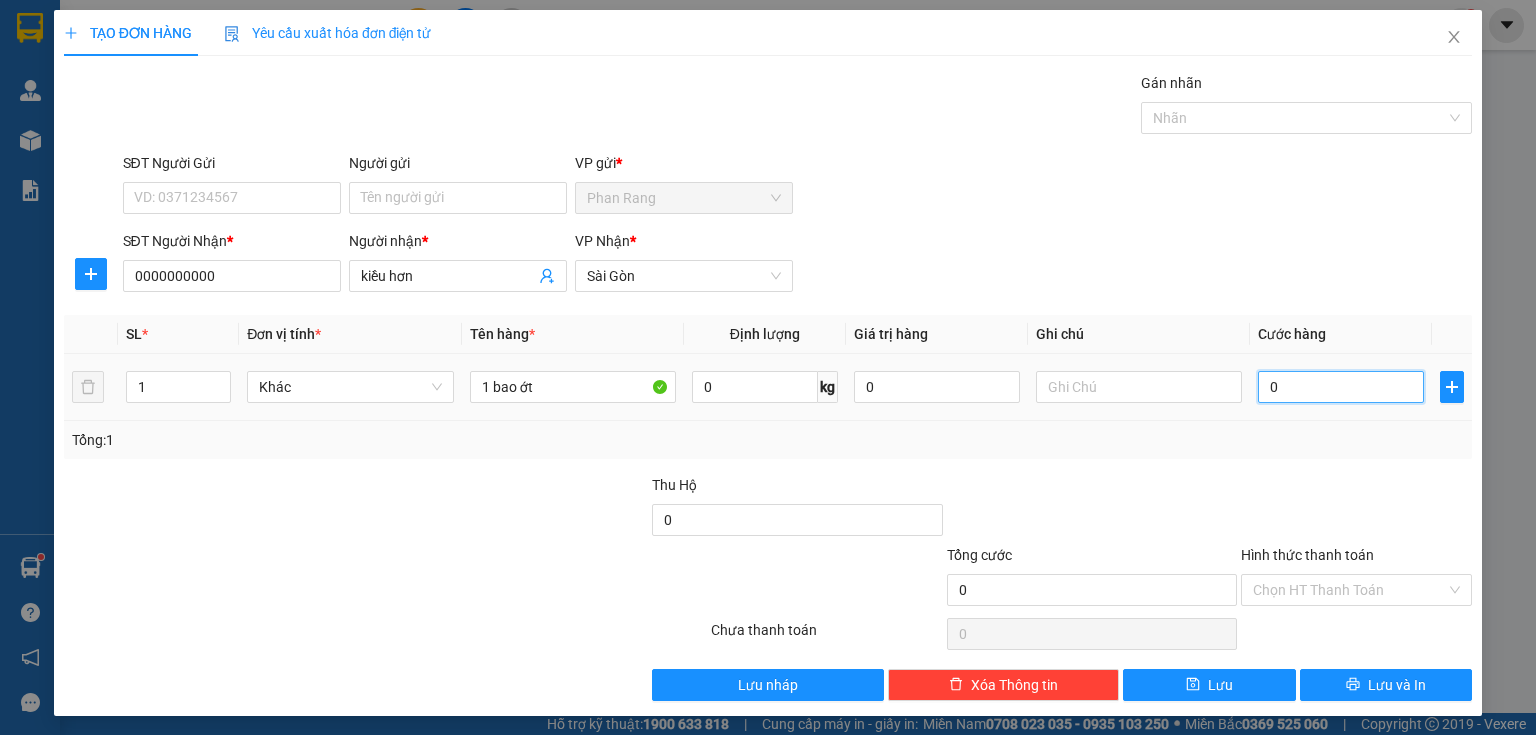 click on "0" at bounding box center (1341, 387) 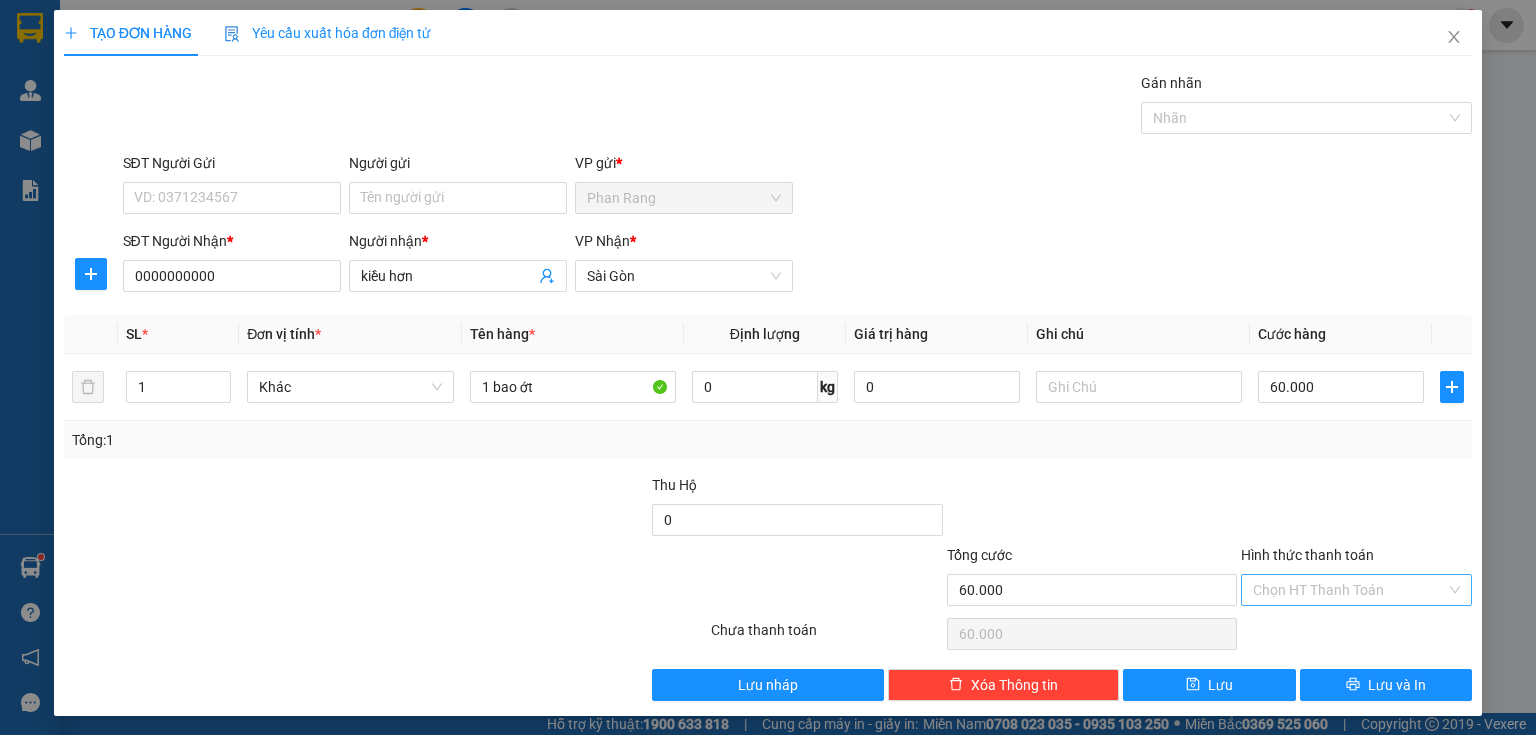click on "Hình thức thanh toán" at bounding box center [1349, 590] 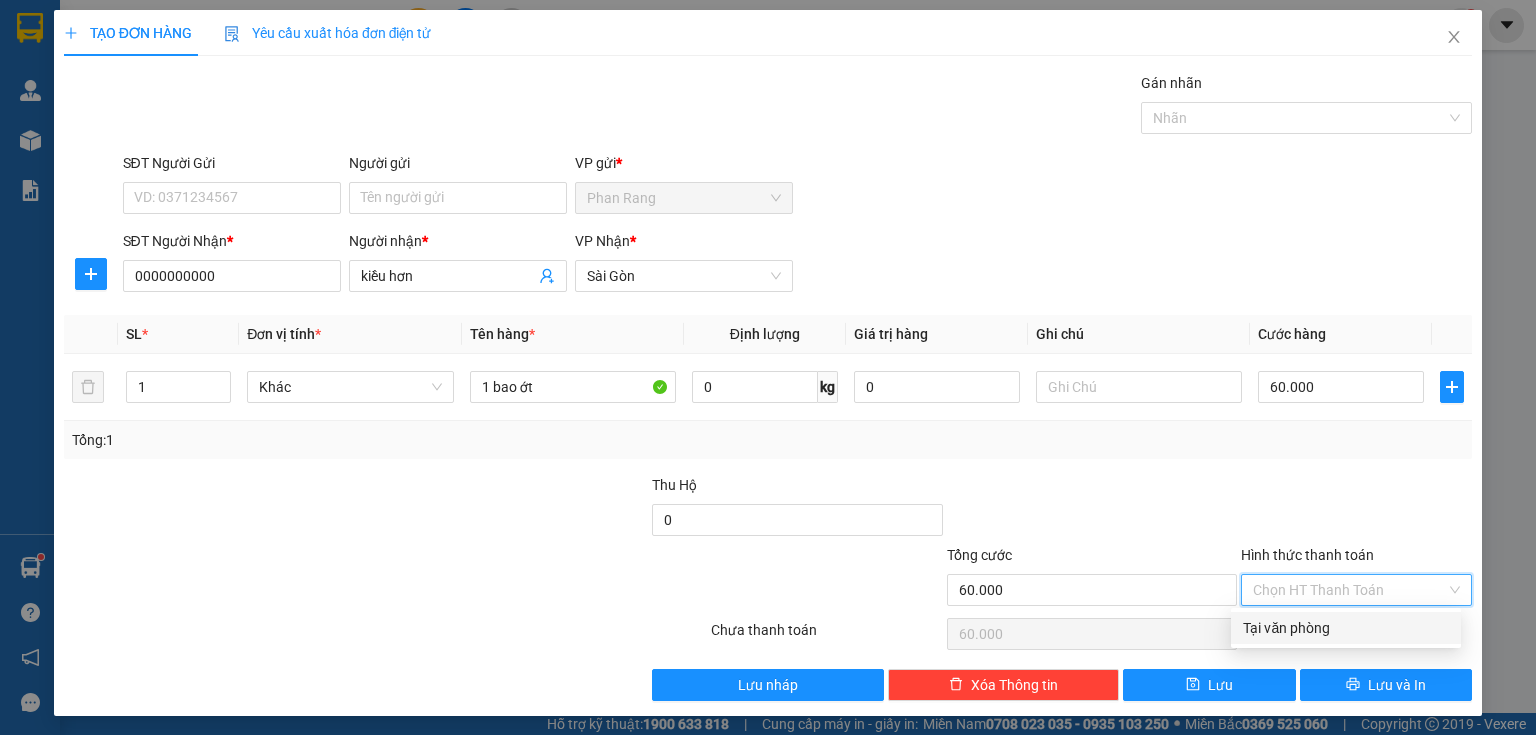 click on "Tại văn phòng" at bounding box center [1346, 628] 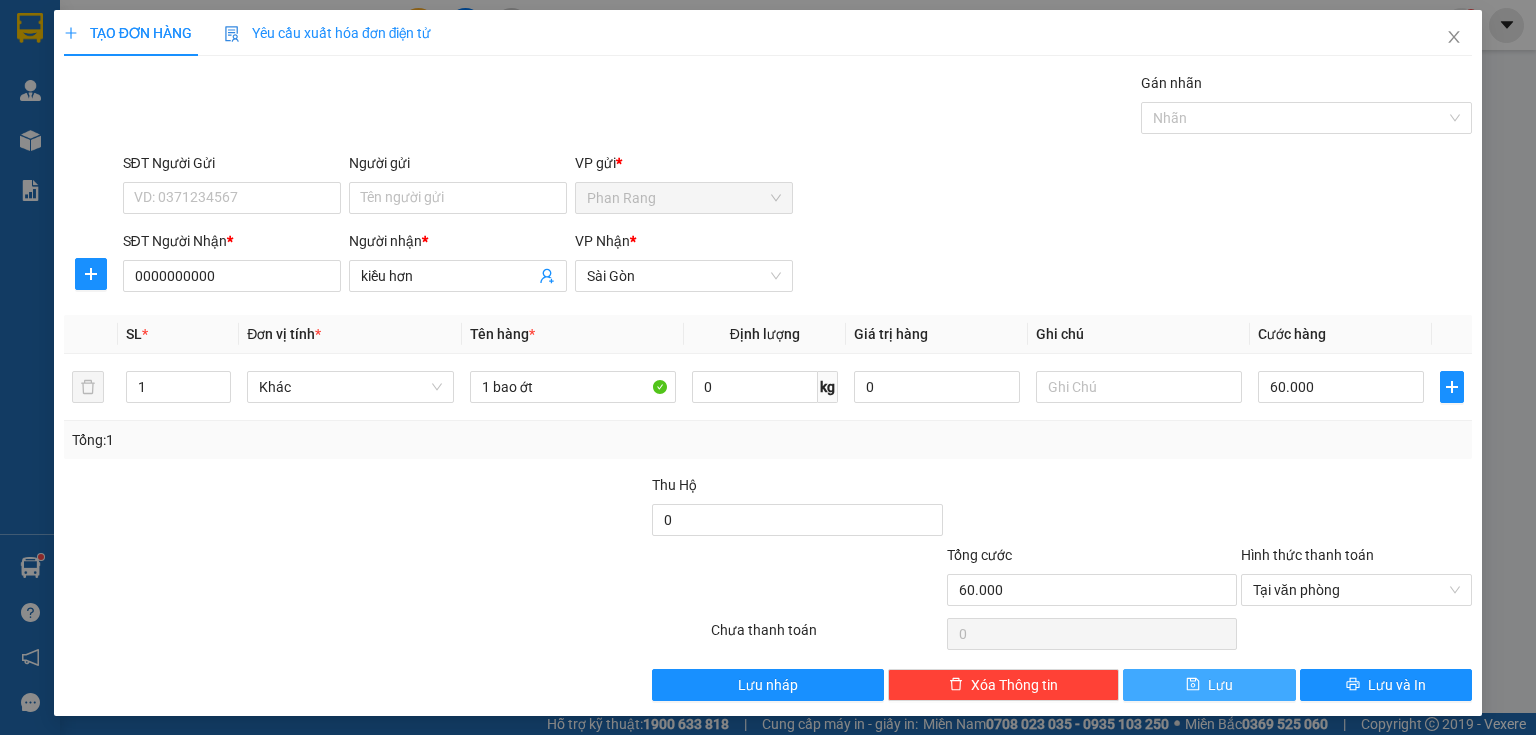 click on "Lưu" at bounding box center [1209, 685] 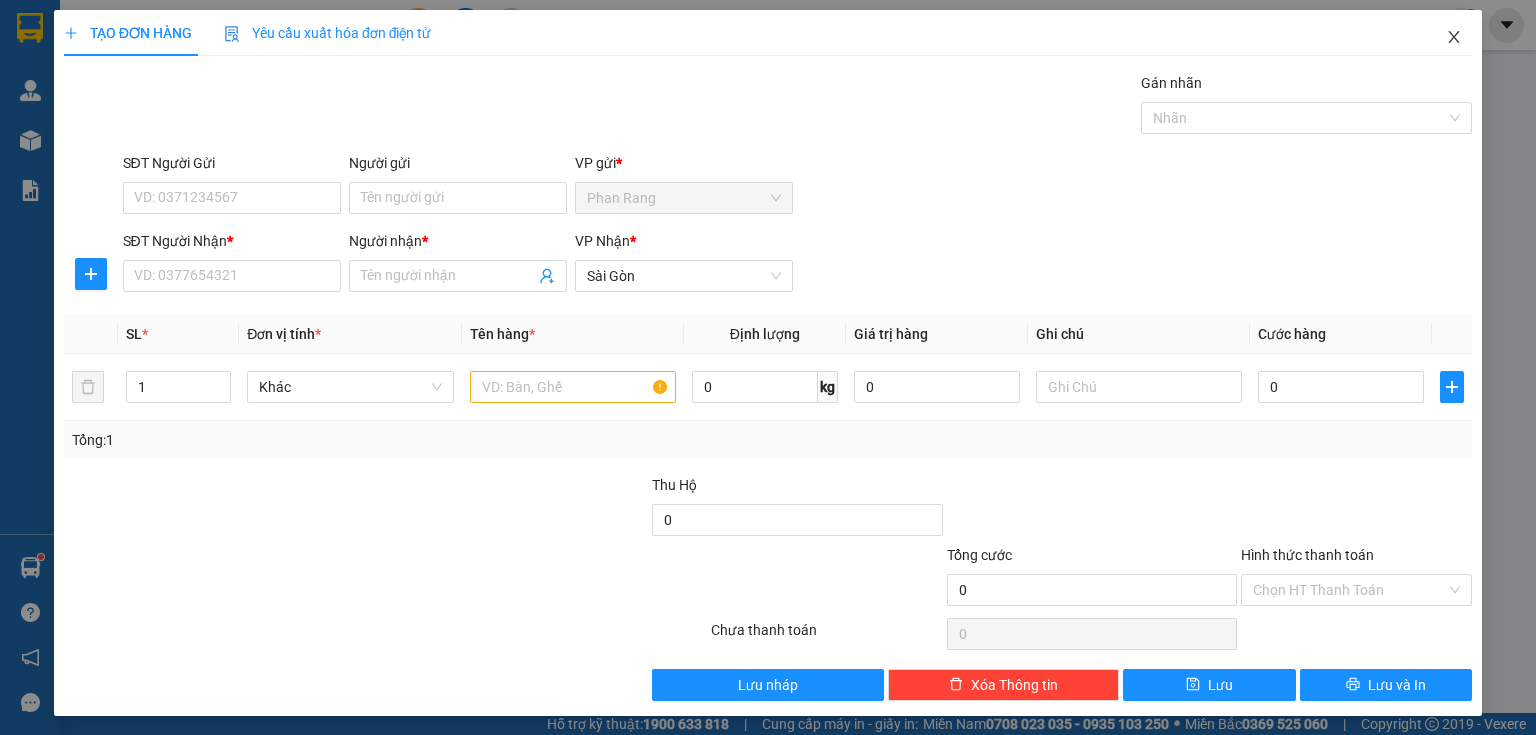click 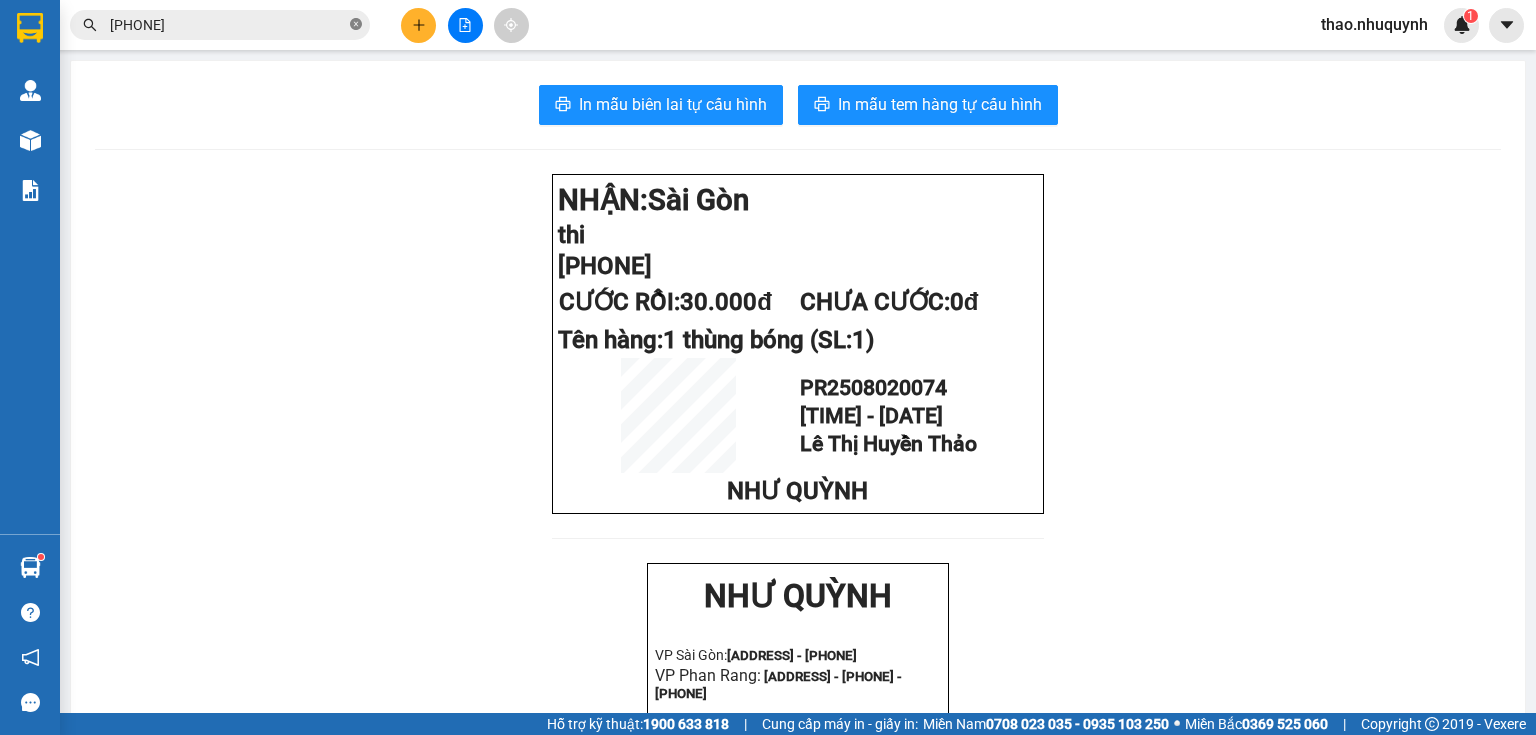click 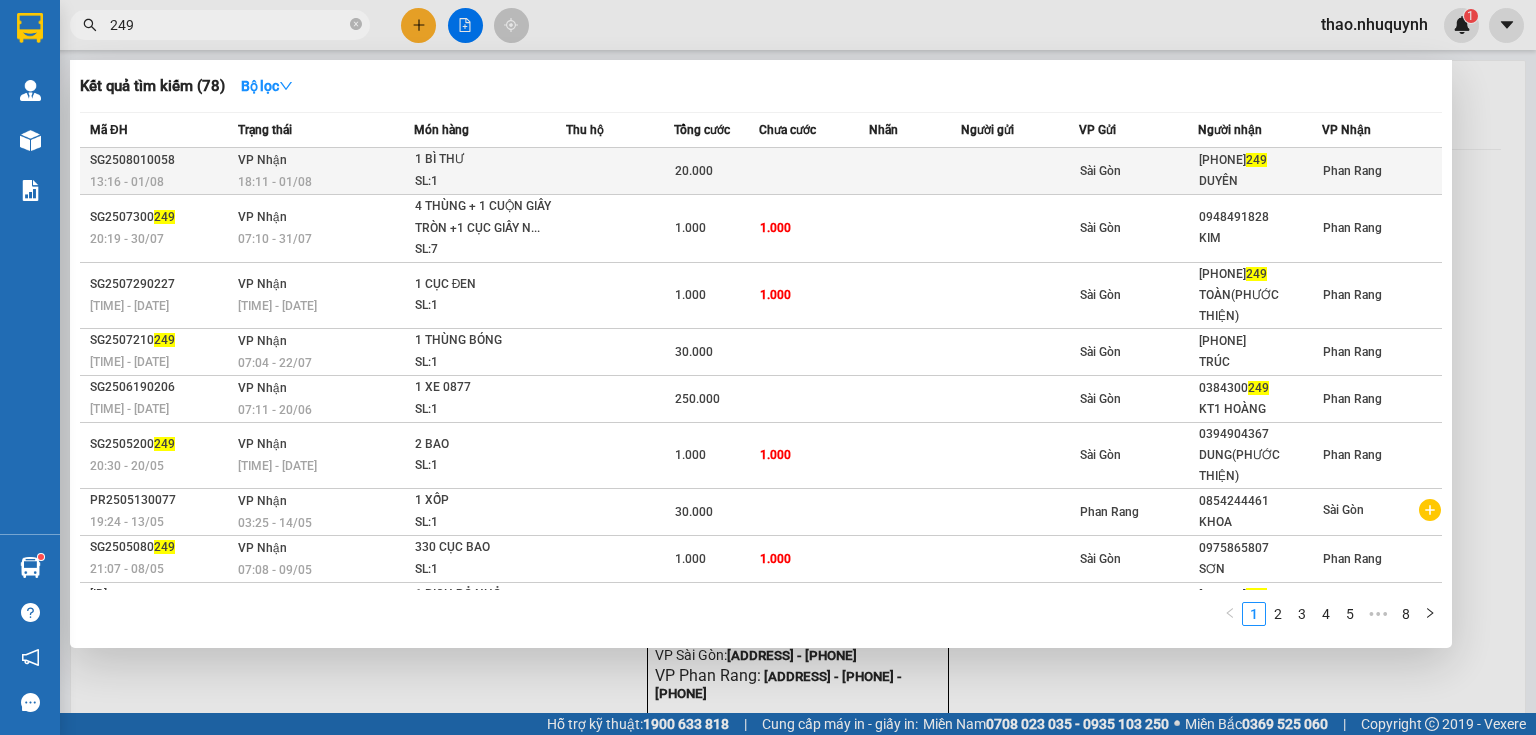 click on "1 BÌ THƯ" at bounding box center (490, 160) 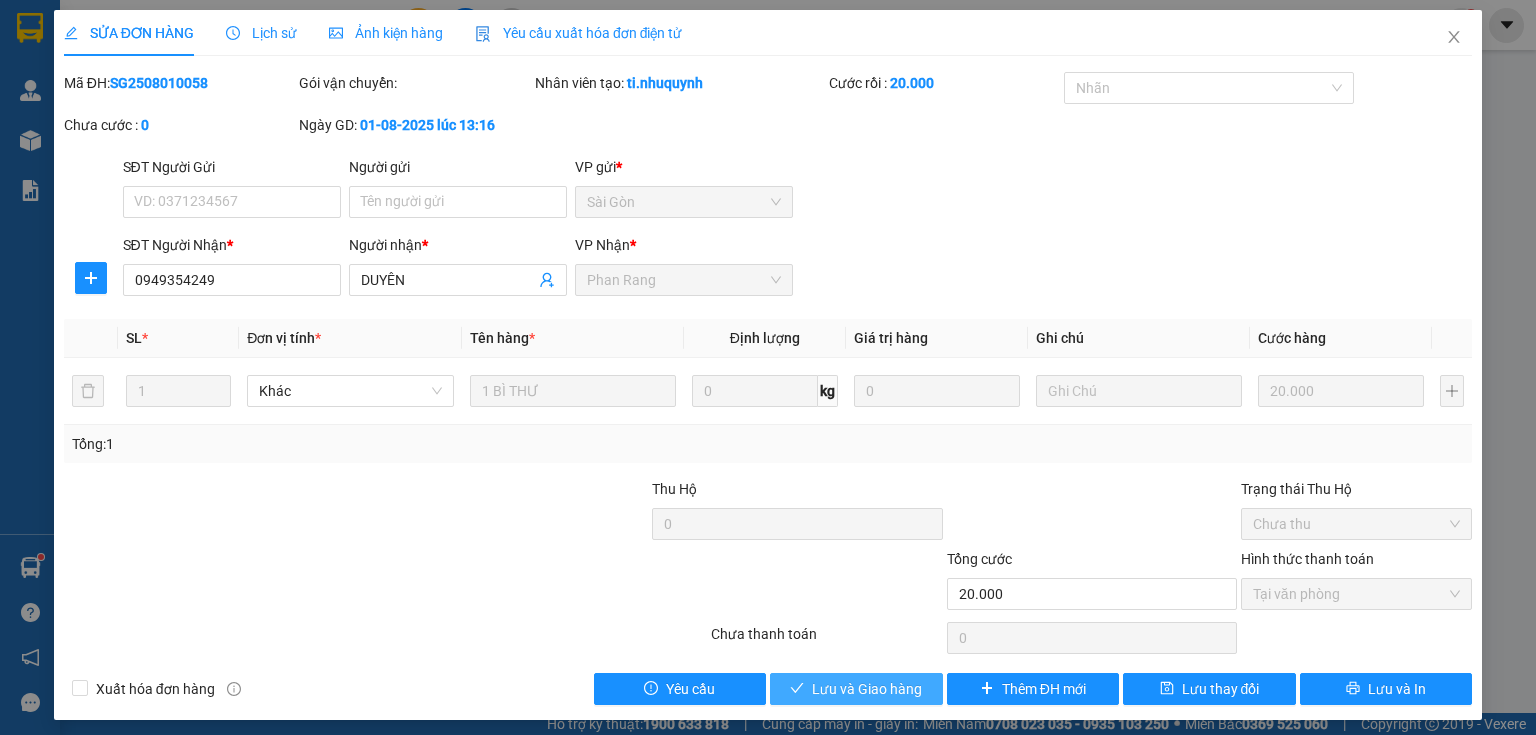 click on "Lưu và Giao hàng" at bounding box center (867, 689) 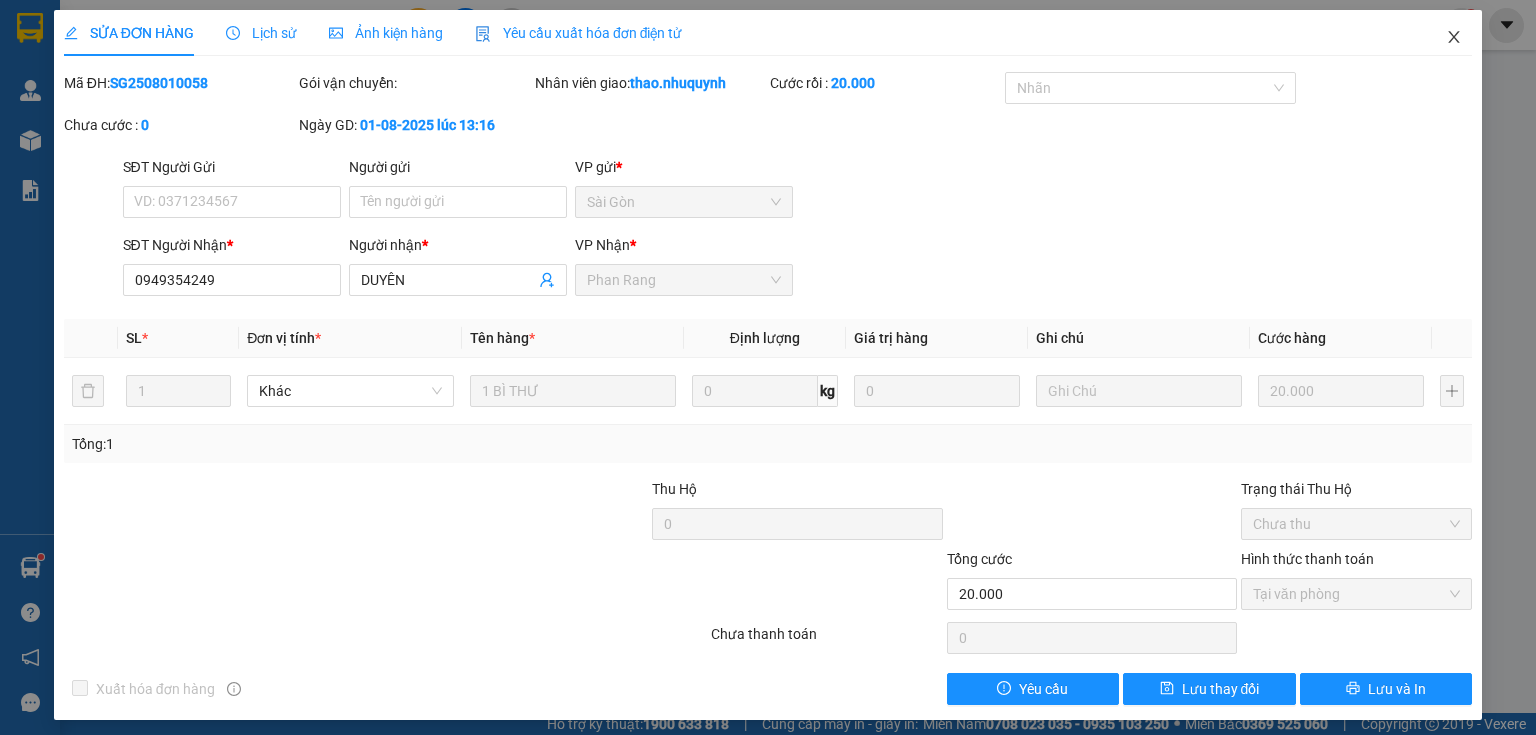 click 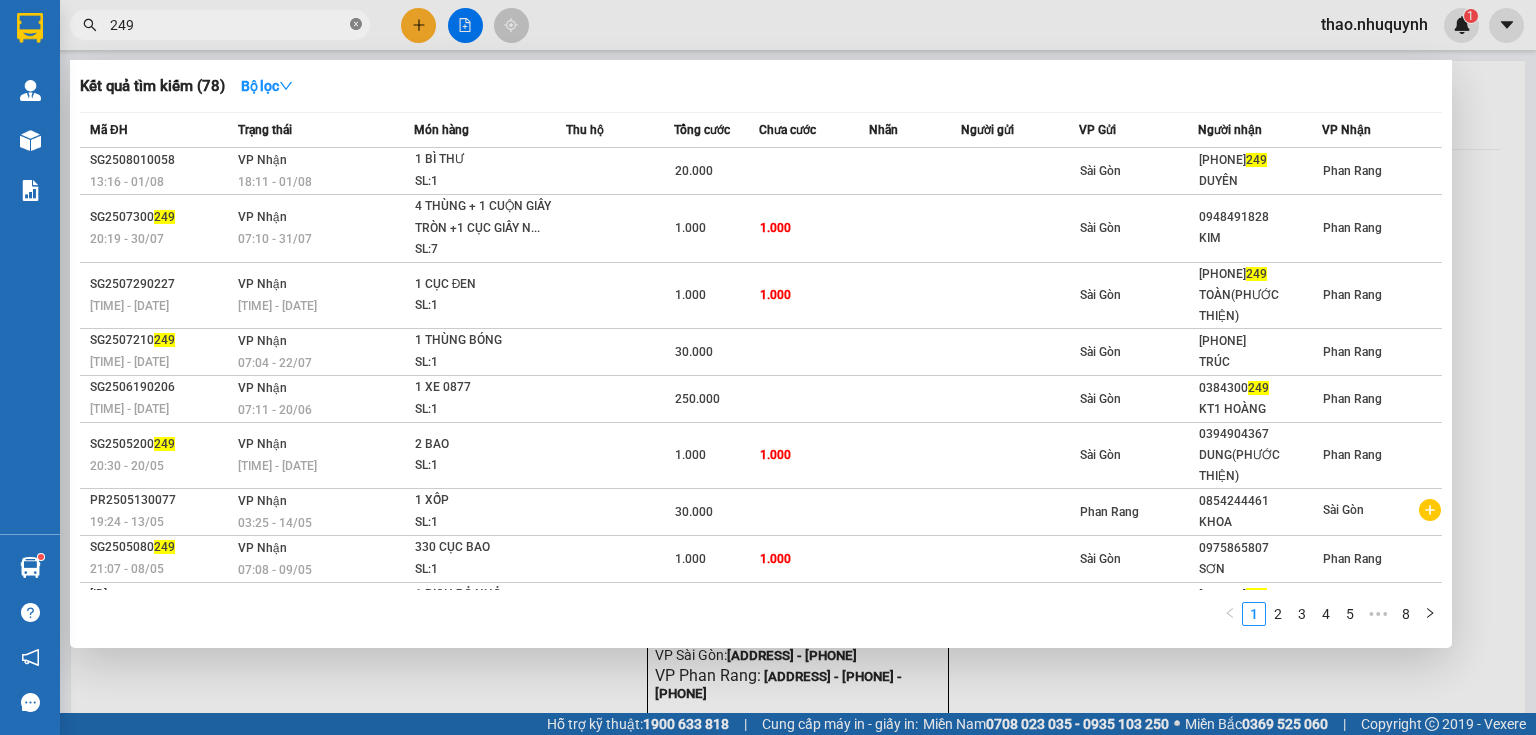 click 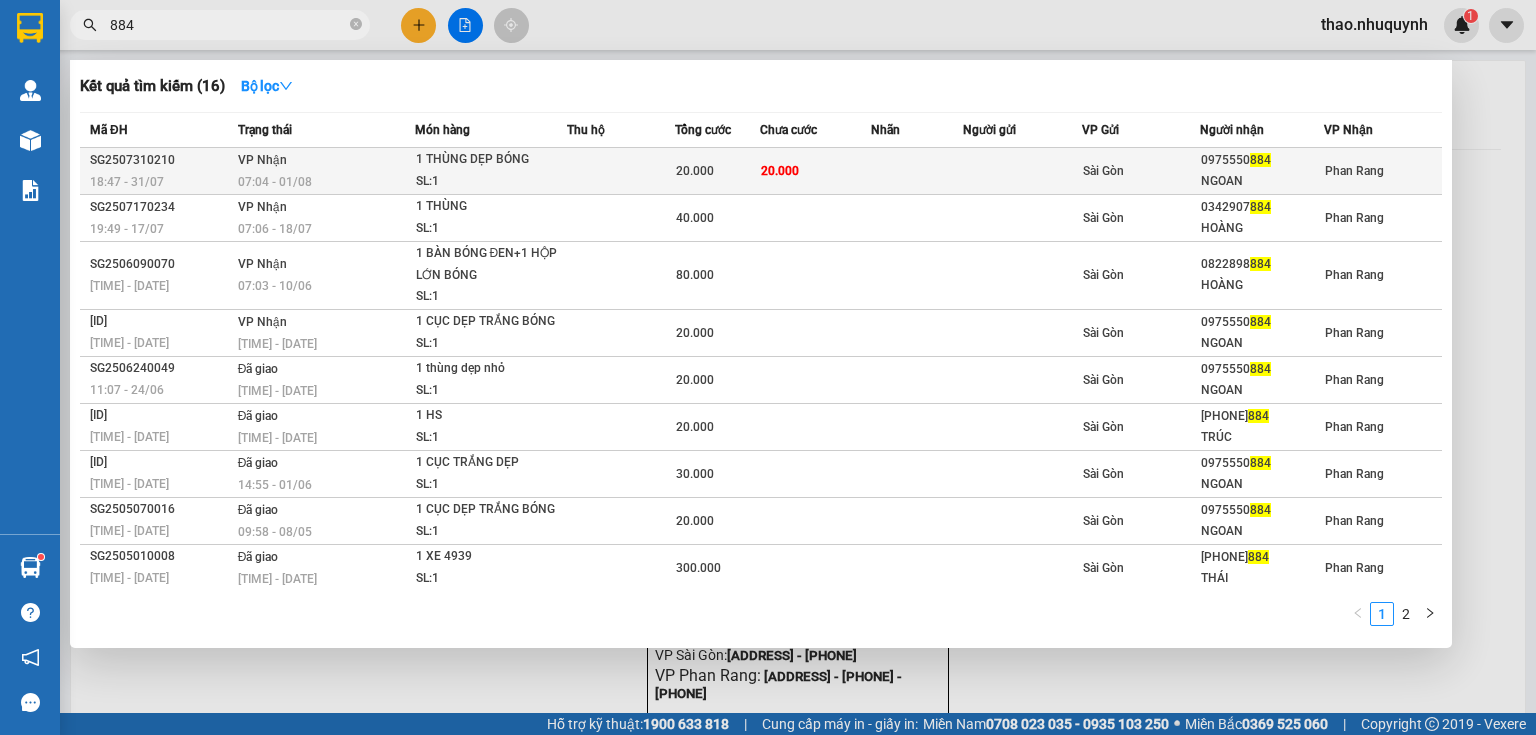 click on "1 THÙNG DẸP BÓNG" at bounding box center (491, 160) 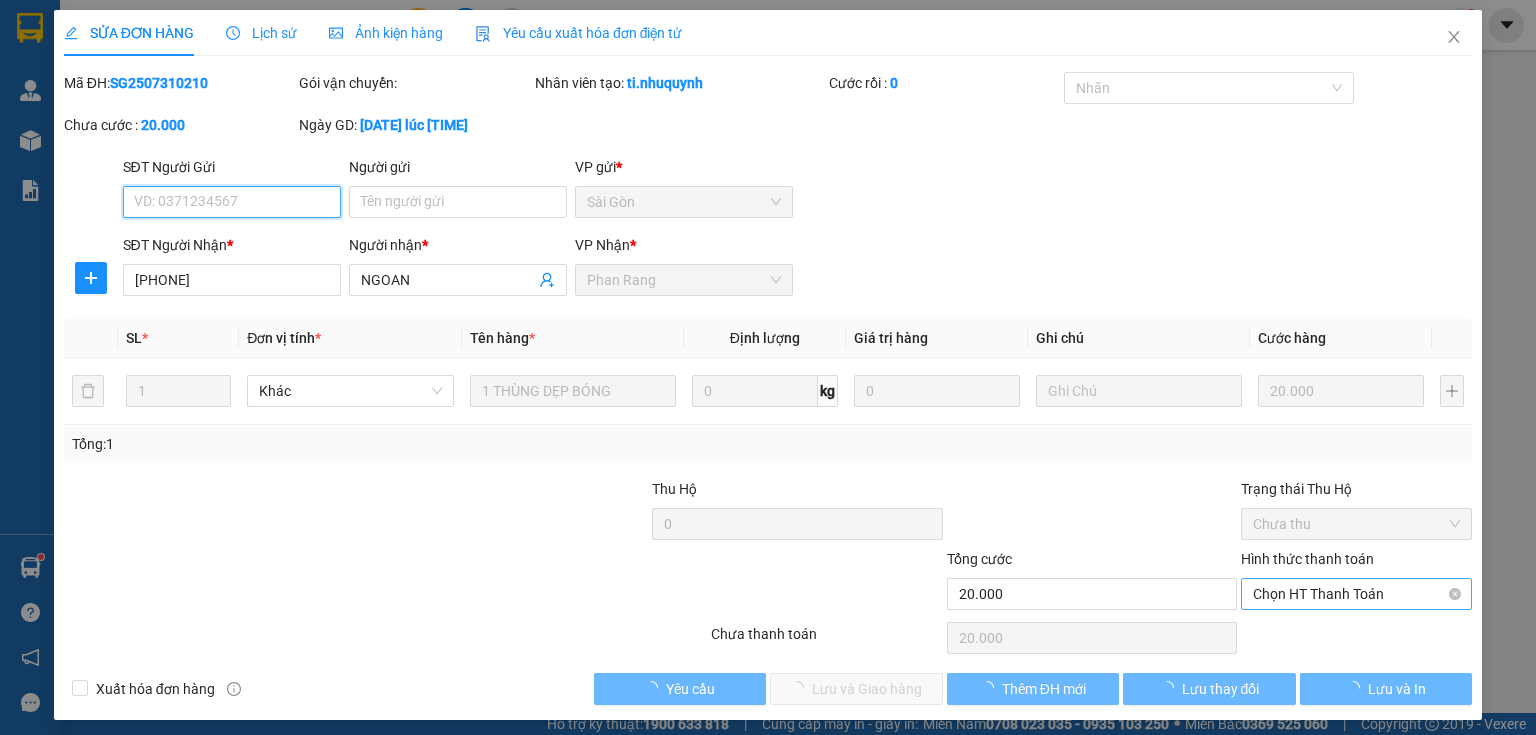 click on "Chọn HT Thanh Toán" at bounding box center (1356, 594) 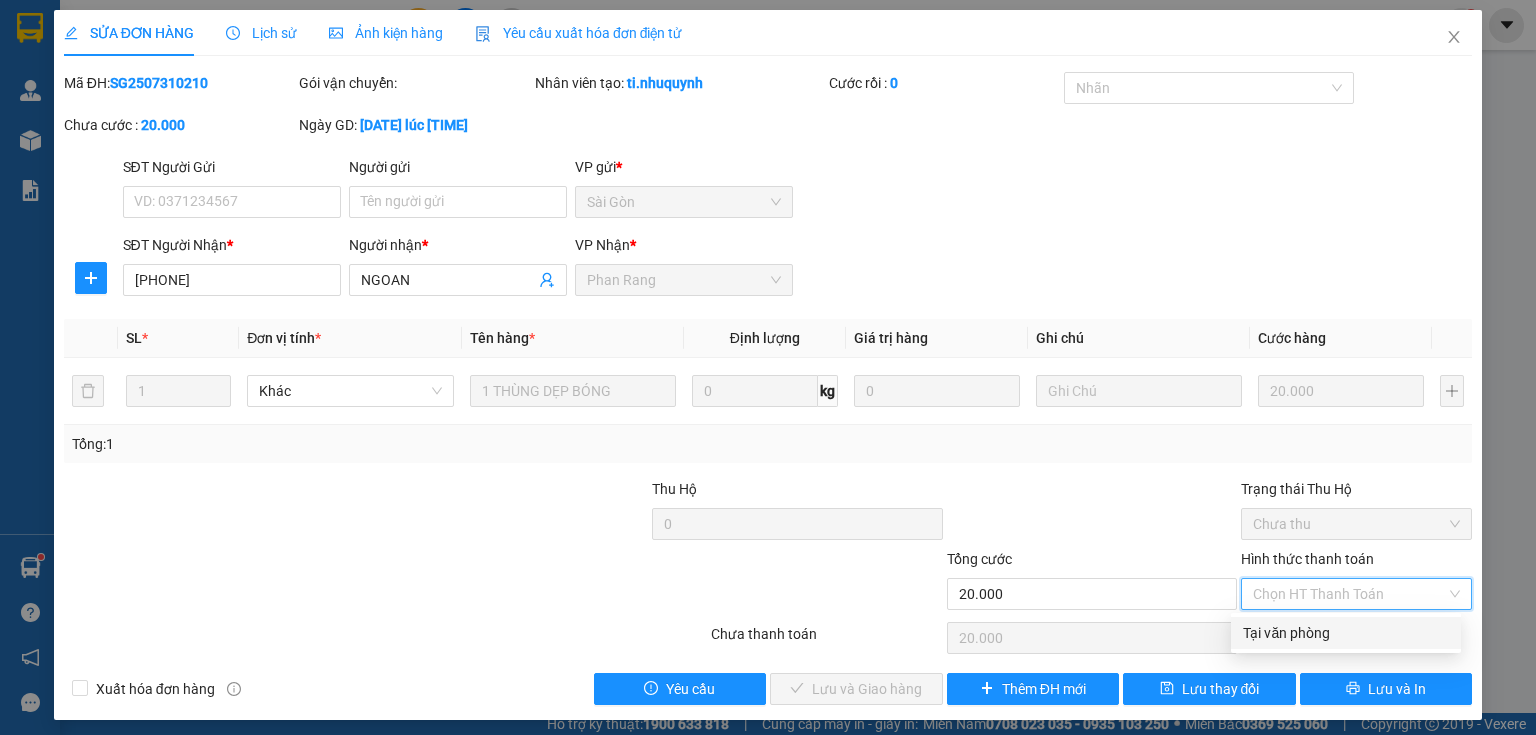 click on "Tại văn phòng" at bounding box center (1346, 633) 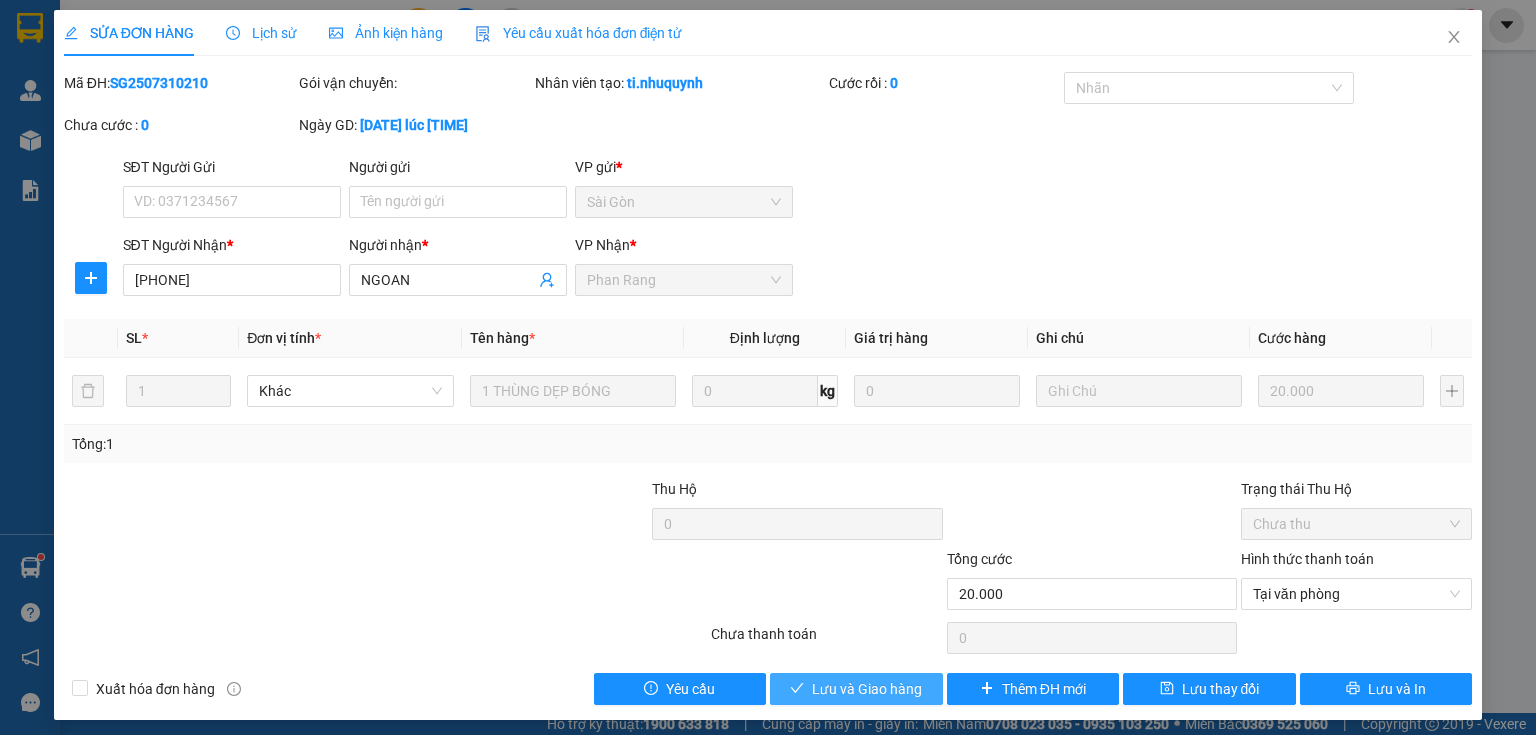 click 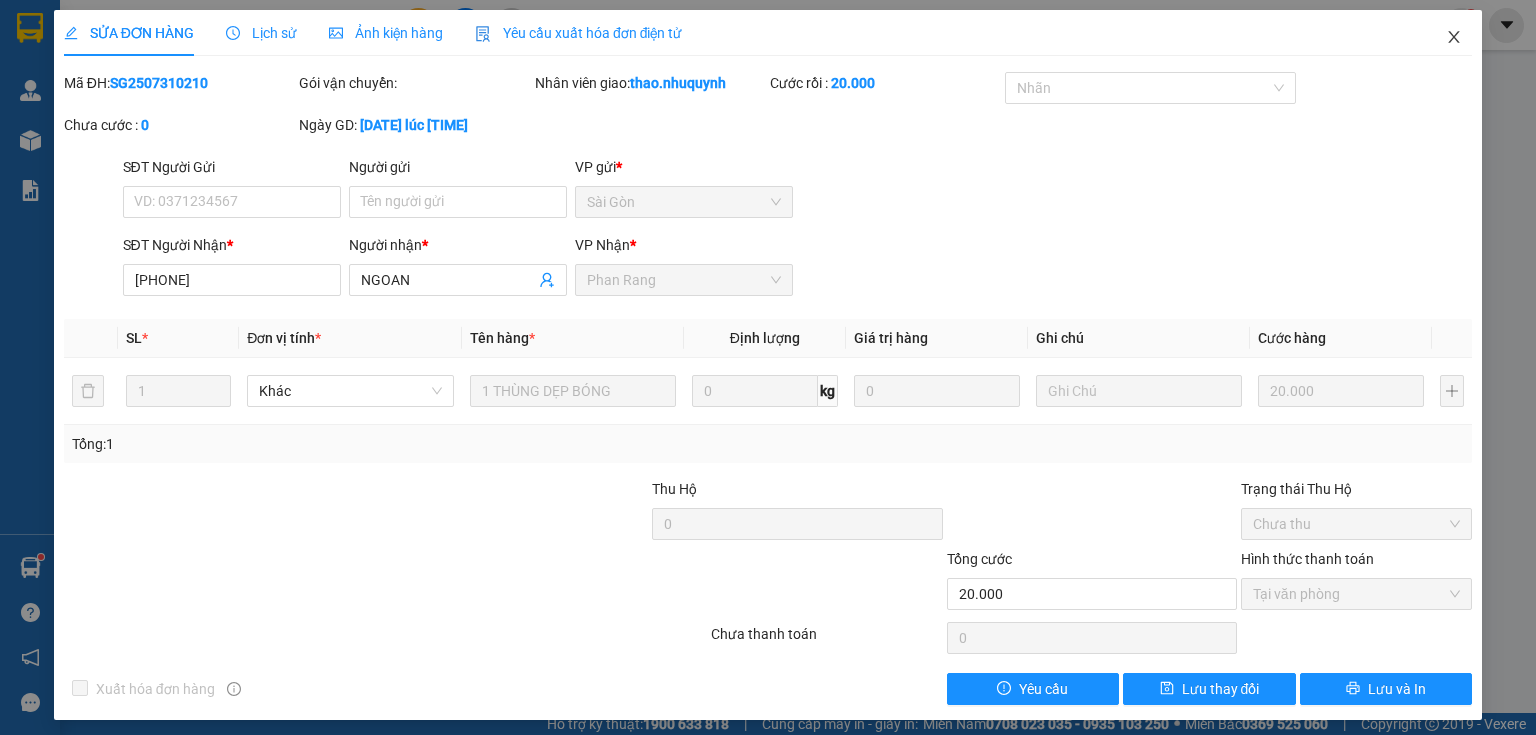 click 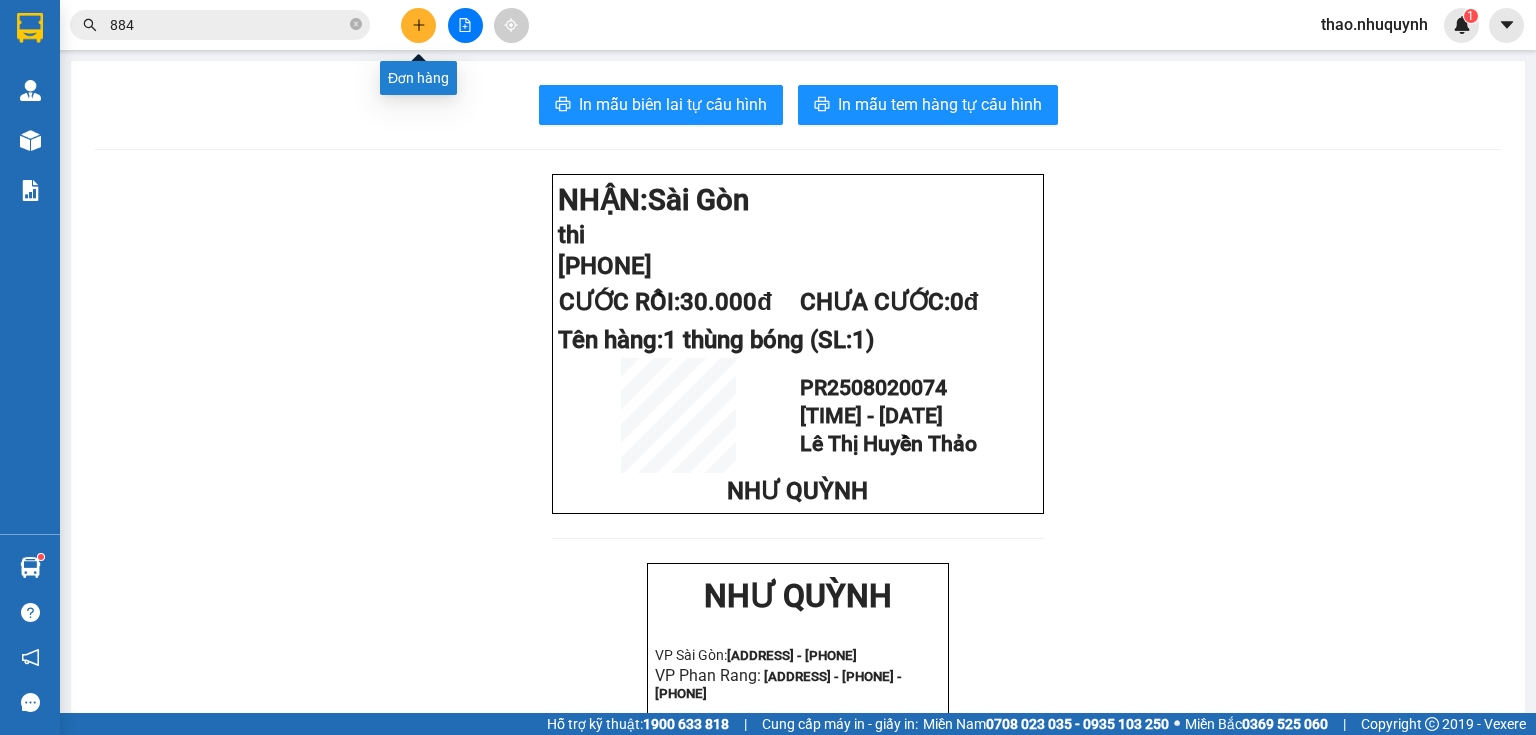 click 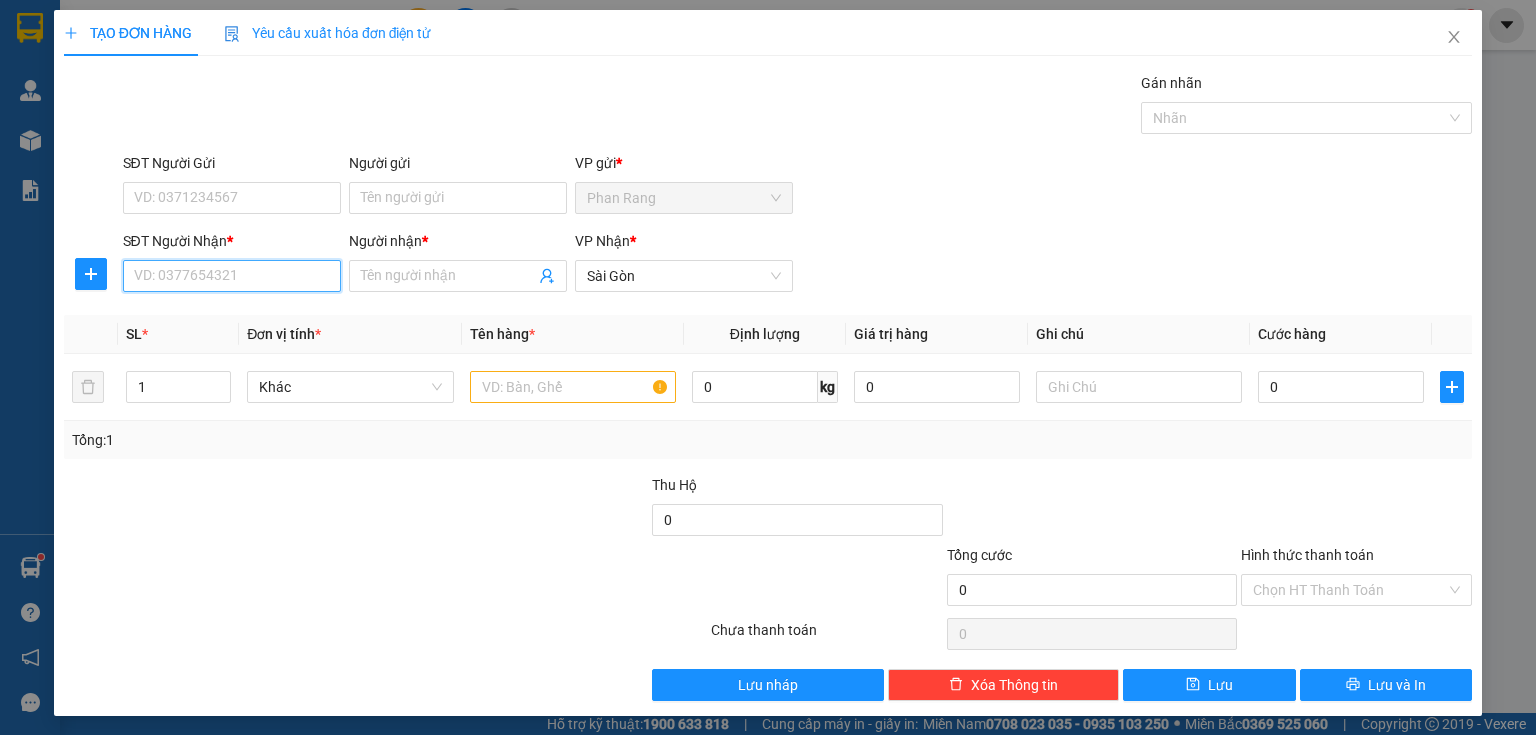 click on "SĐT Người Nhận  *" at bounding box center (232, 276) 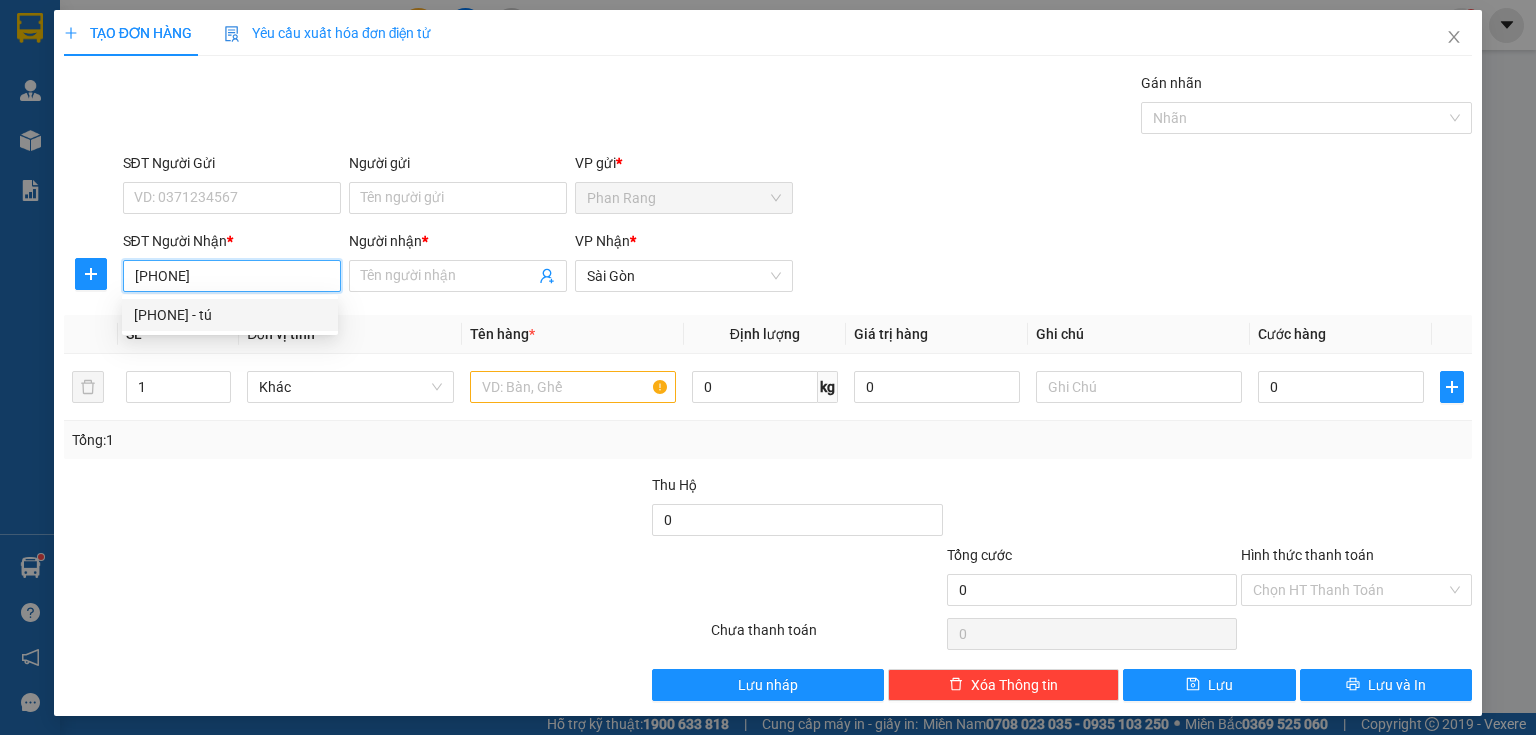 click on "[PHONE] - tú" at bounding box center [230, 315] 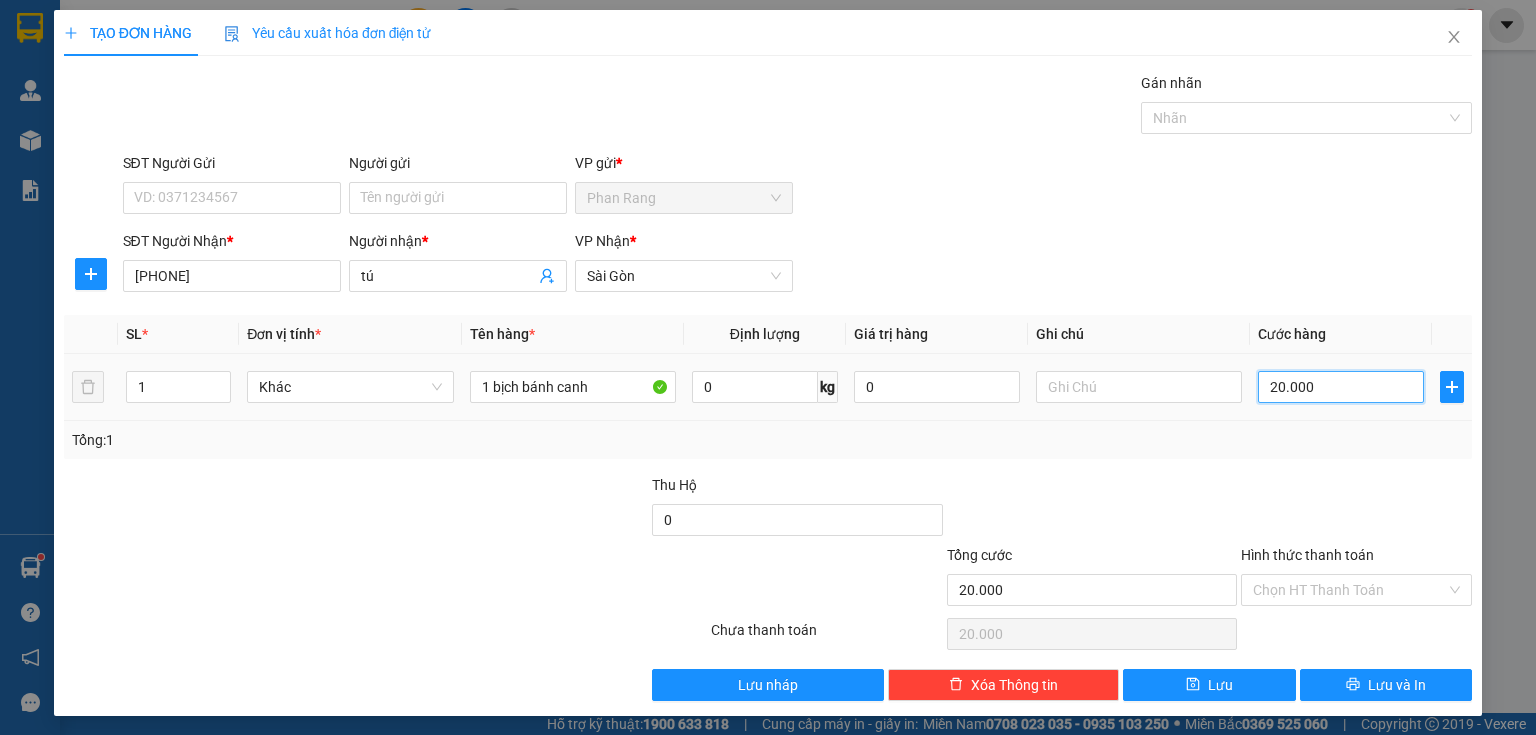 click on "20.000" at bounding box center (1341, 387) 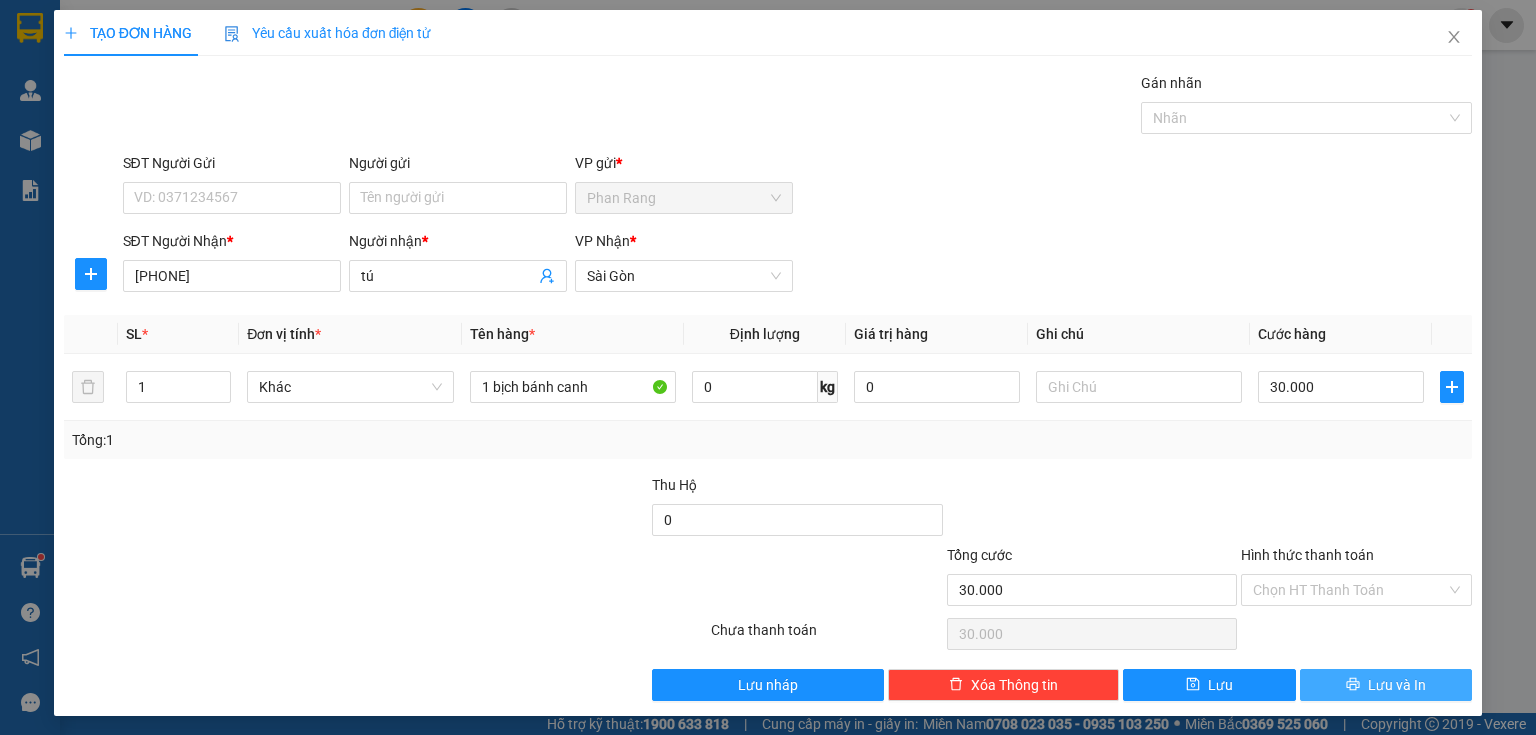 click on "Lưu và In" at bounding box center [1386, 685] 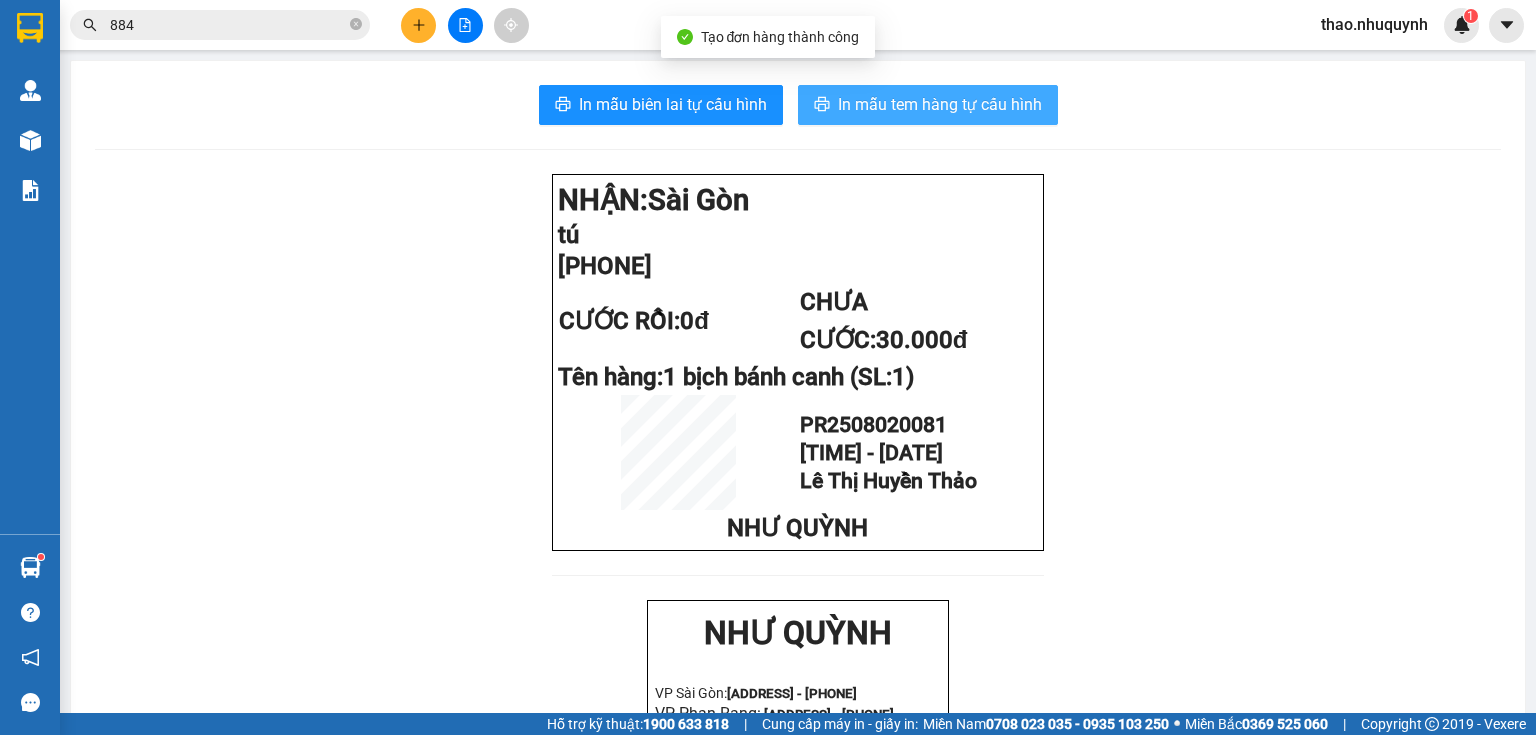 click on "In mẫu tem hàng tự cấu hình" at bounding box center [940, 104] 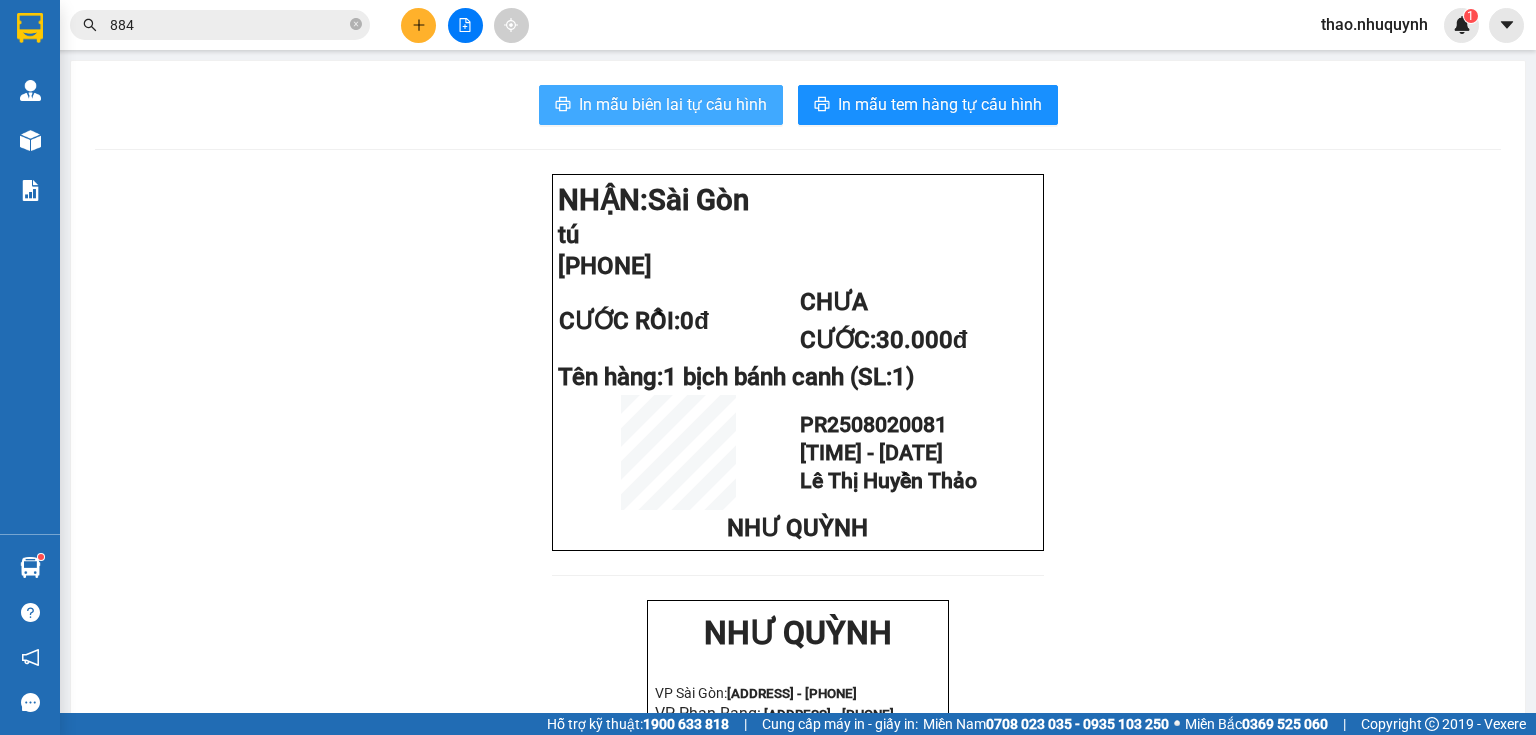 click on "In mẫu biên lai tự cấu hình" at bounding box center (673, 104) 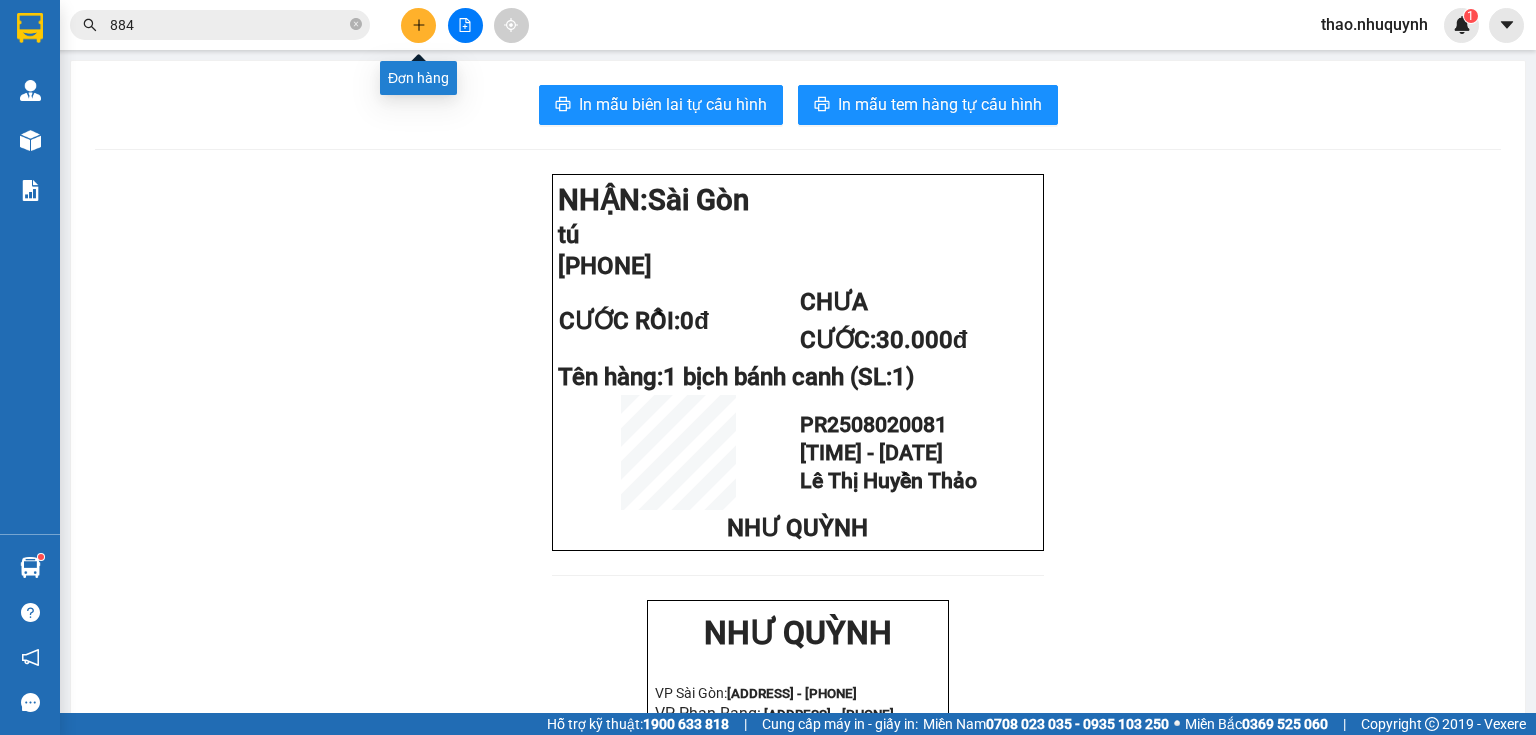 click 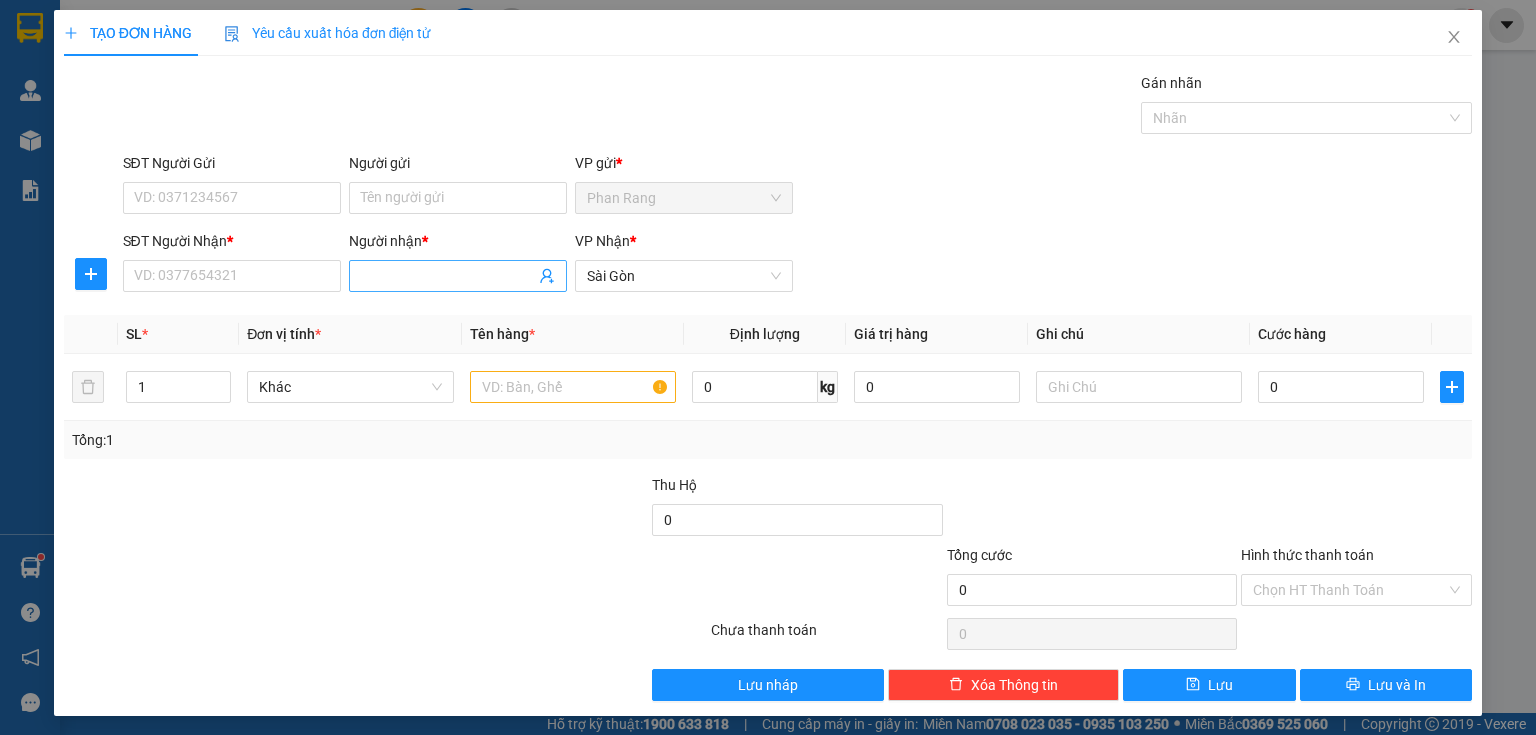 click on "Người nhận  *" at bounding box center (448, 276) 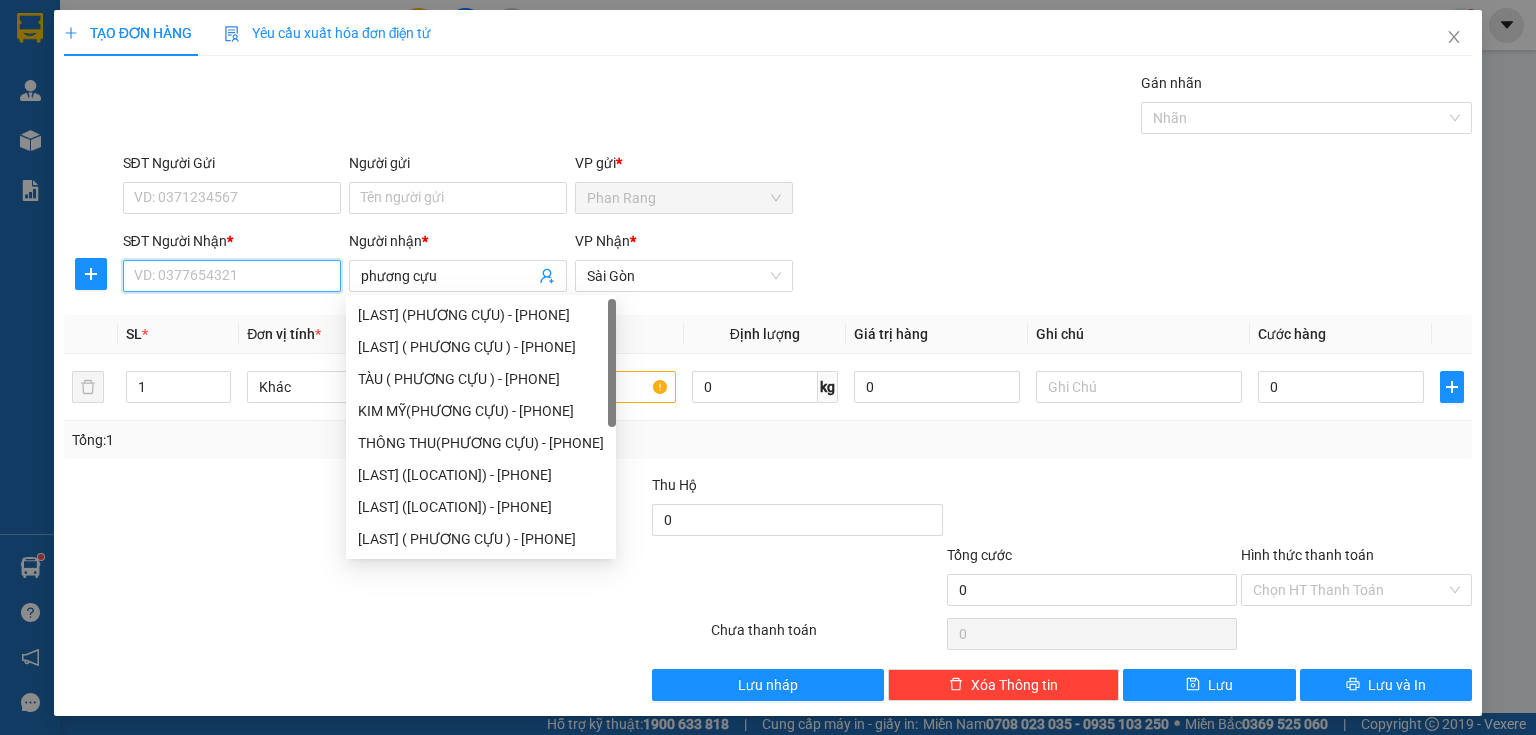 click on "SĐT Người Nhận  *" at bounding box center (232, 276) 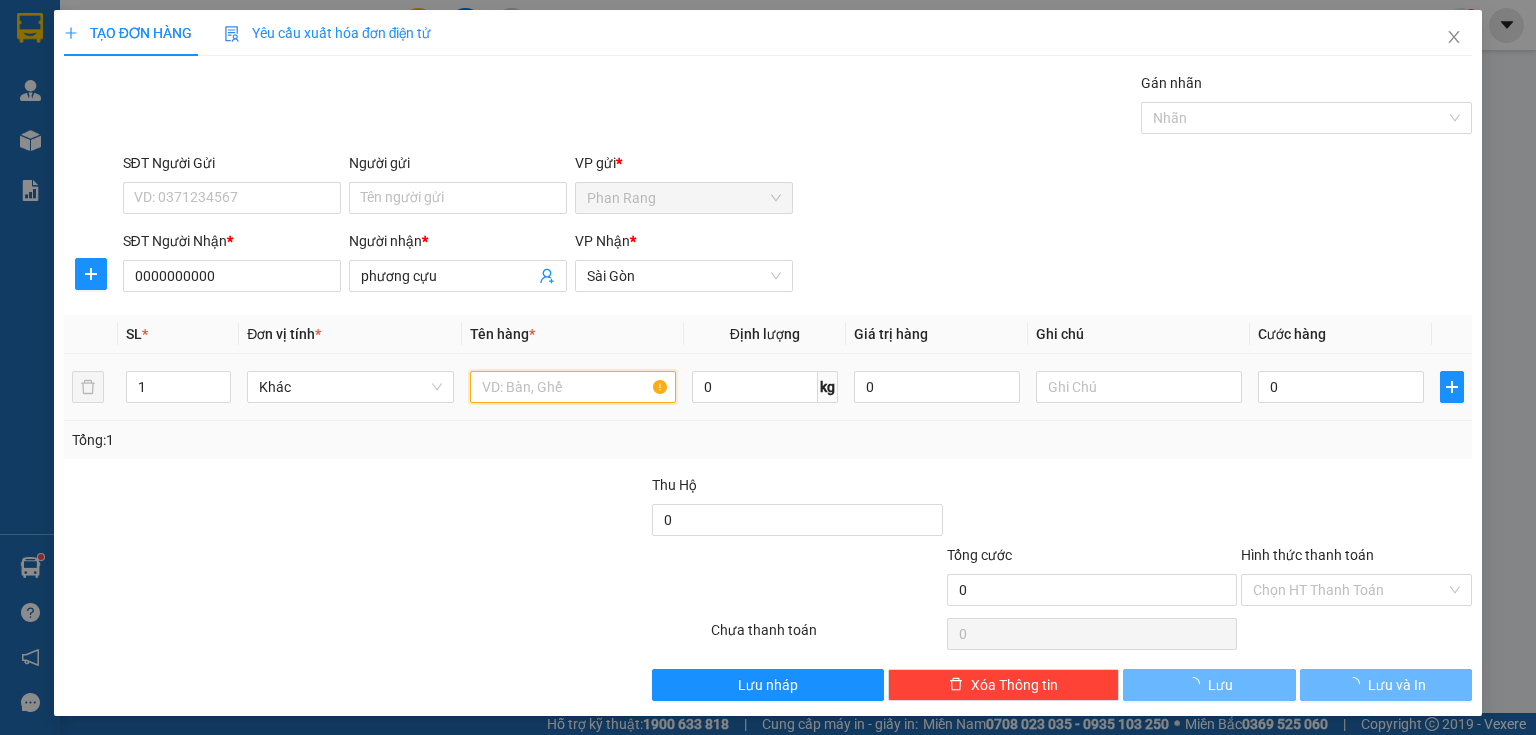 click at bounding box center (573, 387) 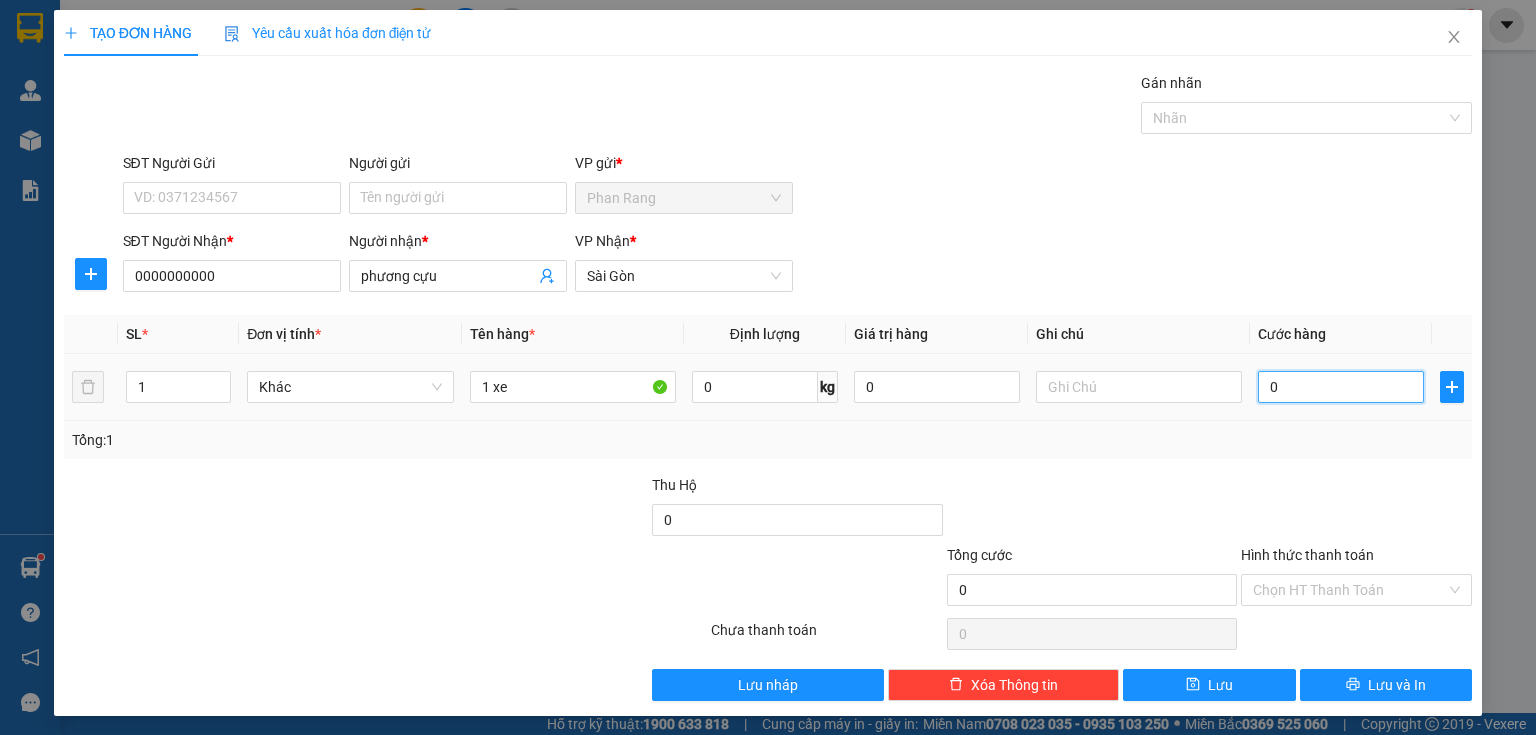click on "0" at bounding box center [1341, 387] 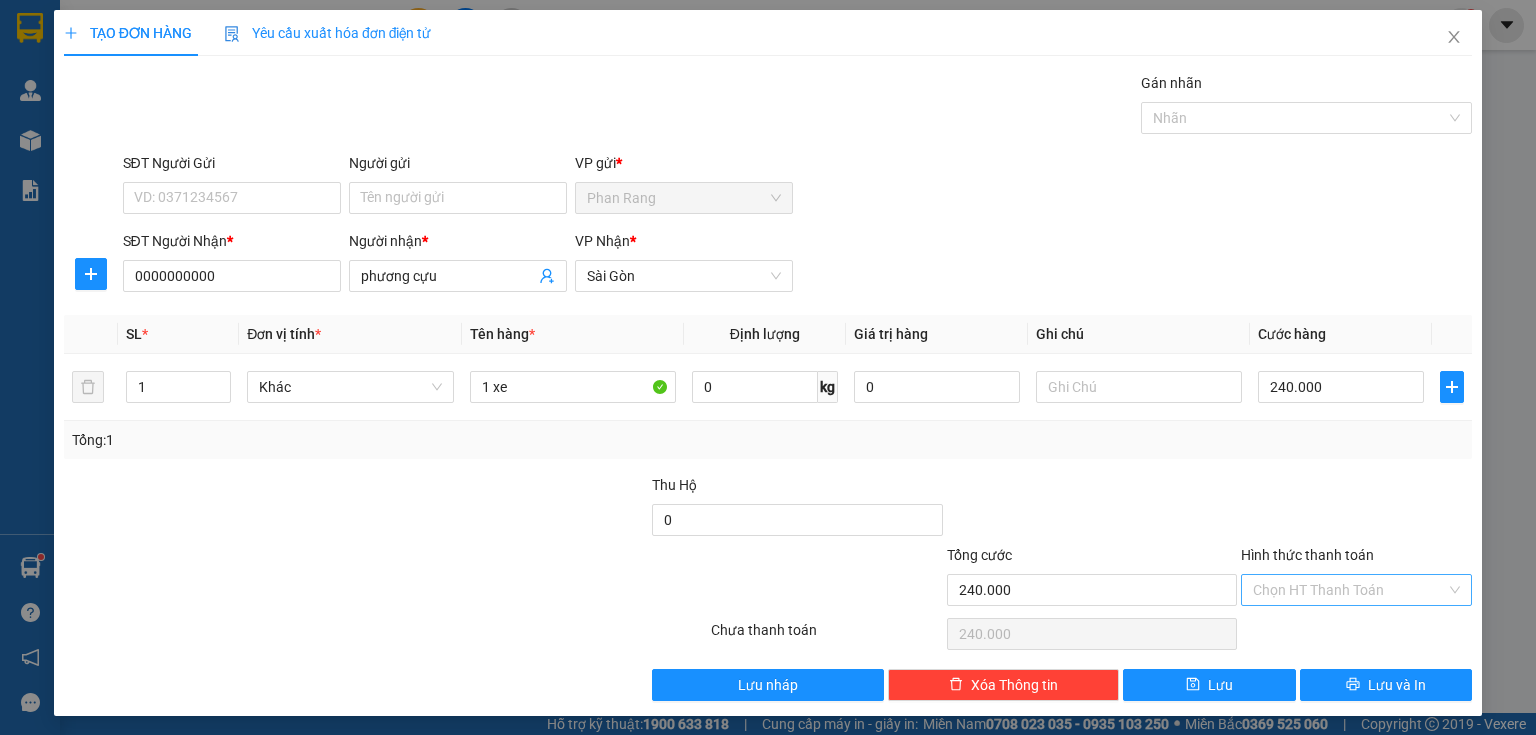 click on "Hình thức thanh toán" at bounding box center (1349, 590) 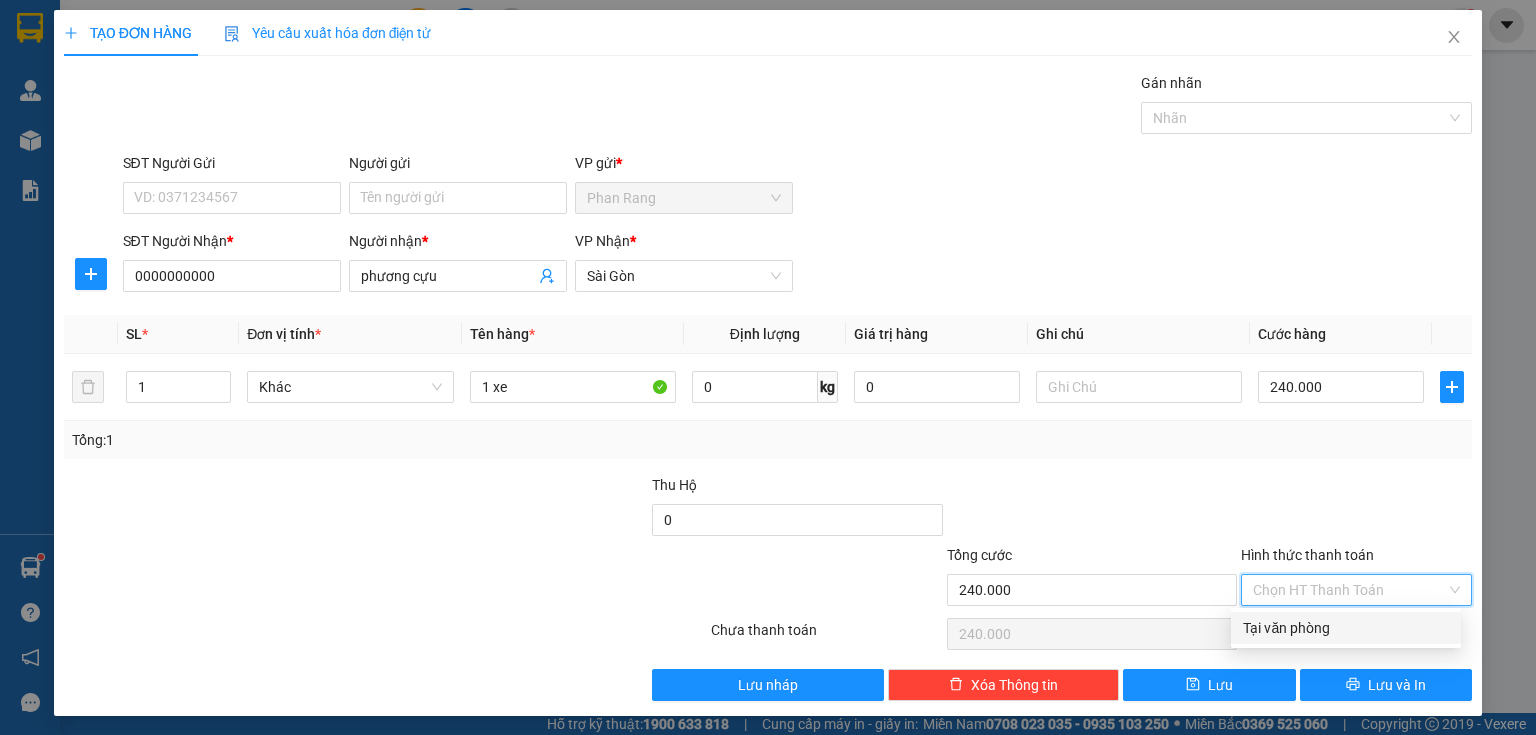click on "Tại văn phòng" at bounding box center [1346, 628] 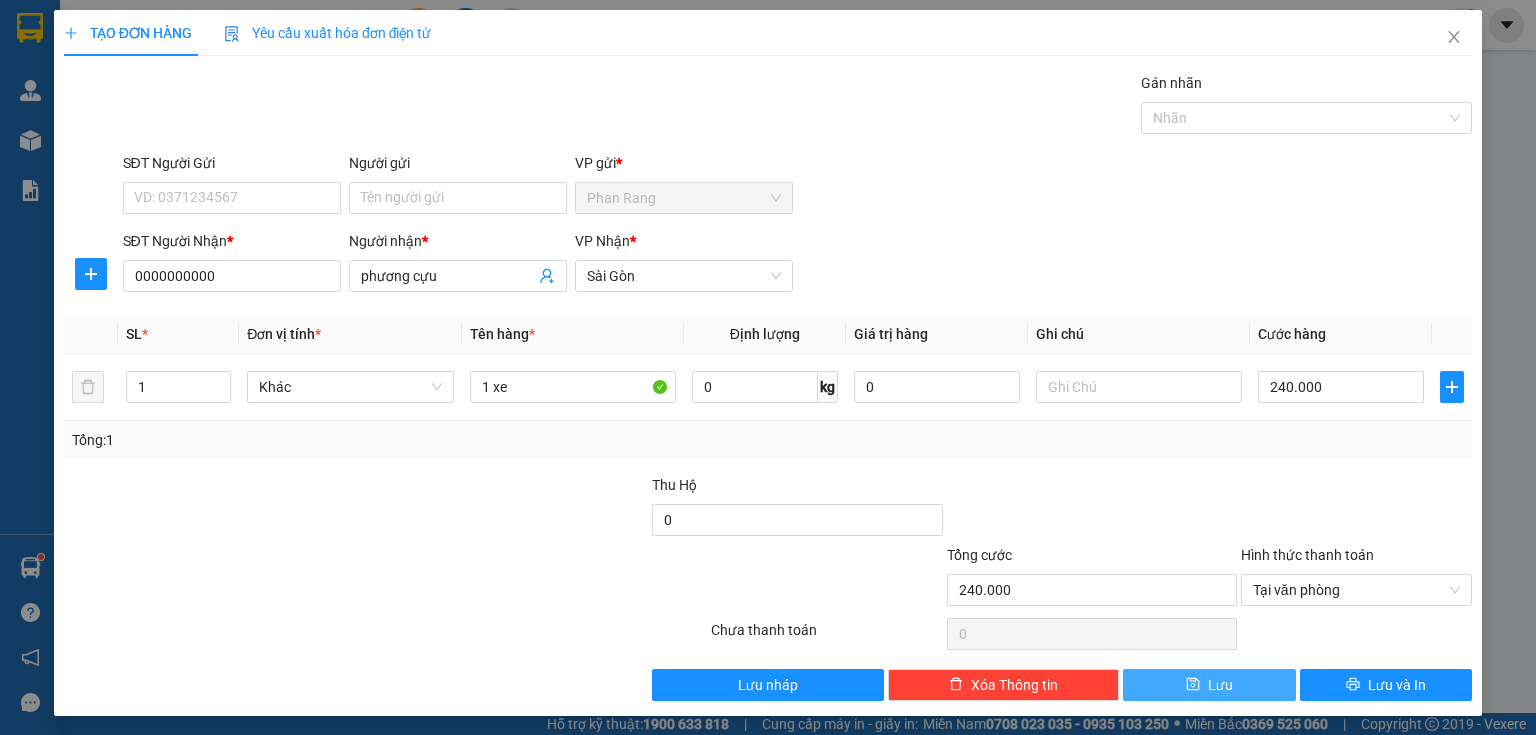 click on "Lưu" at bounding box center [1209, 685] 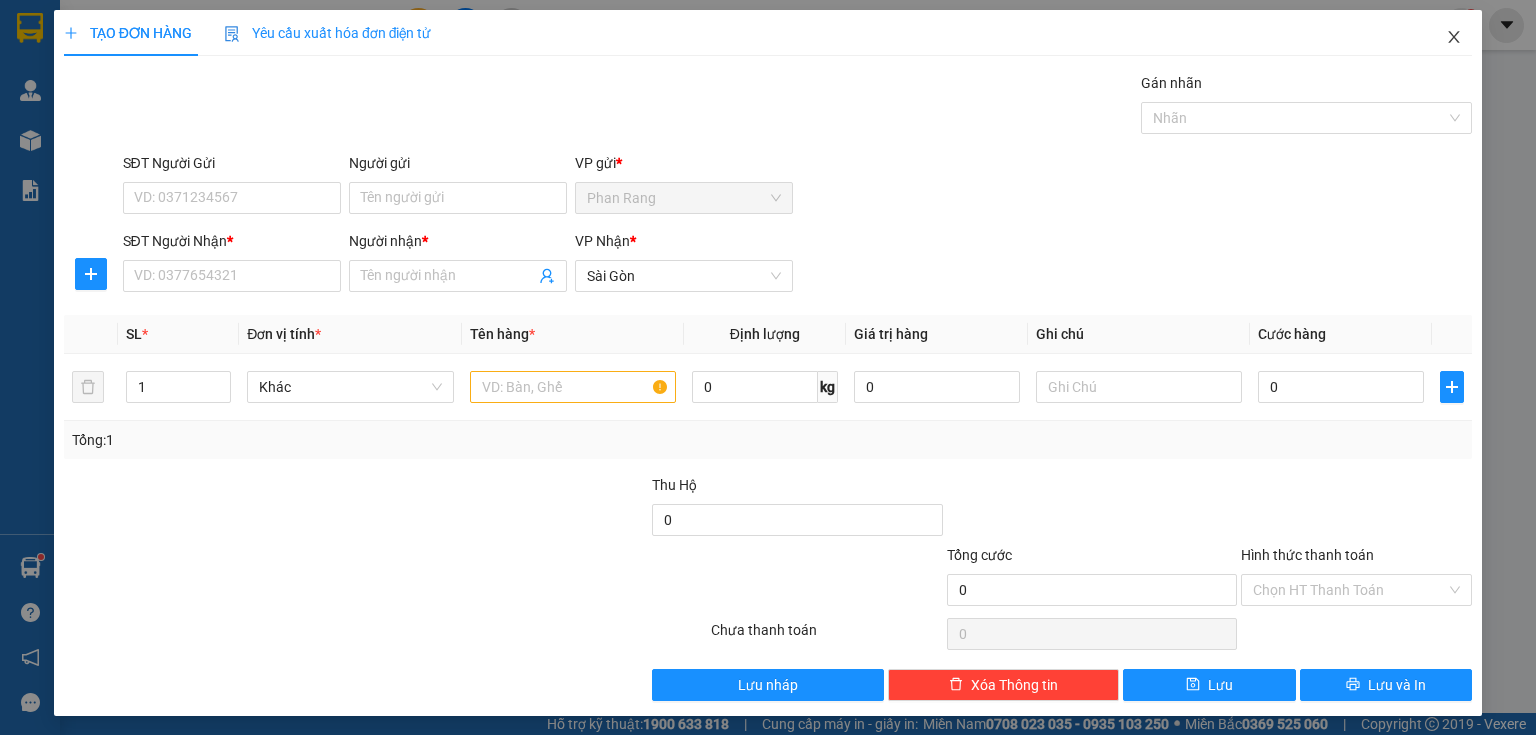 click 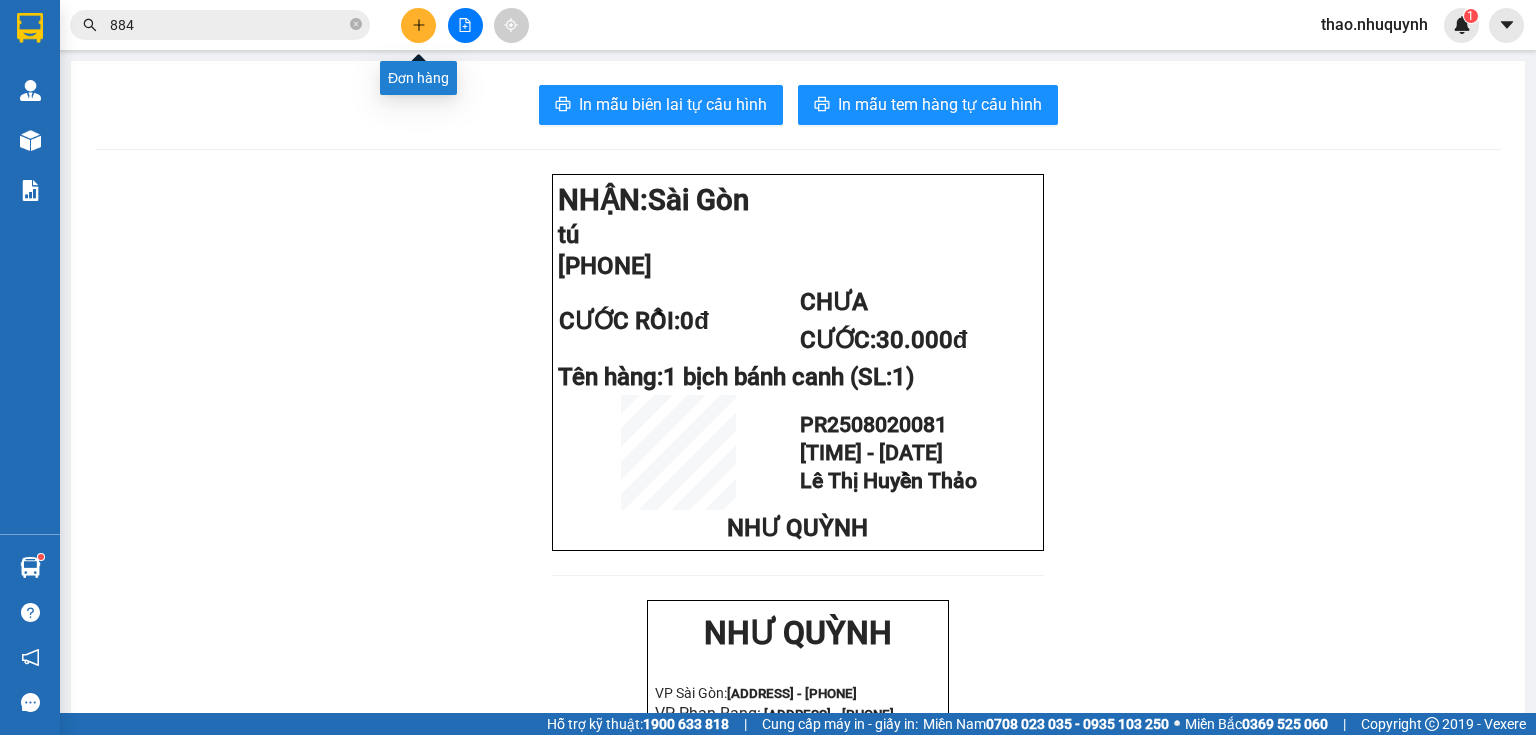 click at bounding box center (418, 25) 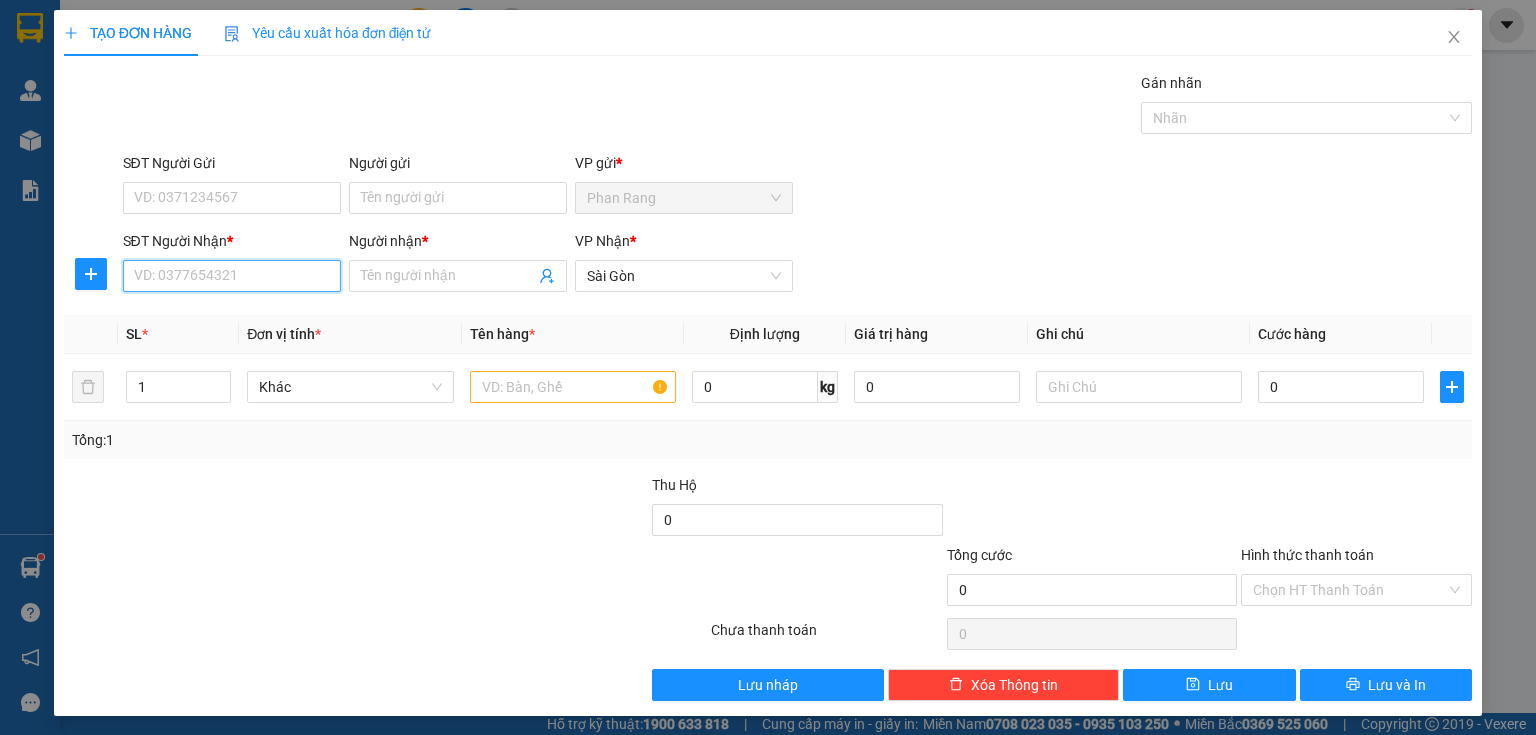 click on "SĐT Người Nhận  *" at bounding box center [232, 276] 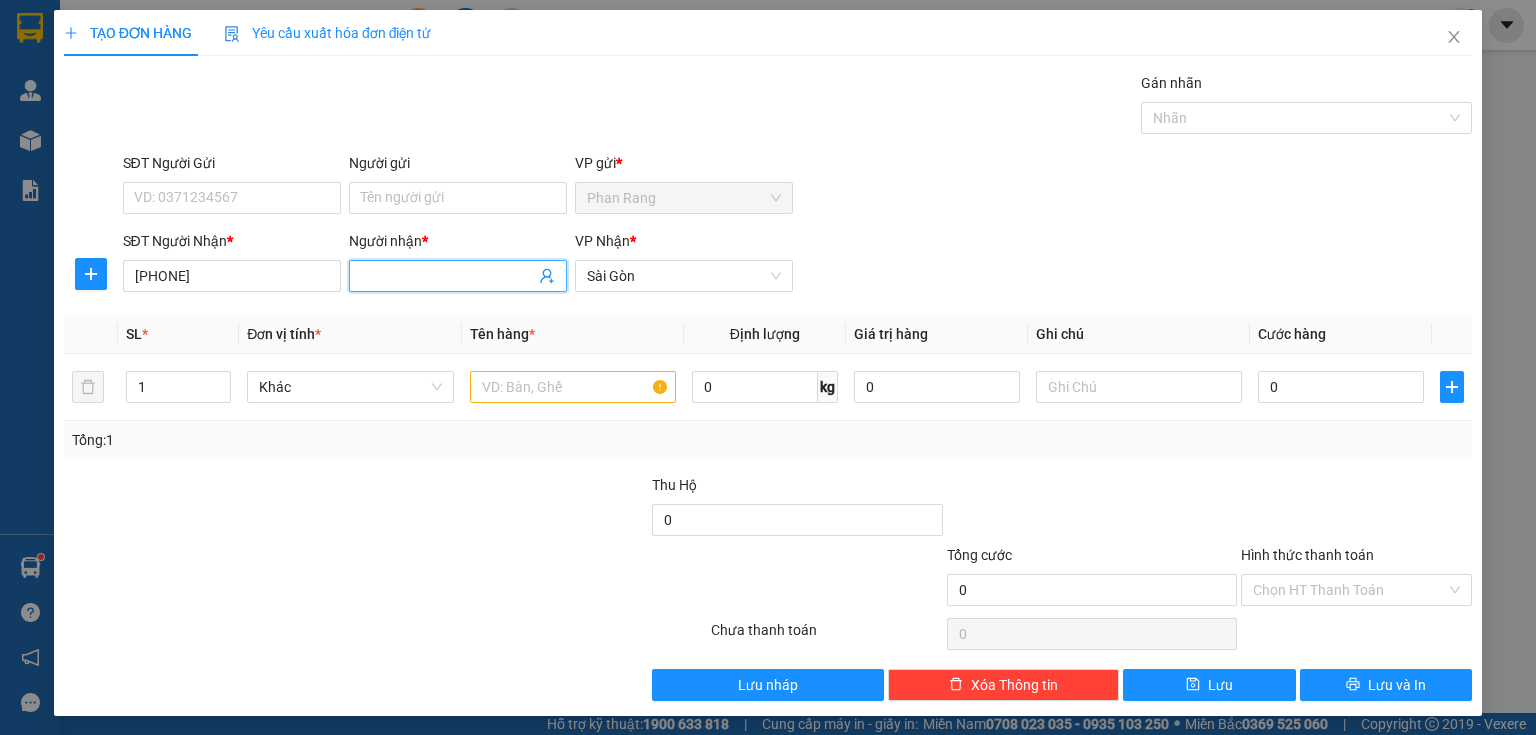 click on "Người nhận  *" at bounding box center [448, 276] 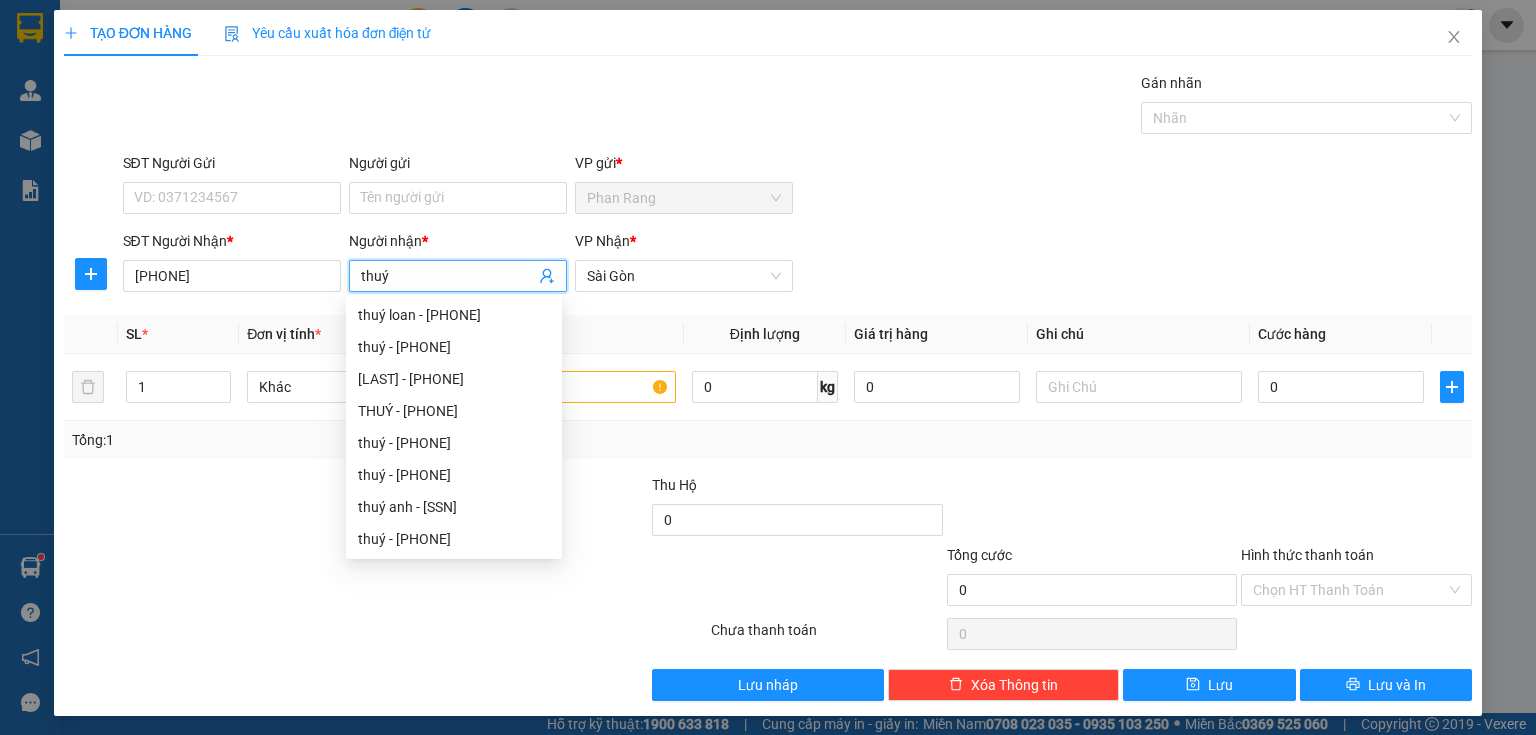 click on "SĐT Người Gửi VD: [PHONE] Người gửi Tên người gửi VP gửi  * Phan Rang" at bounding box center (798, 187) 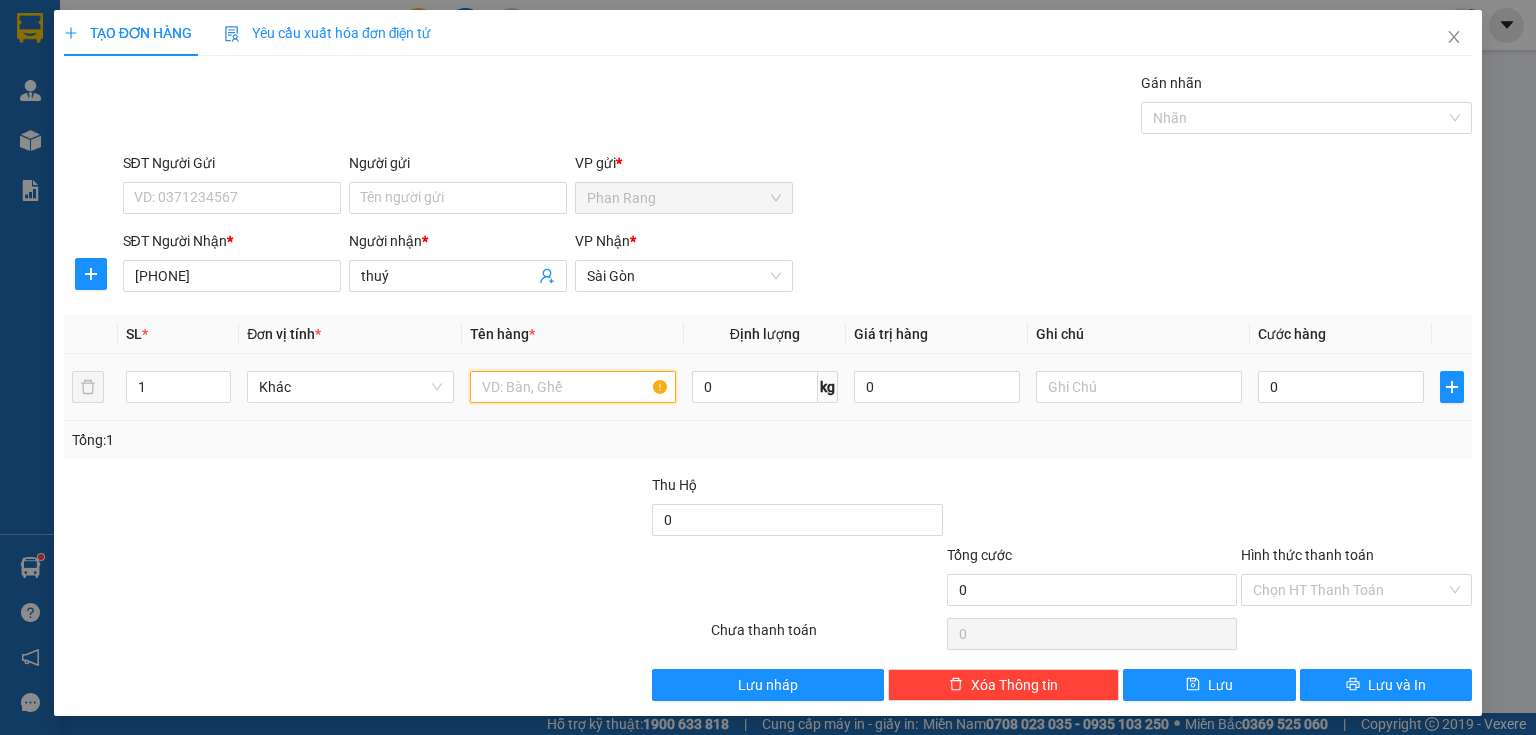 click at bounding box center [573, 387] 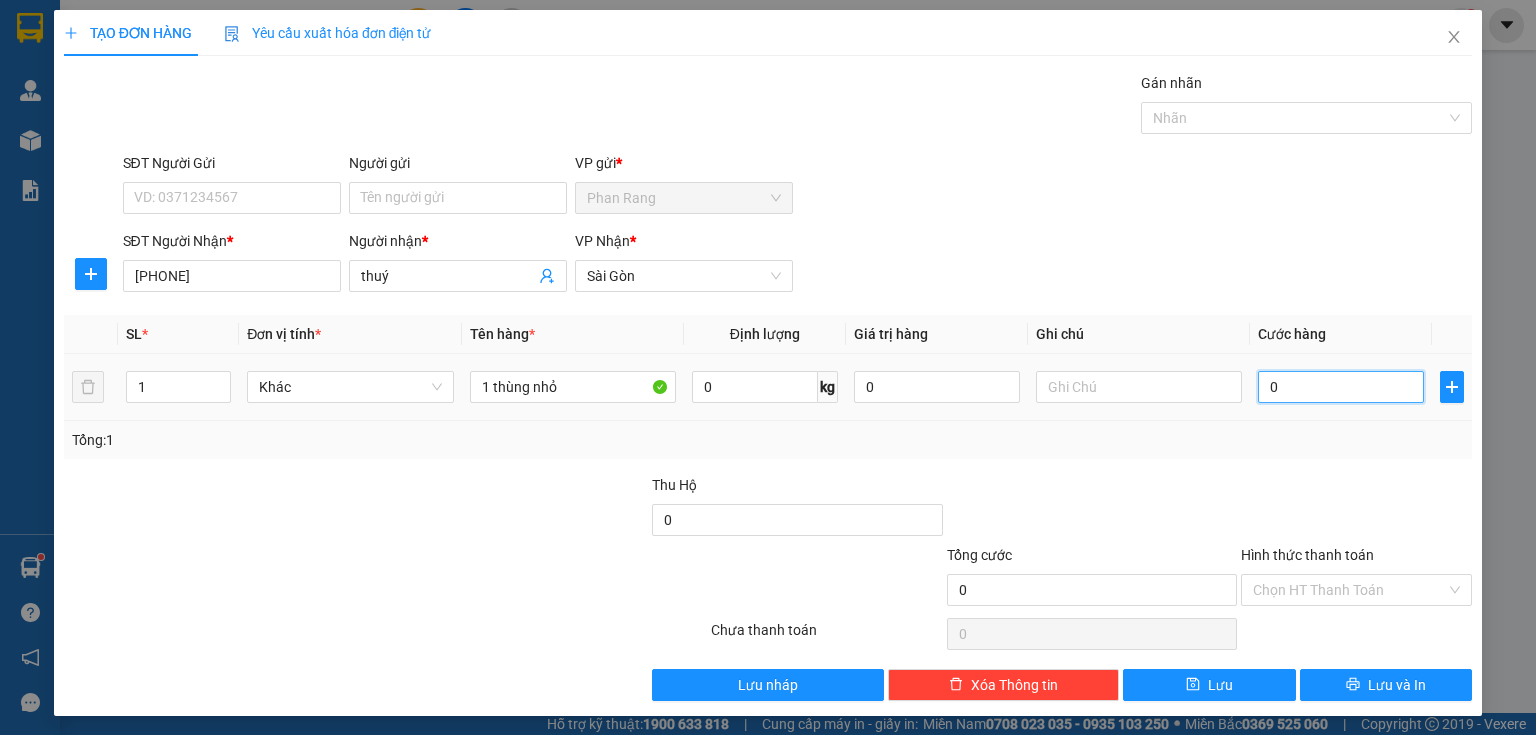 click on "0" at bounding box center (1341, 387) 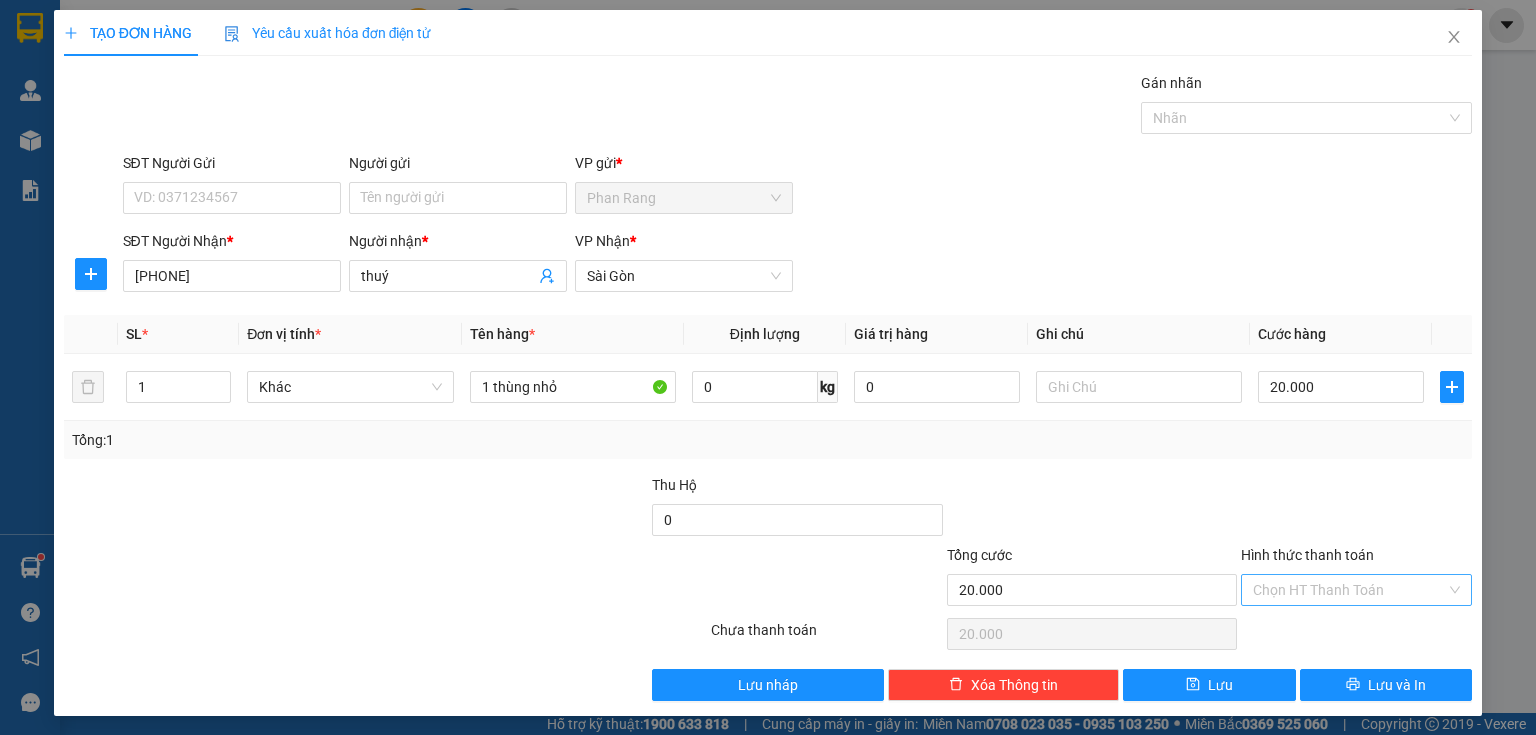 click on "Hình thức thanh toán" at bounding box center (1349, 590) 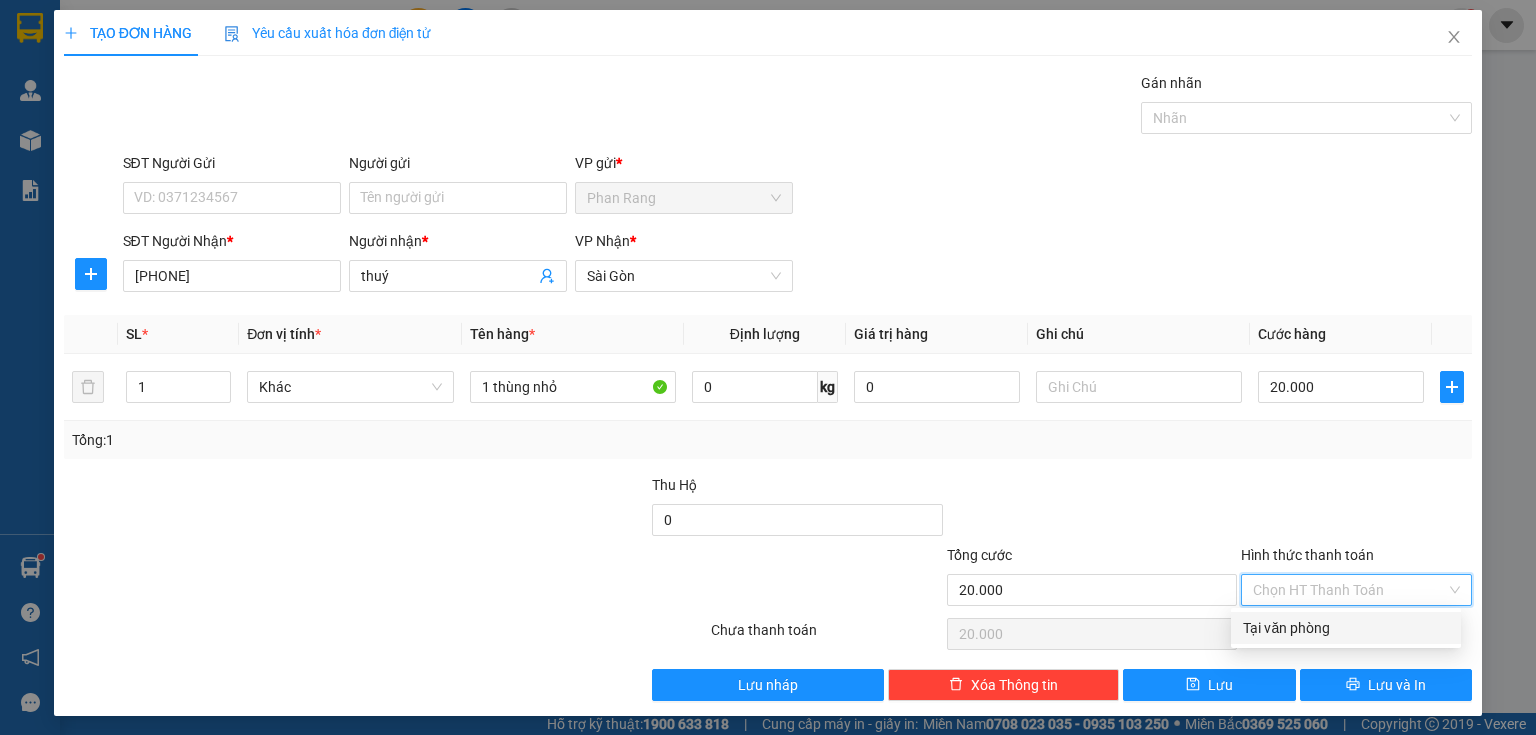 click on "Tại văn phòng" at bounding box center [1346, 628] 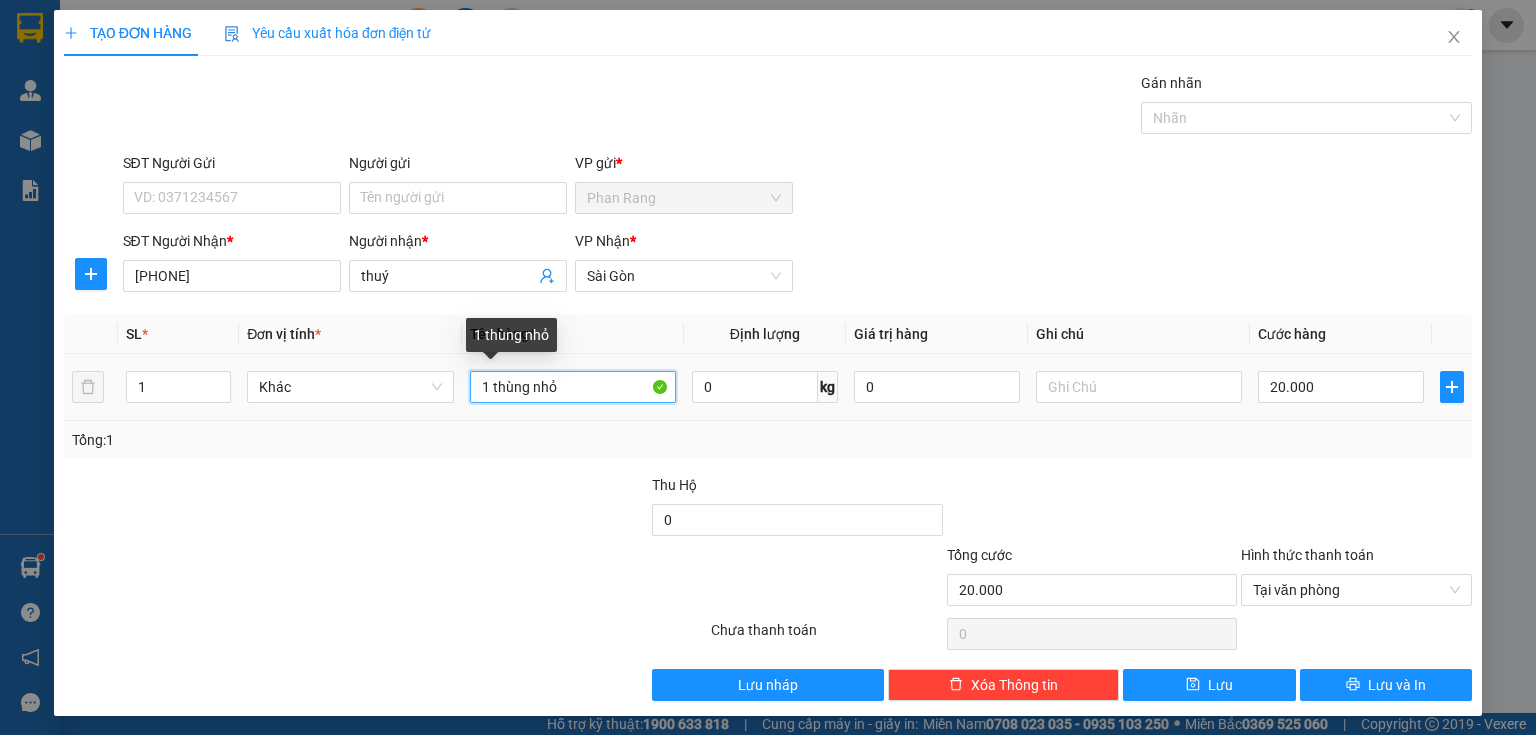 click on "1 thùng nhỏ" at bounding box center (573, 387) 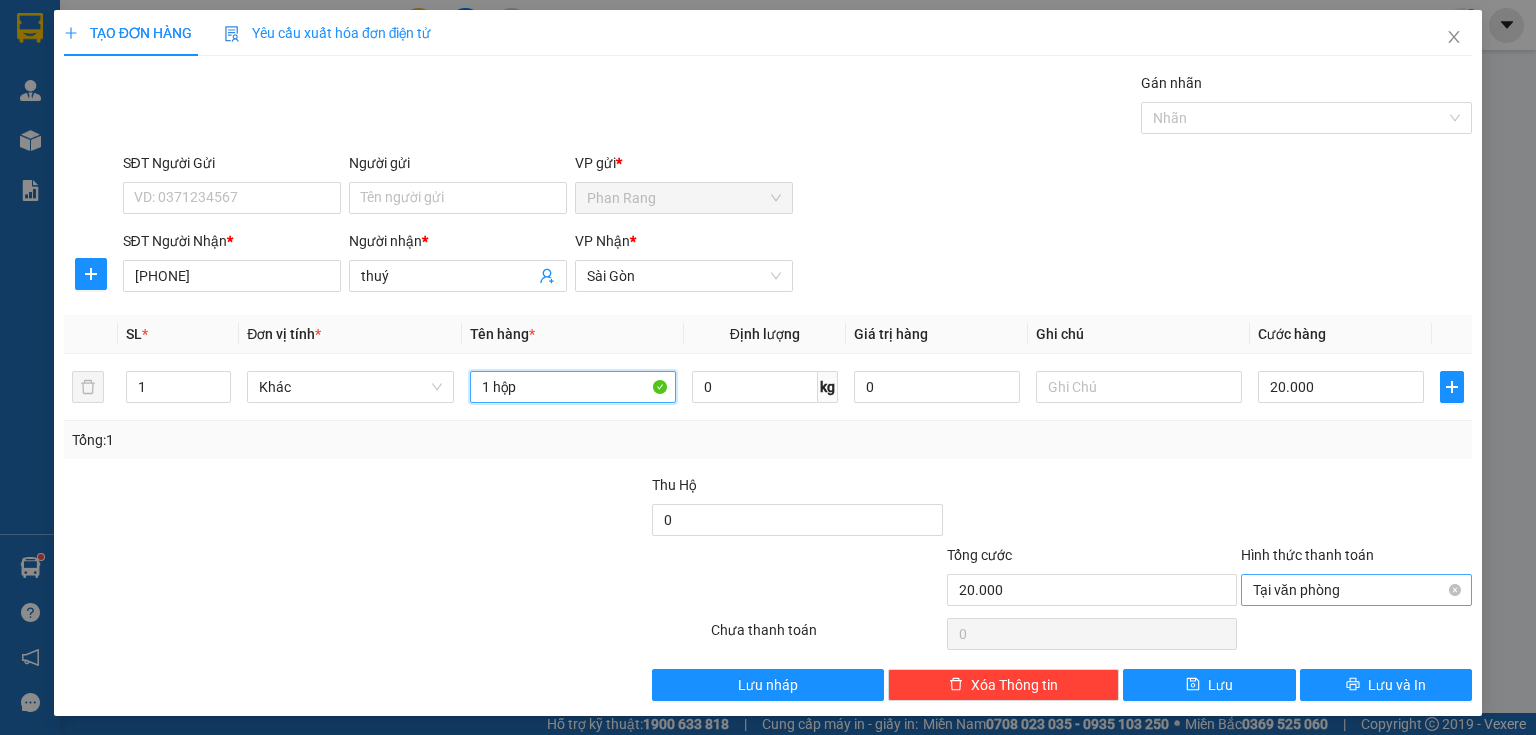 click on "Tại văn phòng" at bounding box center (1356, 590) 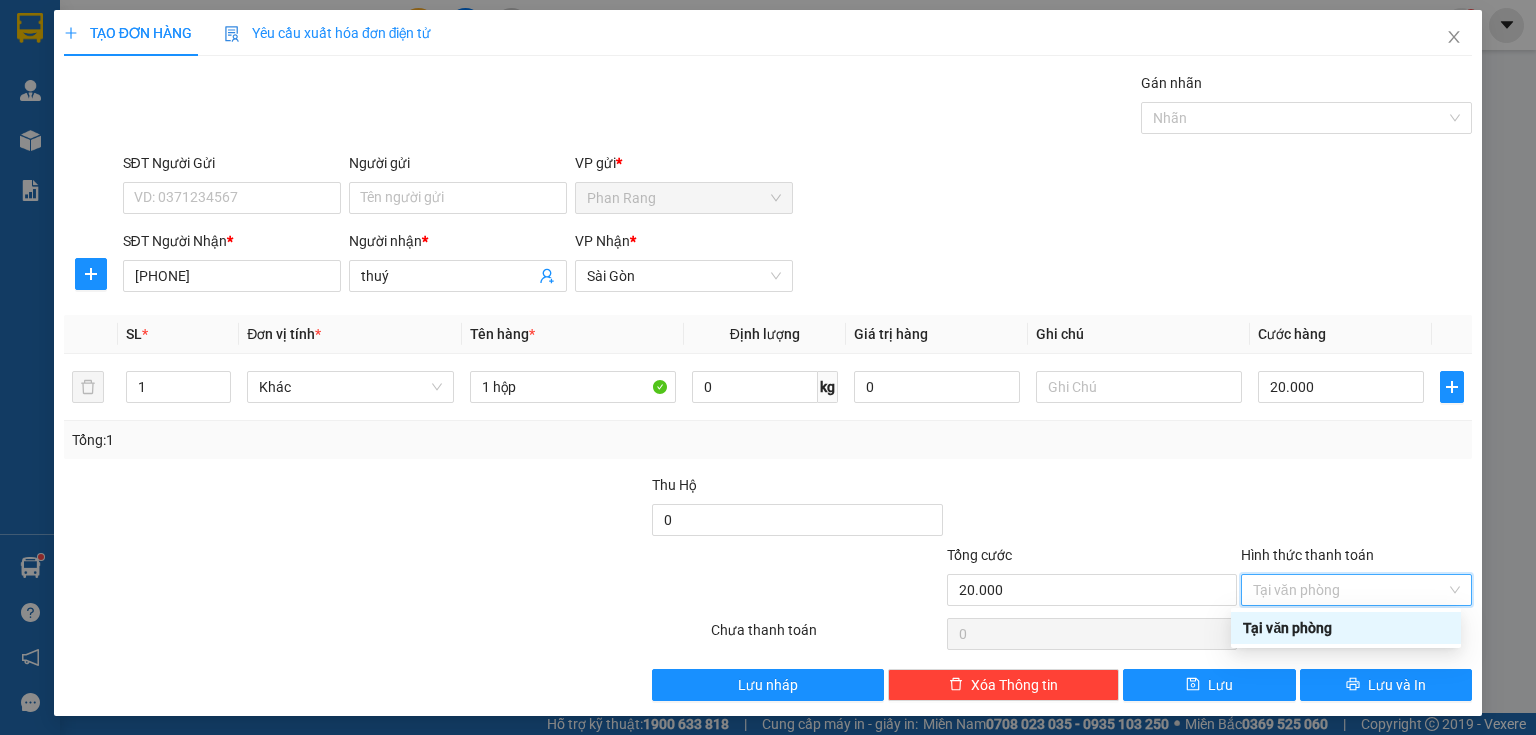 click on "Tại văn phòng" at bounding box center (1346, 628) 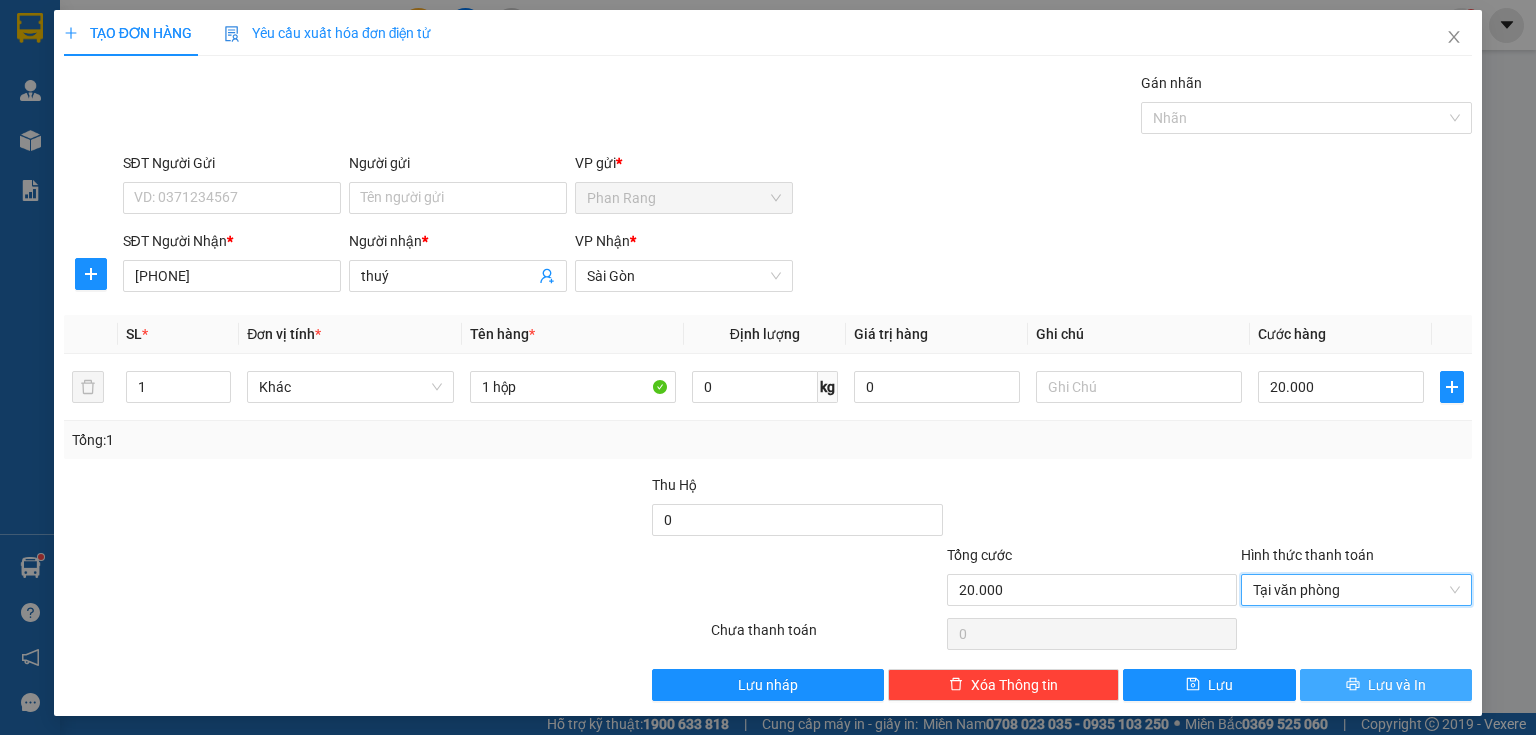 click on "Lưu và In" at bounding box center [1386, 685] 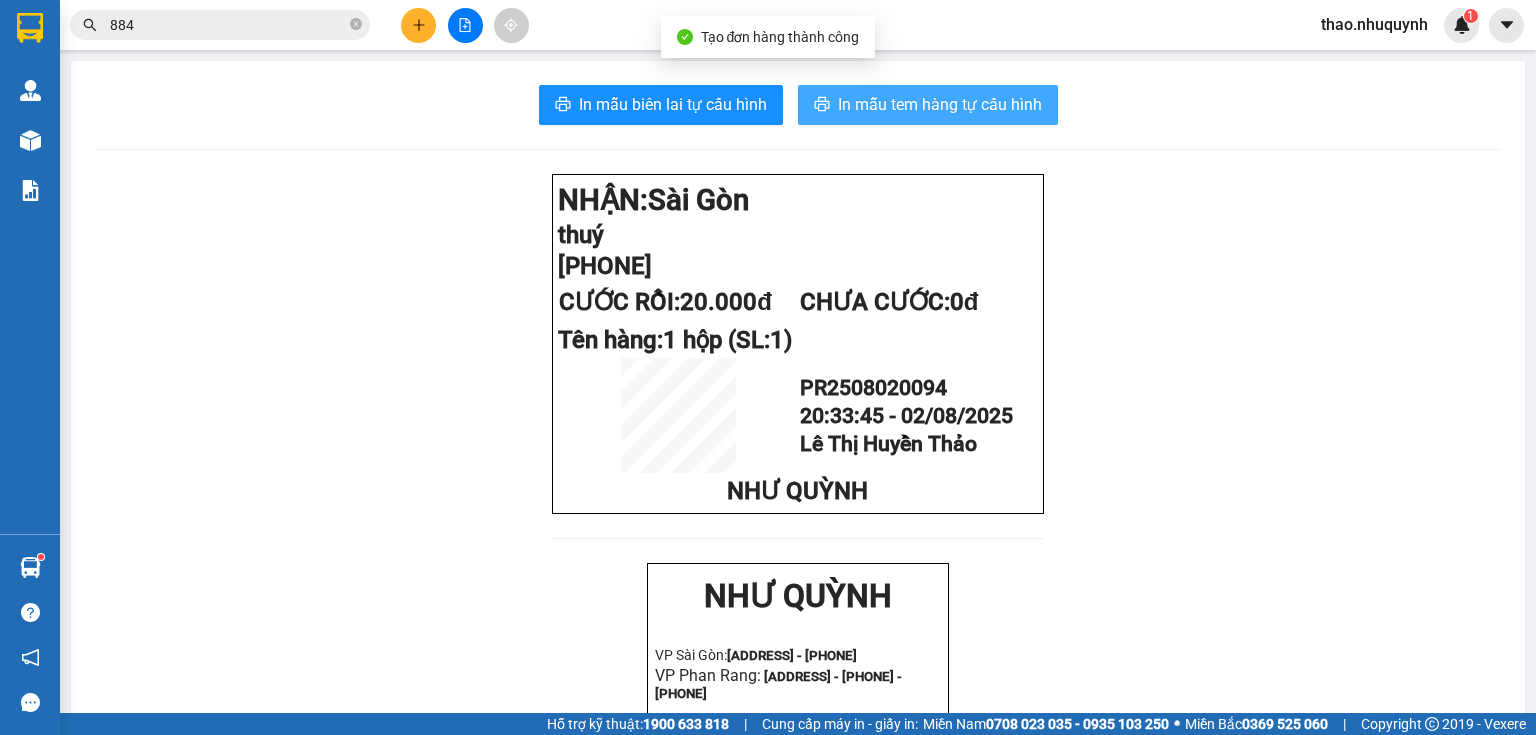 click on "In mẫu tem hàng tự cấu hình" at bounding box center (940, 104) 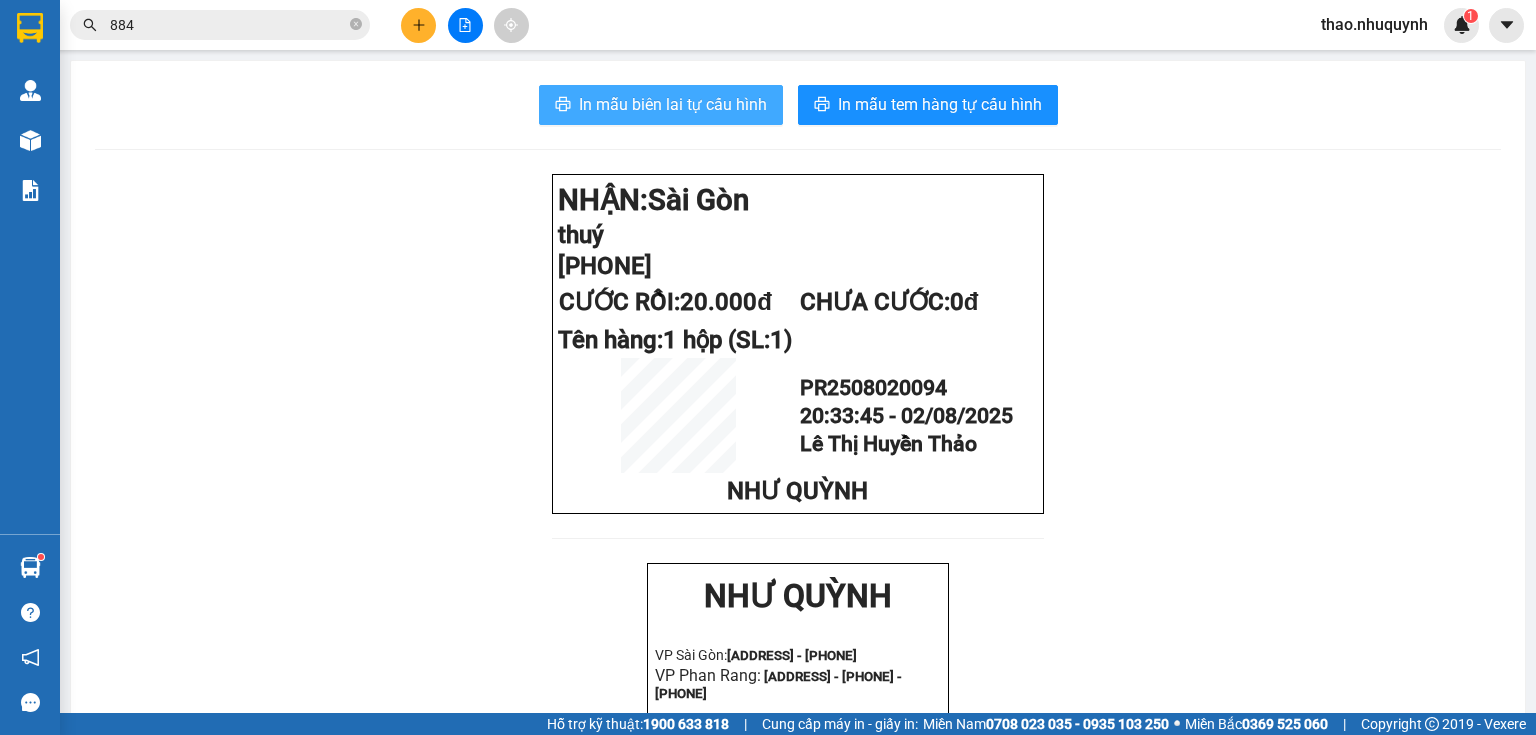 click on "In mẫu biên lai tự cấu hình" at bounding box center (673, 104) 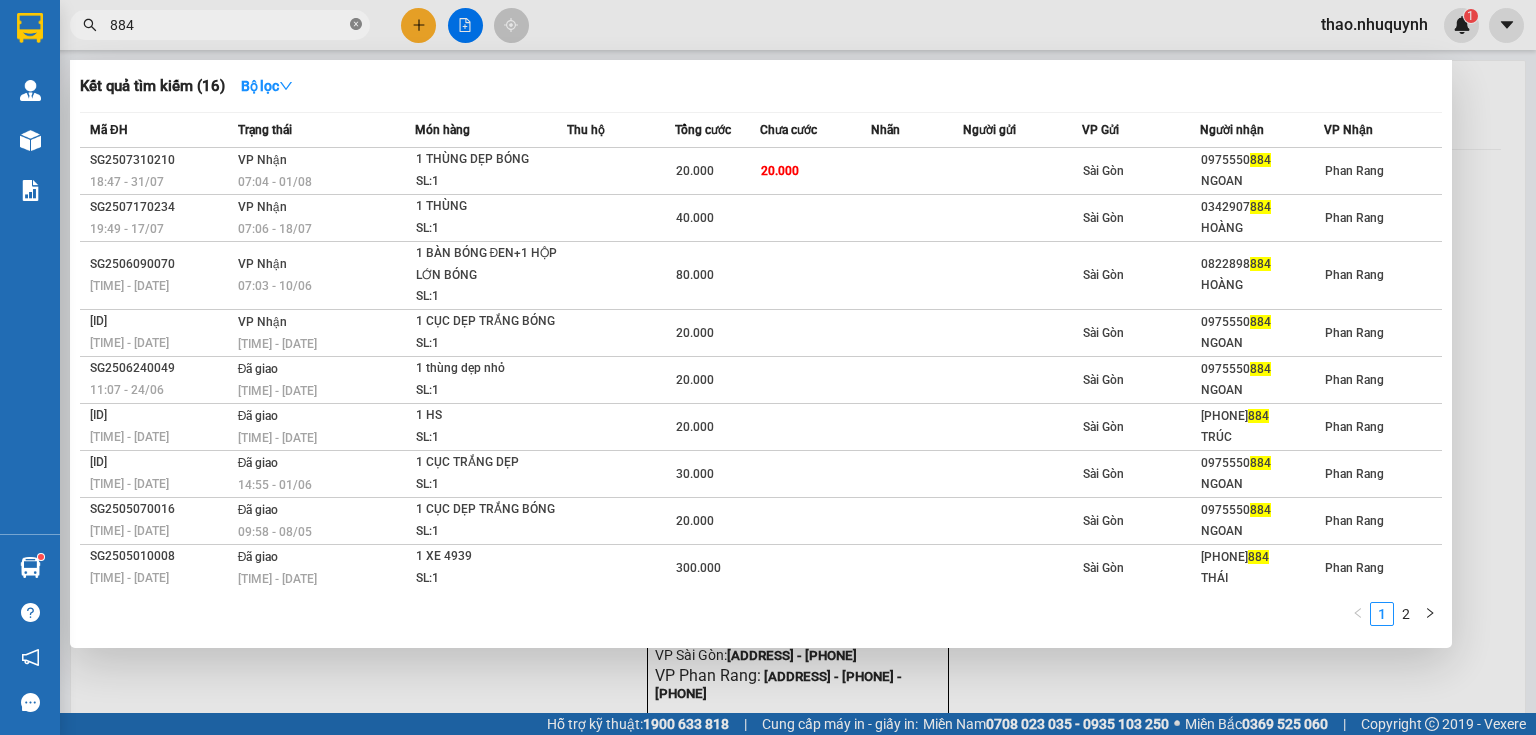 click 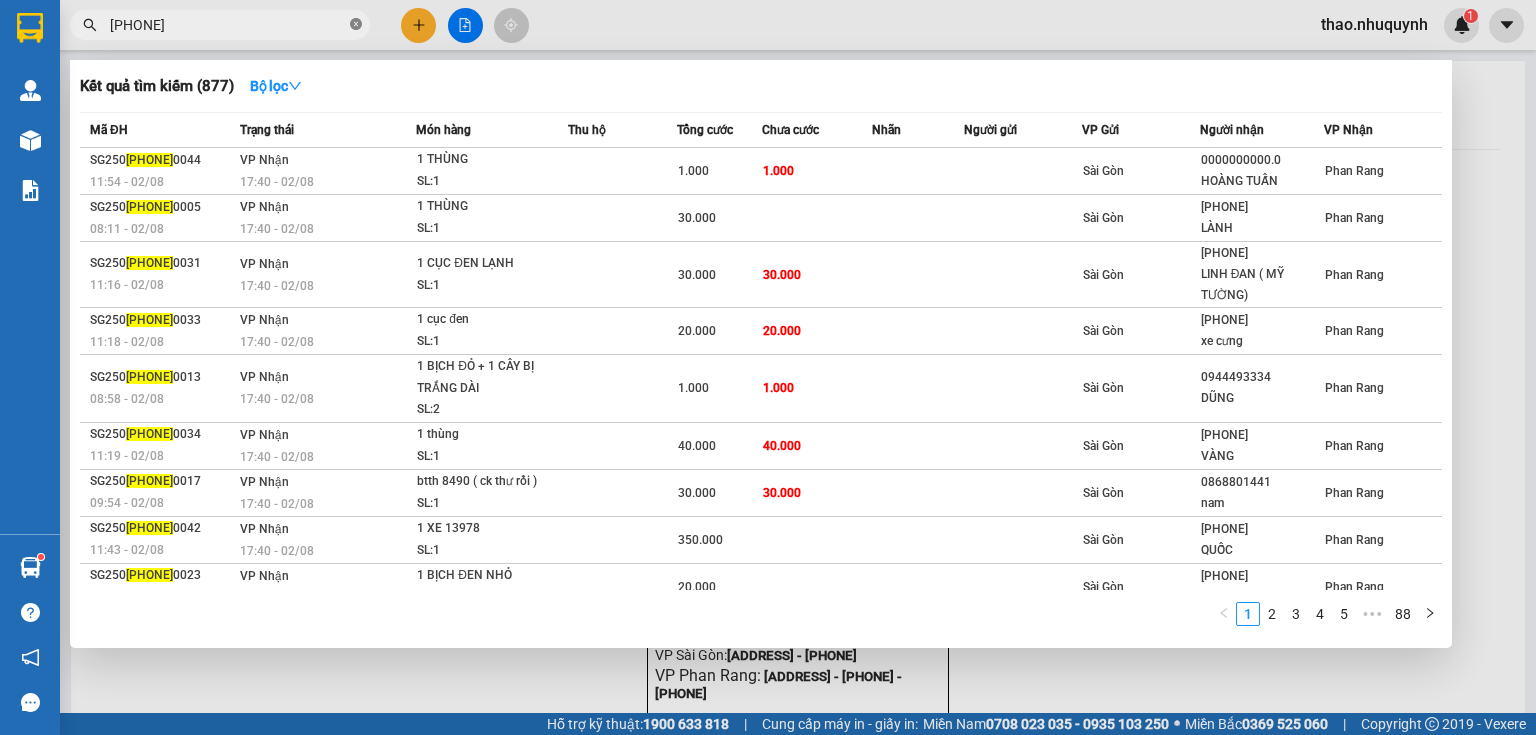 click 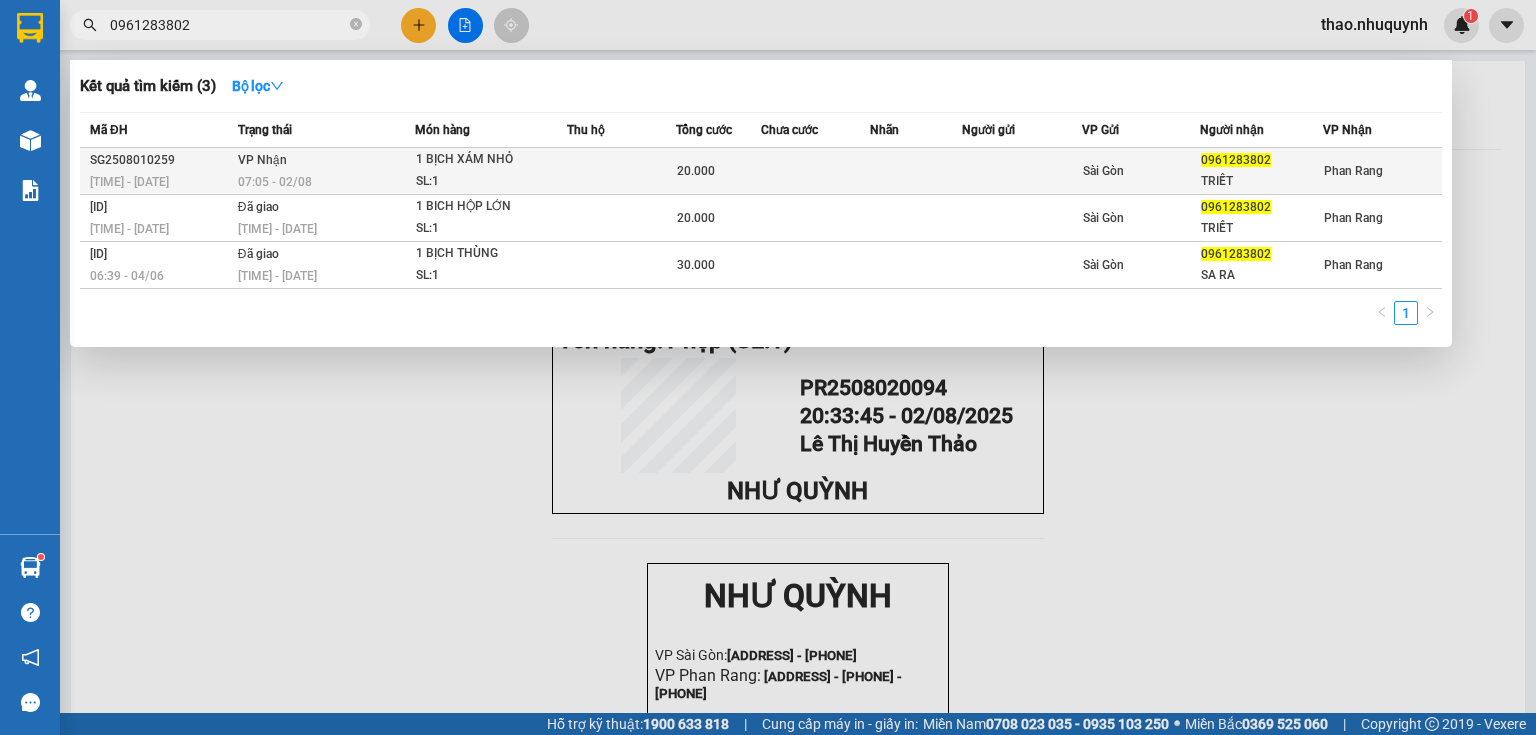 click on "07:05 - 02/08" at bounding box center (326, 182) 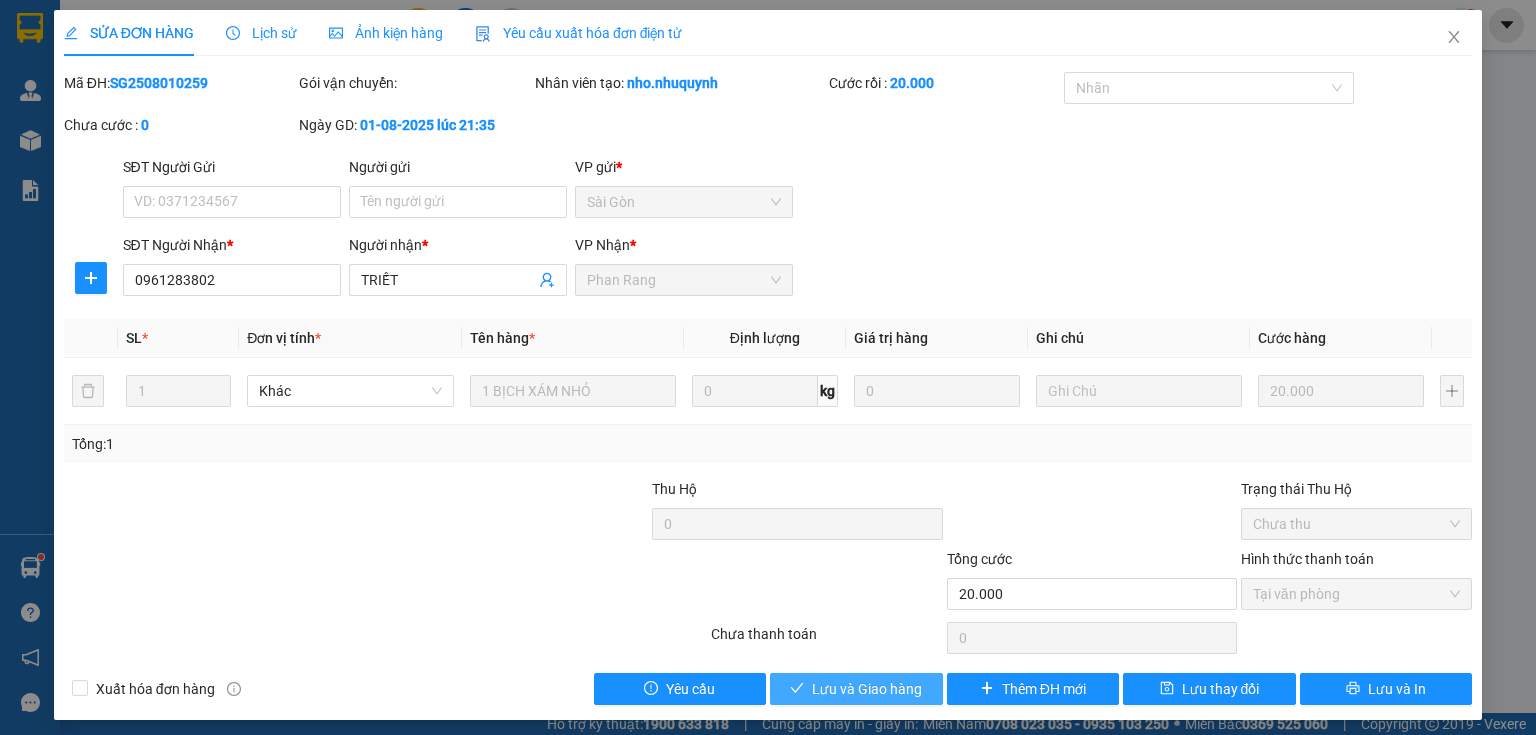 click on "Lưu và Giao hàng" at bounding box center [867, 689] 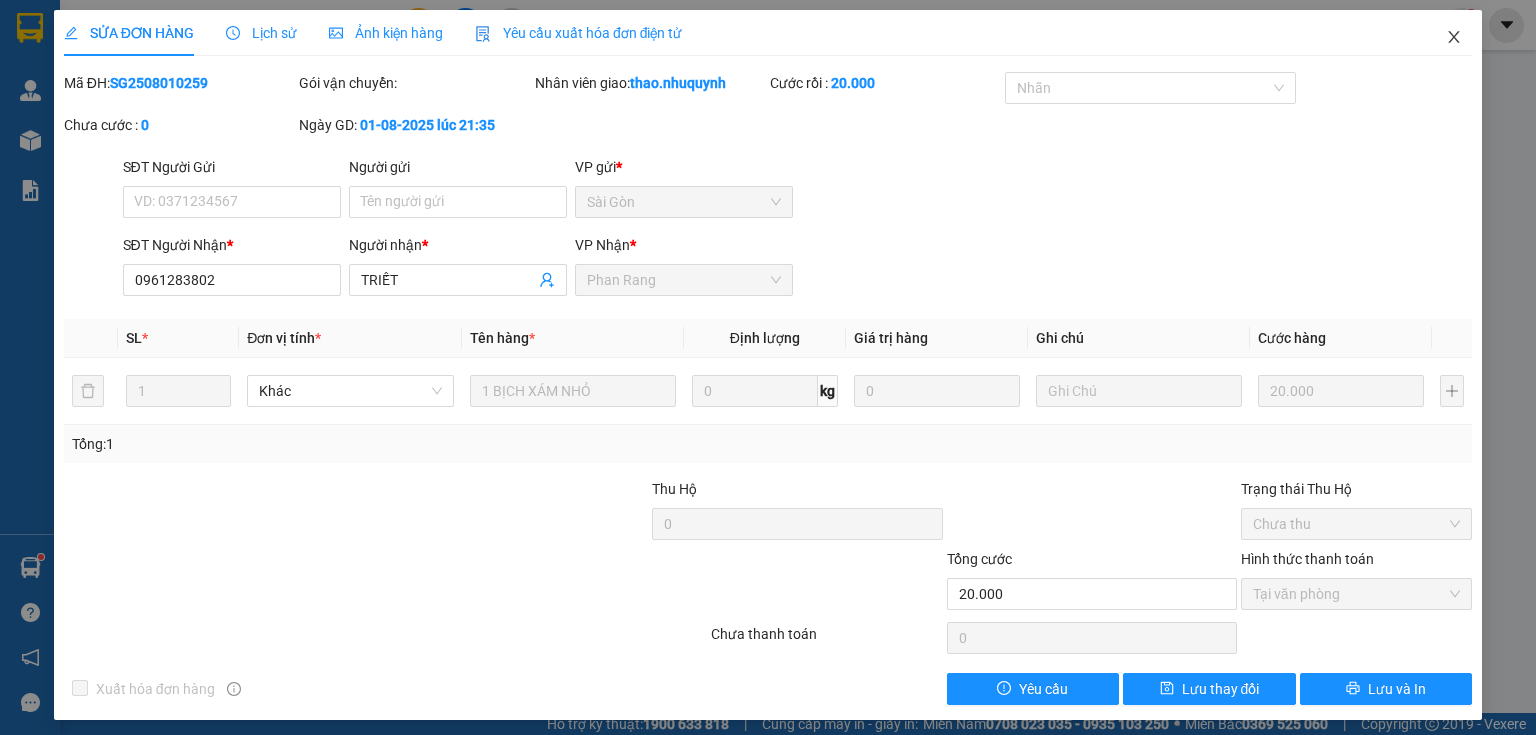 click 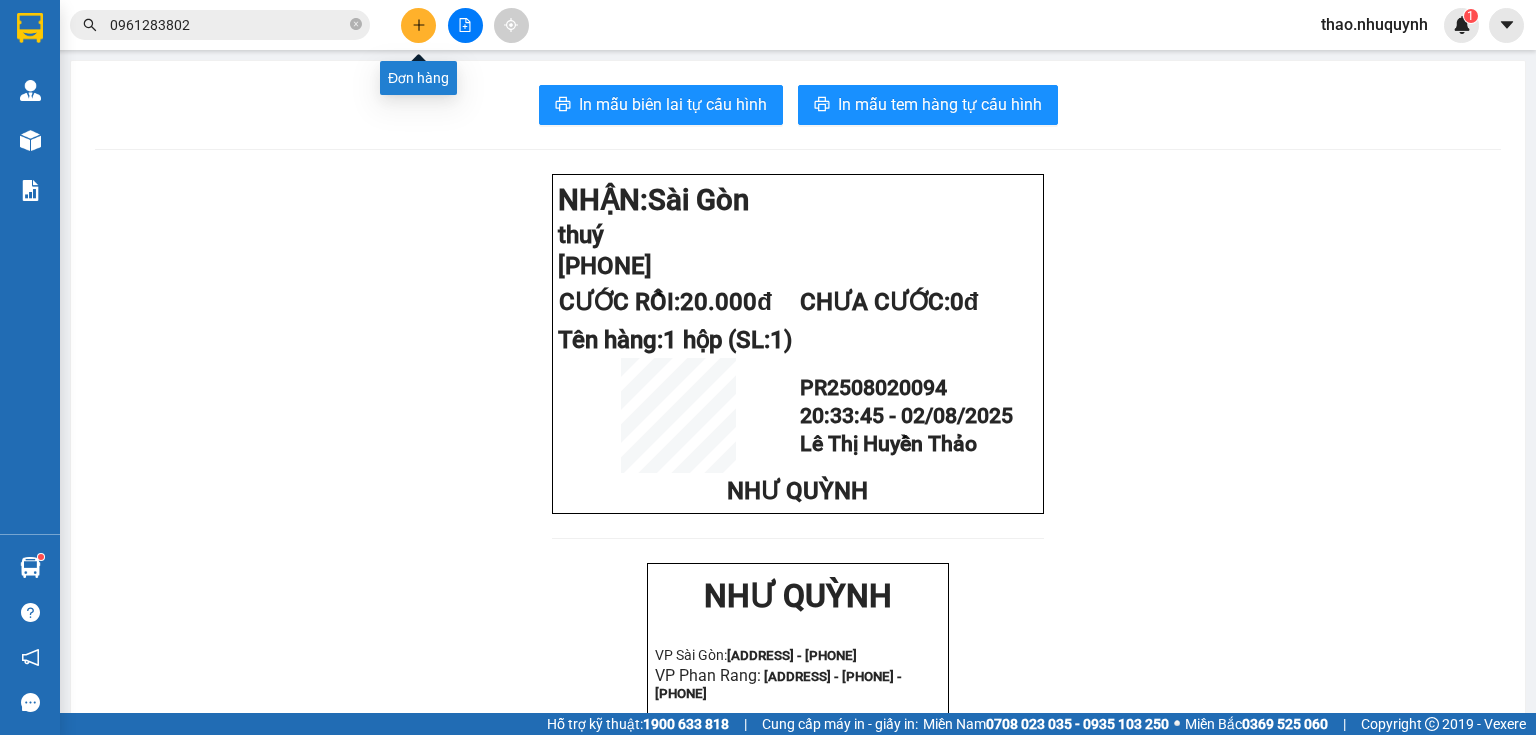 click 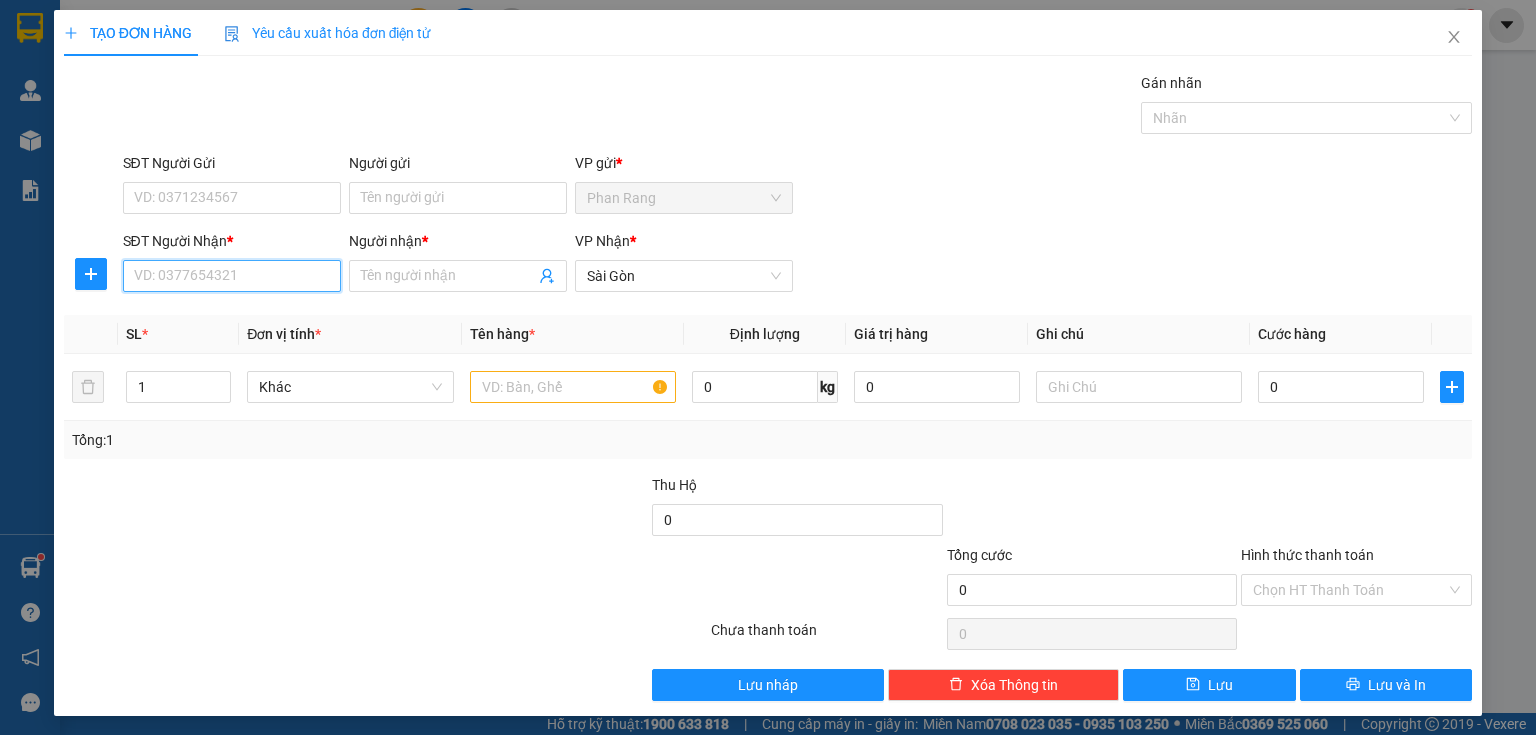 click on "SĐT Người Nhận  *" at bounding box center (232, 276) 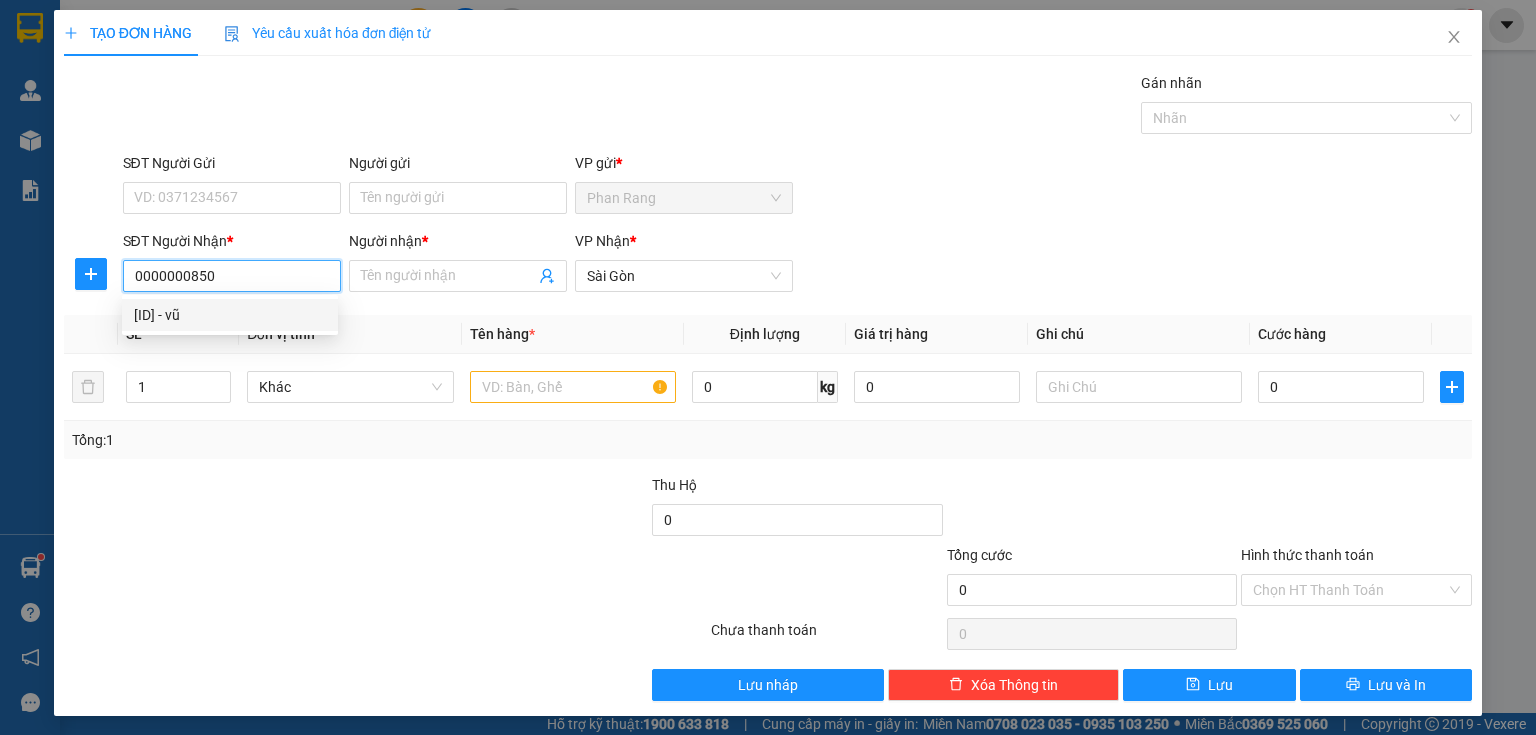 click on "[ID] - vũ" at bounding box center (230, 315) 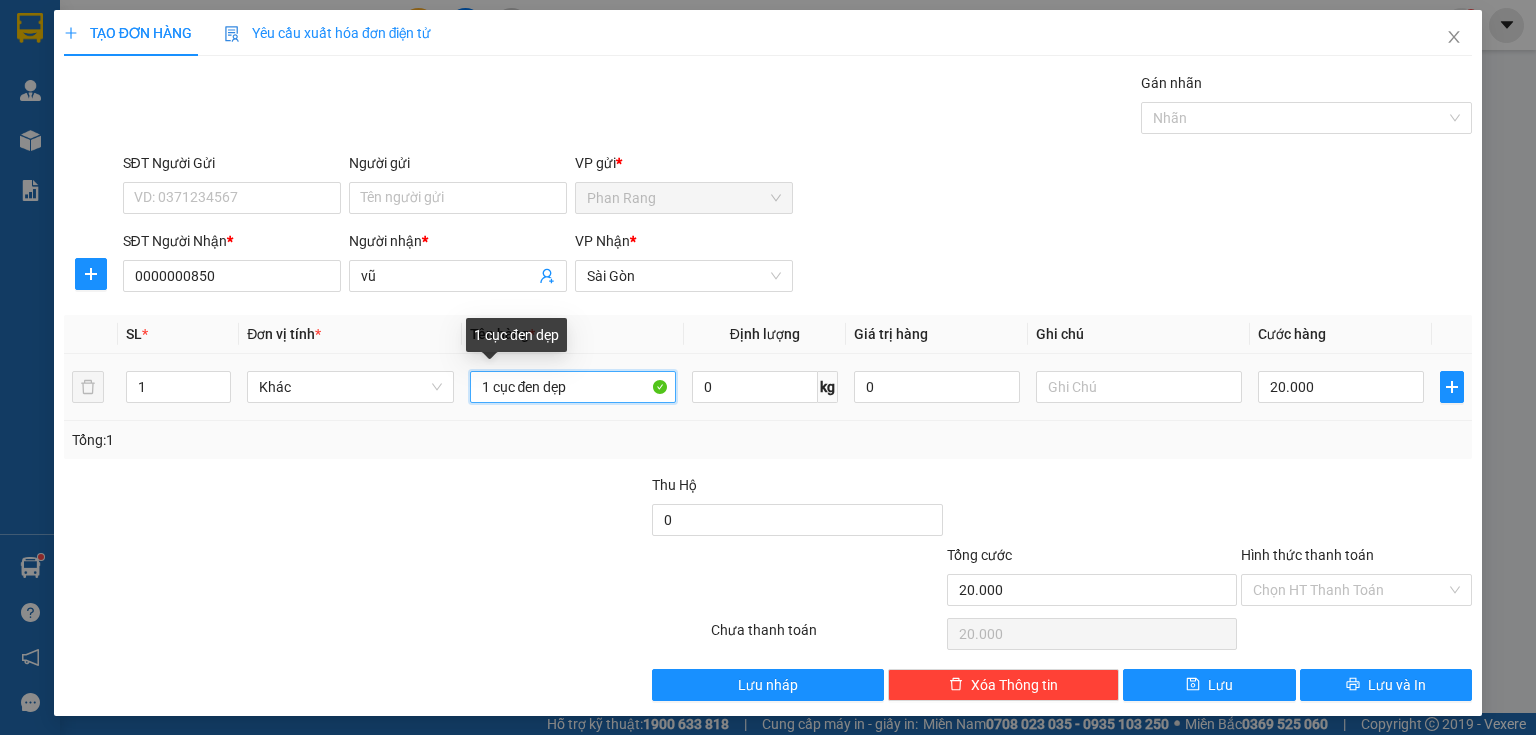 click on "1 cục đen dẹp" at bounding box center (573, 387) 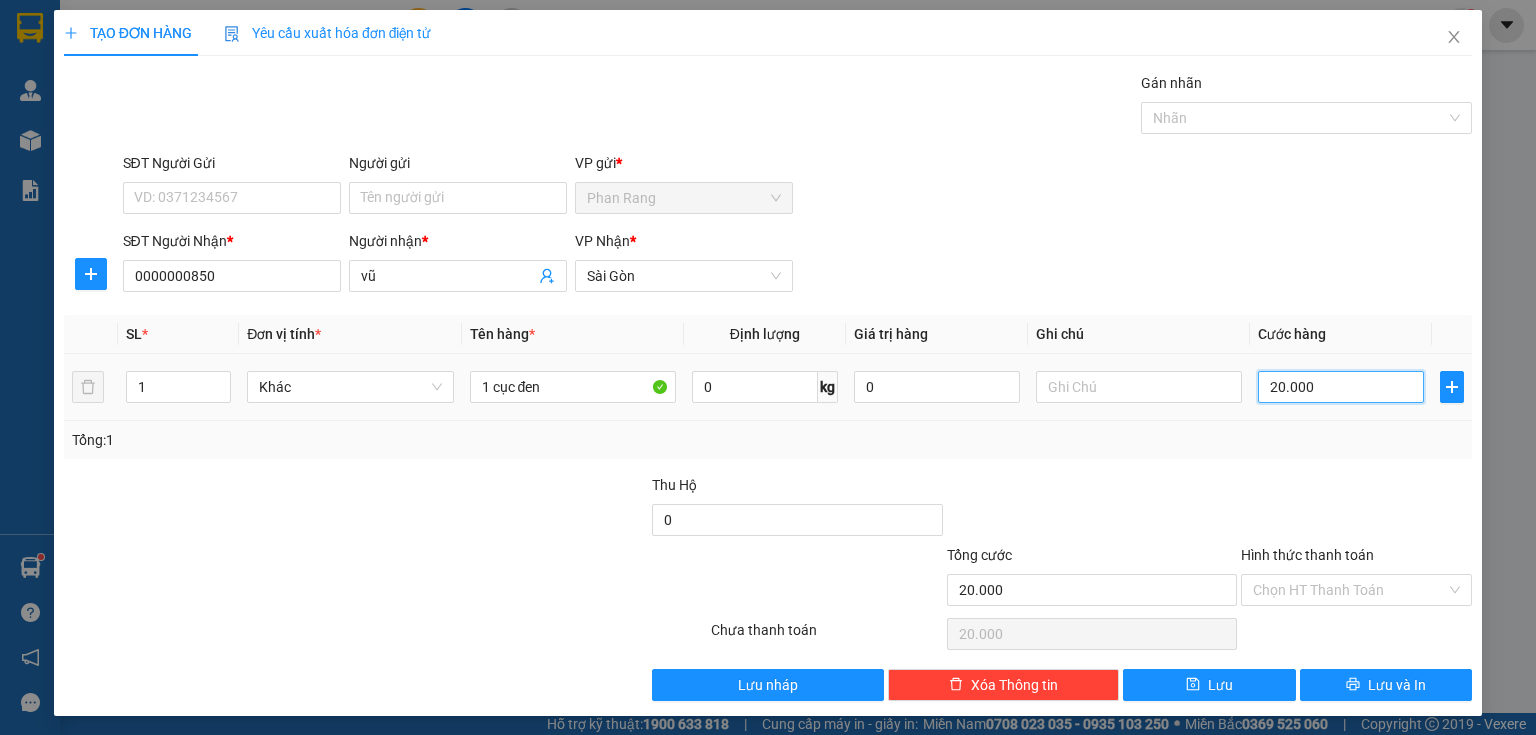 click on "20.000" at bounding box center (1341, 387) 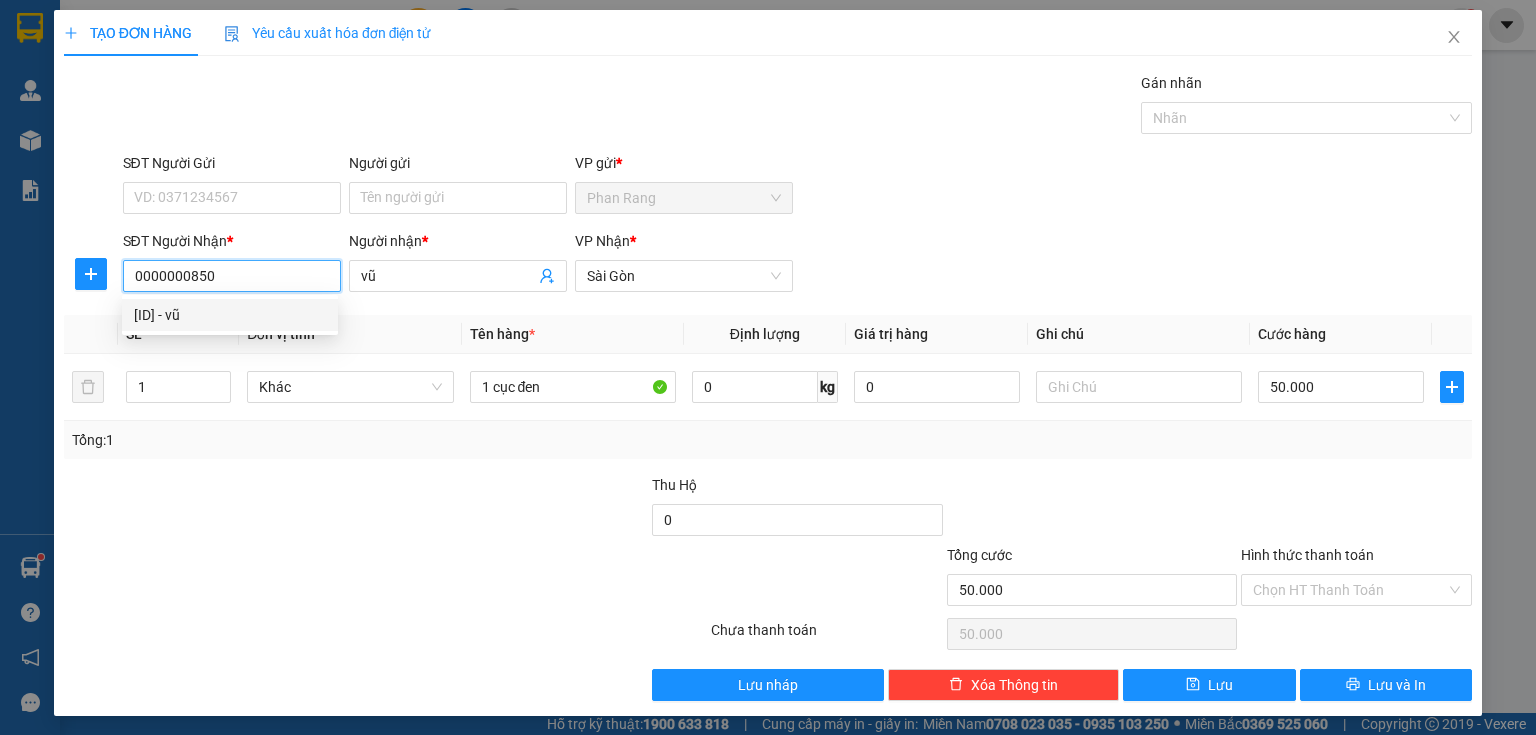 drag, startPoint x: 215, startPoint y: 272, endPoint x: 189, endPoint y: 278, distance: 26.683329 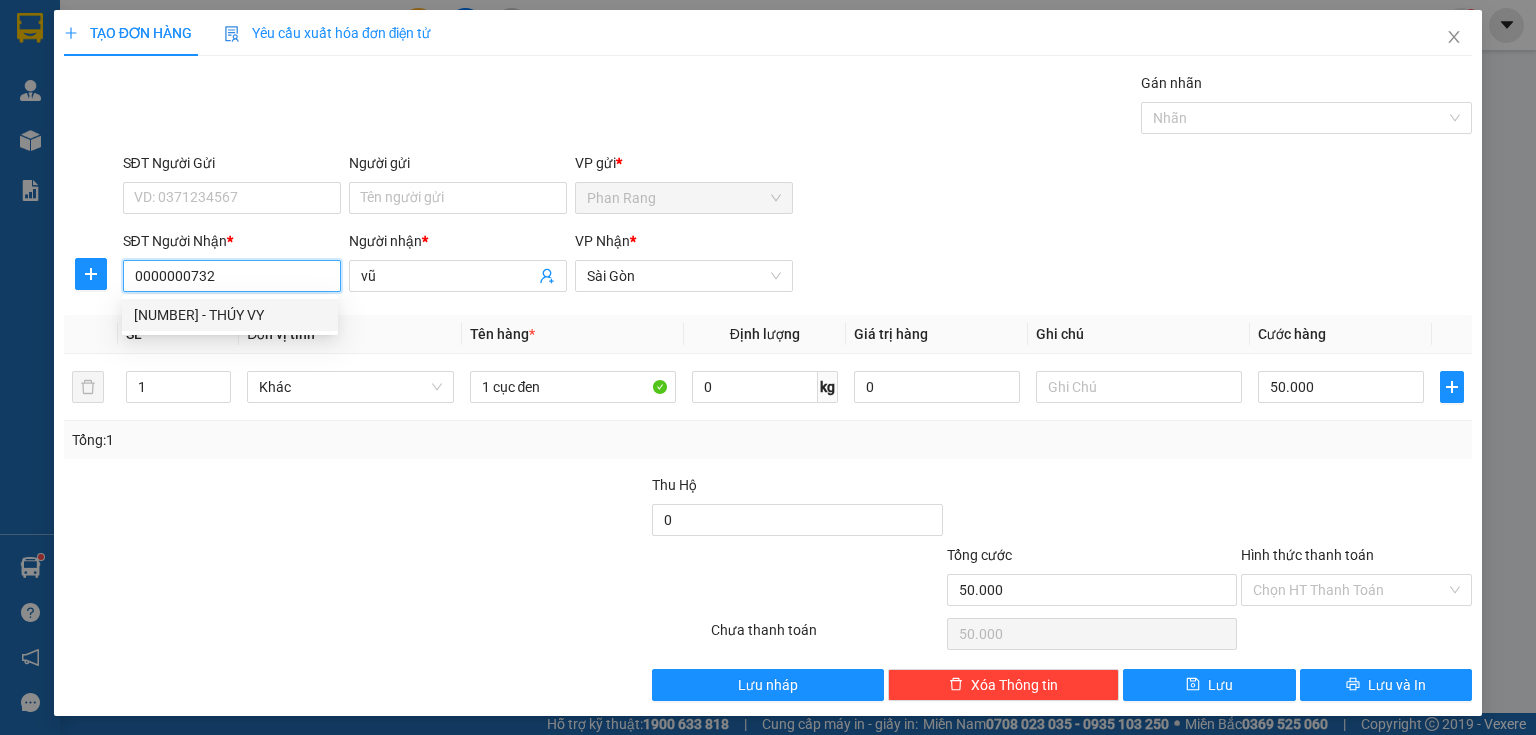 click on "[NUMBER] - THÚY VY" at bounding box center (230, 315) 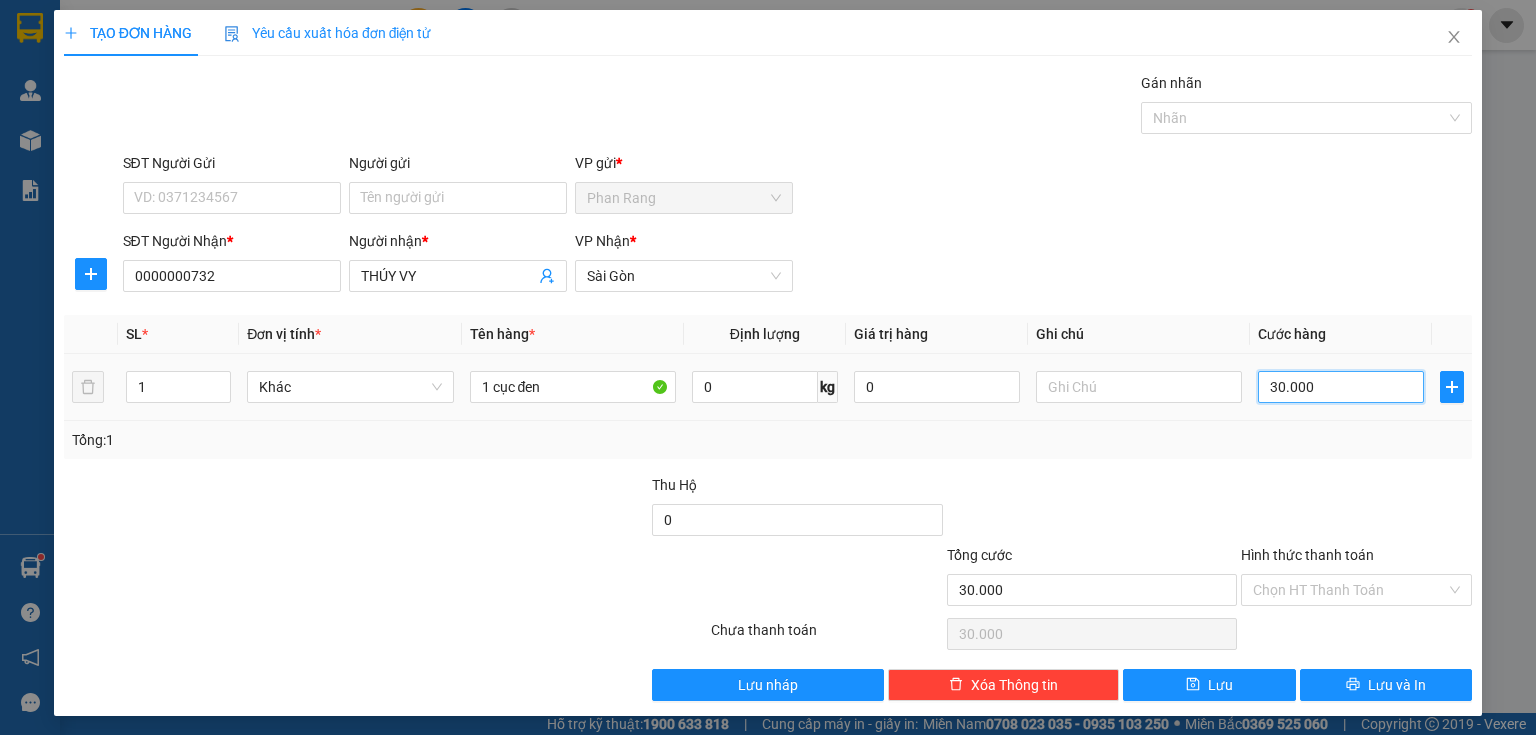 click on "30.000" at bounding box center [1341, 387] 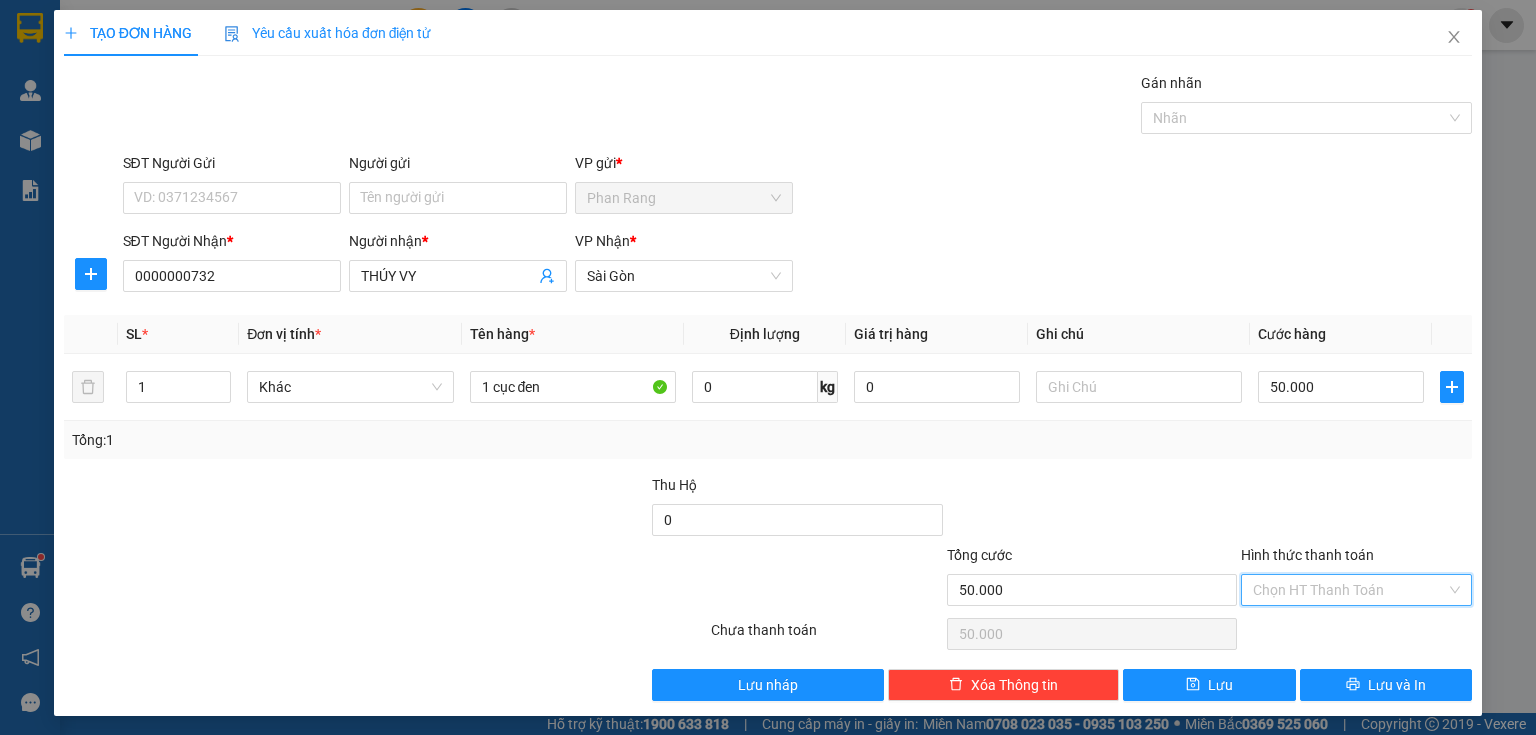 click on "Hình thức thanh toán" at bounding box center (1349, 590) 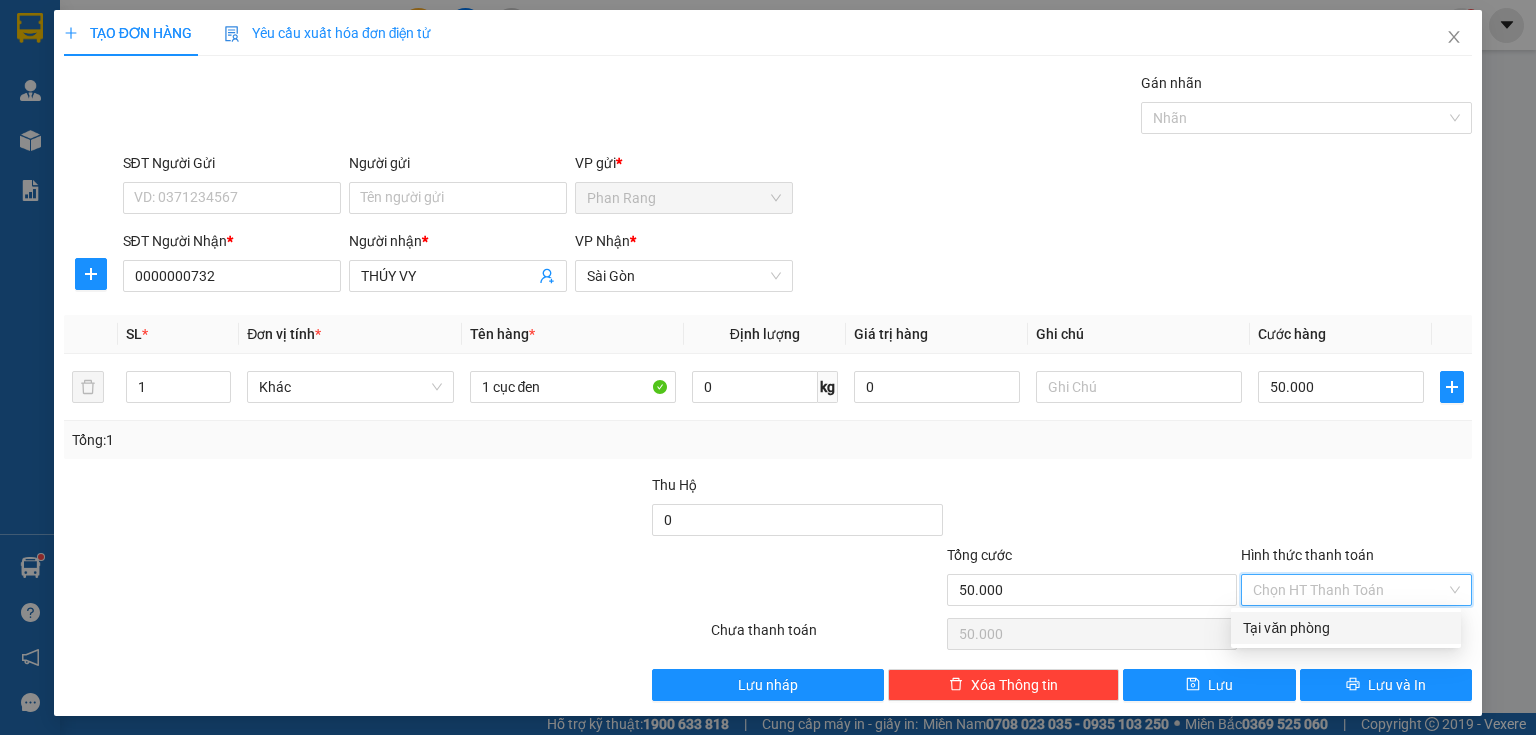 click on "Tại văn phòng" at bounding box center (1346, 628) 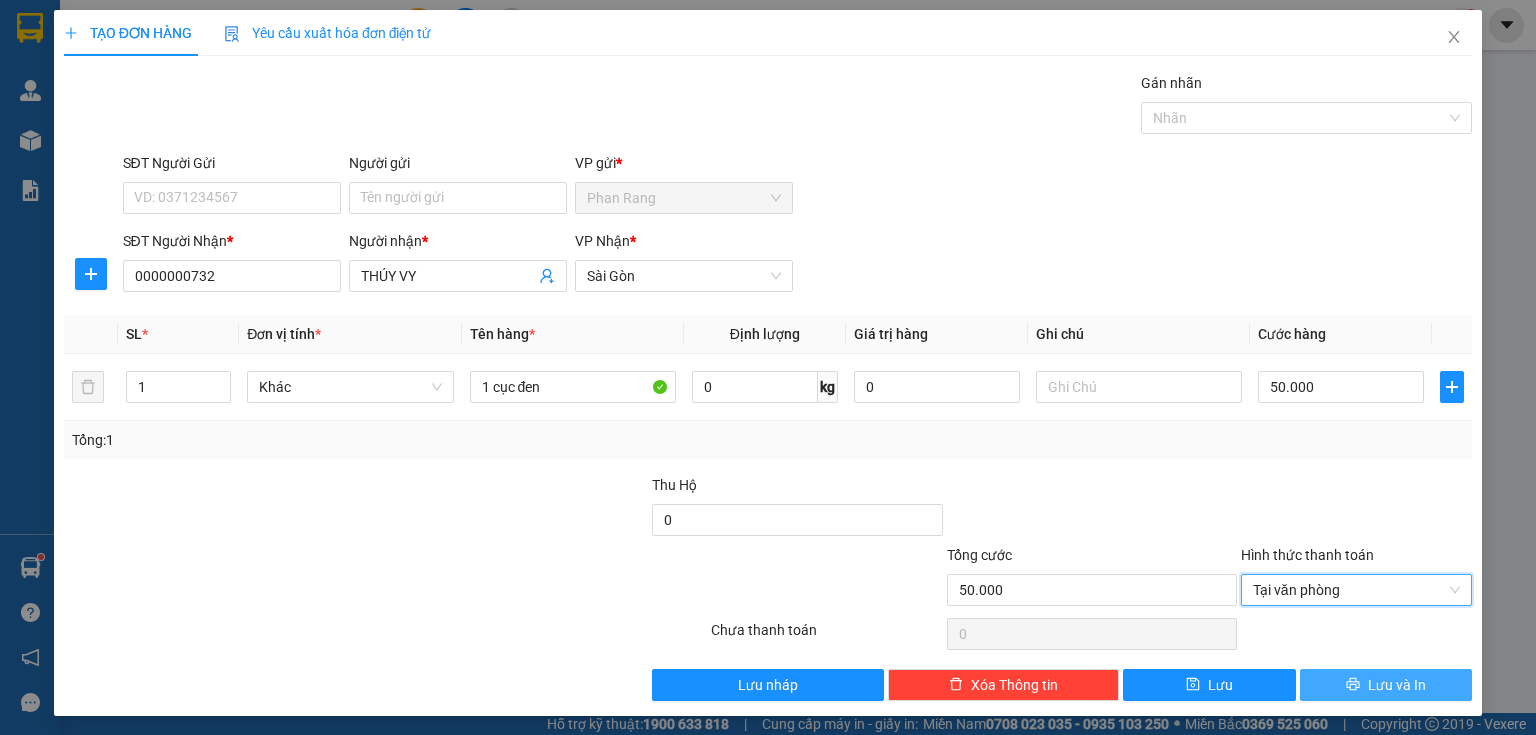 click 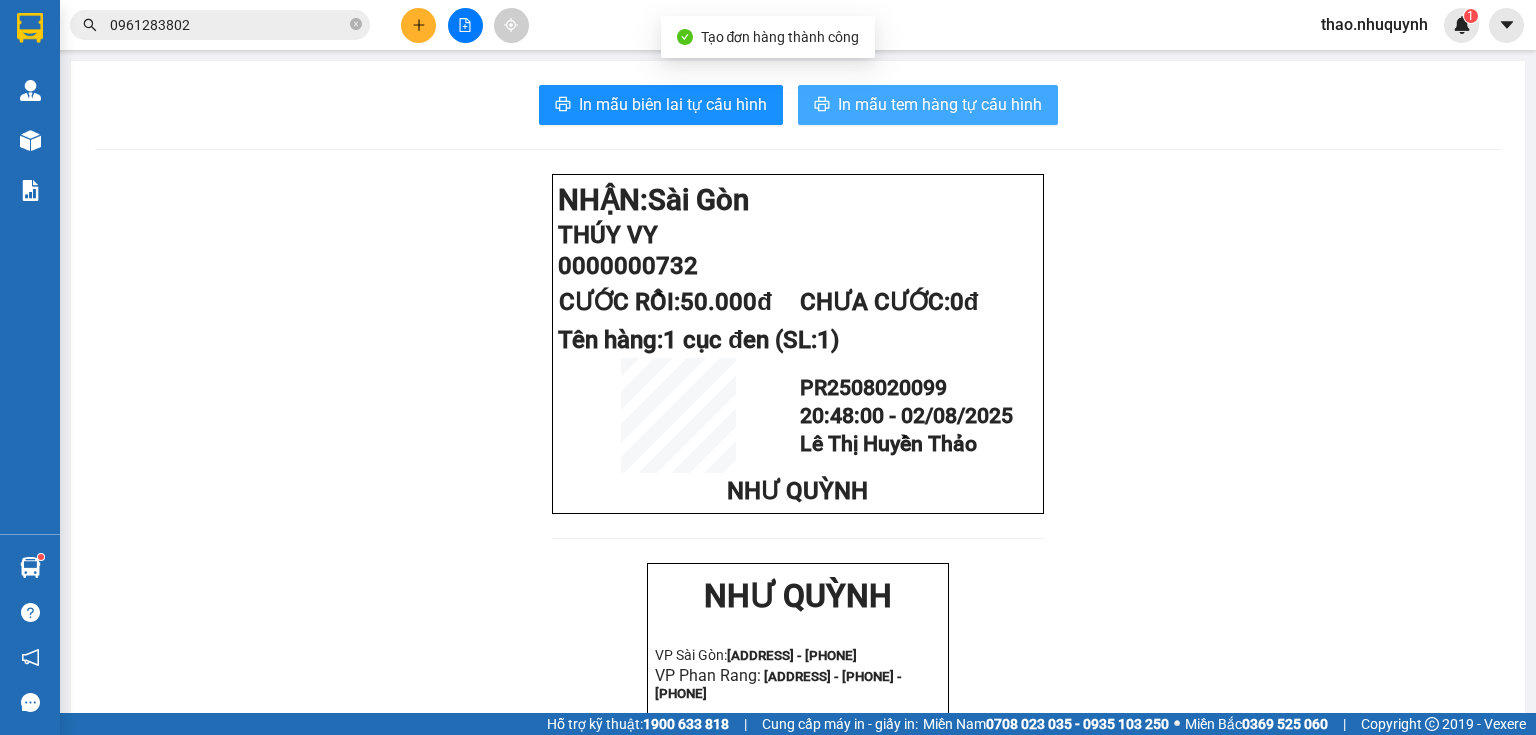 click on "In mẫu tem hàng tự cấu hình" at bounding box center (940, 104) 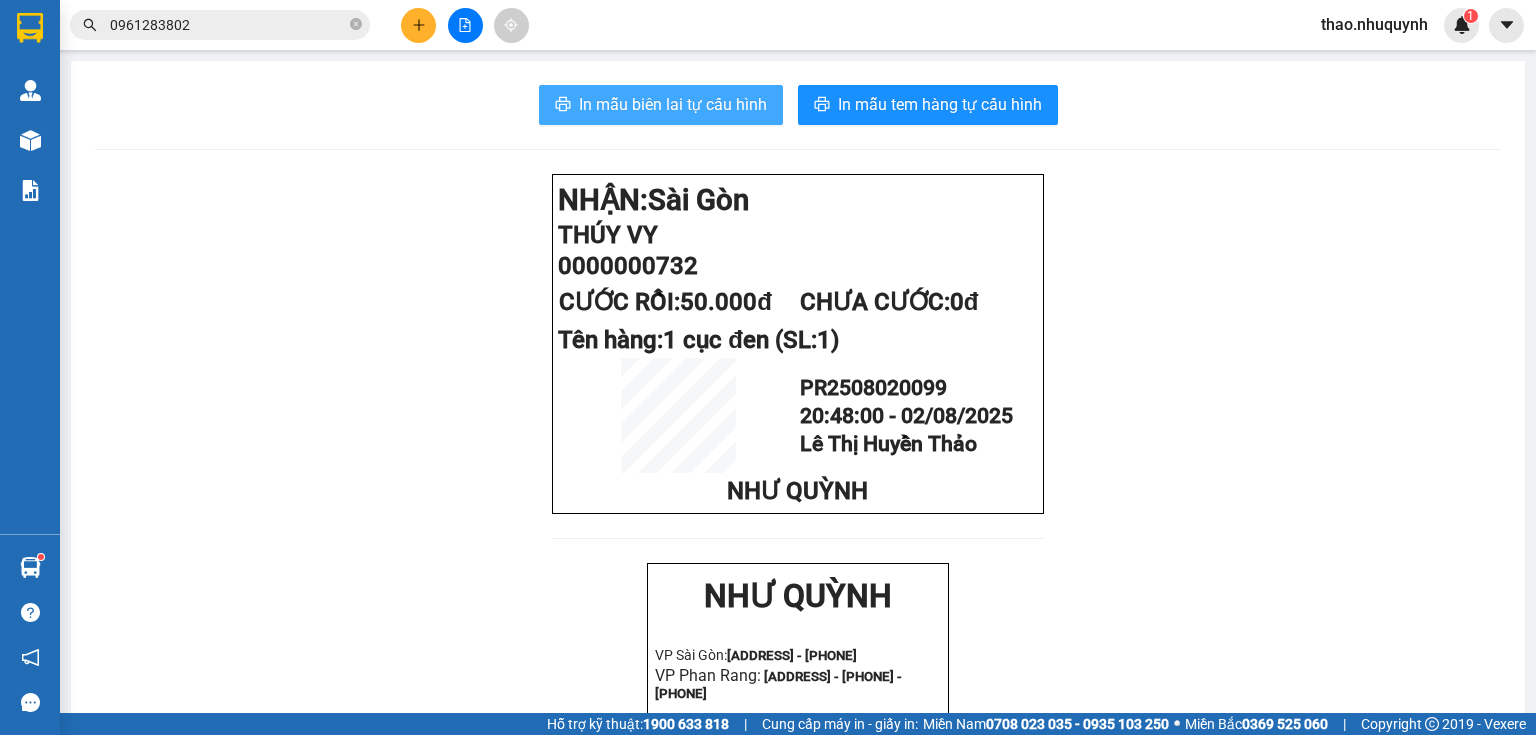 click on "In mẫu biên lai tự cấu hình" at bounding box center (673, 104) 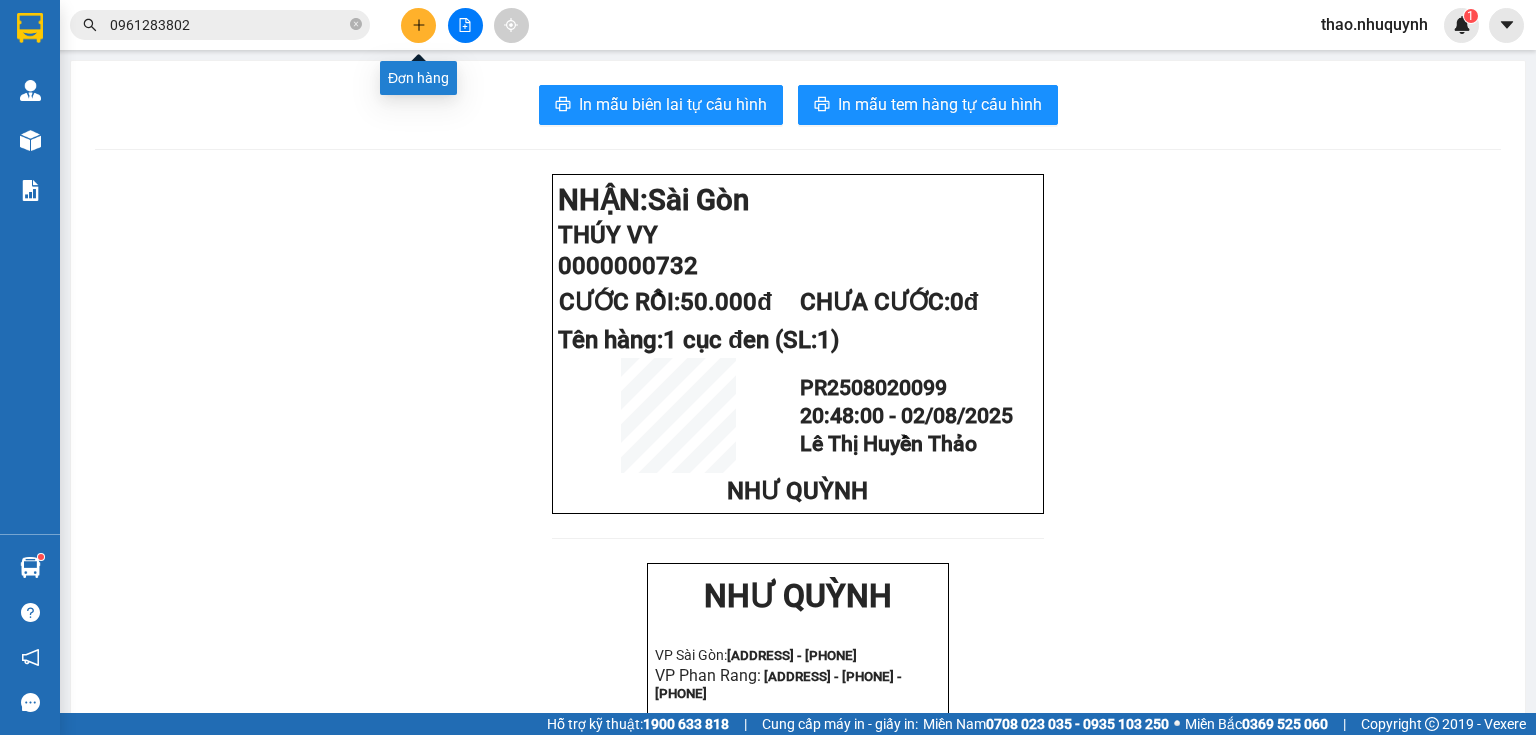 click 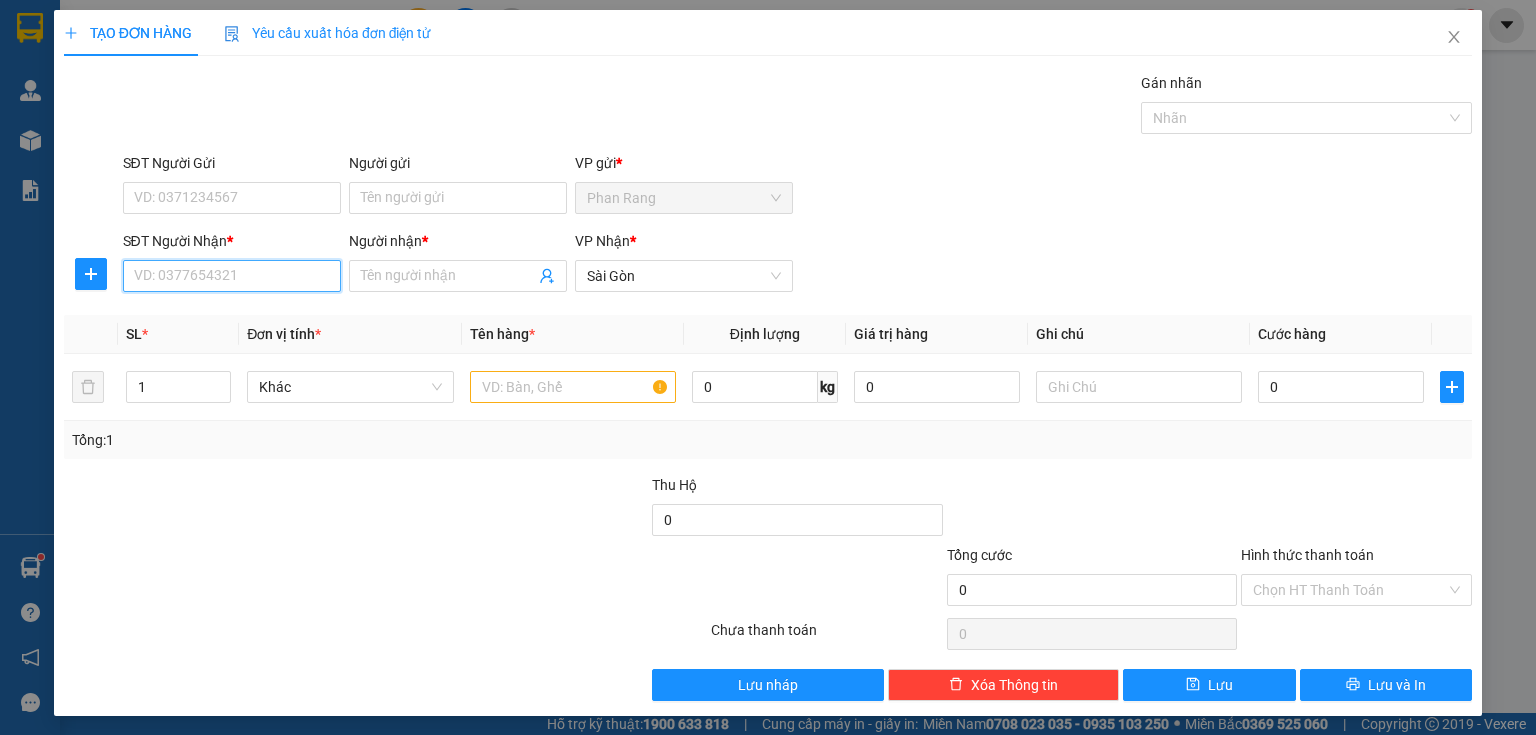 click on "SĐT Người Nhận  *" at bounding box center [232, 276] 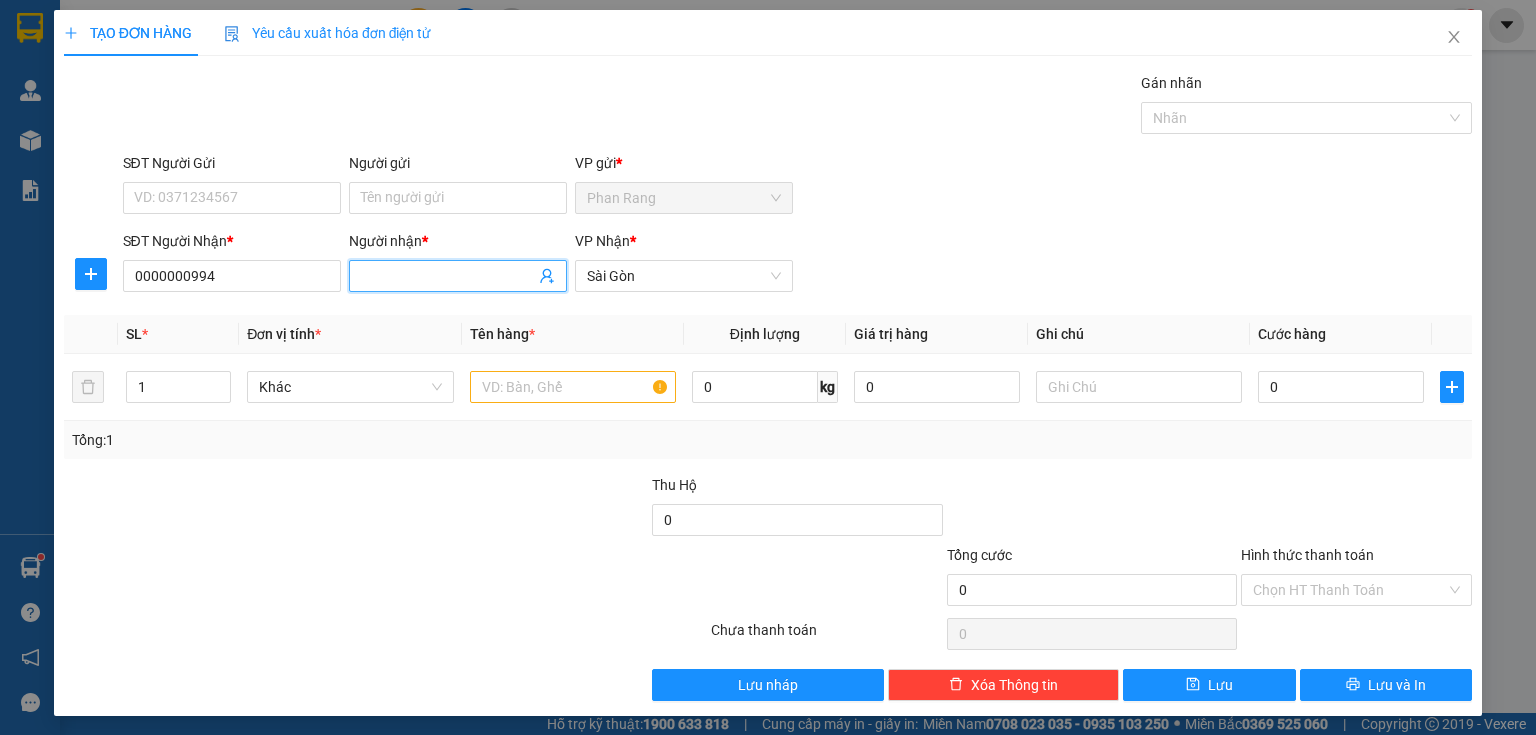 click on "Người nhận  *" at bounding box center [448, 276] 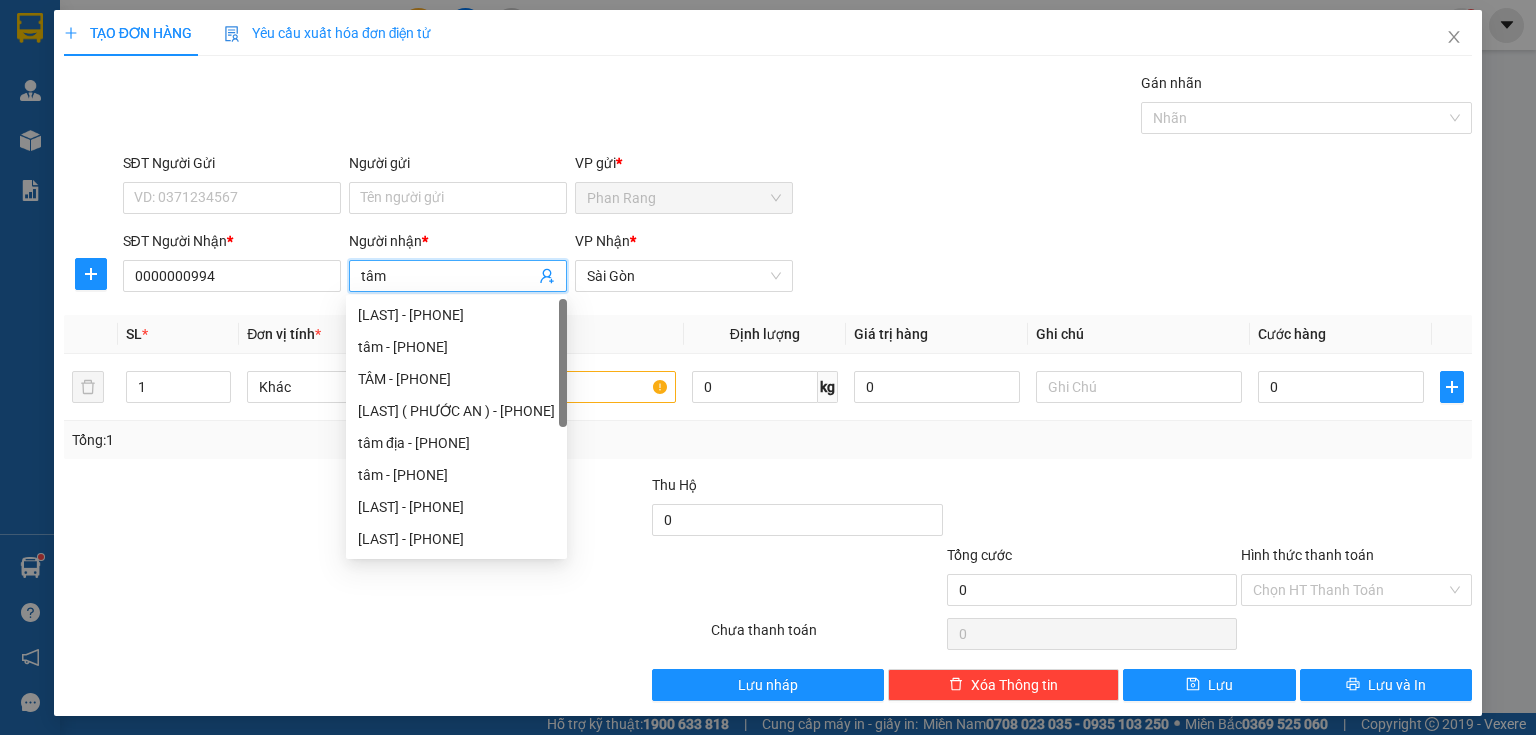 click at bounding box center (209, 509) 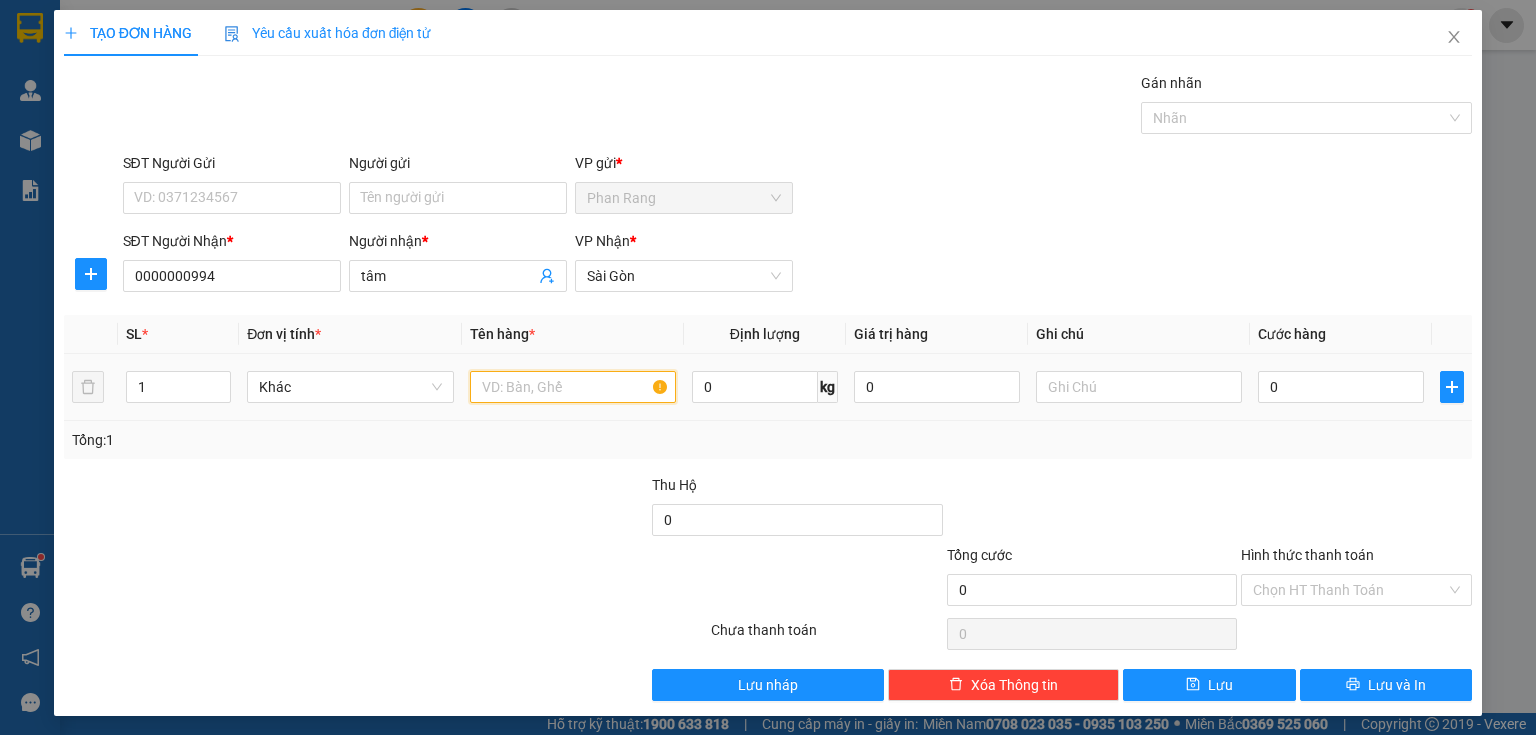 click at bounding box center (573, 387) 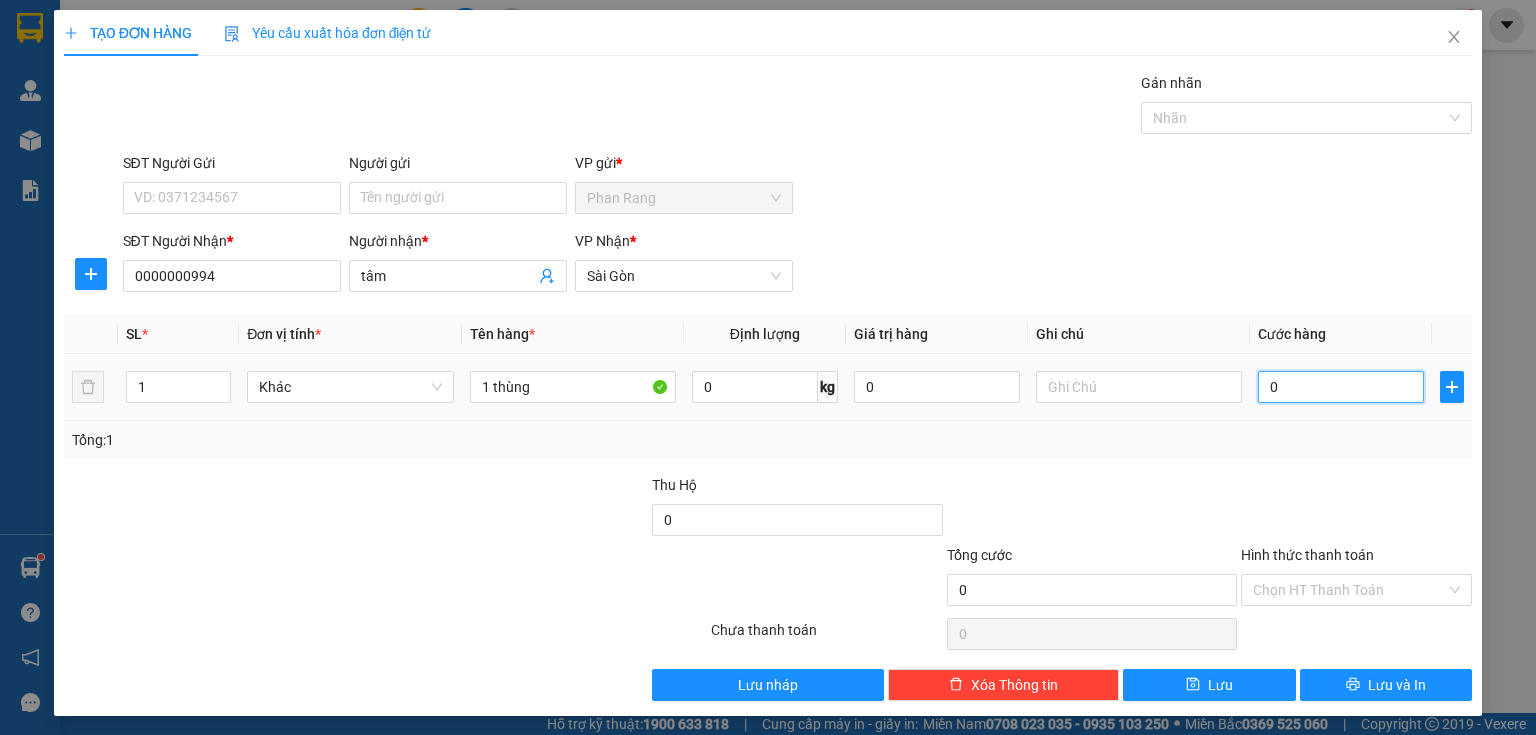 click on "0" at bounding box center [1341, 387] 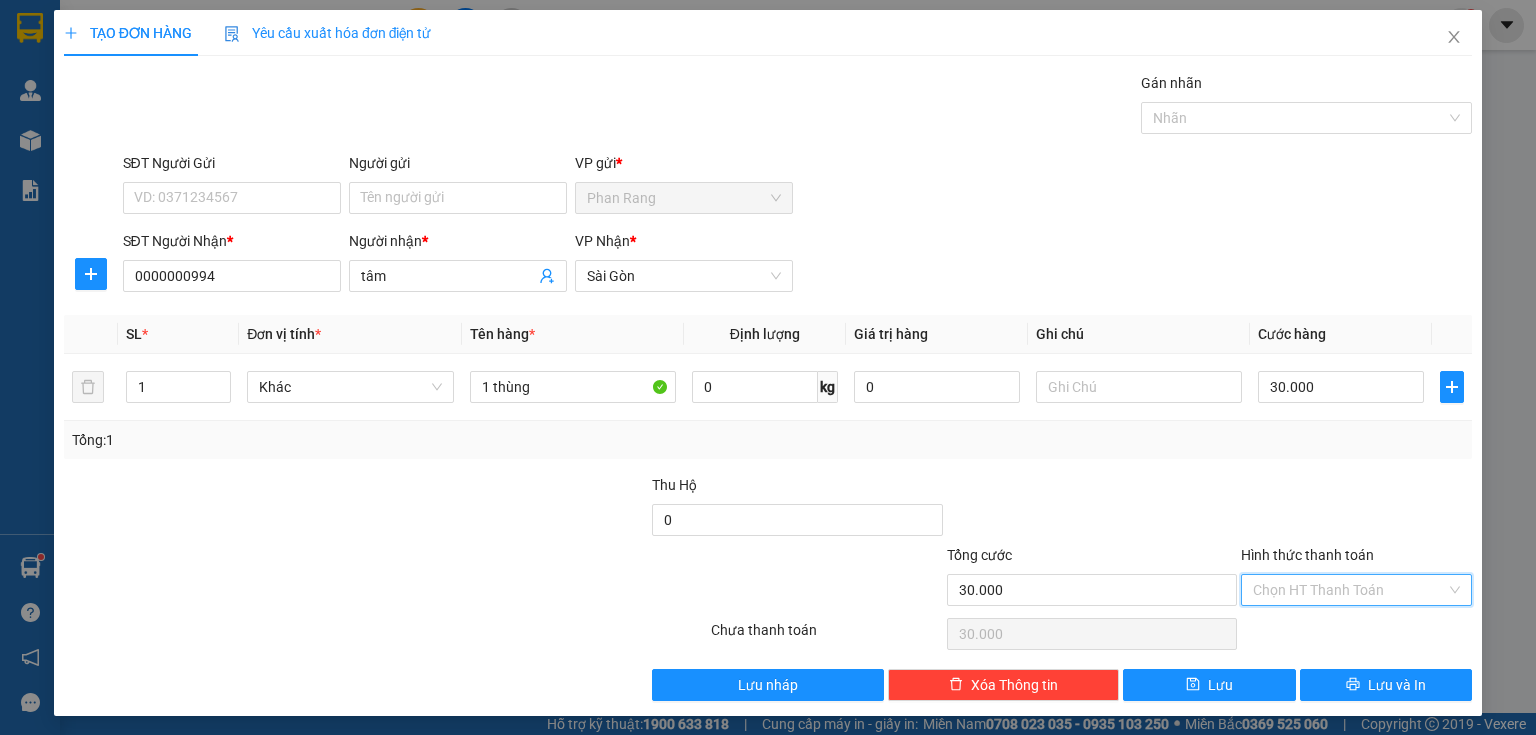 click on "Hình thức thanh toán" at bounding box center [1349, 590] 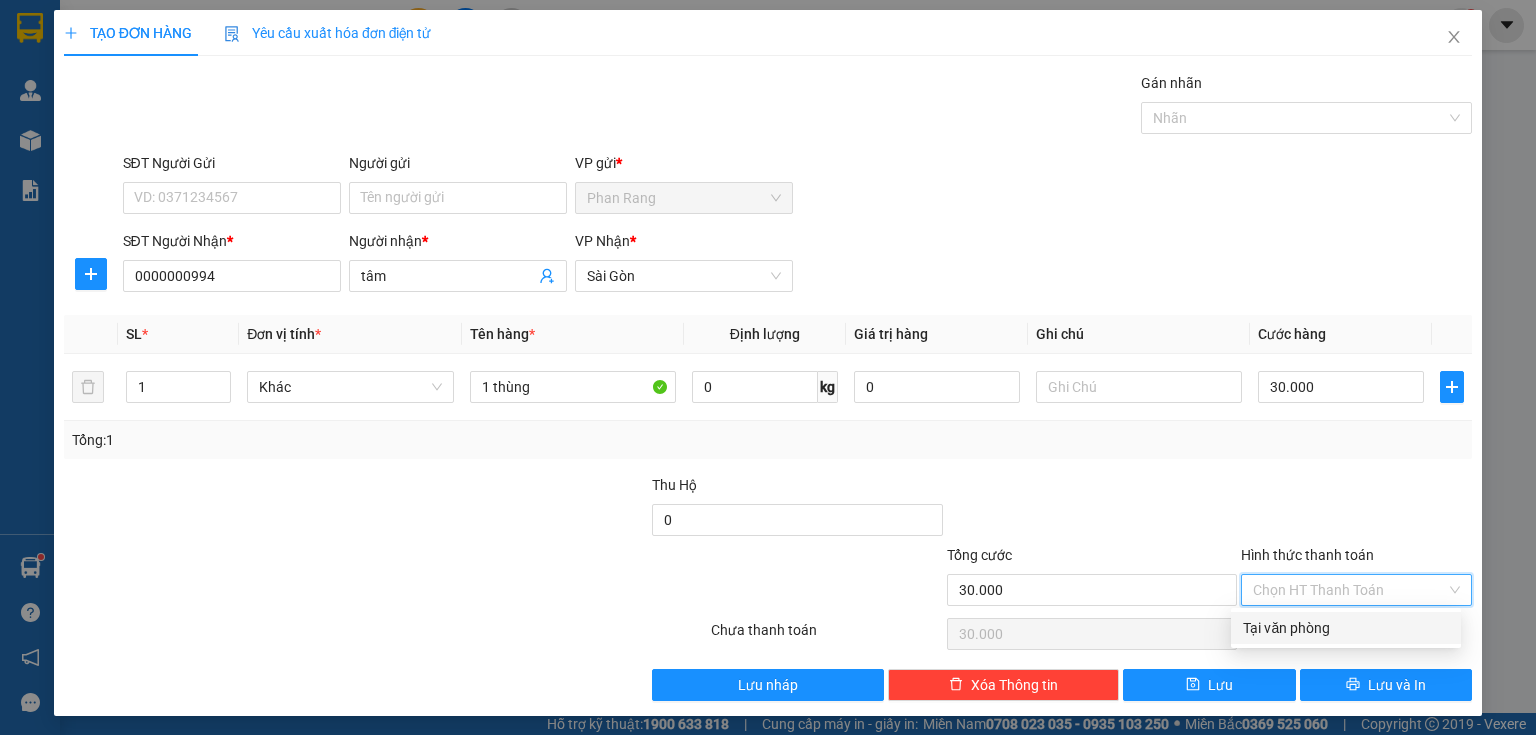 click on "Tại văn phòng" at bounding box center (1346, 628) 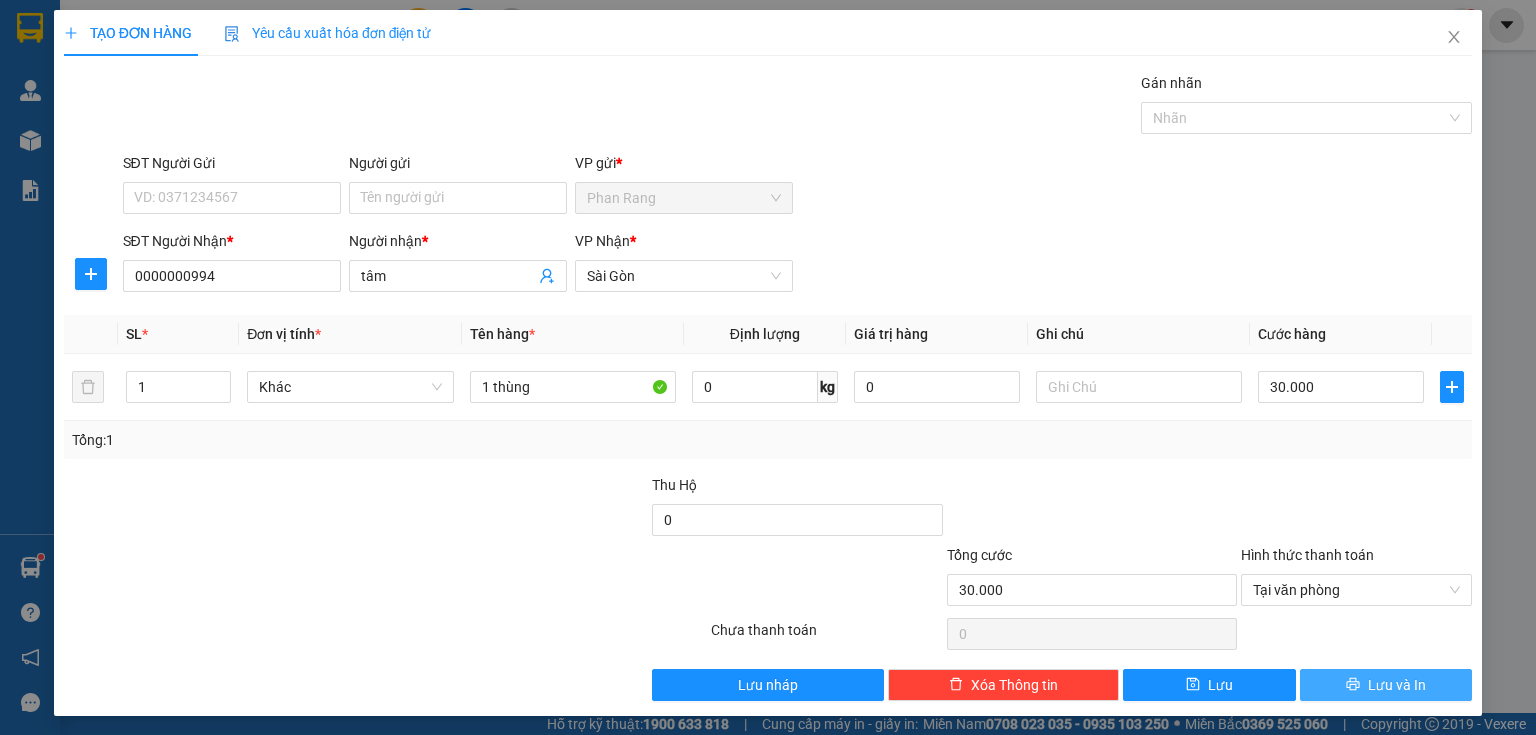 click on "Lưu và In" at bounding box center [1386, 685] 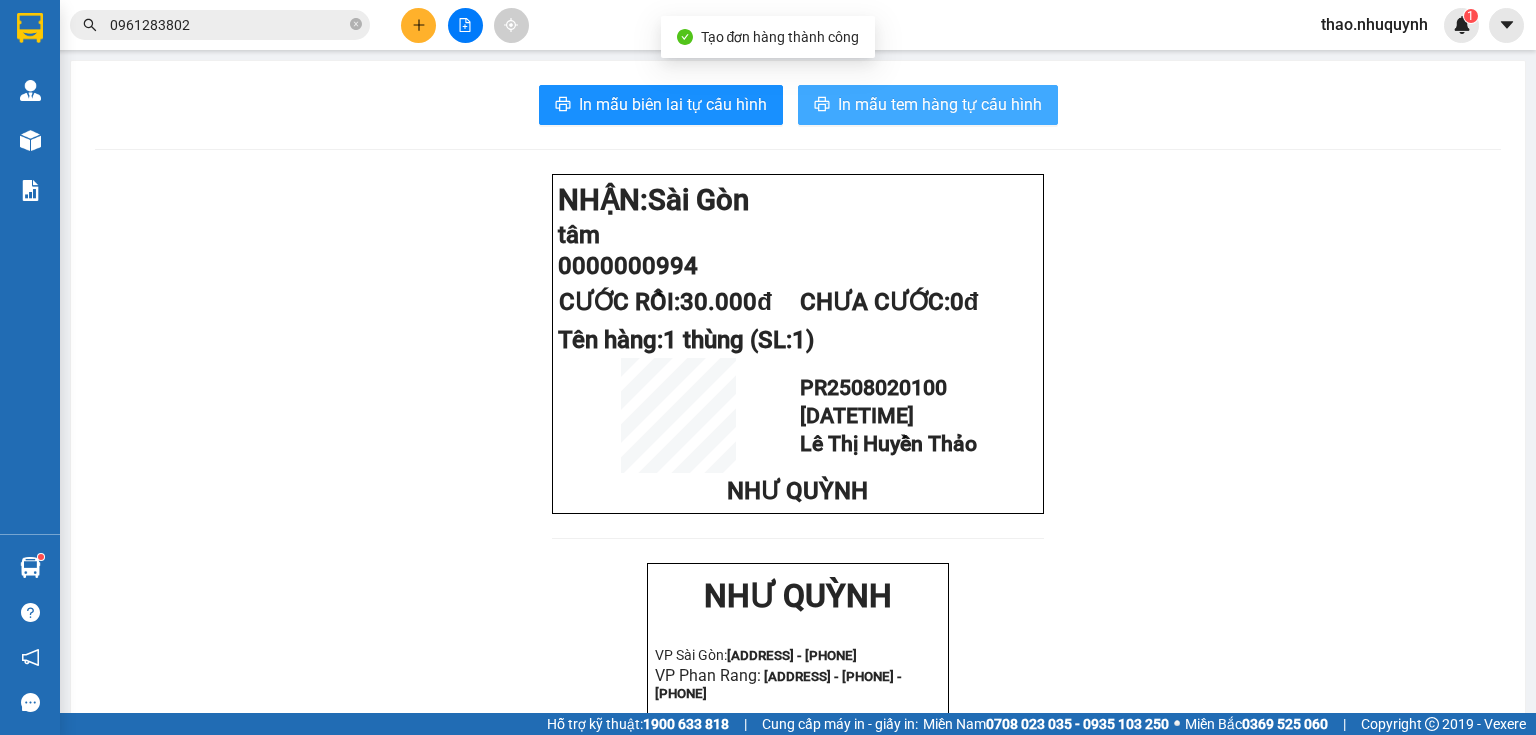 click on "In mẫu tem hàng tự cấu hình" at bounding box center [940, 104] 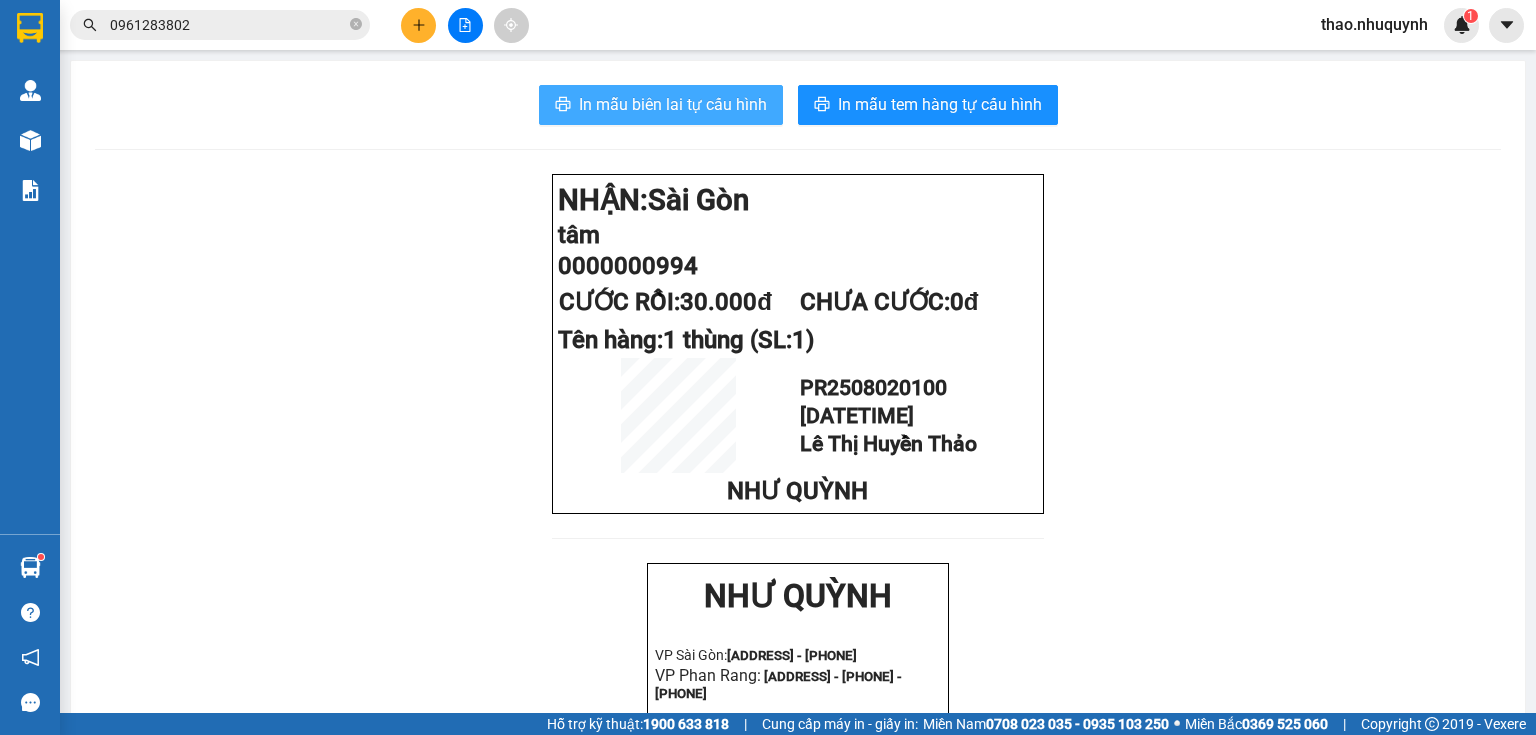 click on "In mẫu biên lai tự cấu hình" at bounding box center [673, 104] 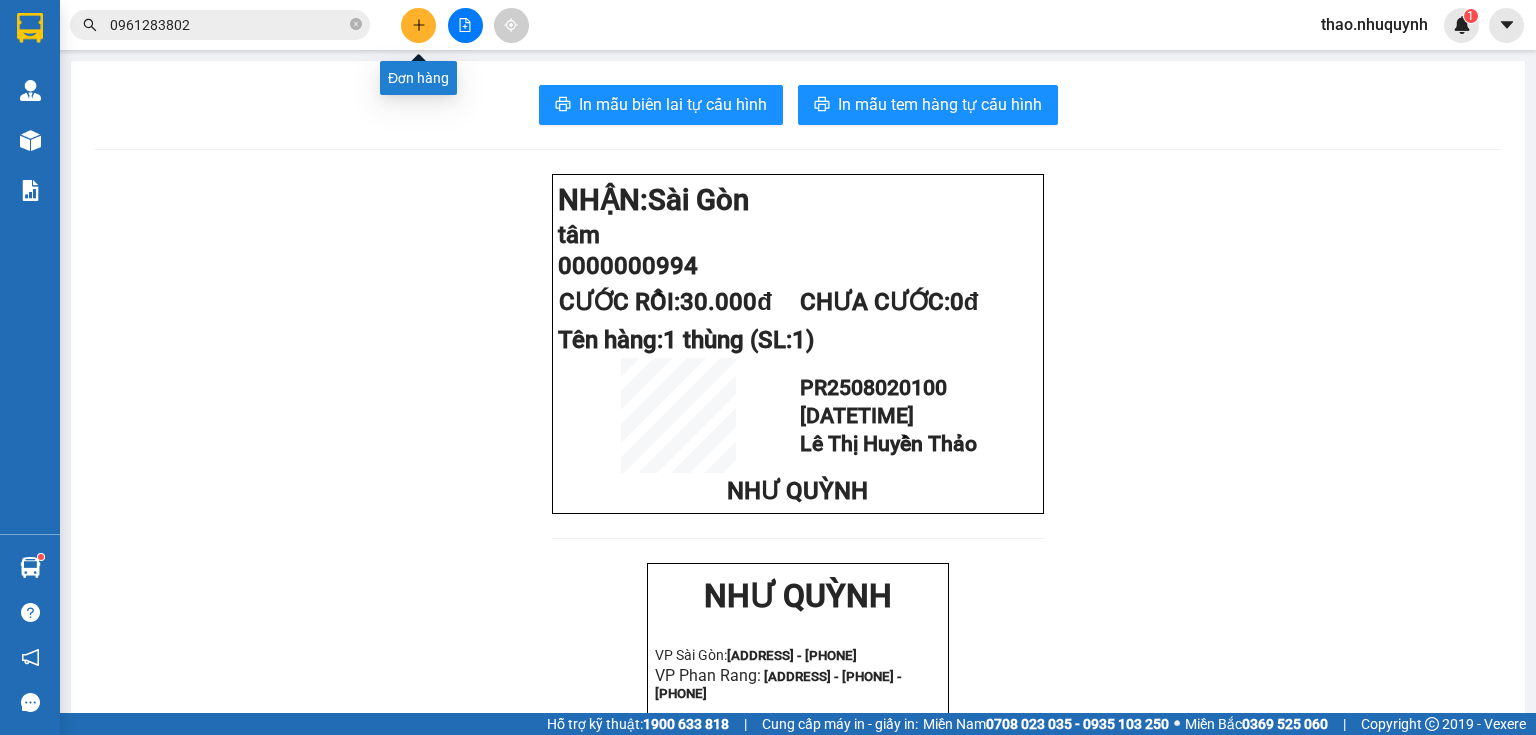 click at bounding box center [418, 25] 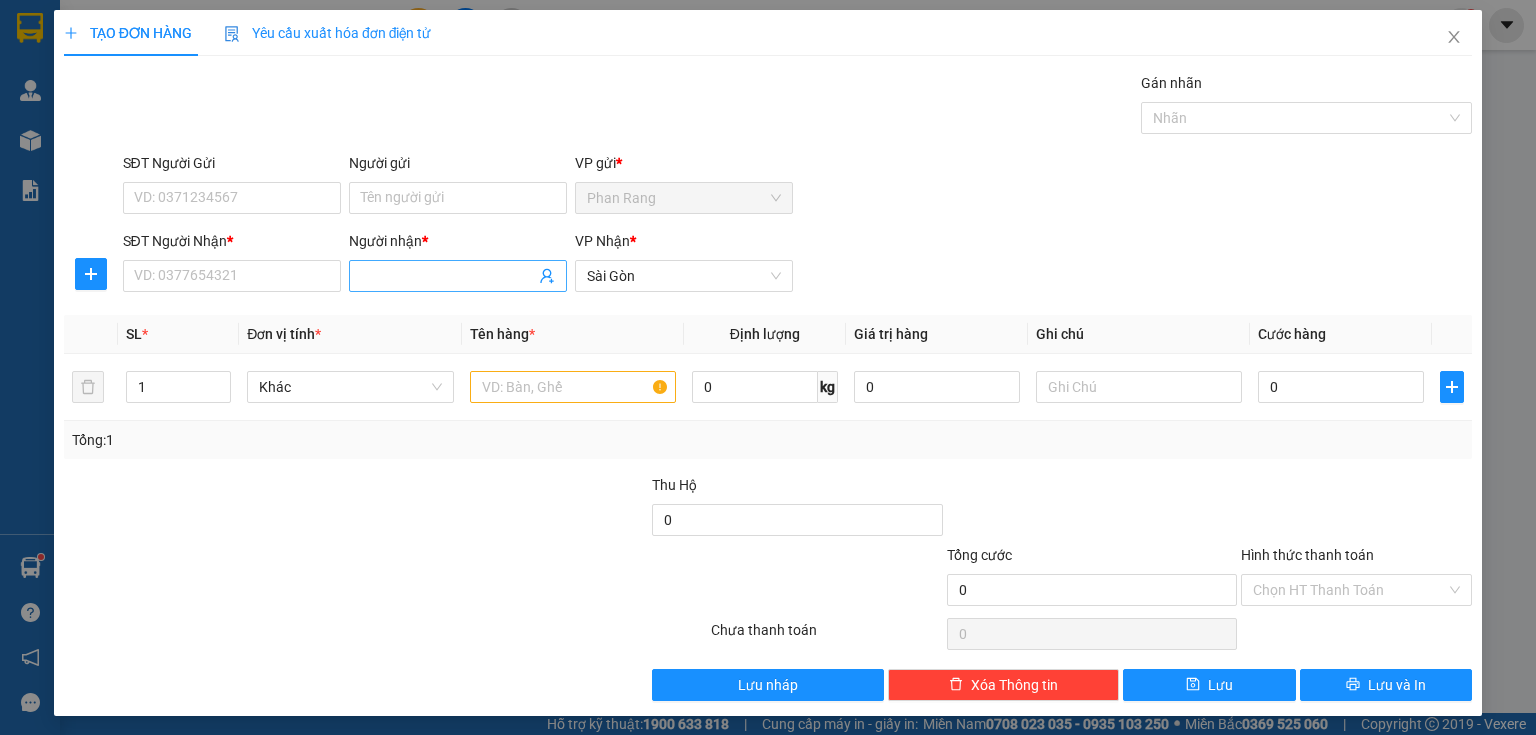 click on "Người nhận  *" at bounding box center (448, 276) 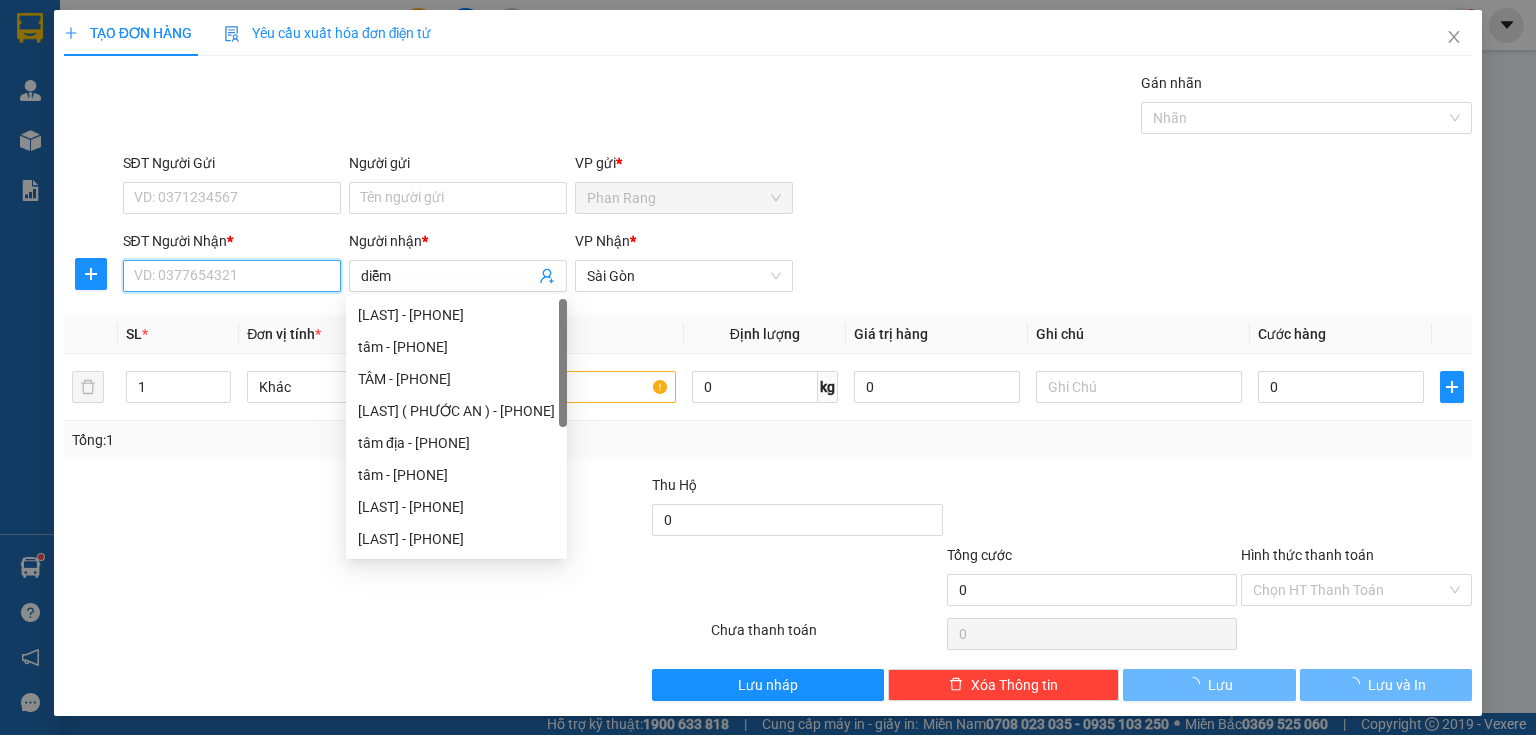 click on "SĐT Người Nhận  *" at bounding box center [232, 276] 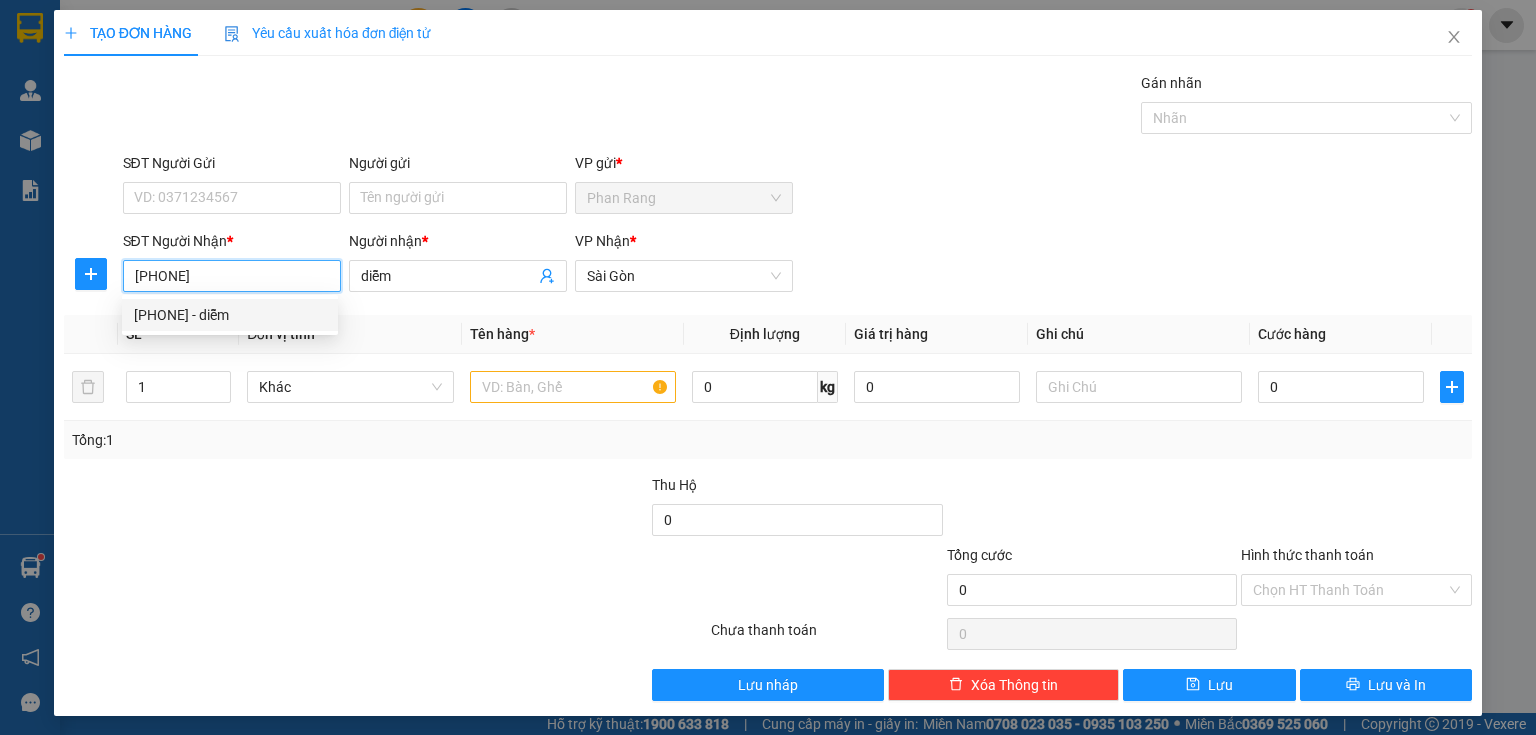 click on "[PHONE] - diễm" at bounding box center (230, 315) 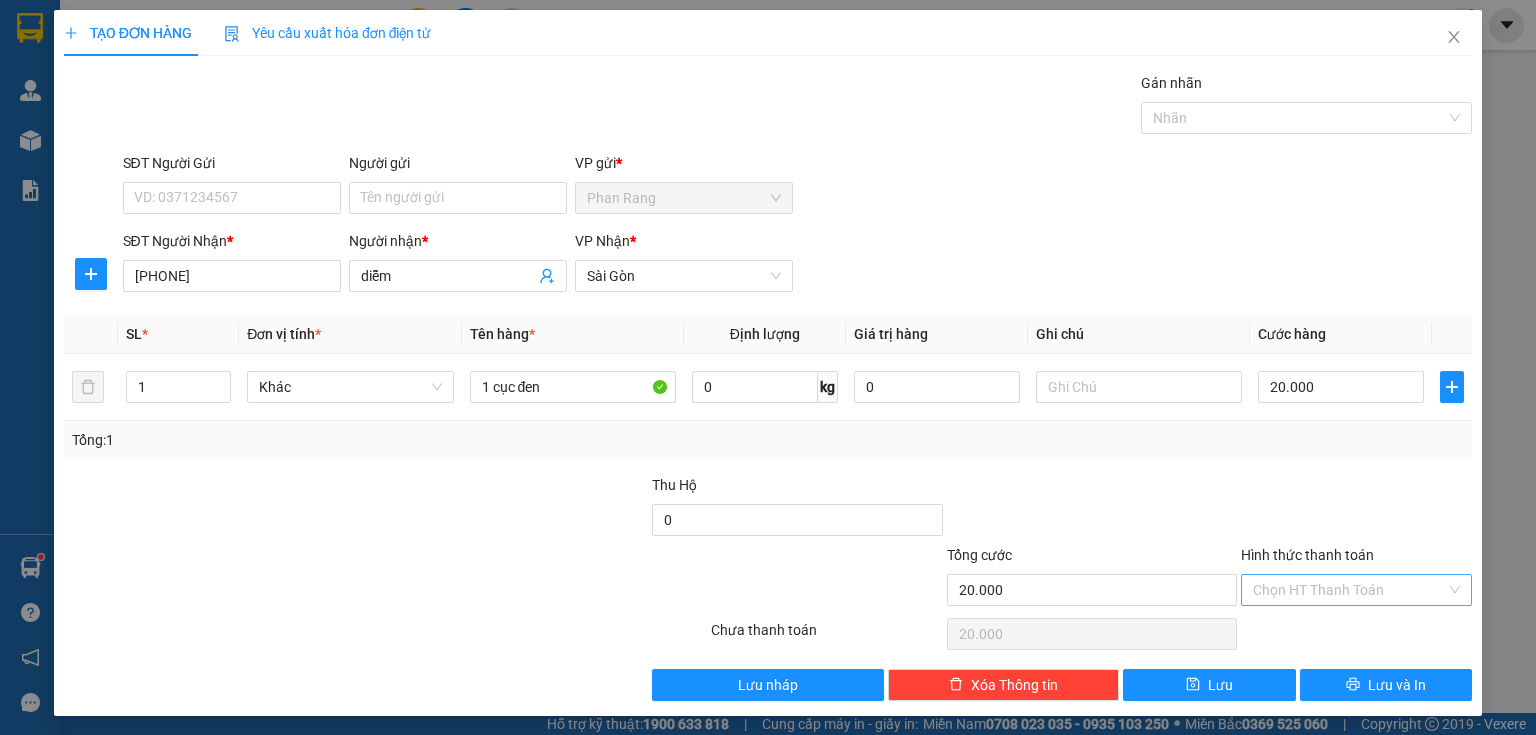 click on "Hình thức thanh toán" at bounding box center (1349, 590) 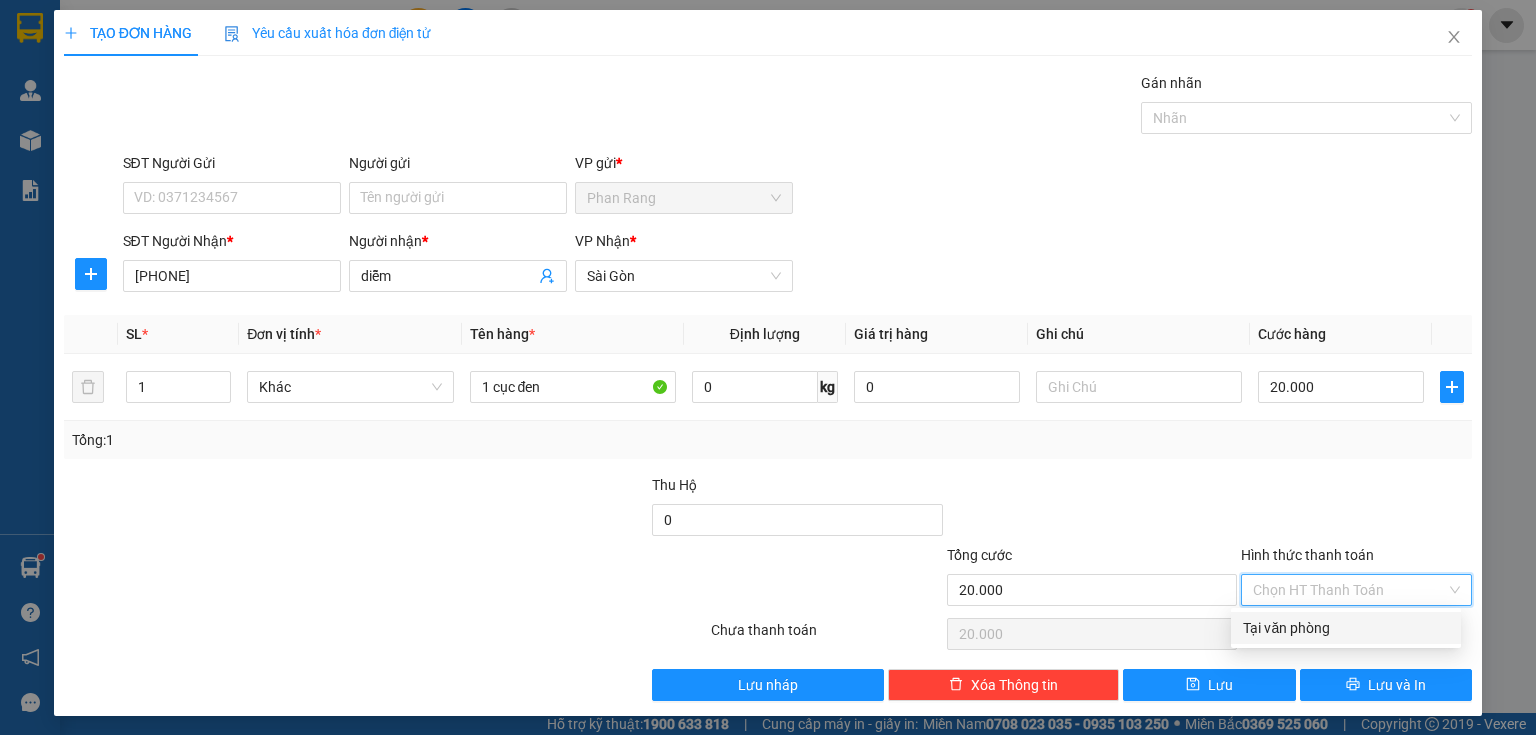 click on "Tại văn phòng" at bounding box center (1346, 628) 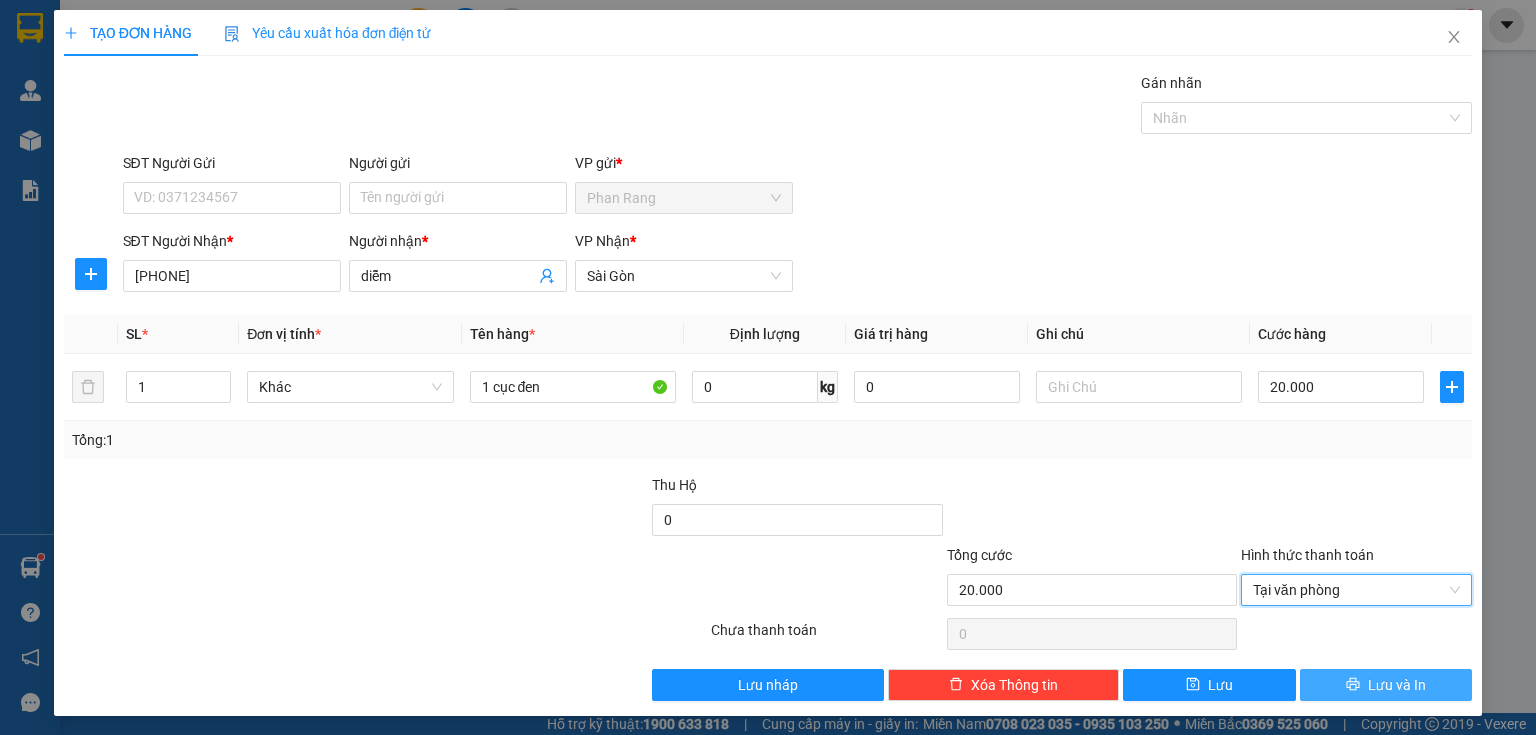 click on "Lưu và In" at bounding box center (1386, 685) 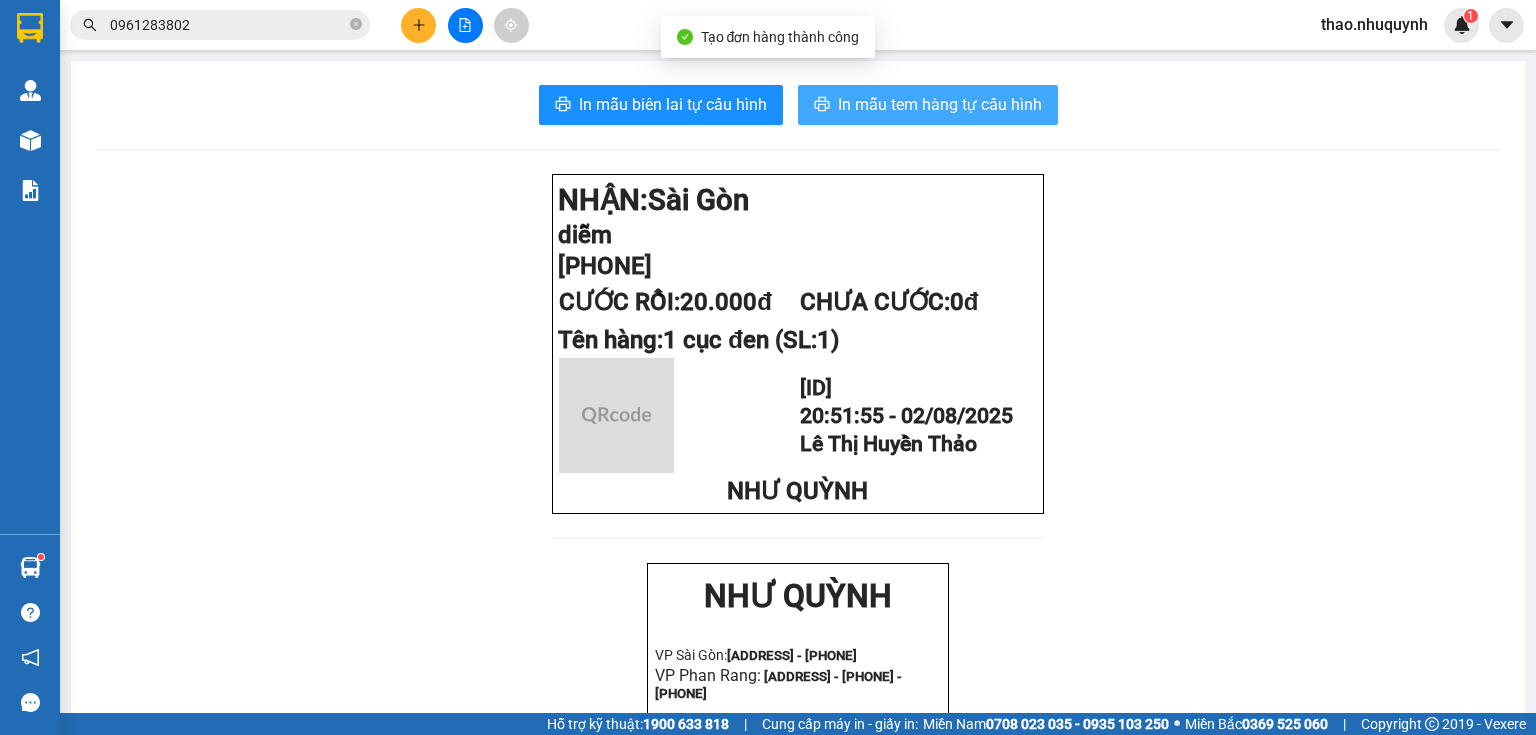 click on "In mẫu tem hàng tự cấu hình" at bounding box center [940, 104] 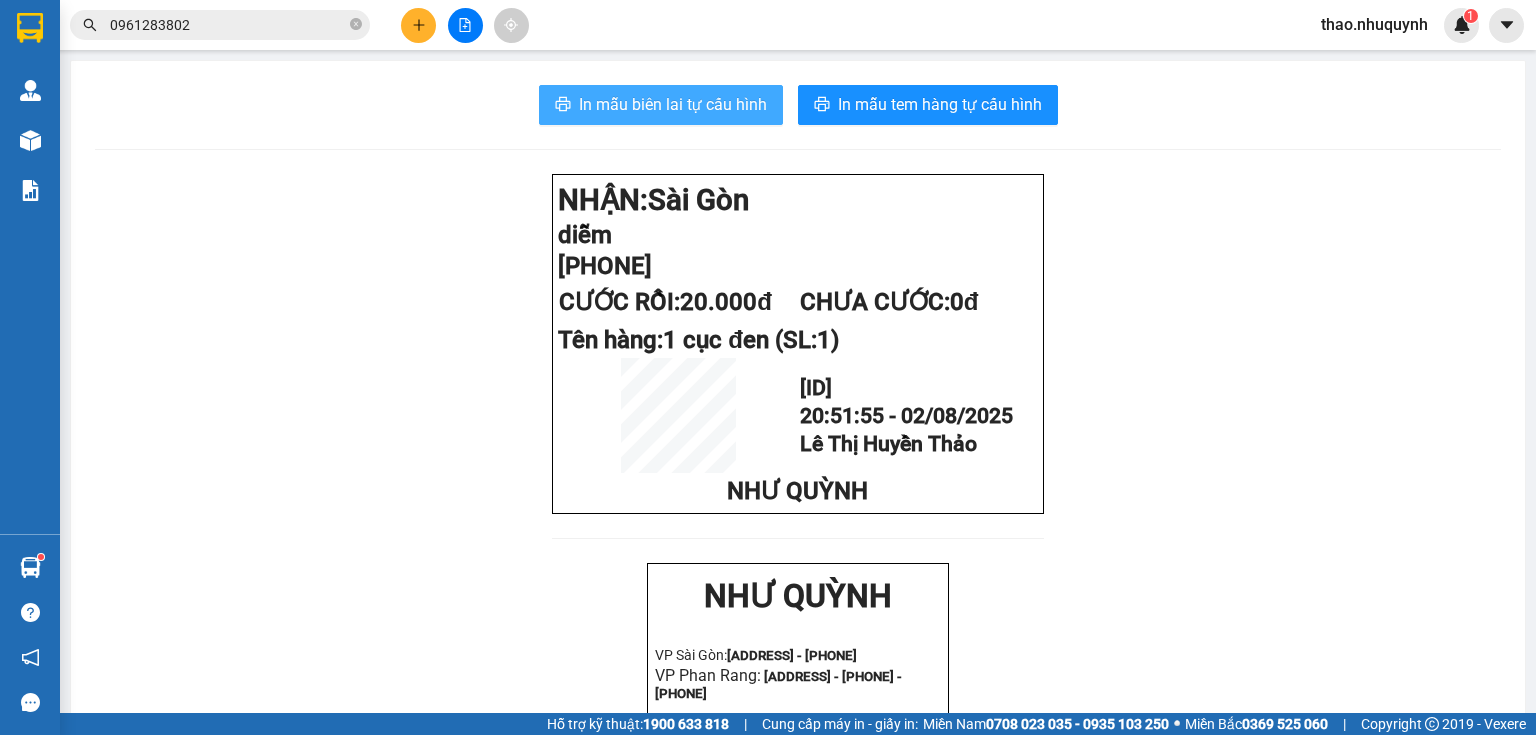 click on "In mẫu biên lai tự cấu hình" at bounding box center [661, 105] 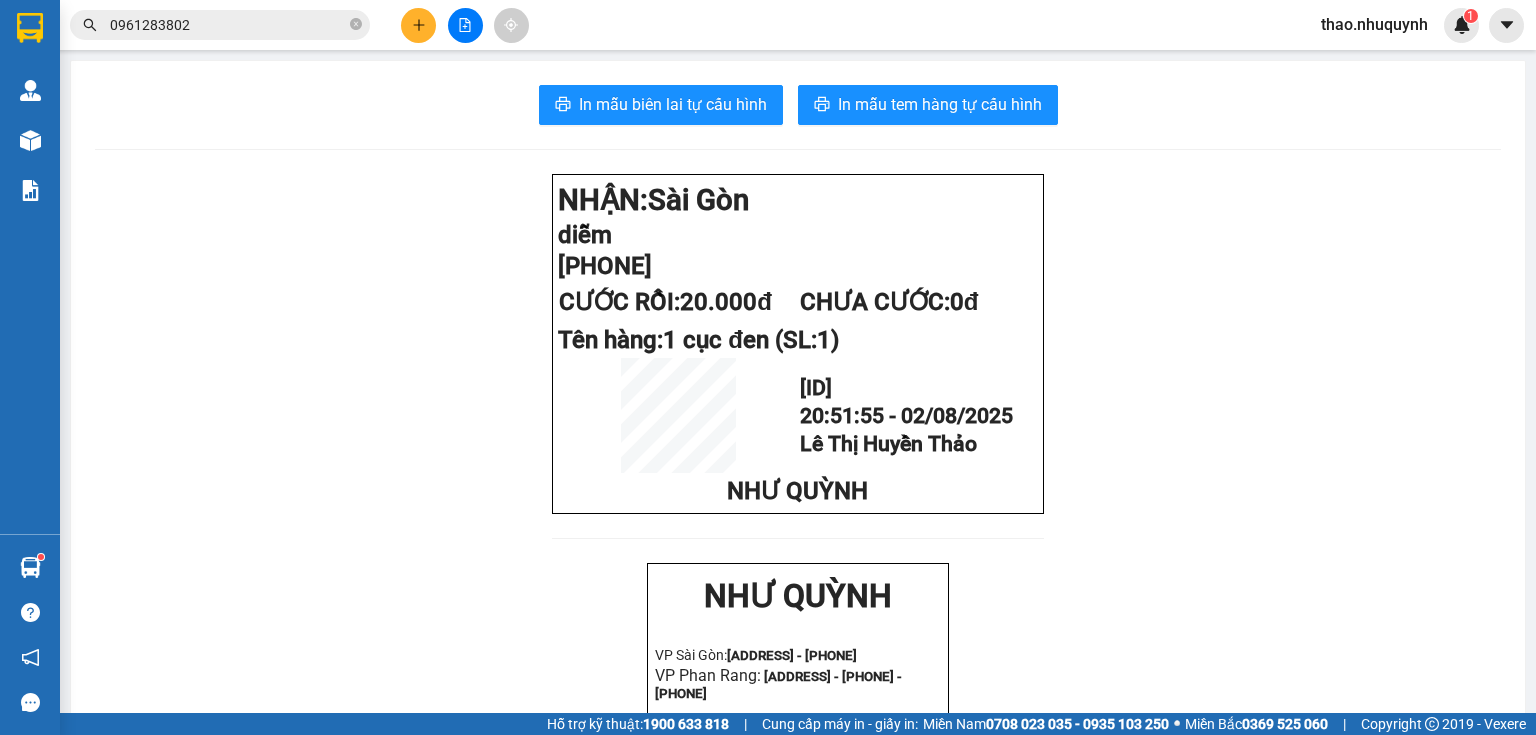 click on "thao.nhuquynh" at bounding box center (1374, 24) 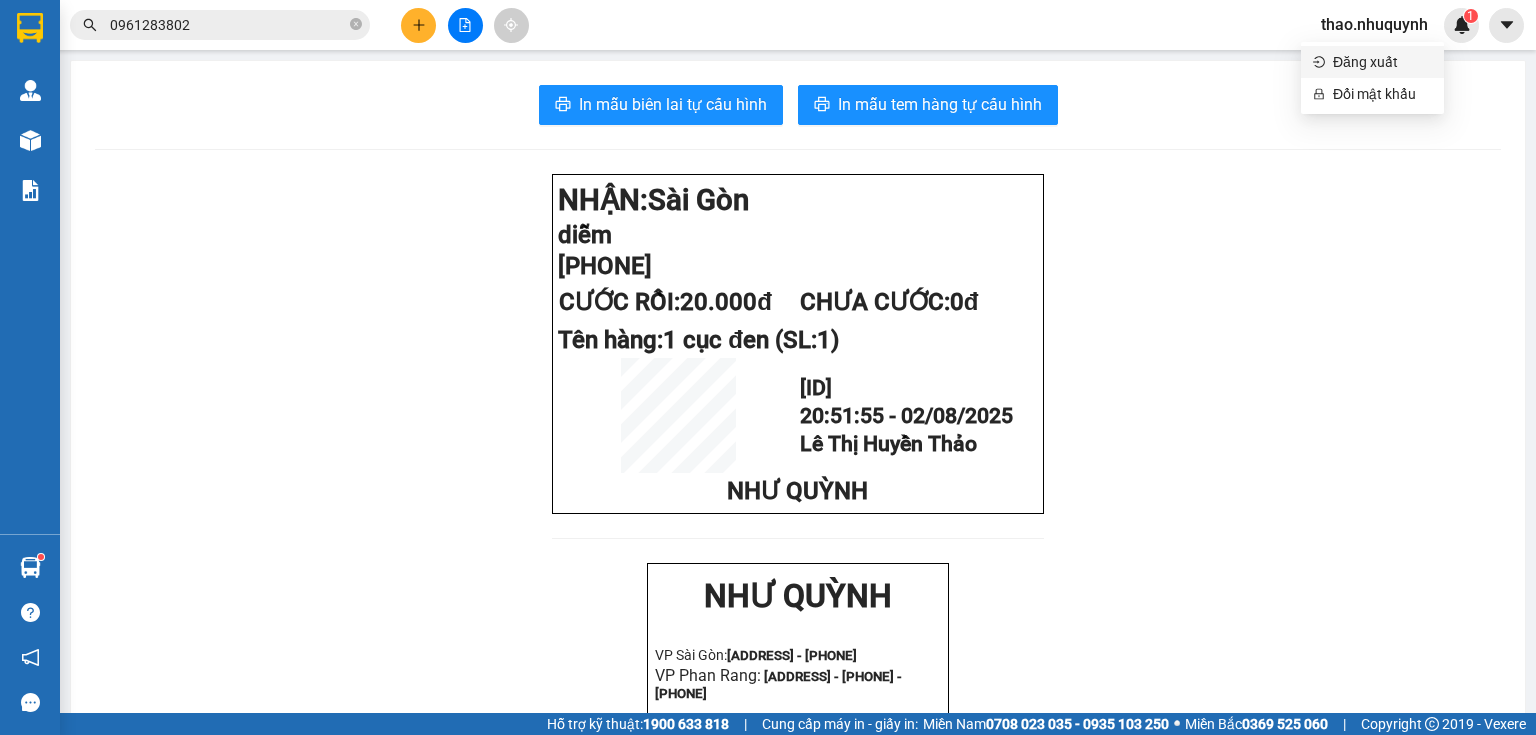 click on "Đăng xuất" at bounding box center [1382, 62] 